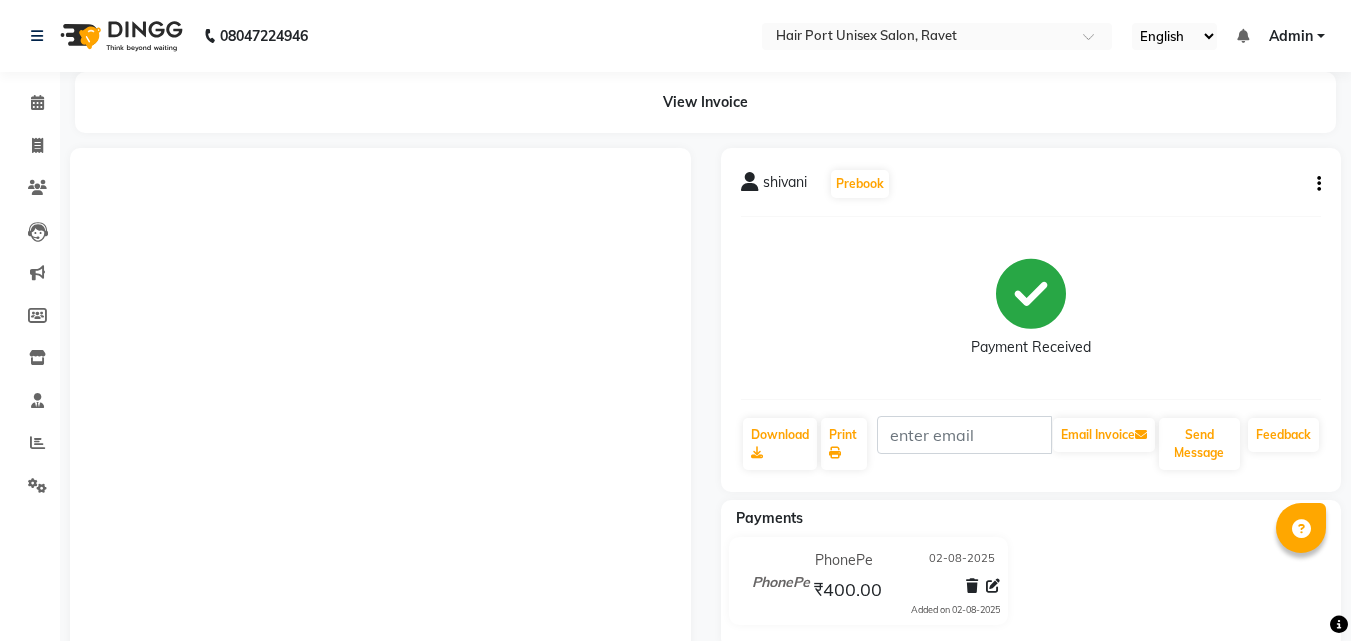 scroll, scrollTop: 0, scrollLeft: 0, axis: both 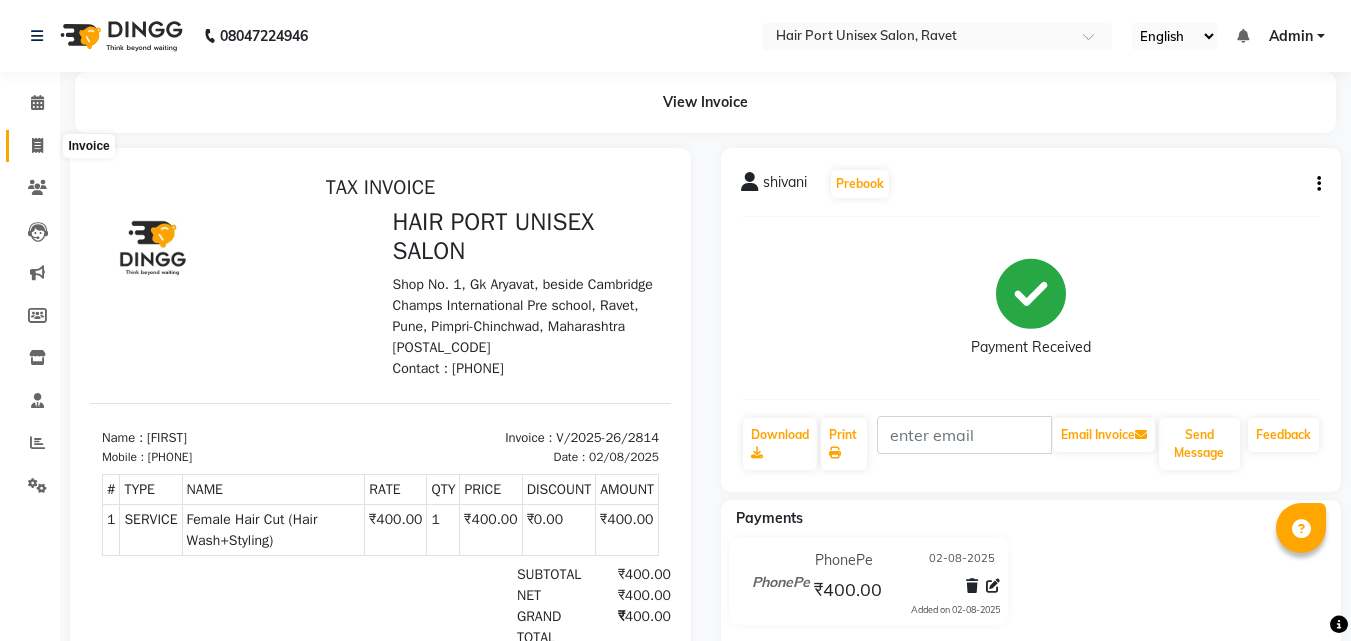 click 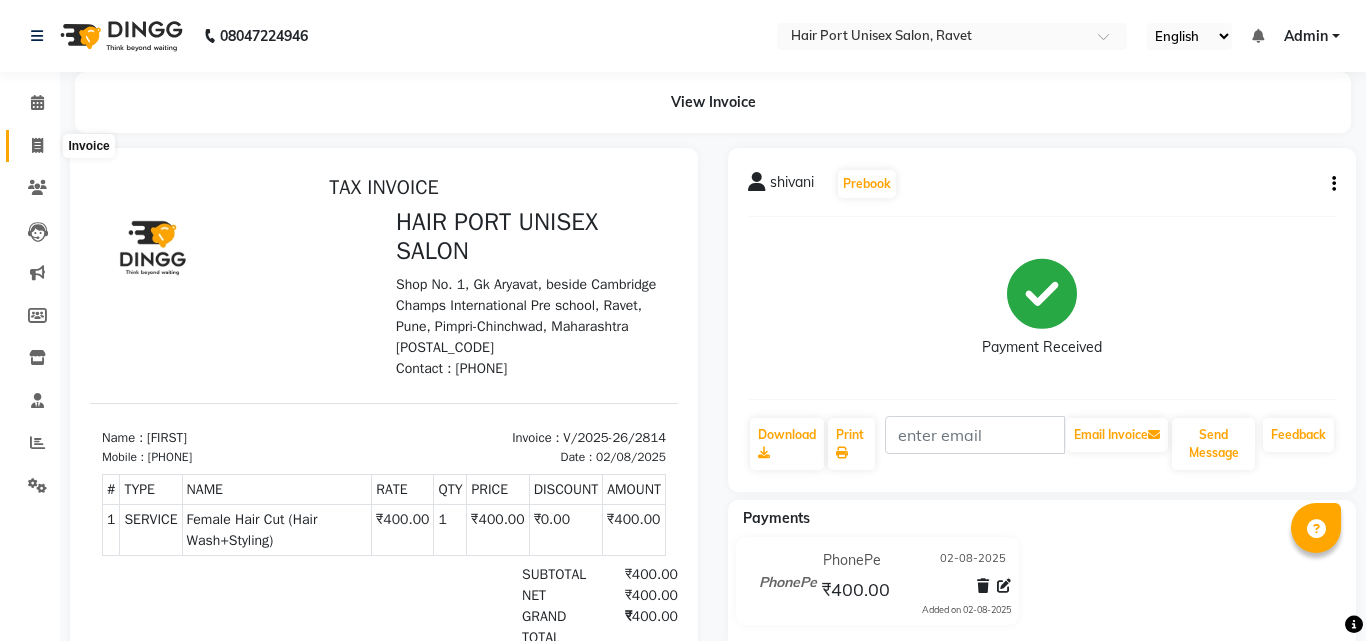 select on "service" 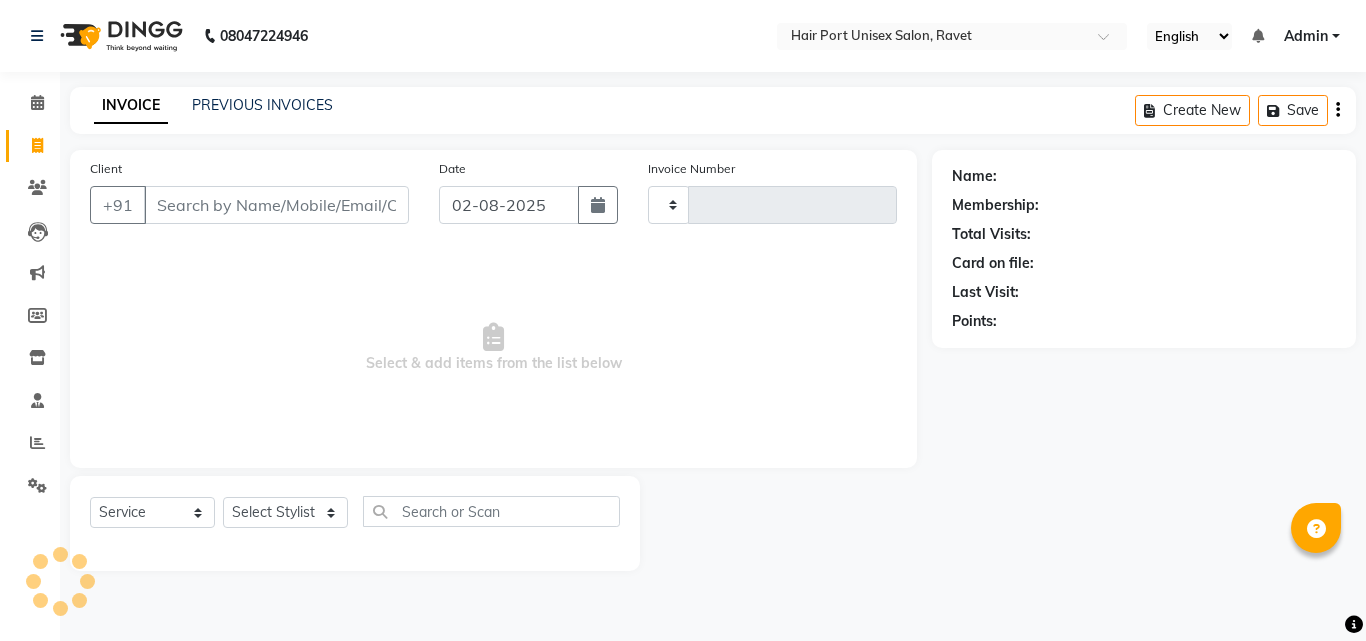 type on "2815" 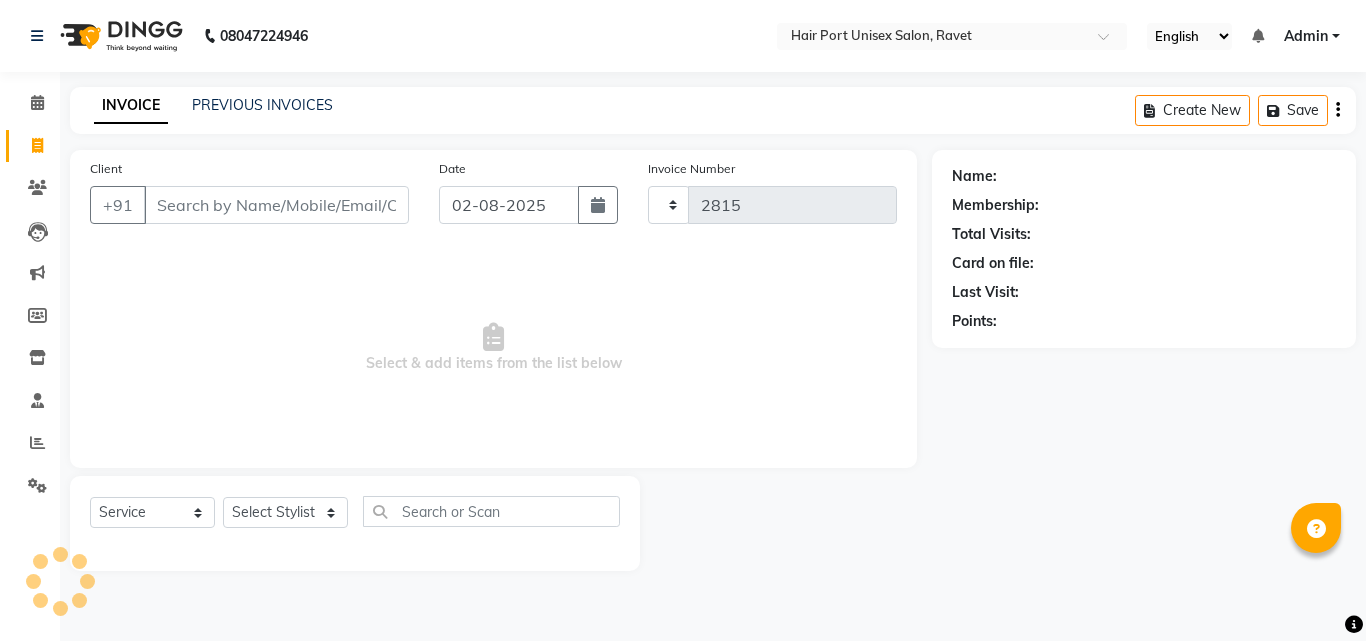 select on "7015" 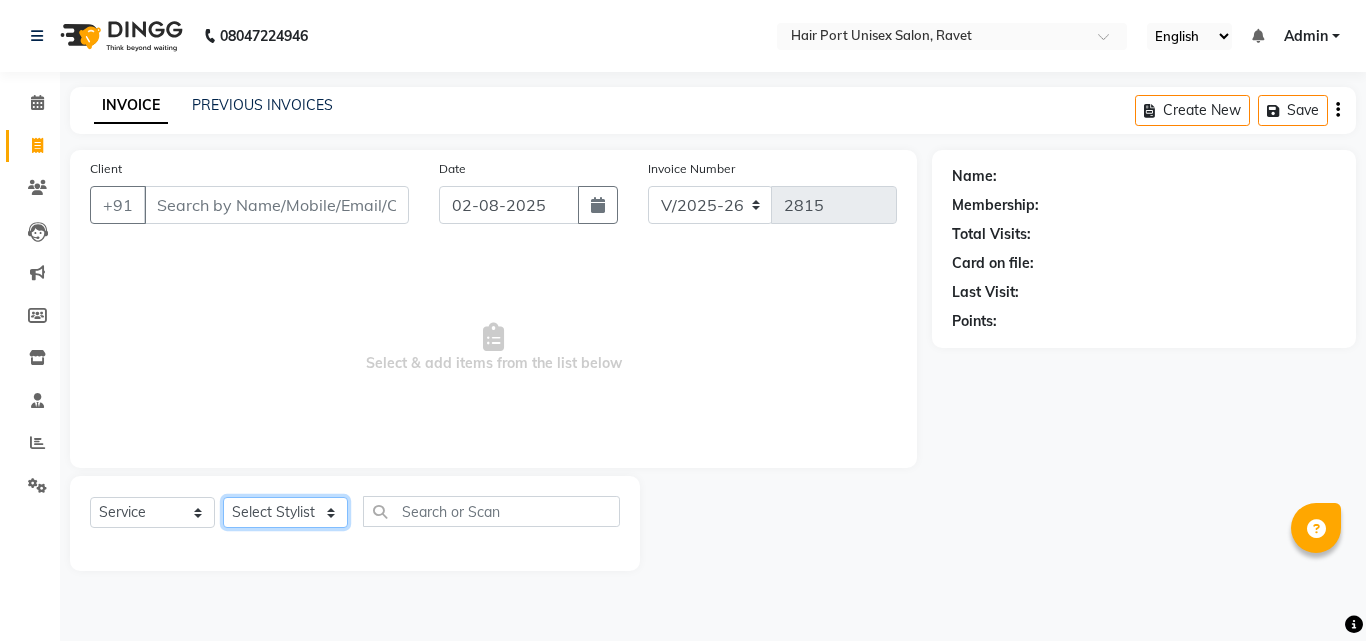 click on "Select Stylist [FIRST] [LAST]  Esmail [FIRST] [FIRST] [LAST] Netaji [FIRST] [LAST]  [FIRST]    [FIRST] [LAST]  [FIRST] [LAST]" 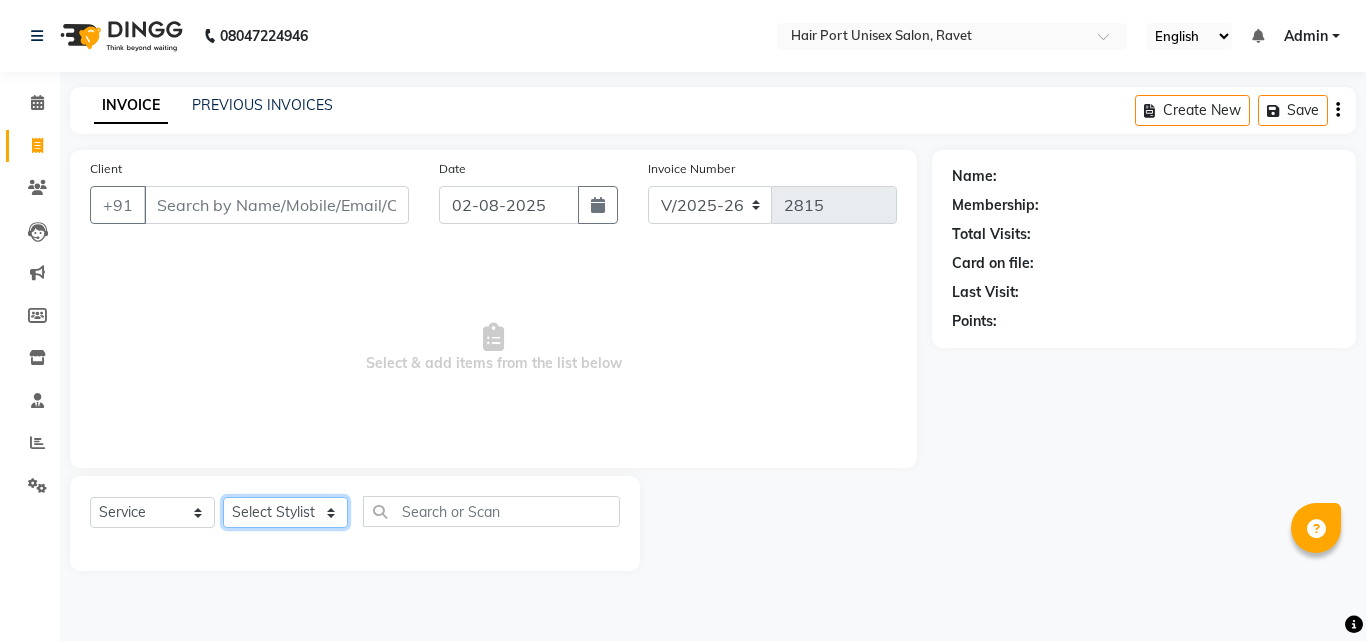 select on "63965" 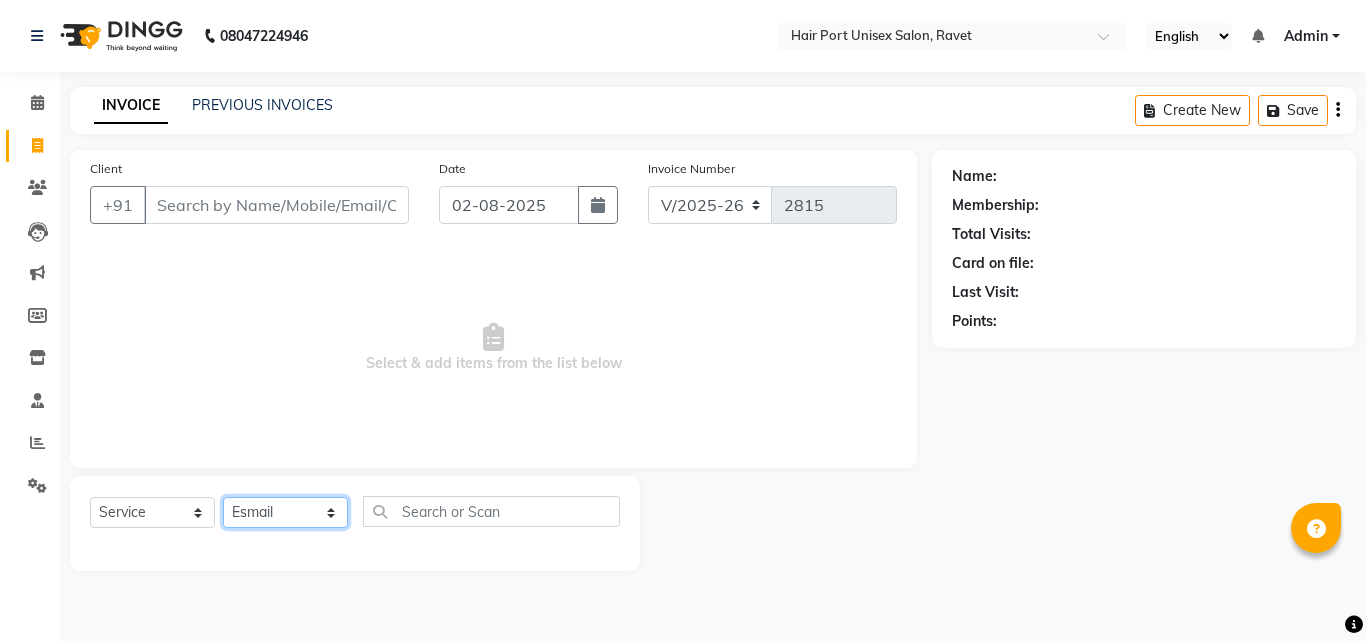 click on "Select Stylist [FIRST] [LAST]  Esmail [FIRST] [FIRST] [LAST] Netaji [FIRST] [LAST]  [FIRST]    [FIRST] [LAST]  [FIRST] [LAST]" 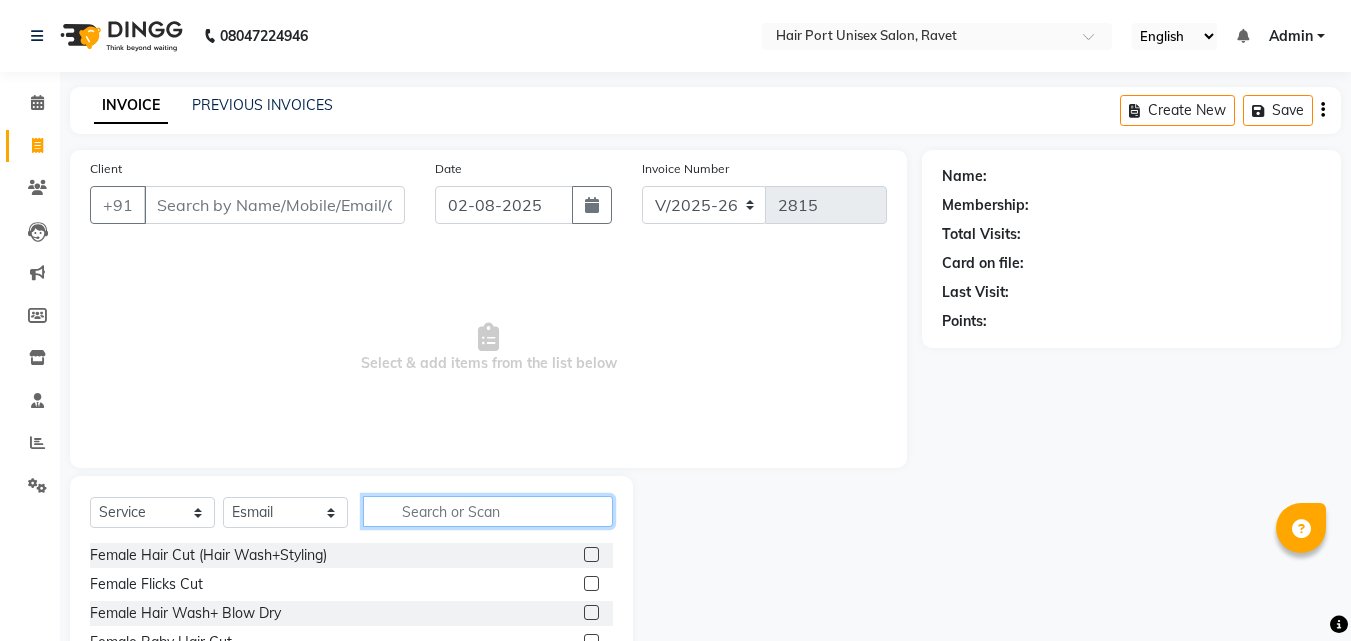 click 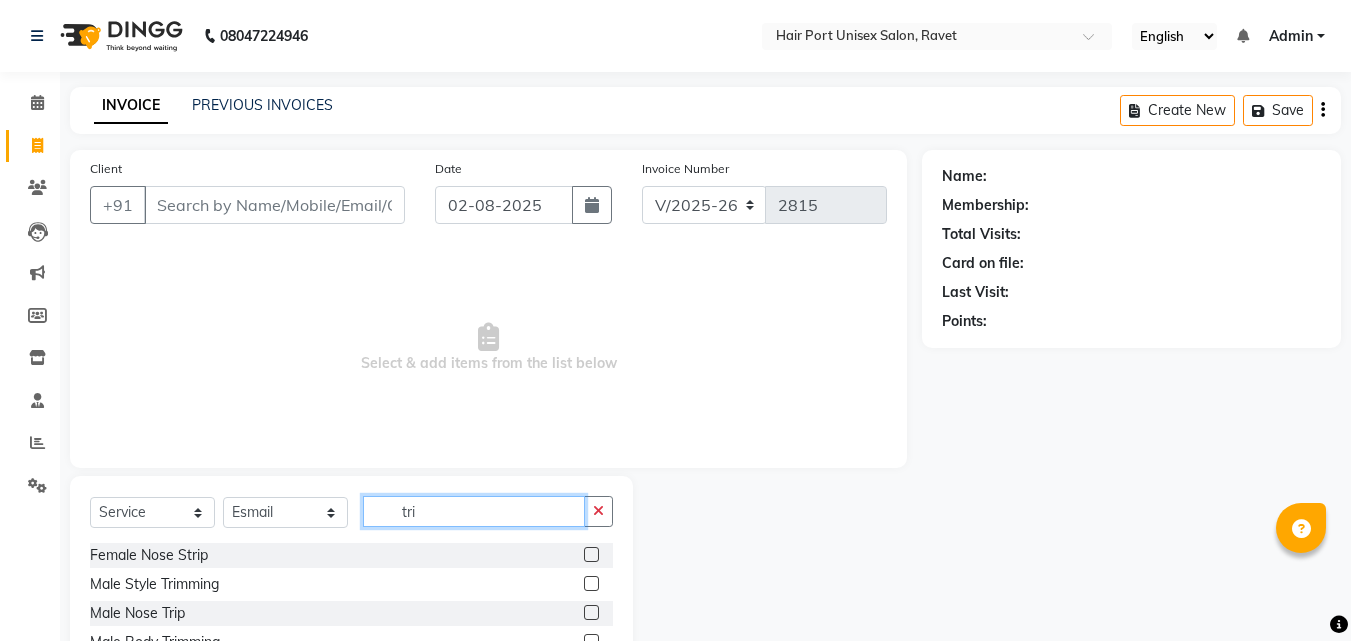 type on "tri" 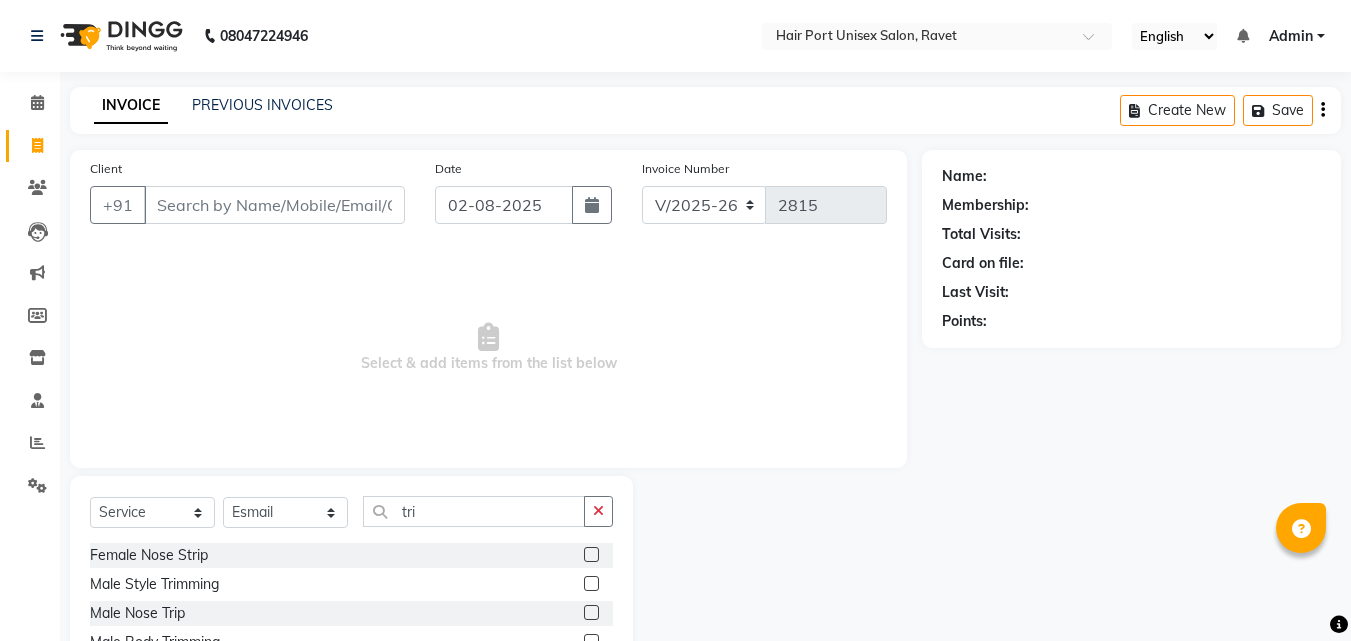 click 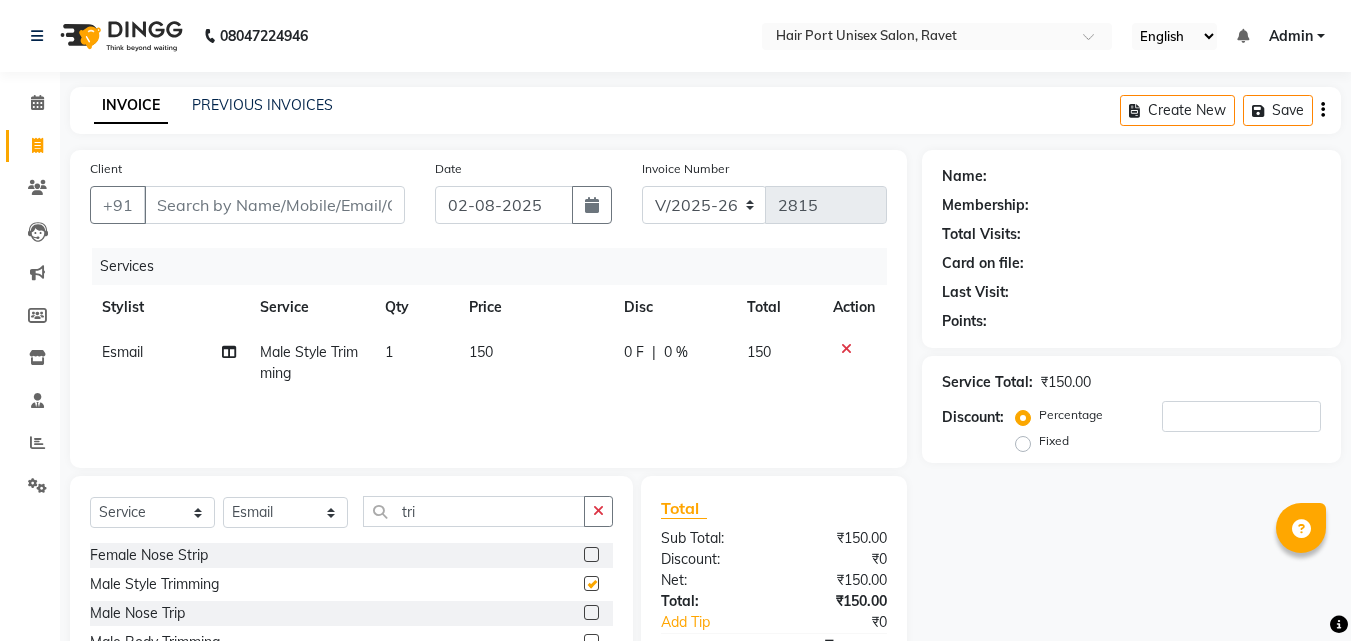 checkbox on "false" 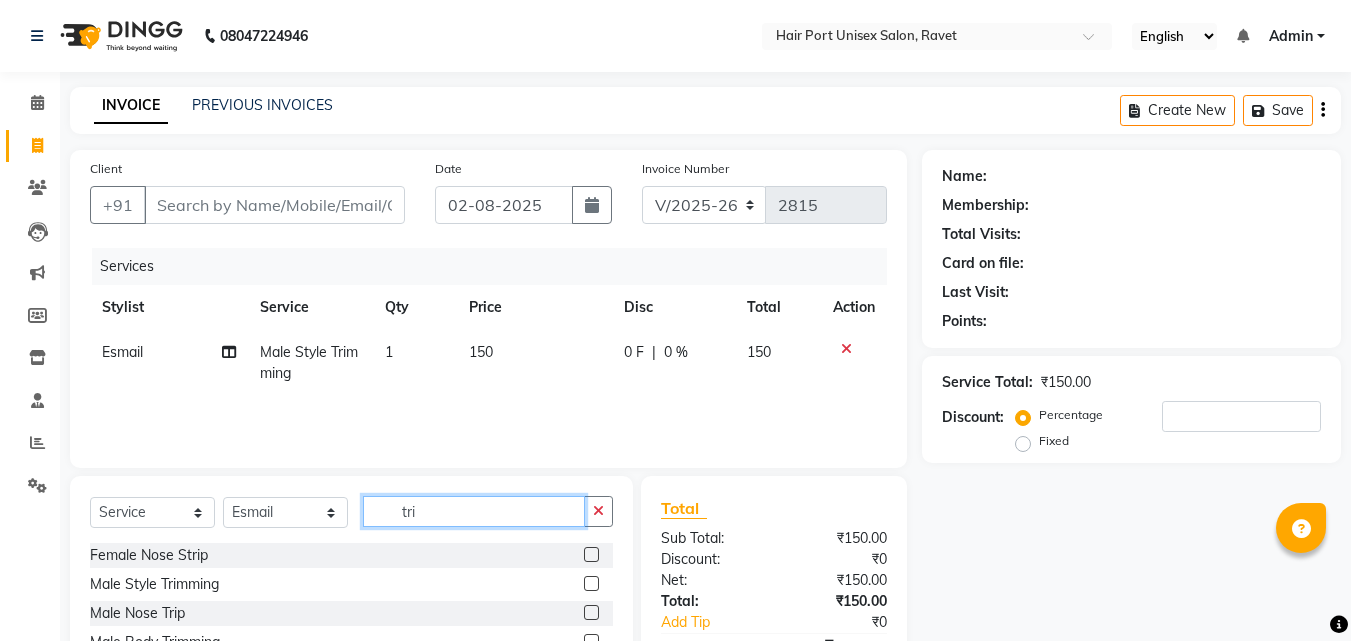 click on "tri" 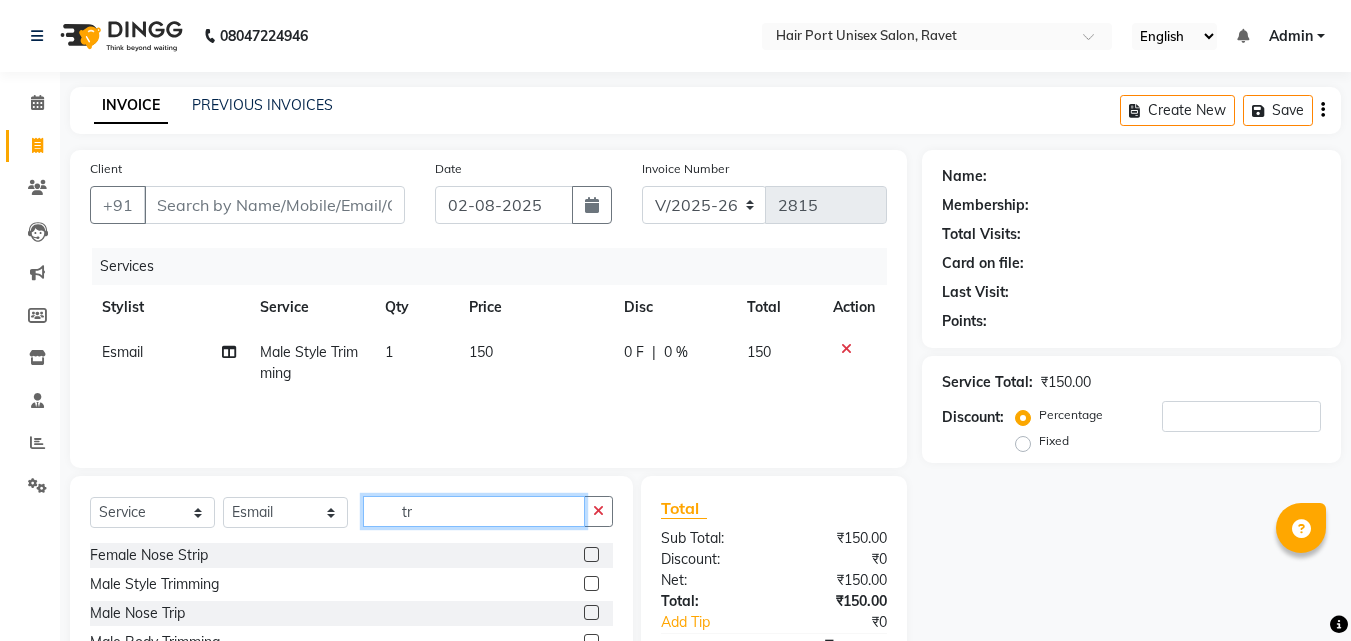 type on "t" 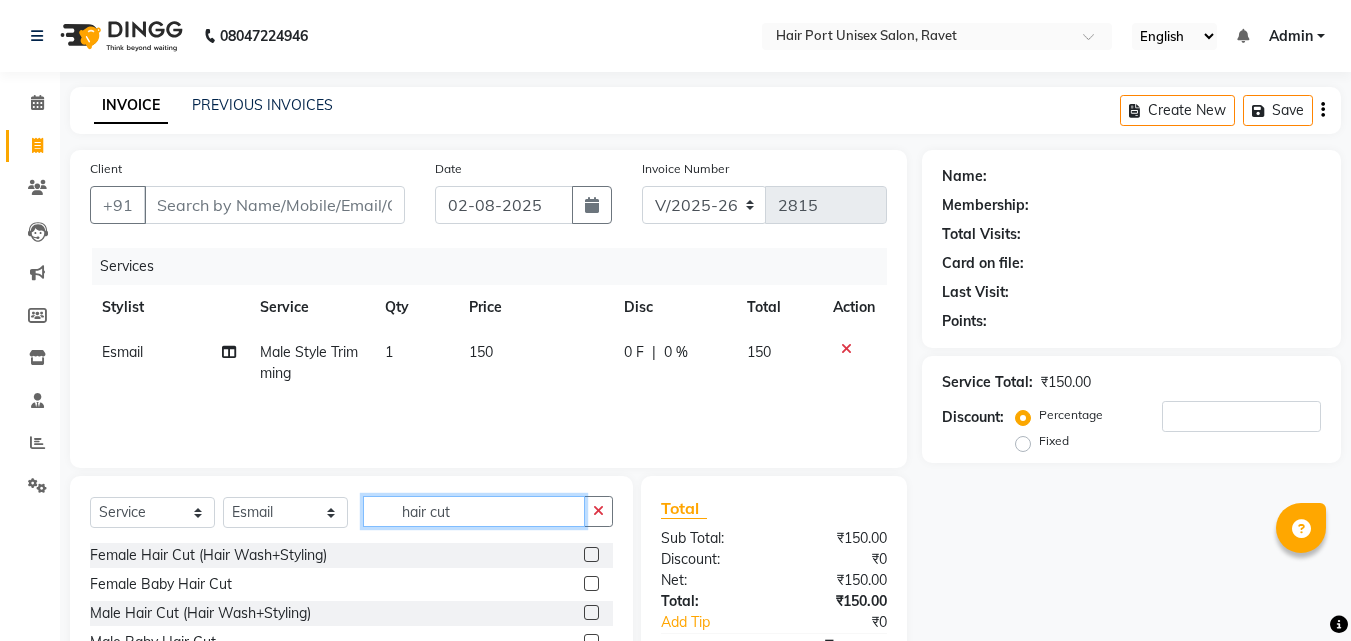 type on "hair cut" 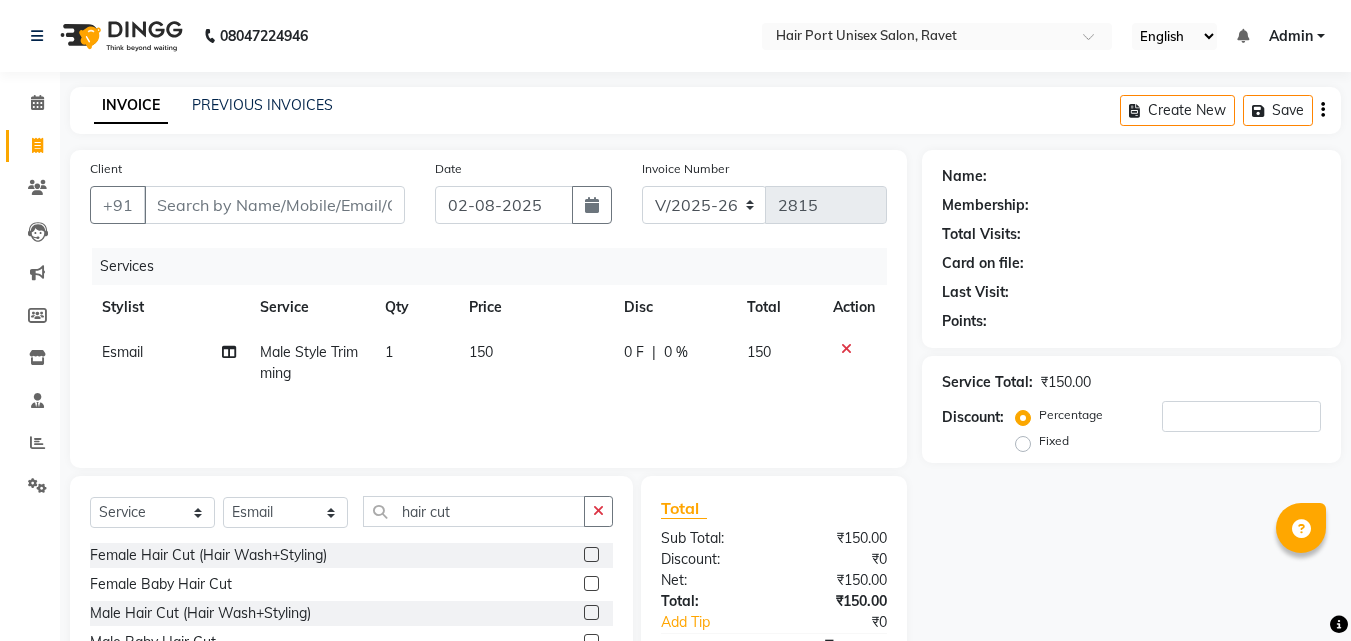 click 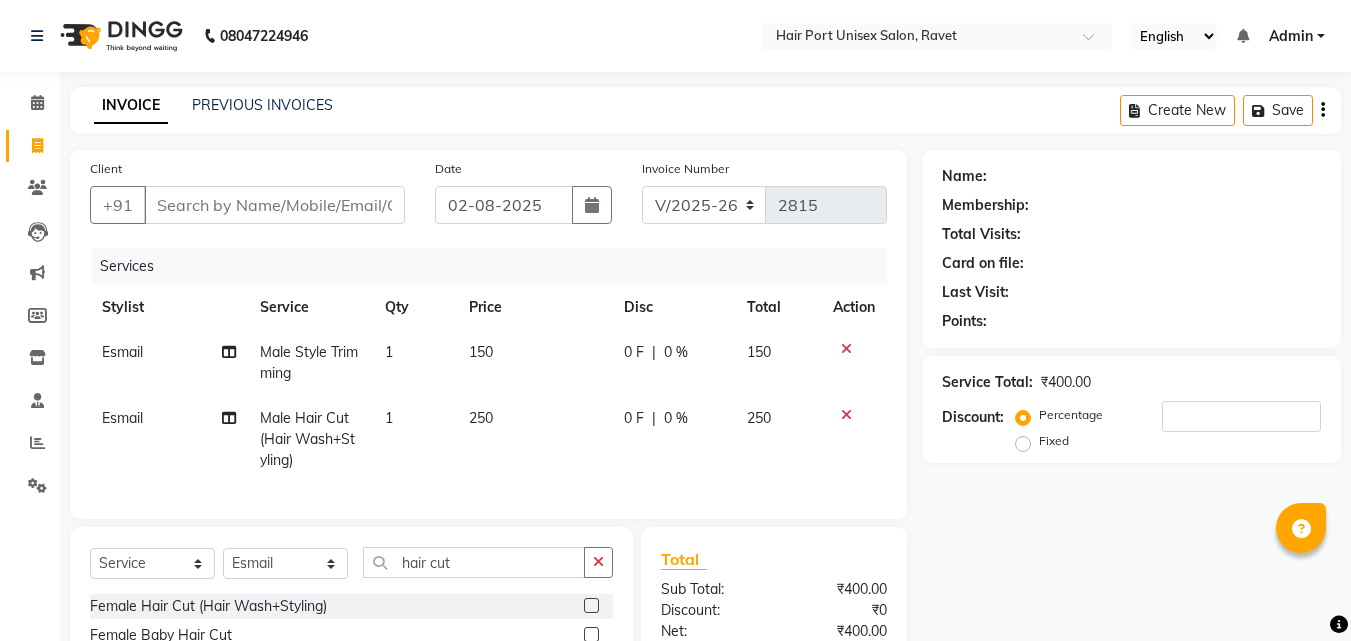 checkbox on "false" 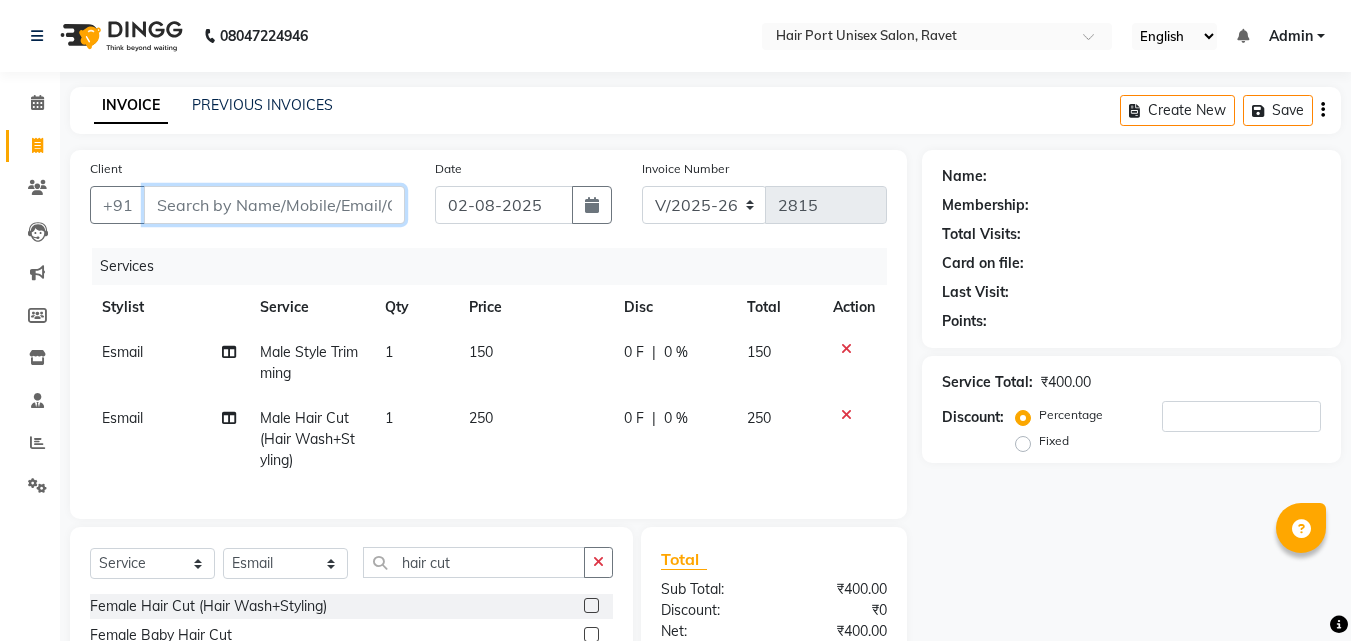 click on "Client" at bounding box center (274, 205) 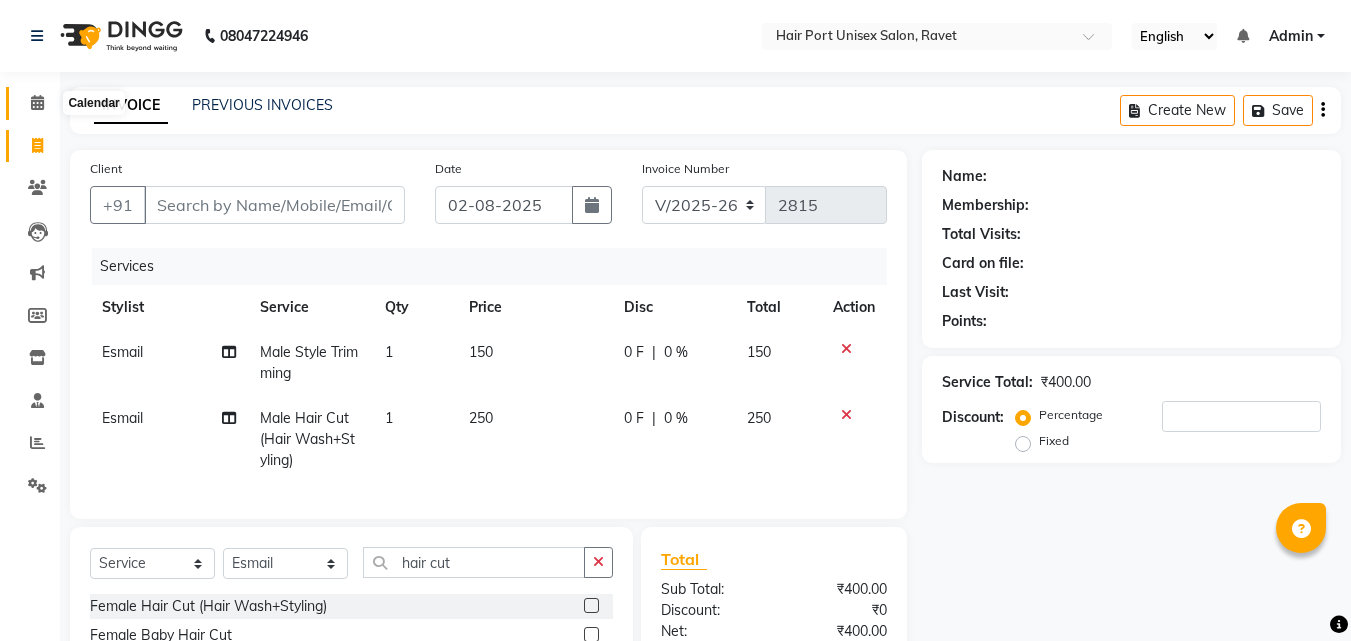 click 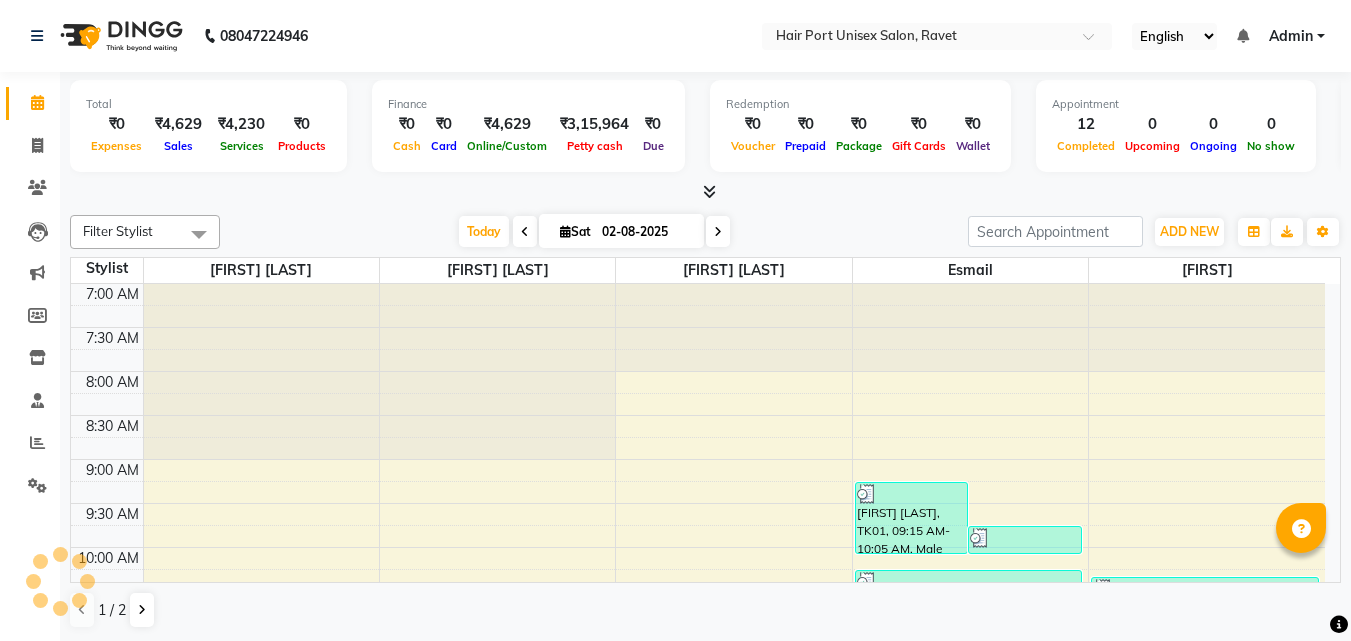 scroll, scrollTop: 0, scrollLeft: 0, axis: both 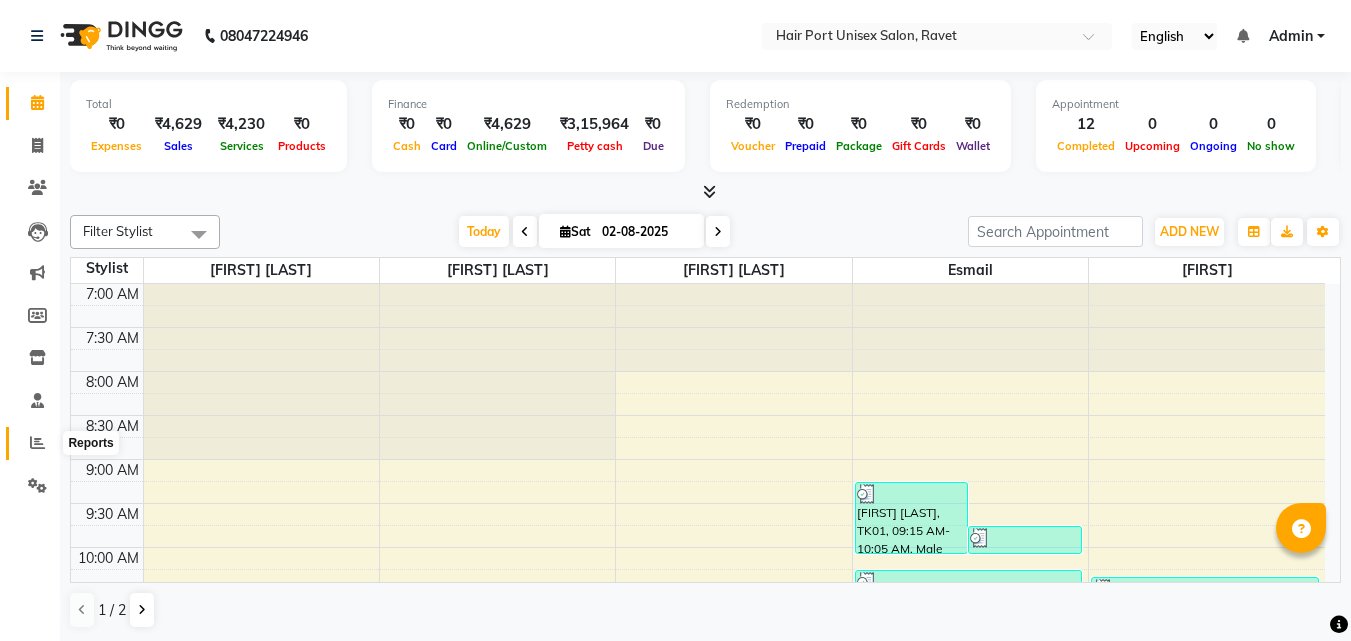 click 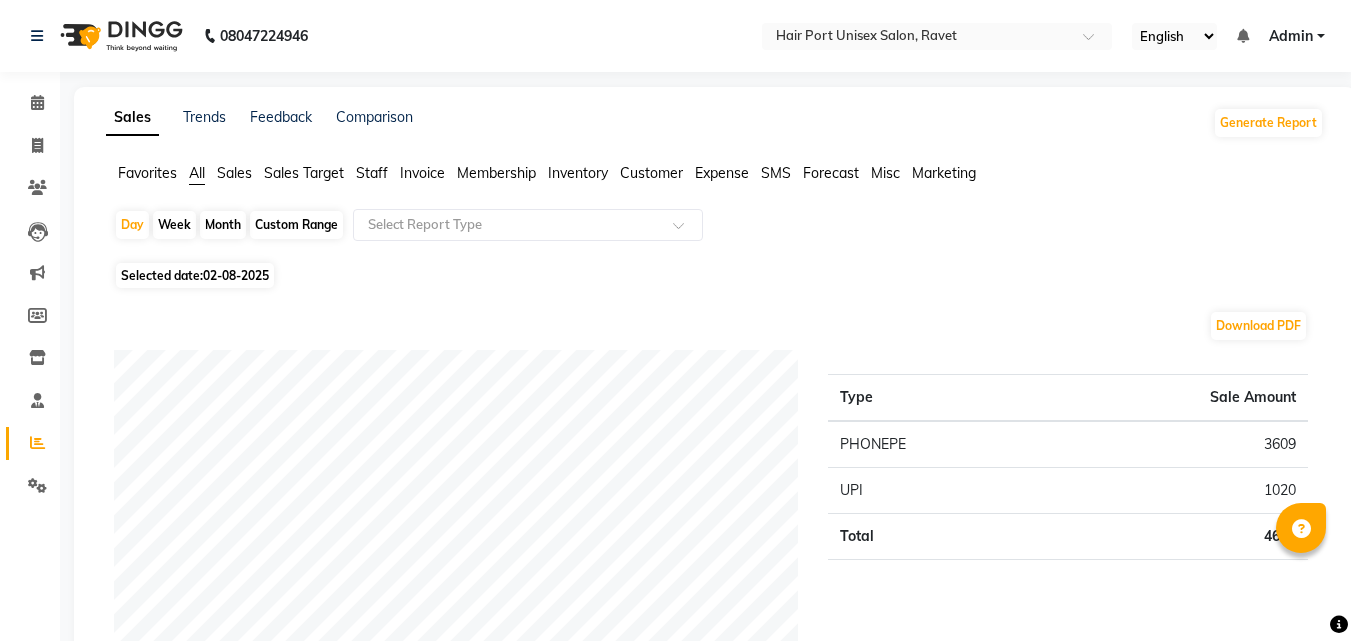 click on "Staff" 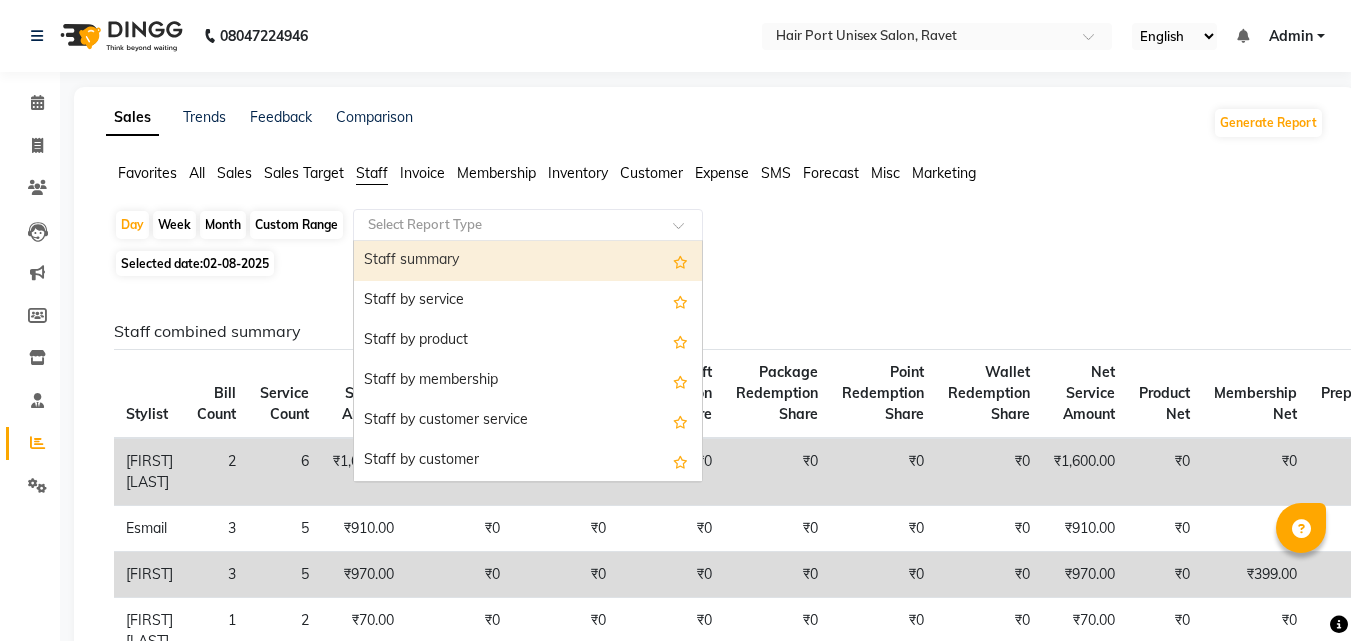 click 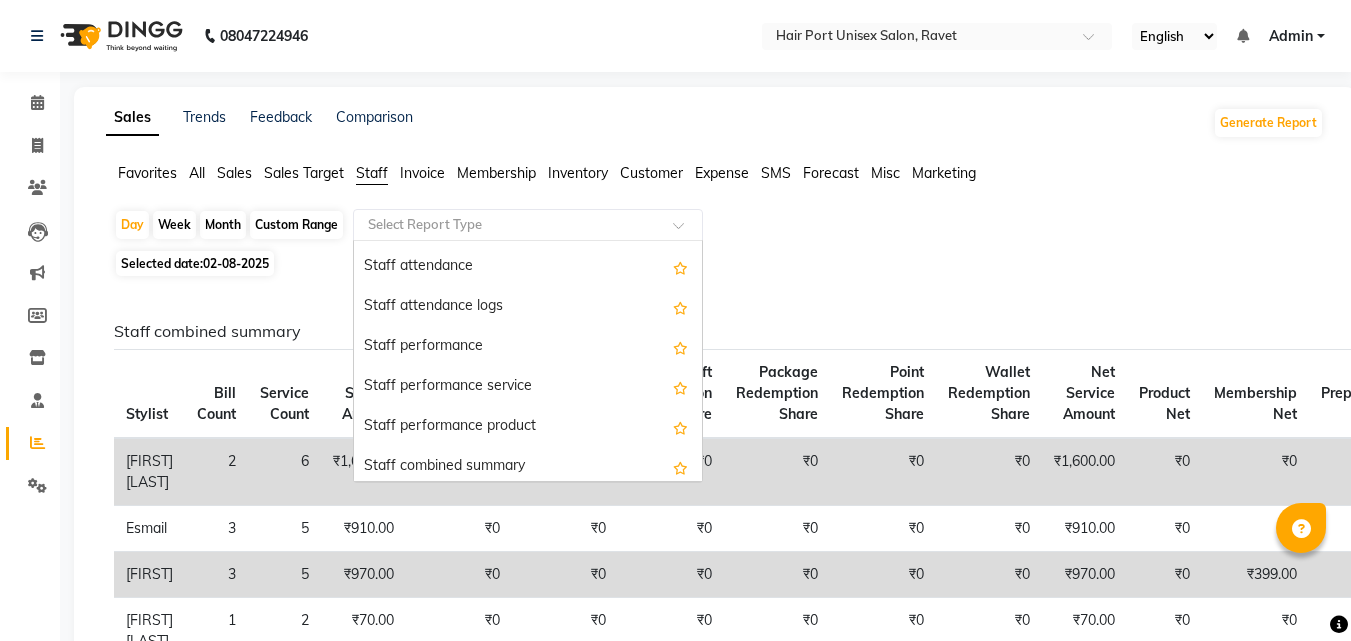 scroll, scrollTop: 251, scrollLeft: 0, axis: vertical 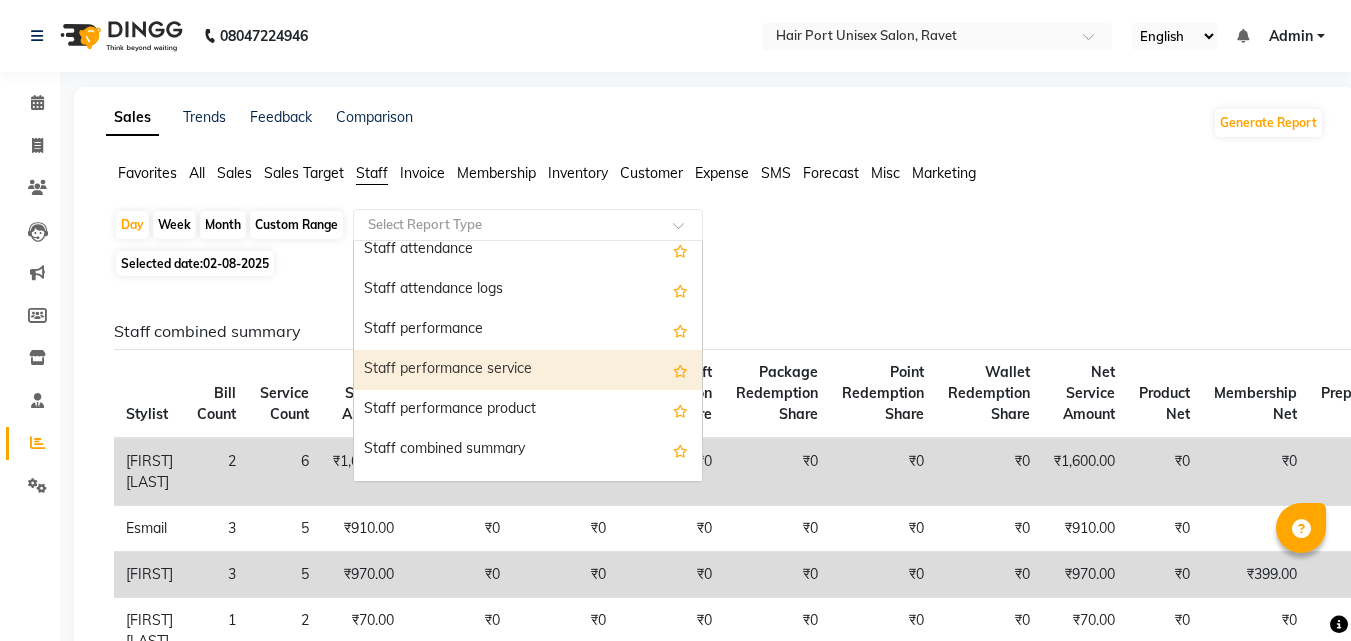click on "Staff performance service" at bounding box center [528, 370] 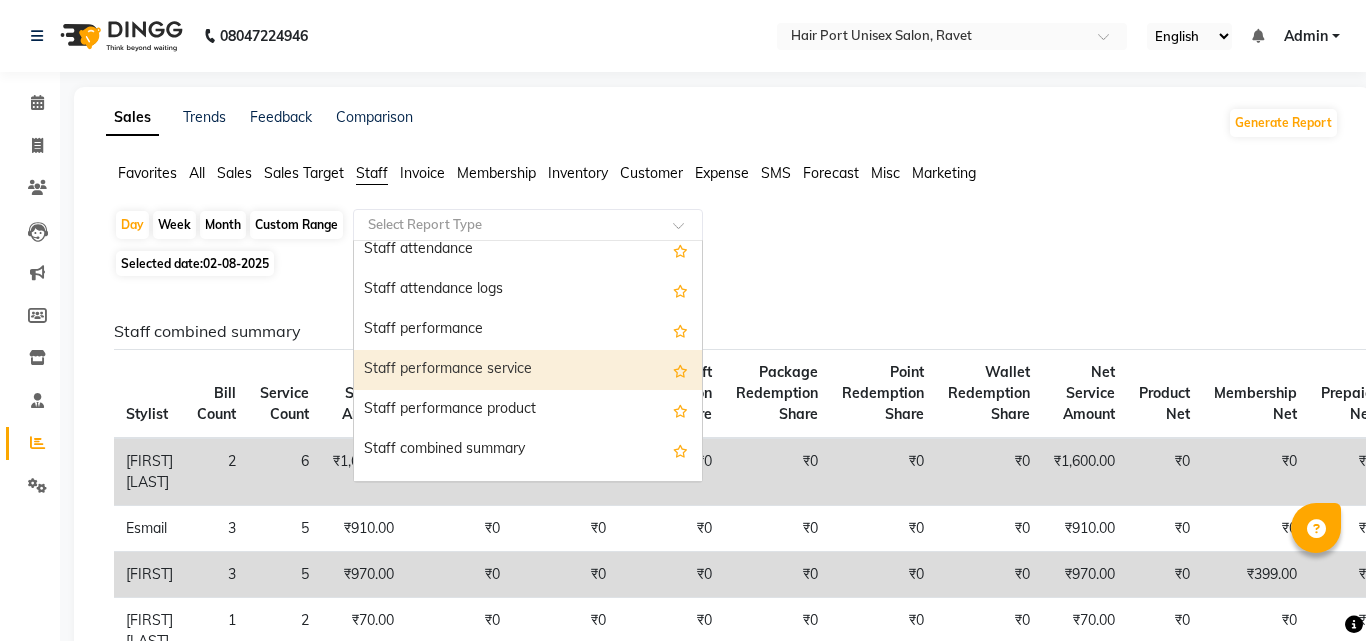 select on "filtered_report" 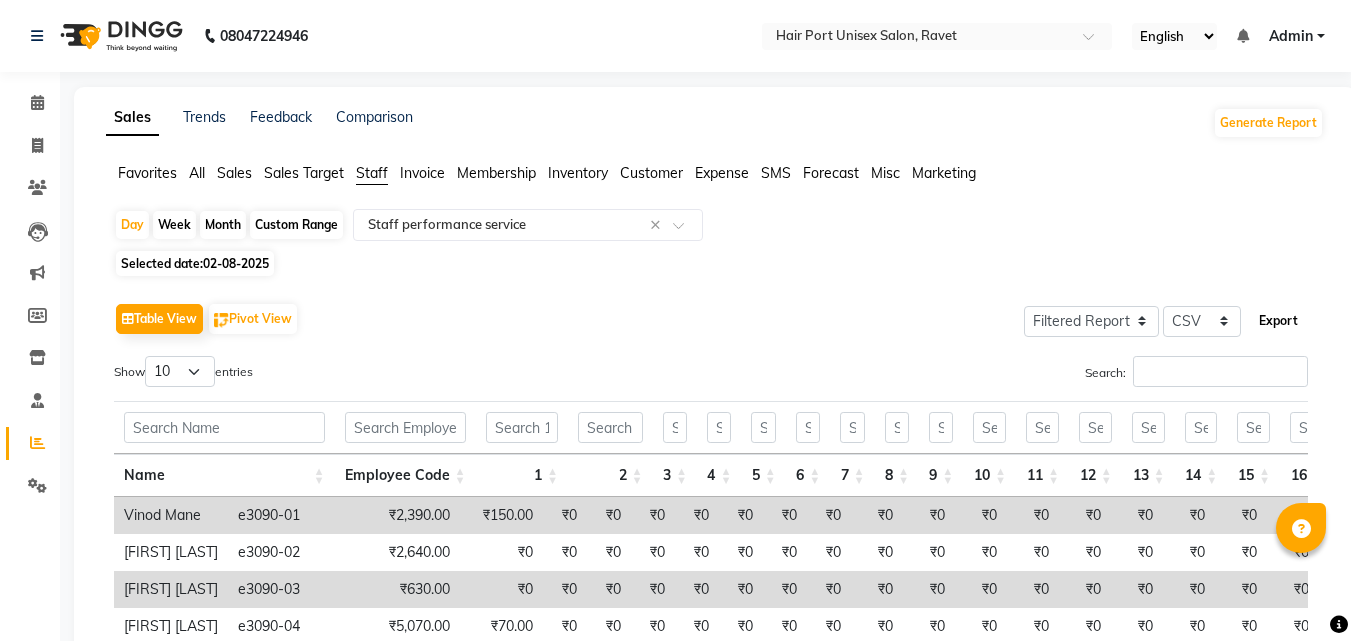 click on "Export" 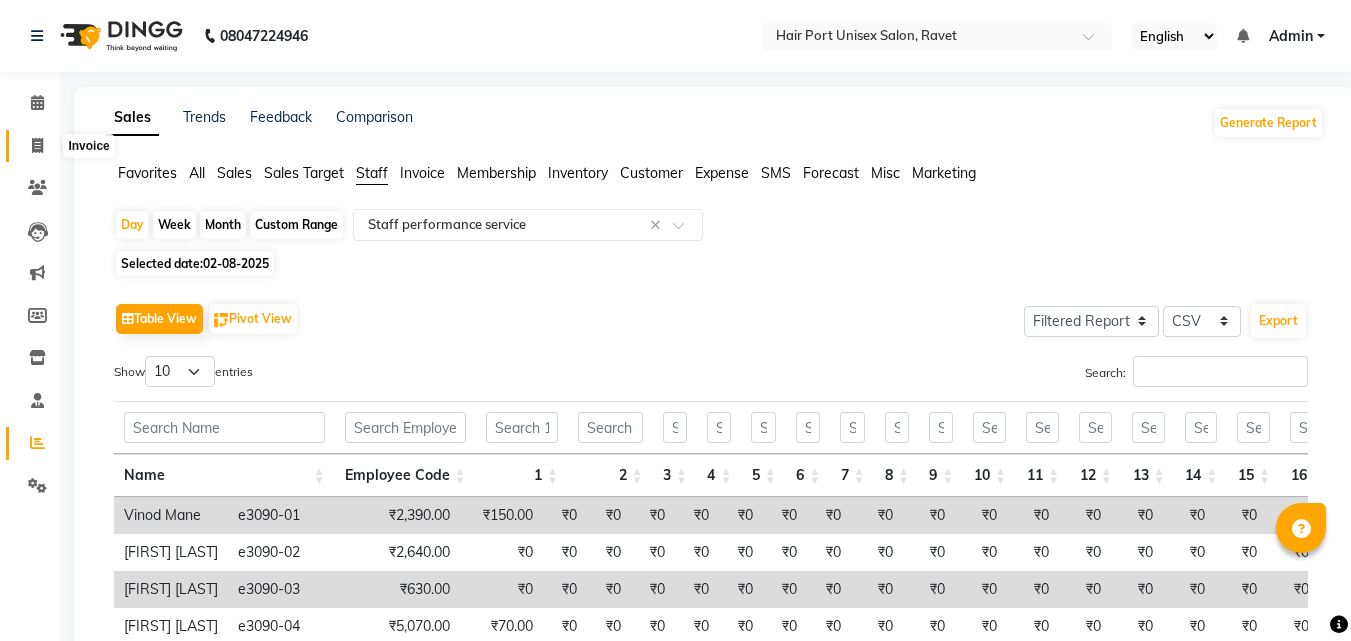 click 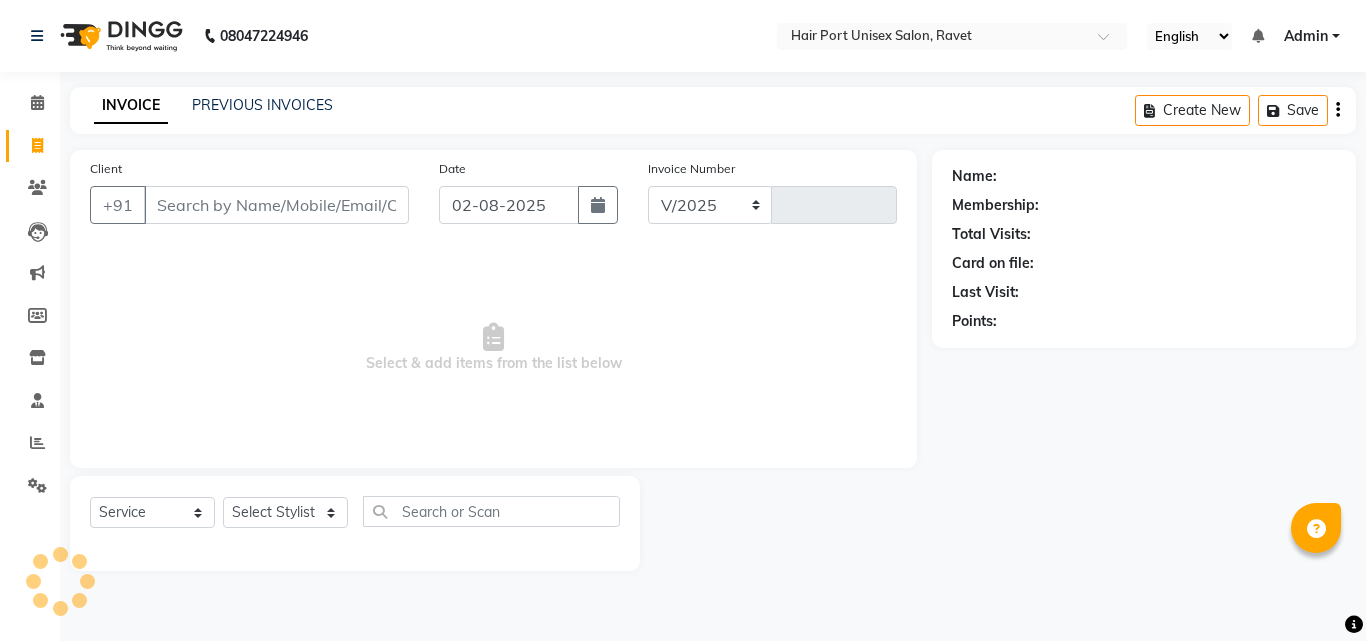 select on "7015" 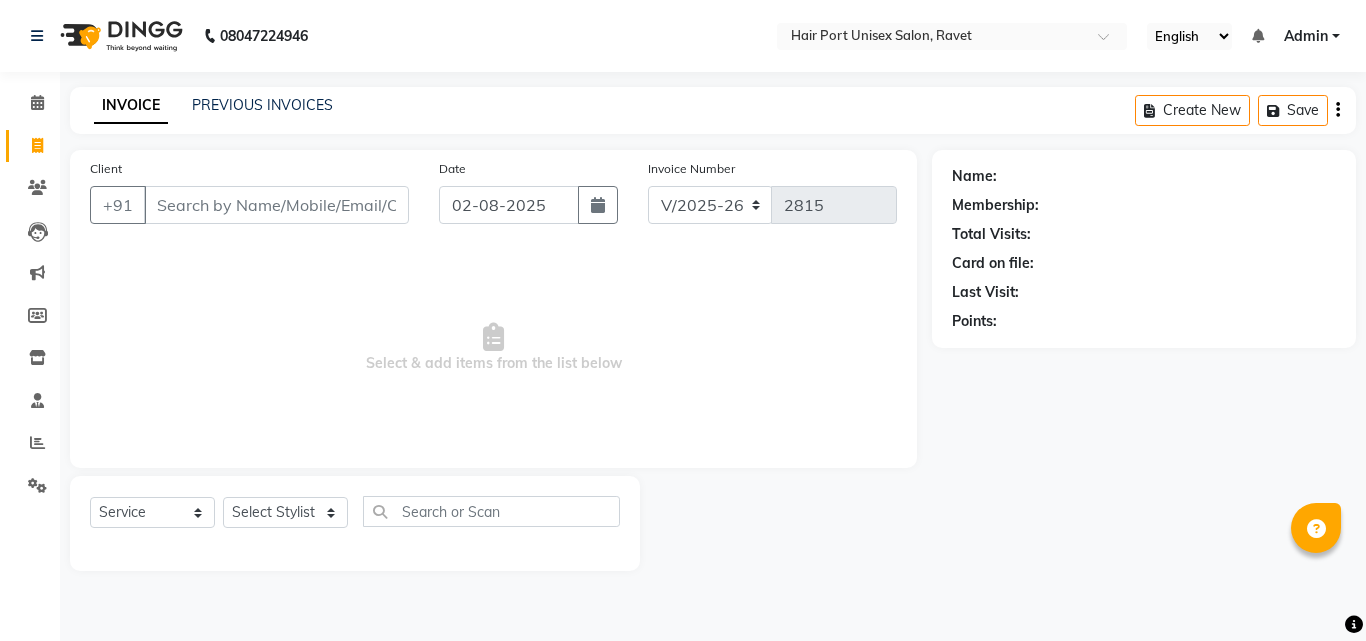 click on "Client" at bounding box center [276, 205] 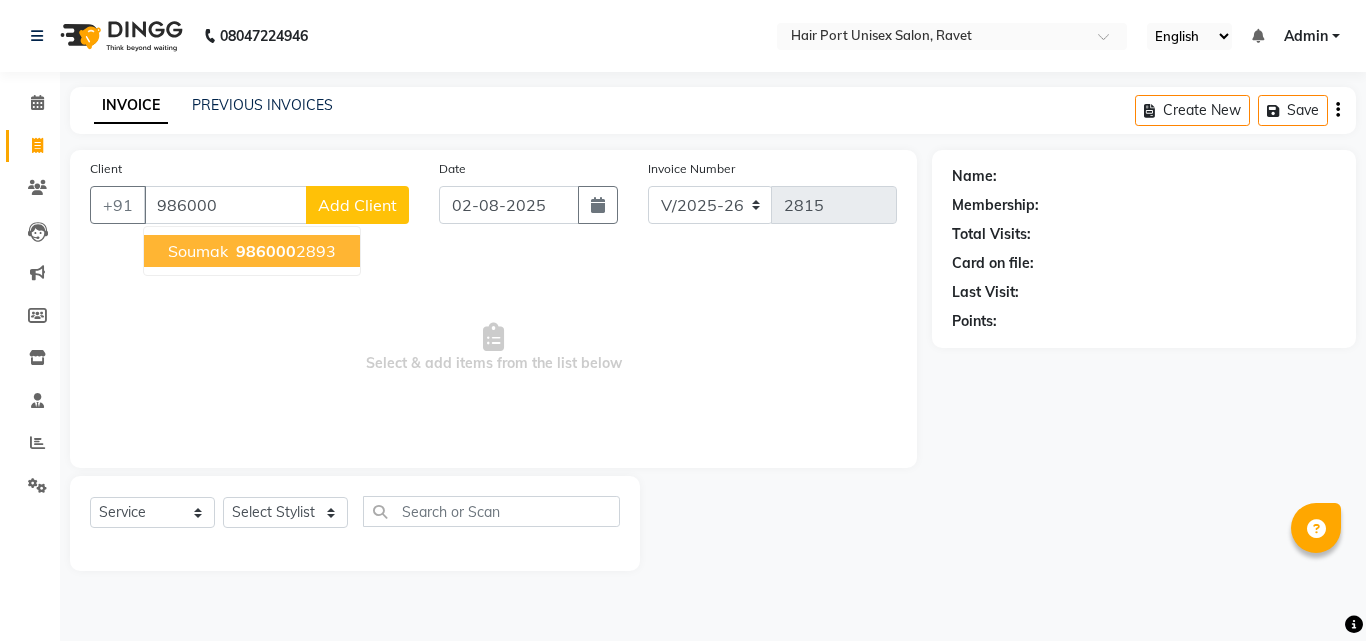 click on "986000" at bounding box center [266, 251] 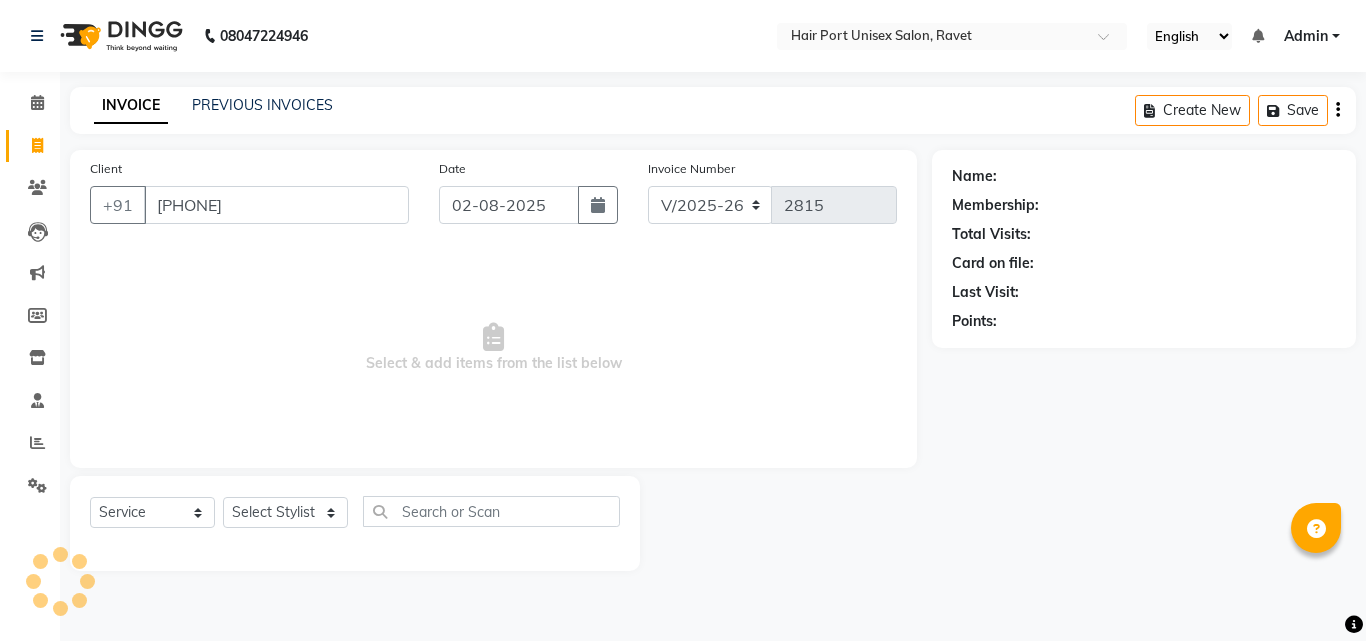 type on "[PHONE]" 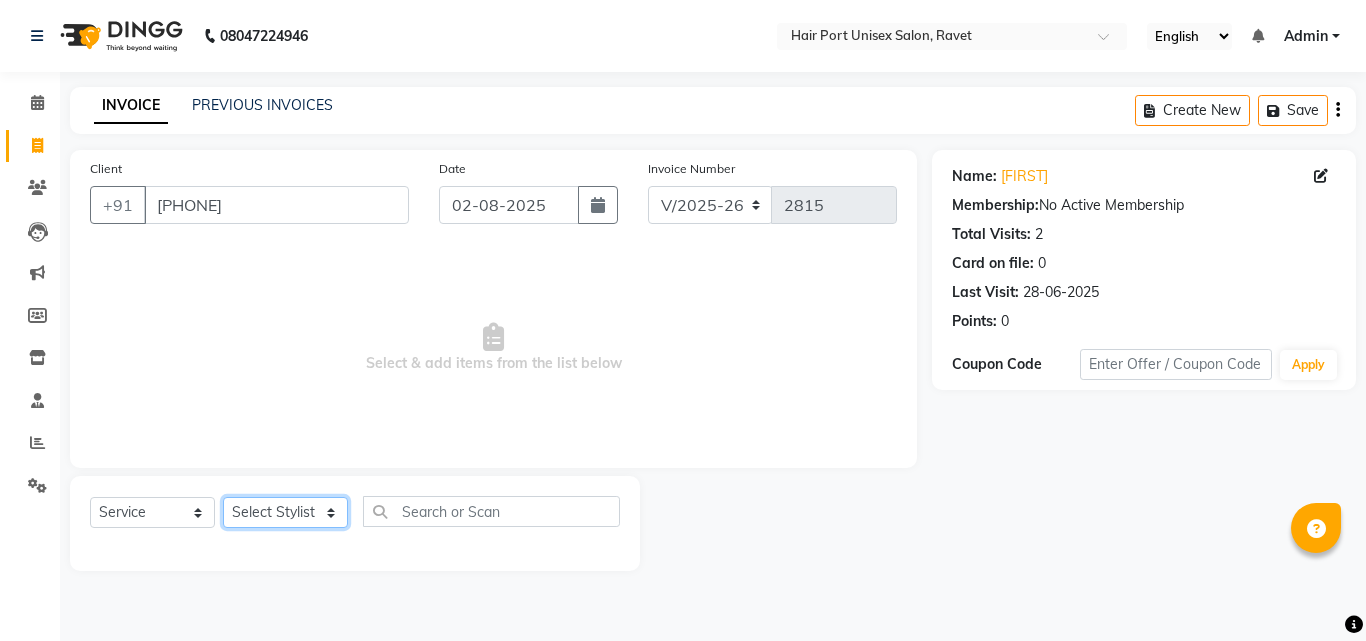 click on "Select Stylist [FIRST] [LAST]  Esmail [FIRST] [FIRST] [LAST] Netaji [FIRST] [LAST]  [FIRST]    [FIRST] [LAST]  [FIRST] [LAST]" 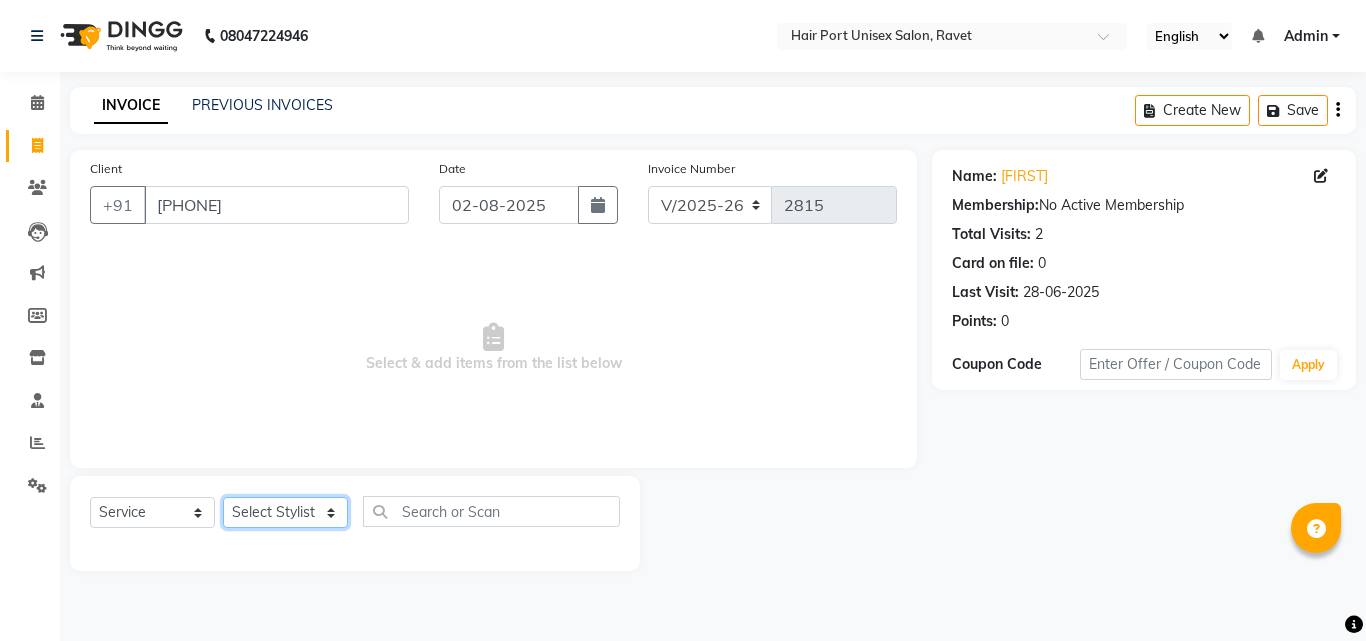 select on "66342" 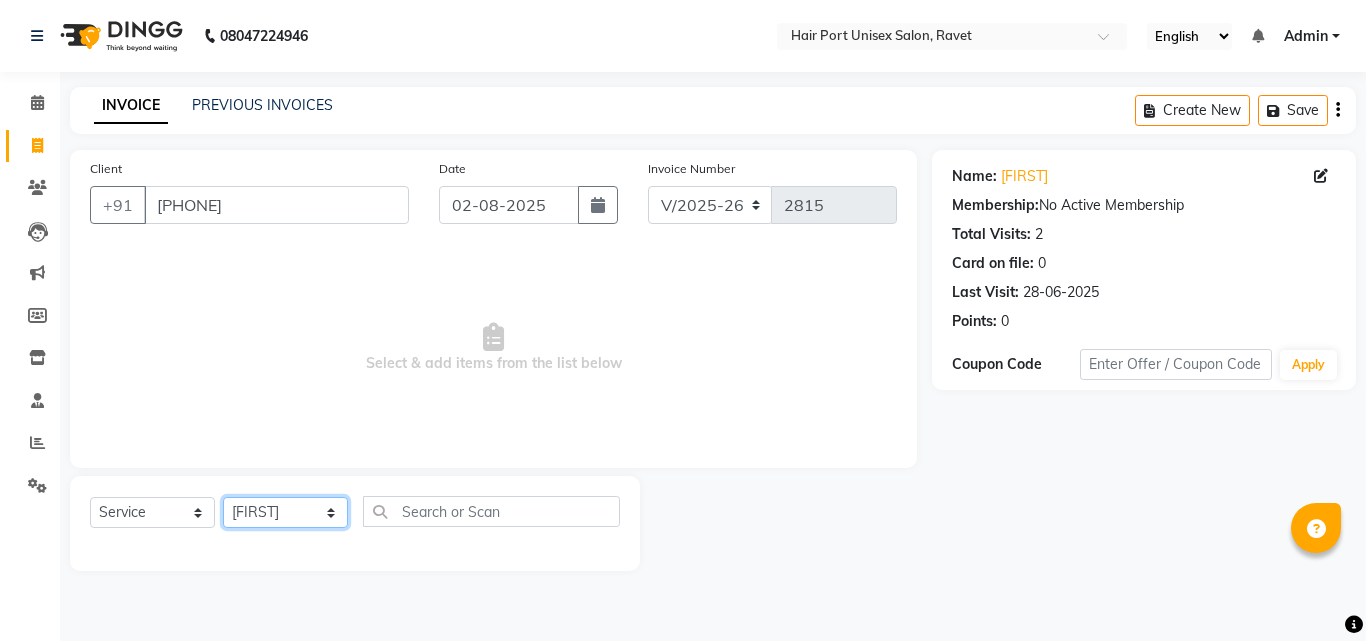 click on "Select Stylist [FIRST] [LAST]  Esmail [FIRST] [FIRST] [LAST] Netaji [FIRST] [LAST]  [FIRST]    [FIRST] [LAST]  [FIRST] [LAST]" 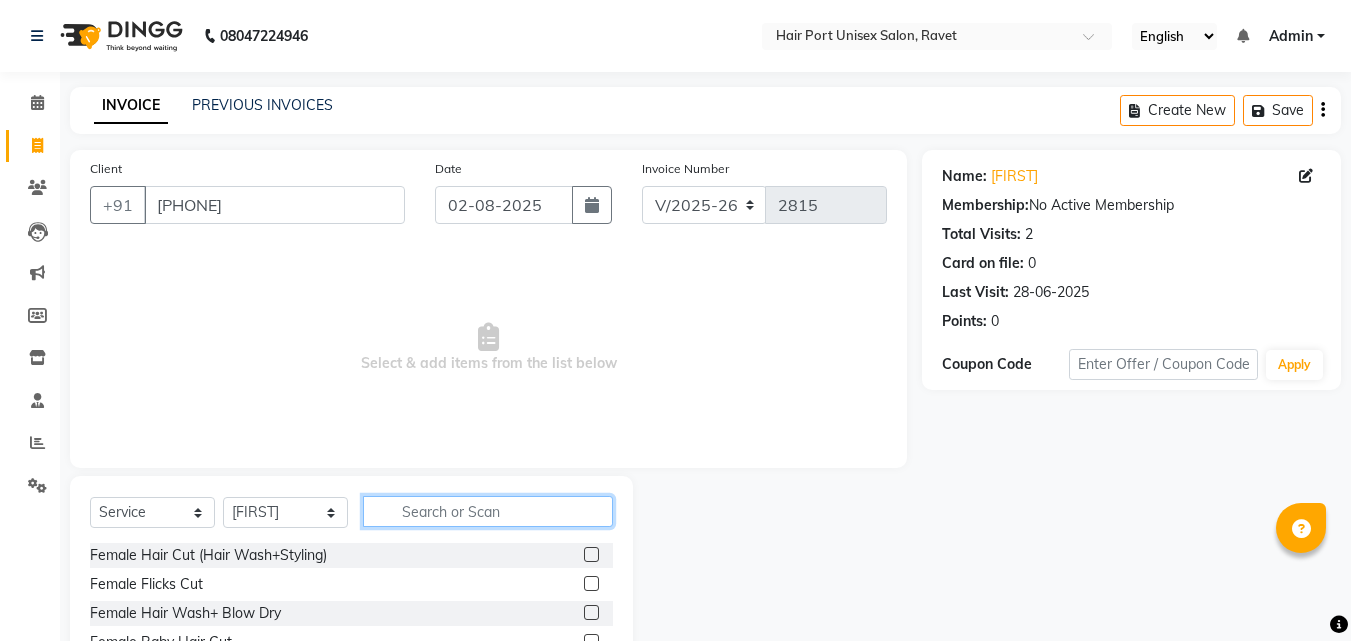 click 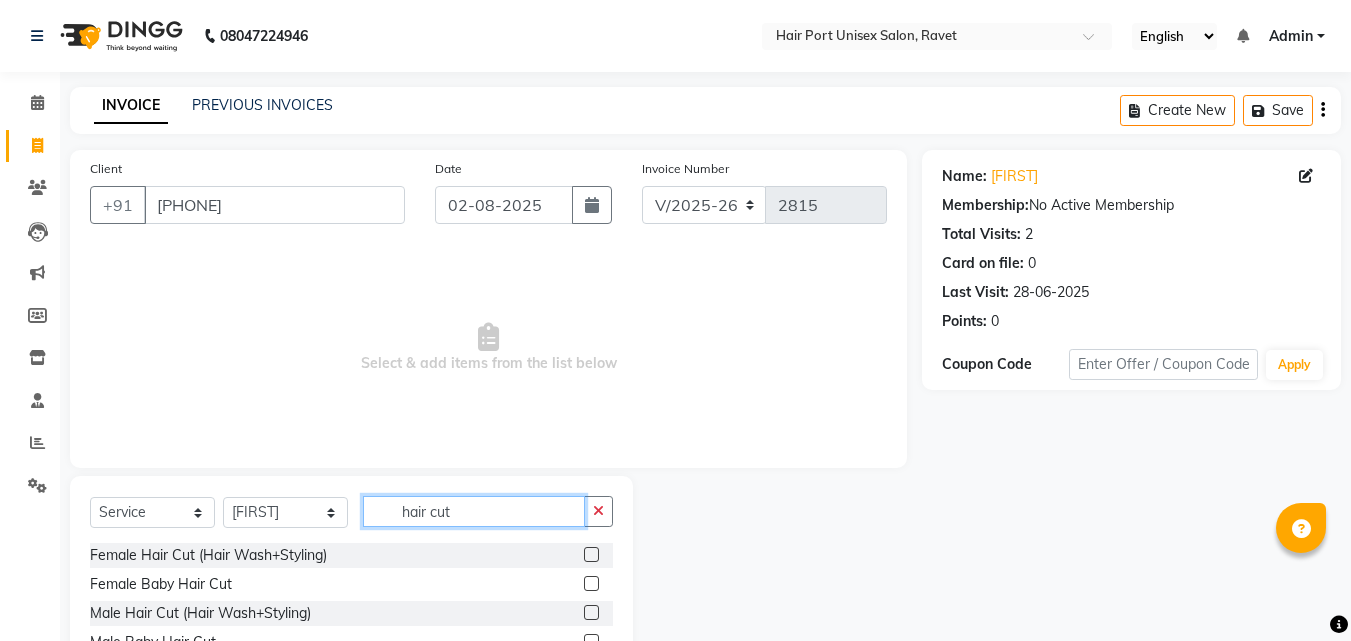type on "hair cut" 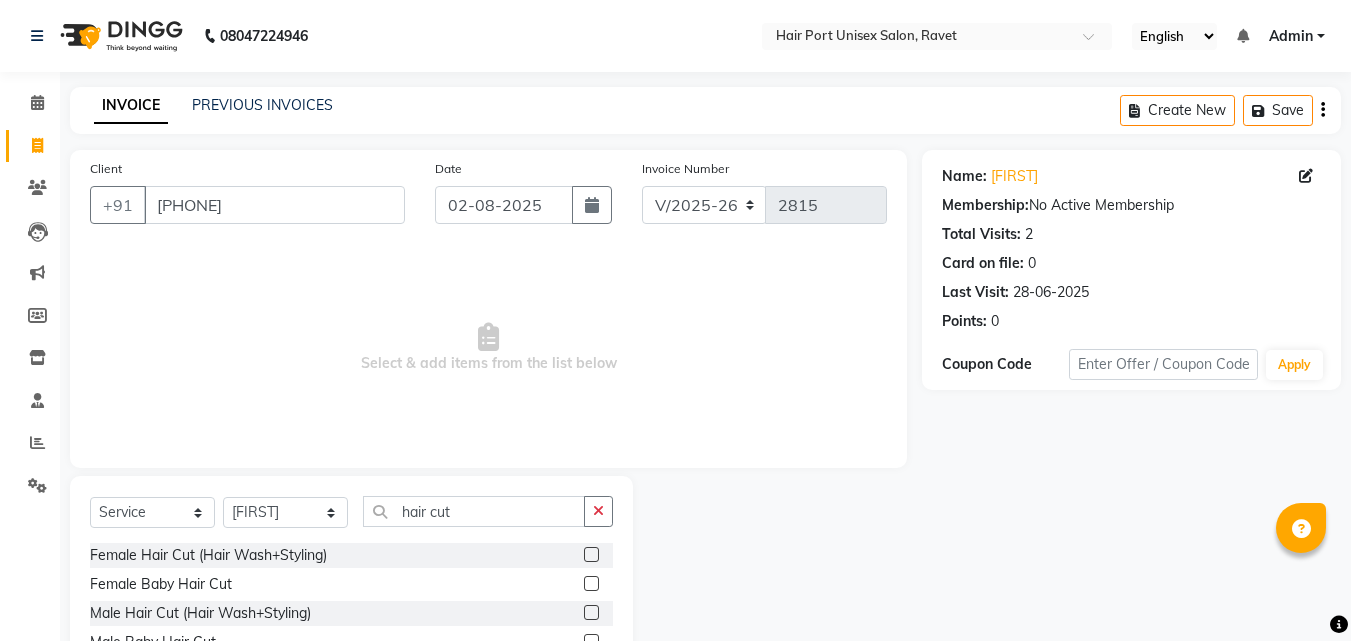 click 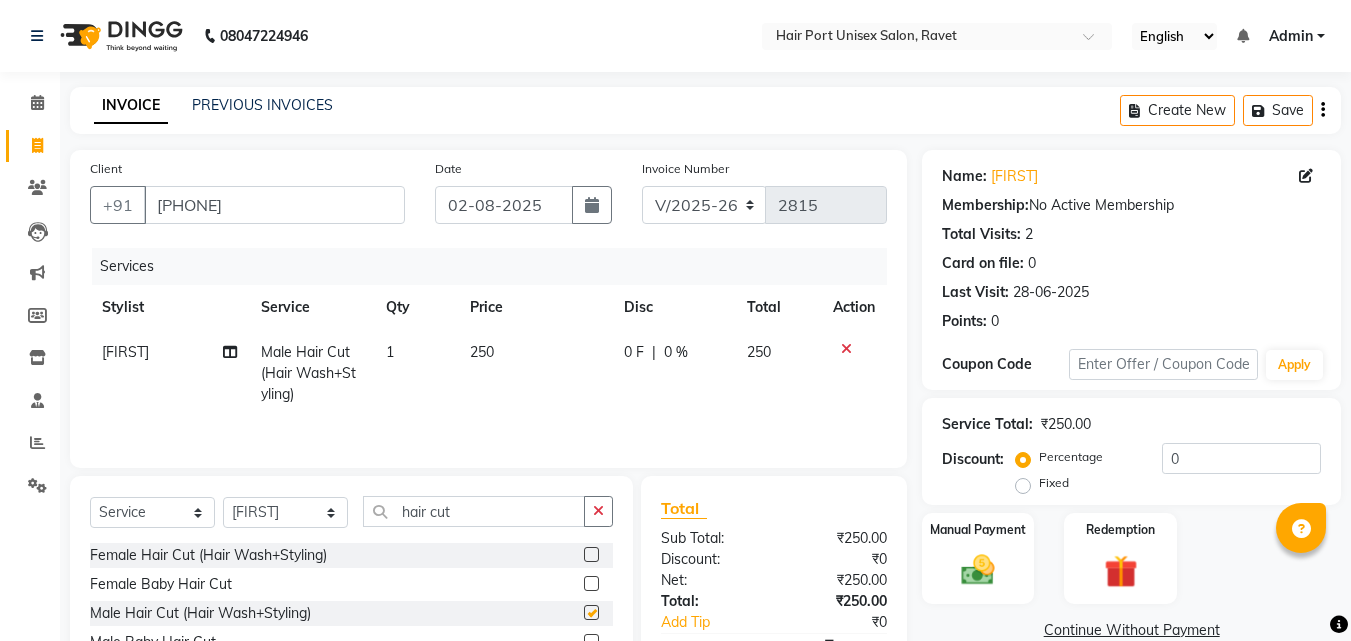 checkbox on "false" 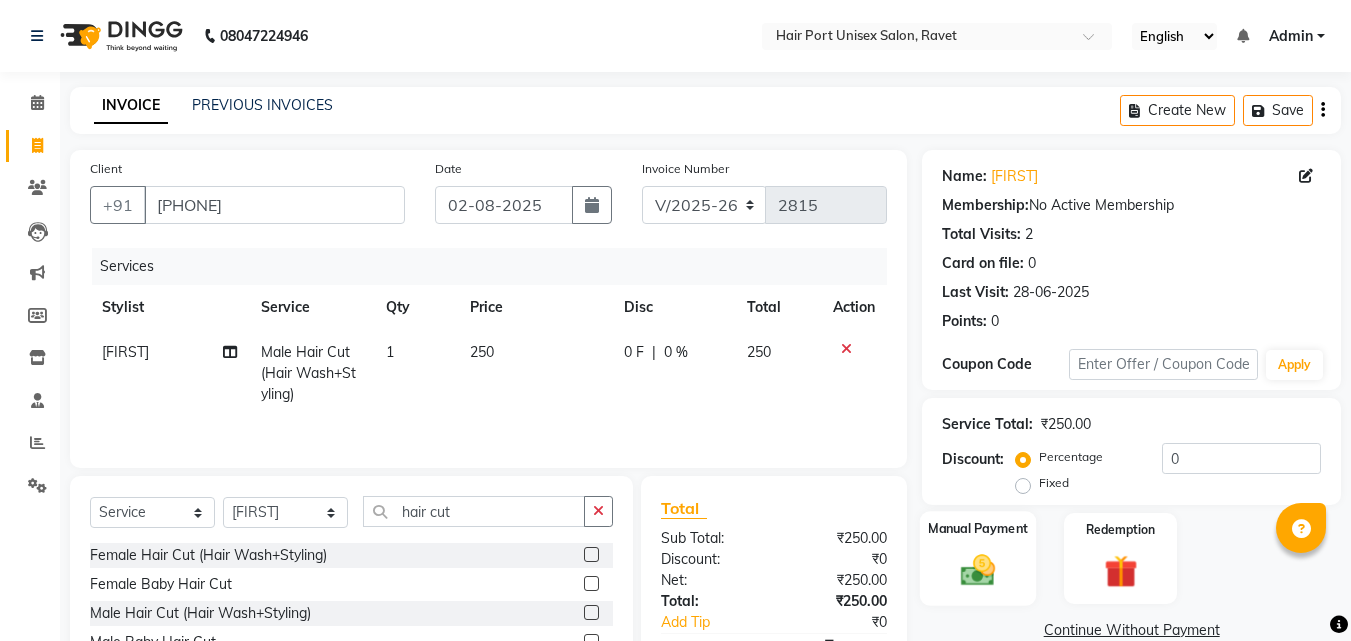 click 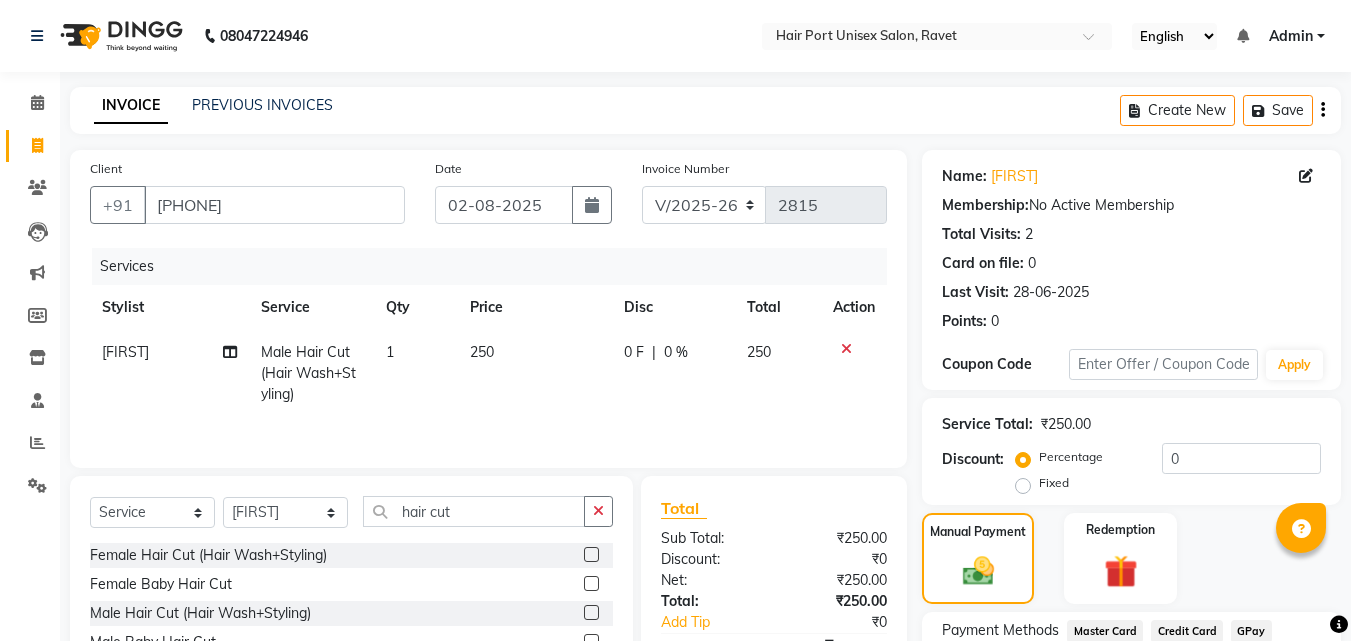 click on "Manual Payment Redemption" 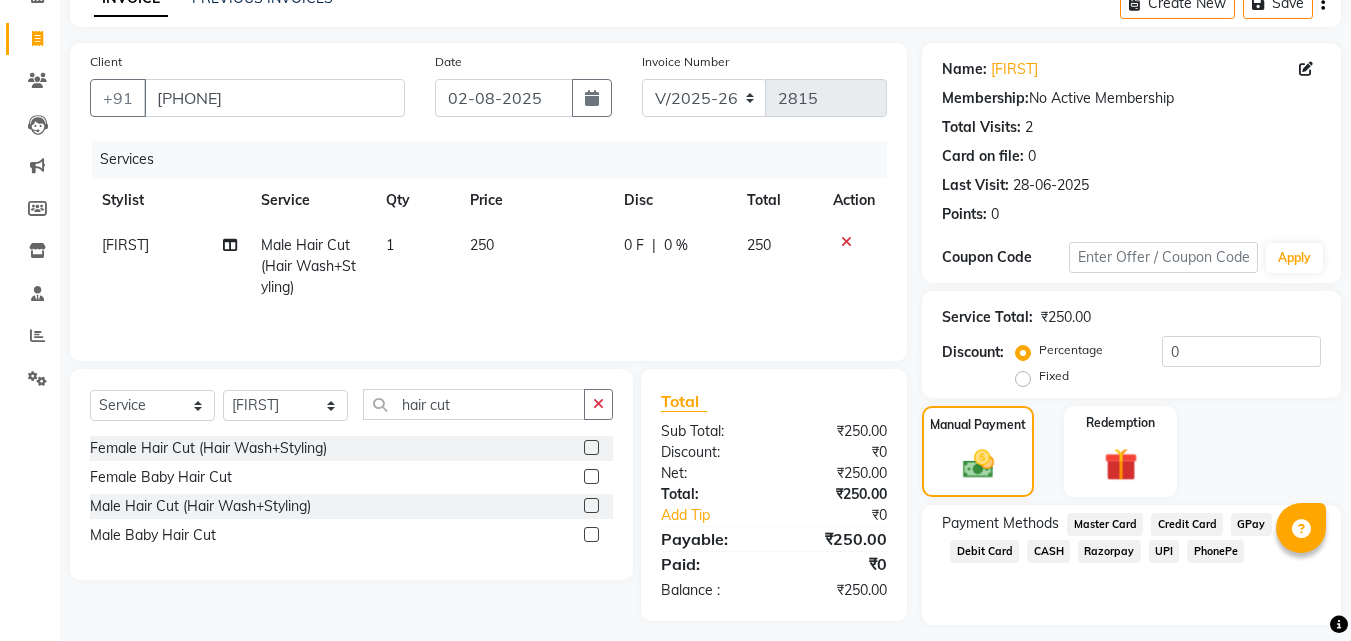 scroll, scrollTop: 162, scrollLeft: 0, axis: vertical 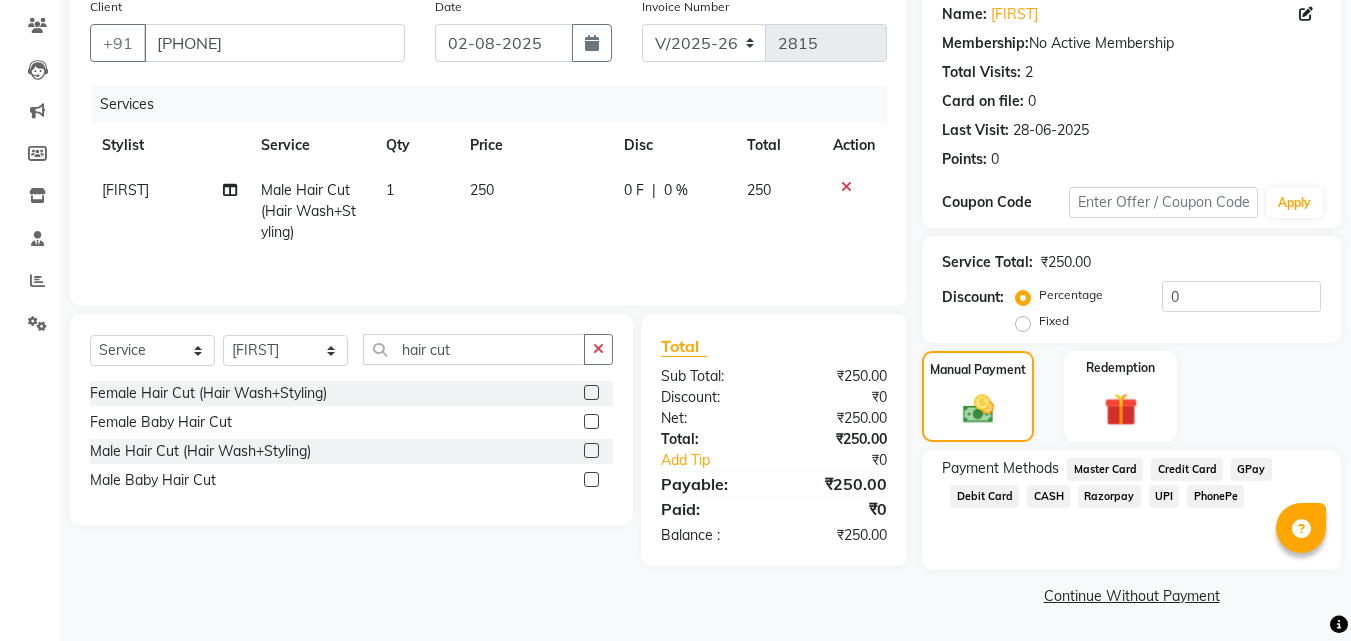 click on "UPI" 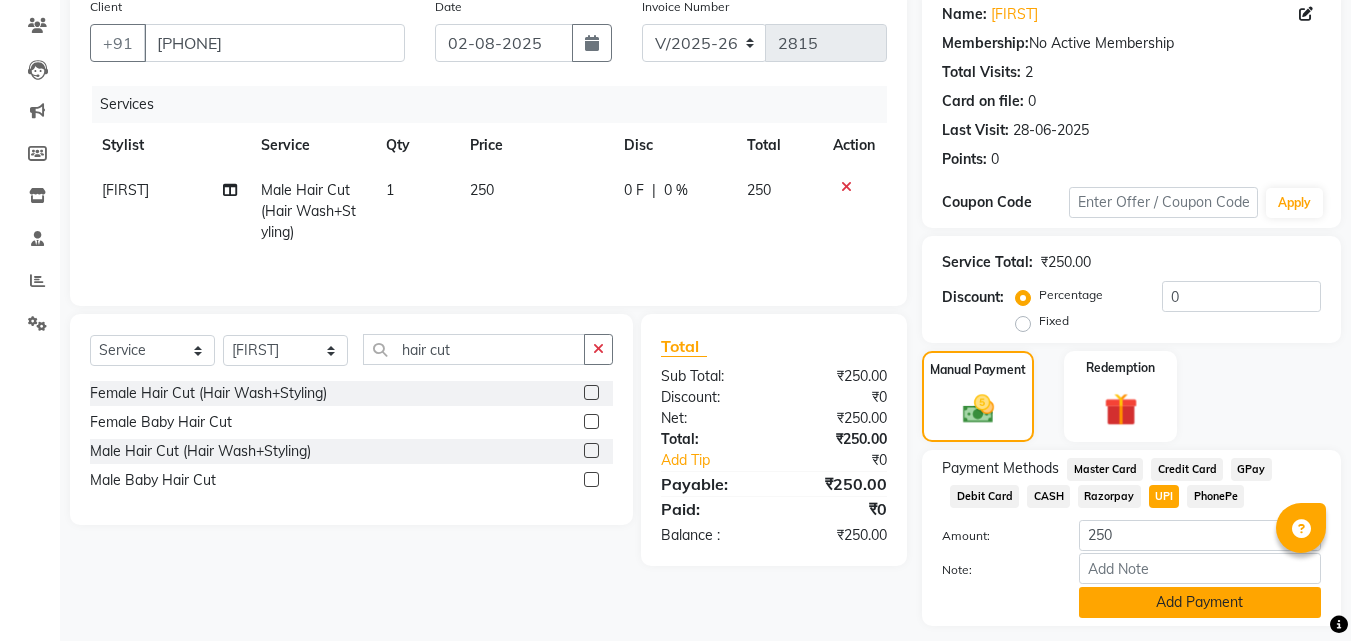 click on "Add Payment" 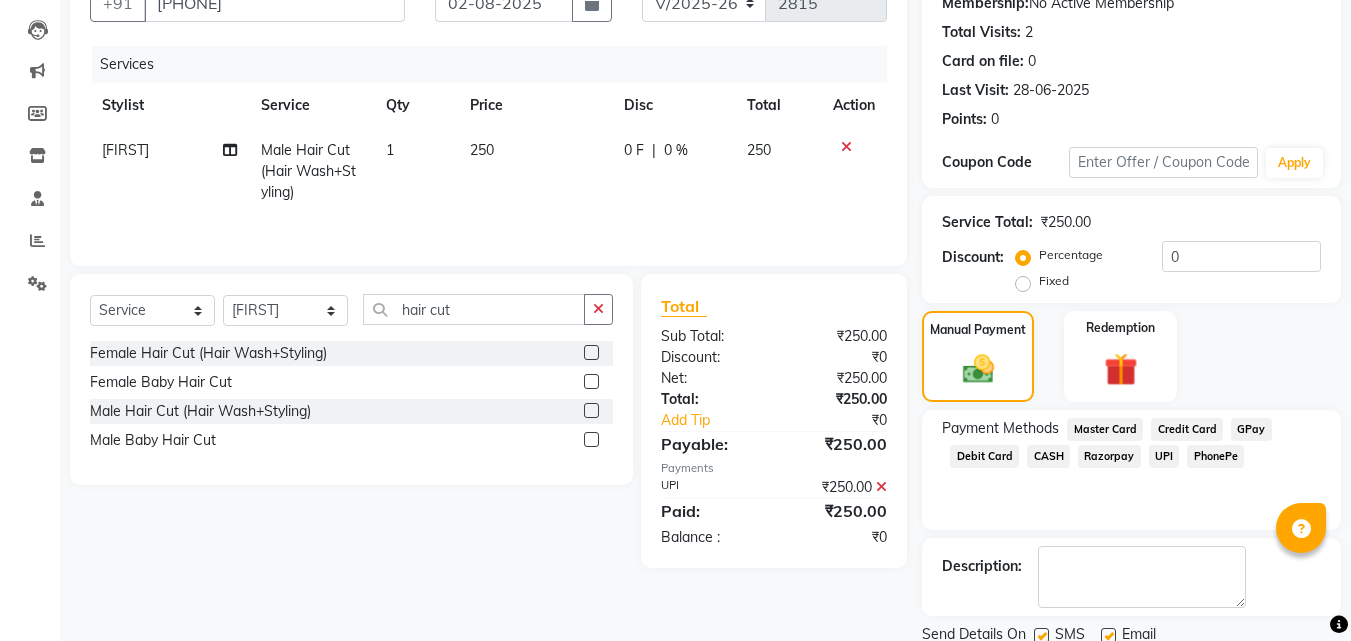 scroll, scrollTop: 275, scrollLeft: 0, axis: vertical 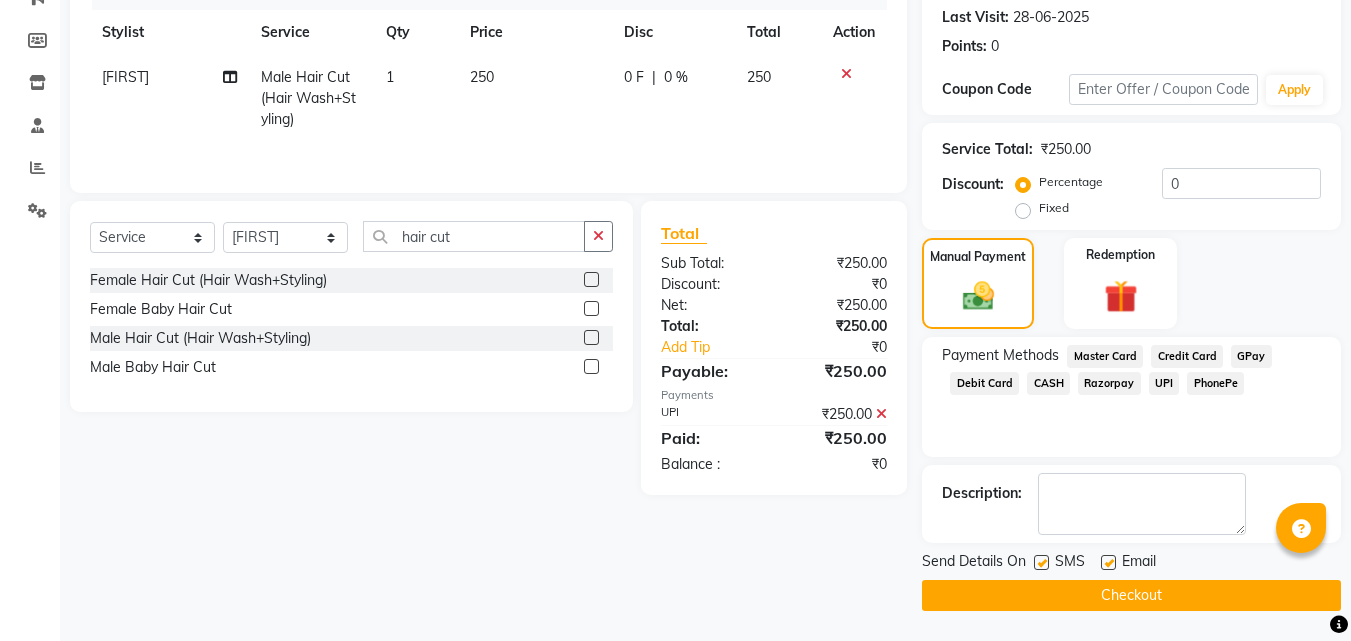 click on "Checkout" 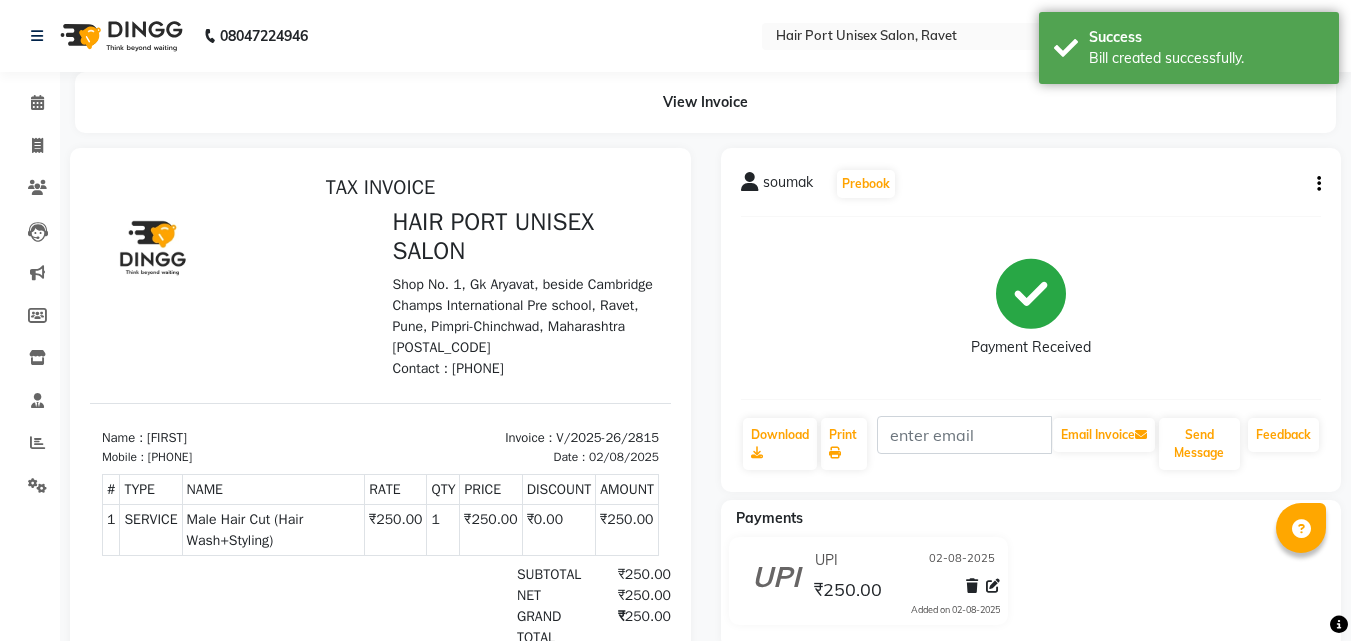 scroll, scrollTop: 0, scrollLeft: 0, axis: both 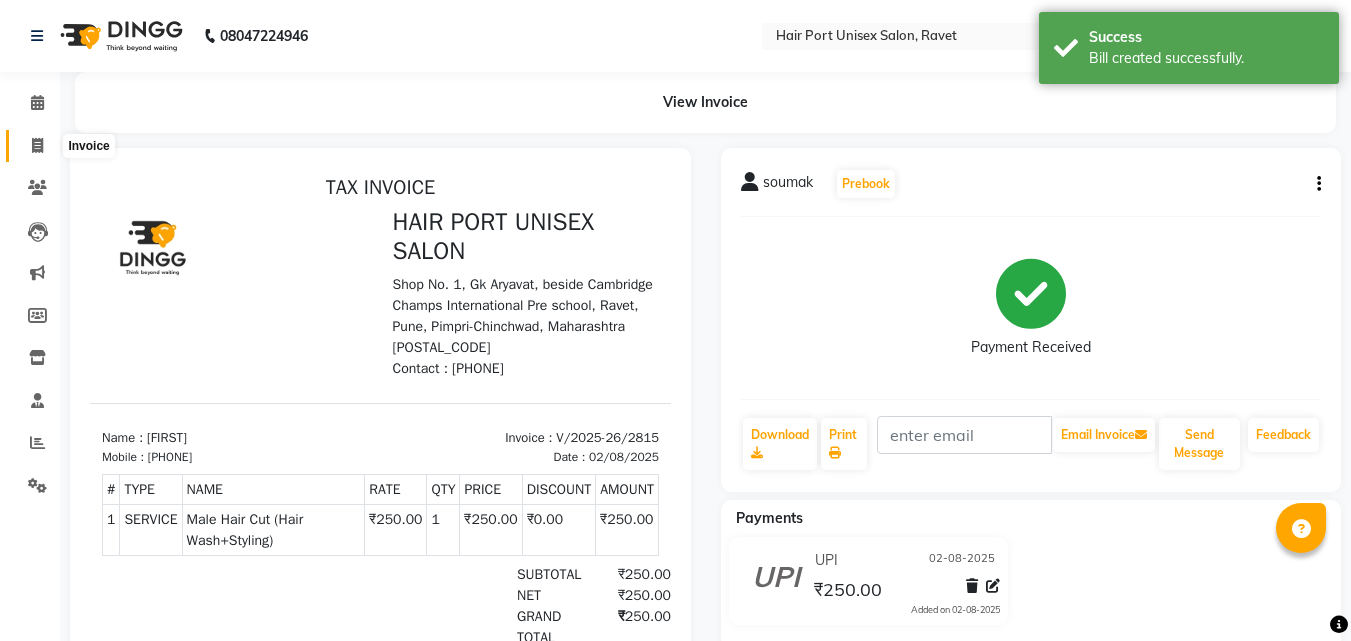 click 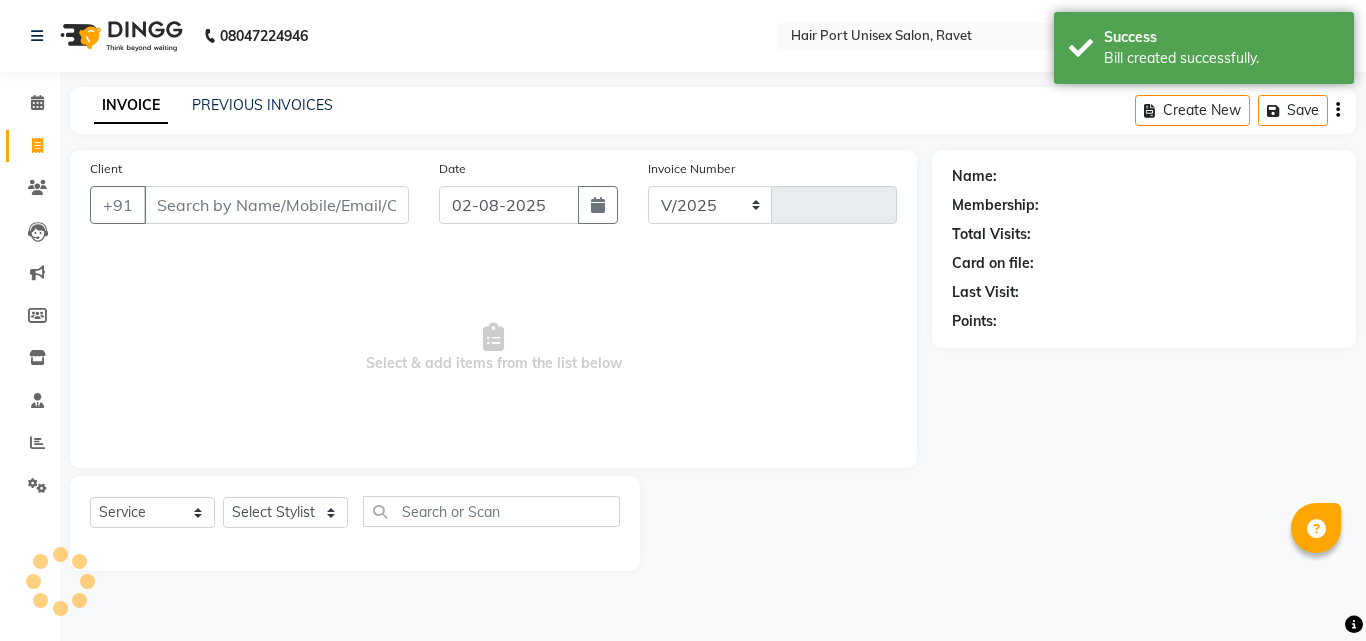 select on "7015" 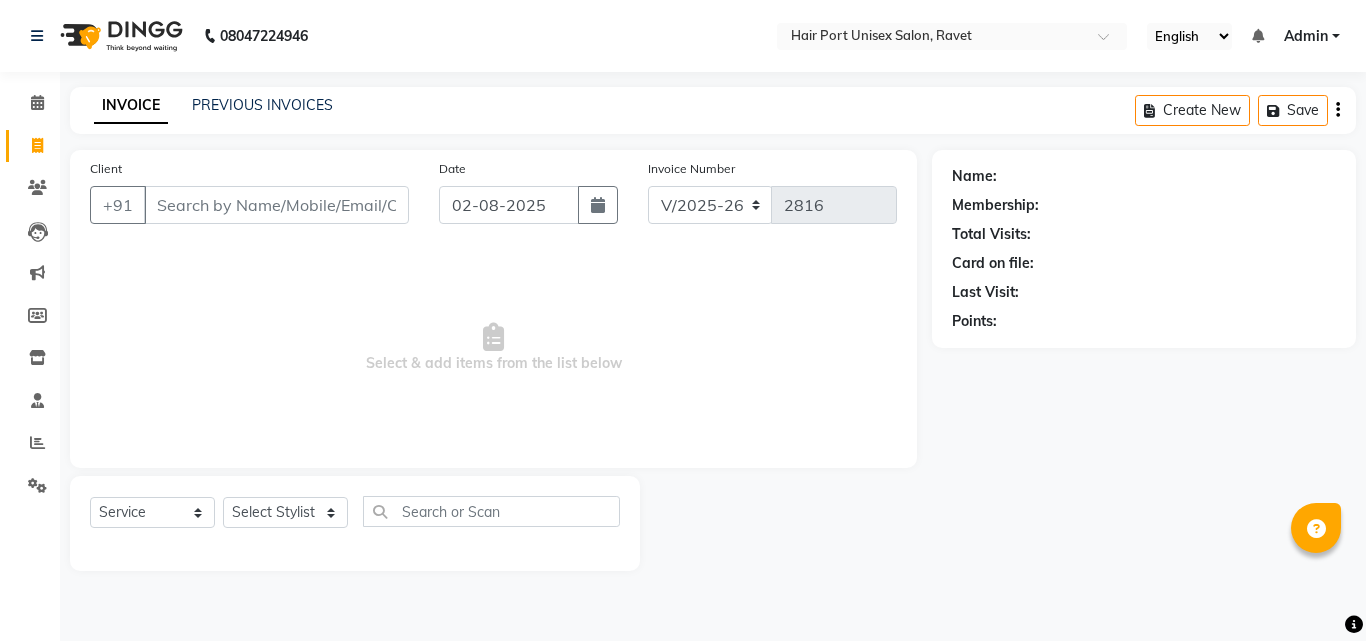 click on "Client" at bounding box center [276, 205] 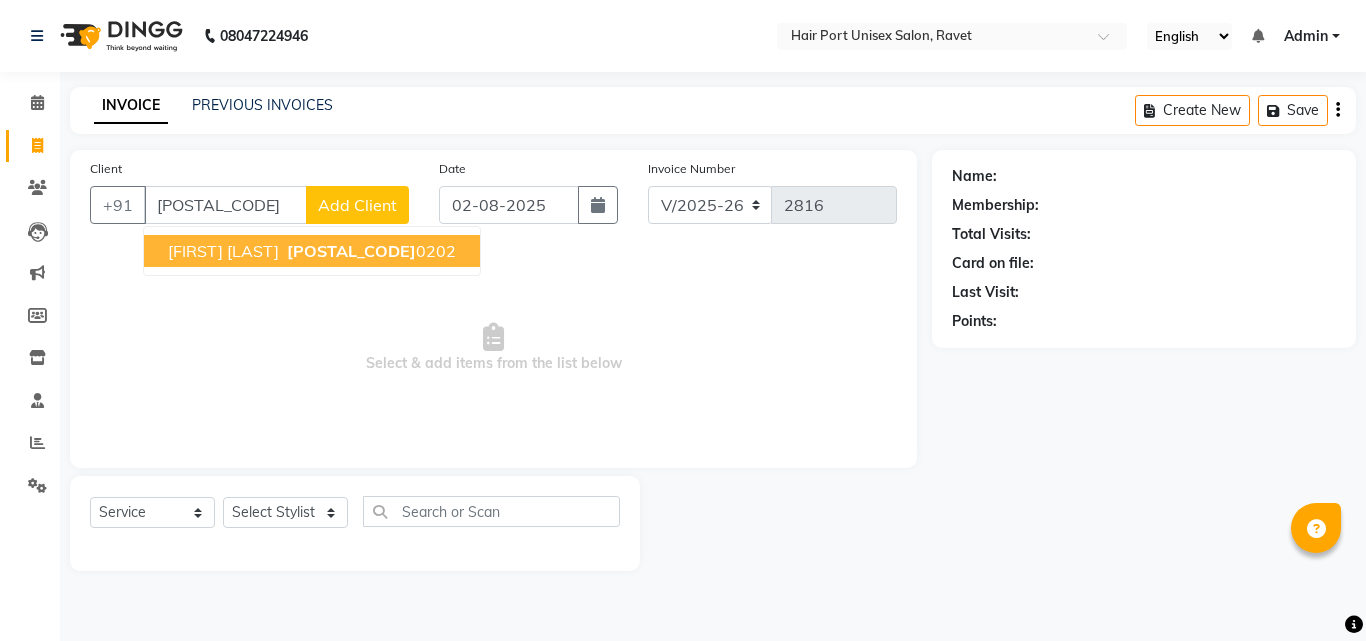 click on "[POSTAL_CODE]" at bounding box center [351, 251] 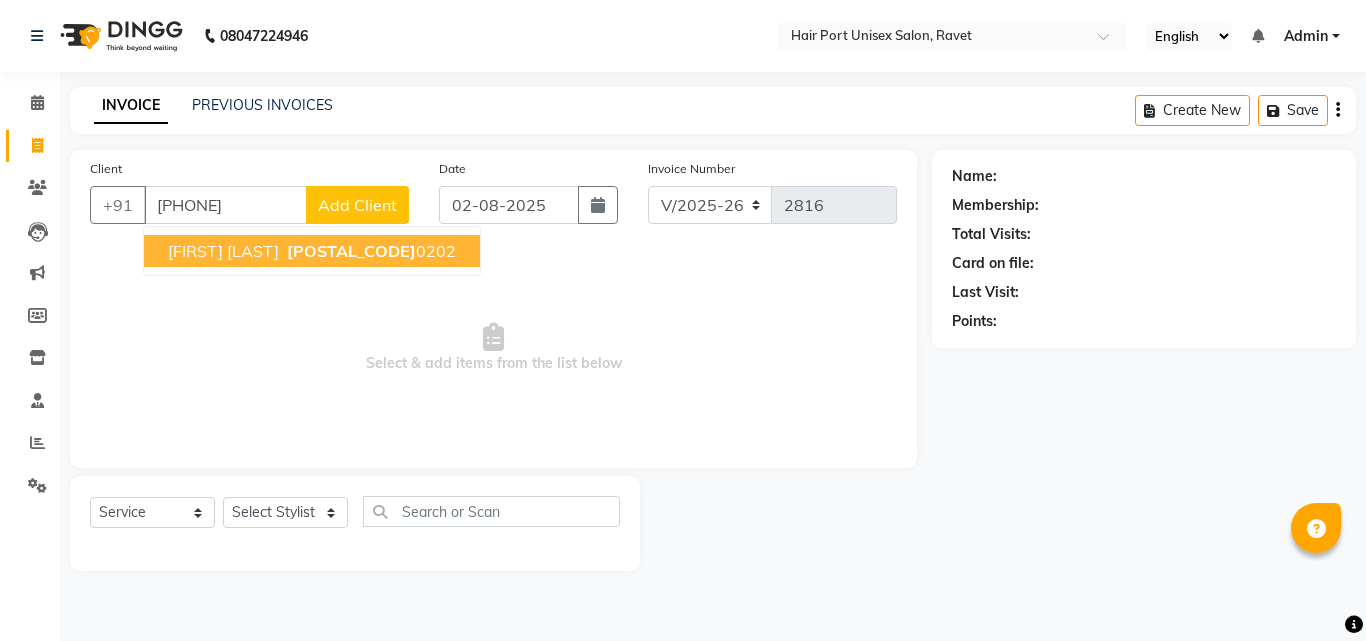 type on "[PHONE]" 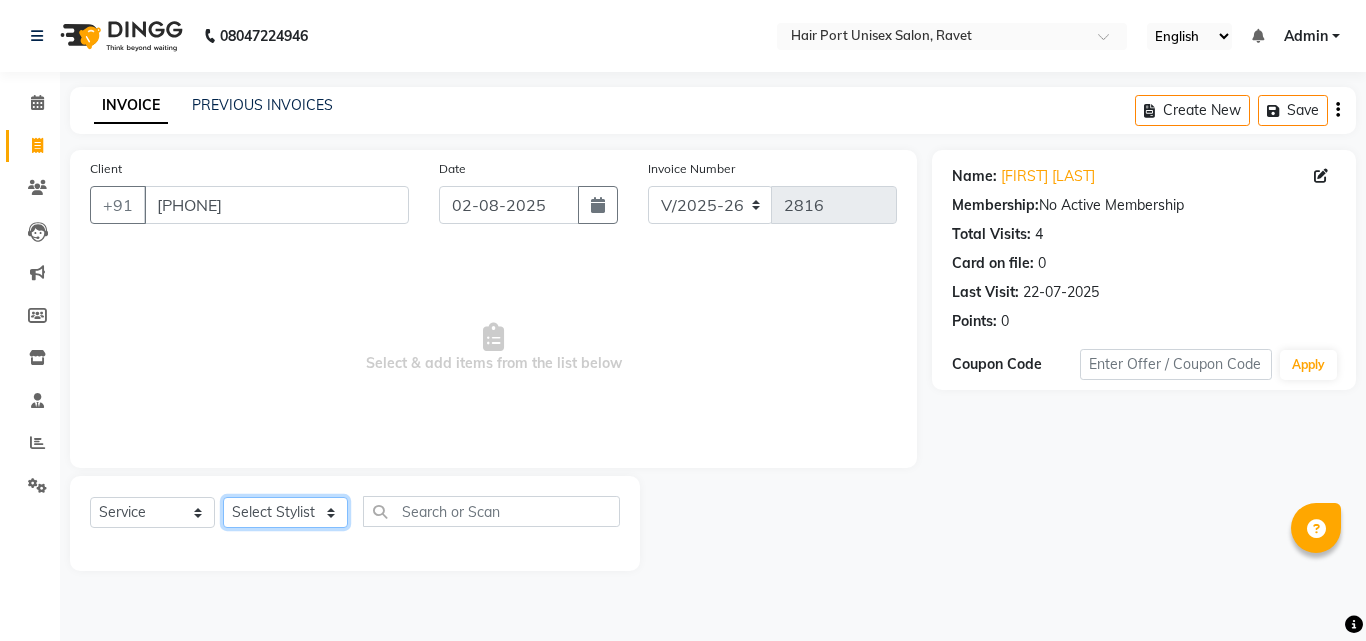 click on "Select Stylist [FIRST] [LAST]  Esmail [FIRST] [FIRST] [LAST] Netaji [FIRST] [LAST]  [FIRST]    [FIRST] [LAST]  [FIRST] [LAST]" 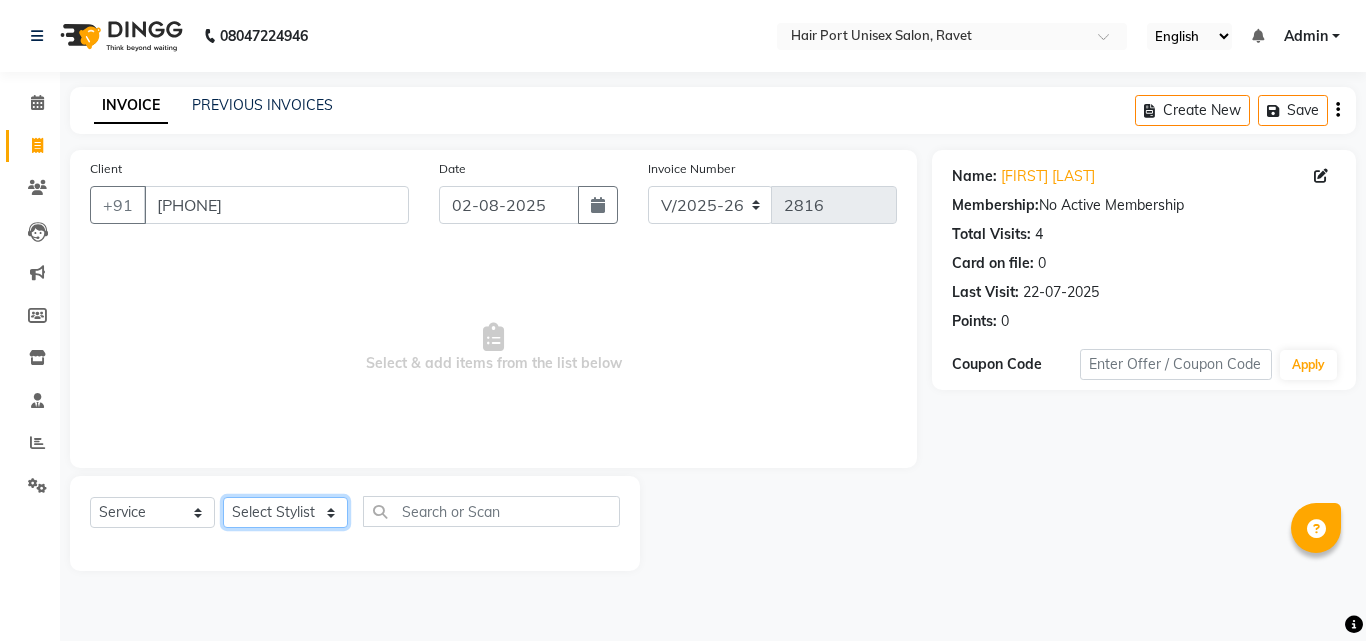 select on "58688" 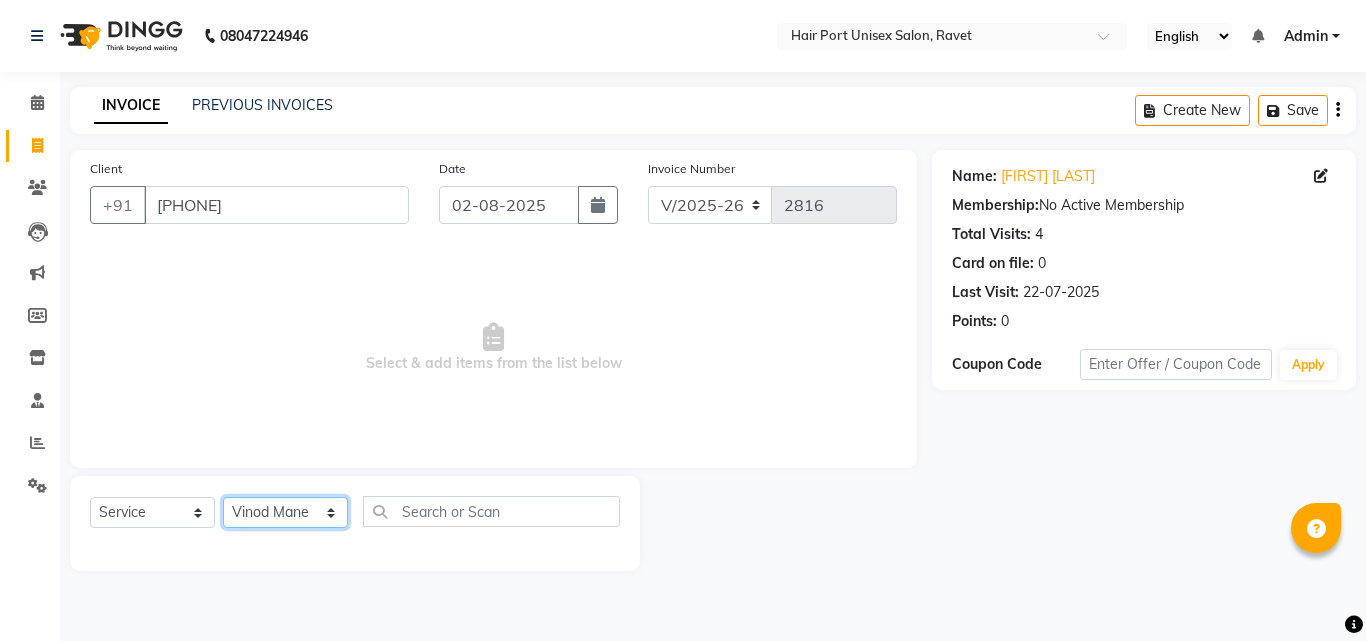 click on "Select Stylist [FIRST] [LAST]  Esmail [FIRST] [FIRST] [LAST] Netaji [FIRST] [LAST]  [FIRST]    [FIRST] [LAST]  [FIRST] [LAST]" 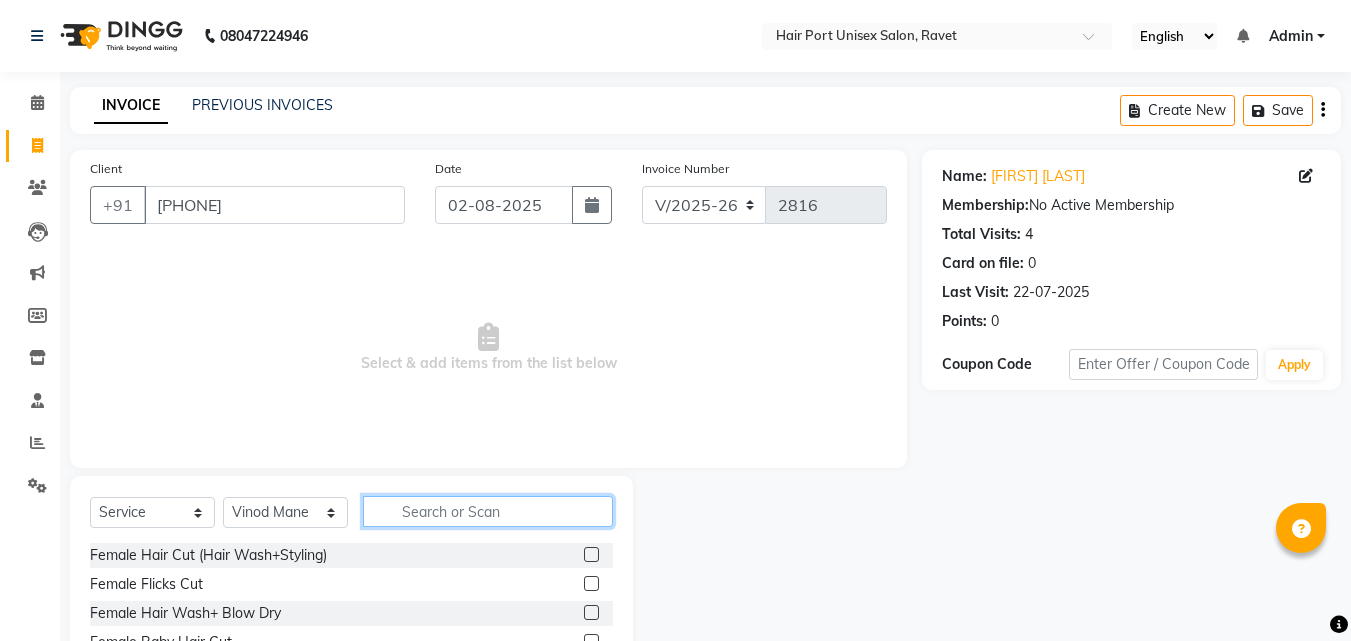 click 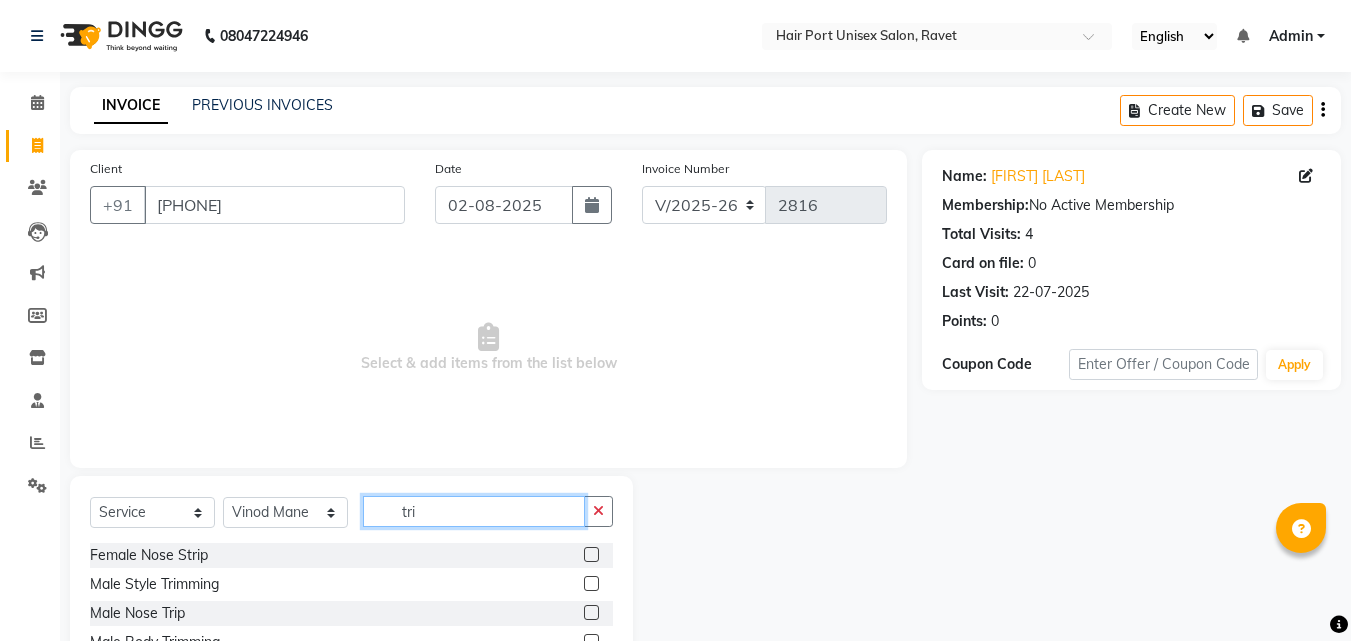 type on "tri" 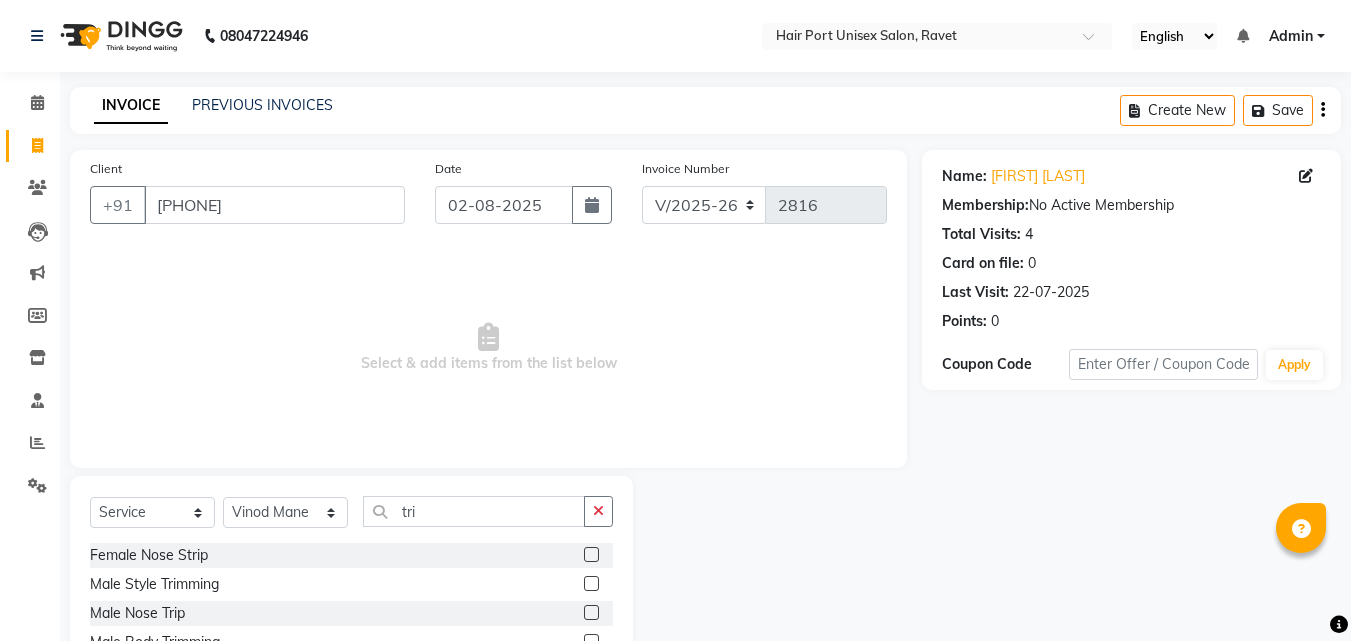 click 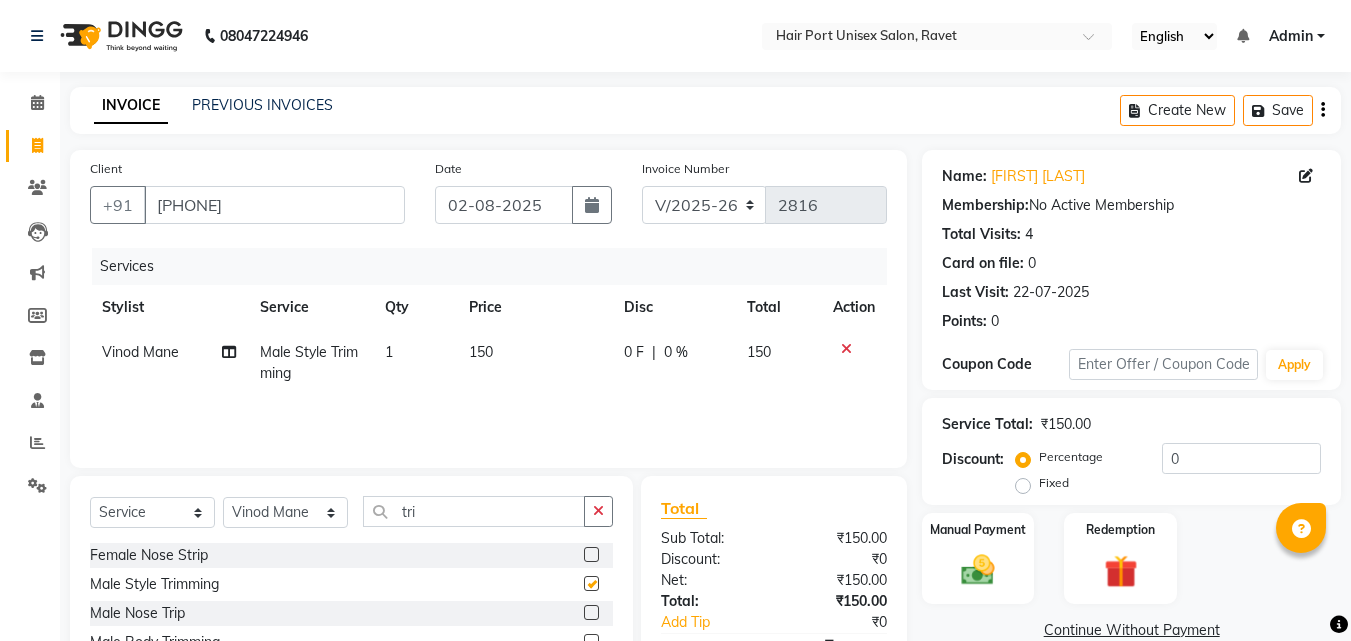 checkbox on "false" 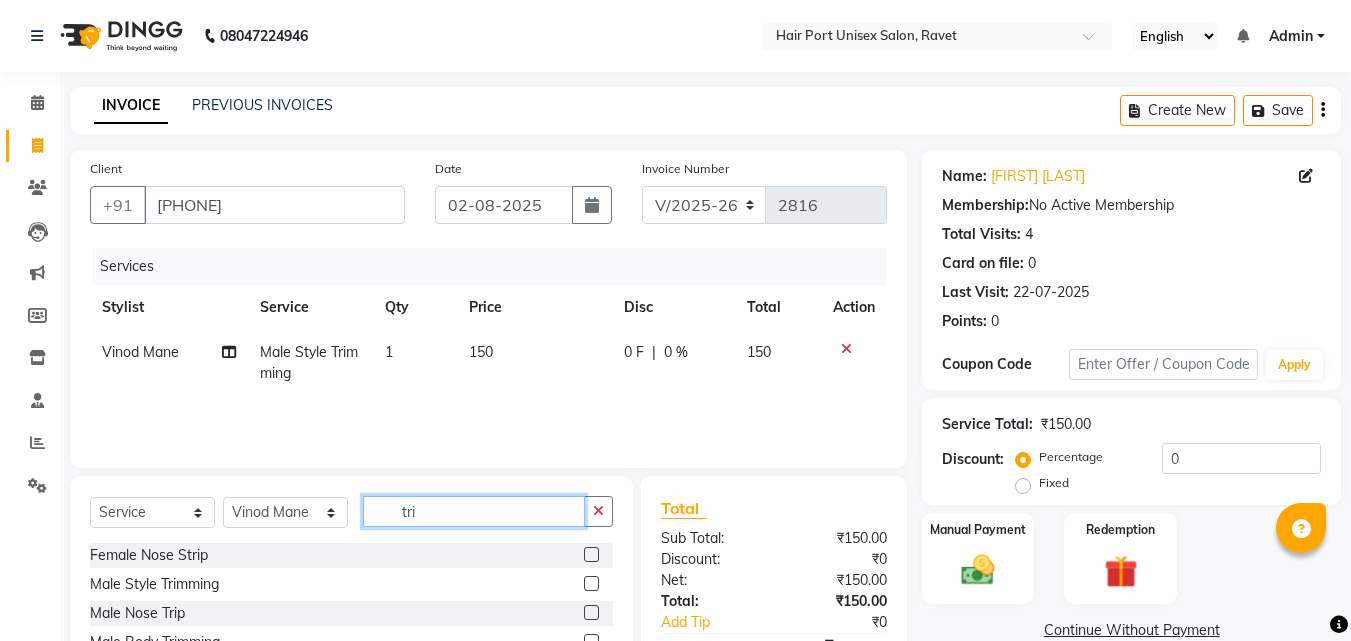 click on "tri" 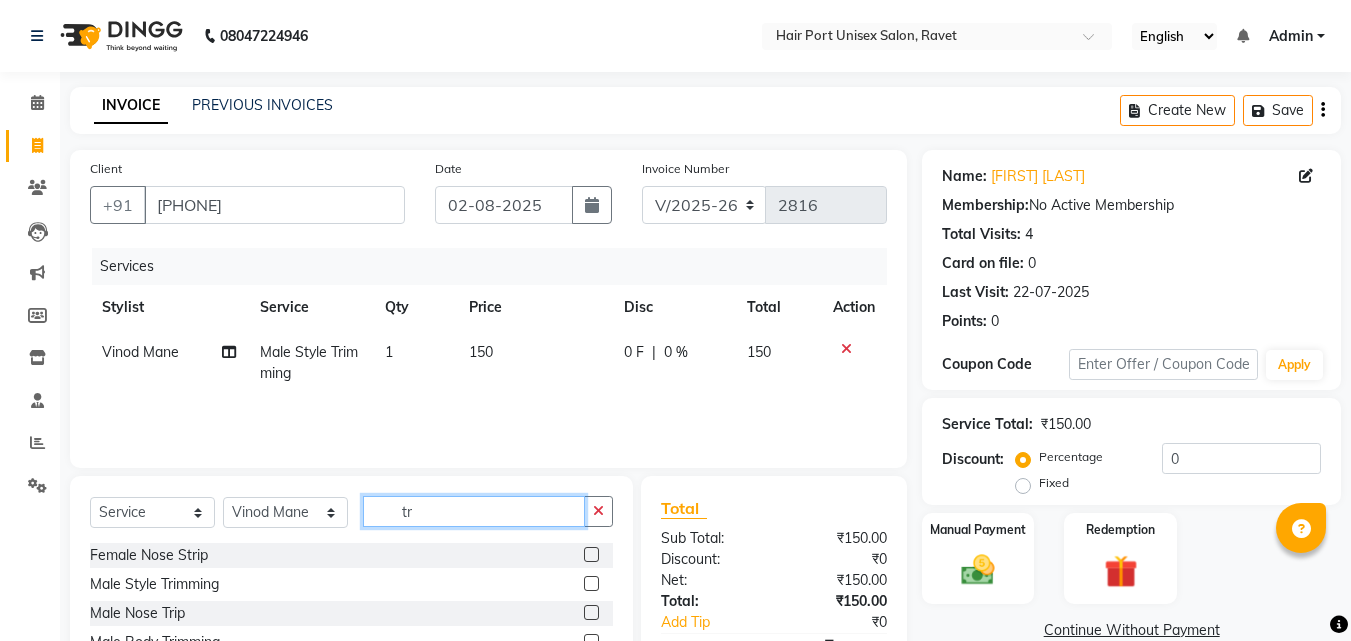 type on "t" 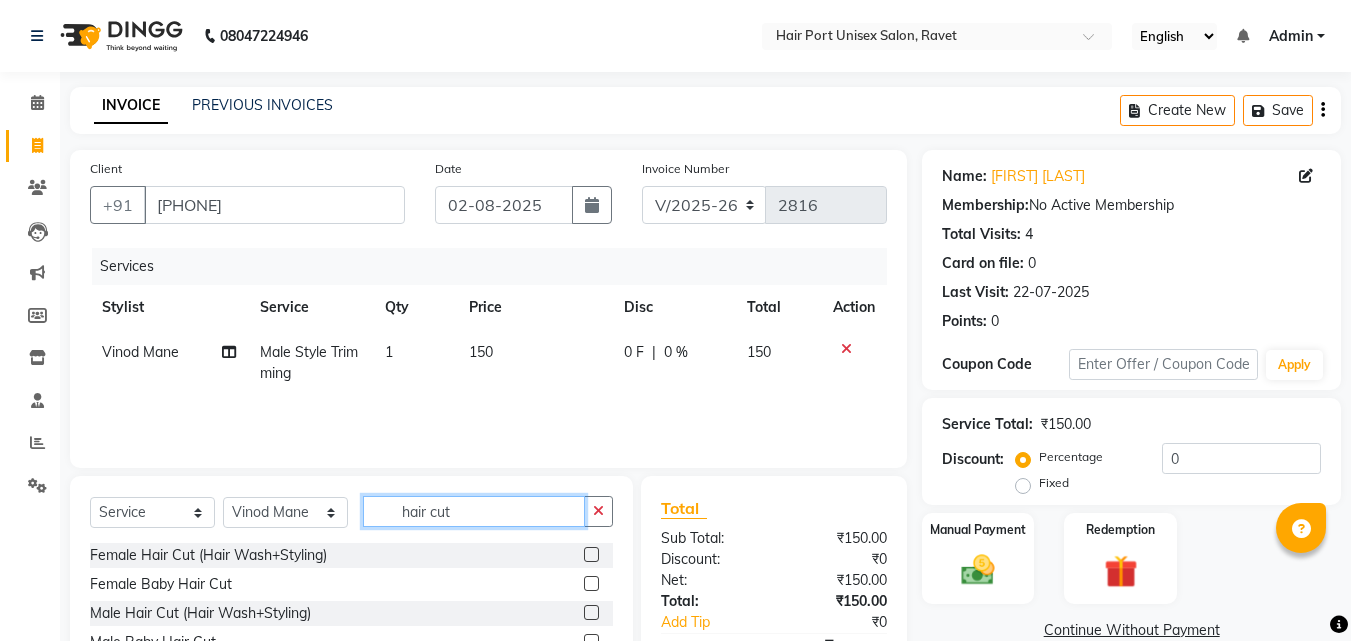 type on "hair cut" 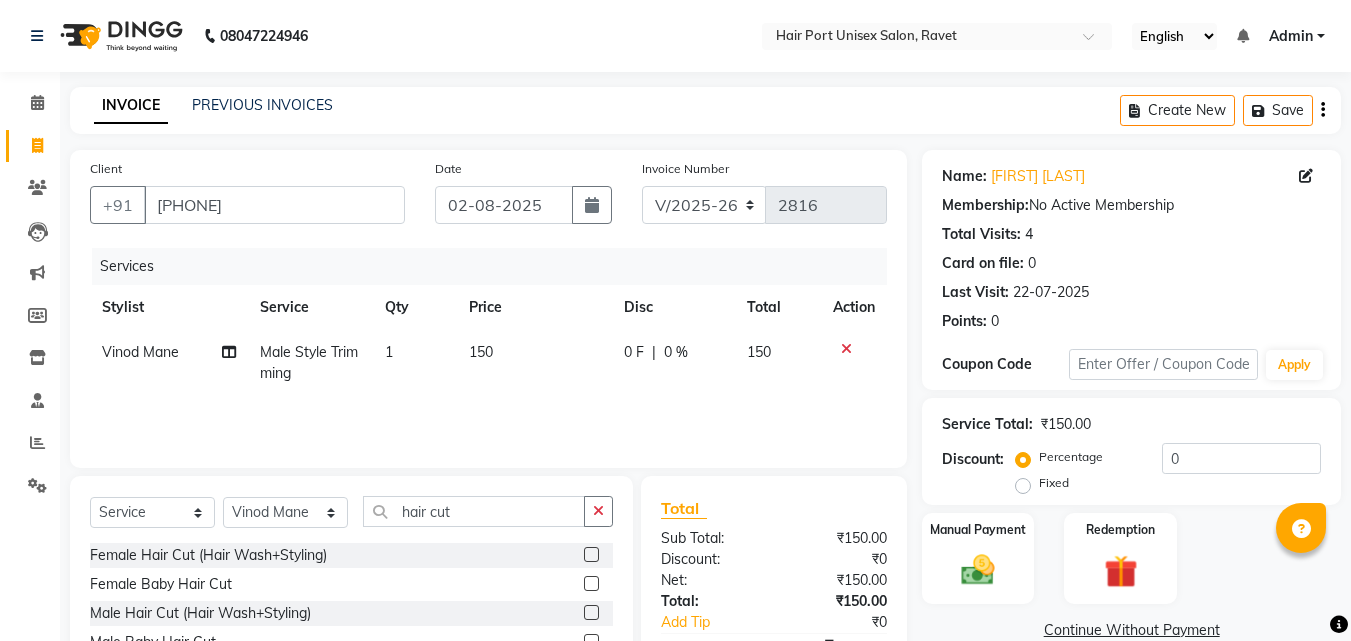 click 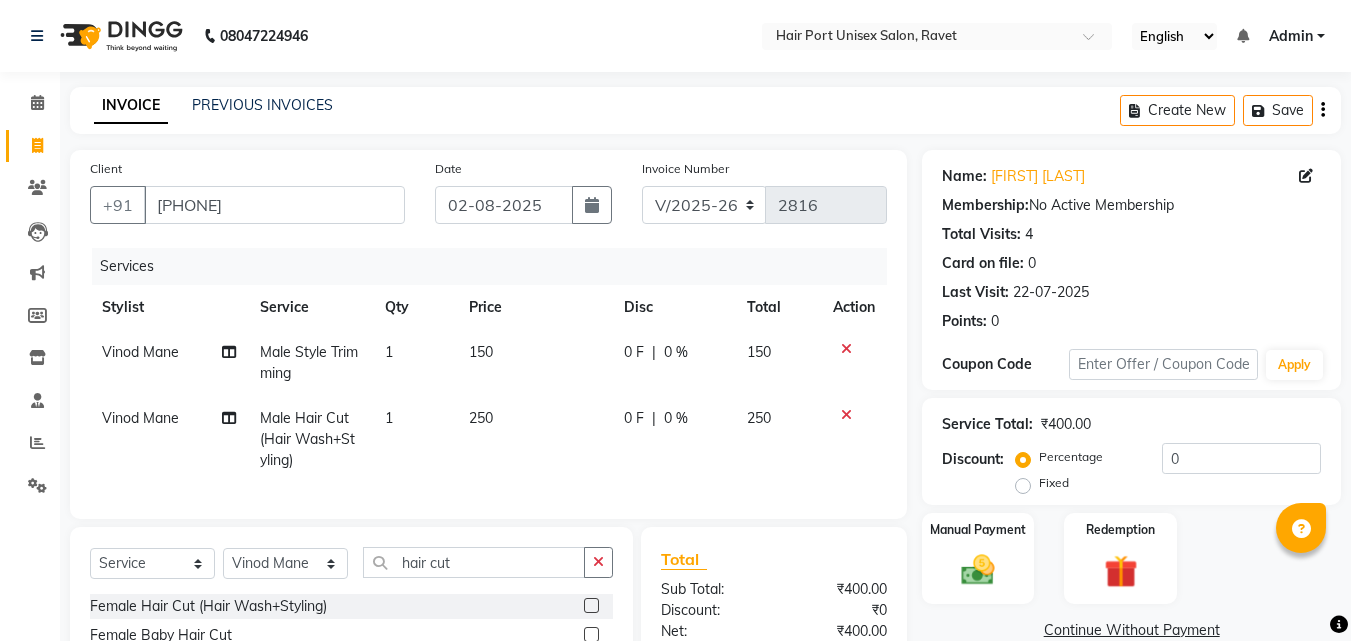 checkbox on "false" 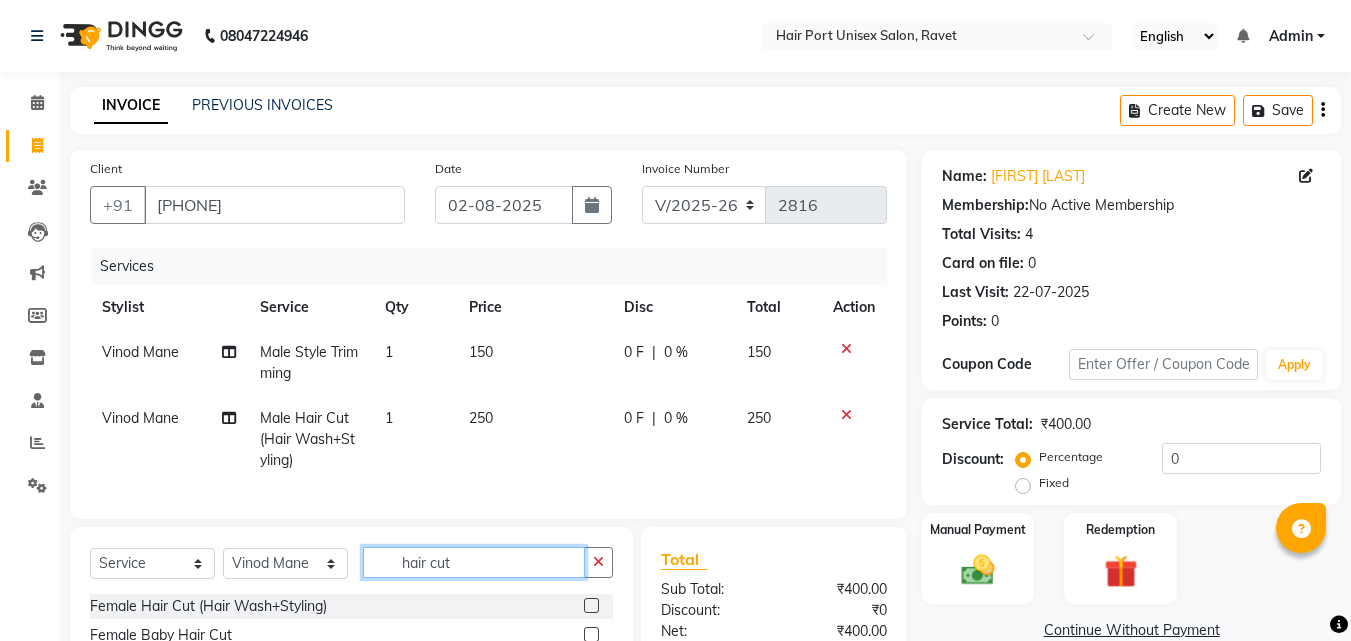 click on "hair cut" 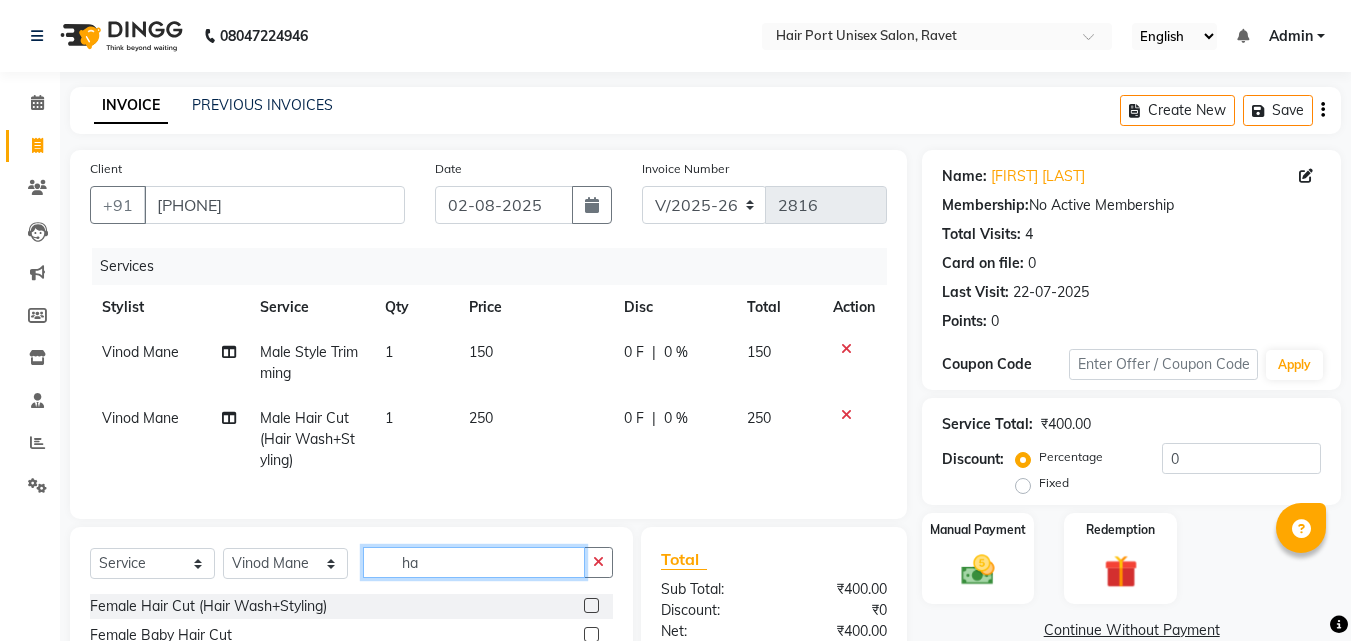 type on "h" 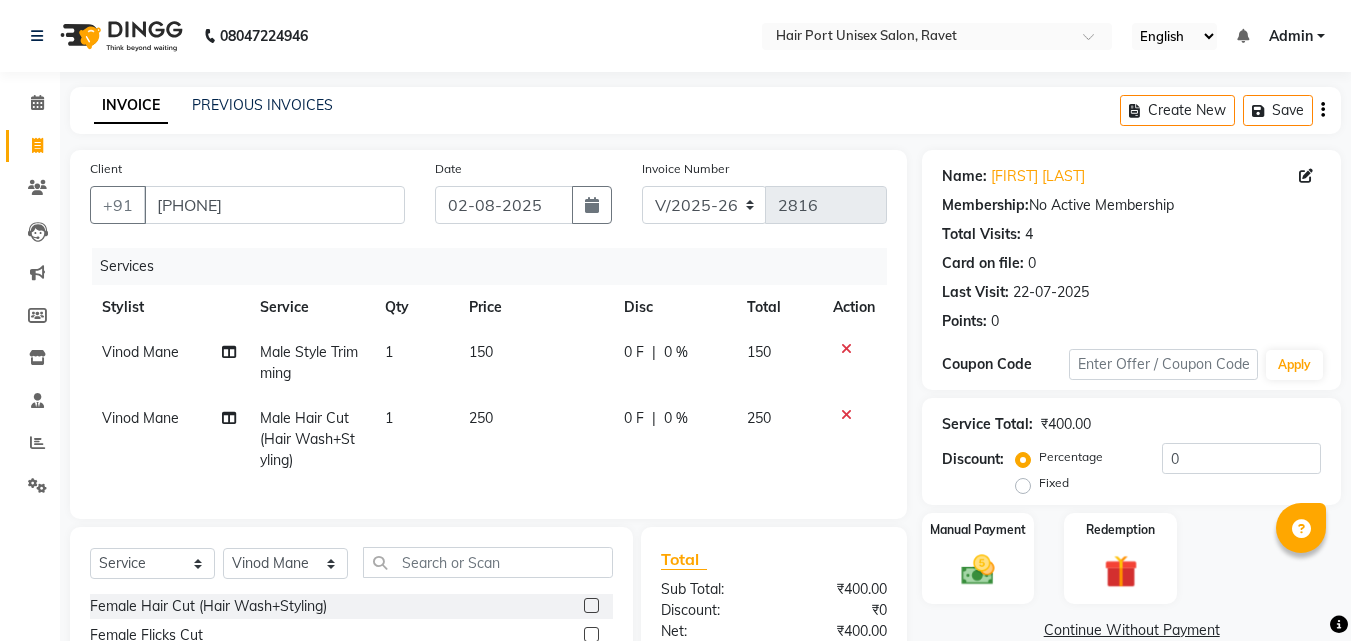 click on "Select  Service  Product  Membership  Package Voucher Prepaid Gift Card  Select Stylist [FIRST] [LAST]  Esmail [FIRST] [FIRST] [LAST] Netaji [FIRST] [LAST]  [FIRST]    [FIRST] [LAST]  [FIRST] [LAST] Female Hair Cut (Hair Wash+Styling)  Female Flicks Cut  Female Hair Wash+ Blow Dry Female Baby Hair Cut Female Treated Hair Wash+ Blow Dry Female Styling Short Hair Female Styling Medium Hair Female Styling Long Hair   Female Styling Iron/Tong Short Hair  Female Styling Iron/Tong Medium Hair  Female Styling Iron/Tong Long Hair  Female Straightening Short Hair  Female Straightening Medium Hair  Female Staightening Long Hair  Female Smoothing Short Hair  Female Smoothing Medium Hair  Female Smoothing Long Hair  Female Nanoplastla Short Hair  Female Nanoplastla Medium Hair  Female Nanoplastla Long Hair   Female Keratin Short Hair  Female Keratin Medium Hair   Female Keratin Long Hair  Female Bluetox Short Hair  Female Bluetox Medium Hair   Female Bluetox Tong Hair  Female Hair Spa Deep Nourishing" 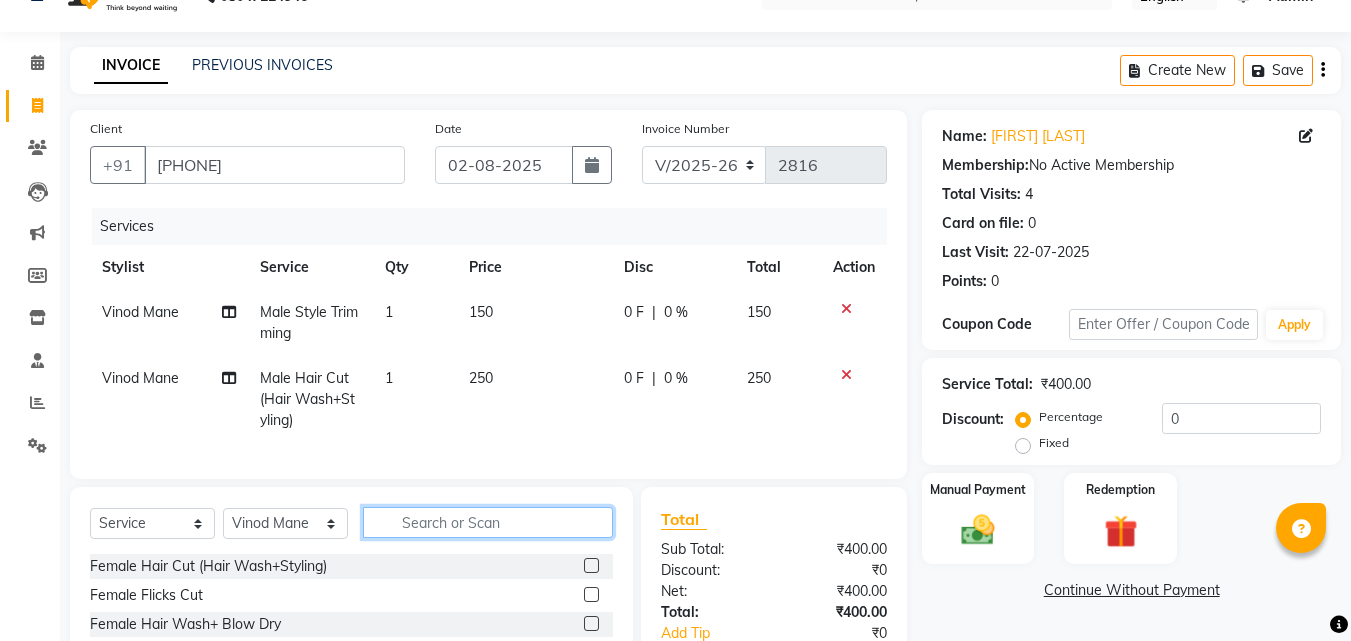 click 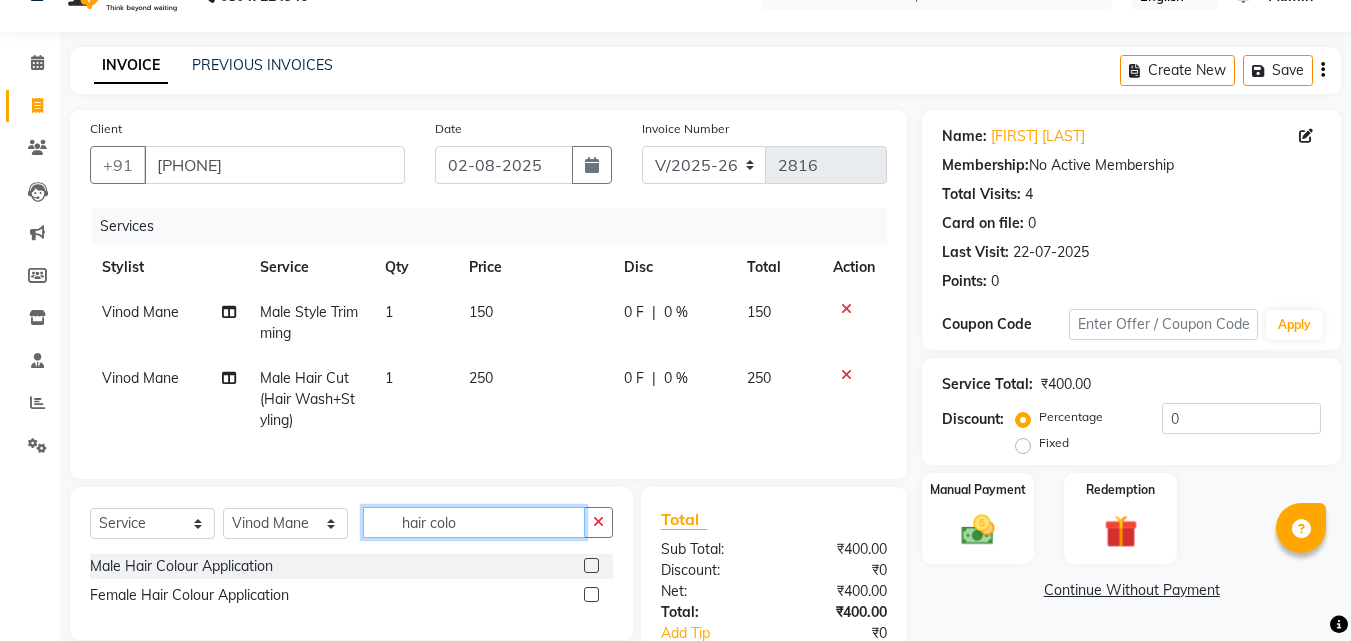 type on "hair colo" 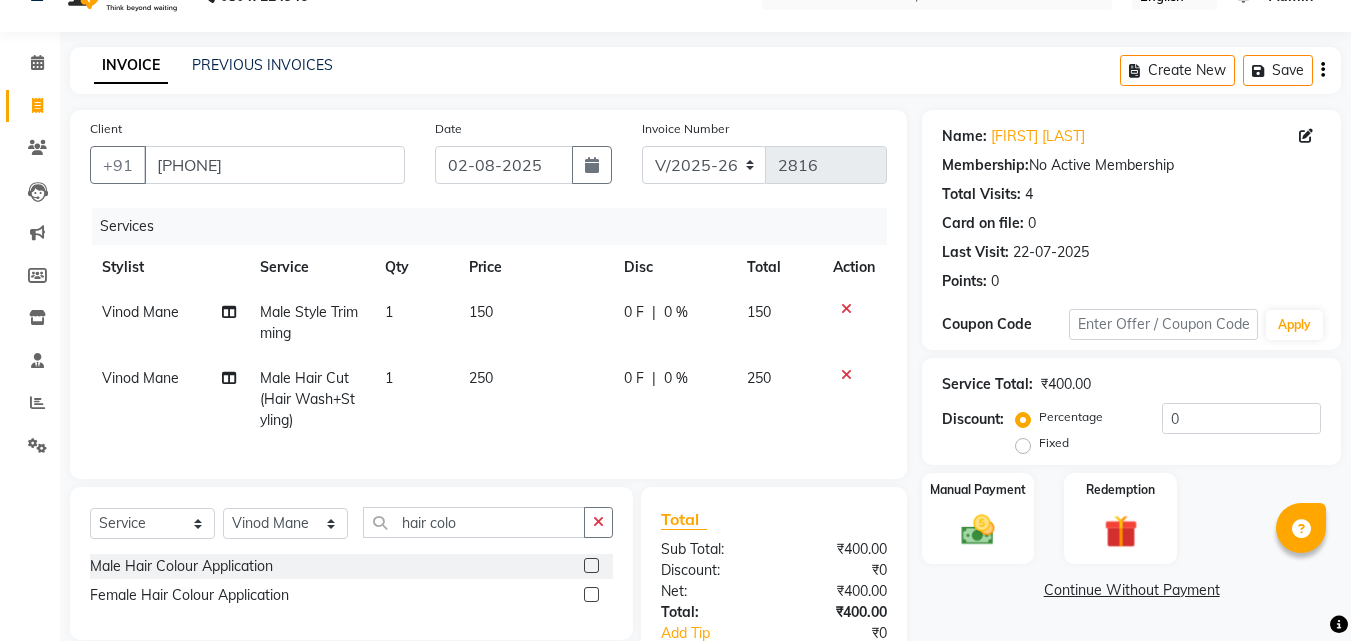 click 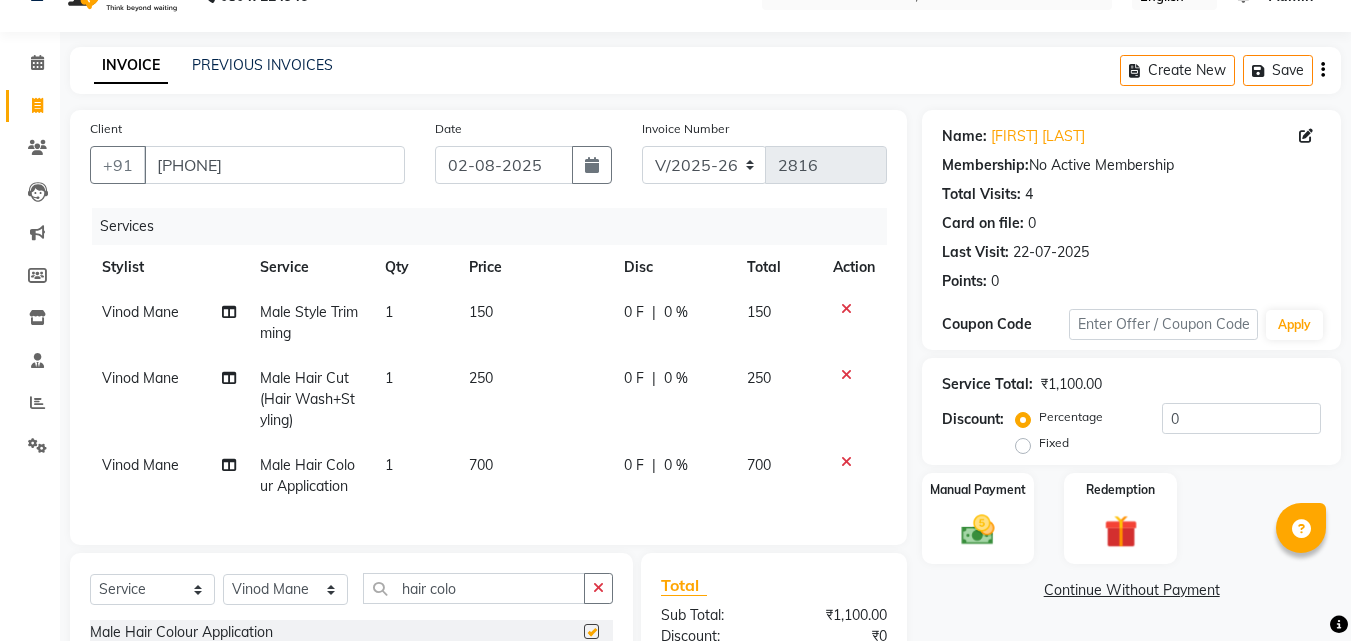 checkbox on "false" 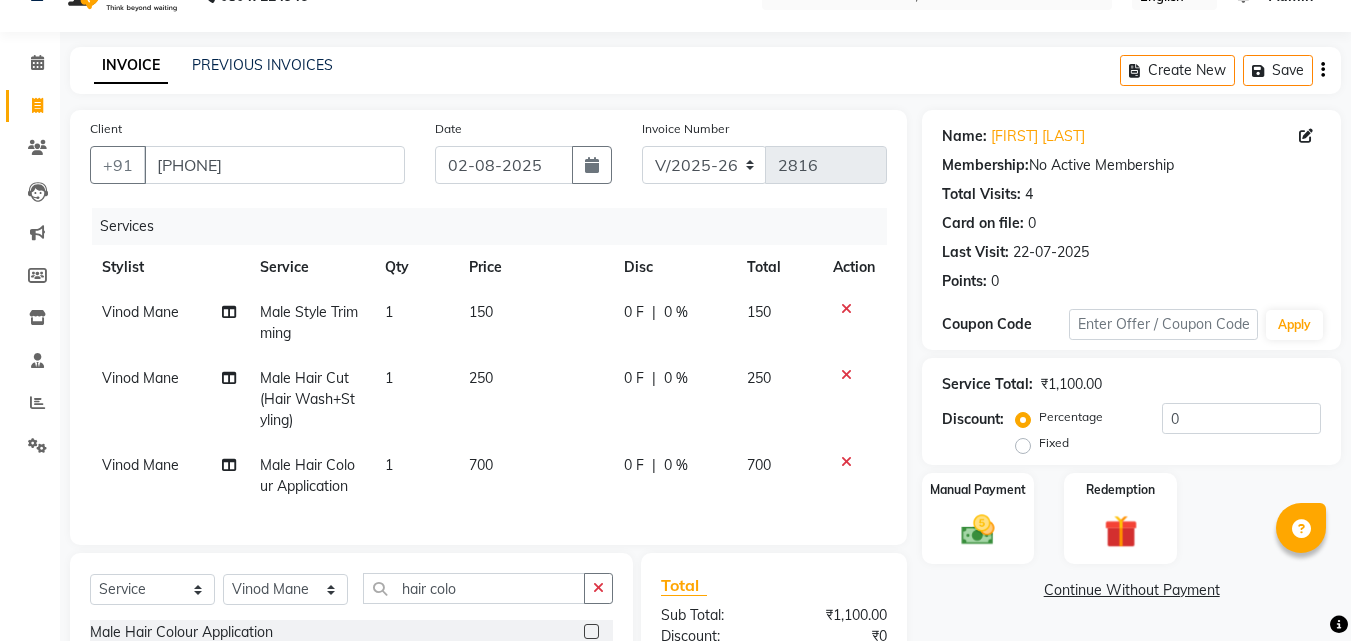 click 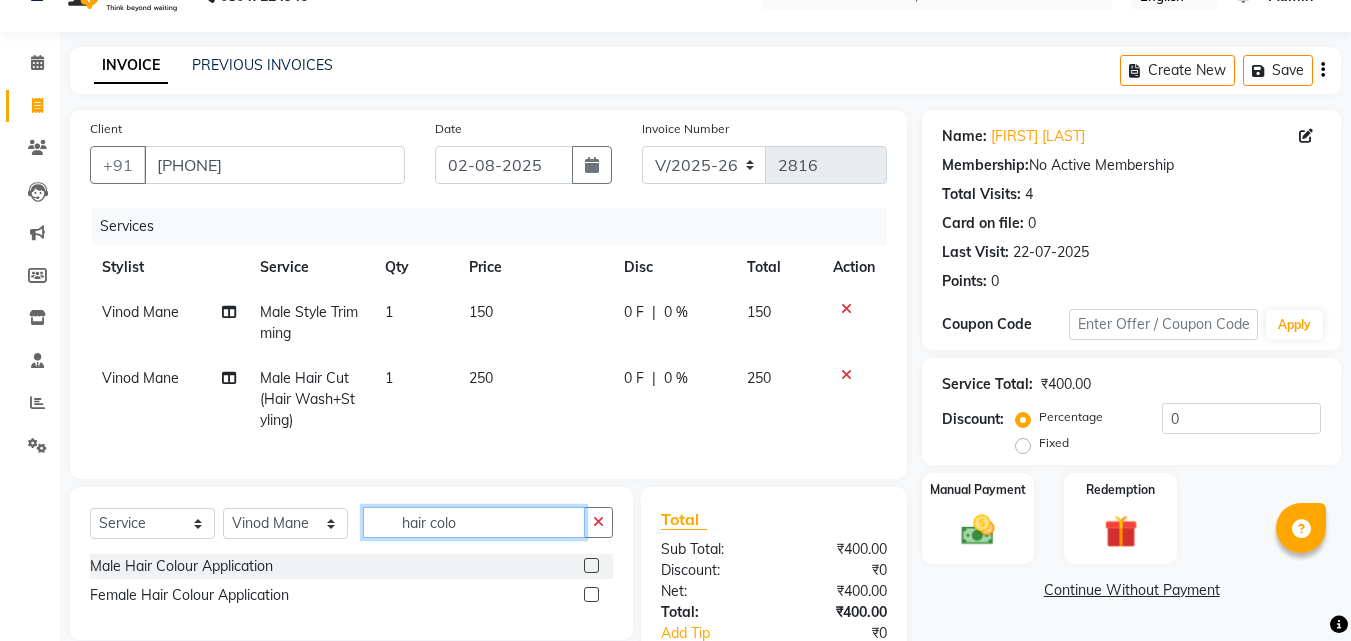 click on "hair colo" 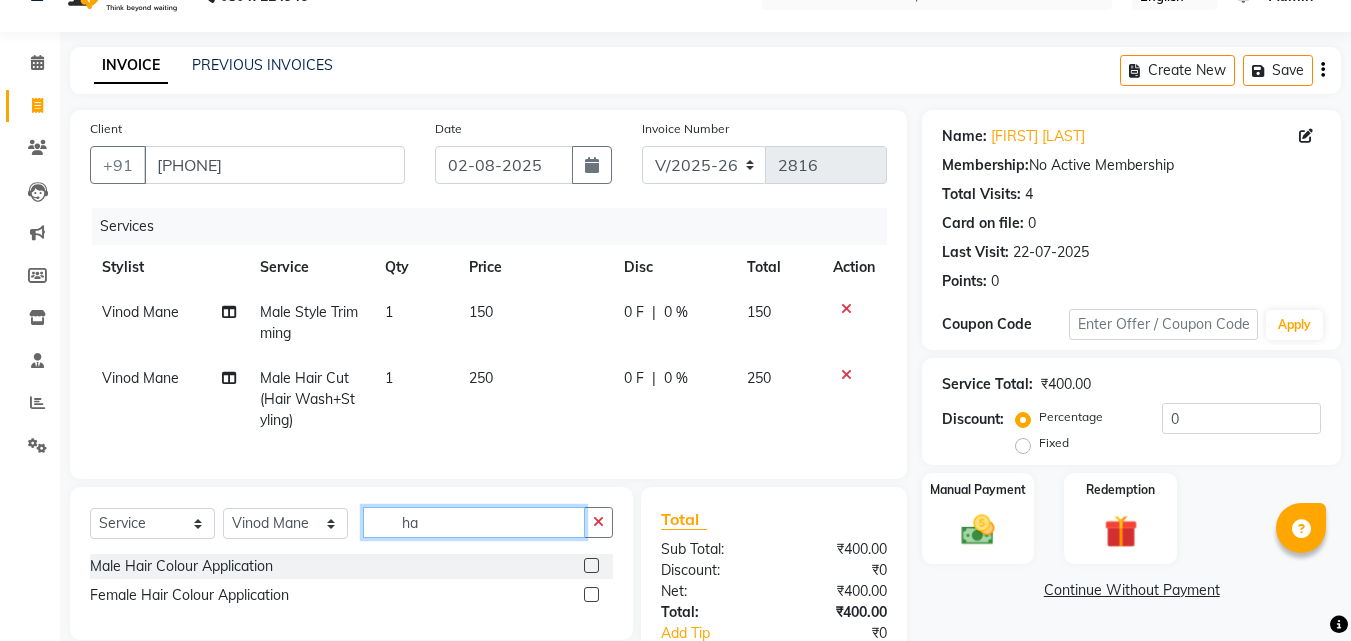 type on "h" 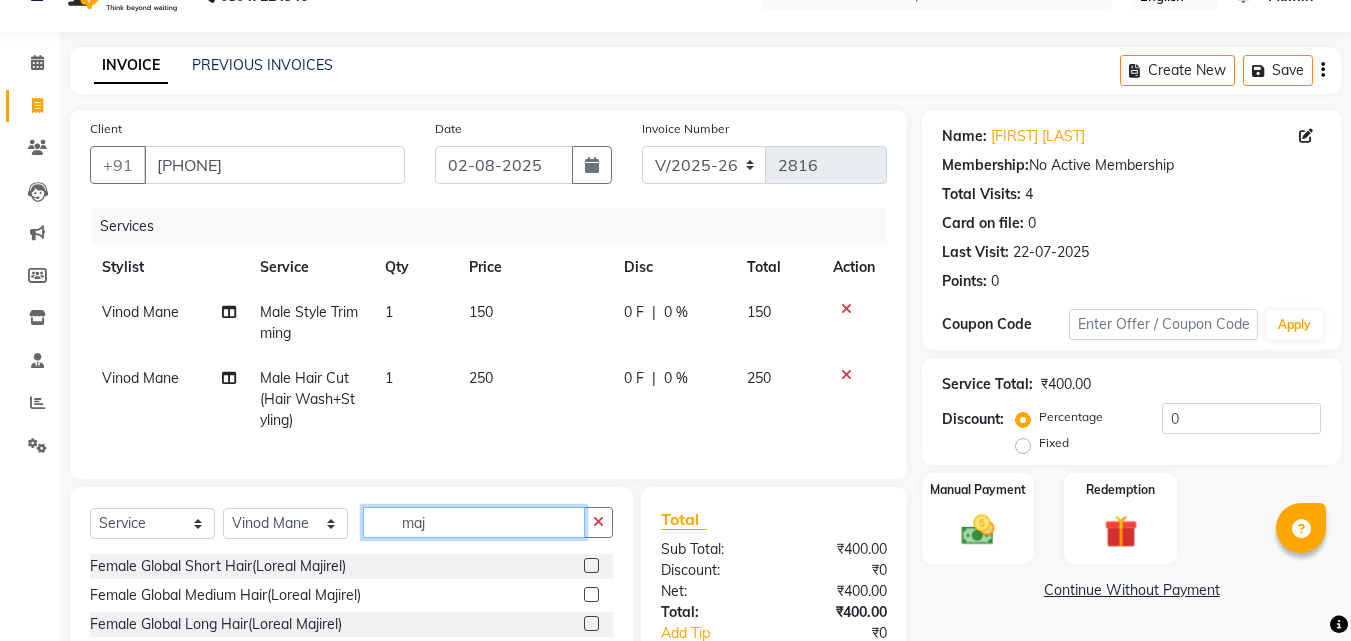 type on "maj" 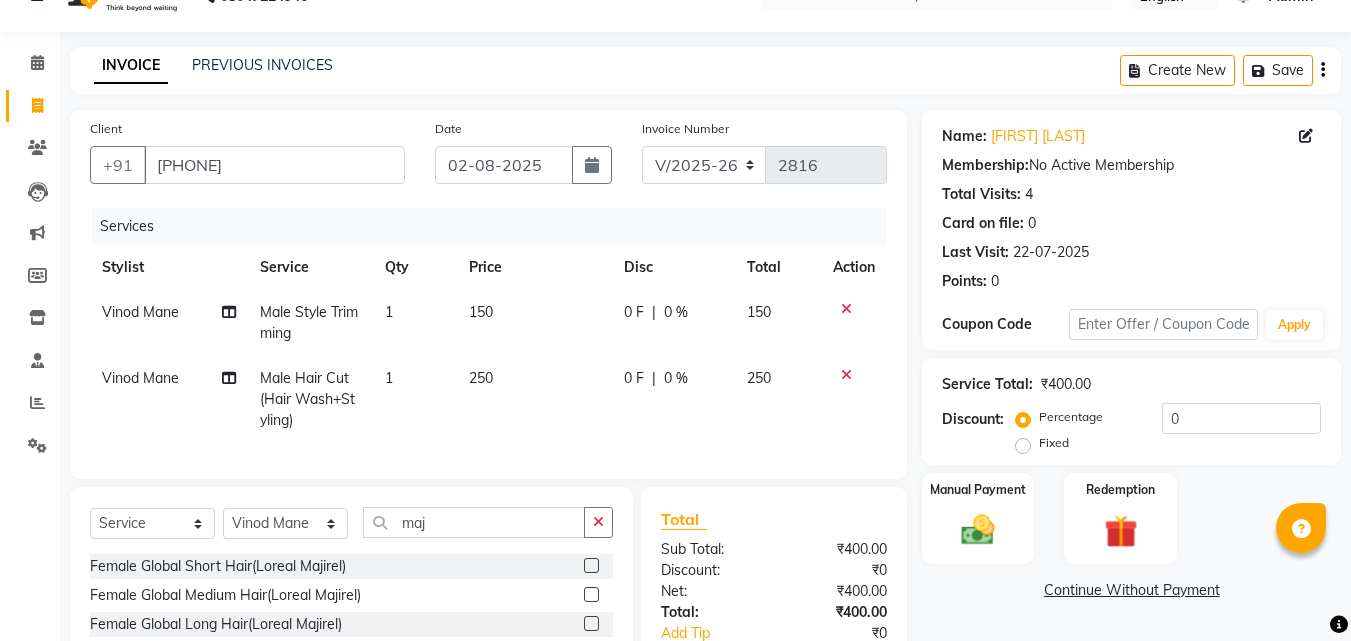 click on "Female Global Short Hair(Loreal Majirel)" 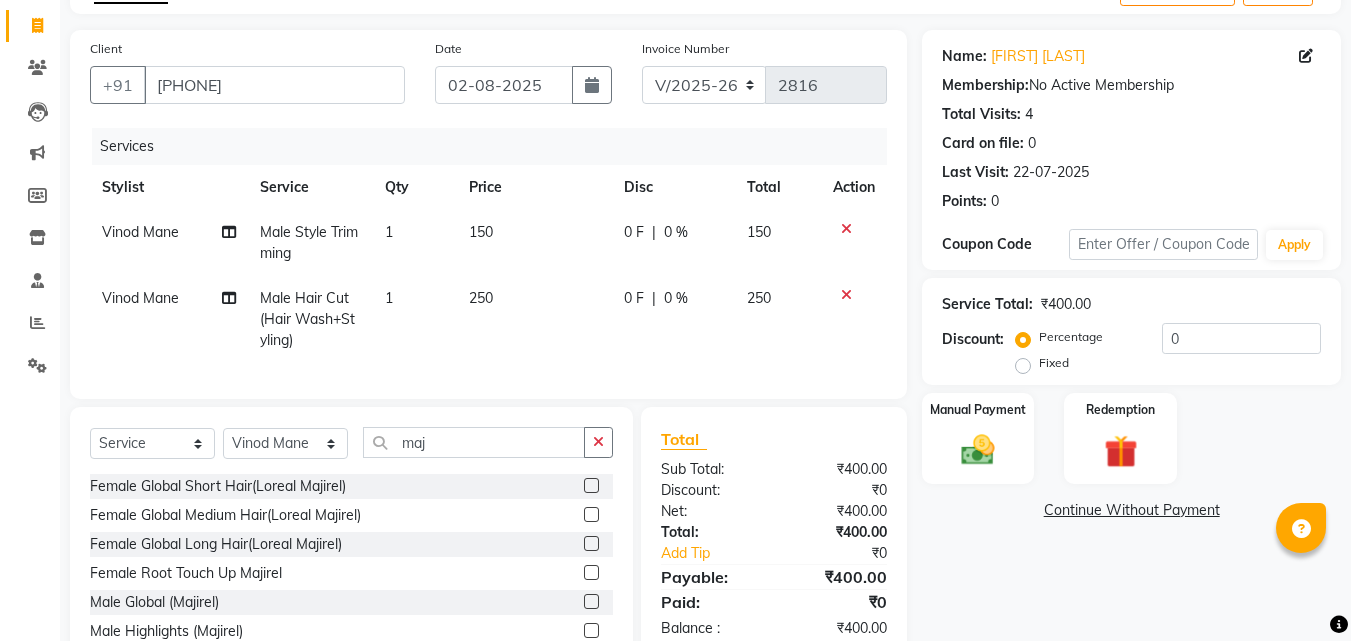 scroll, scrollTop: 160, scrollLeft: 0, axis: vertical 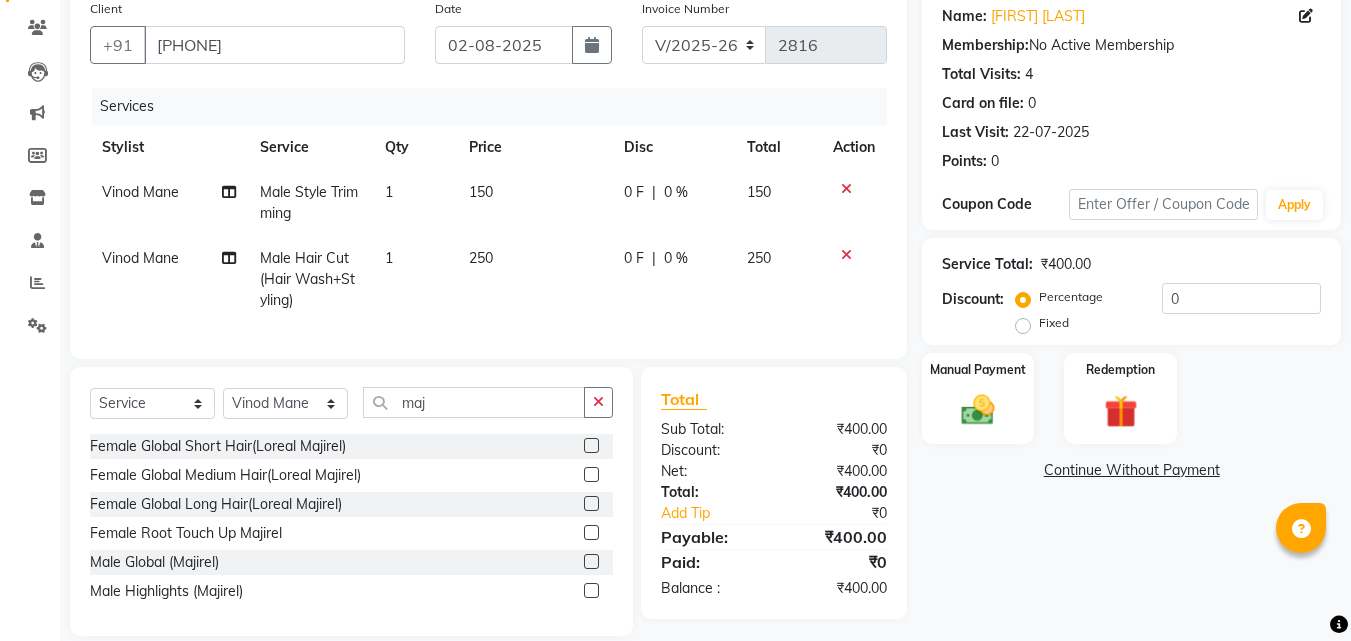 click 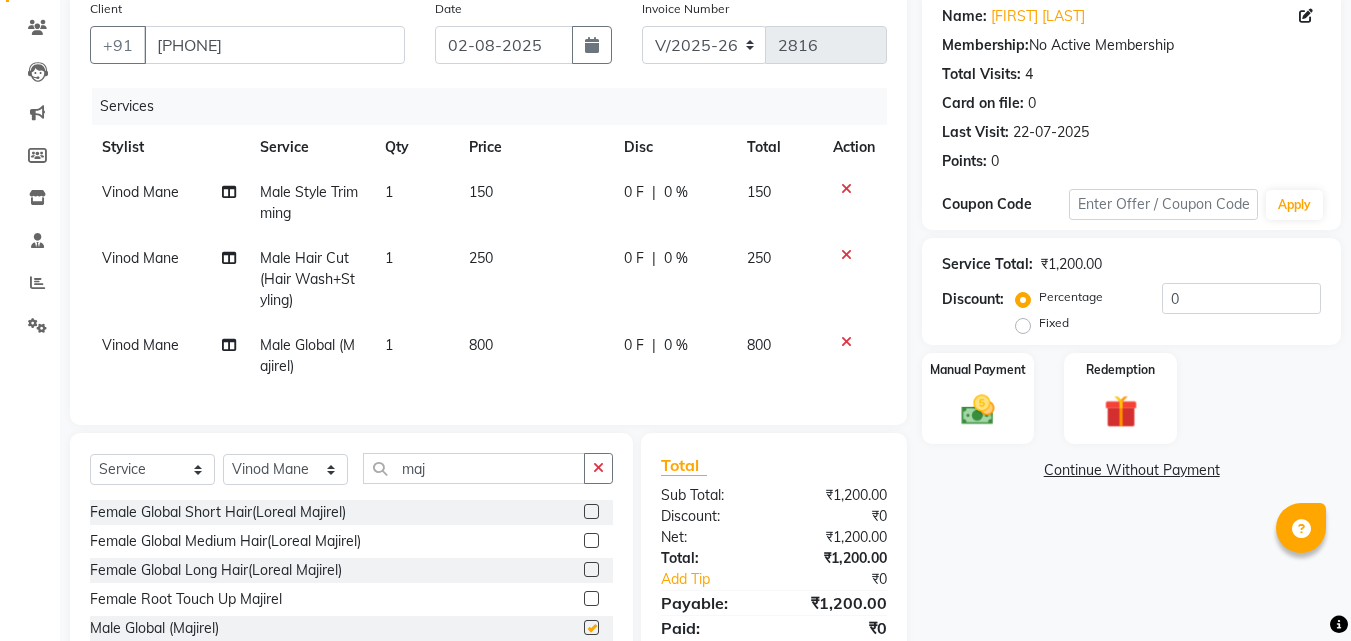 checkbox on "false" 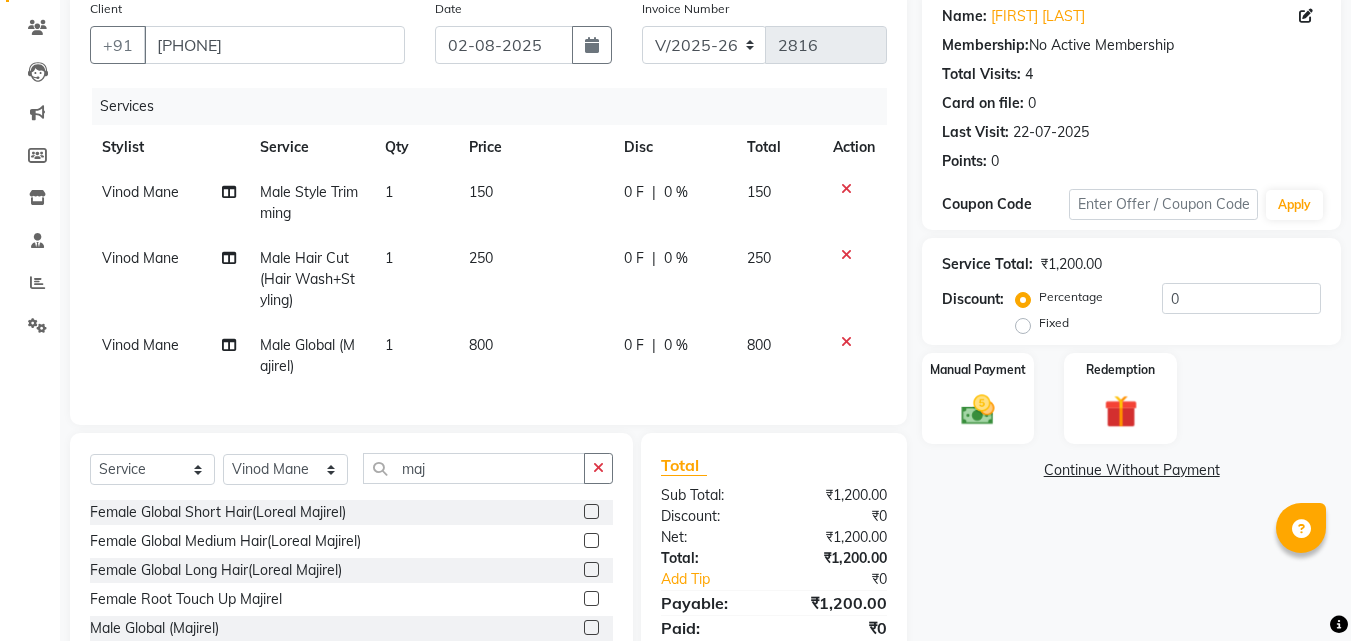 click on "800" 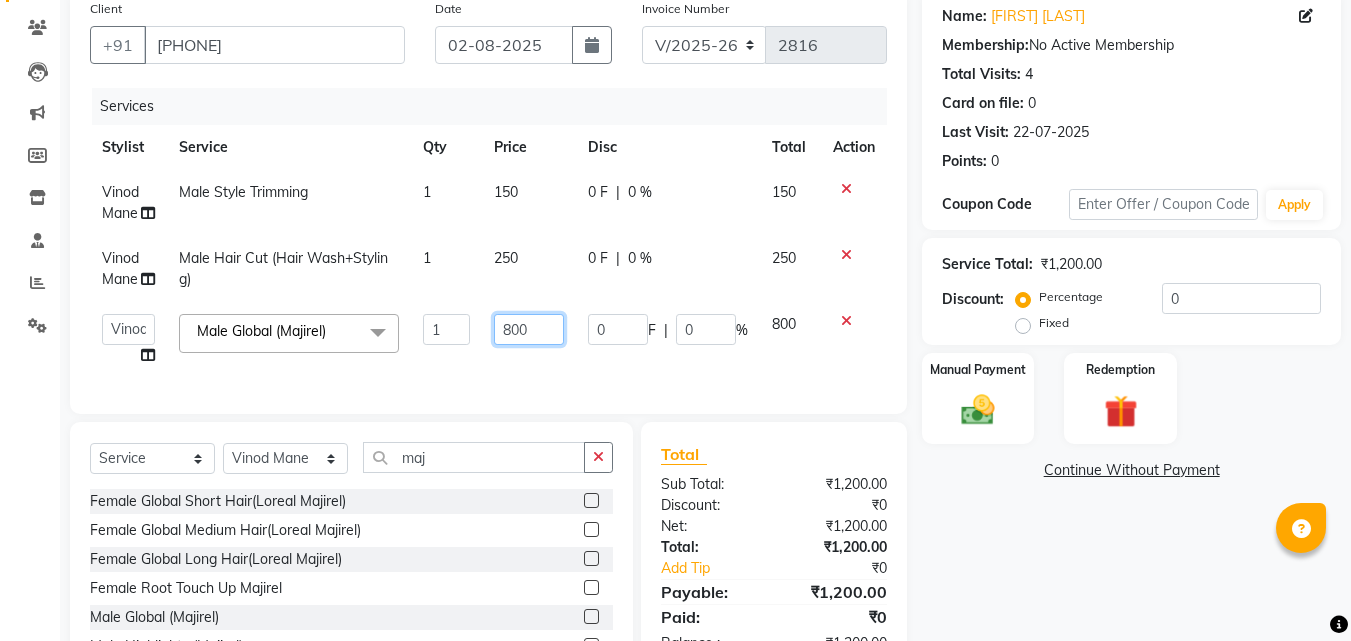 click on "800" 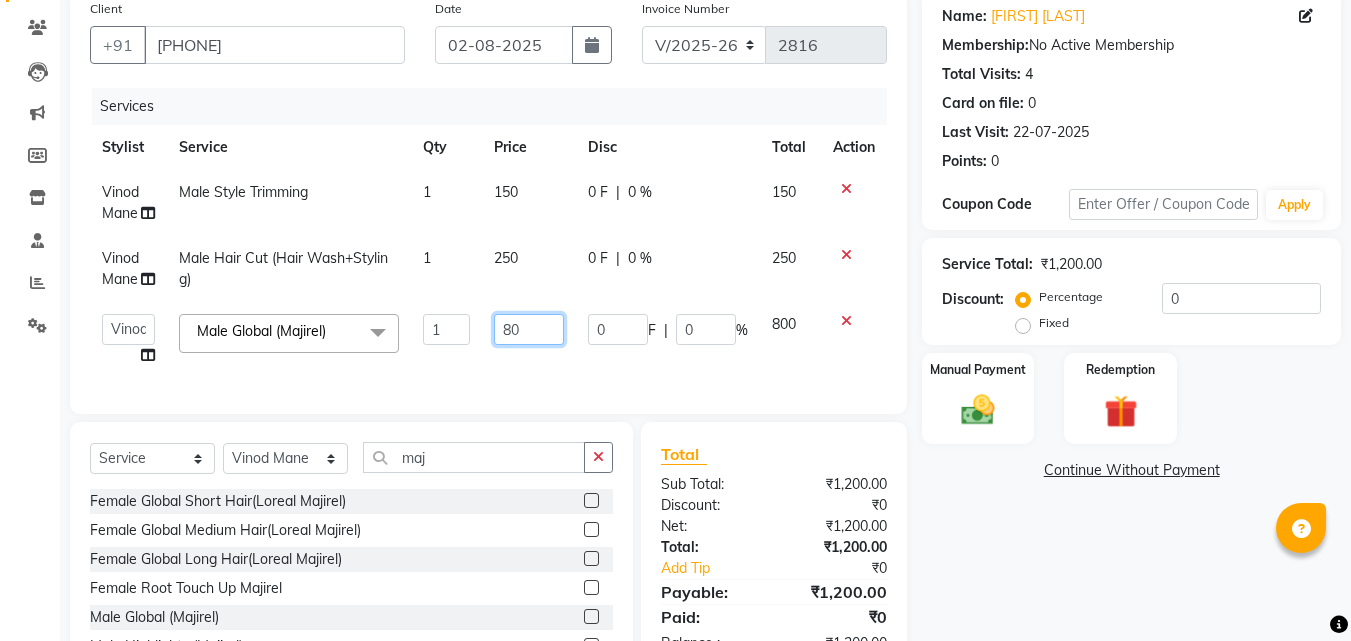 type on "8" 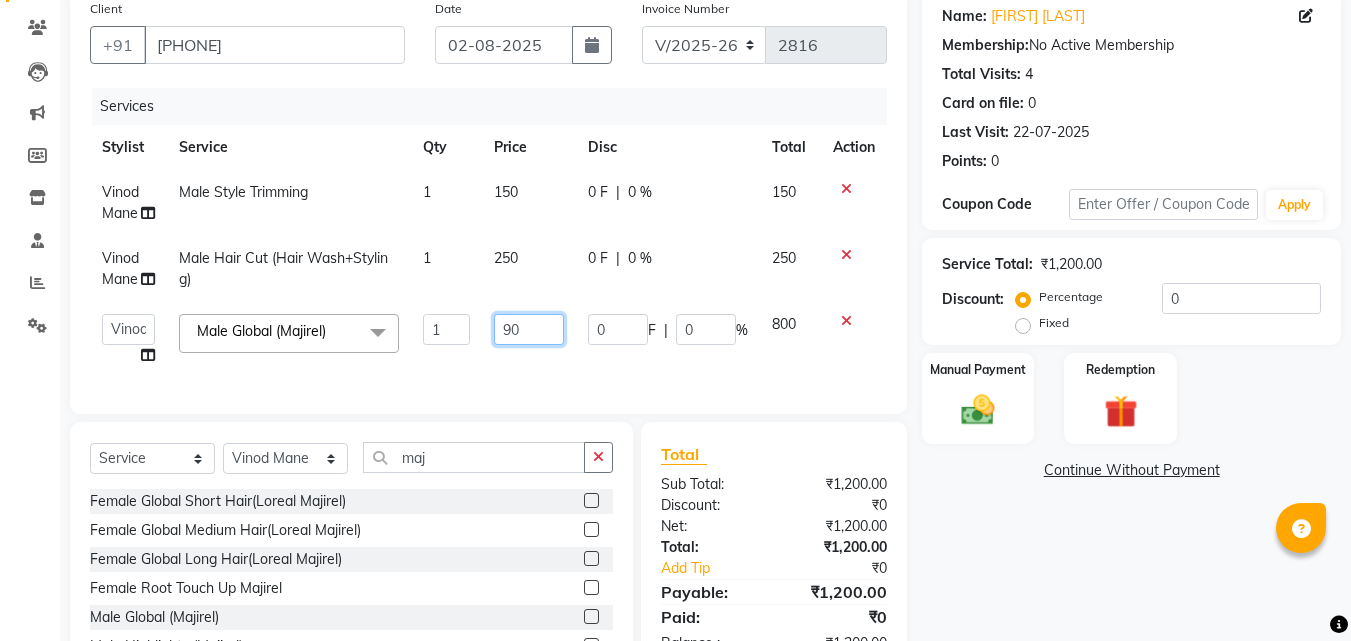 type on "900" 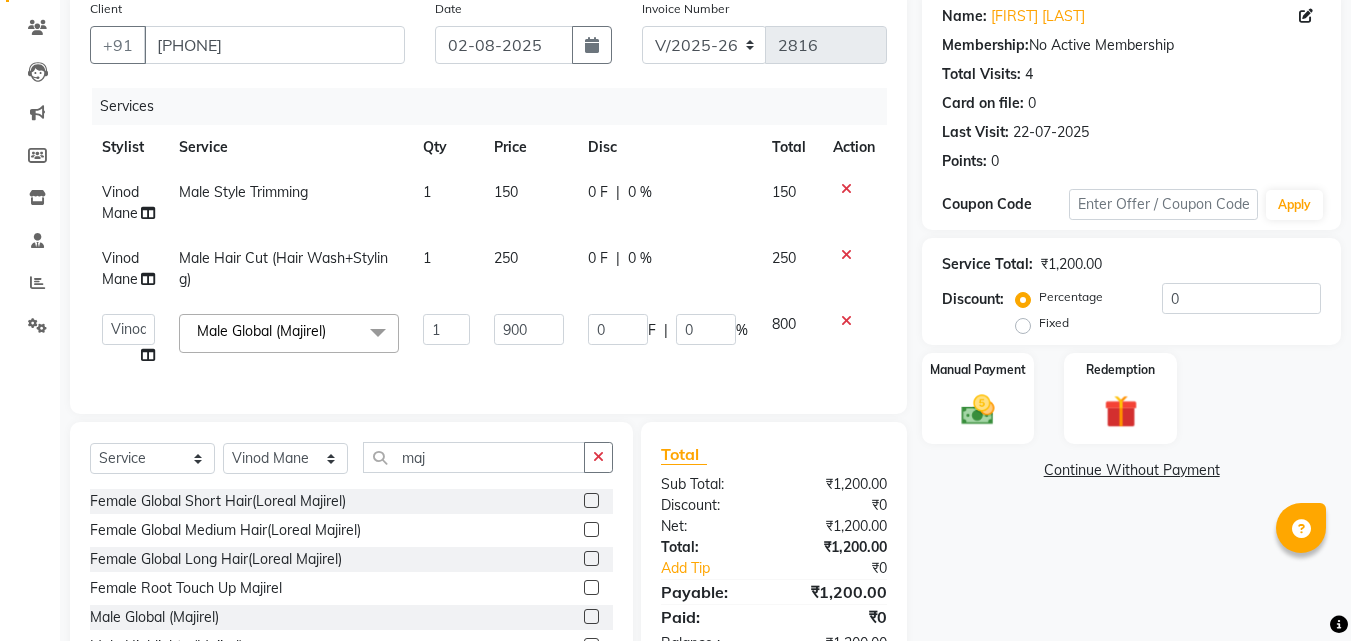 click on "[FIRST] [LAST]    Esmail   [FIRST]   [FIRST] [LAST]   [FIRST] [LAST]   [FIRST]    [FIRST] [LAST]  [FIRST] [LAST]  Male Global (Majirel)  x Female Hair Cut (Hair Wash+Styling) Female Flicks Cut Female Hair Wash+ Blow Dry Female Baby Hair Cut Female Treated Hair Wash+ Blow Dry Female Styling Short Hair Female Styling Medium Hair Female Styling Long Hair  Female Styling Iron/Tong Short Hair Female Styling Iron/Tong Medium Hair Female Styling Iron/Tong Long Hair Female Straightening Short Hair Female Straightening Medium Hair Female Staightening Long Hair Female Smoothing Short Hair Female Smoothing Medium Hair Female Smoothing Long Hair Female Nanoplastla Short Hair Female Nanoplastla Medium Hair Female Nanoplastla Long Hair  Female Keratin Short Hair Female Keratin Medium Hair  Female Keratin Long Hair Female Bluetox Short Hair Female Bluetox Medium Hair  Female Bluetox Tong Hair Female Hair Spa Deep Nourishing Female Hair Spa Anti Dandruff  Female Head Massage Female Threading Chin 1" 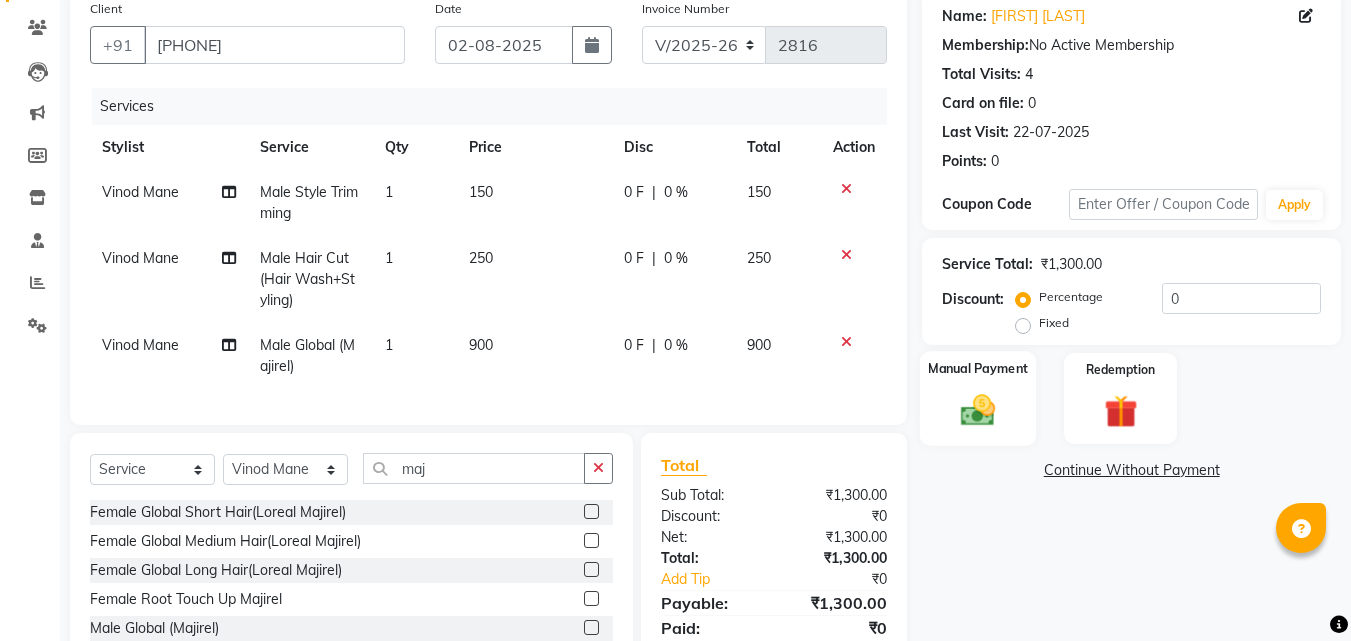 click 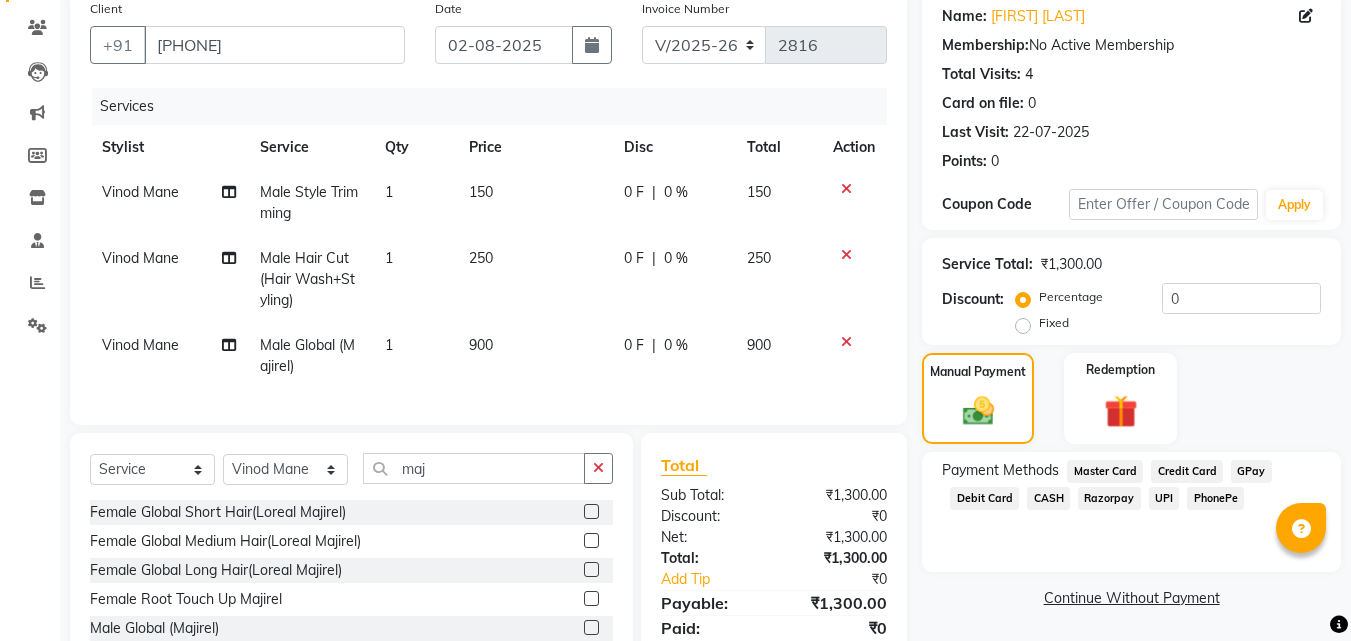 click on "UPI" 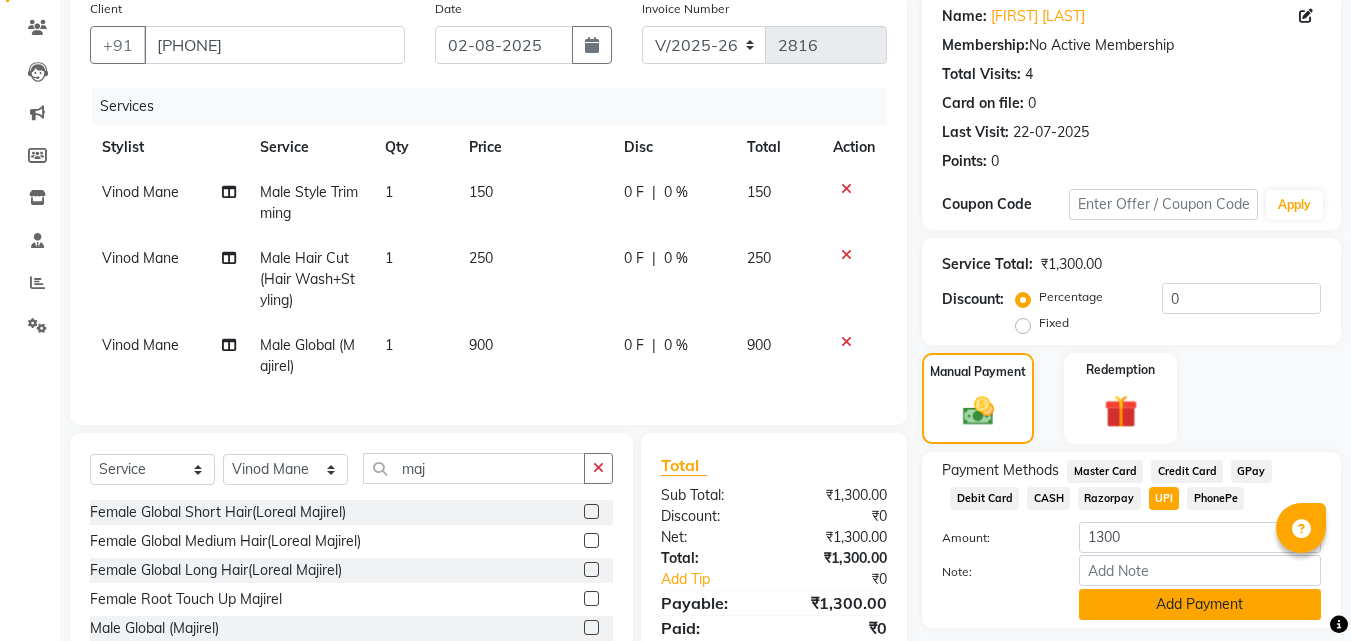click on "Add Payment" 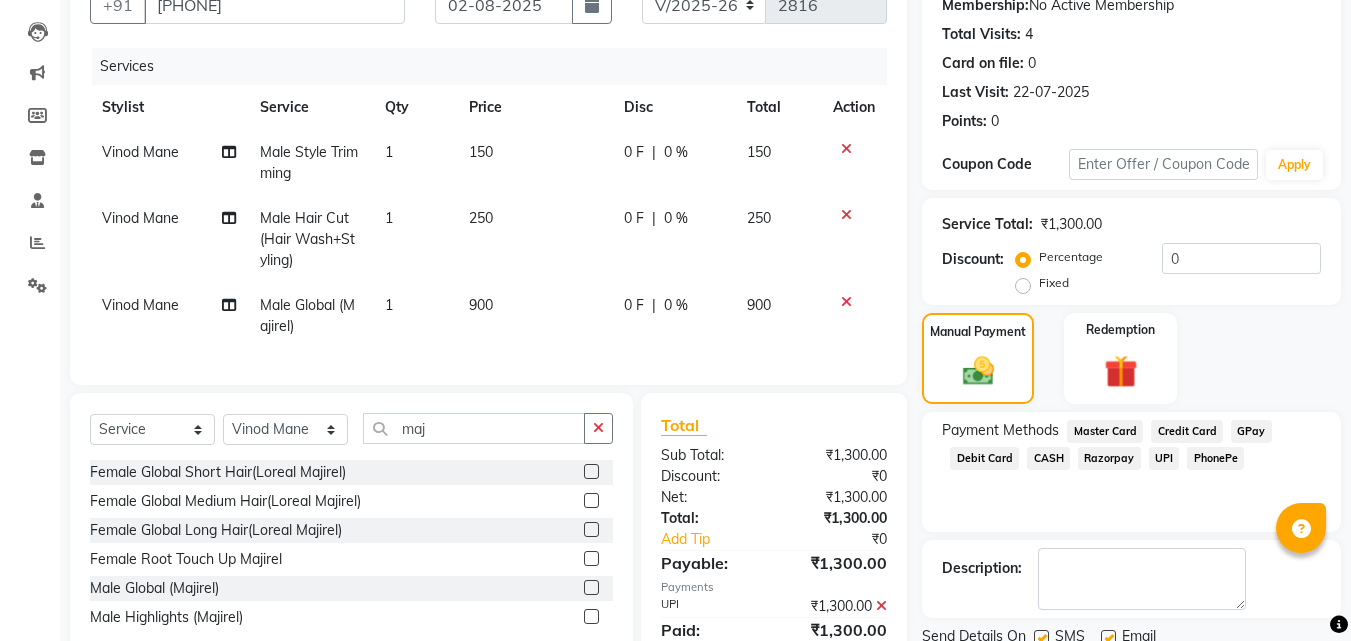 scroll, scrollTop: 291, scrollLeft: 0, axis: vertical 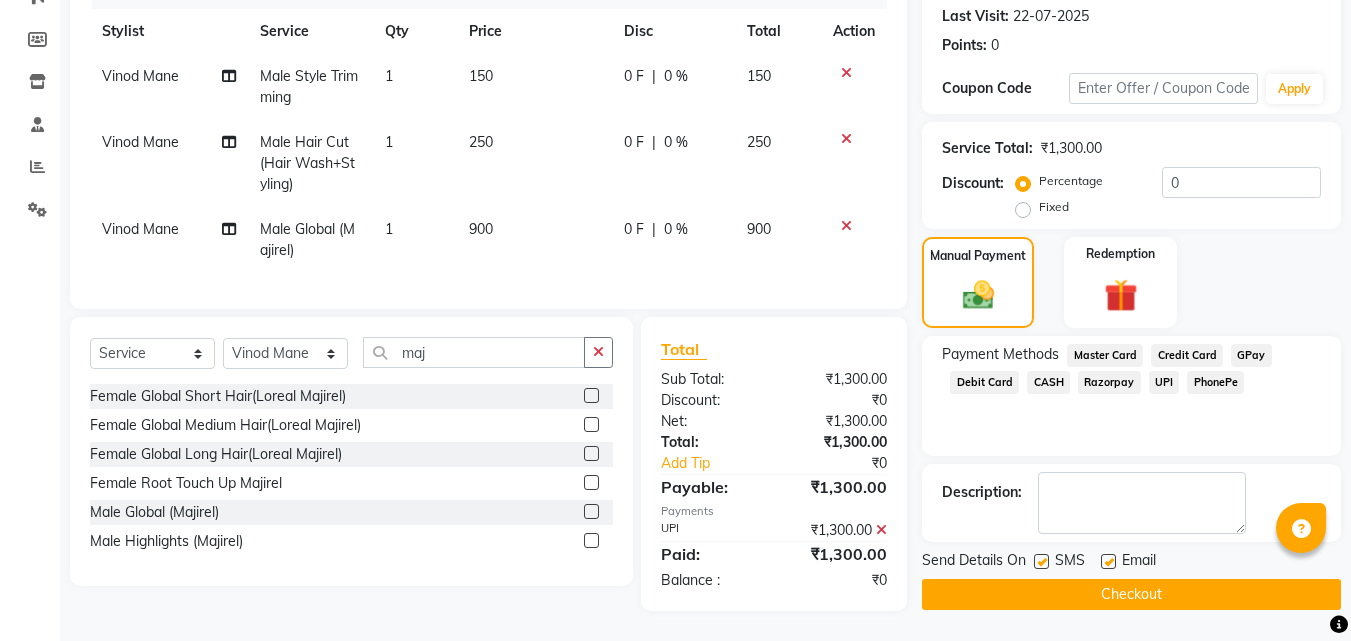 click on "Checkout" 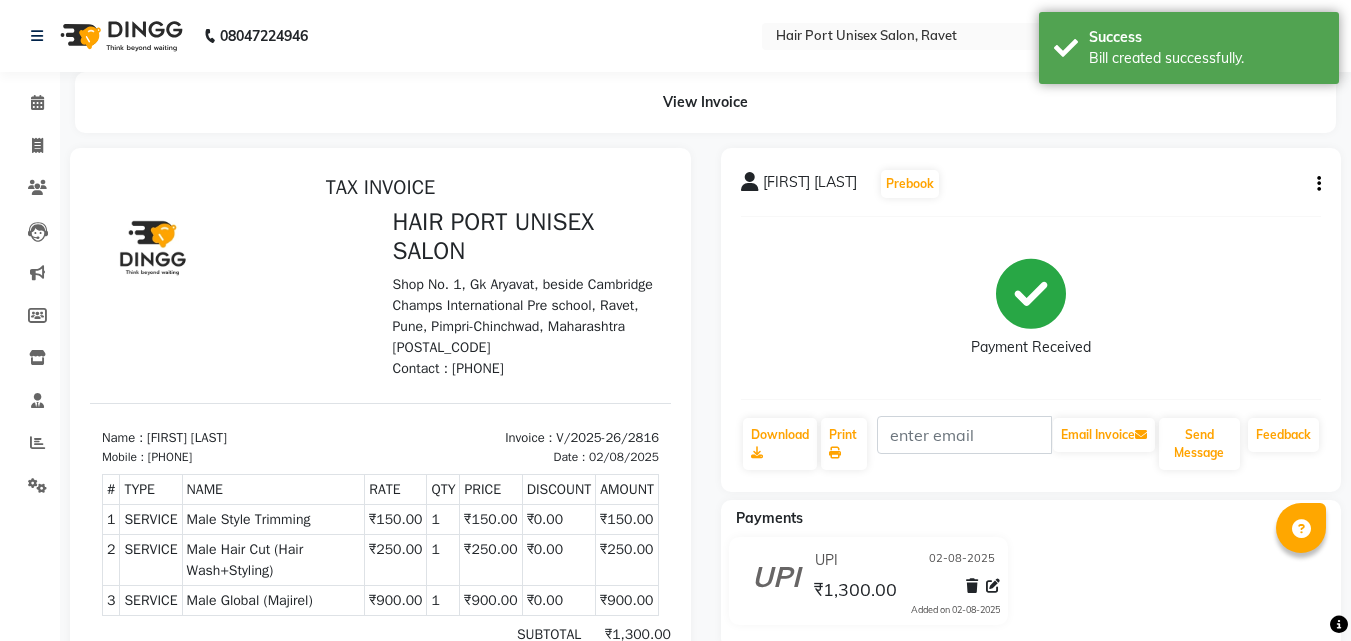 scroll, scrollTop: 0, scrollLeft: 0, axis: both 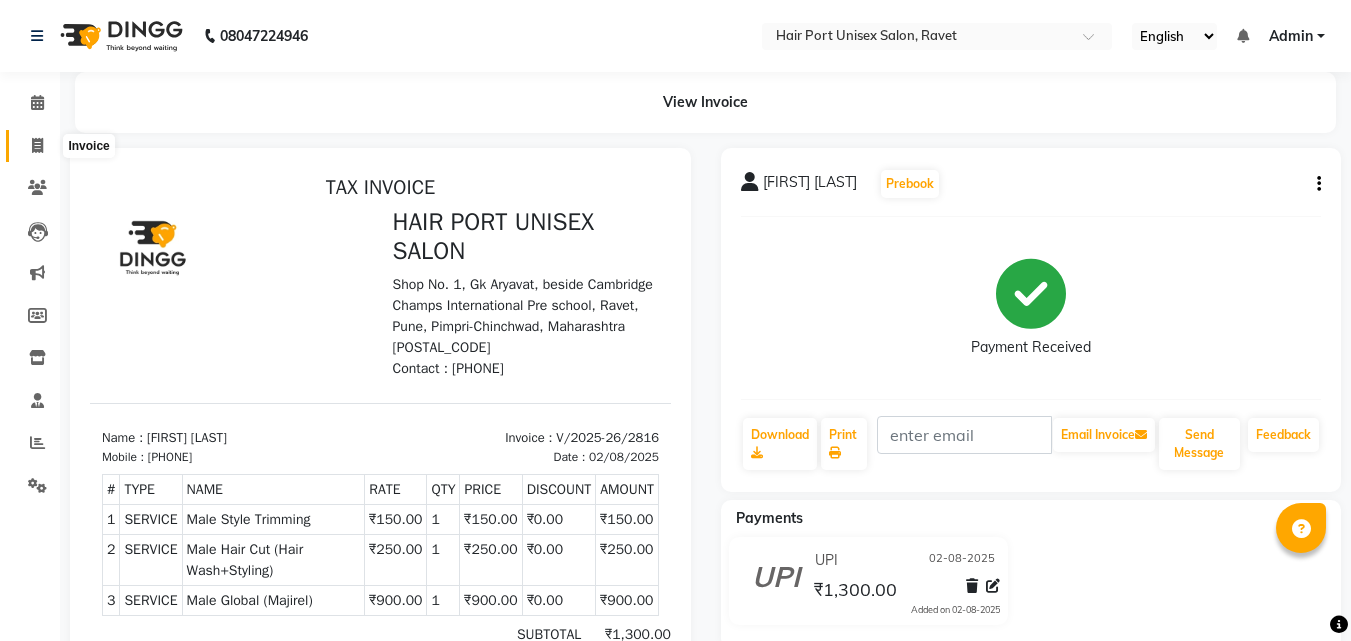 click 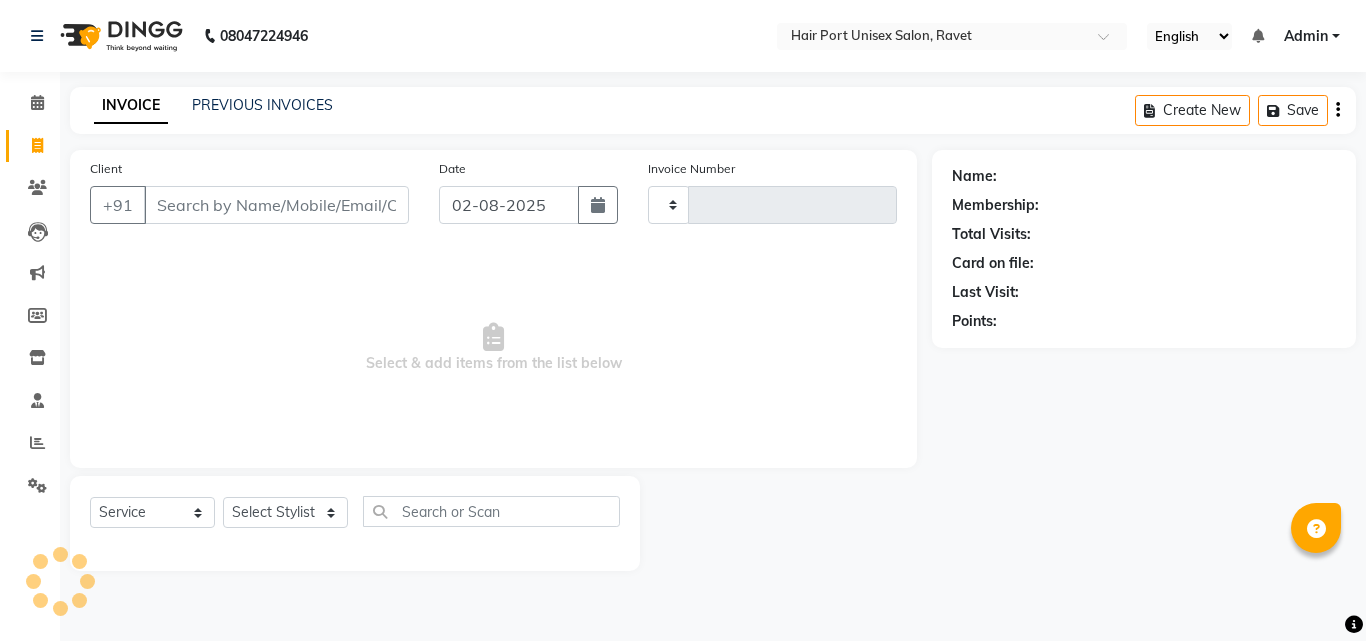 type on "2817" 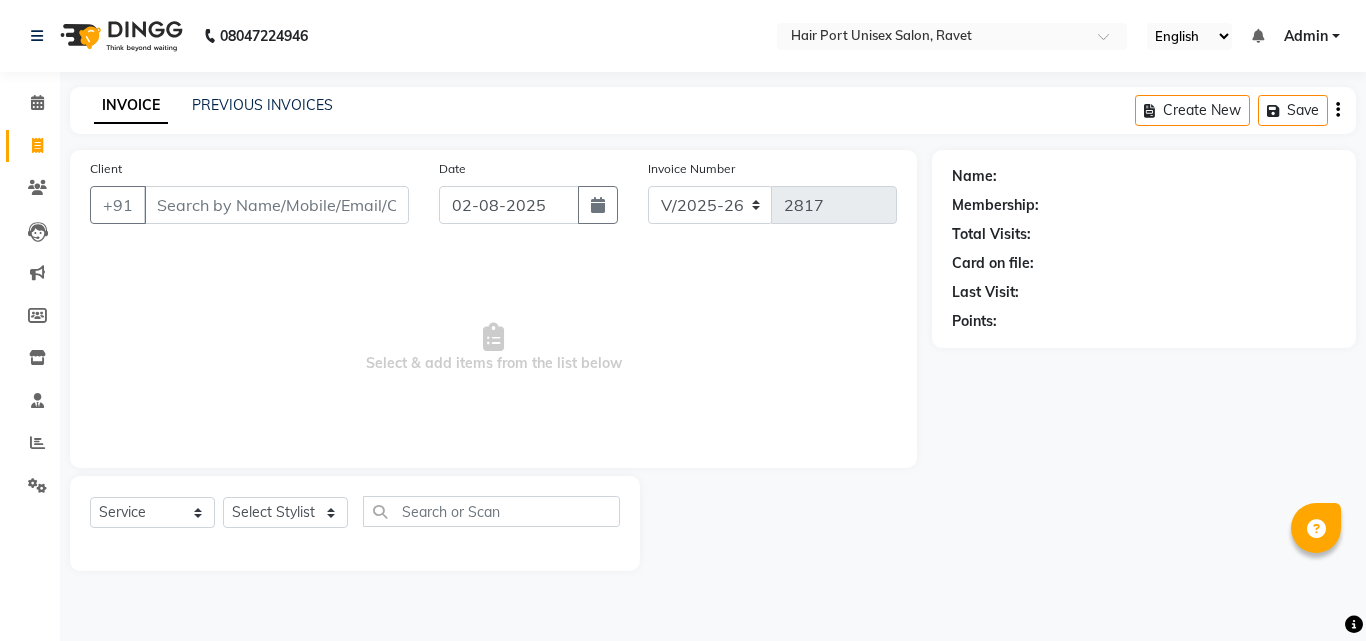 click on "Client" at bounding box center [276, 205] 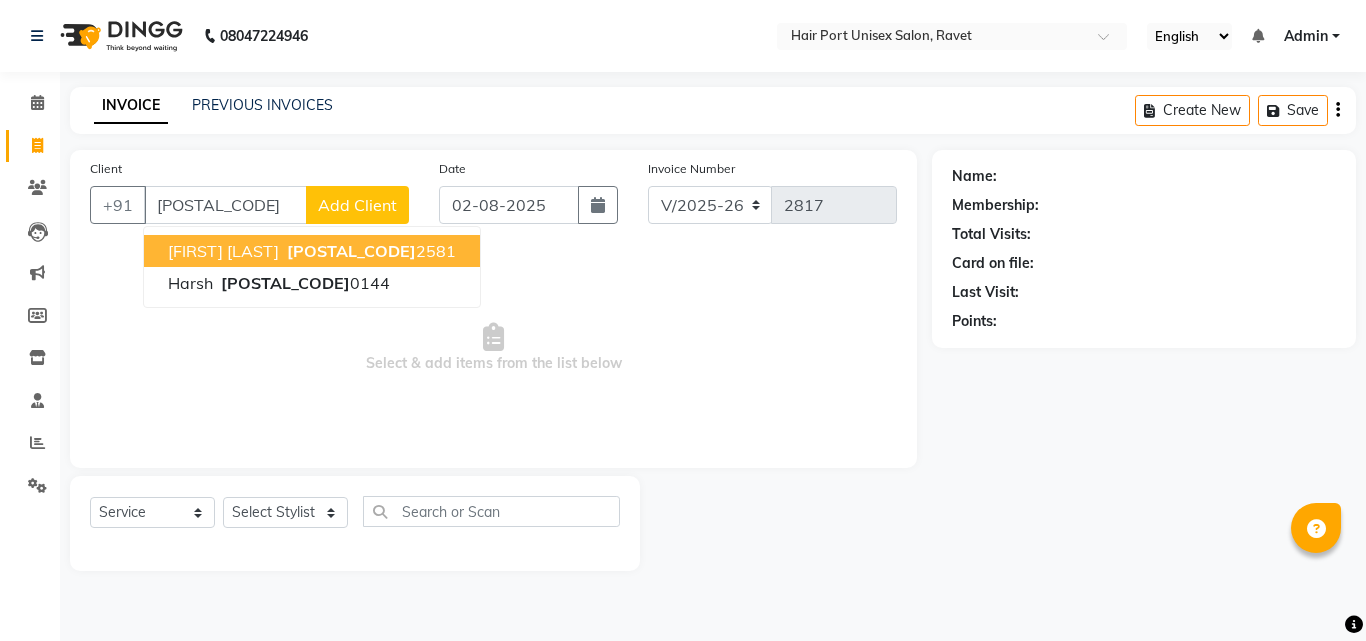 click on "[FIRST] [LAST]  [POSTAL_CODE] 2581" at bounding box center [312, 251] 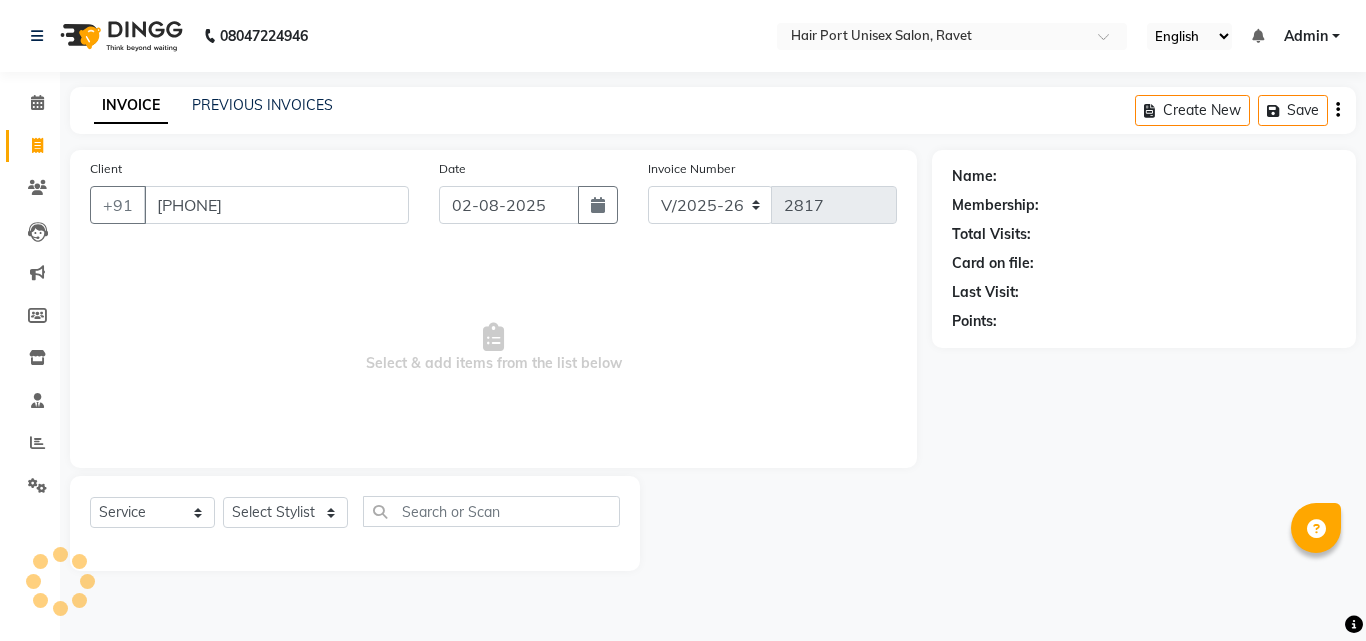 type on "[PHONE]" 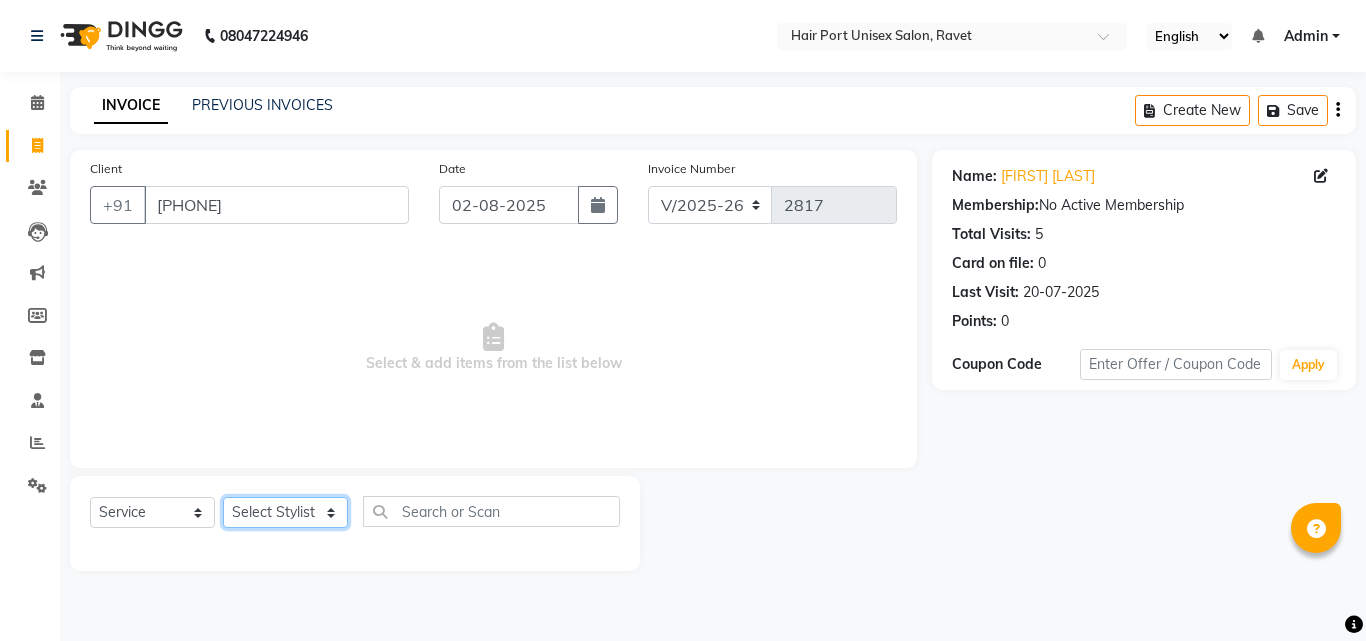 click on "Select Stylist [FIRST] [LAST]  Esmail [FIRST] [FIRST] [LAST] Netaji [FIRST] [LAST]  [FIRST]    [FIRST] [LAST]  [FIRST] [LAST]" 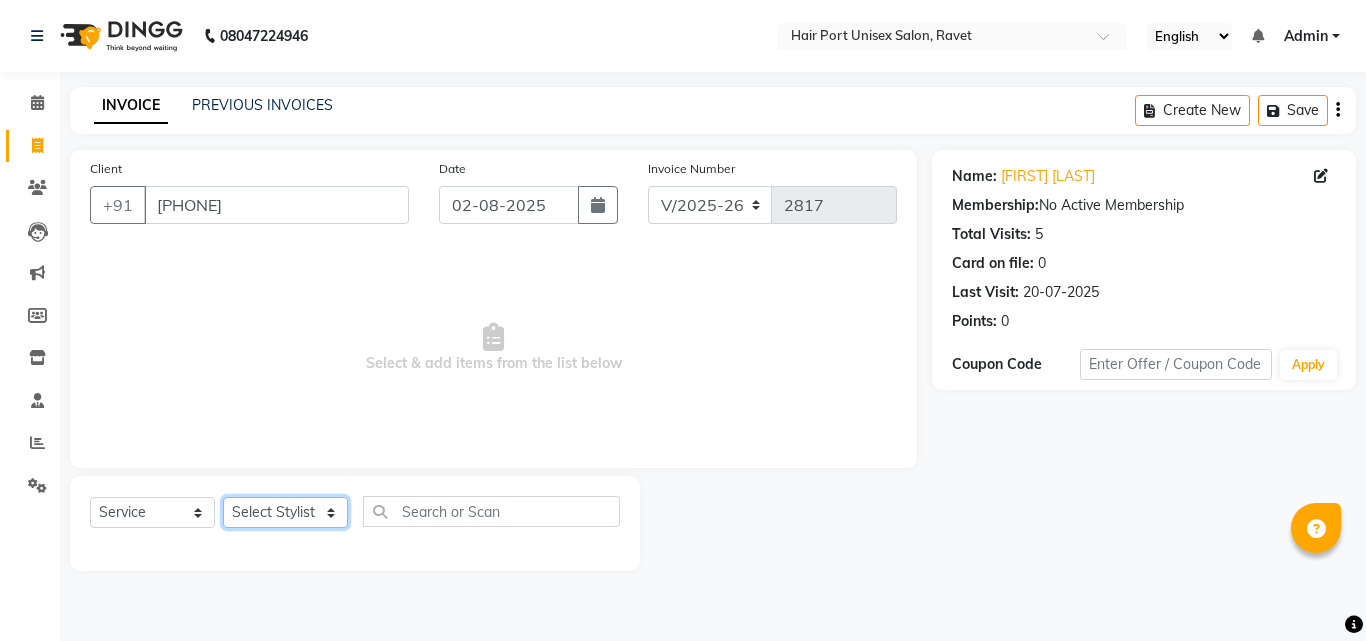 select on "63965" 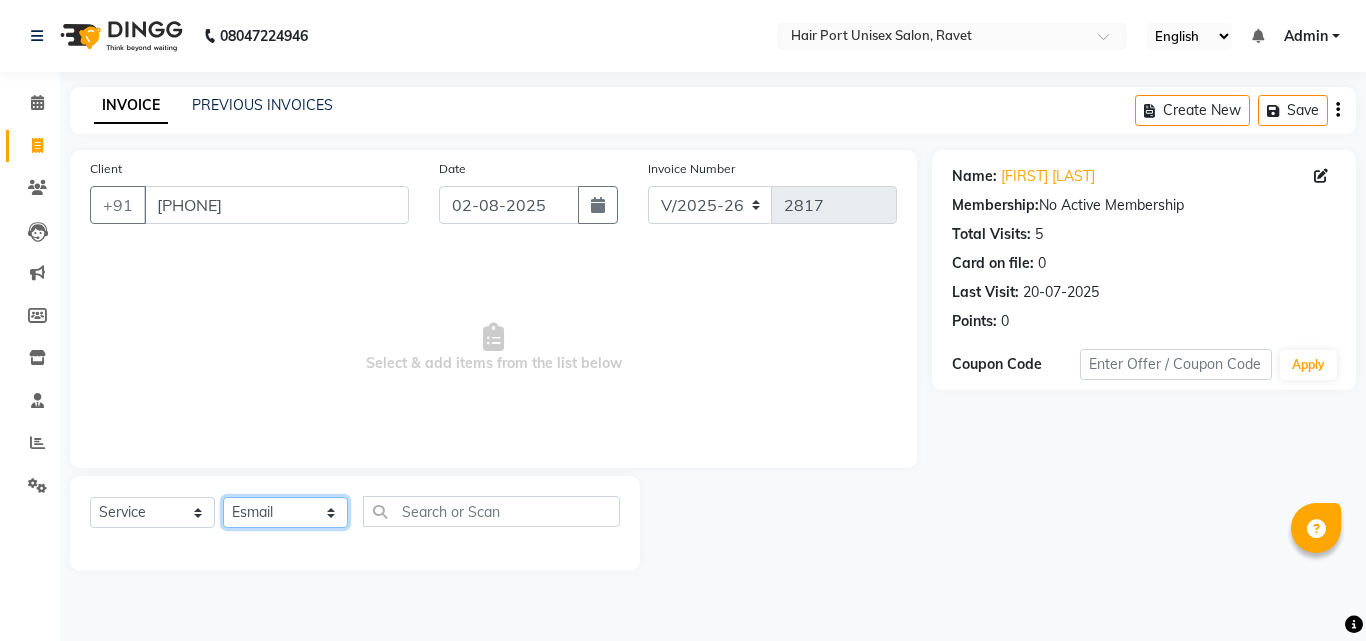 click on "Select Stylist [FIRST] [LAST]  Esmail [FIRST] [FIRST] [LAST] Netaji [FIRST] [LAST]  [FIRST]    [FIRST] [LAST]  [FIRST] [LAST]" 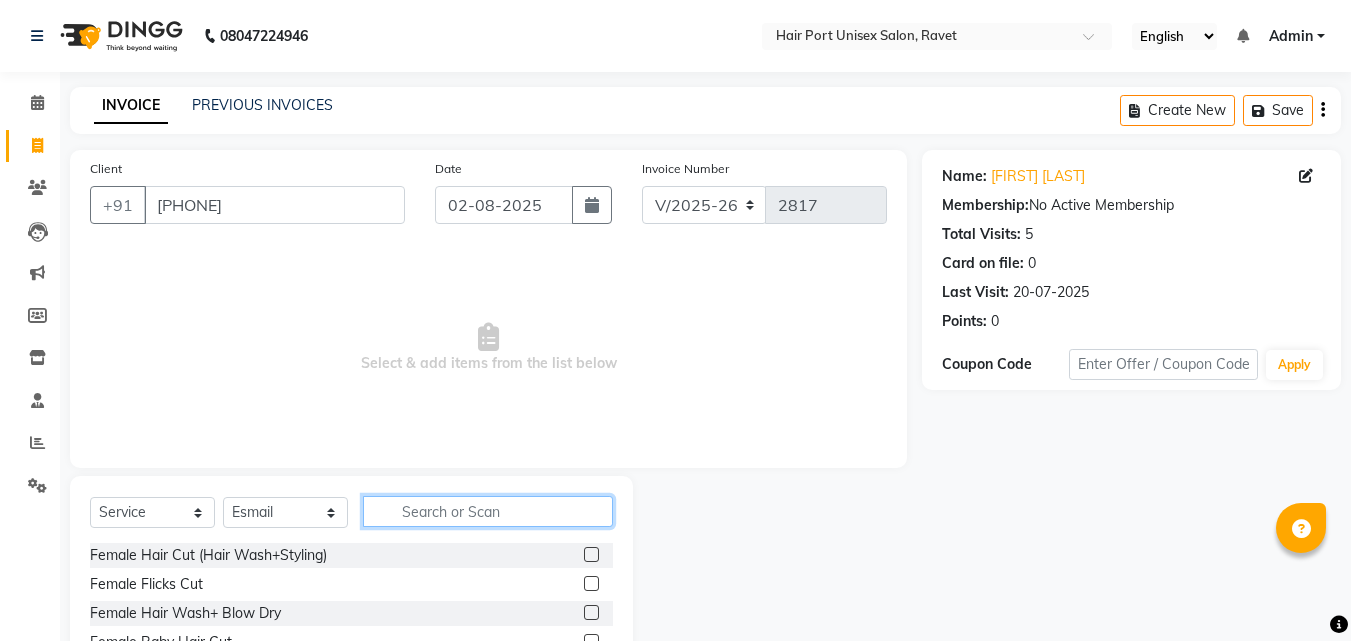 click 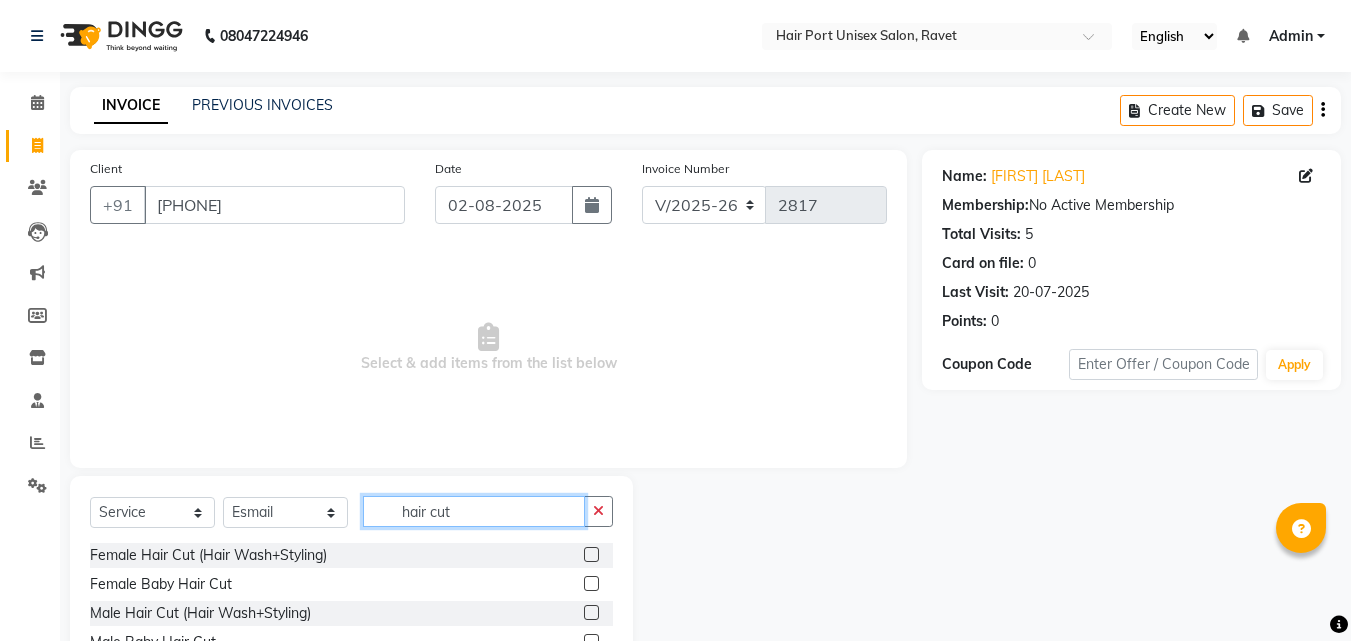 type on "hair cut" 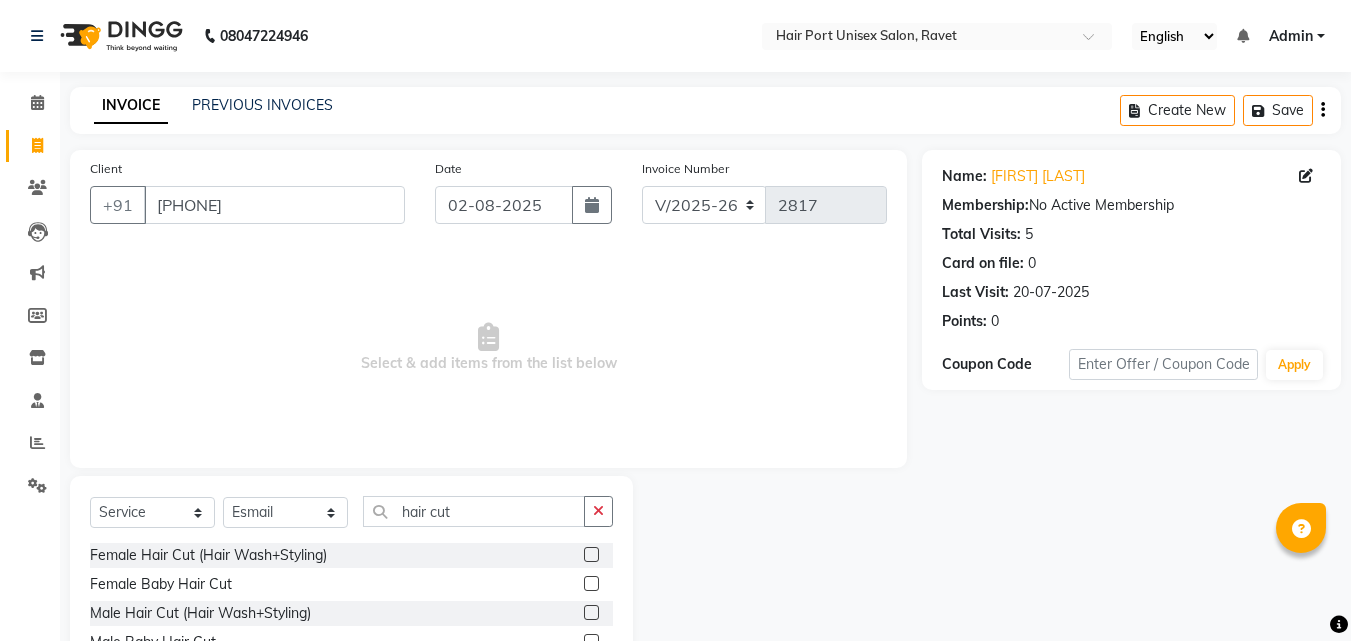 click 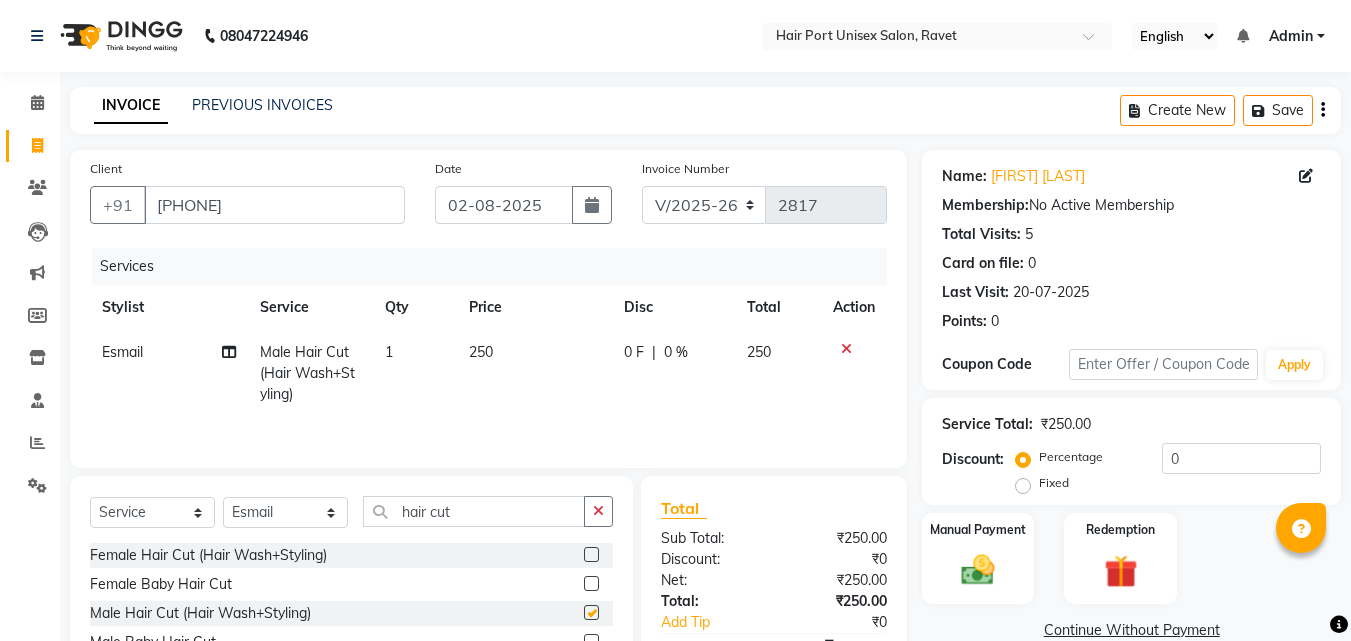 checkbox on "false" 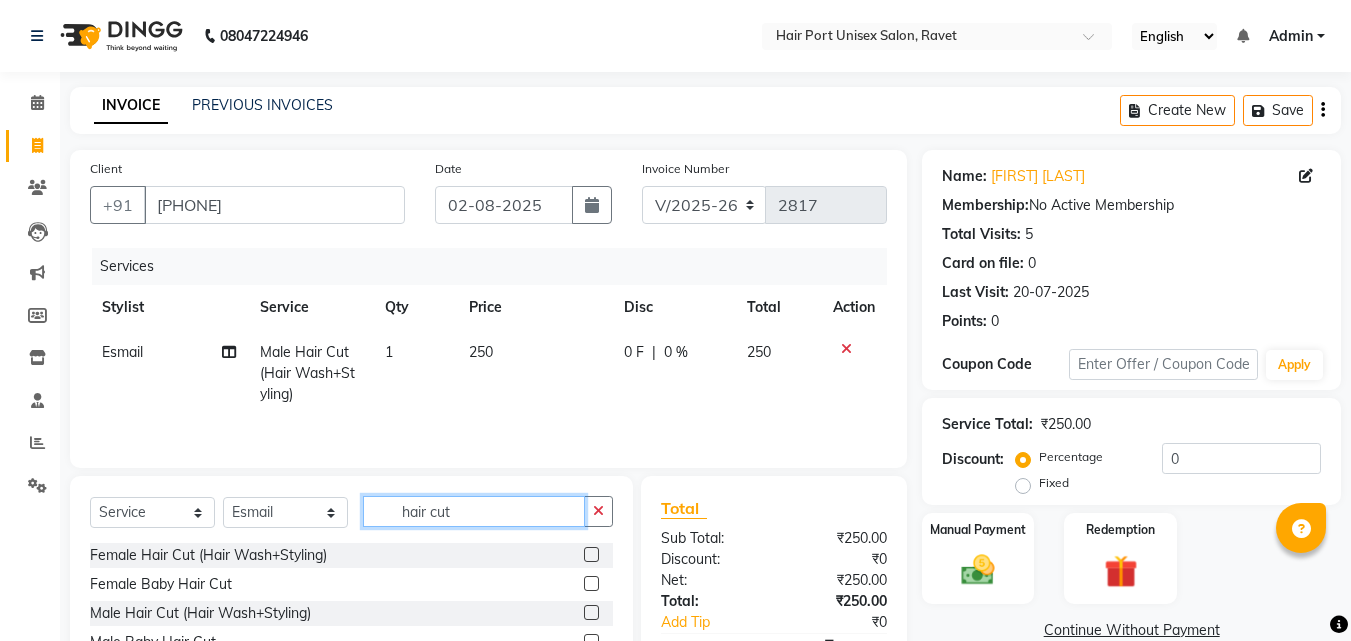 click on "hair cut" 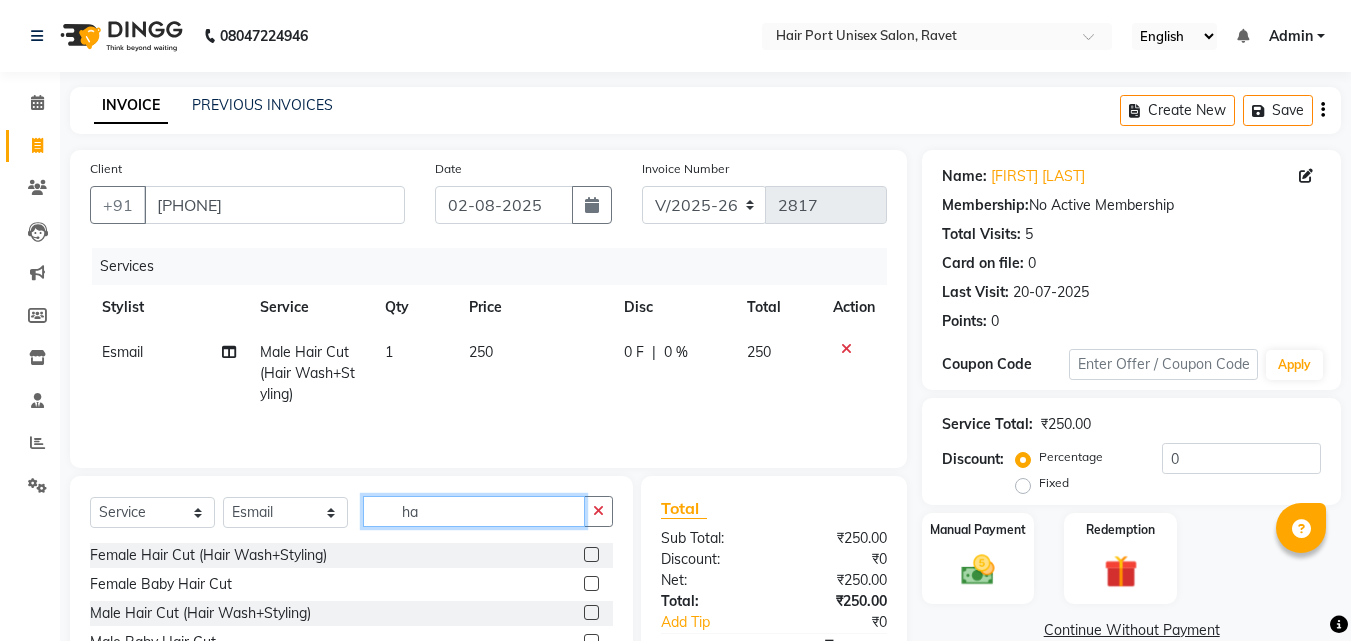 type on "h" 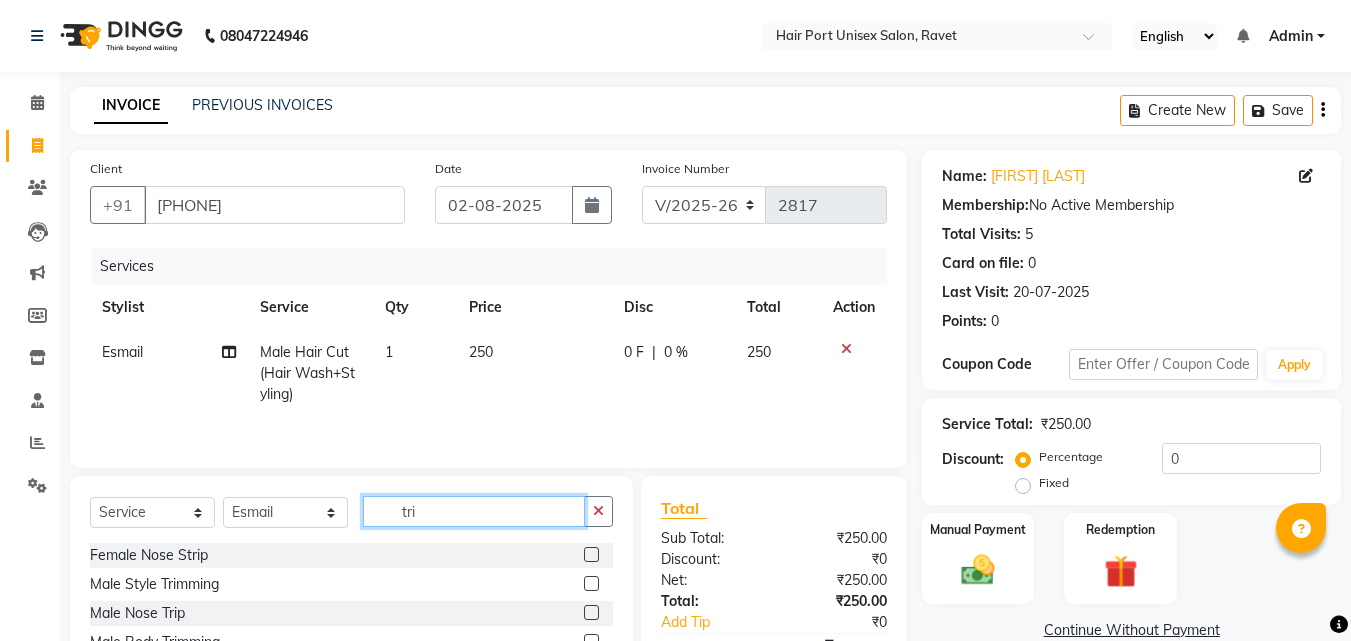 type on "tri" 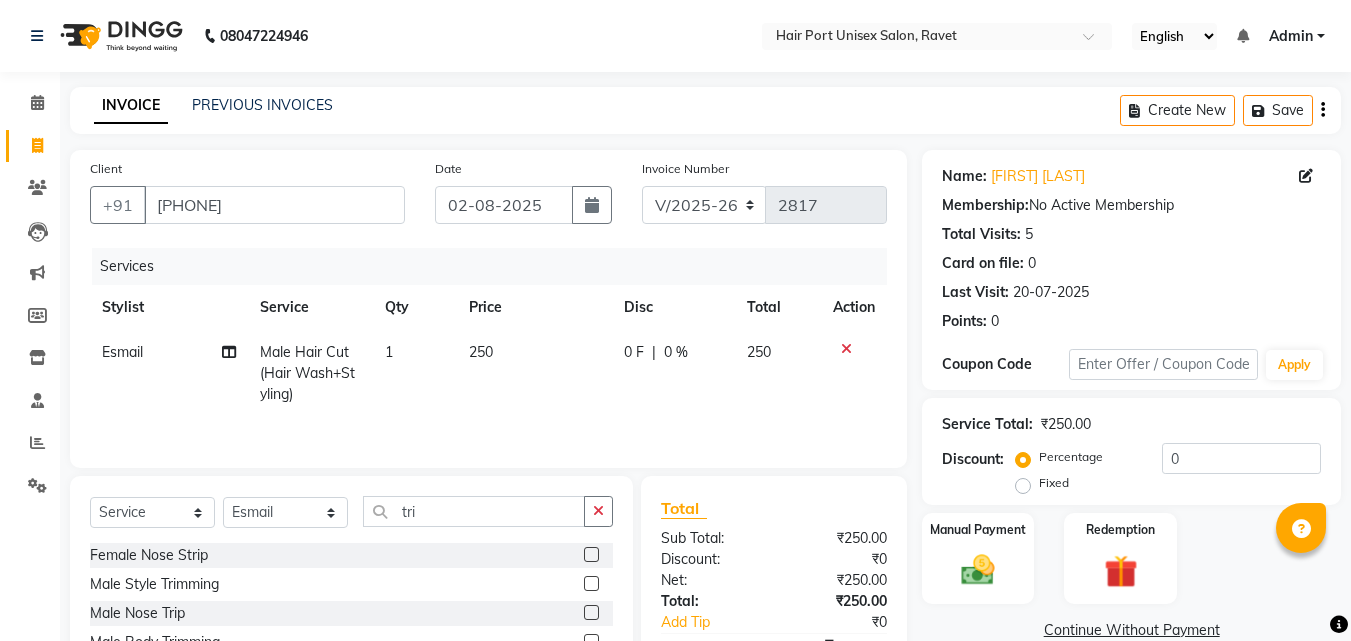 click 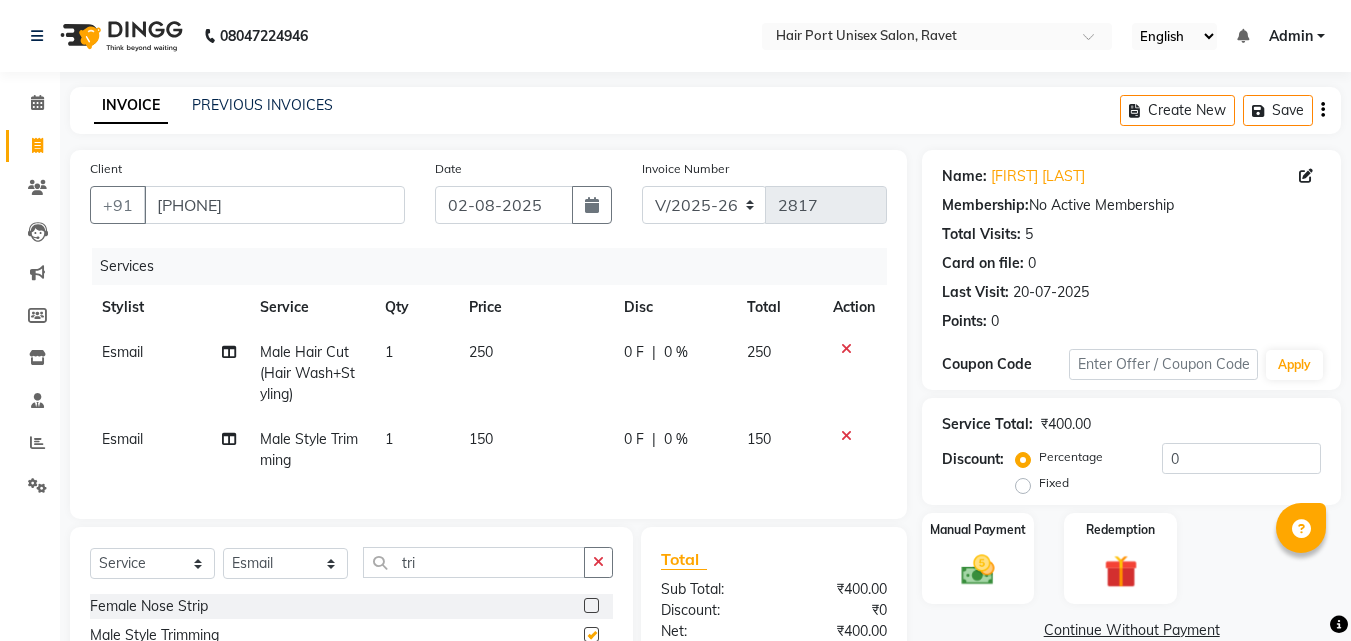checkbox on "false" 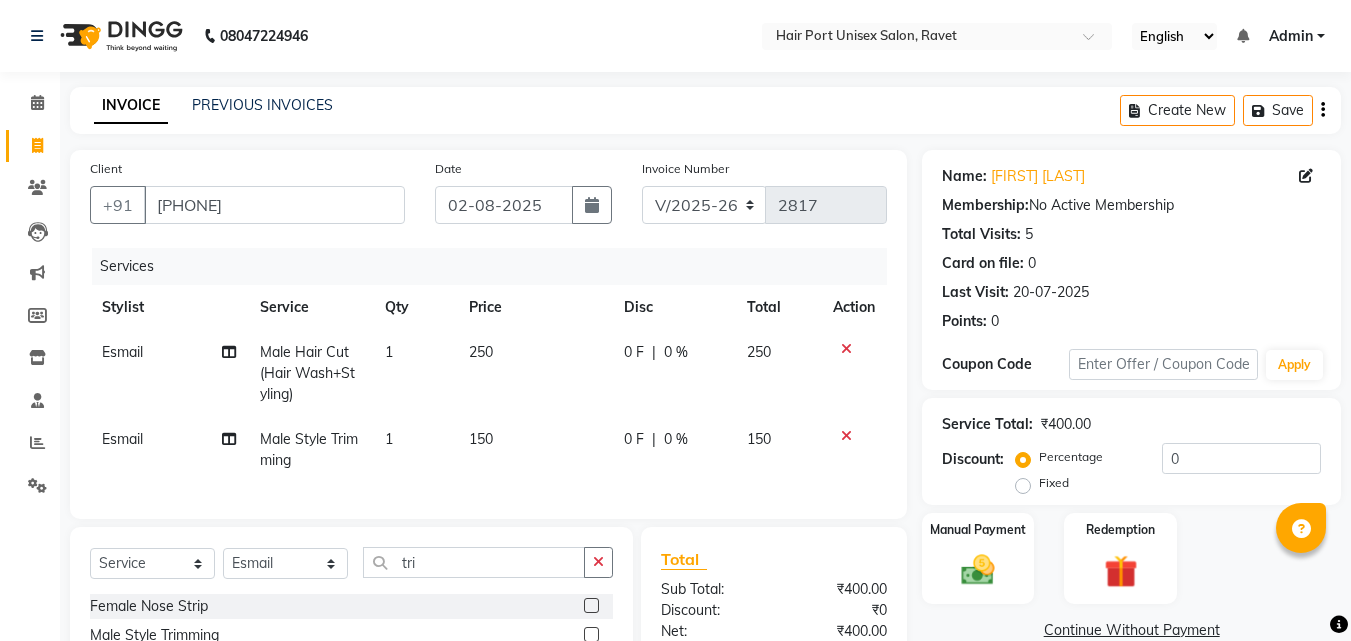 click on "Client +[PHONE] Date 02-08-2025 Invoice Number V/2025 V/2025-26 2817 Services Stylist Service Qty Price Disc Total Action Esmail Male Hair Cut (Hair Wash+Styling) 1 250 0 F | 0 % 250 Esmail Male Style Trimming  1 150 0 F | 0 % 150 Select  Service  Product  Membership  Package Voucher Prepaid Gift Card  Select Stylist [FIRST] [LAST]  Esmail [FIRST] [FIRST] [LAST] Netaji [FIRST] [LAST]  [FIRST]    [FIRST] [LAST]  [FIRST] [LAST] tri Female Nose Strip  Male Style Trimming   Male Nose Trip  Male Body Trimming  Total Sub Total: ₹400.00 Discount: ₹0 Net: ₹400.00 Total: ₹400.00 Add Tip ₹0 Payable: ₹400.00 Paid: ₹0 Balance   : ₹400.00" 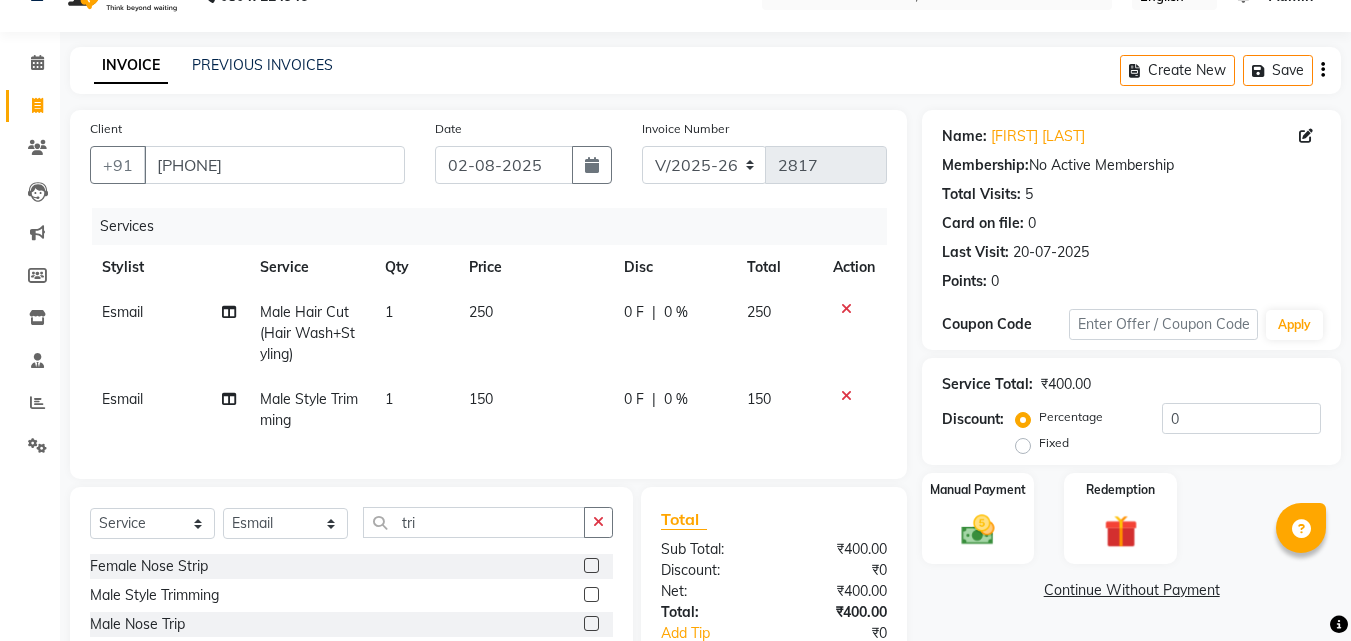 scroll, scrollTop: 183, scrollLeft: 0, axis: vertical 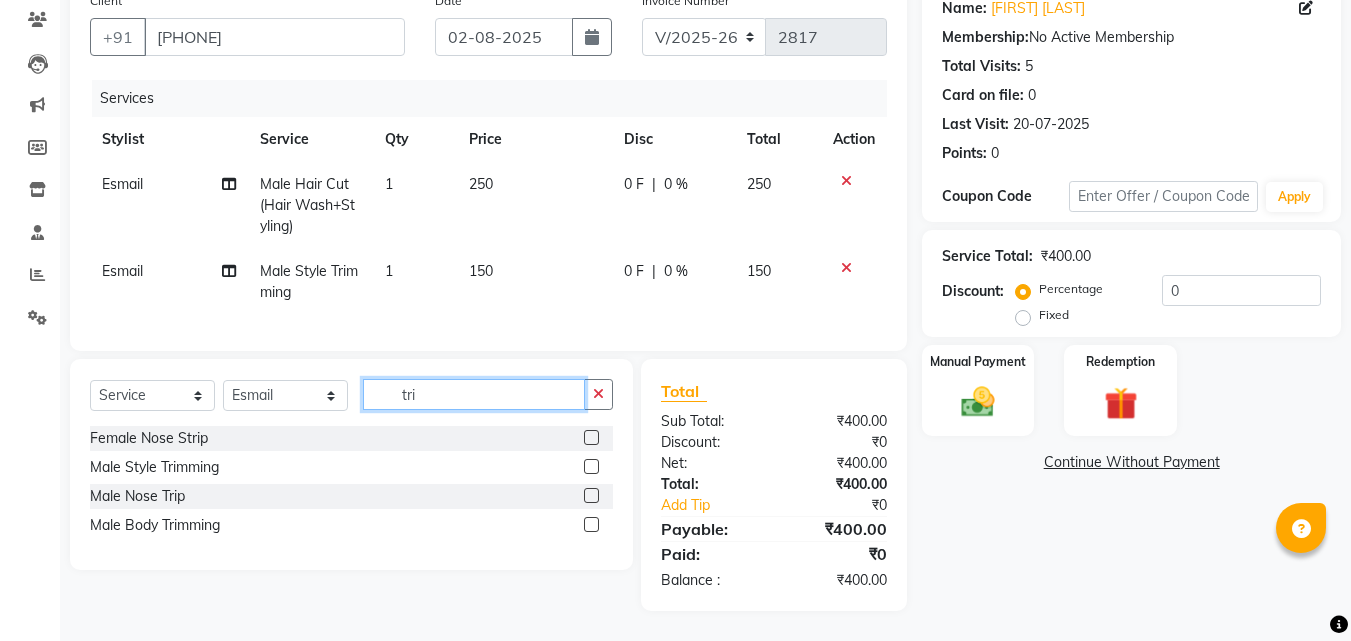 click on "tri" 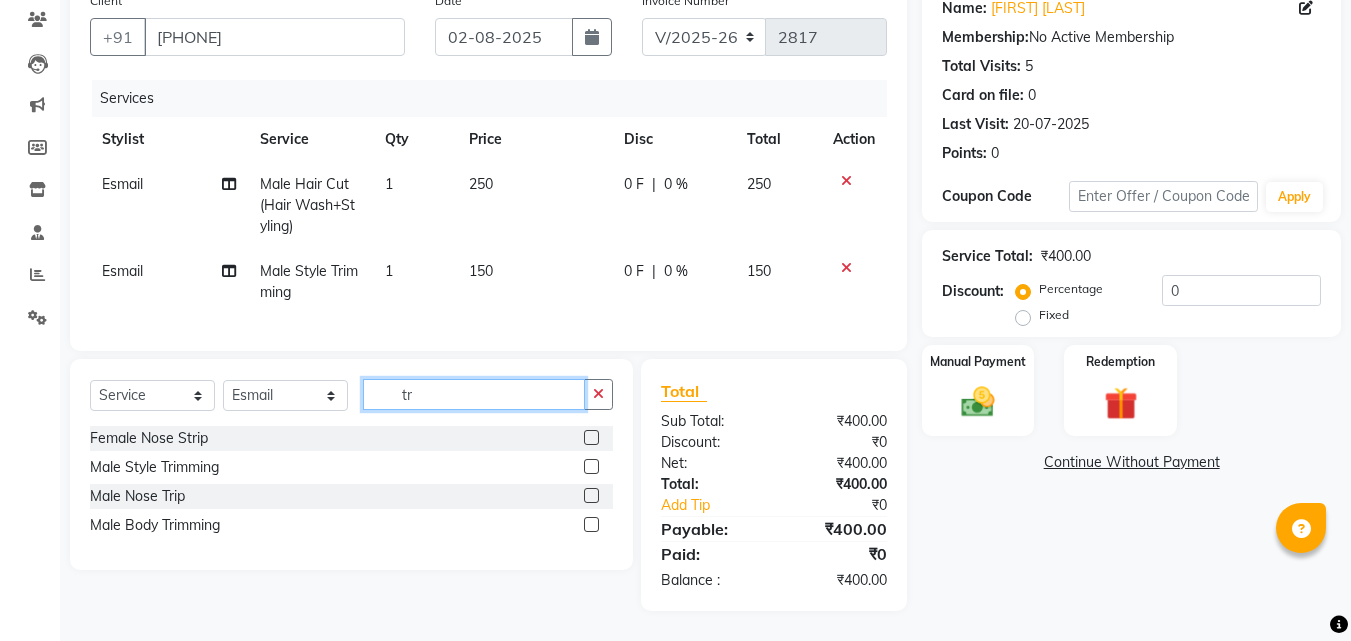 type on "t" 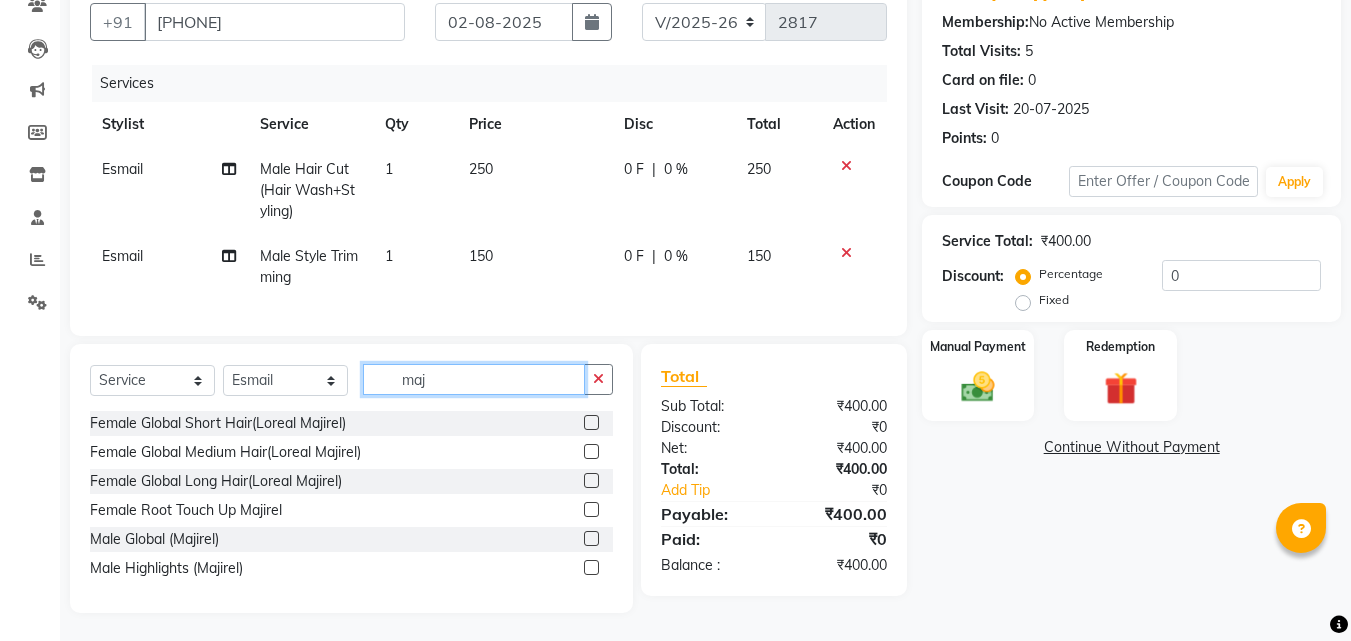 type on "maj" 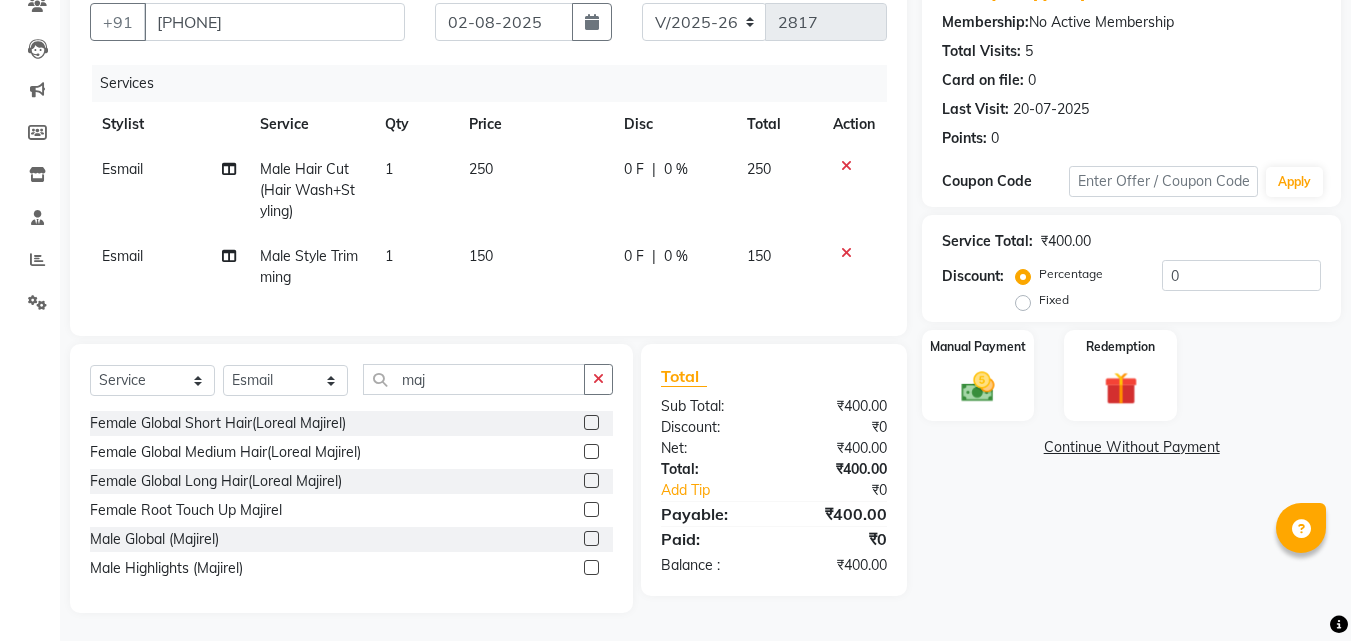 click 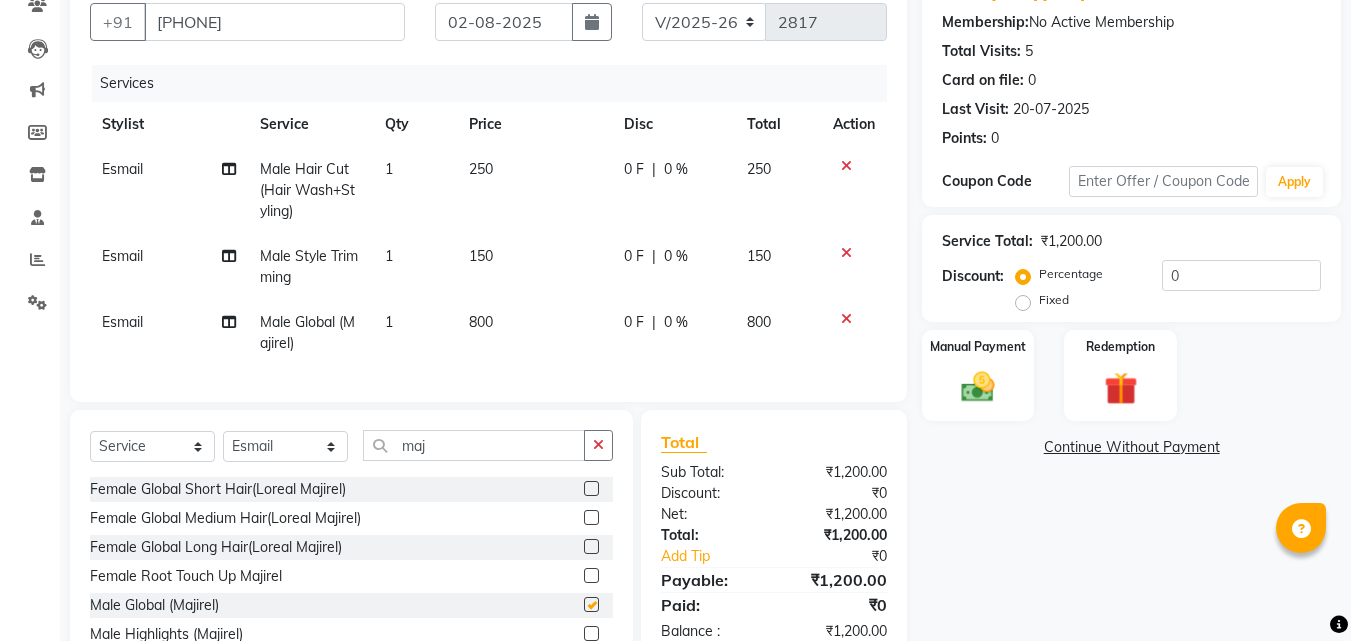 checkbox on "false" 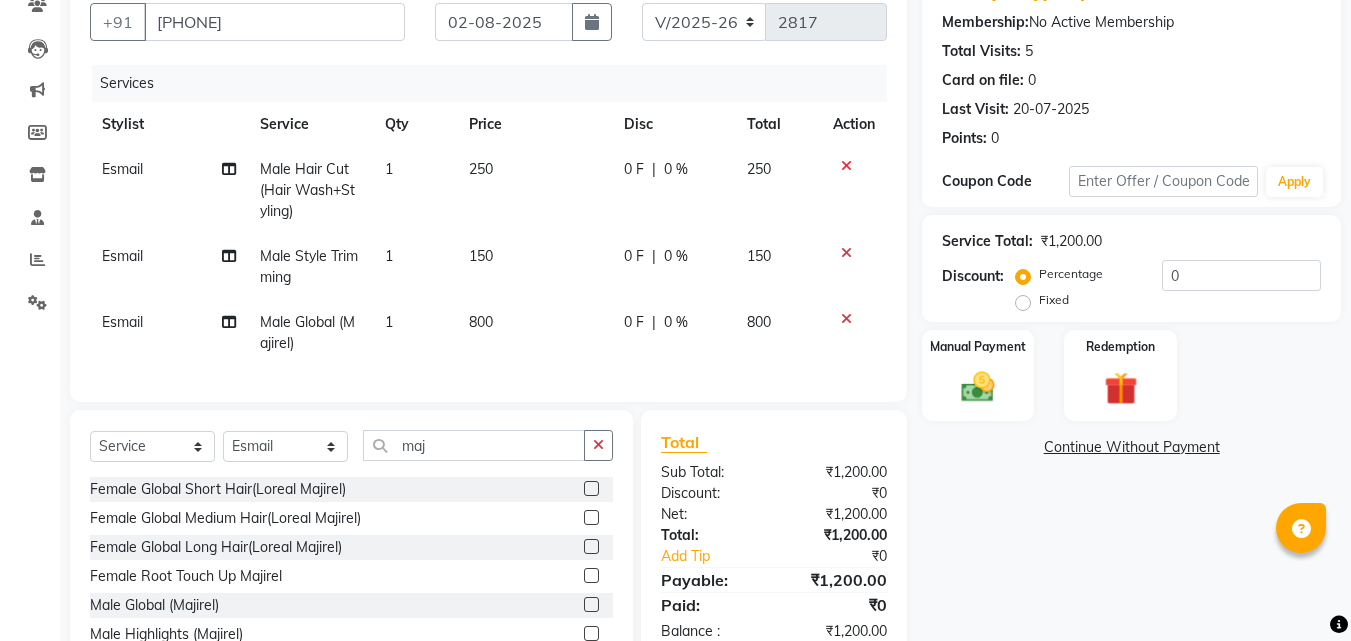 click on "800" 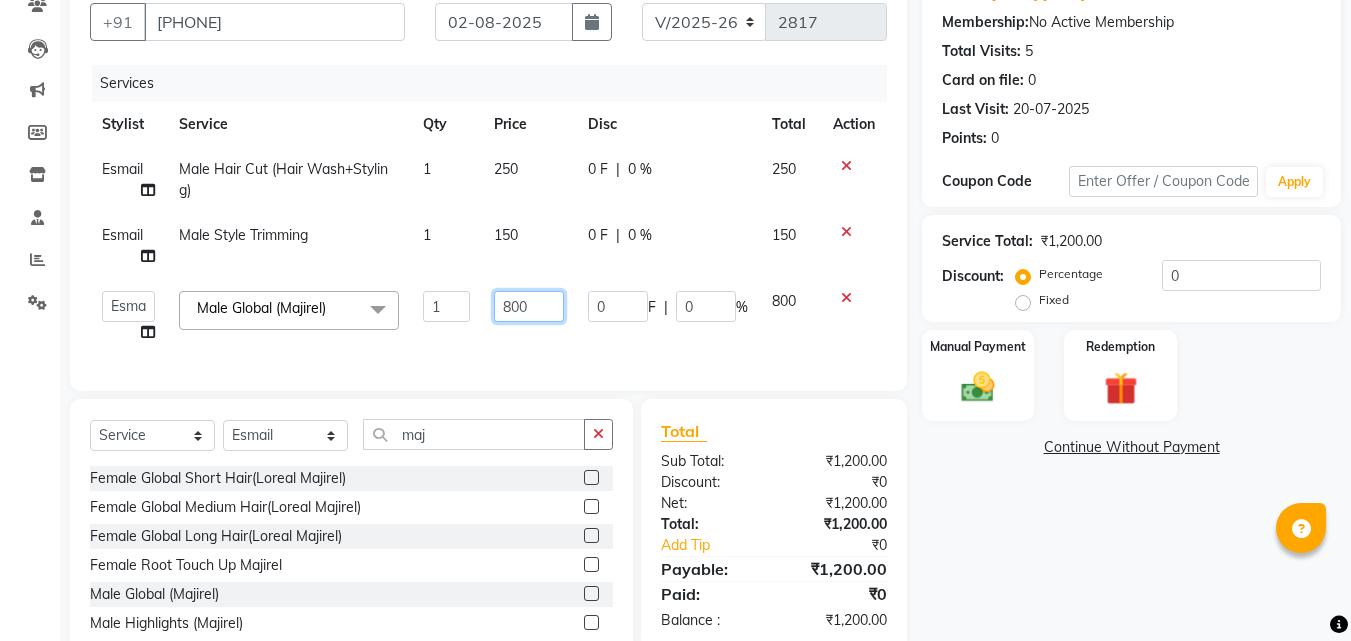 click on "800" 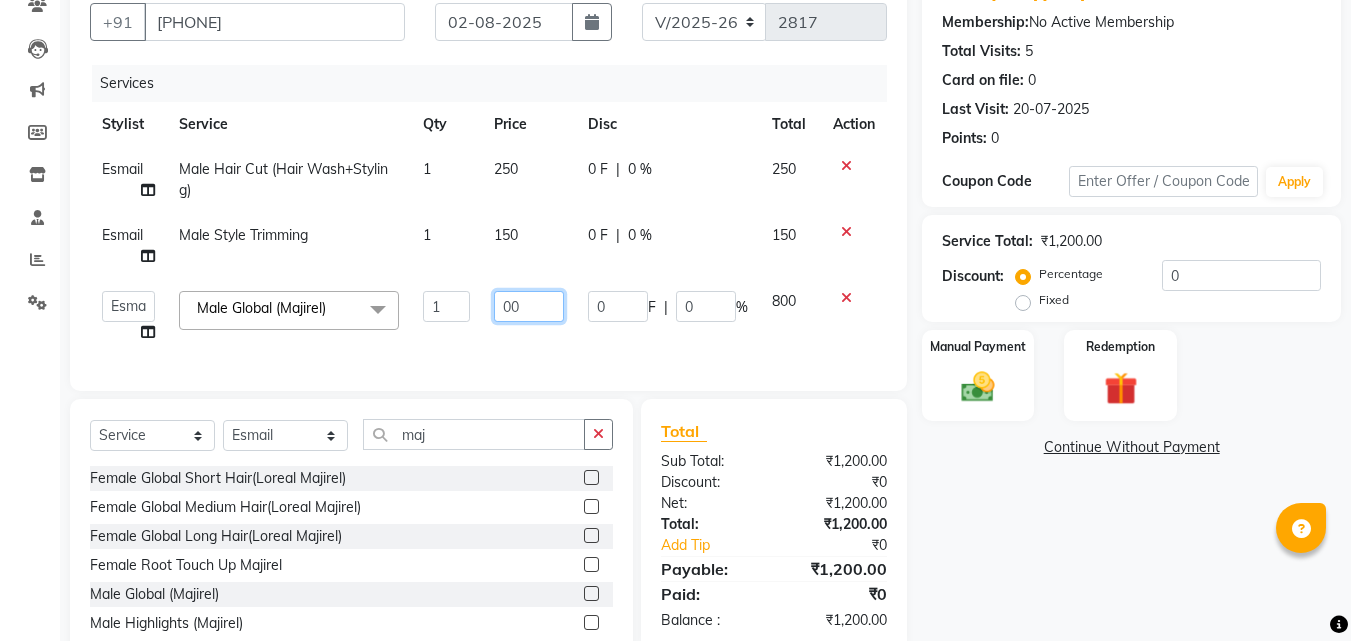 type on "900" 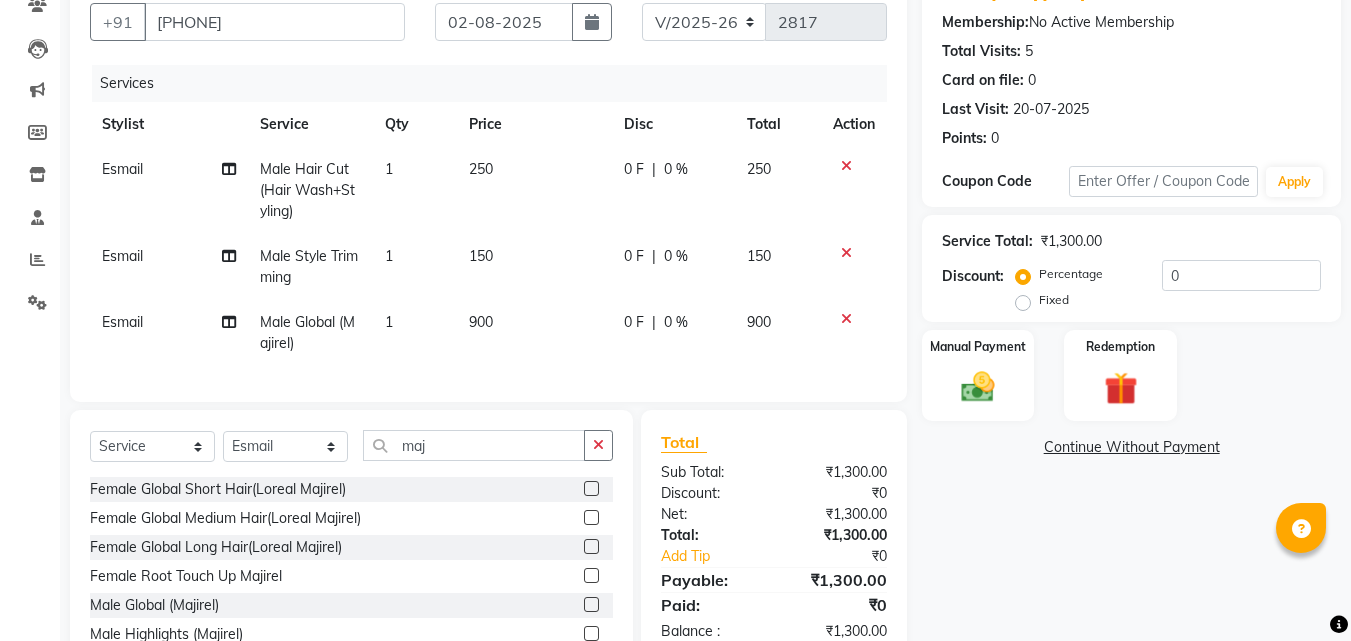click on "Esmail Male Global (Majirel) 1 900 0 F | 0 % 900" 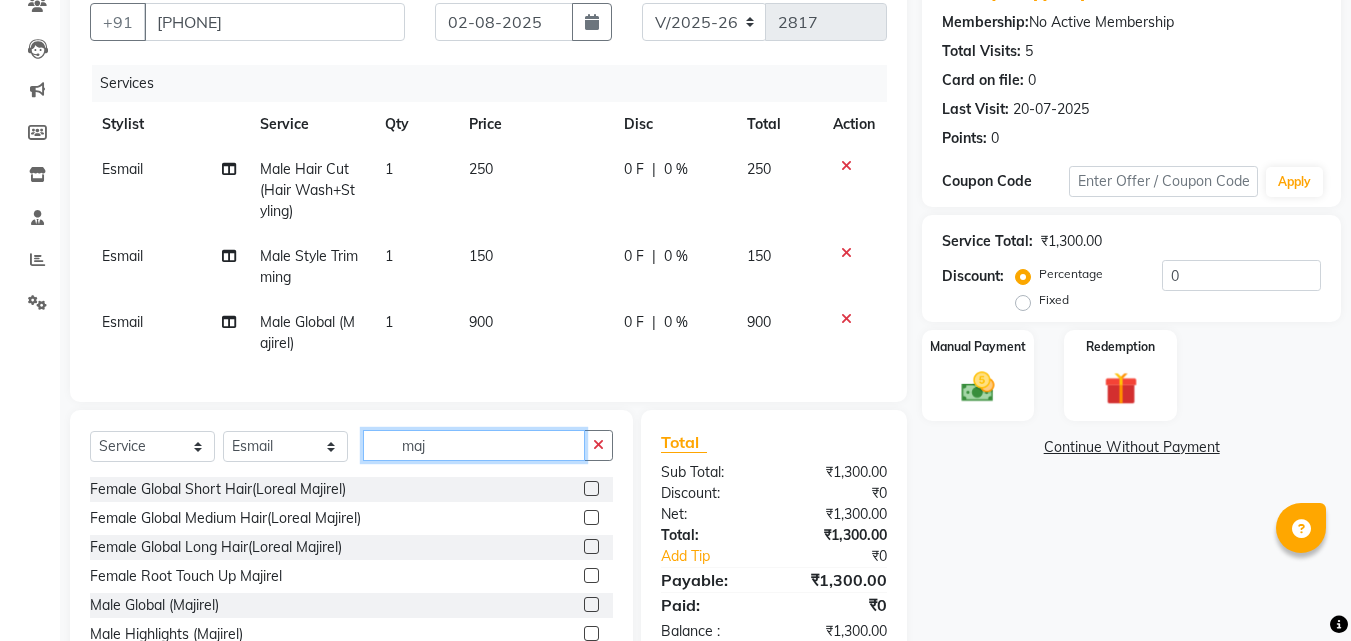 click on "maj" 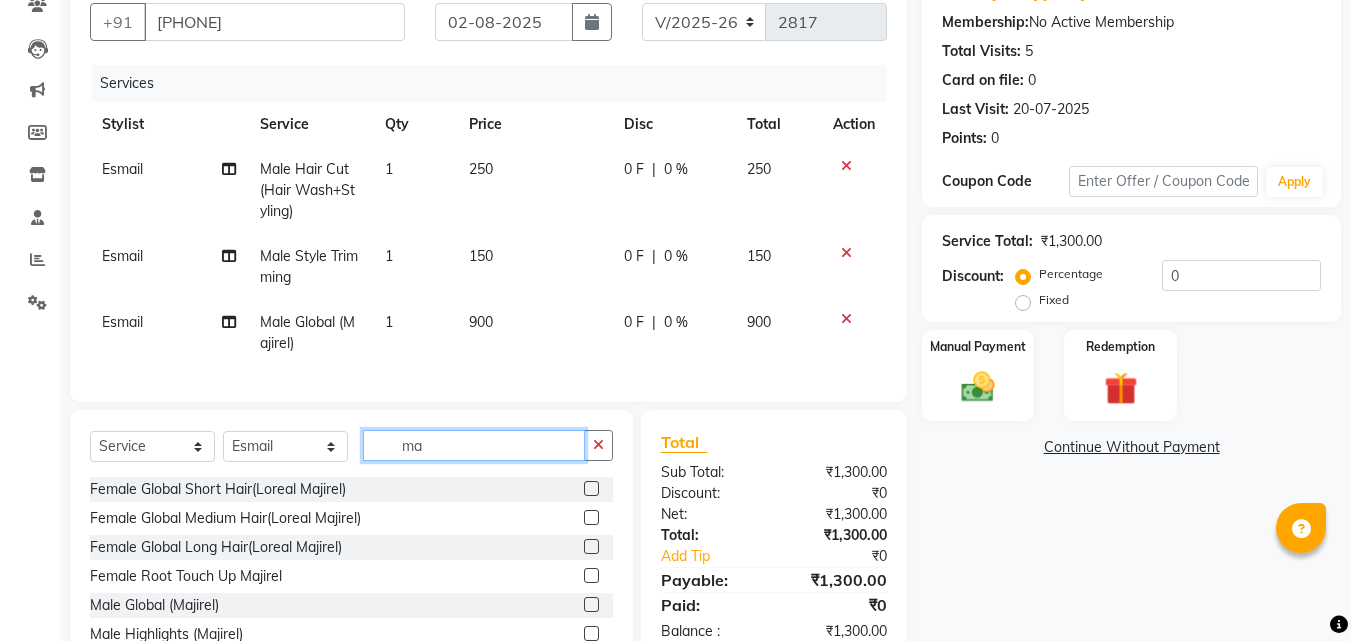 type on "m" 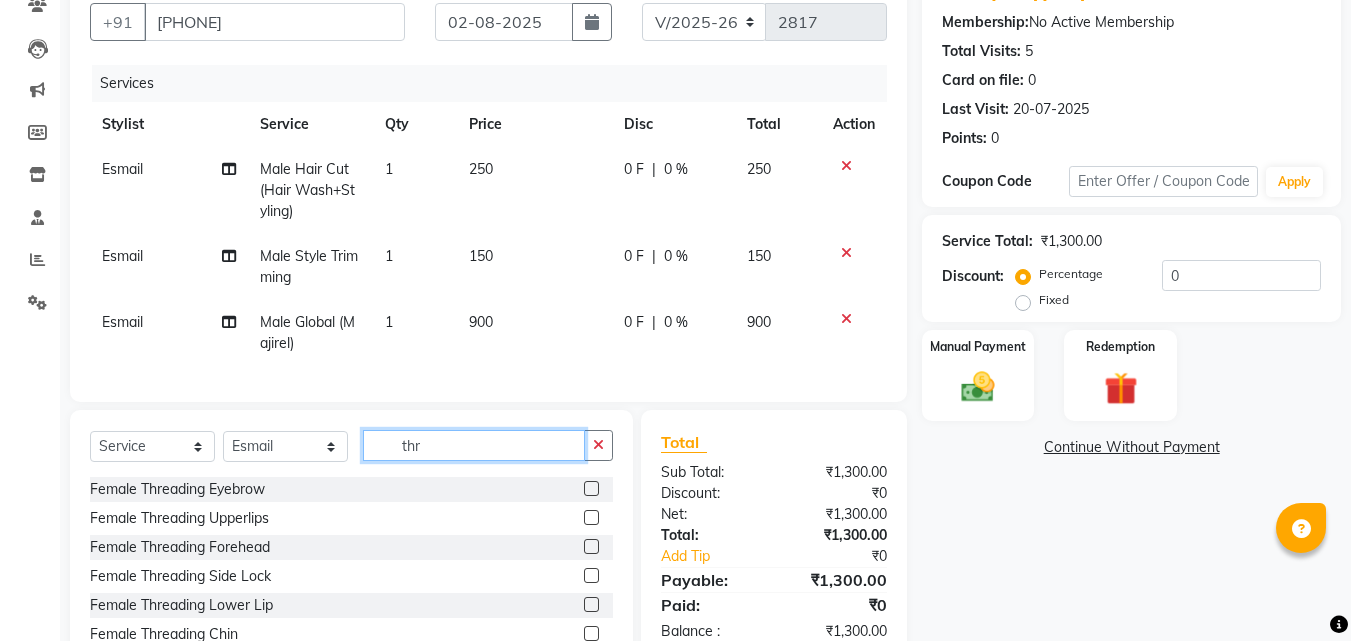 type on "thr" 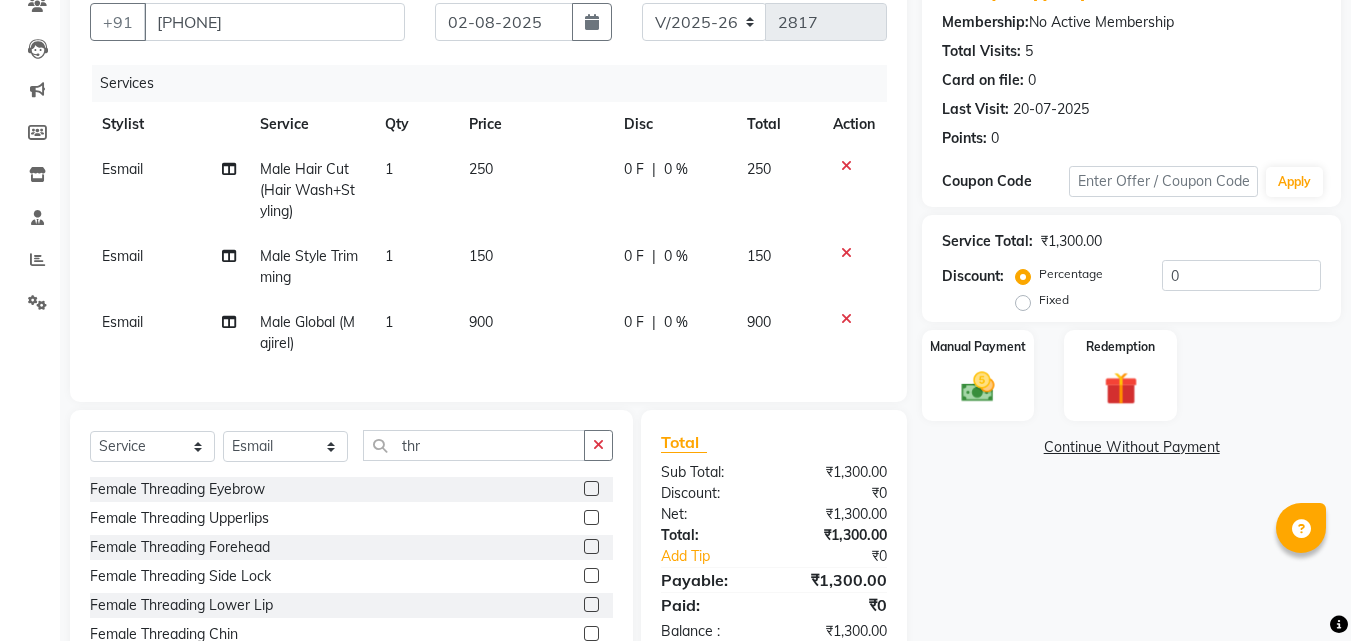 click 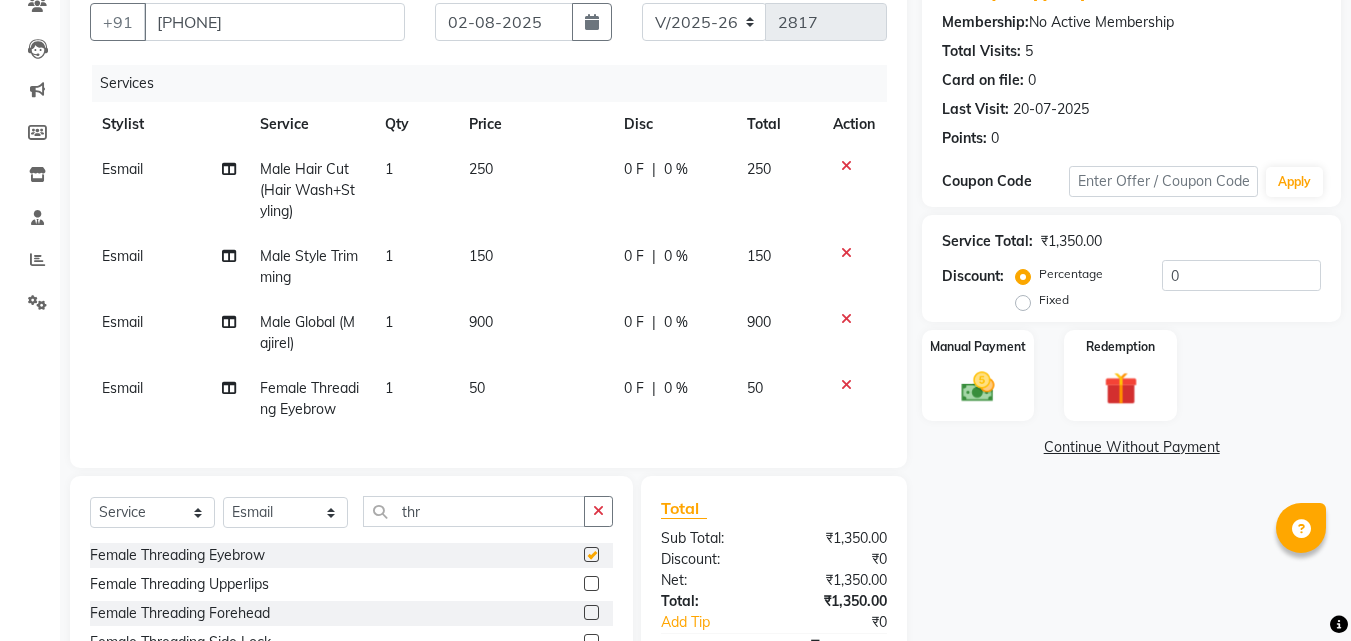 checkbox on "false" 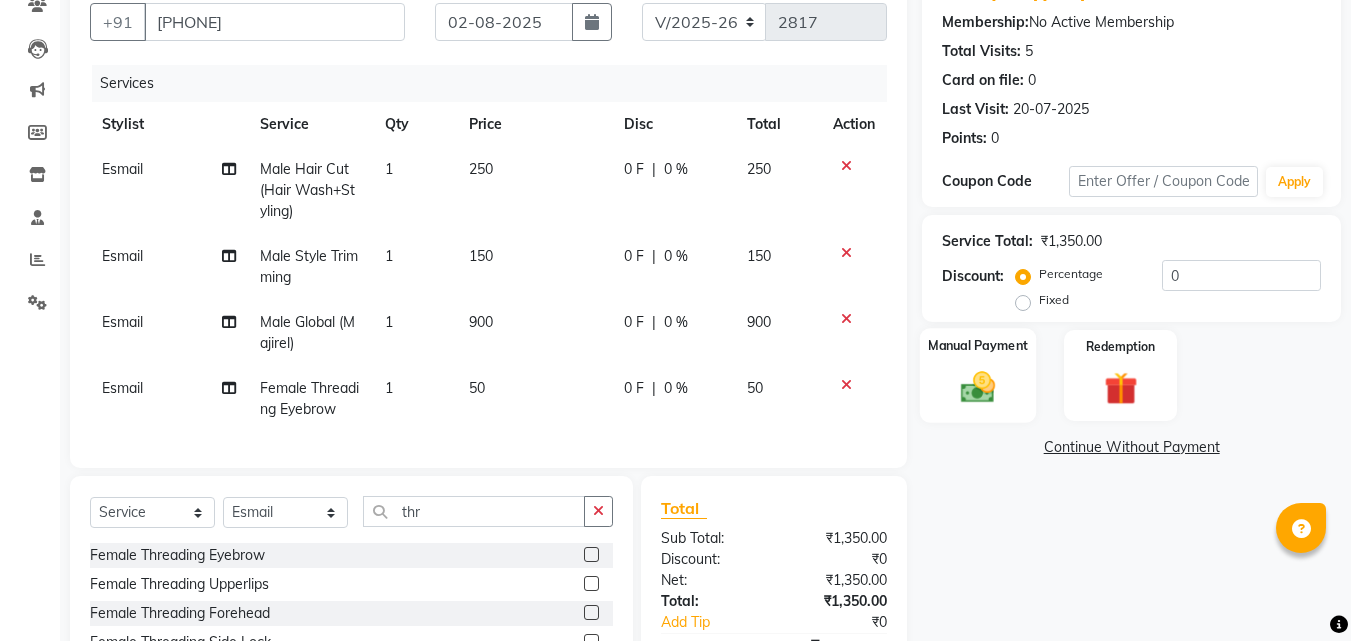 click 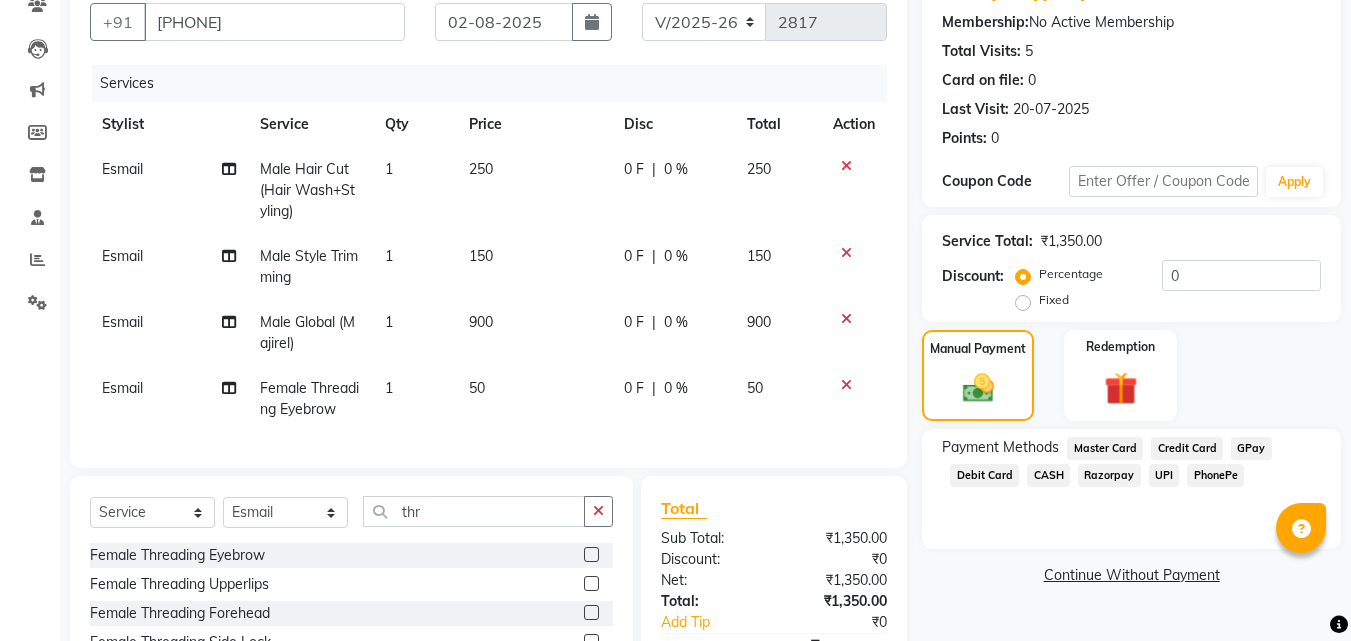 click on "UPI" 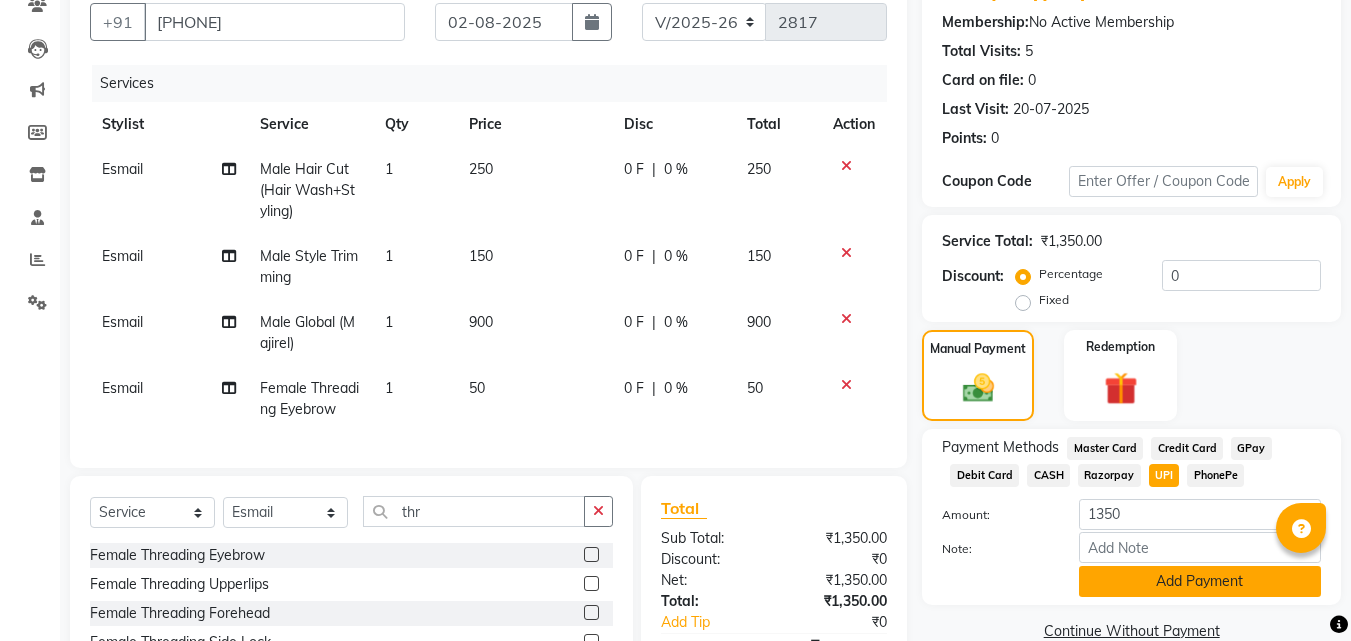 click on "Add Payment" 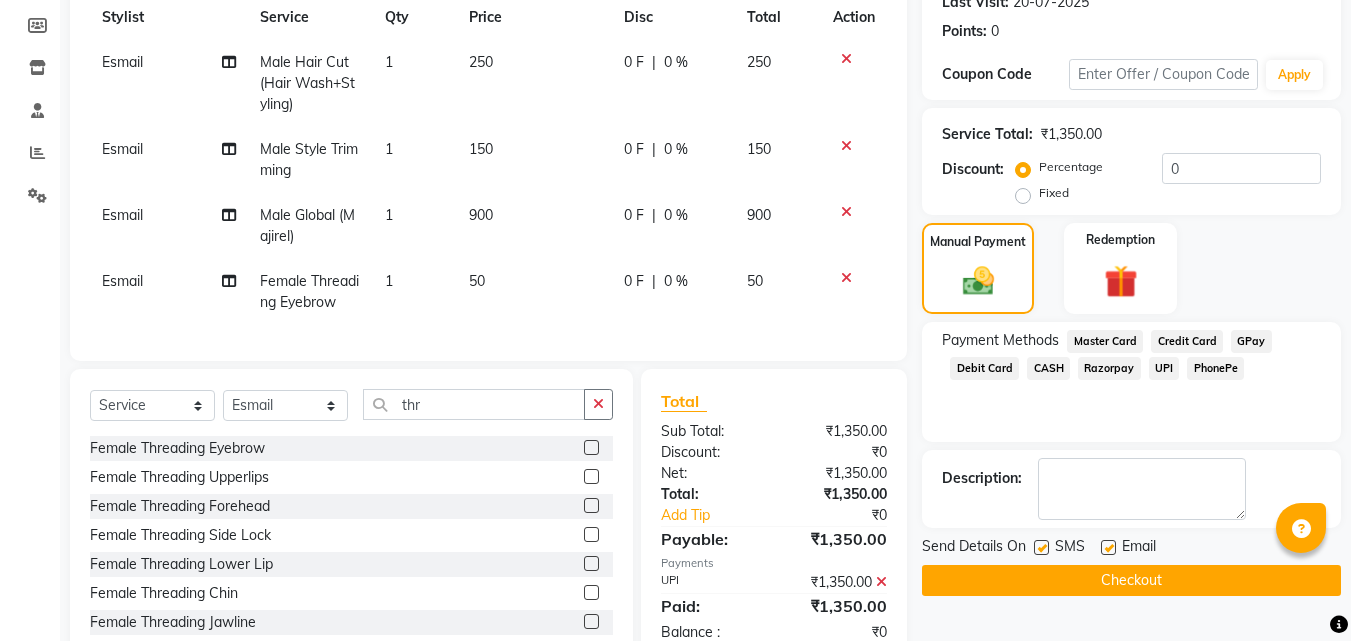 scroll, scrollTop: 358, scrollLeft: 0, axis: vertical 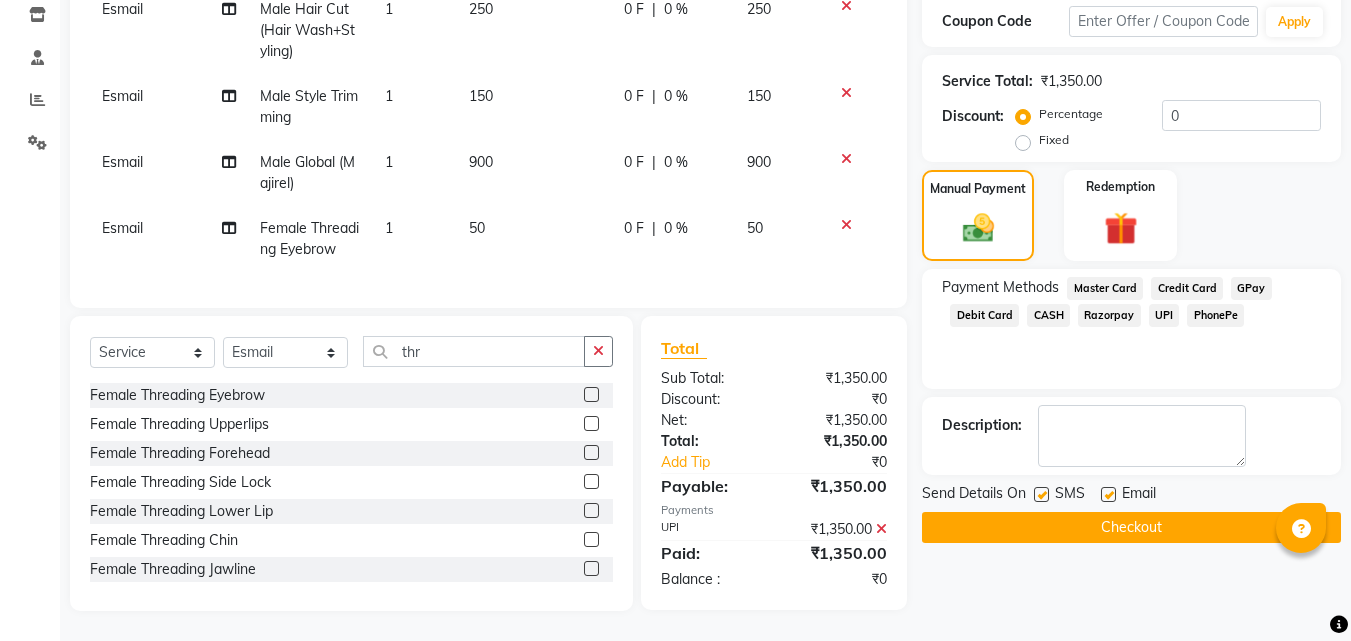 click on "Checkout" 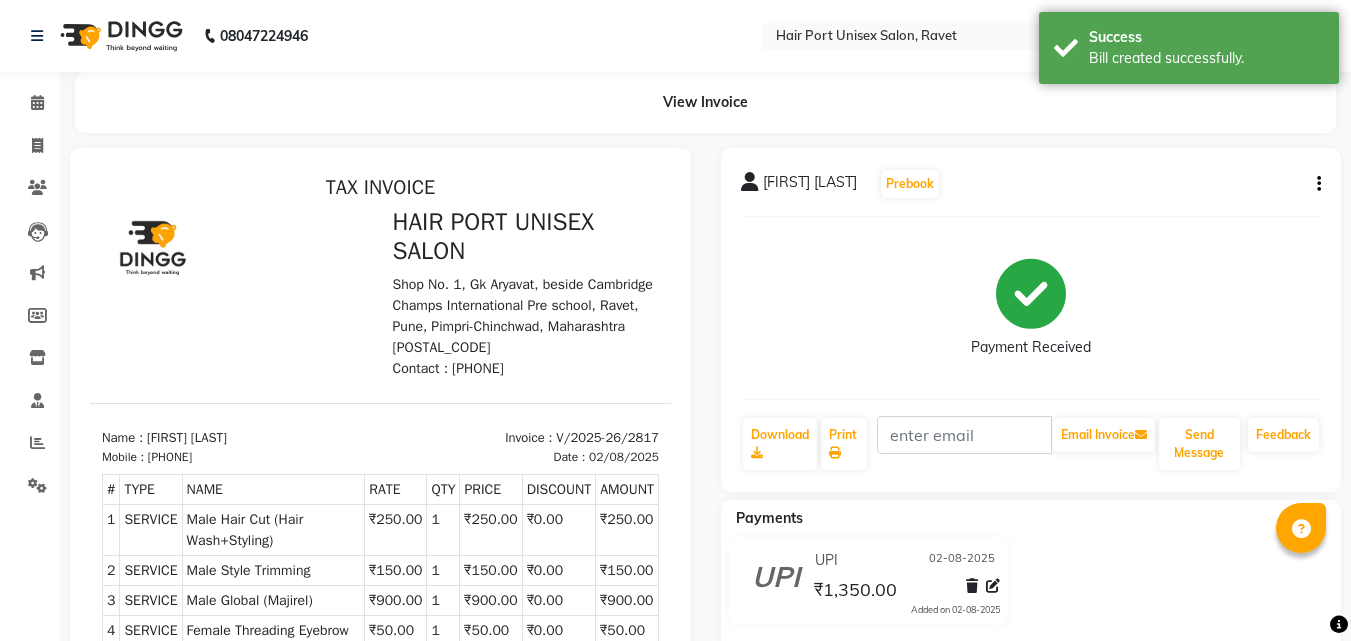 scroll, scrollTop: 0, scrollLeft: 0, axis: both 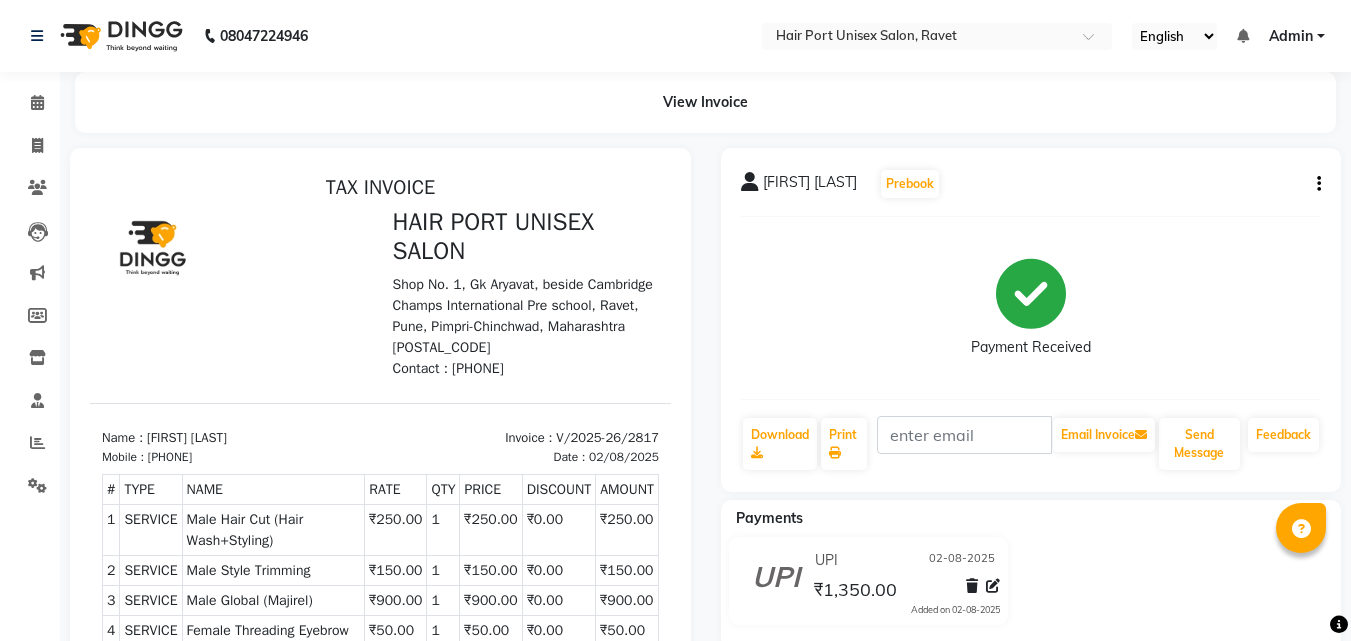 click at bounding box center (235, 293) 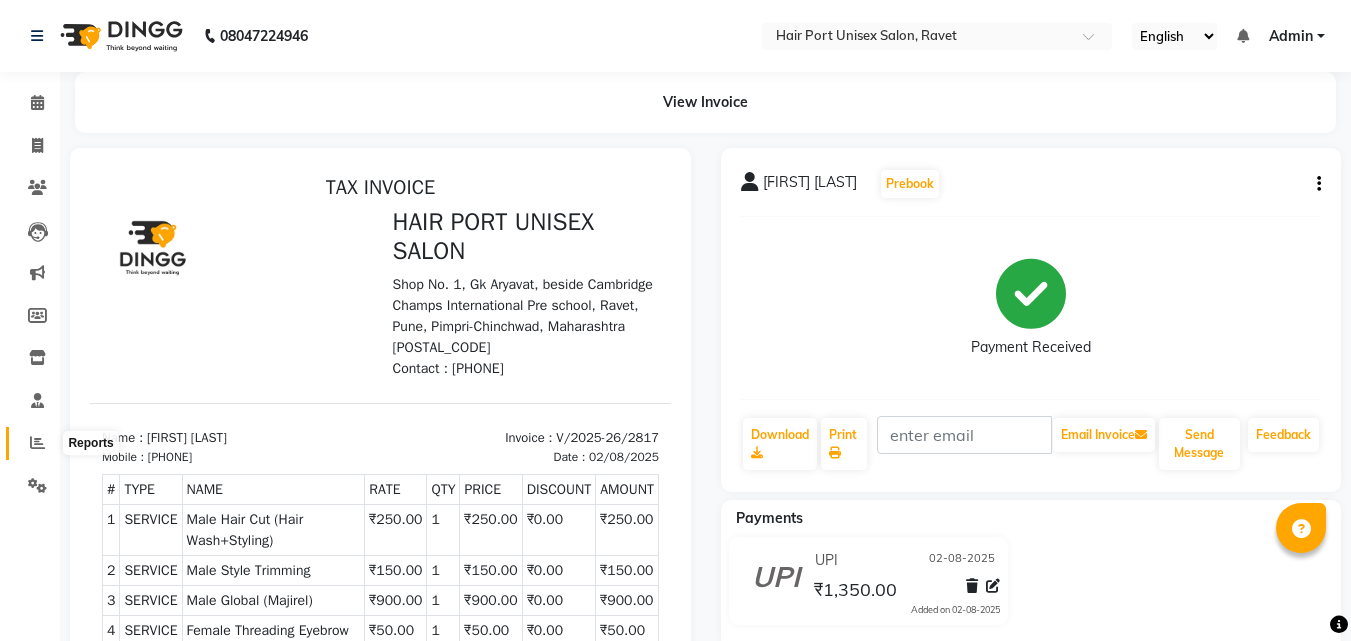 click 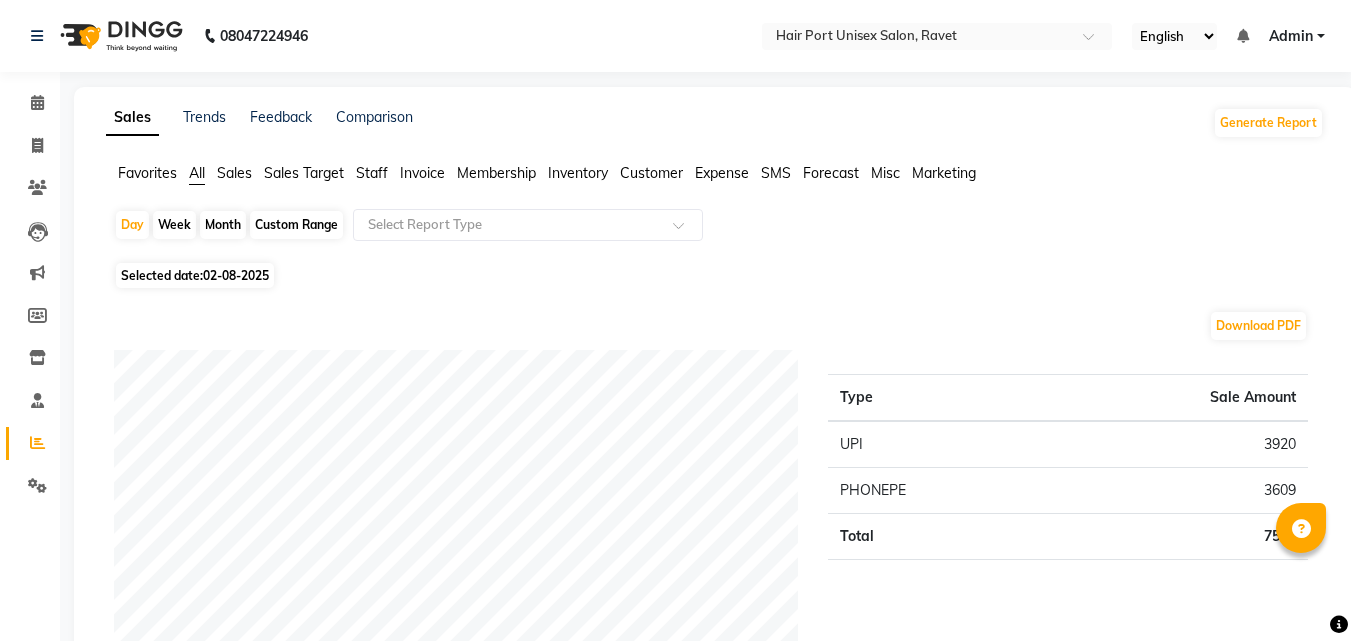 click on "Staff" 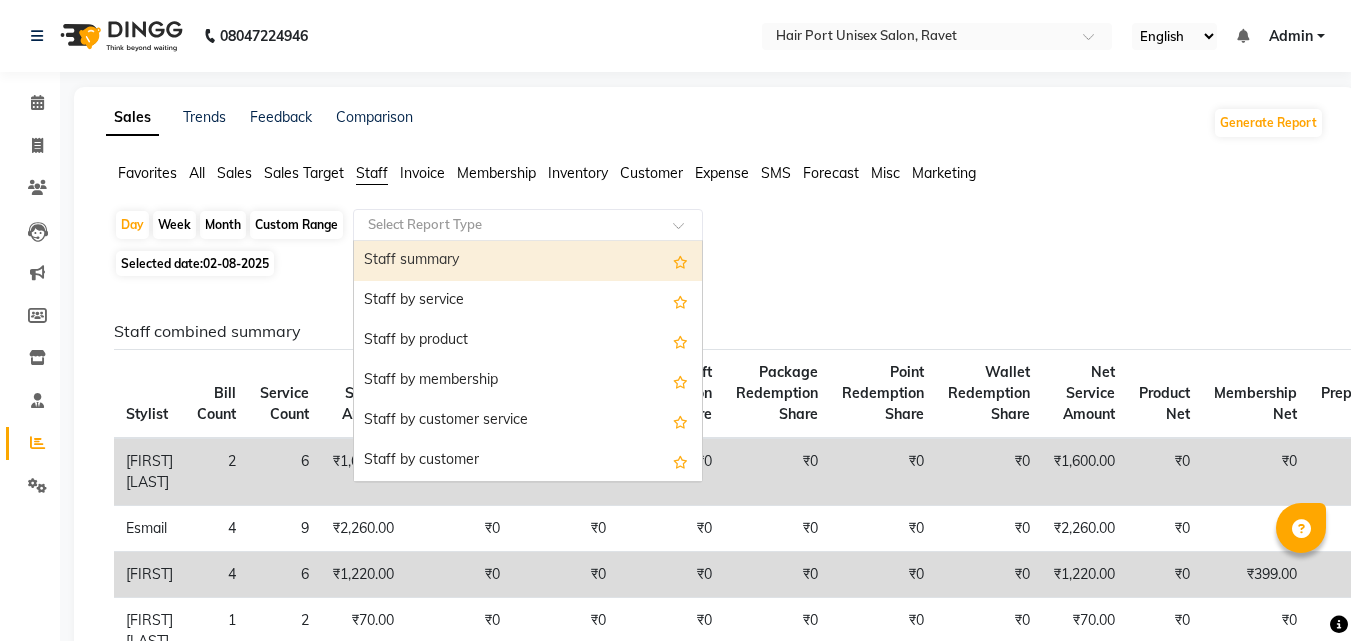 click 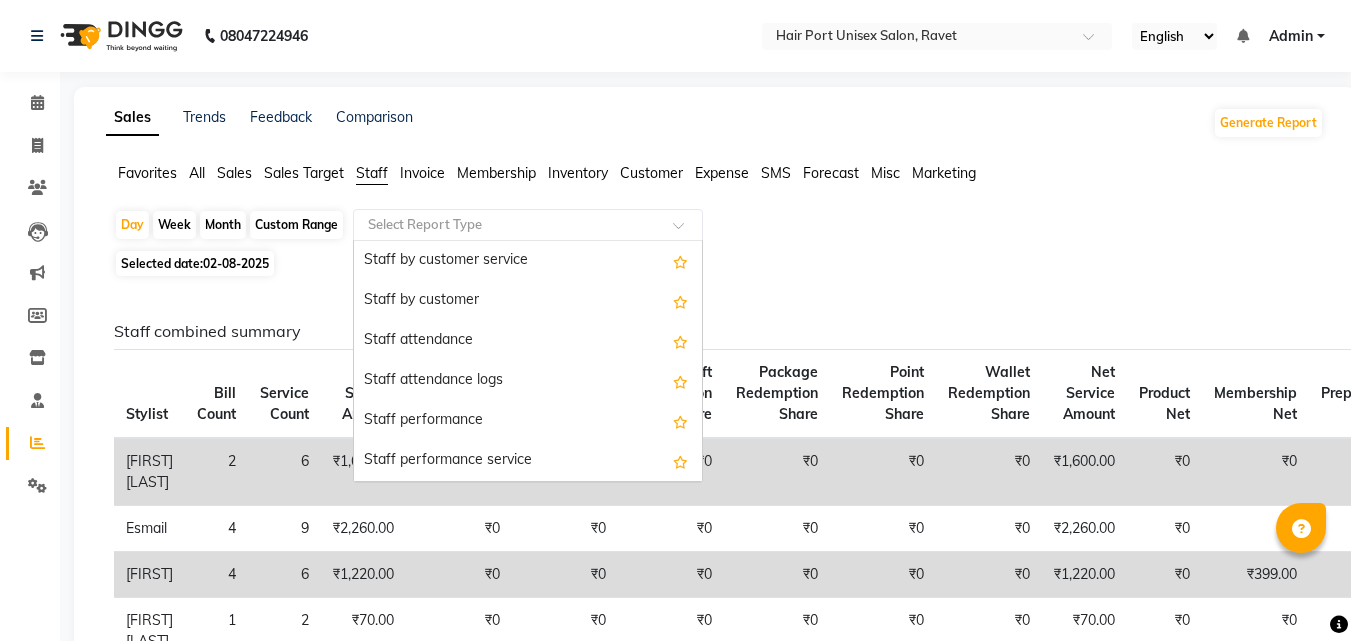 scroll, scrollTop: 200, scrollLeft: 0, axis: vertical 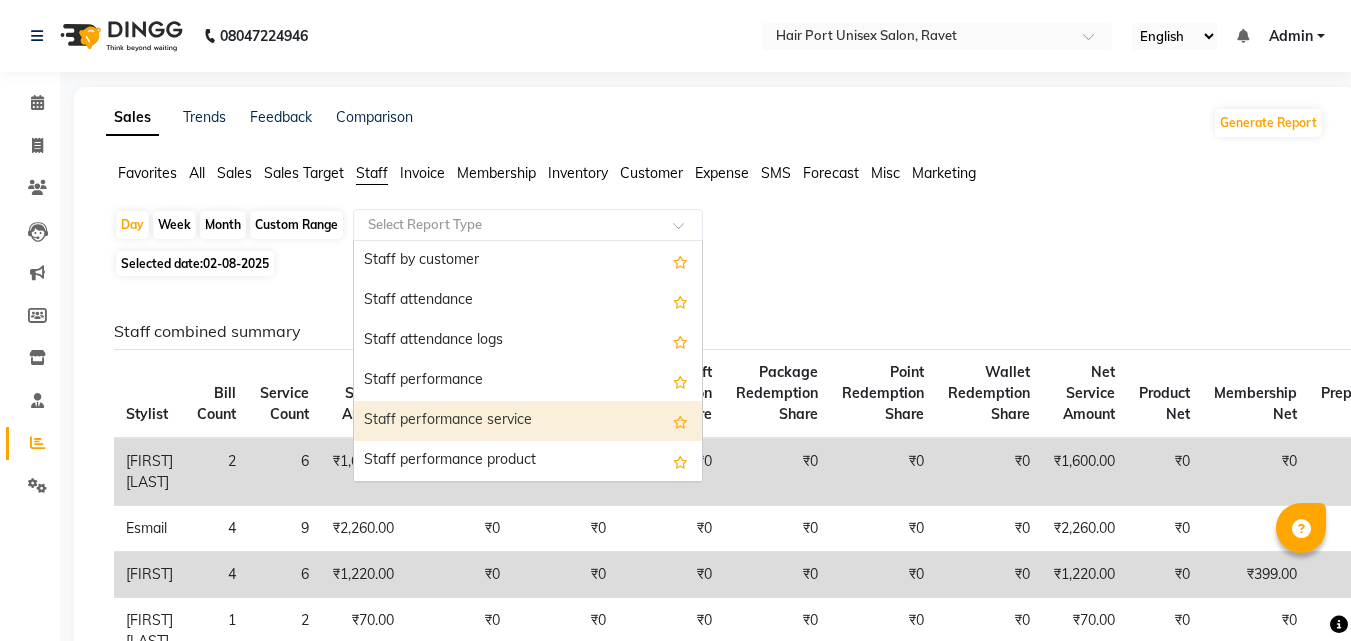 click on "Staff performance service" at bounding box center [528, 421] 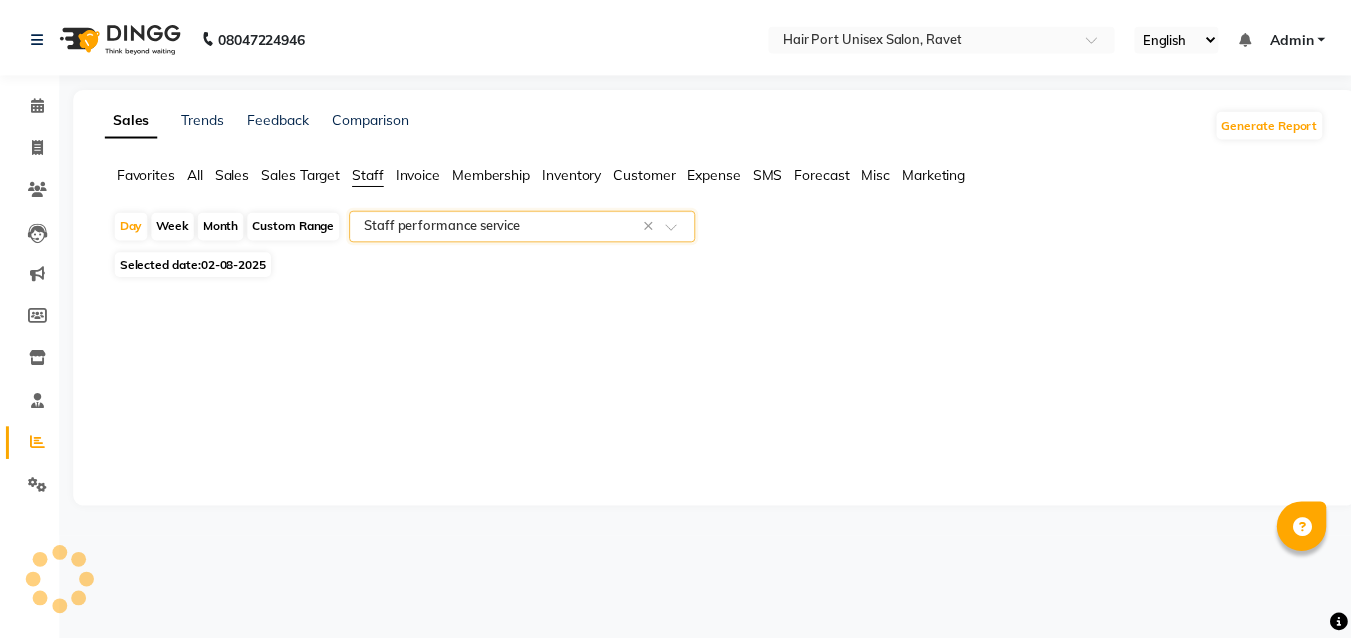 select on "filtered_report" 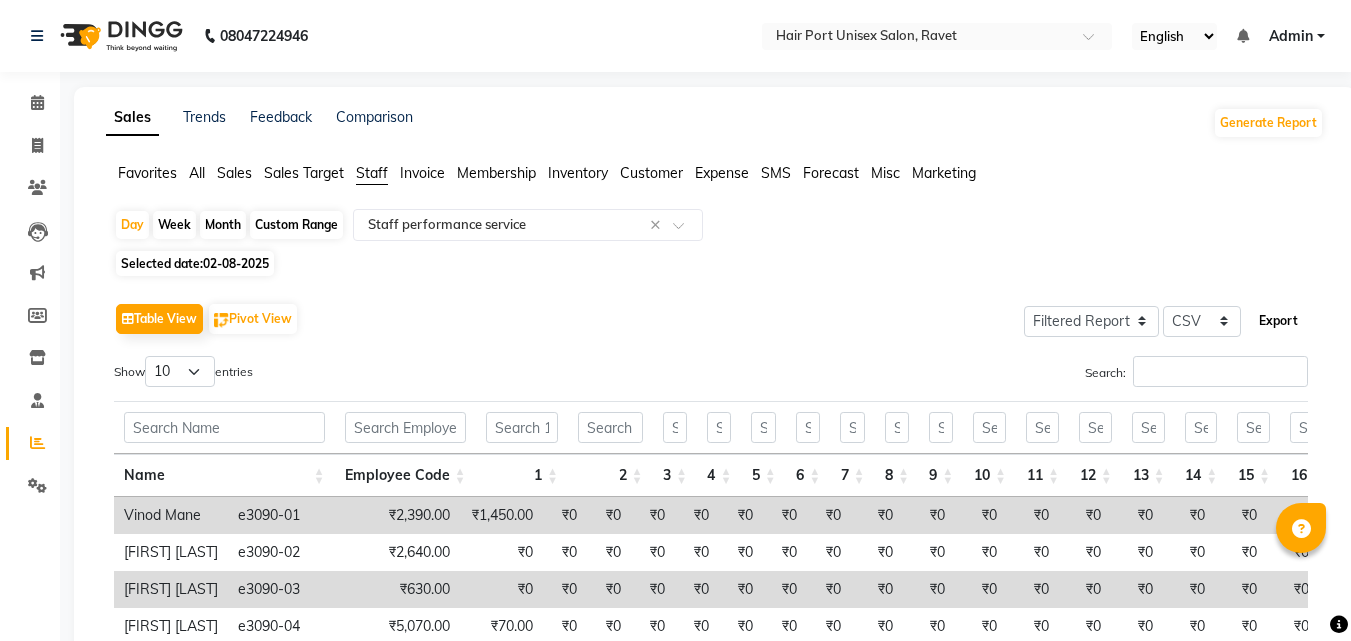click on "Export" 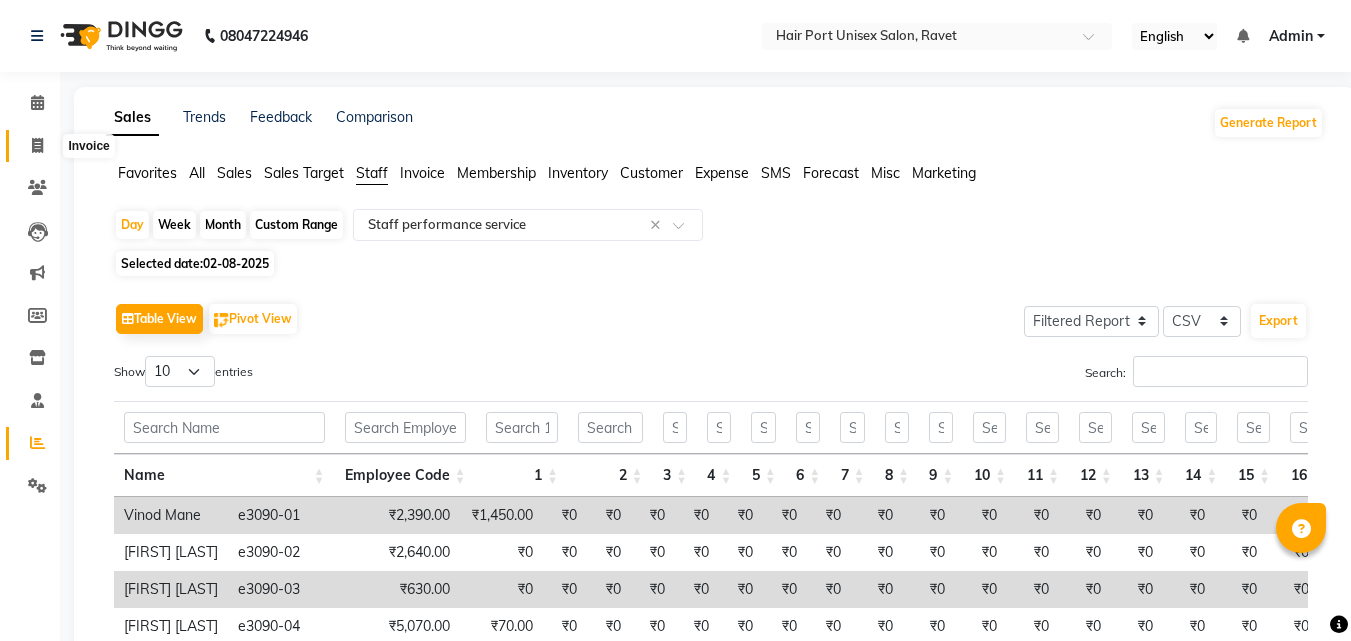click 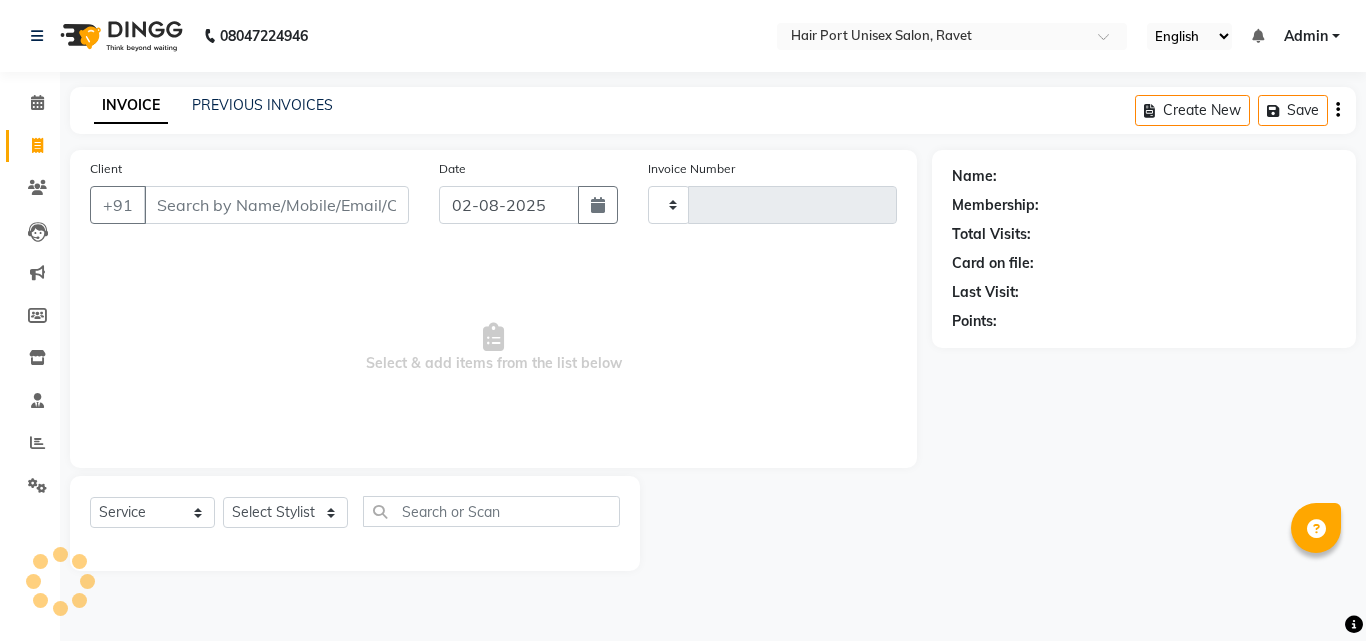 type on "2818" 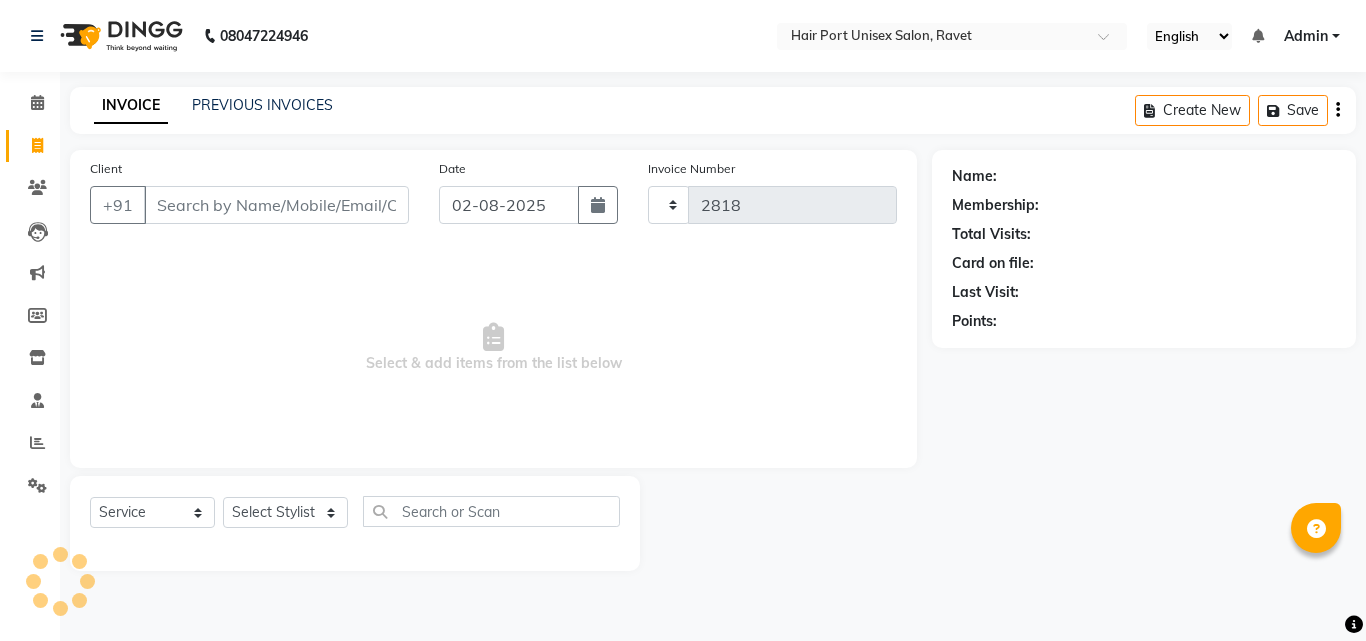 select on "7015" 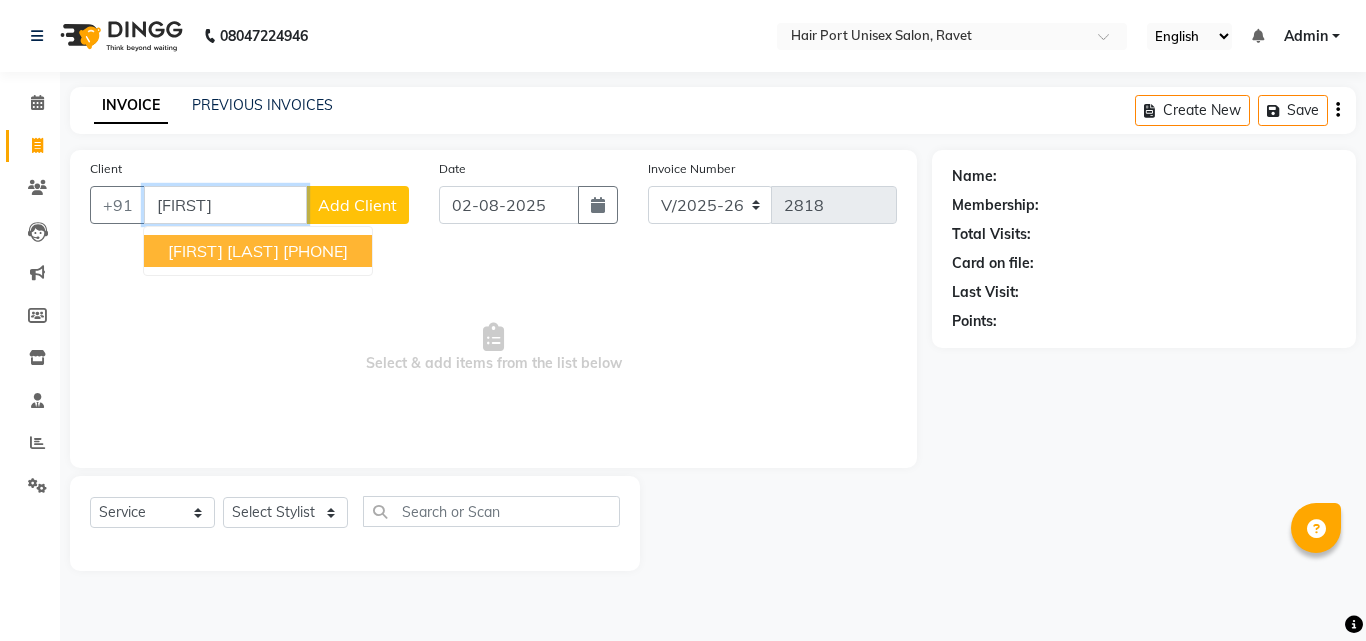 click on "[FIRST] [LAST]" at bounding box center (223, 251) 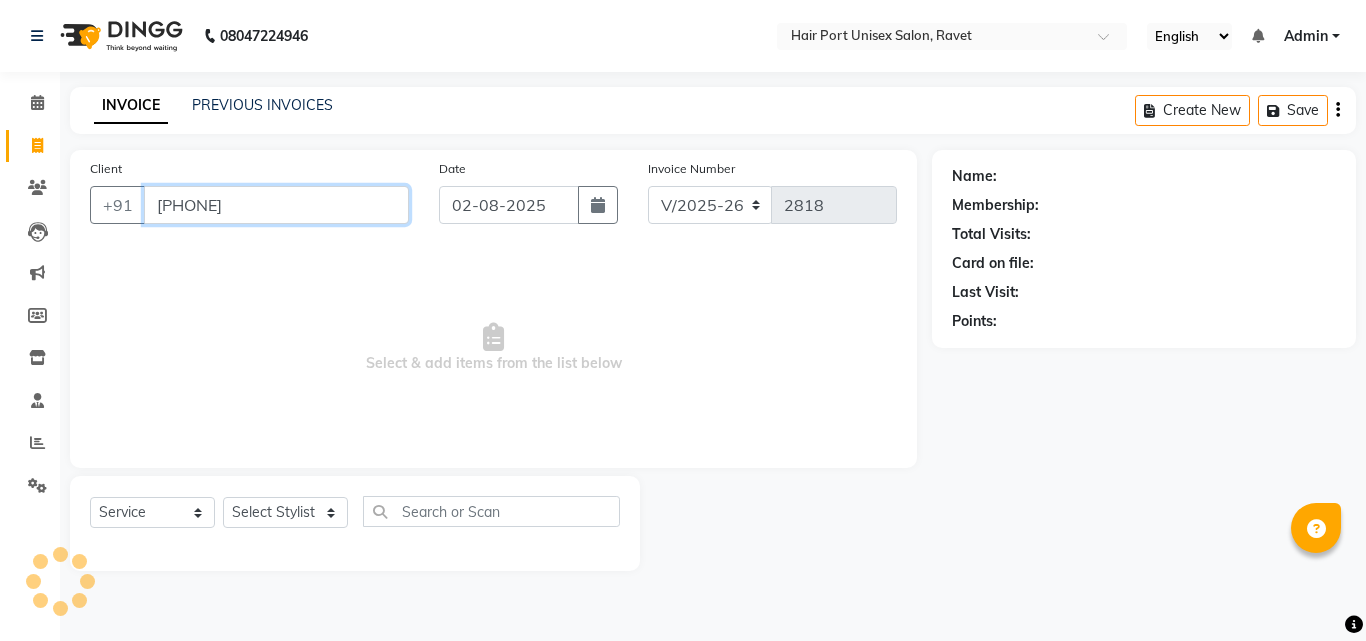 type on "[PHONE]" 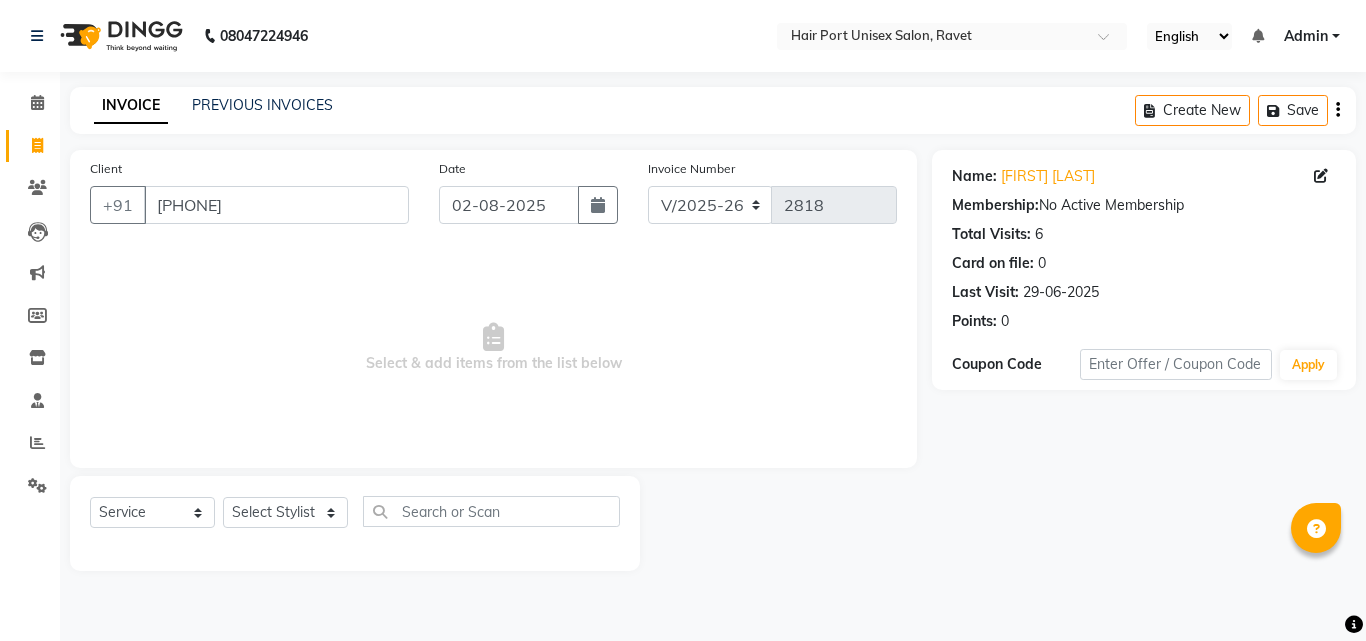 click on "Date 02-08-2025" 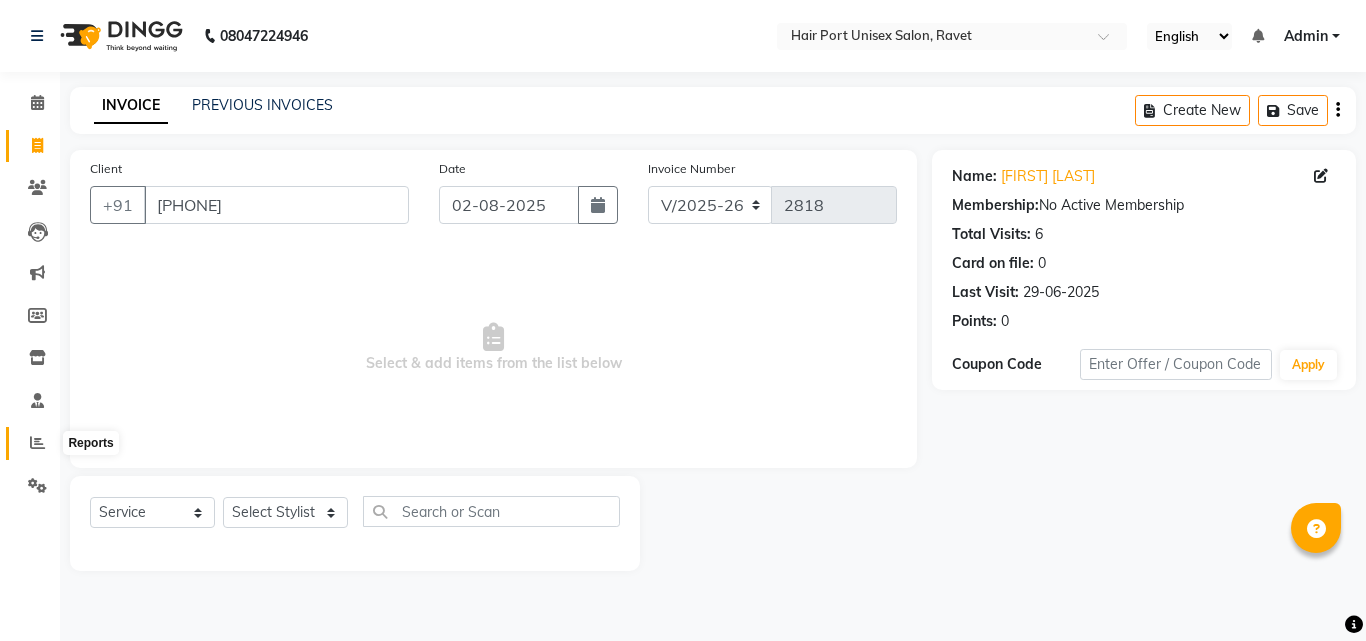 click 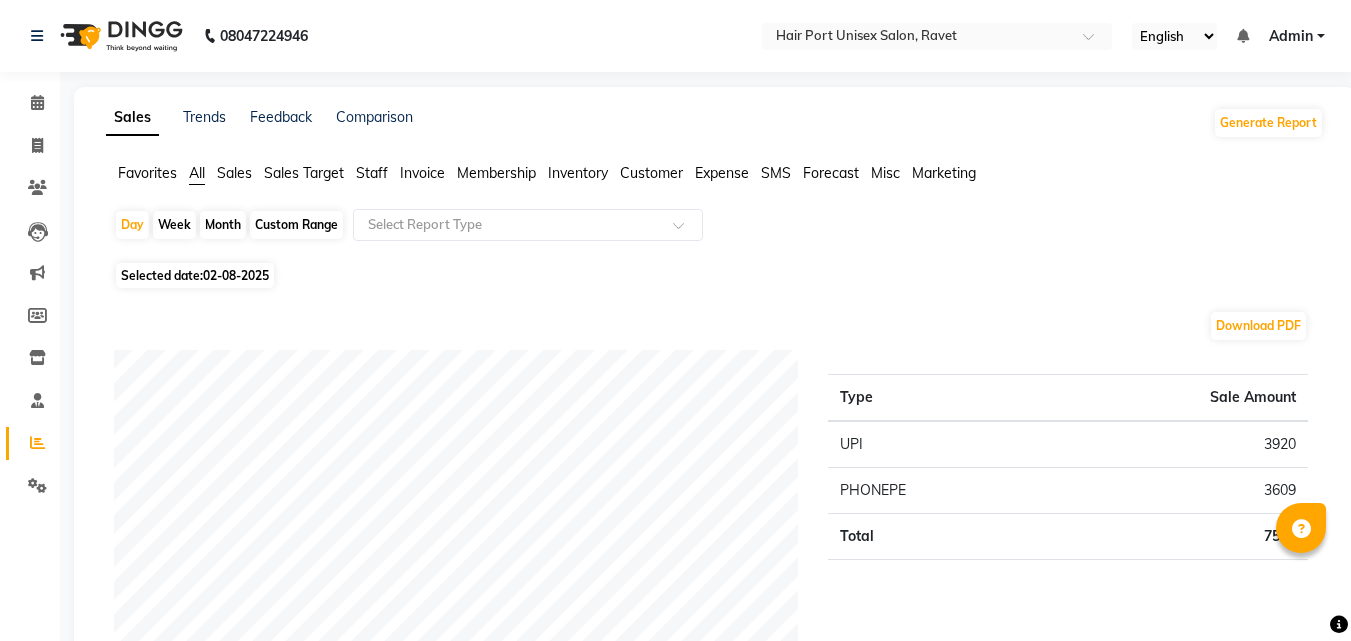 click on "Staff" 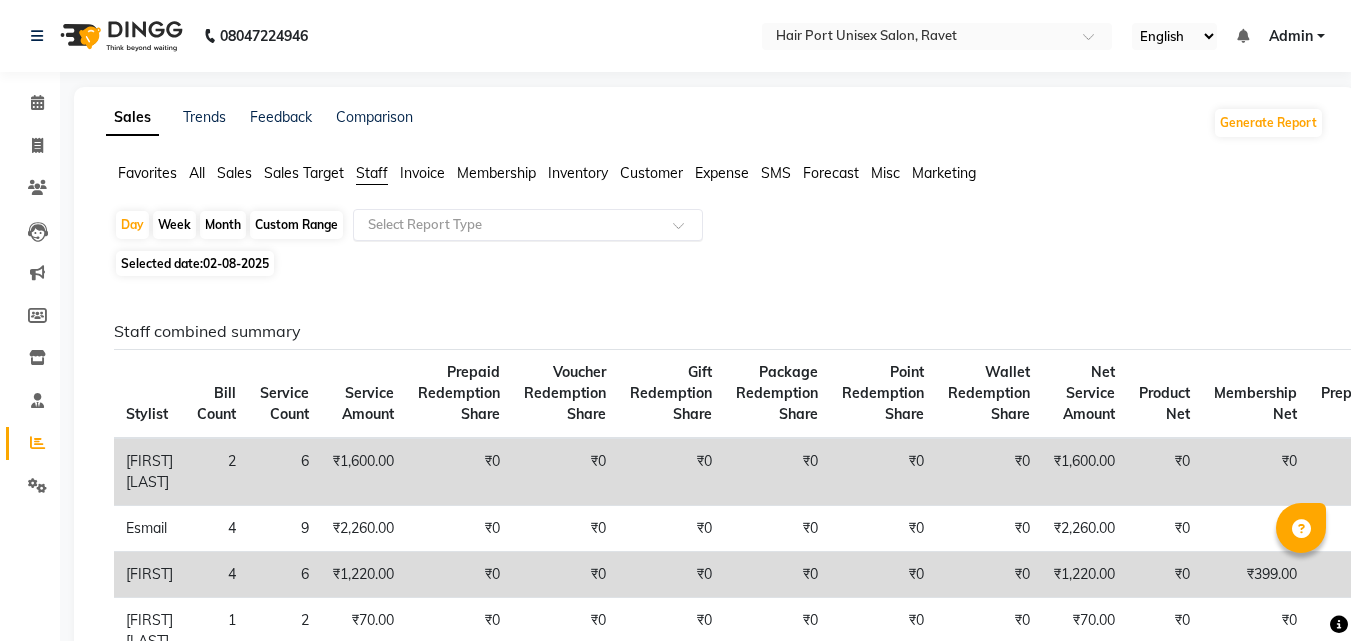 click 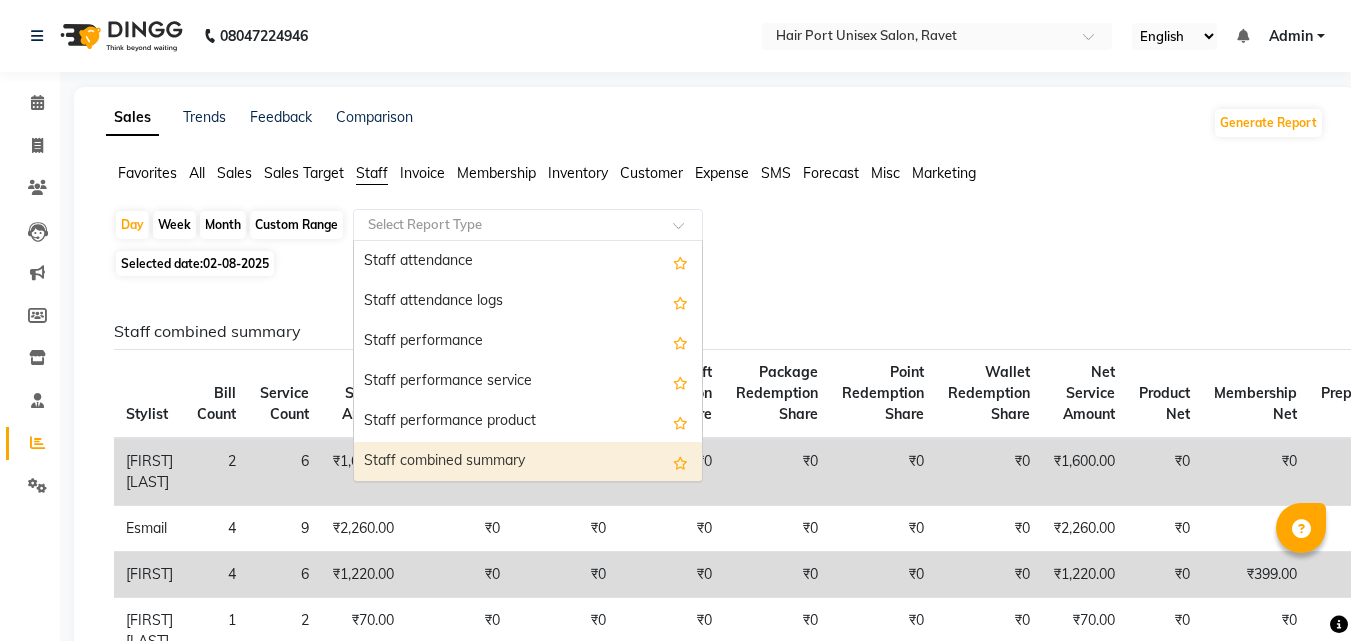 scroll, scrollTop: 240, scrollLeft: 0, axis: vertical 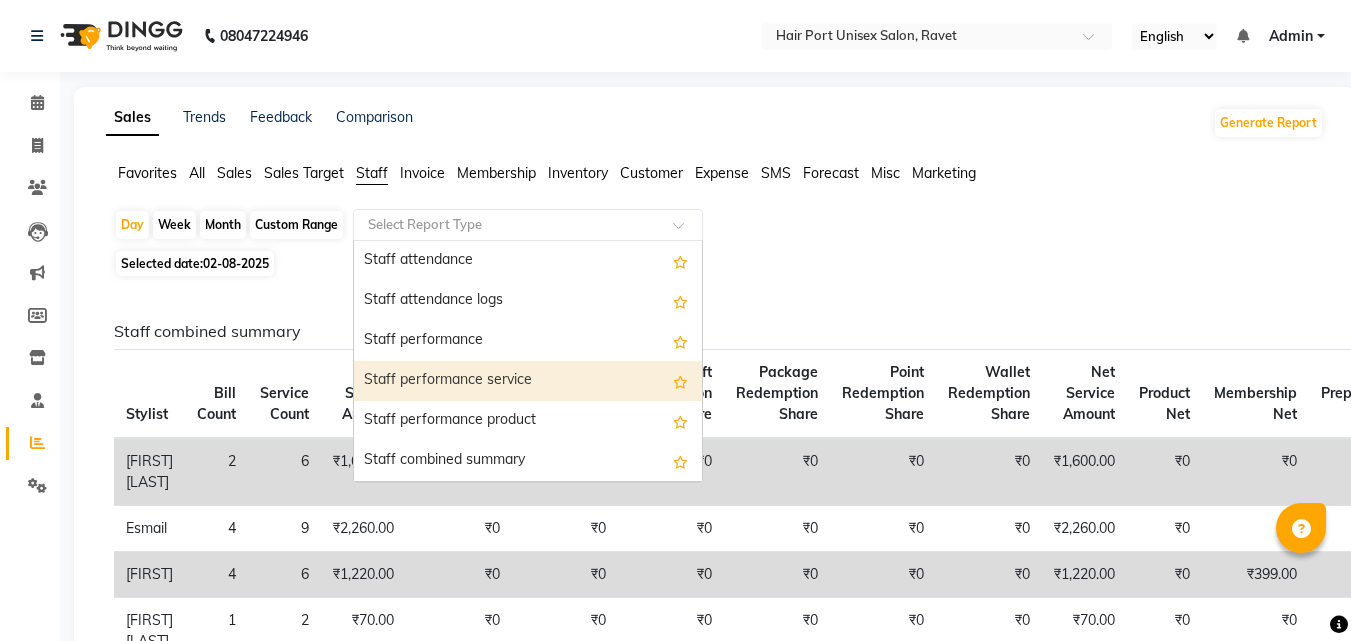 click on "Staff performance service" at bounding box center (528, 381) 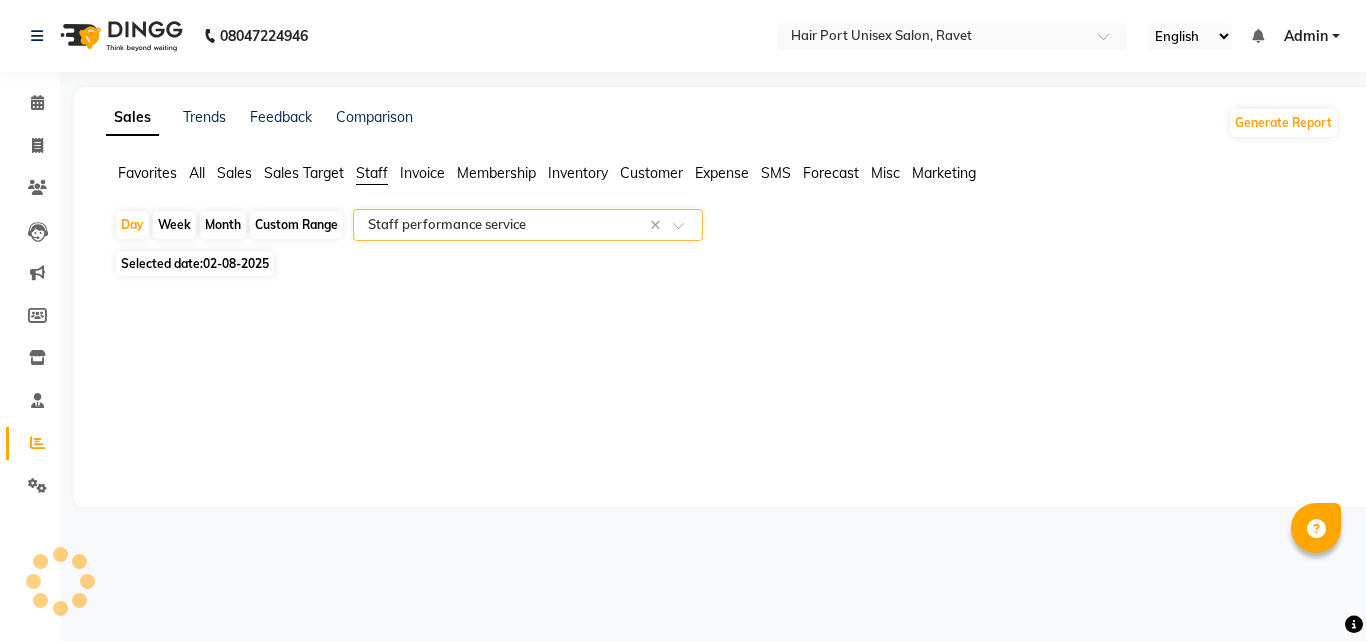 select on "filtered_report" 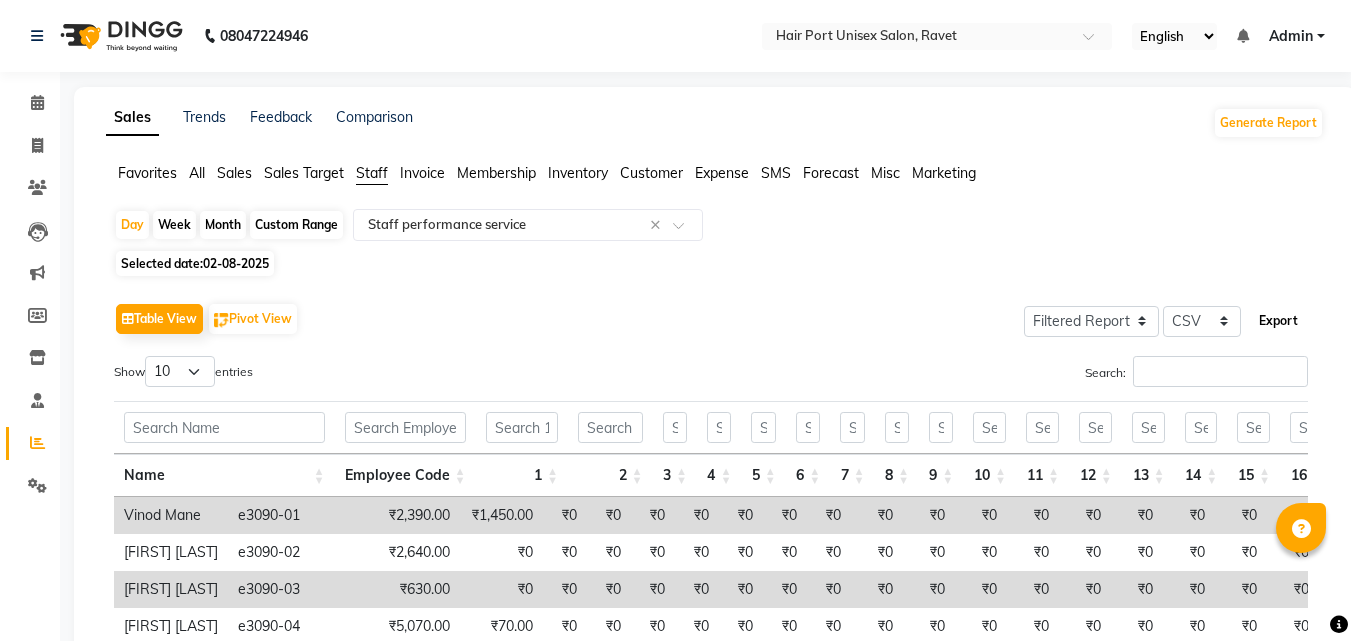 click on "Export" 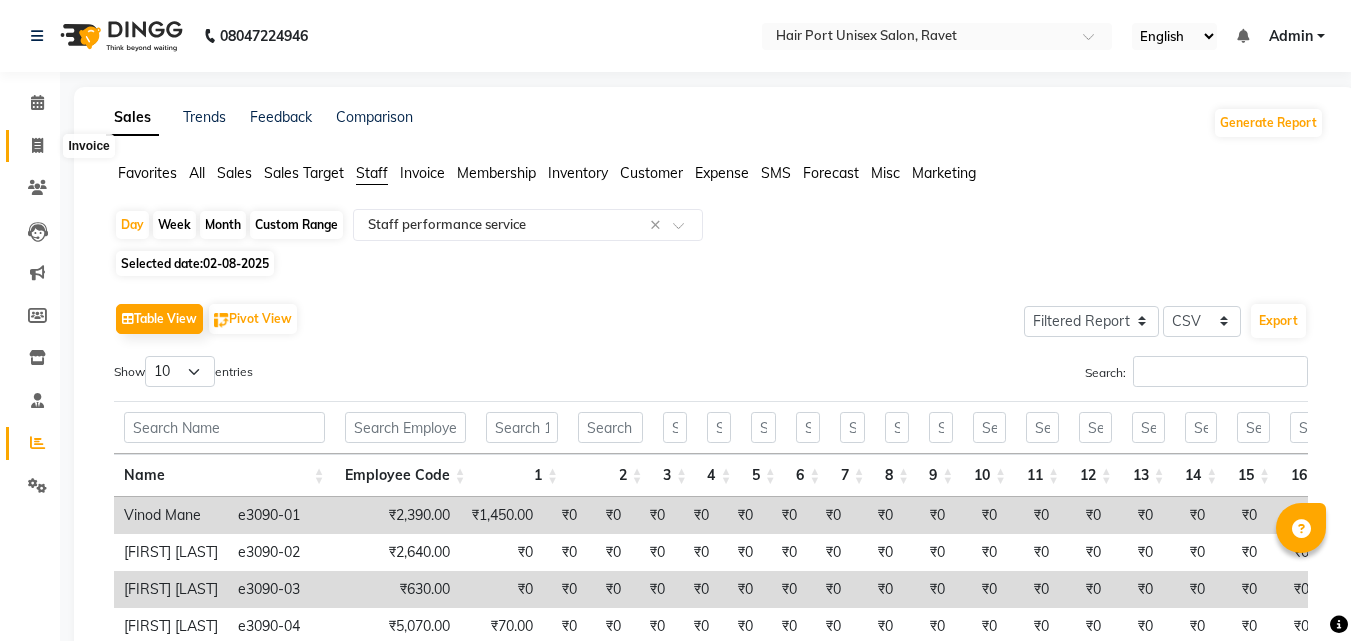 click 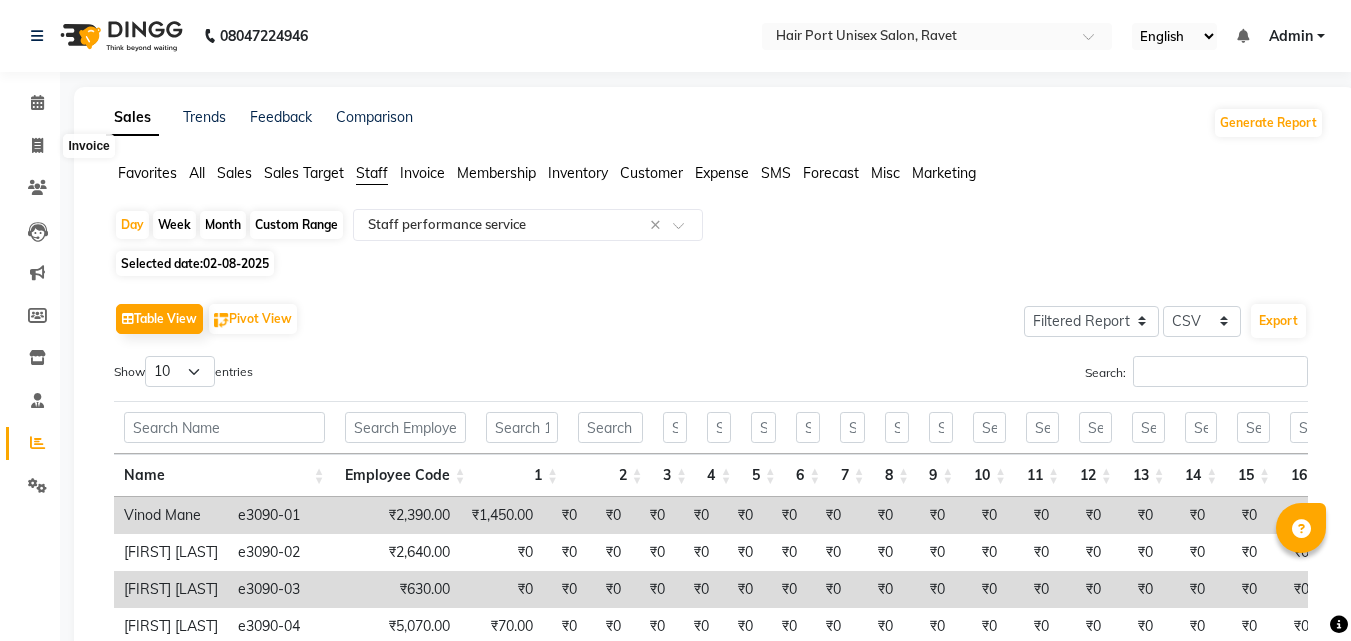 select on "service" 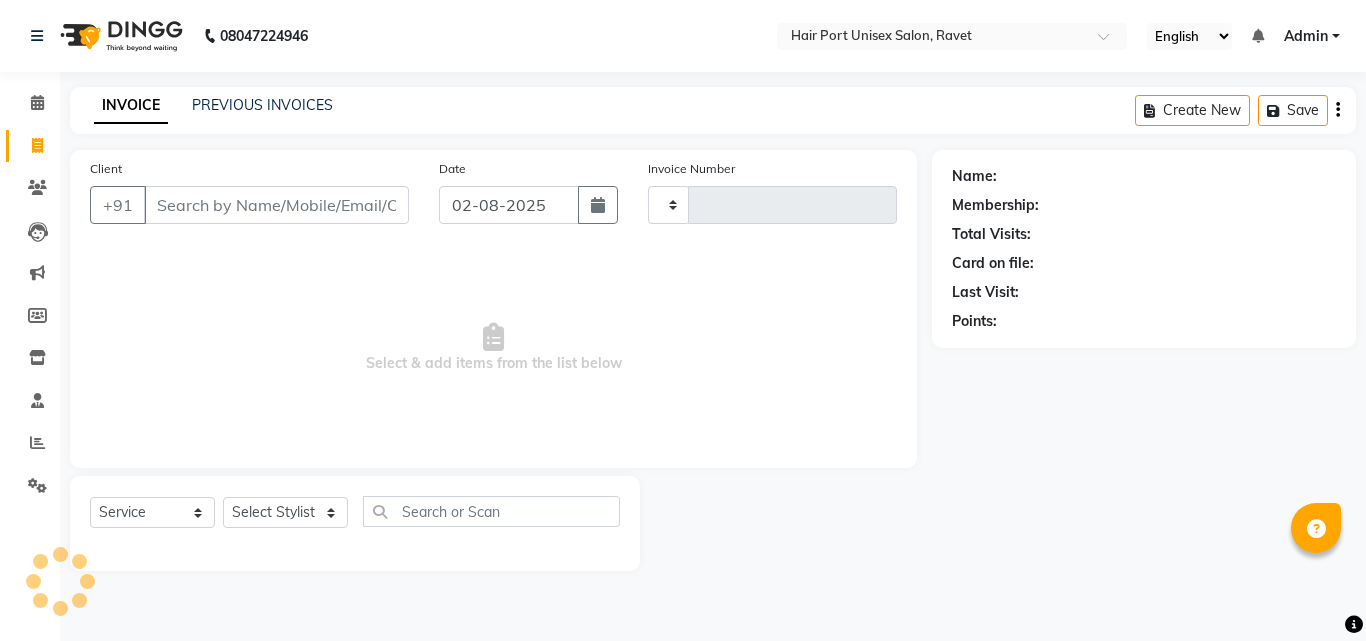 type on "2818" 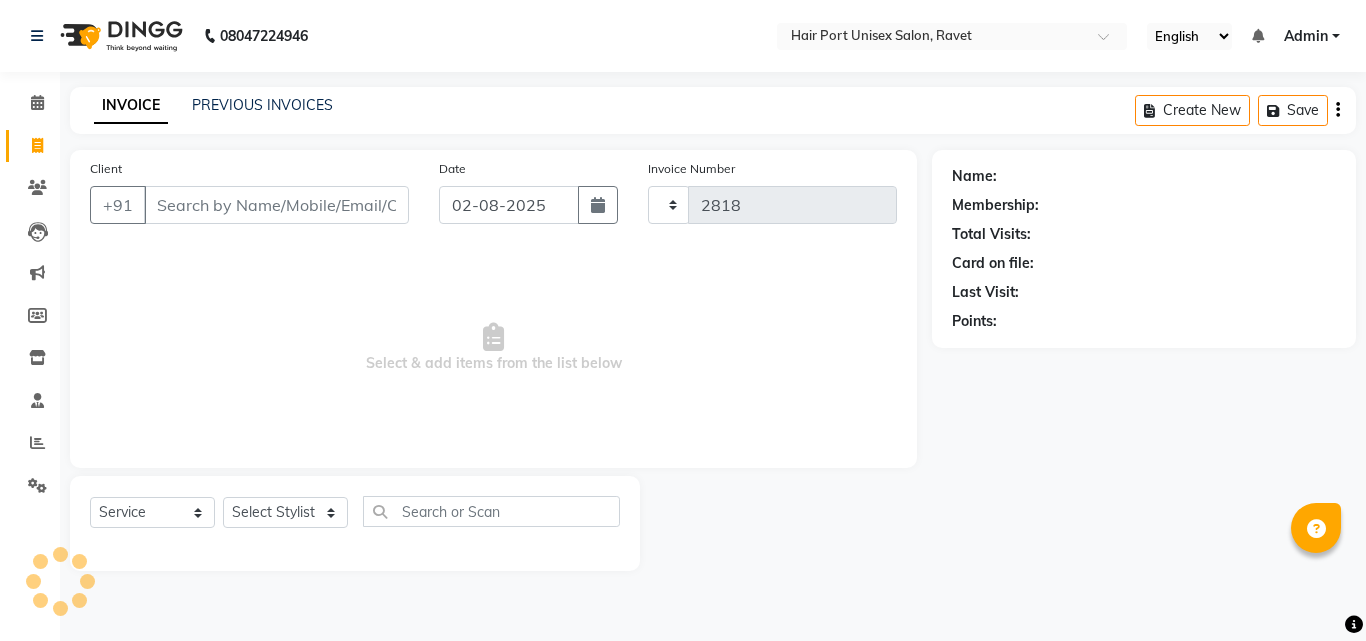 select on "7015" 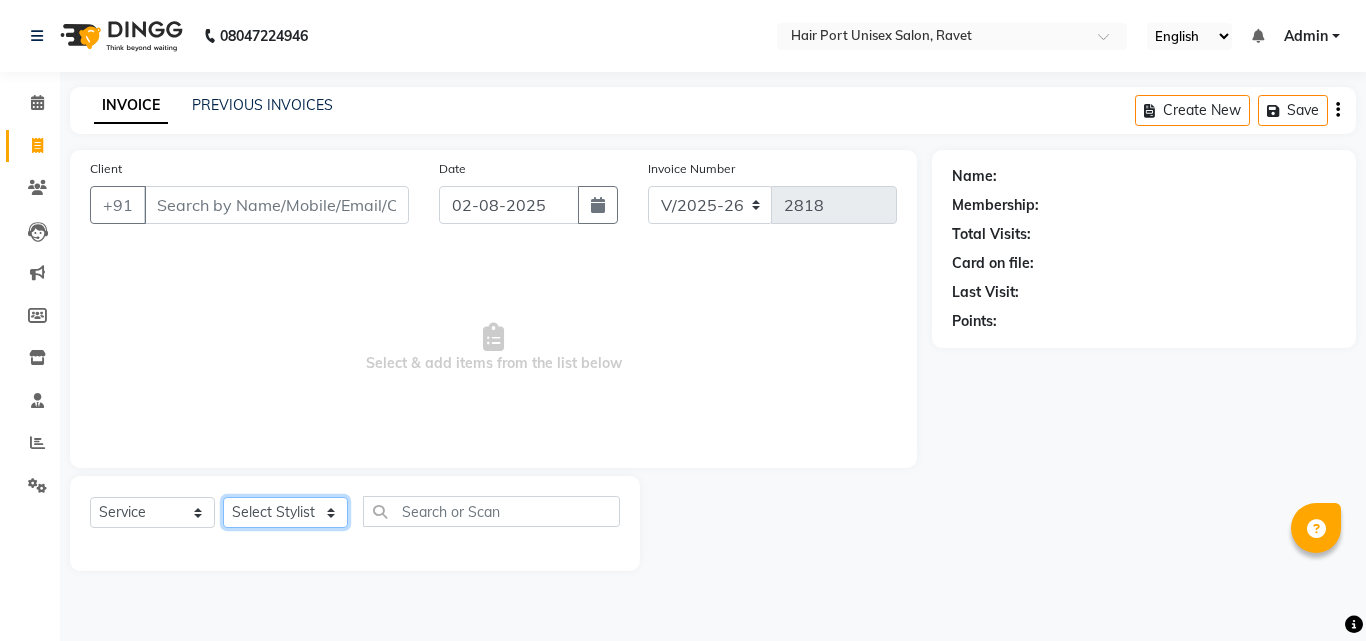 click on "Select Stylist [FIRST] [LAST]  Esmail [FIRST] [FIRST] [LAST] Netaji [FIRST] [LAST]  [FIRST]    [FIRST] [LAST]  [FIRST] [LAST]" 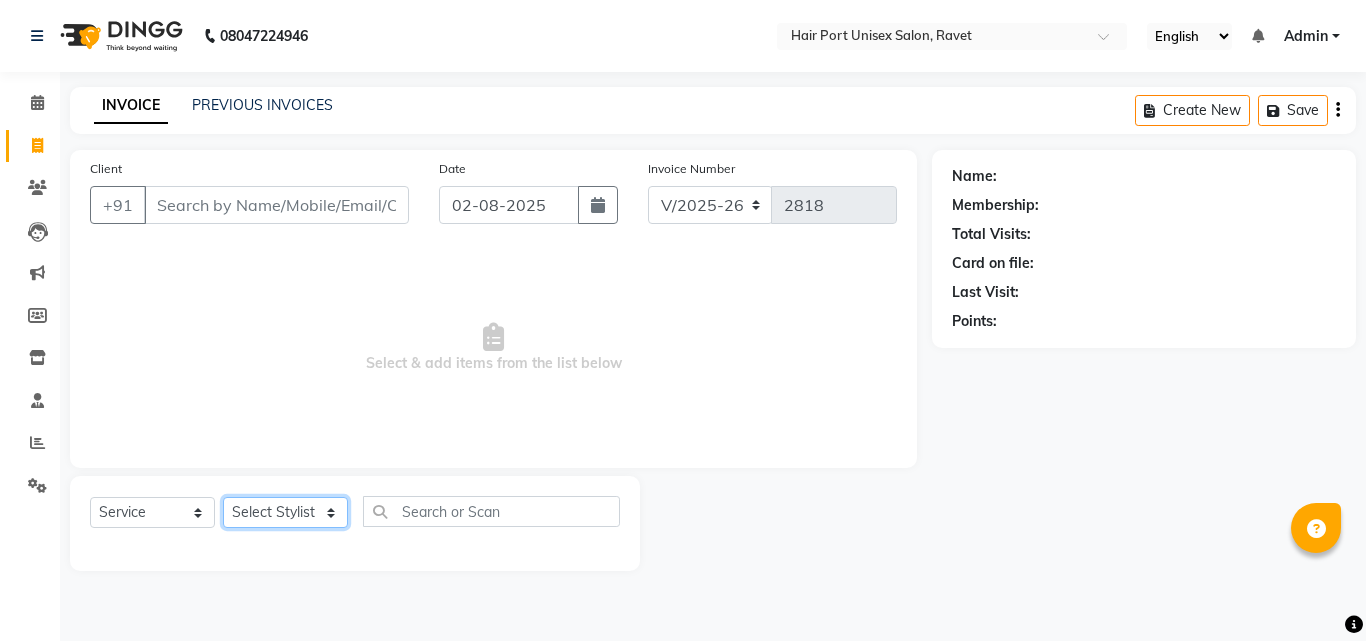 select on "66342" 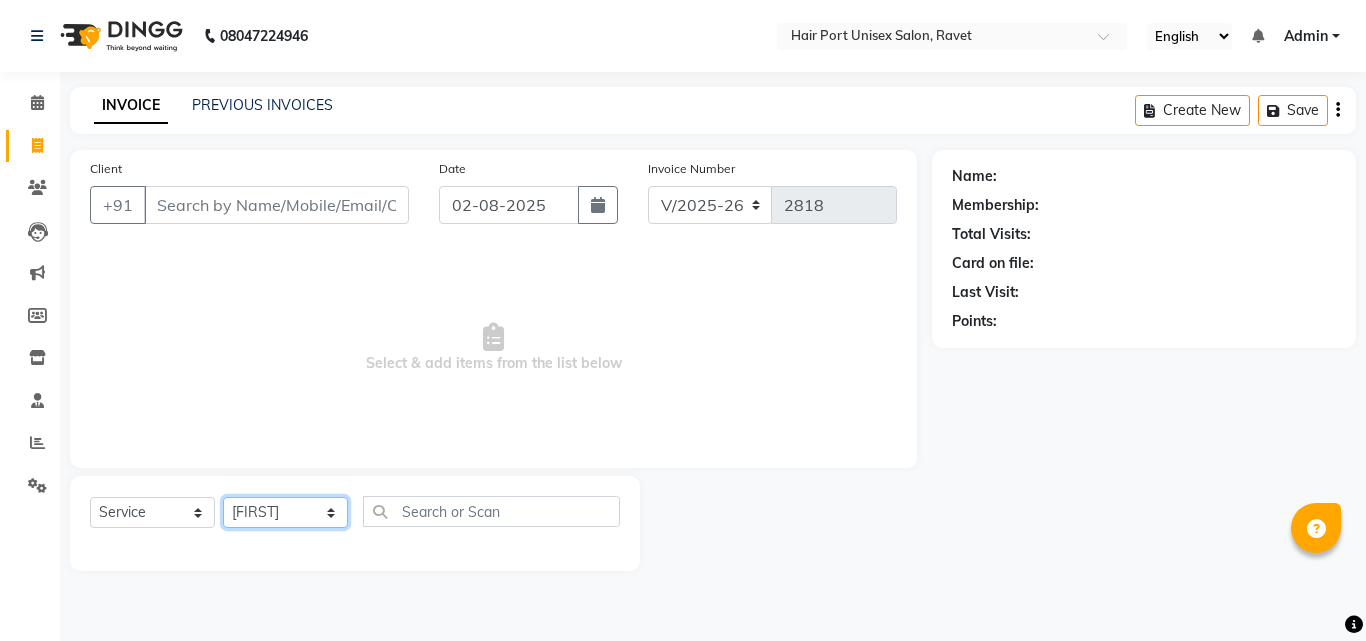 click on "Select Stylist [FIRST] [LAST]  Esmail [FIRST] [FIRST] [LAST] Netaji [FIRST] [LAST]  [FIRST]    [FIRST] [LAST]  [FIRST] [LAST]" 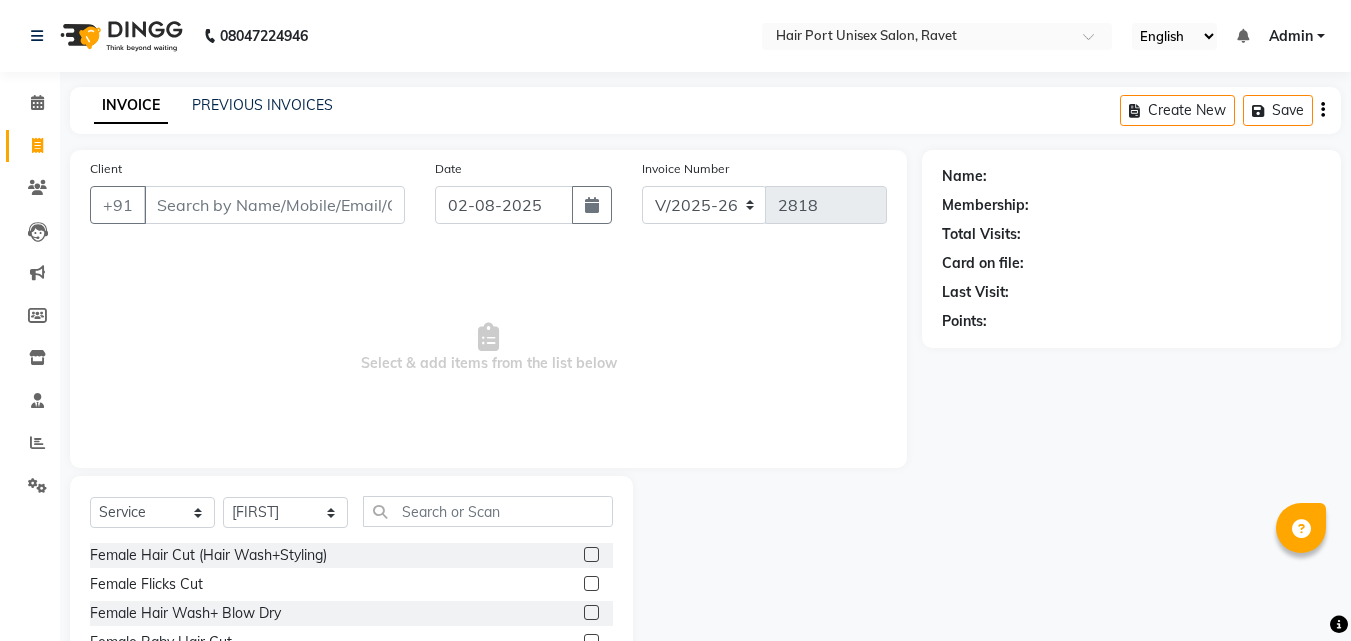 click on "Select & add items from the list below" at bounding box center [488, 348] 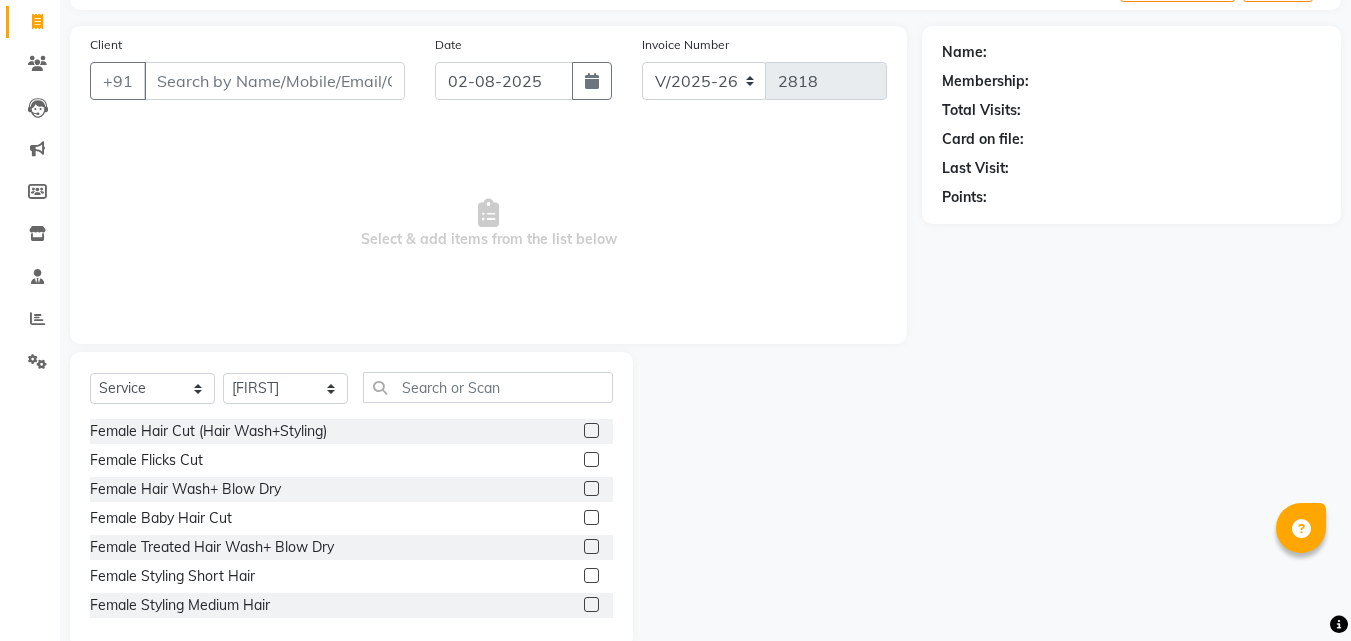scroll, scrollTop: 160, scrollLeft: 0, axis: vertical 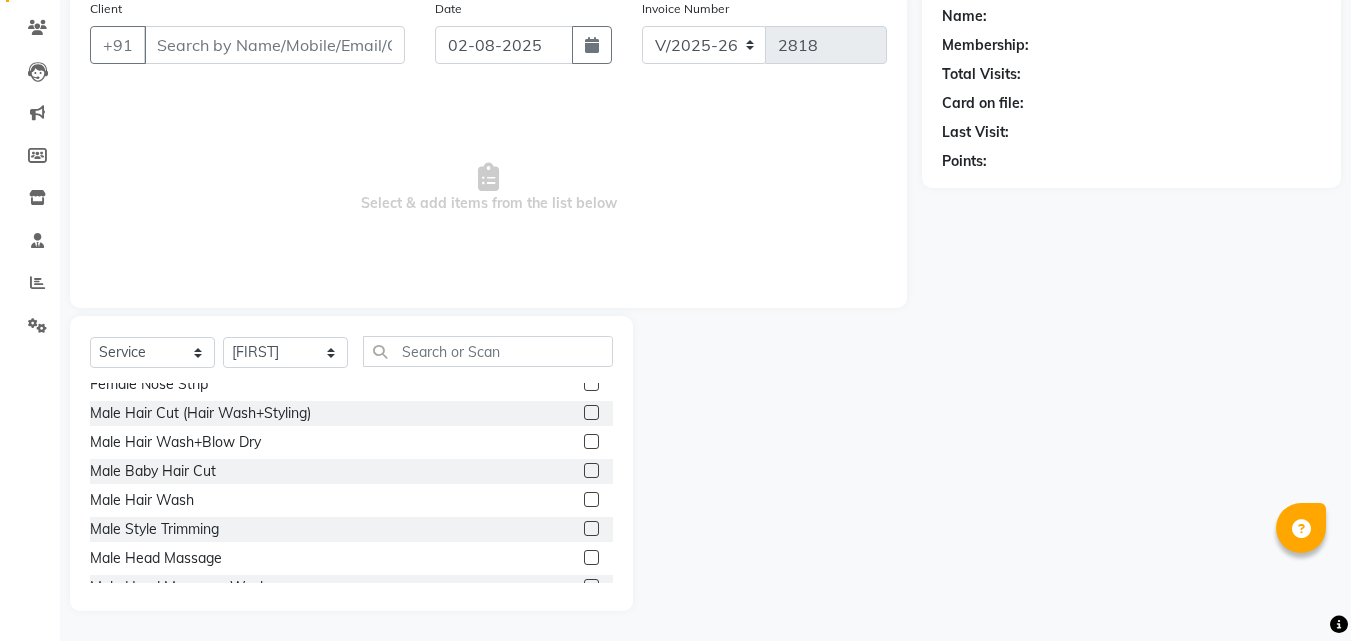 click 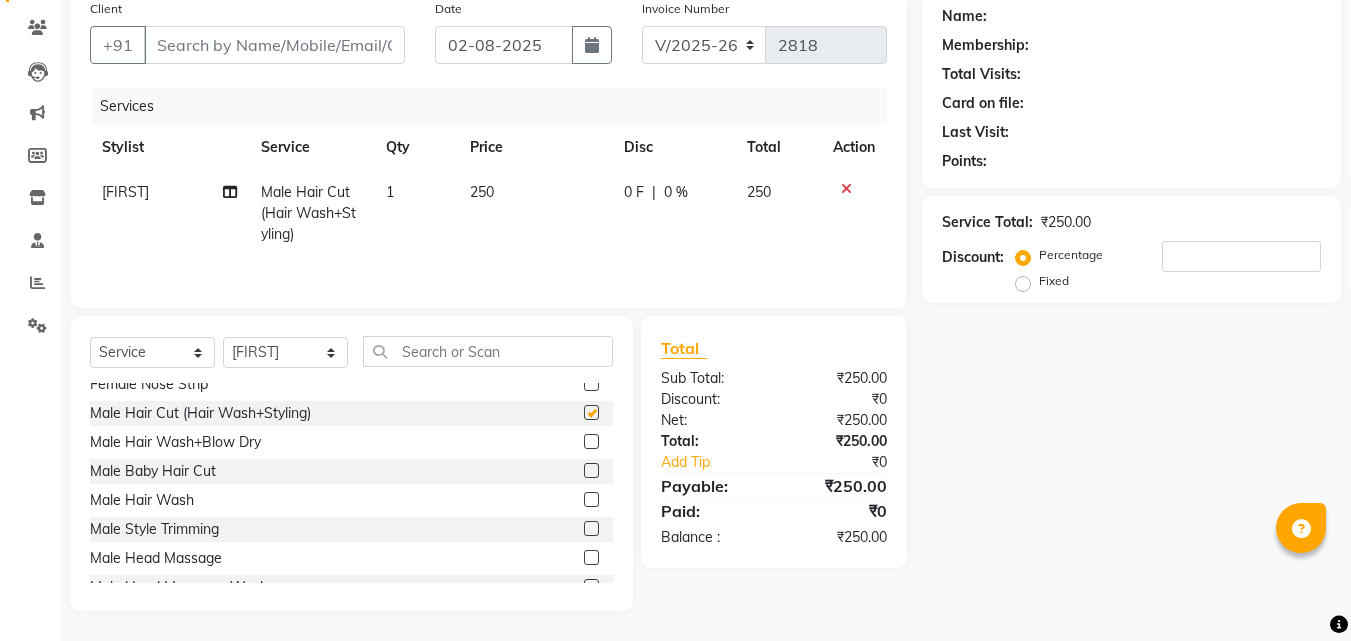 checkbox on "false" 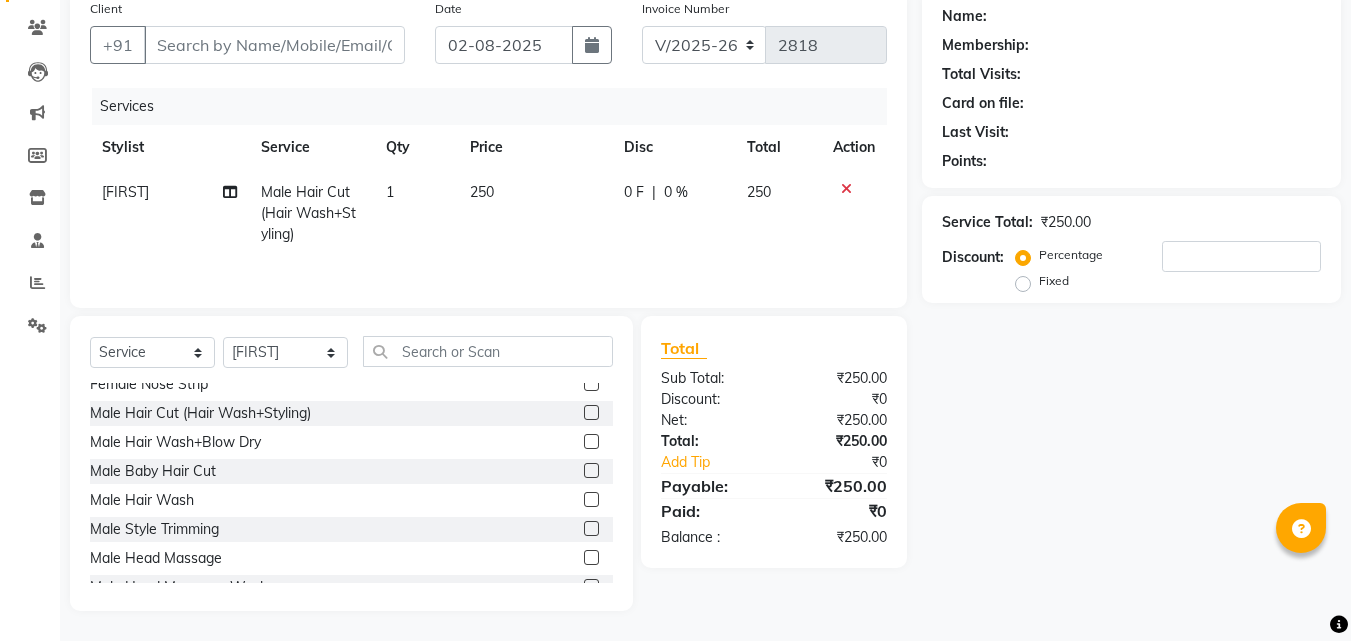 click 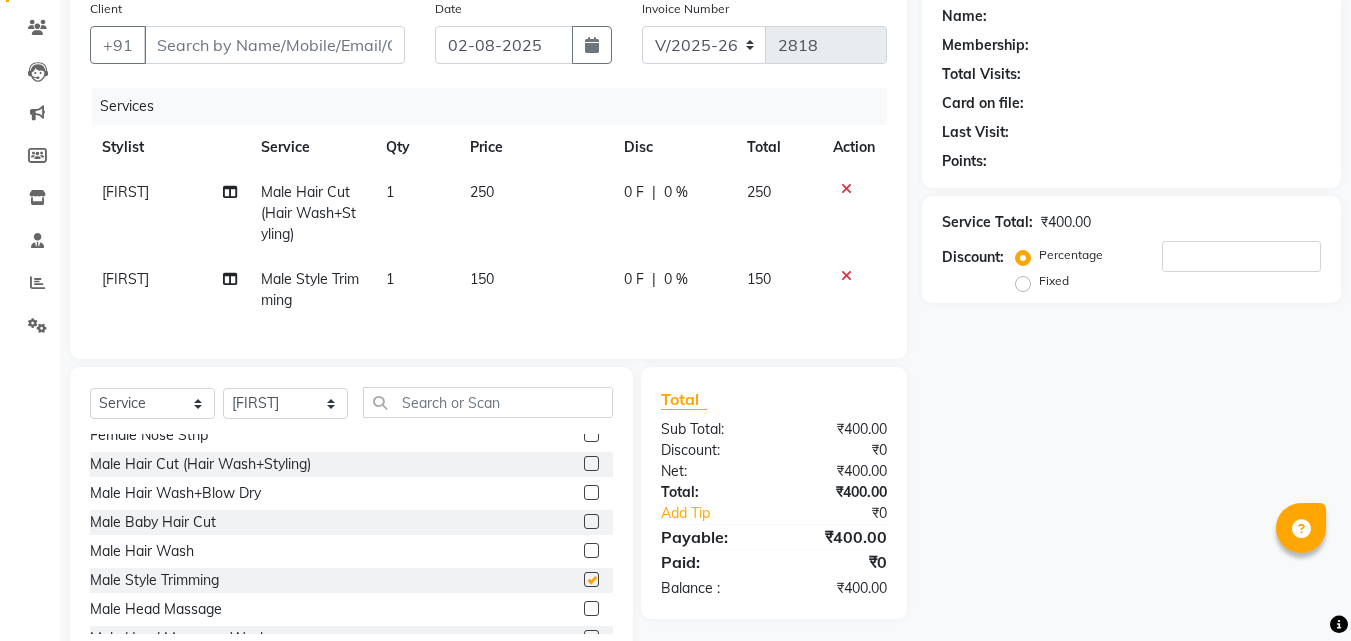 checkbox on "false" 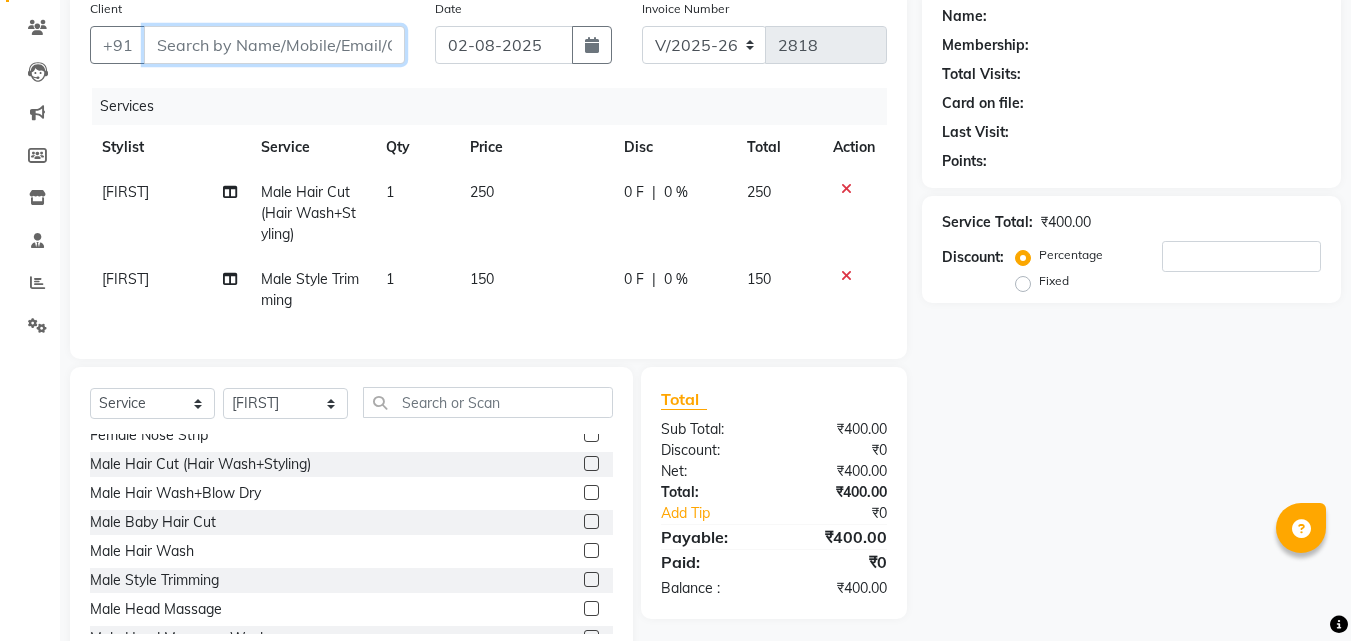 click on "Client" at bounding box center (274, 45) 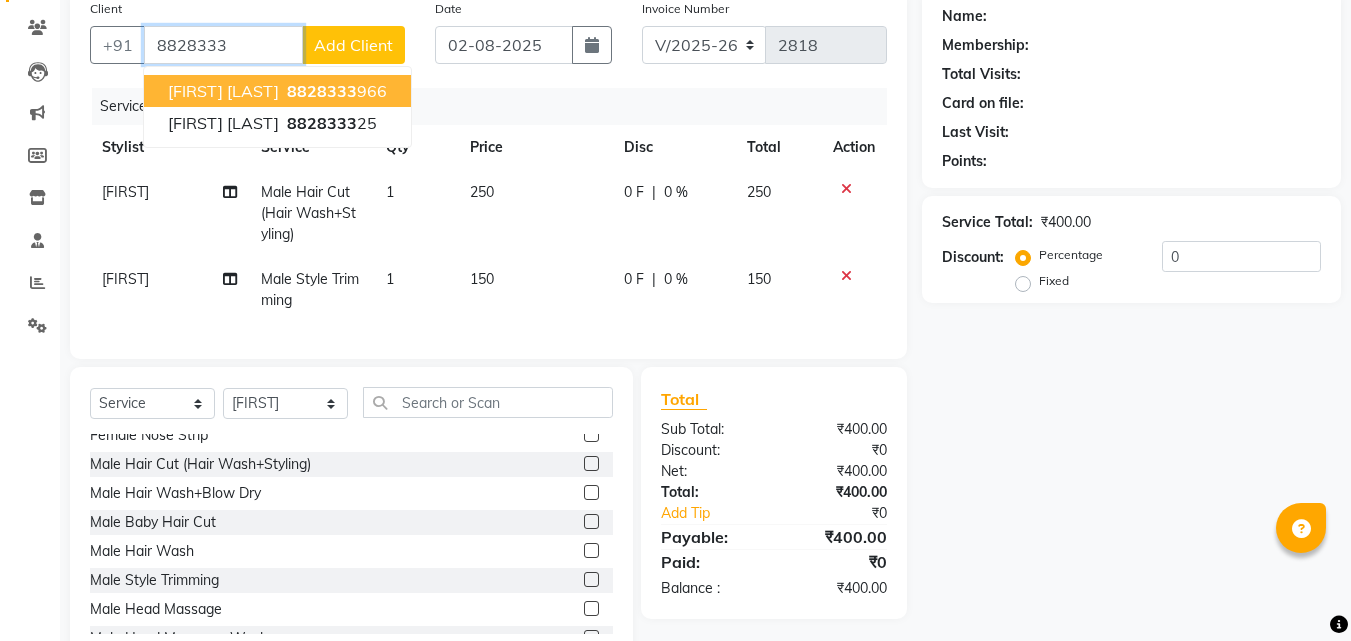 click on "[FIRST] [LAST]" at bounding box center [223, 91] 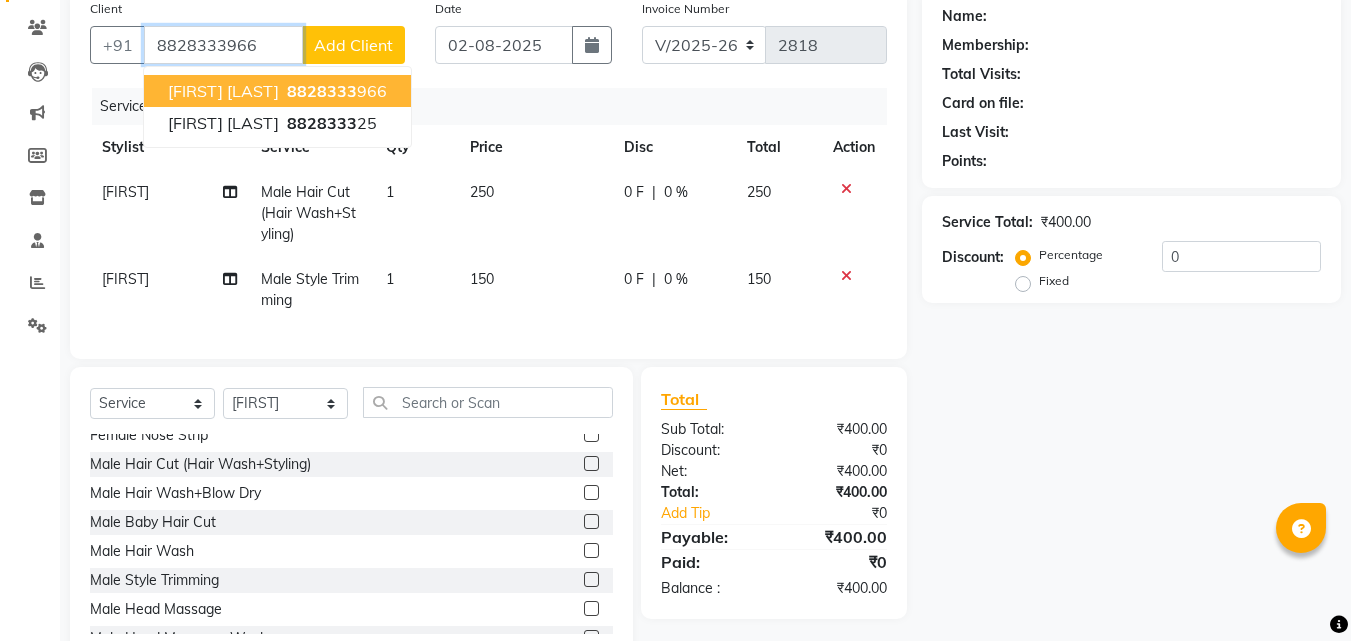 type on "8828333966" 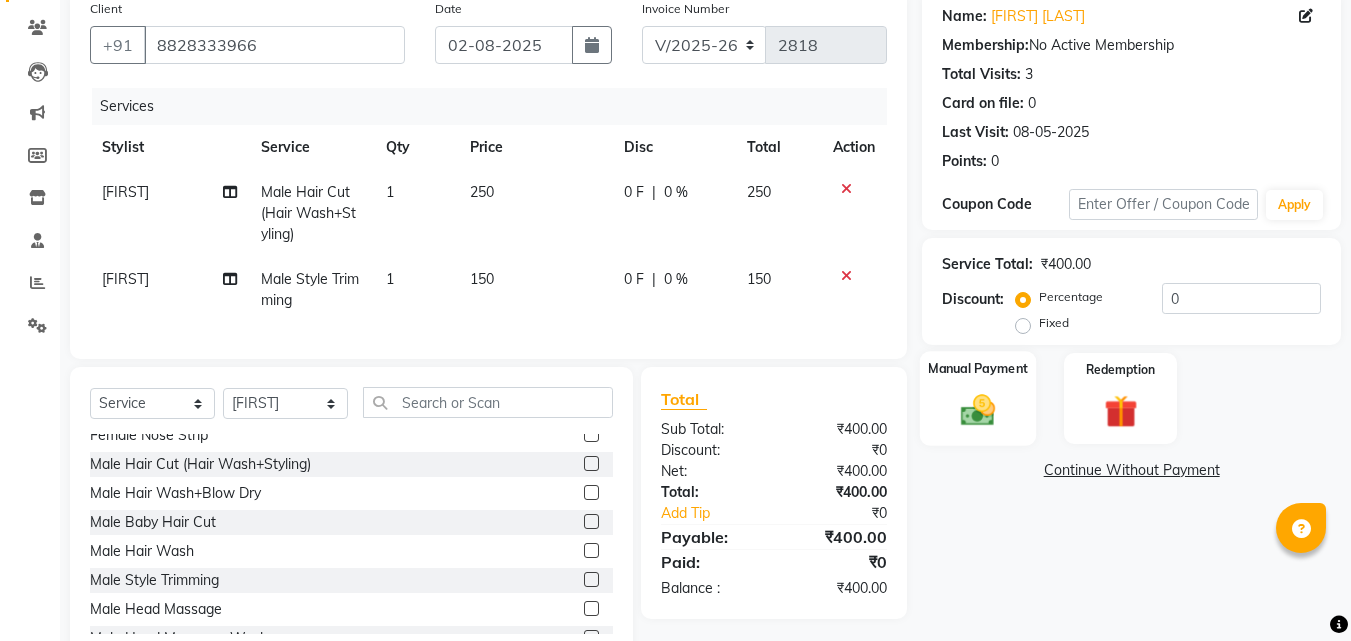 click on "Manual Payment" 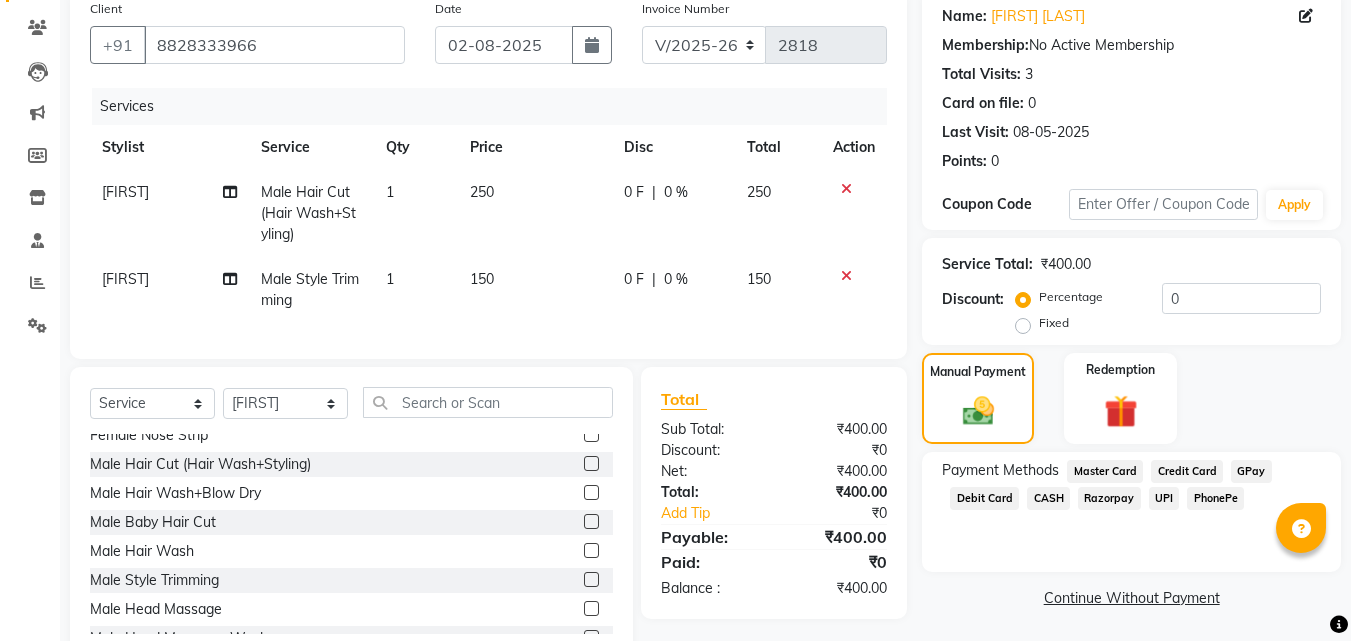 click on "PhonePe" 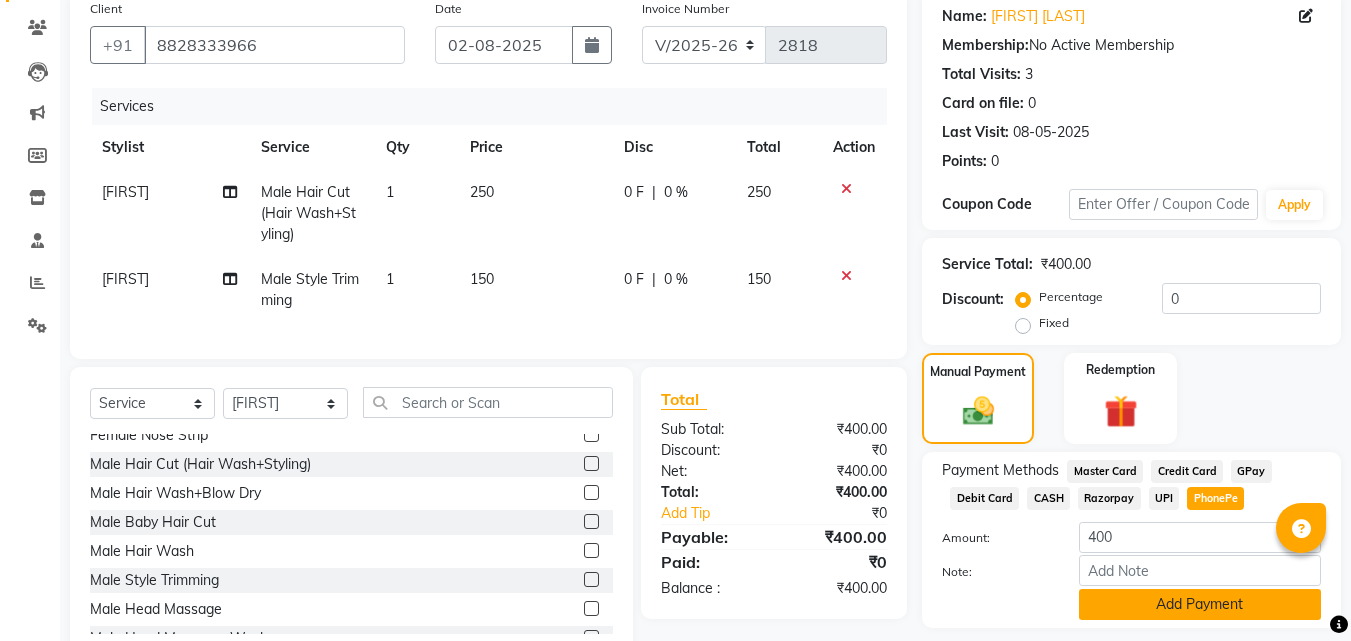 click on "Add Payment" 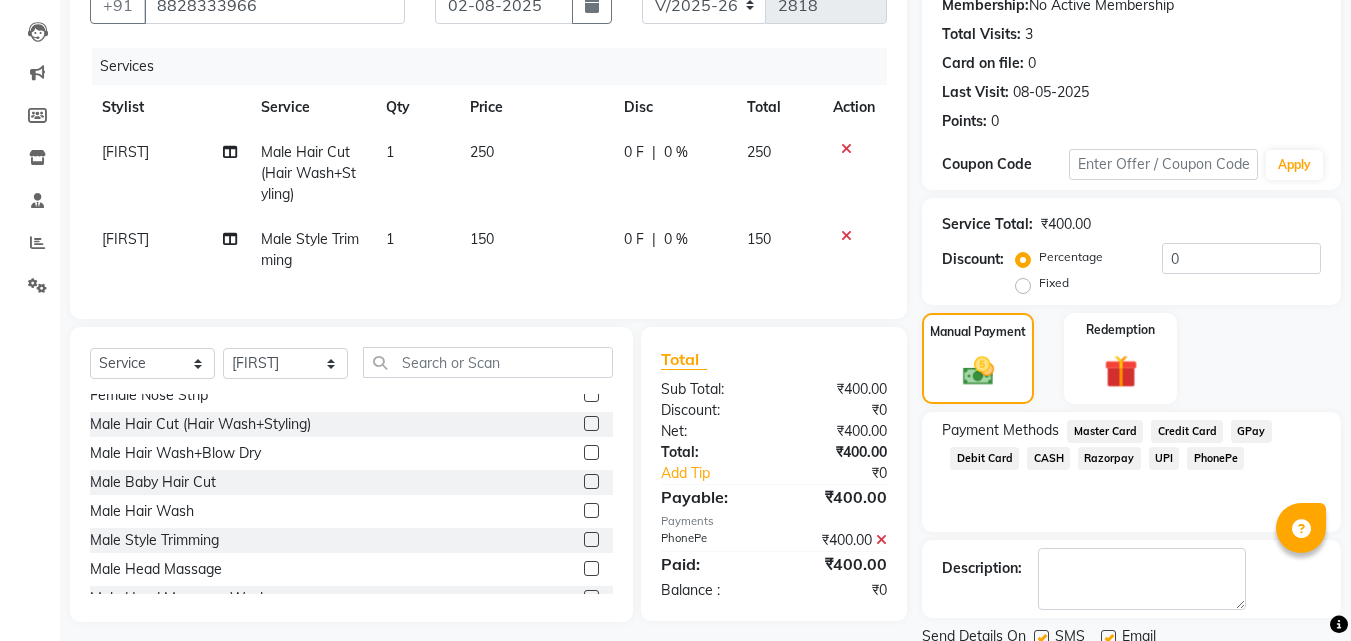 scroll, scrollTop: 275, scrollLeft: 0, axis: vertical 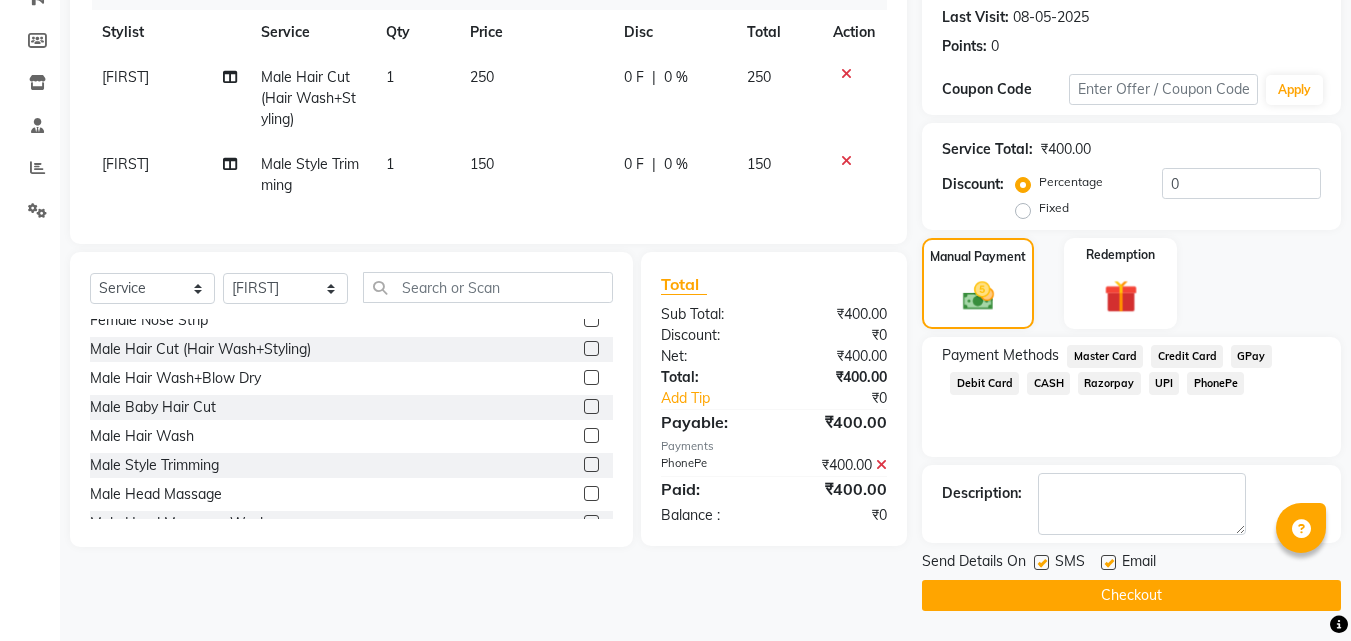 click on "Checkout" 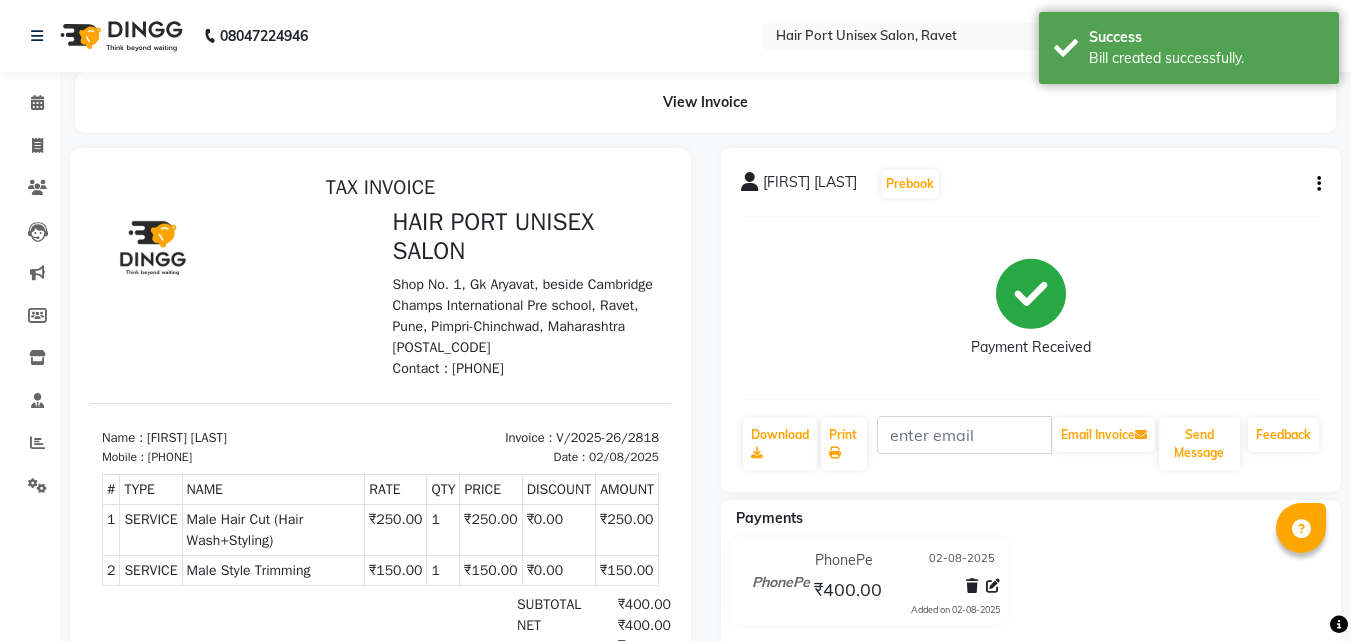 scroll, scrollTop: 0, scrollLeft: 0, axis: both 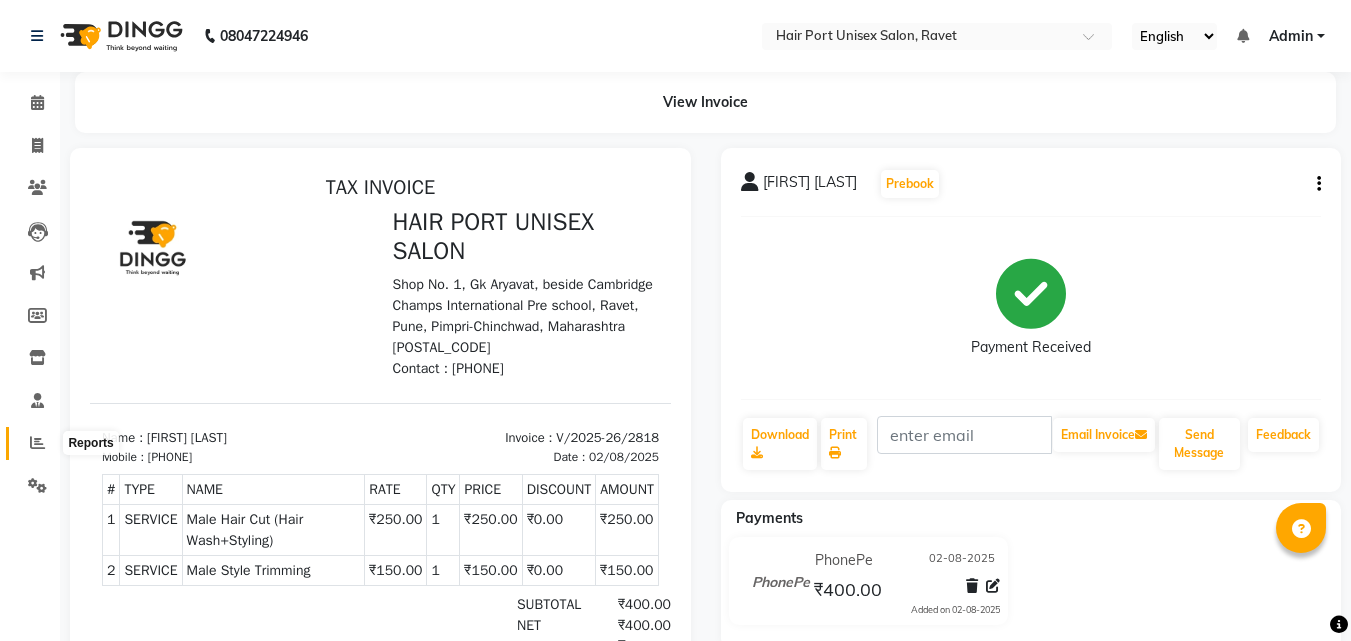 click 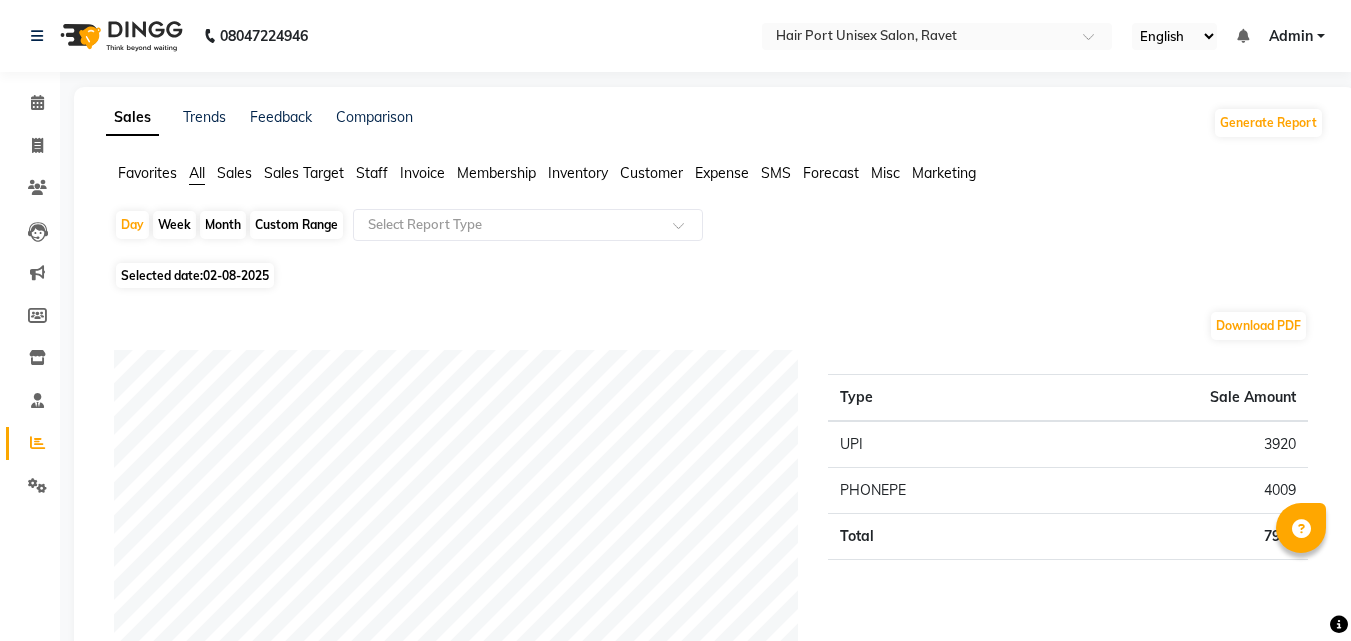 click on "Staff" 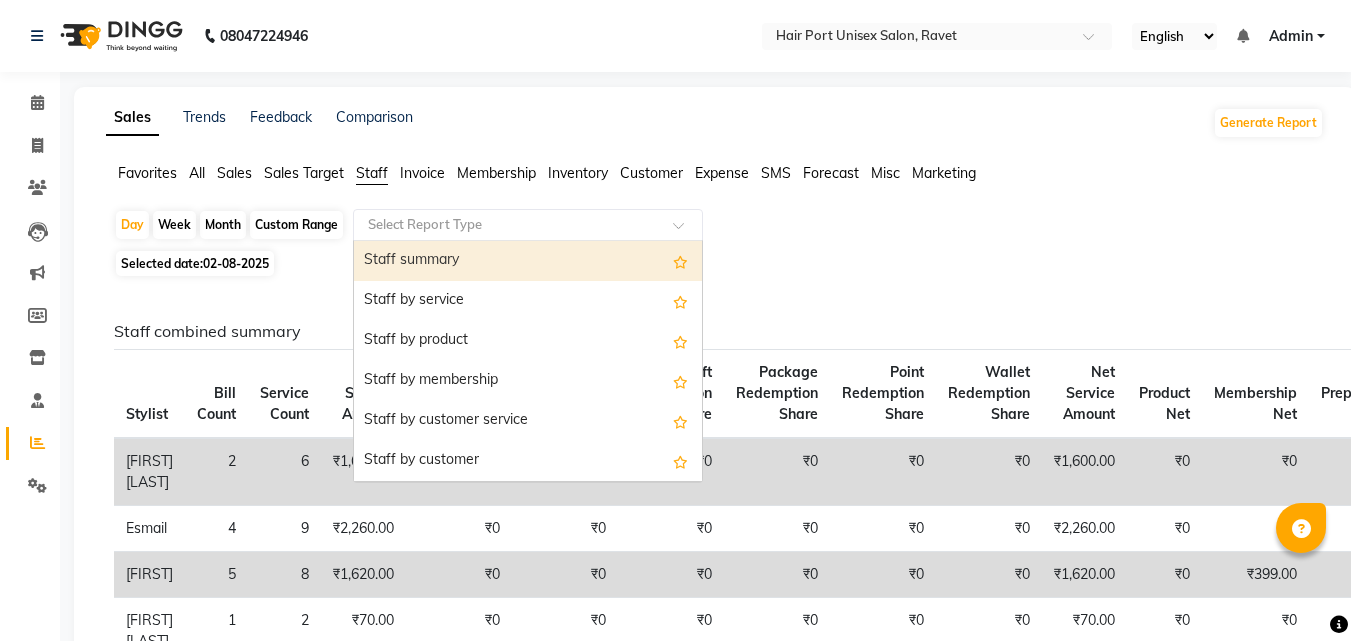 click 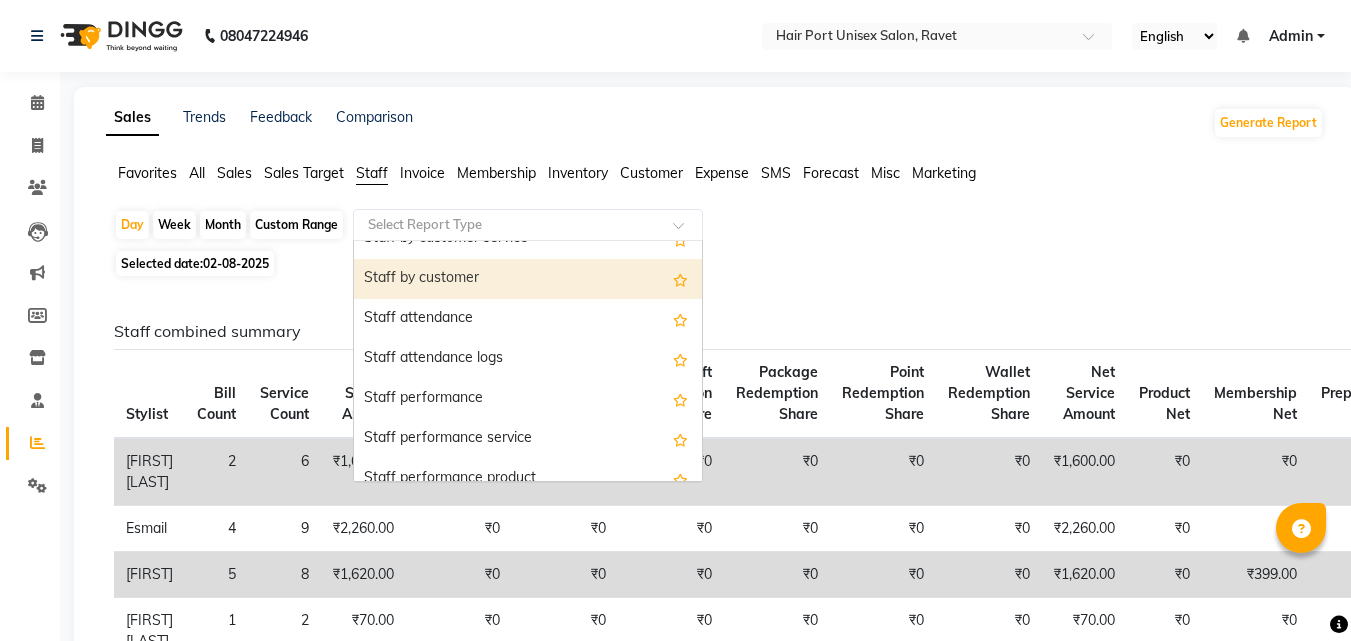 scroll, scrollTop: 200, scrollLeft: 0, axis: vertical 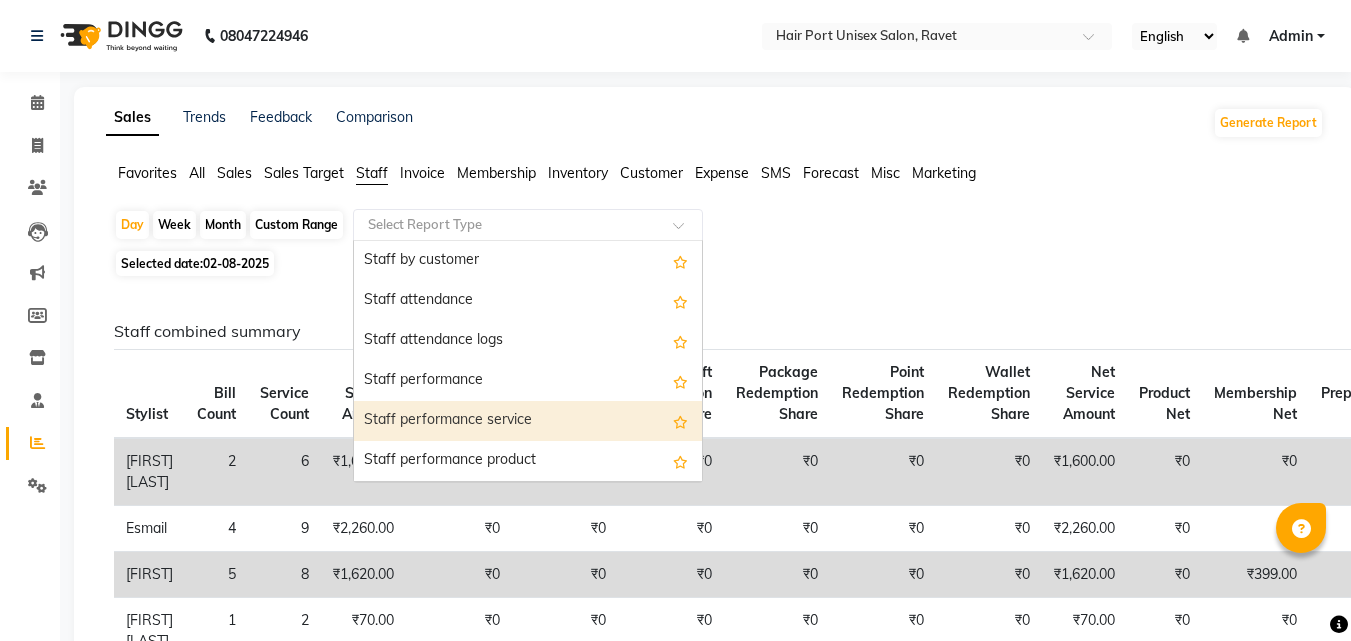 click on "Staff performance service" at bounding box center [528, 421] 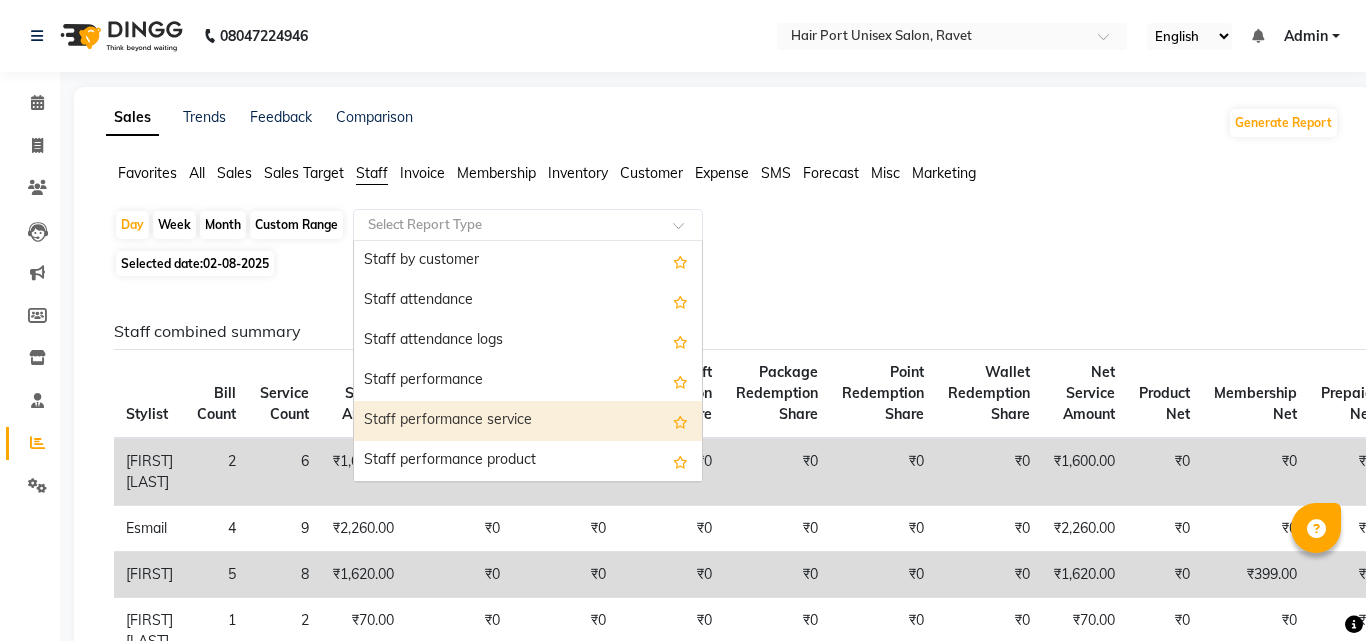 select on "filtered_report" 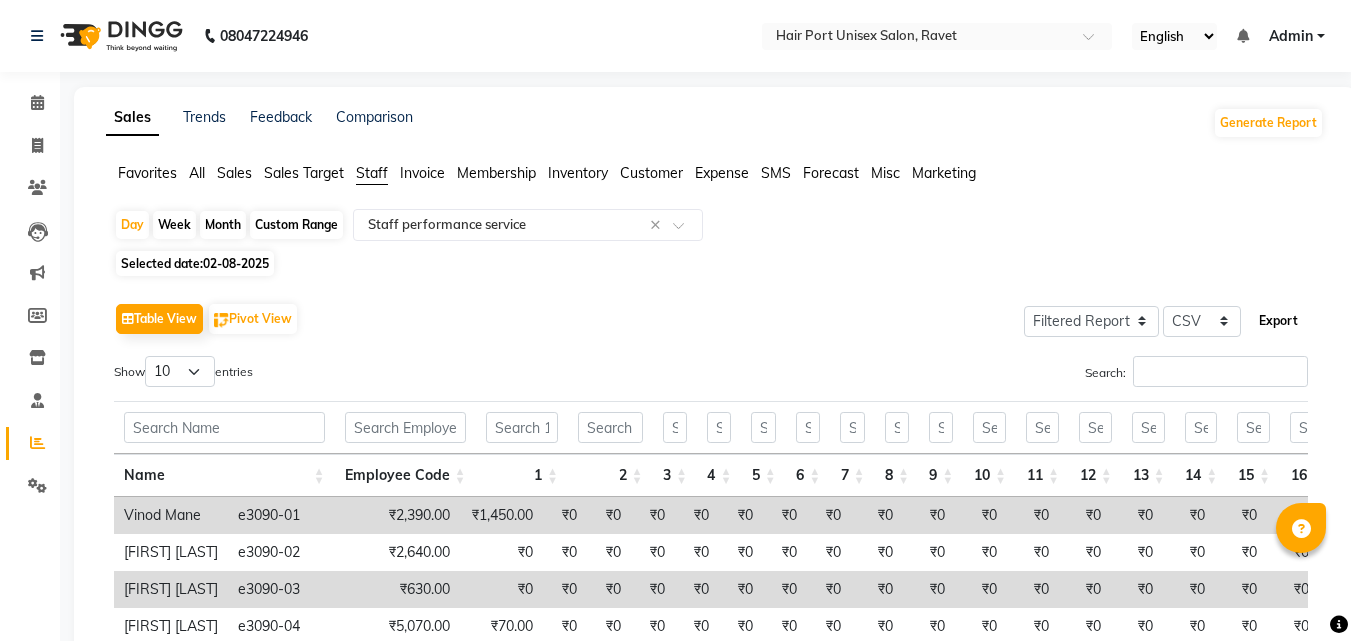 click on "Export" 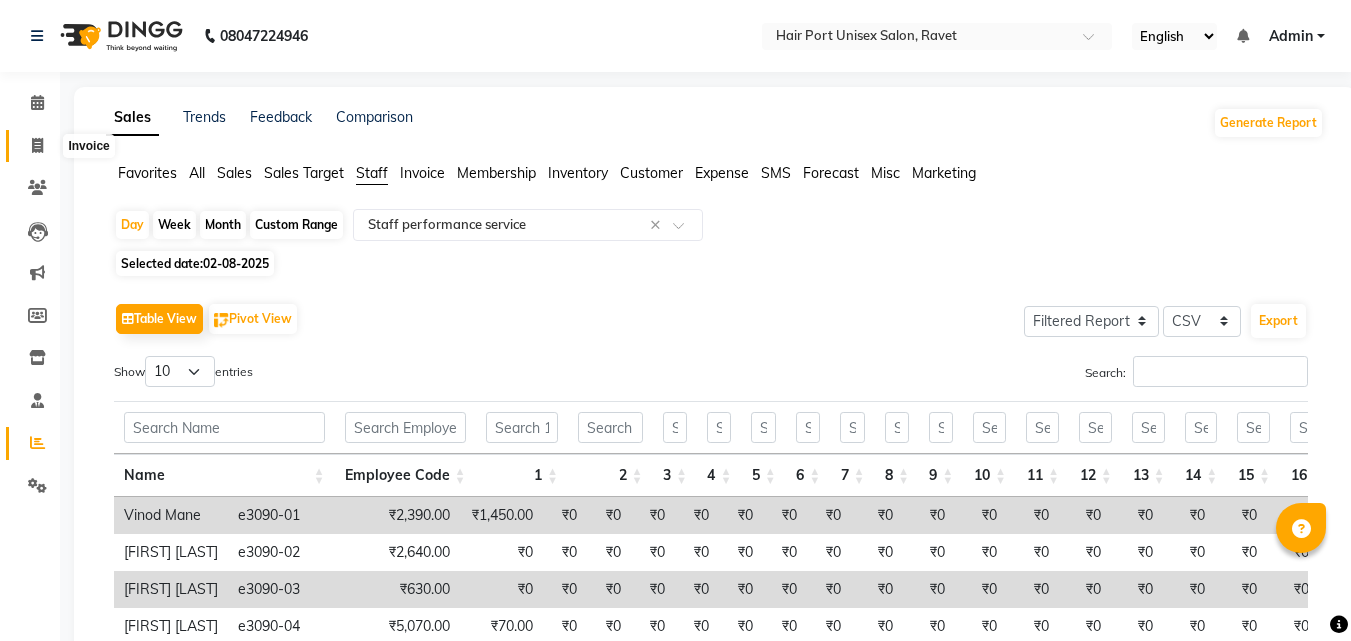 click 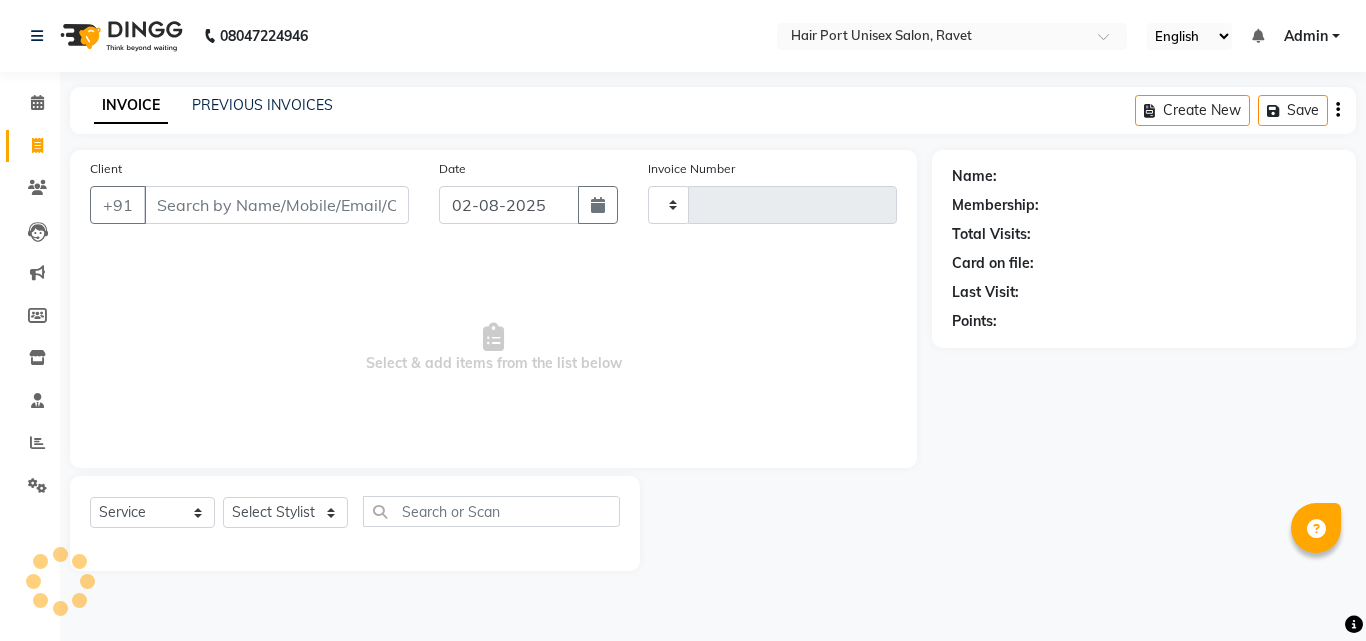 type on "2819" 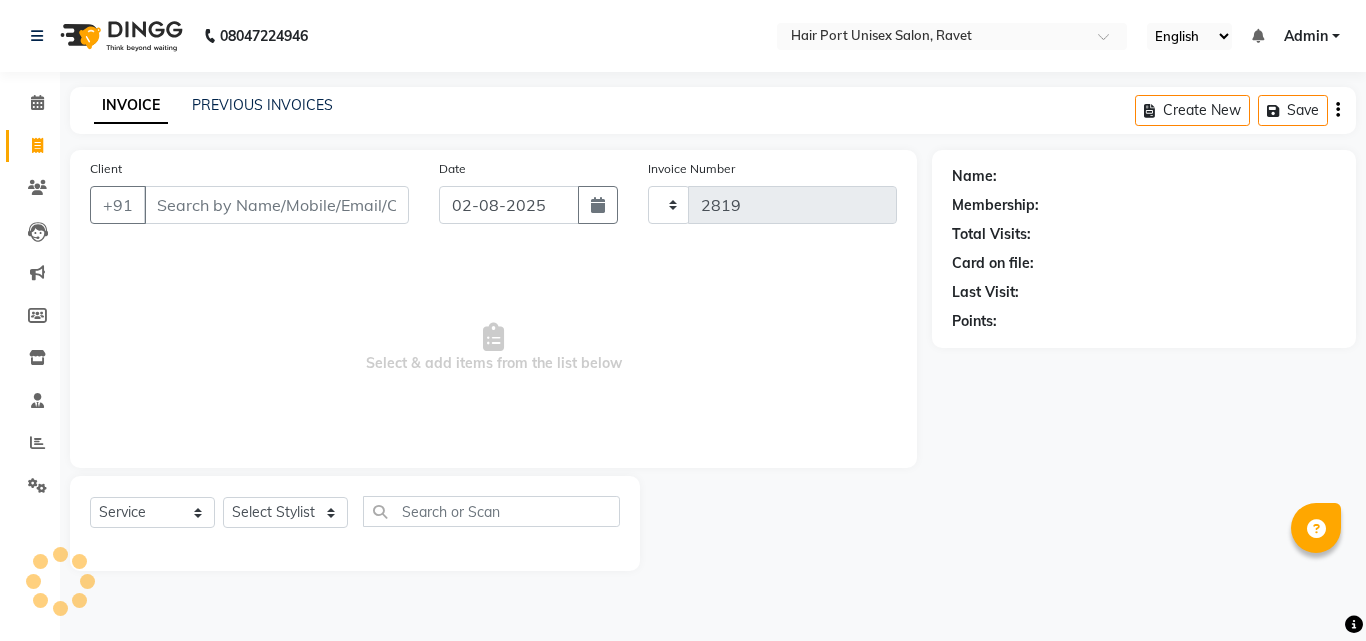 select on "7015" 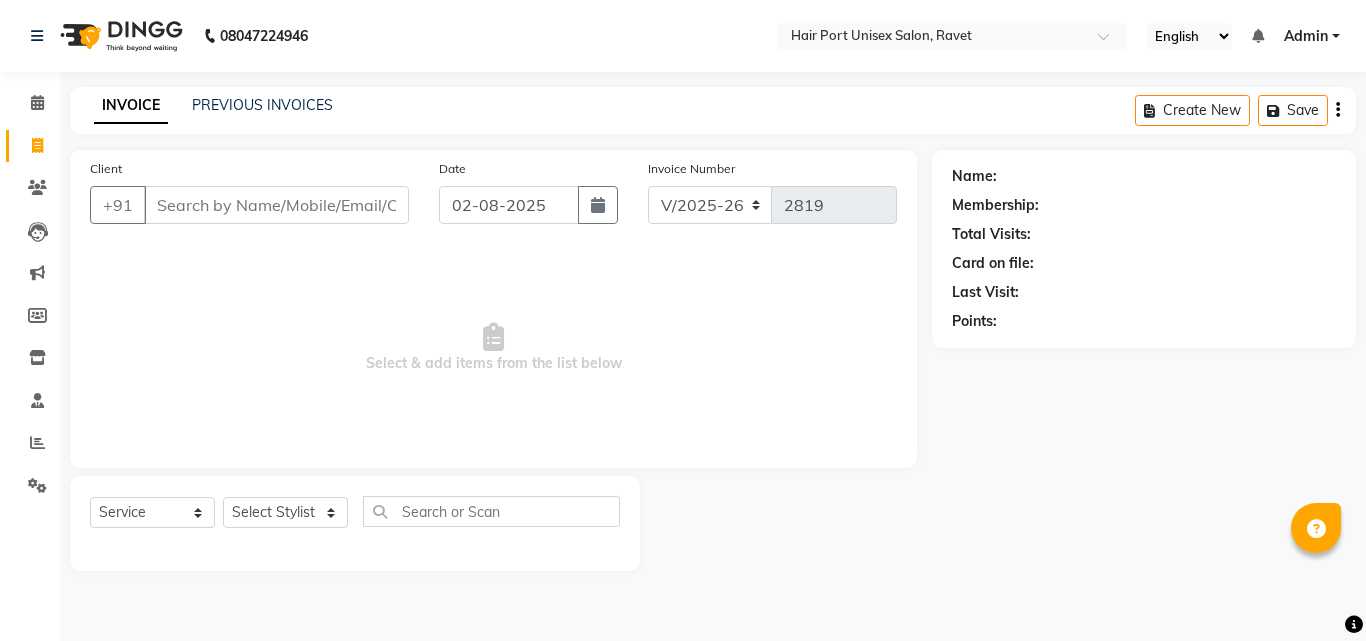 click on "Client" at bounding box center (276, 205) 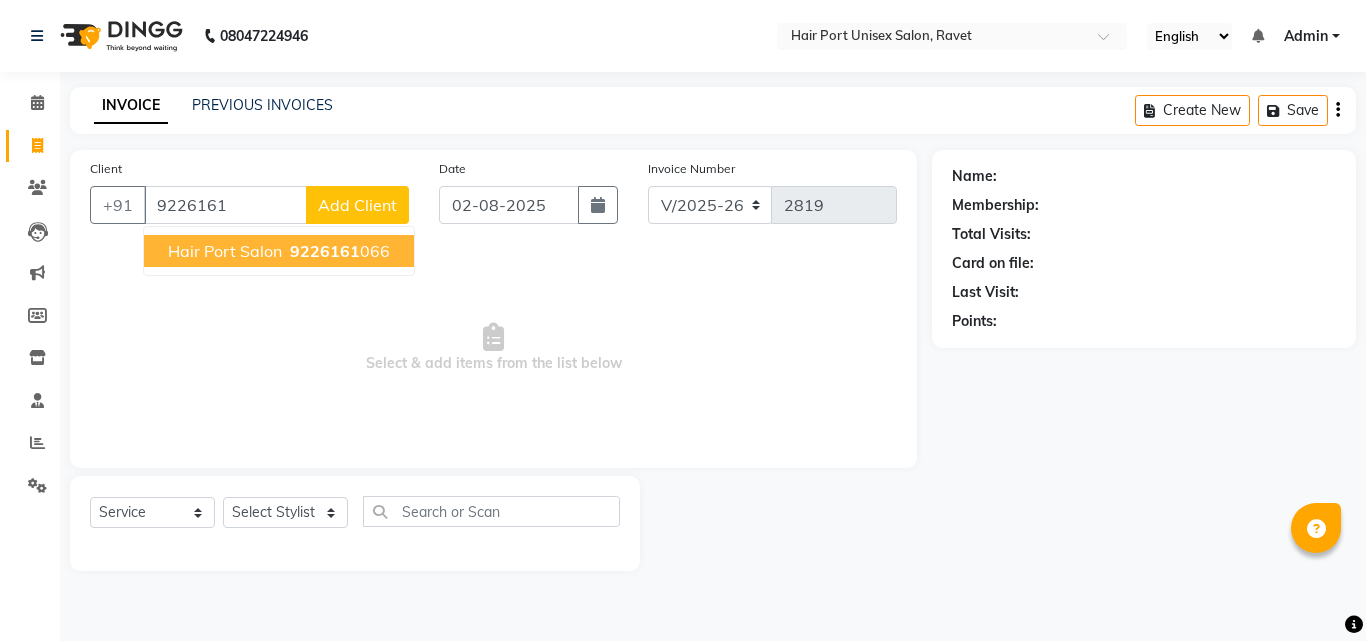 click on "Hair port salon" at bounding box center [225, 251] 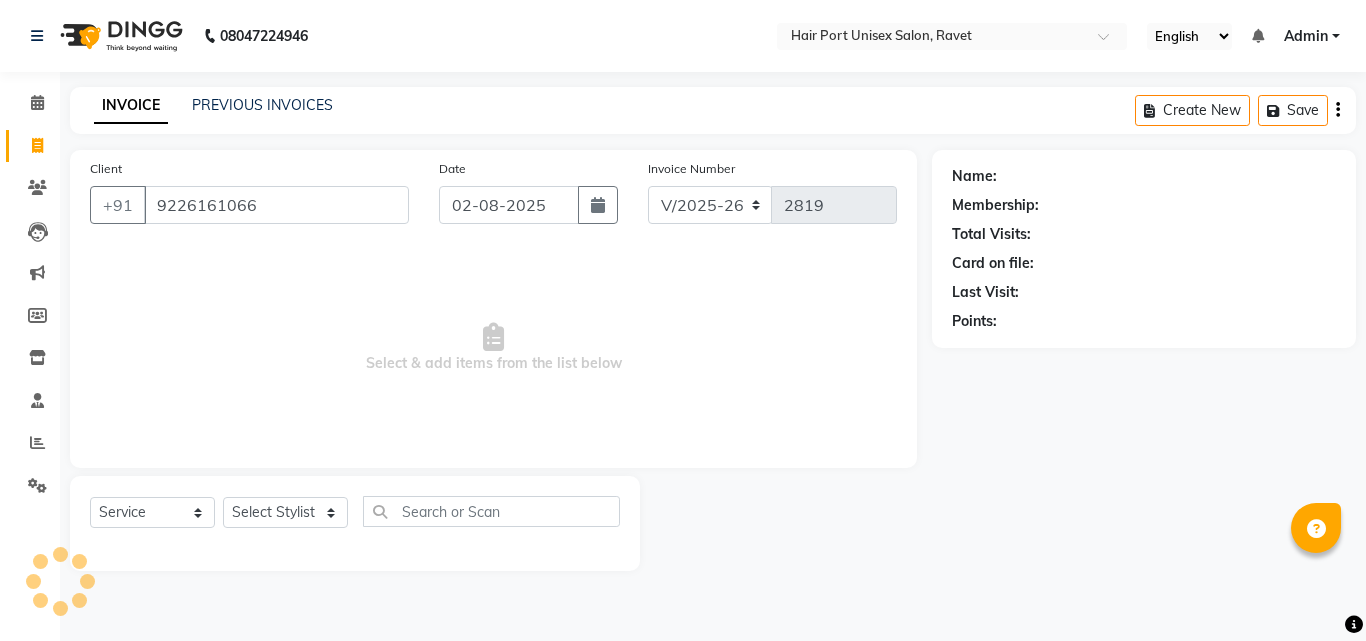 type on "9226161066" 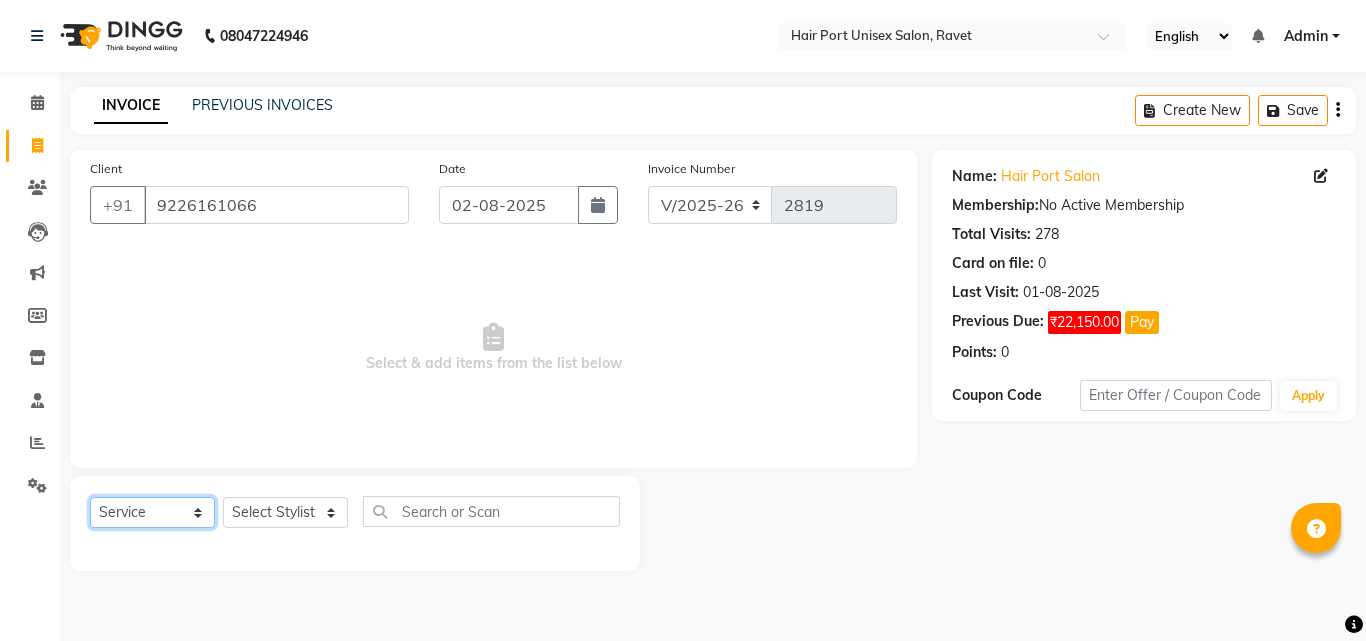 click on "Select  Service  Product  Membership  Package Voucher Prepaid Gift Card" 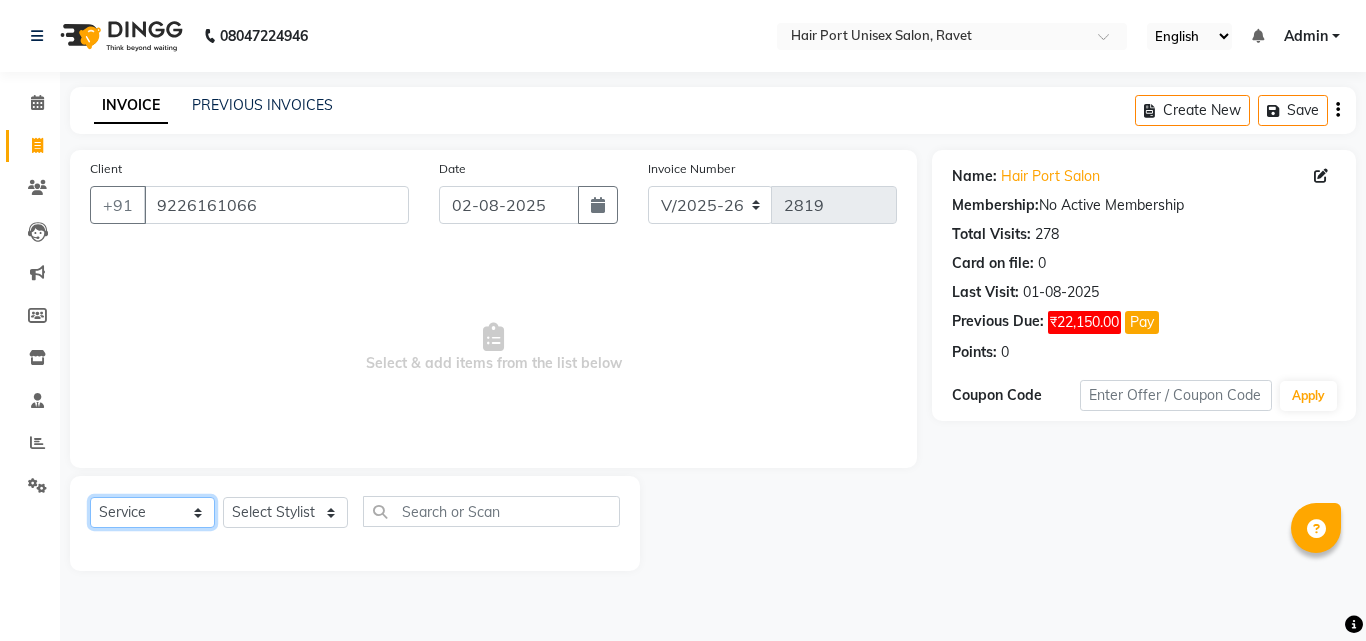 select on "membership" 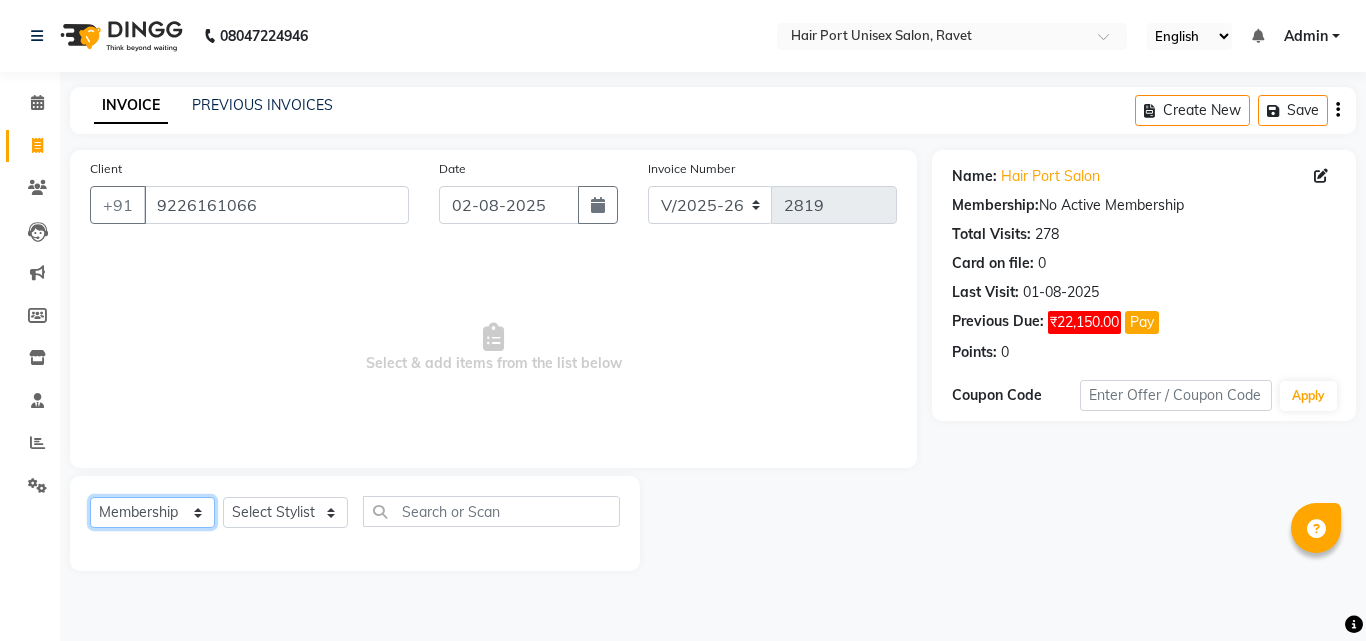 click on "Select  Service  Product  Membership  Package Voucher Prepaid Gift Card" 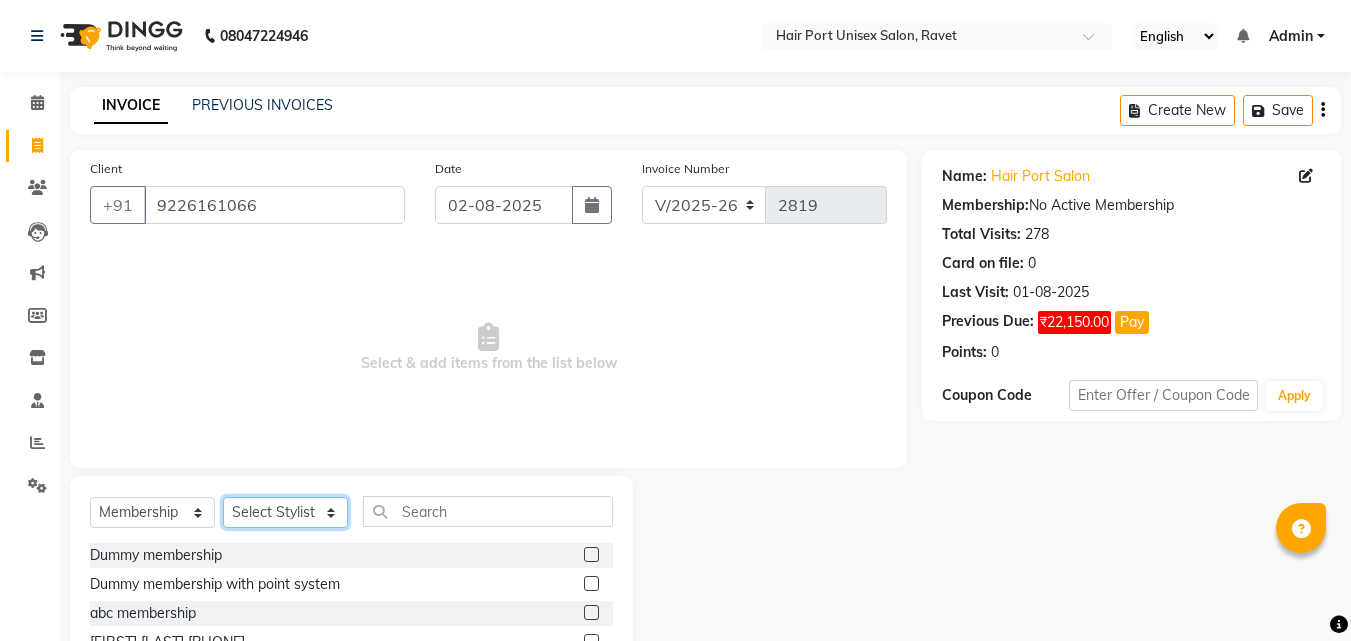 click on "Select Stylist [FIRST] [LAST]  Esmail [FIRST] [FIRST] [LAST] Netaji [FIRST] [LAST]  [FIRST]    [FIRST] [LAST]  [FIRST] [LAST]" 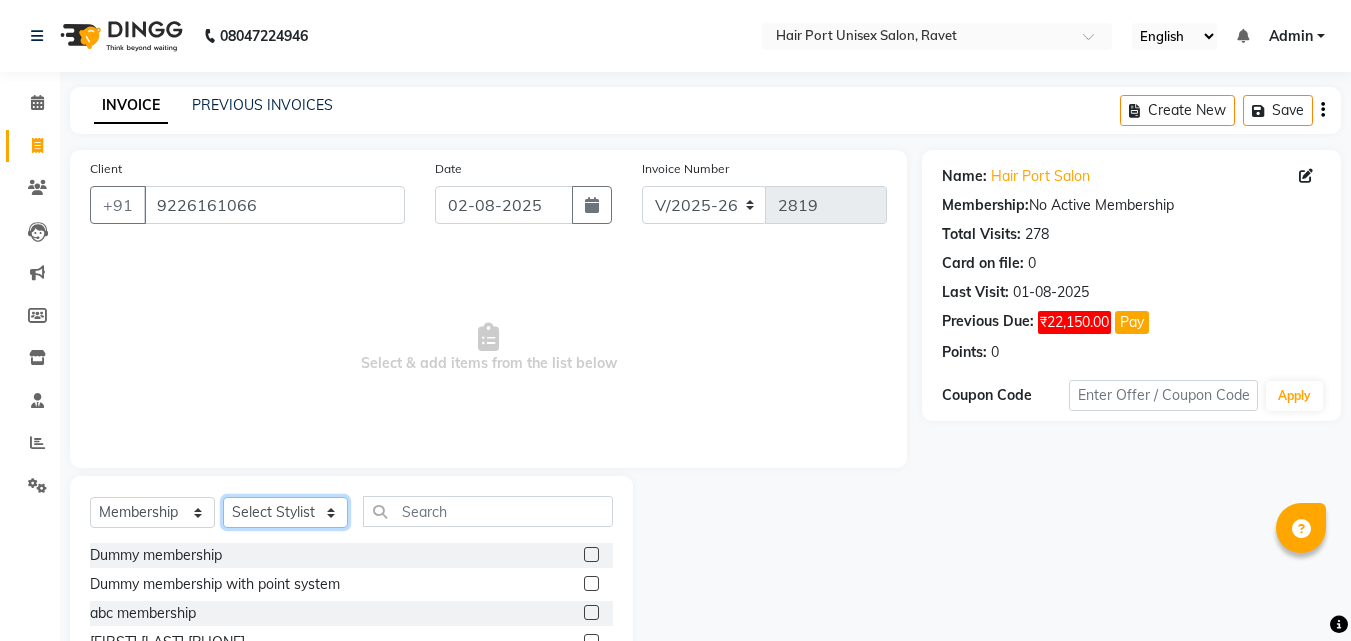 select on "58690" 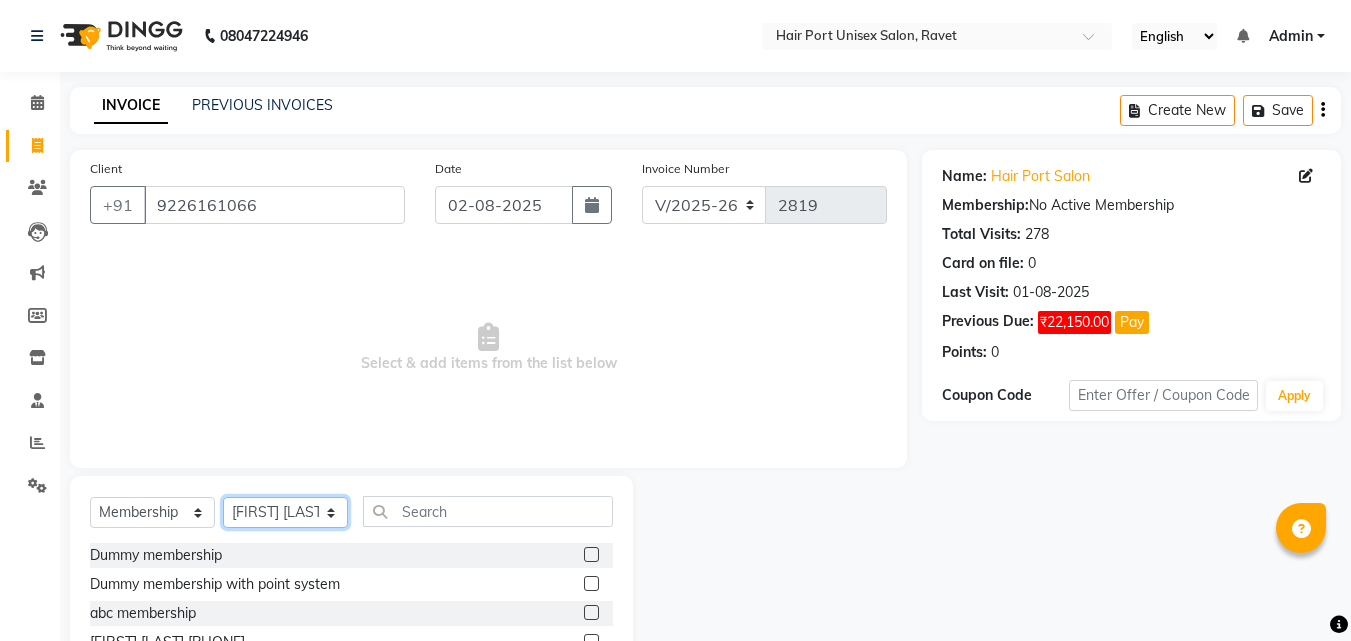 click on "Select Stylist [FIRST] [LAST]  Esmail [FIRST] [FIRST] [LAST] Netaji [FIRST] [LAST]  [FIRST]    [FIRST] [LAST]  [FIRST] [LAST]" 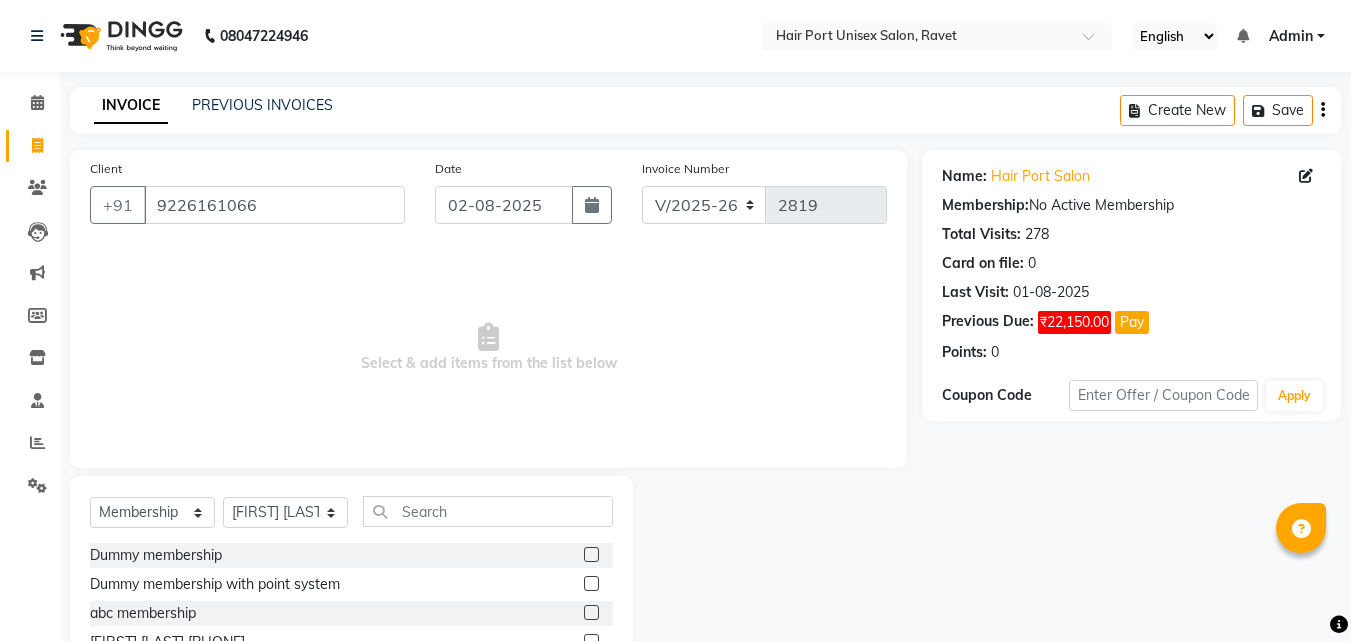 click 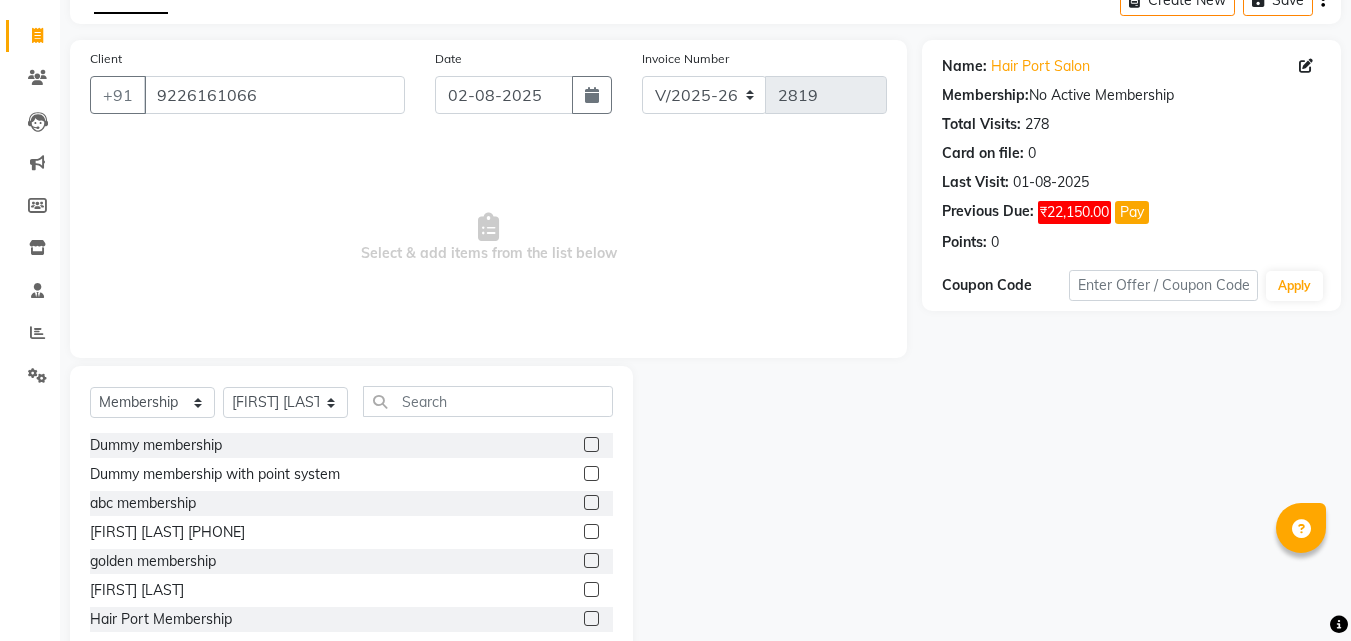 scroll, scrollTop: 160, scrollLeft: 0, axis: vertical 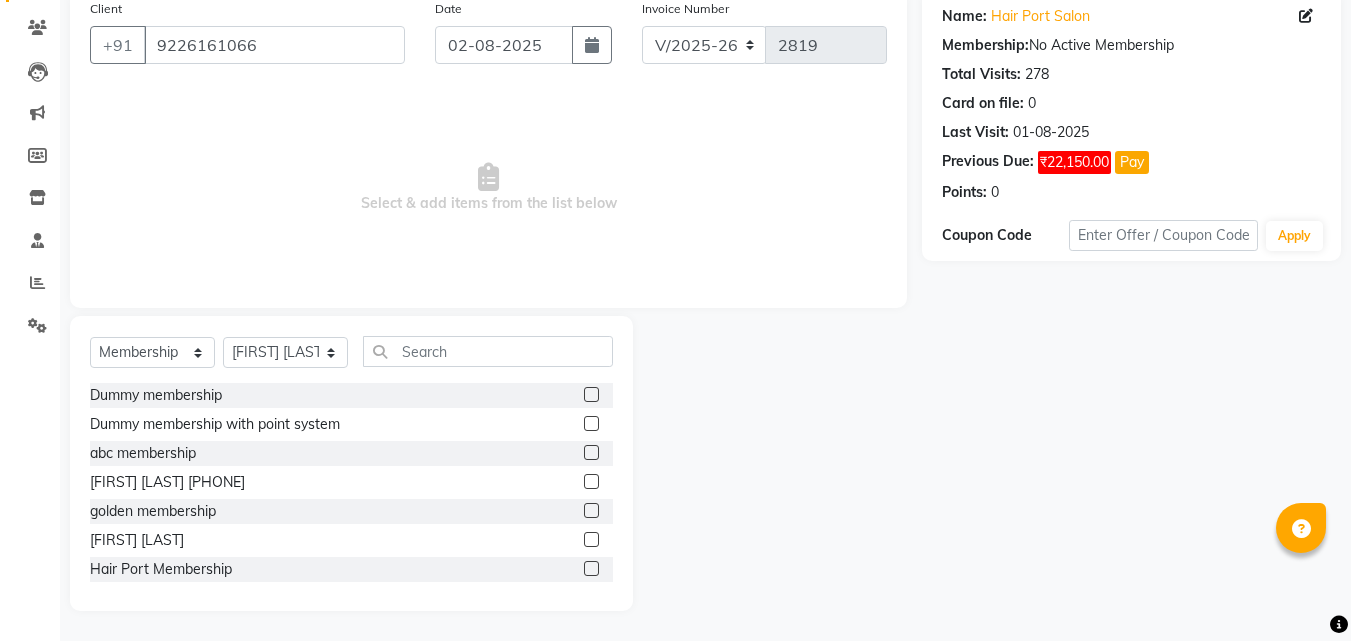 click 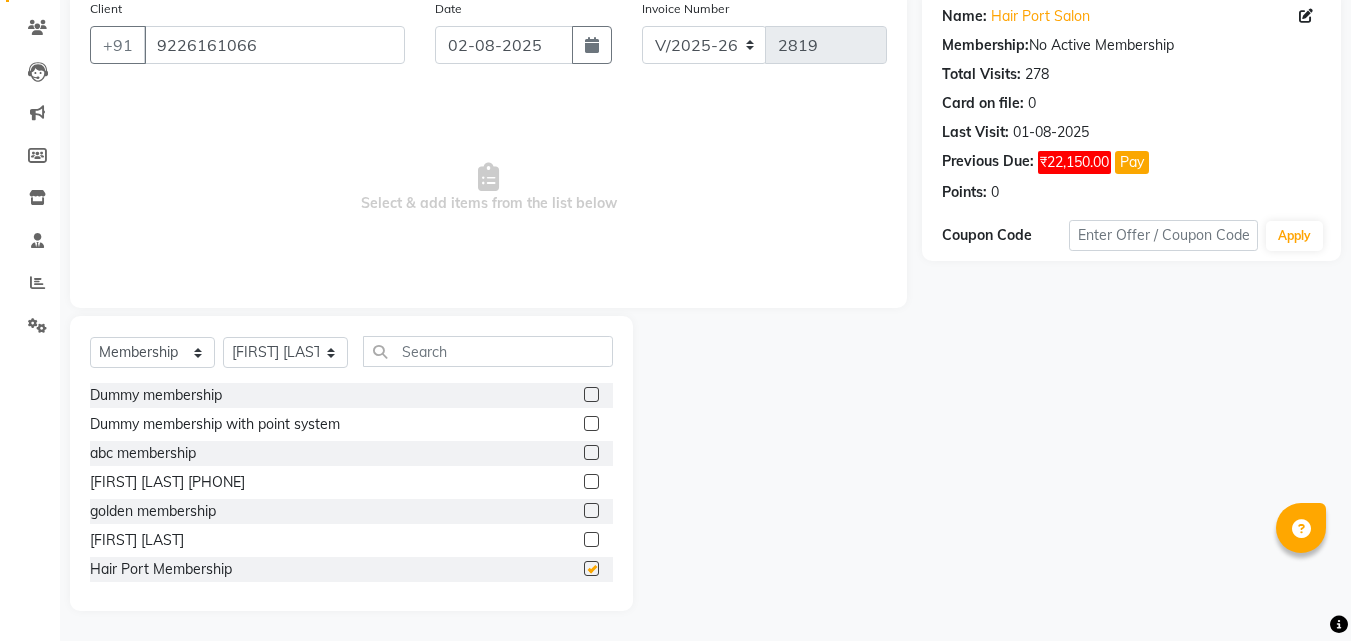 select on "select" 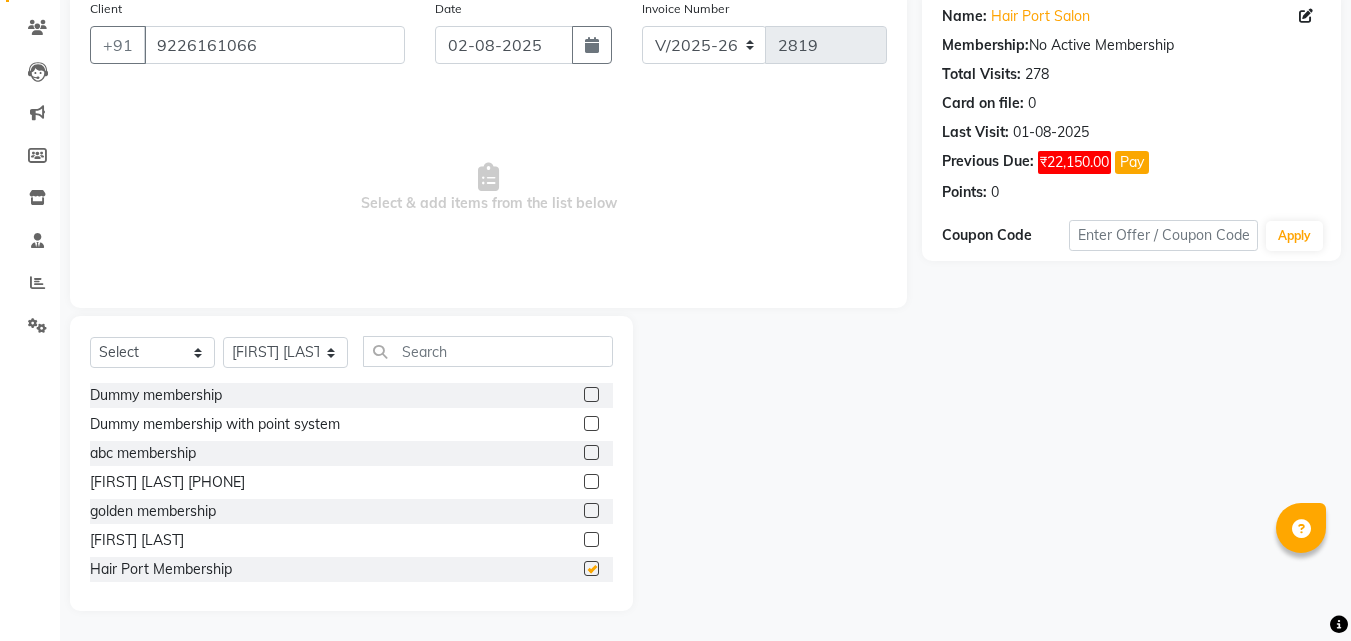 scroll, scrollTop: 96, scrollLeft: 0, axis: vertical 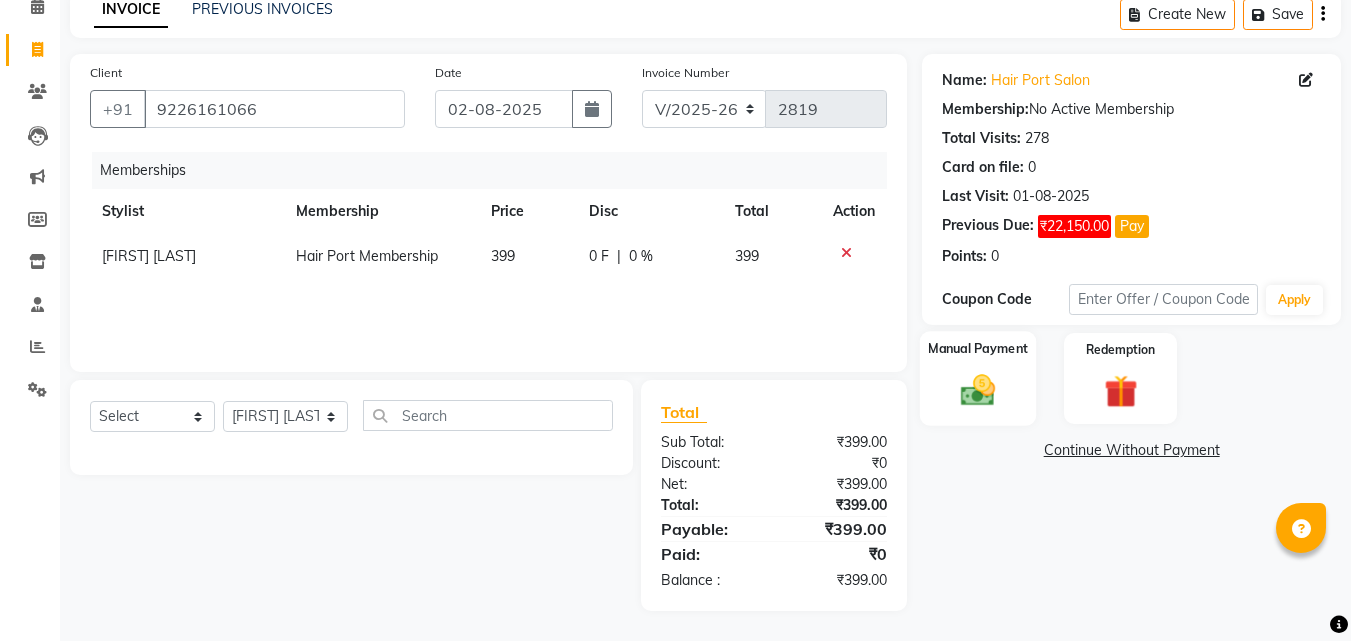 click on "Manual Payment" 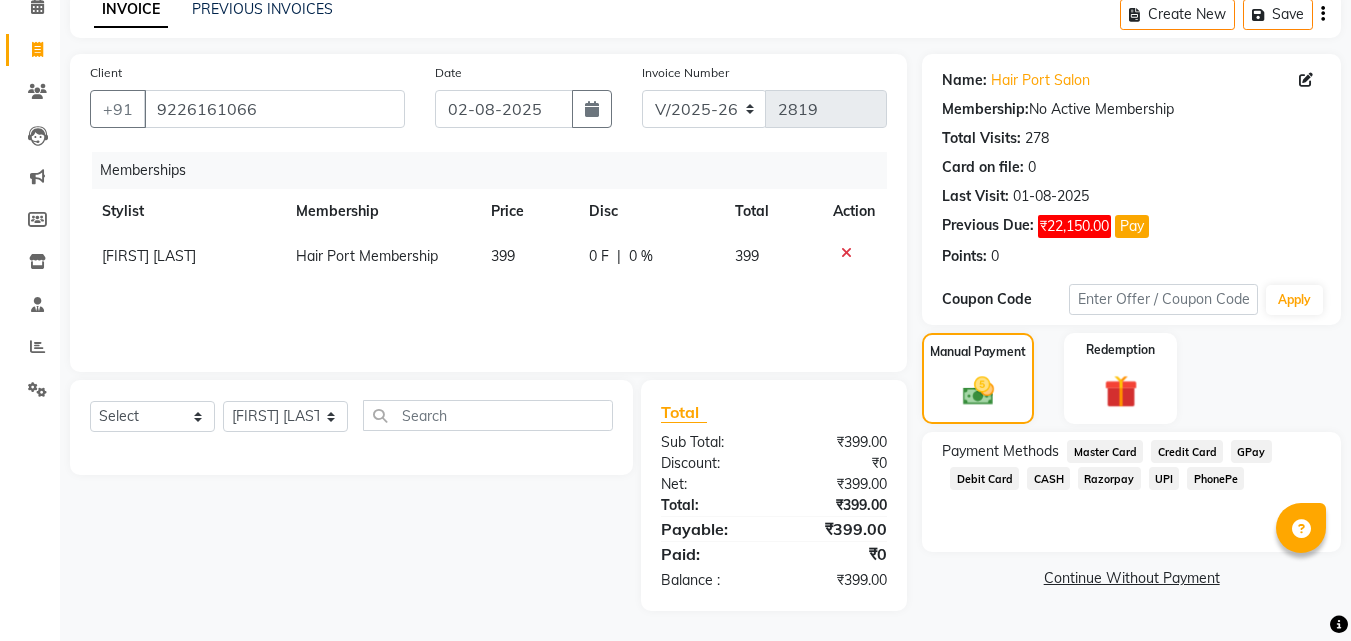 click on "PhonePe" 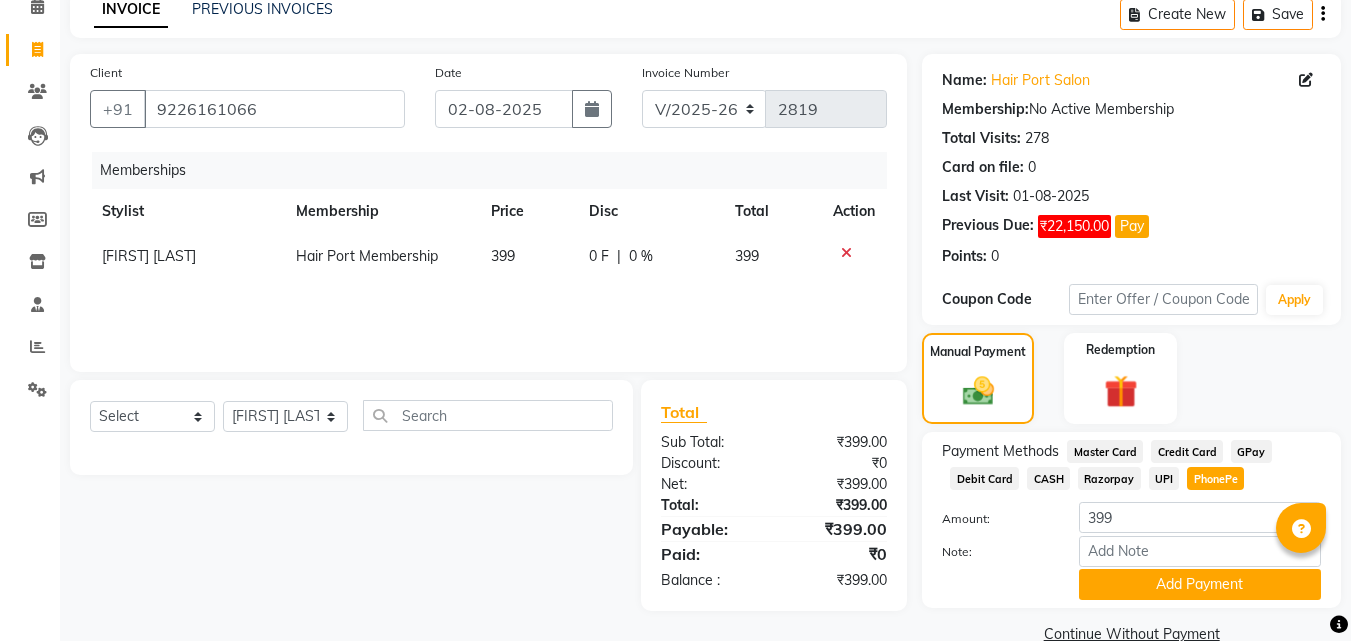 scroll, scrollTop: 134, scrollLeft: 0, axis: vertical 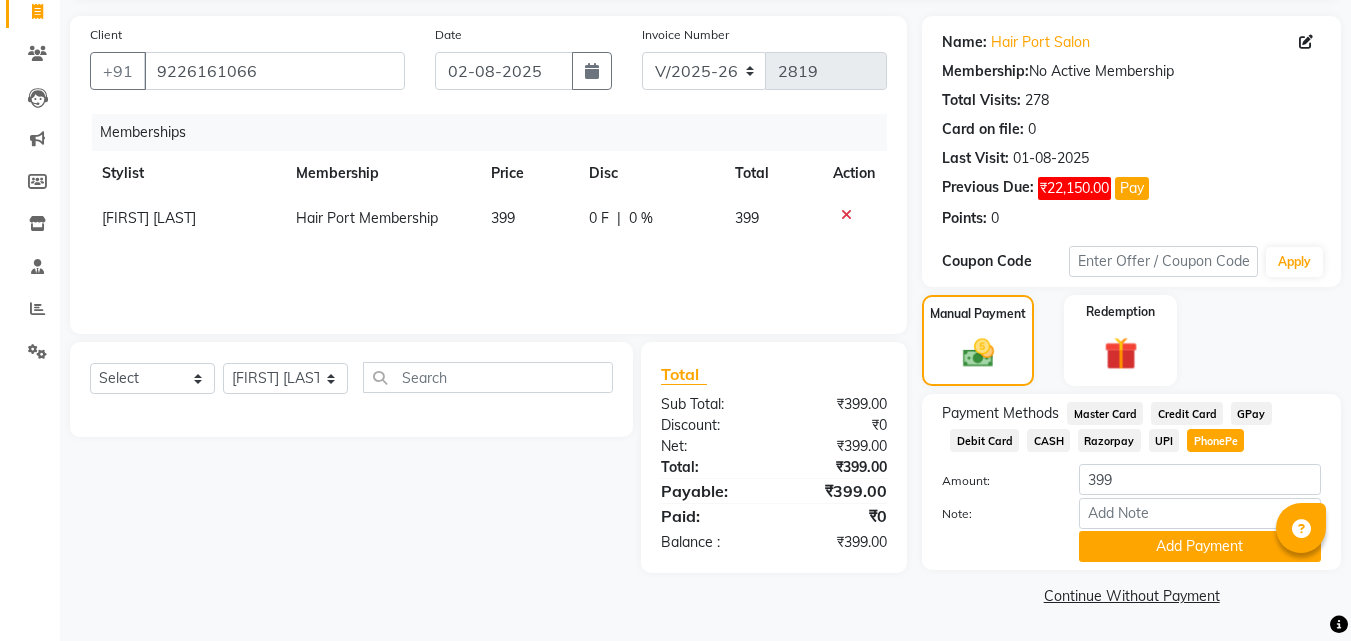 click on "Payment Methods  Master Card   Credit Card   GPay   Debit Card   CASH   Razorpay   UPI   PhonePe  Amount: 399 Note: Add Payment" 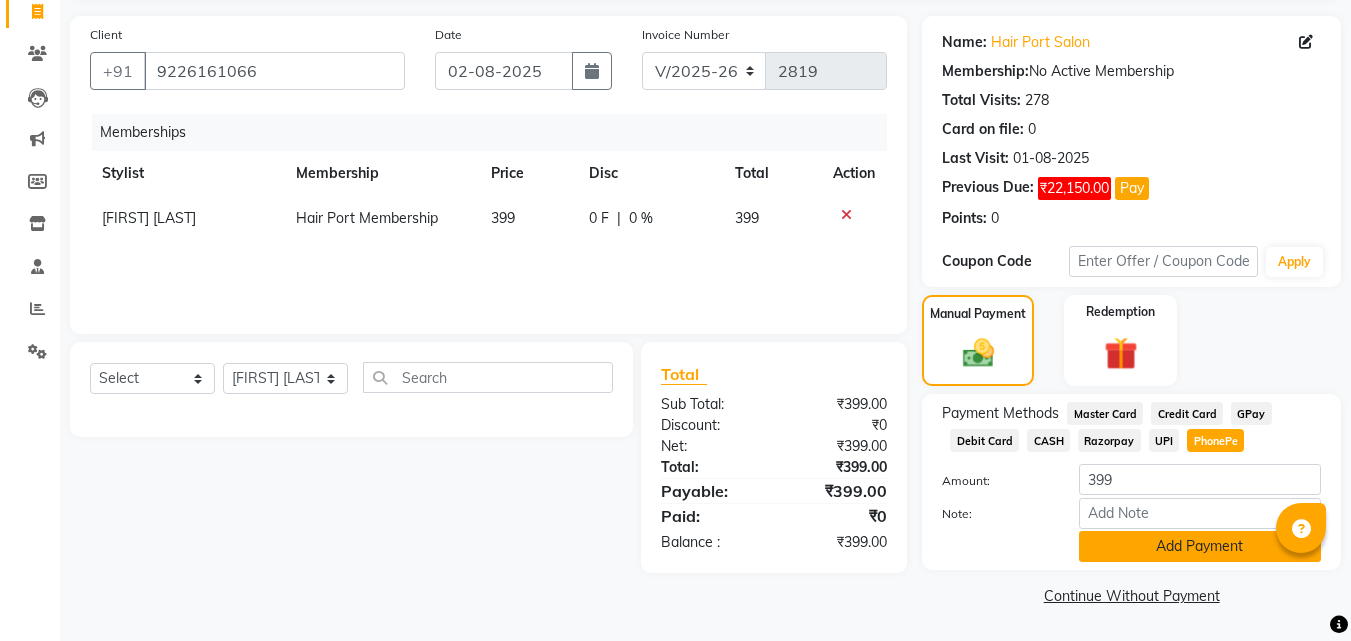 click on "Add Payment" 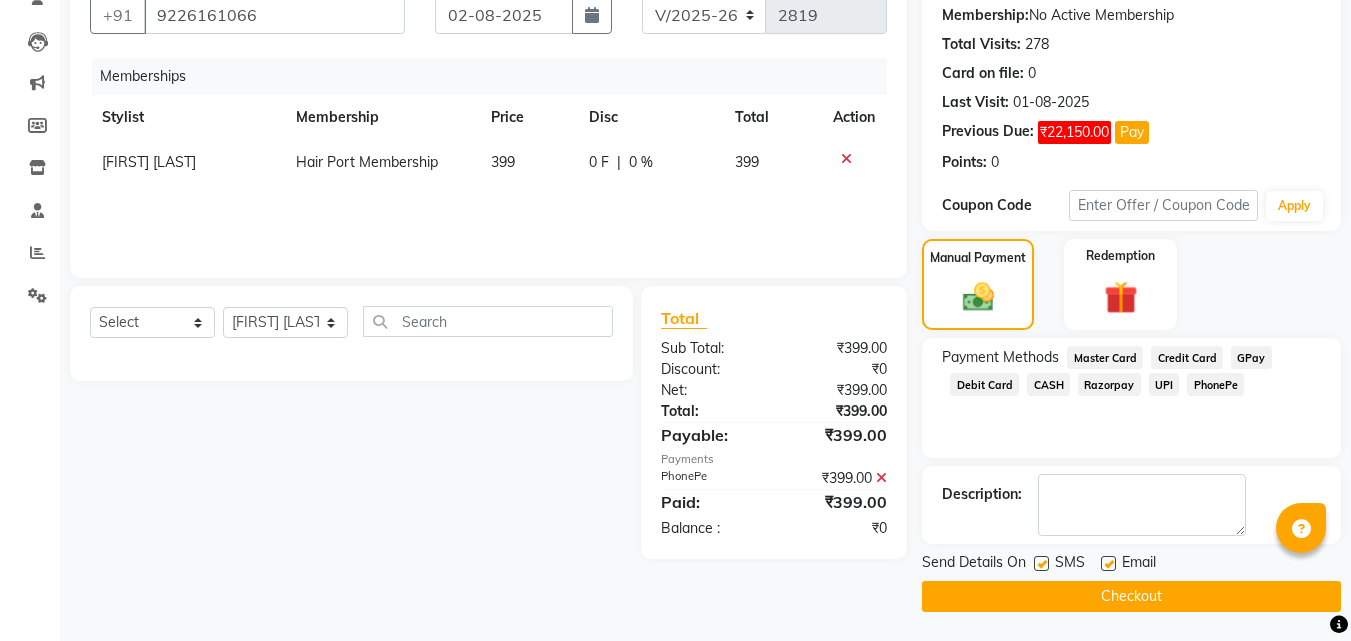 scroll, scrollTop: 191, scrollLeft: 0, axis: vertical 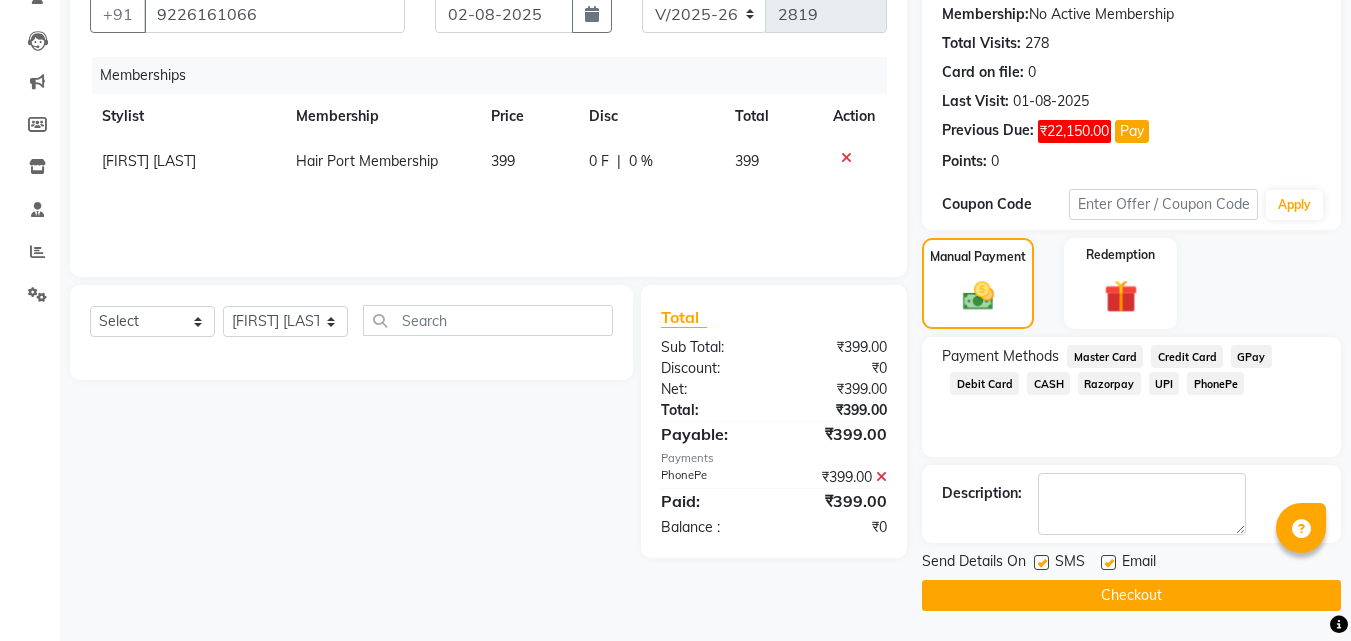 click on "Checkout" 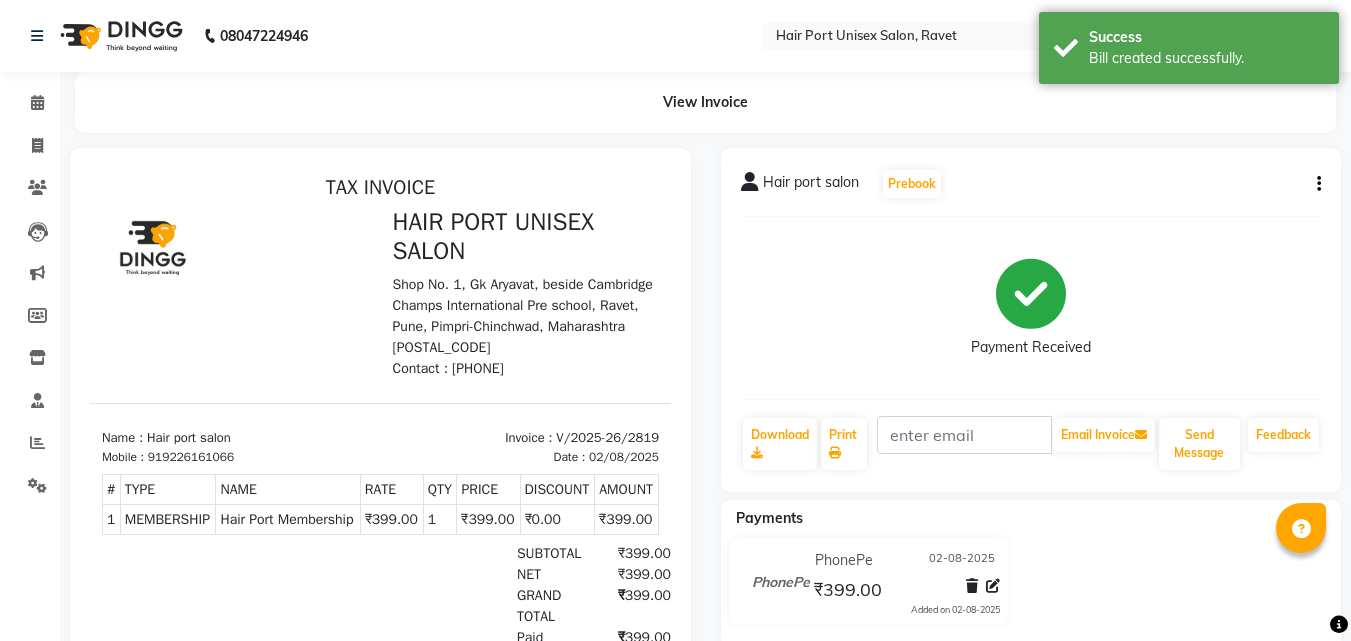 scroll, scrollTop: 0, scrollLeft: 0, axis: both 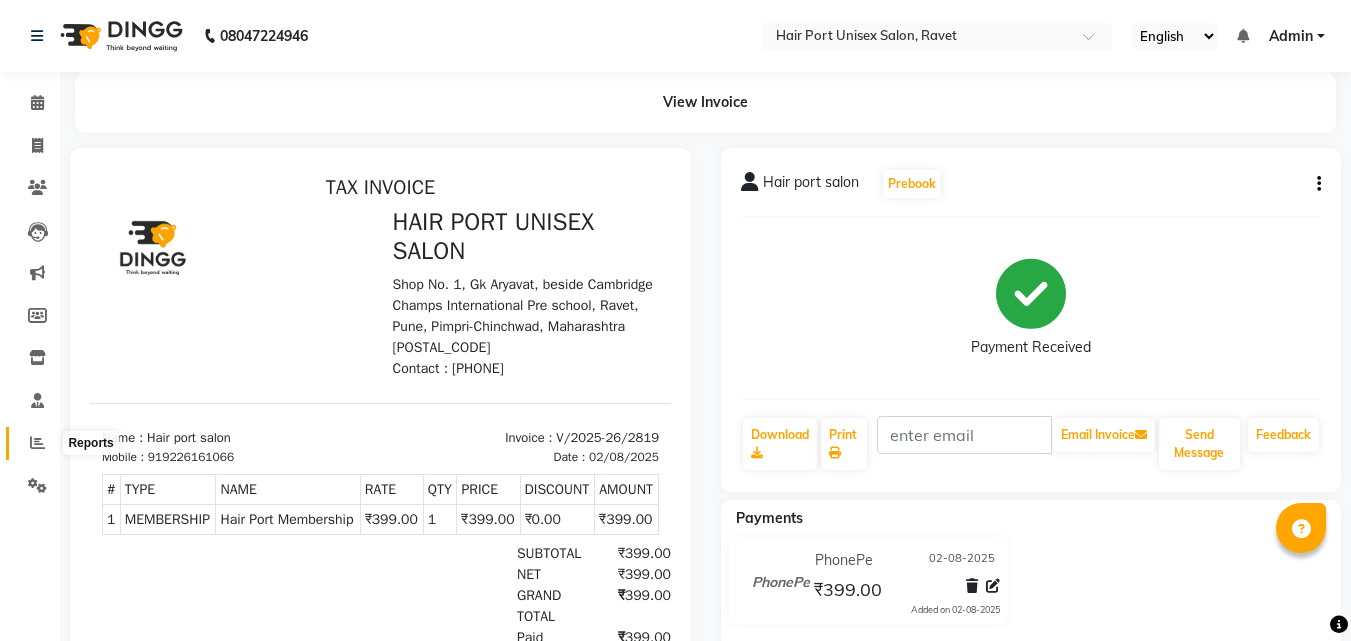 click 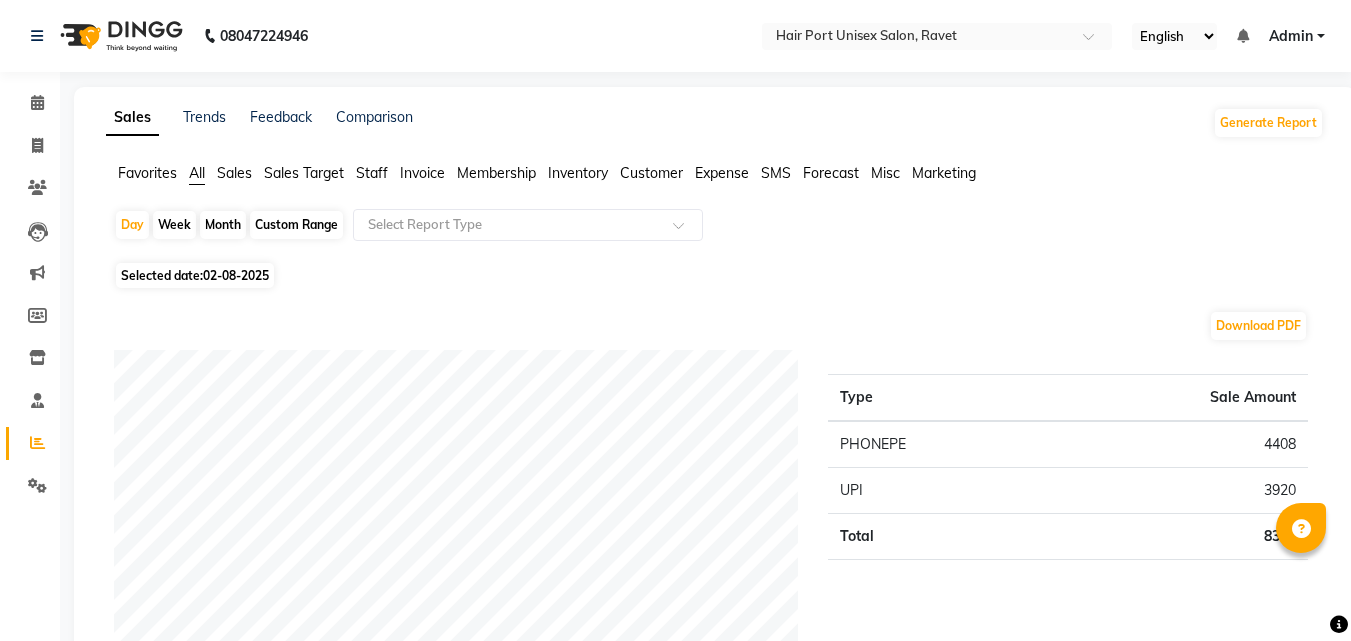 click on "Staff" 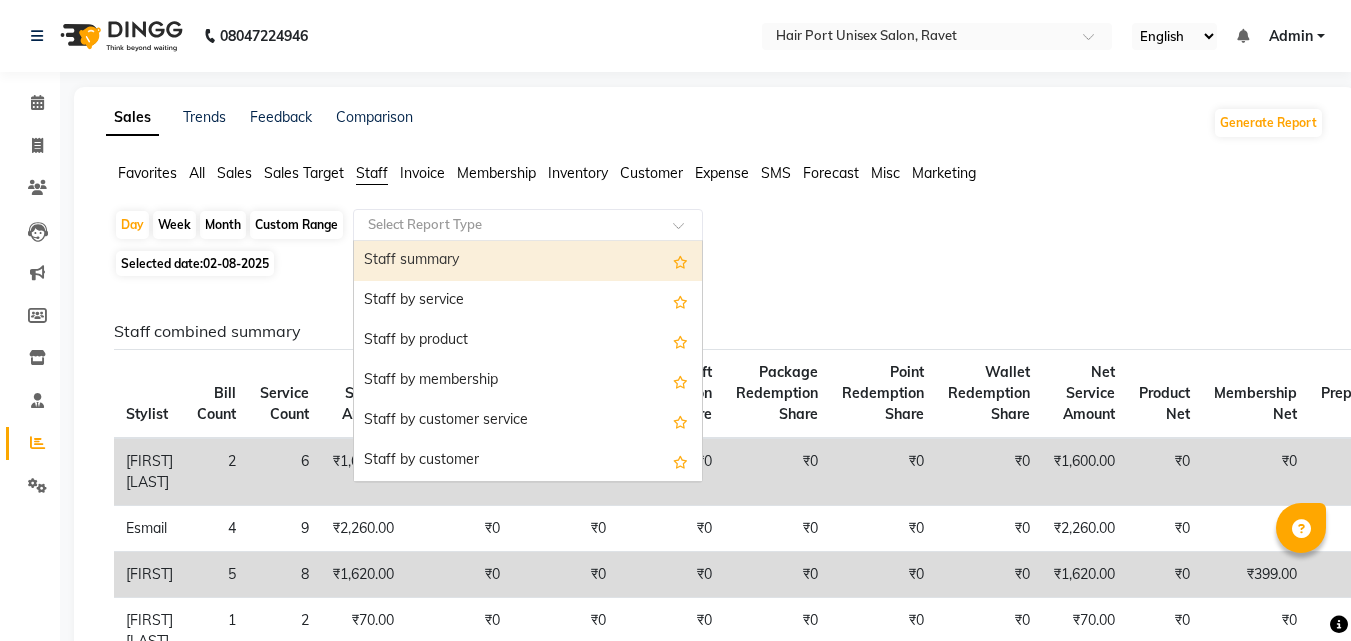click 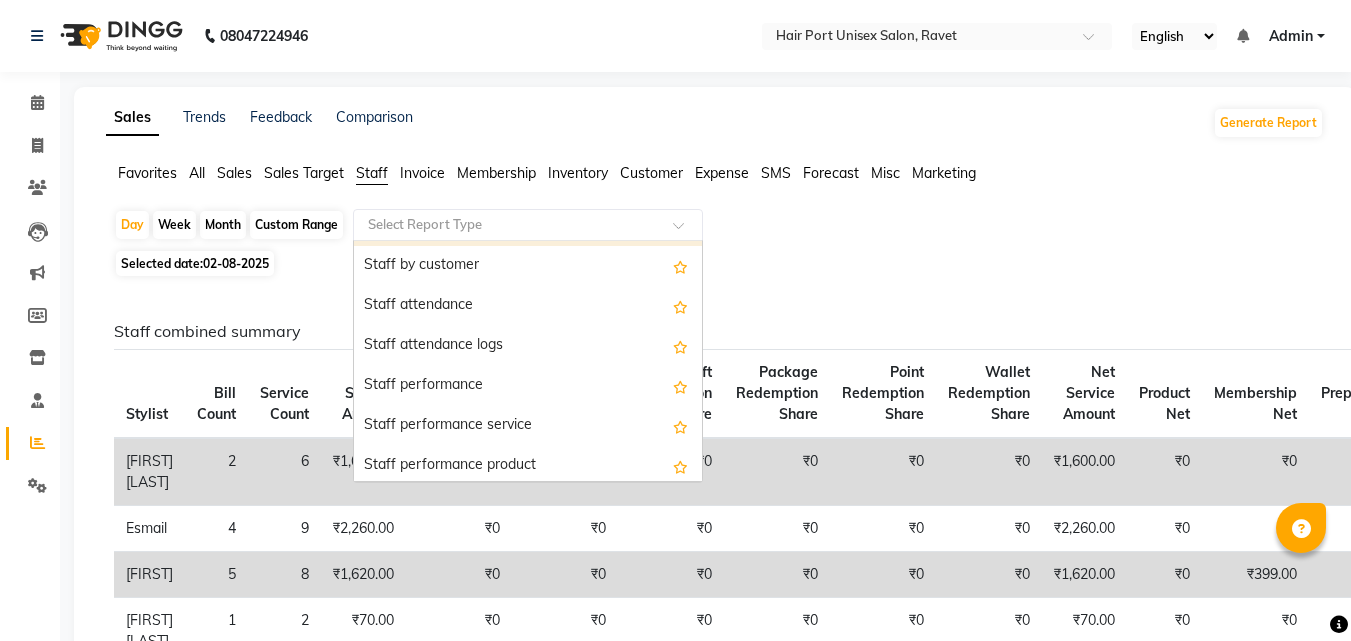 scroll, scrollTop: 200, scrollLeft: 0, axis: vertical 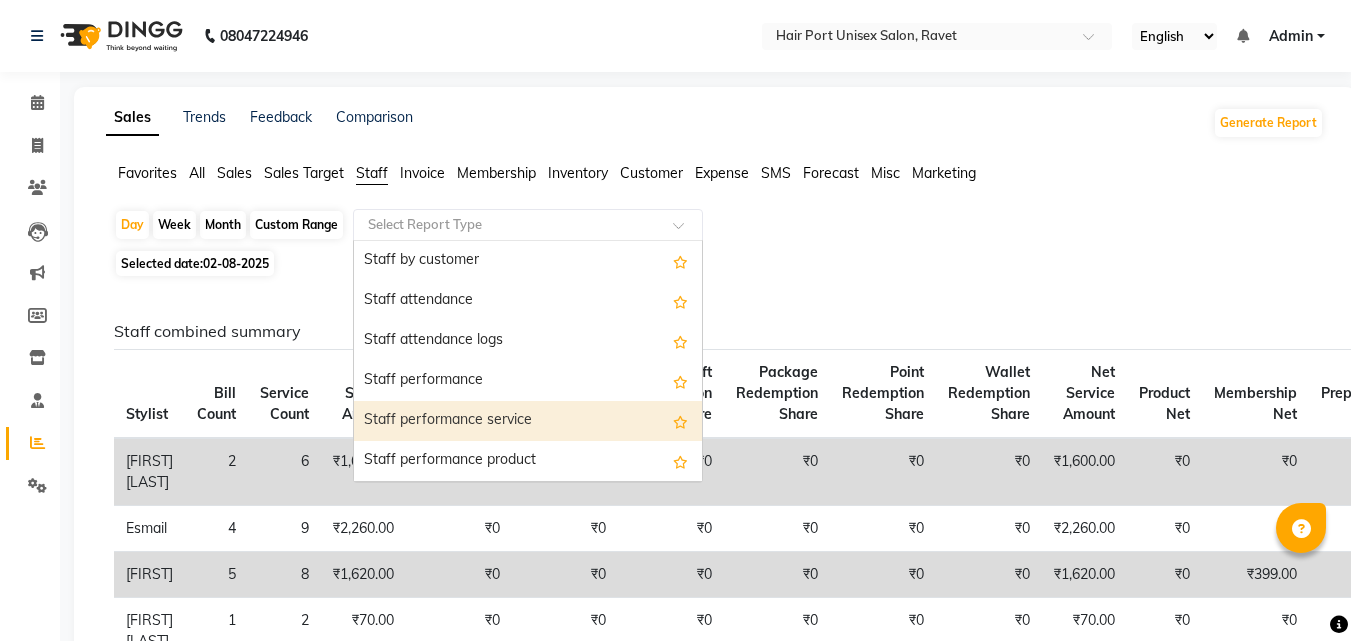 click on "Staff performance service" at bounding box center (528, 421) 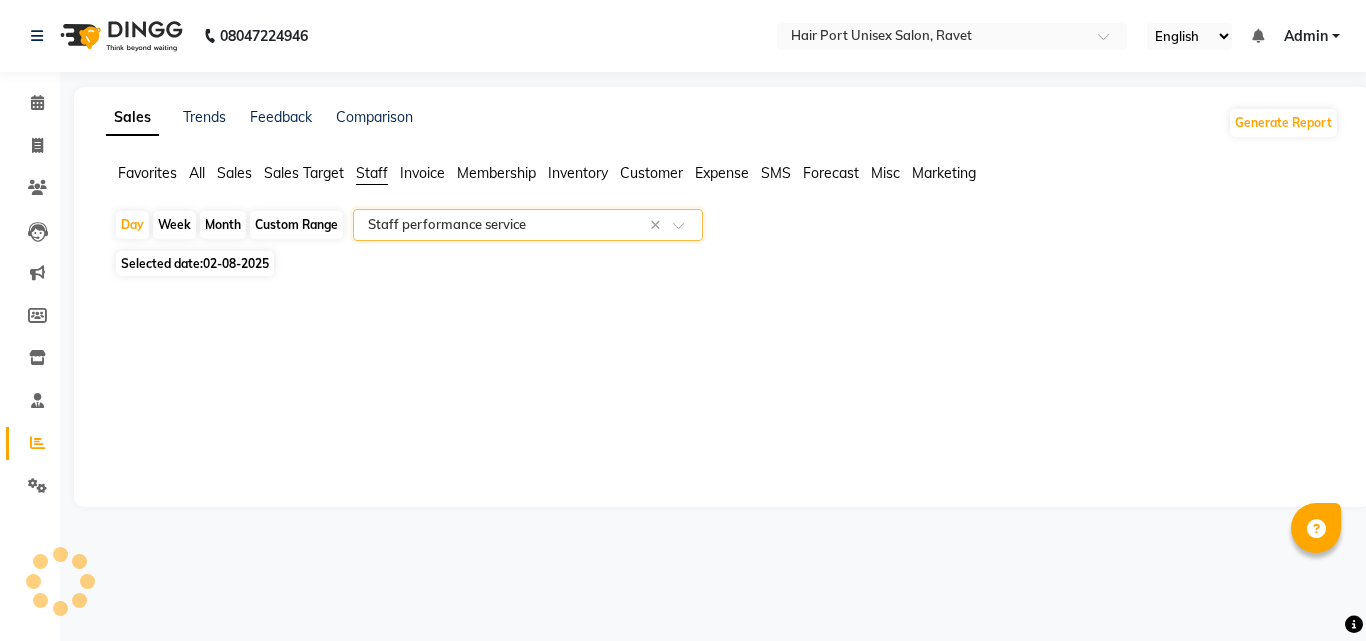 select on "filtered_report" 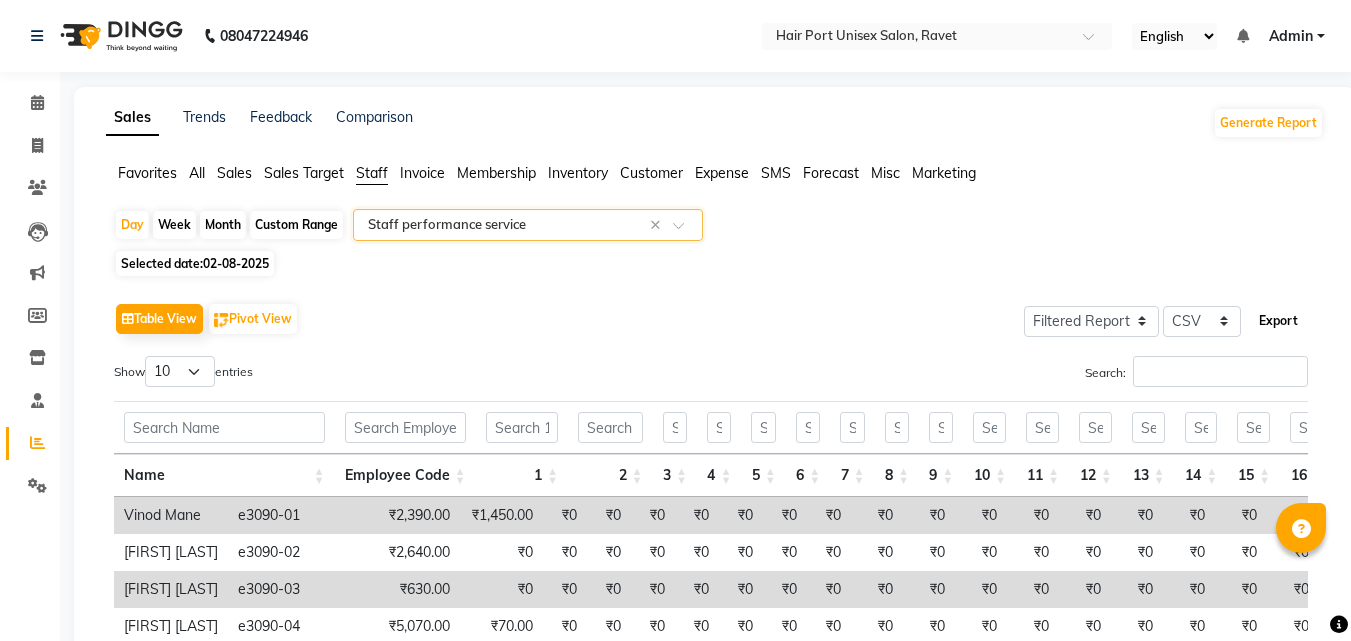 click on "Export" 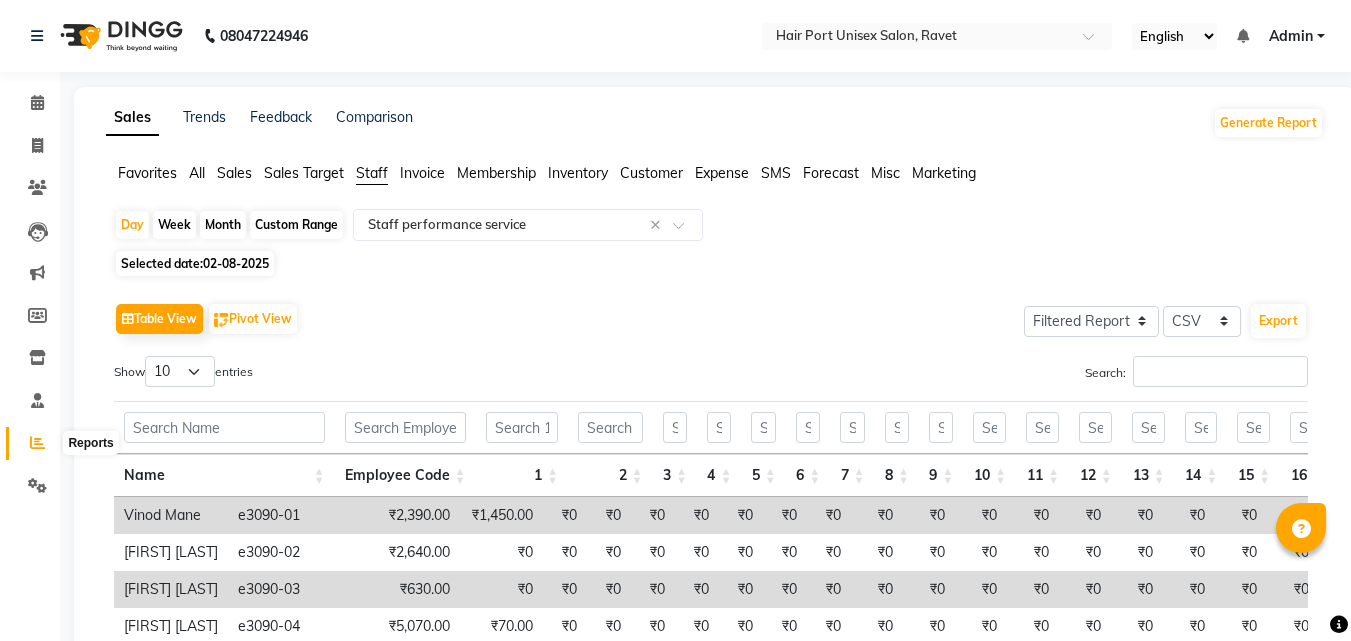 click 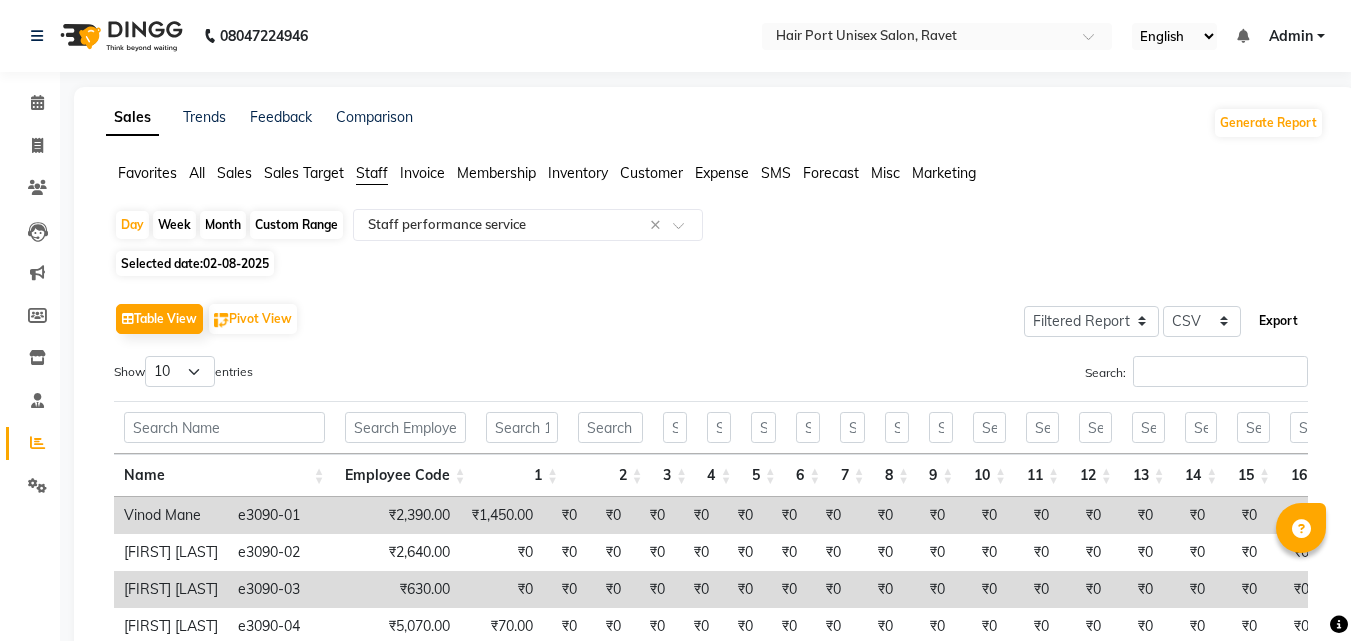 click on "Export" 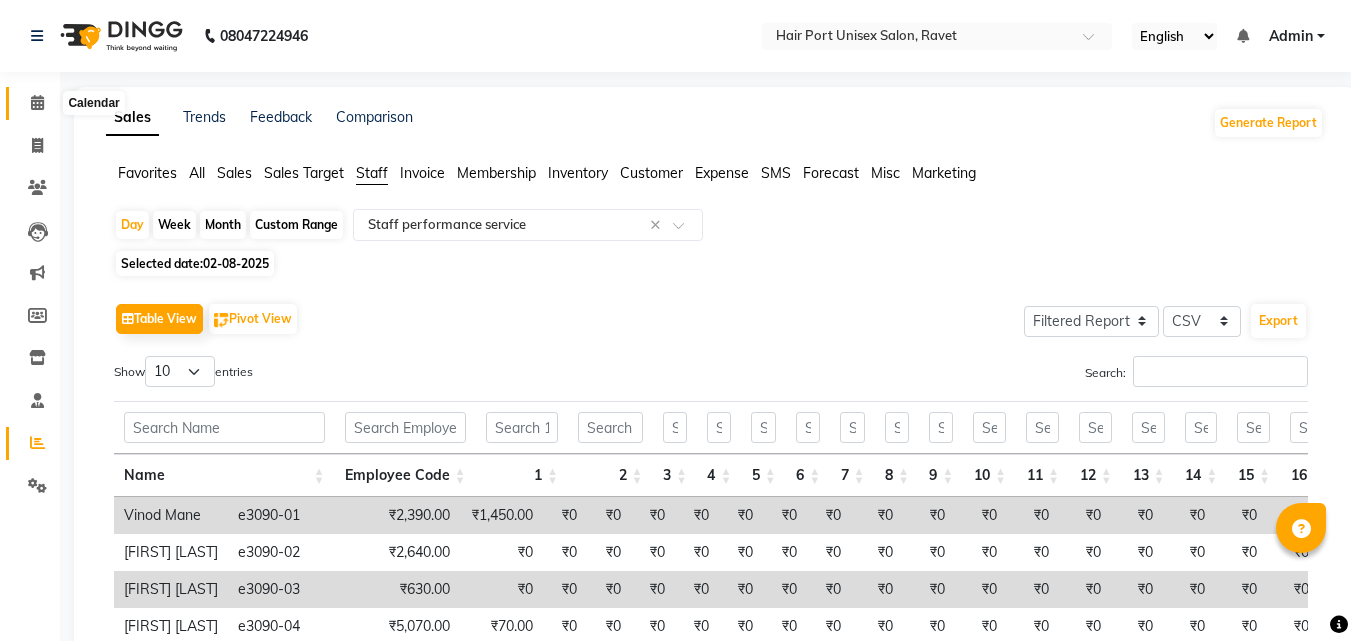 click 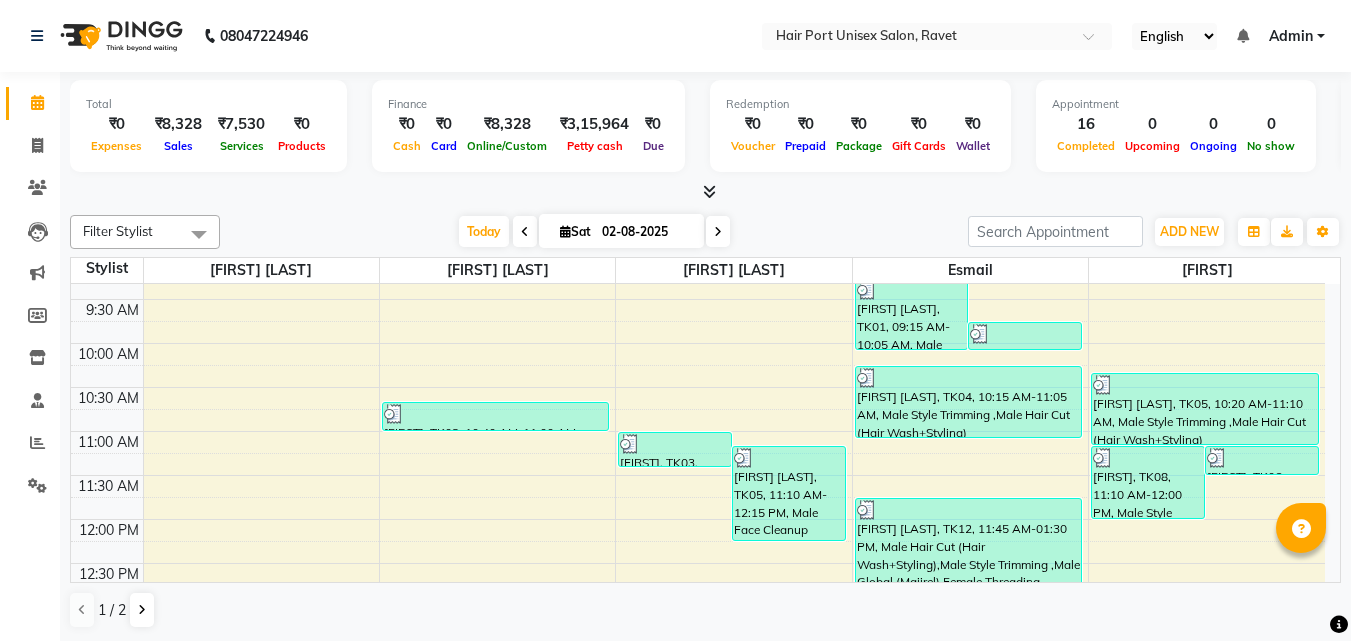 scroll, scrollTop: 240, scrollLeft: 0, axis: vertical 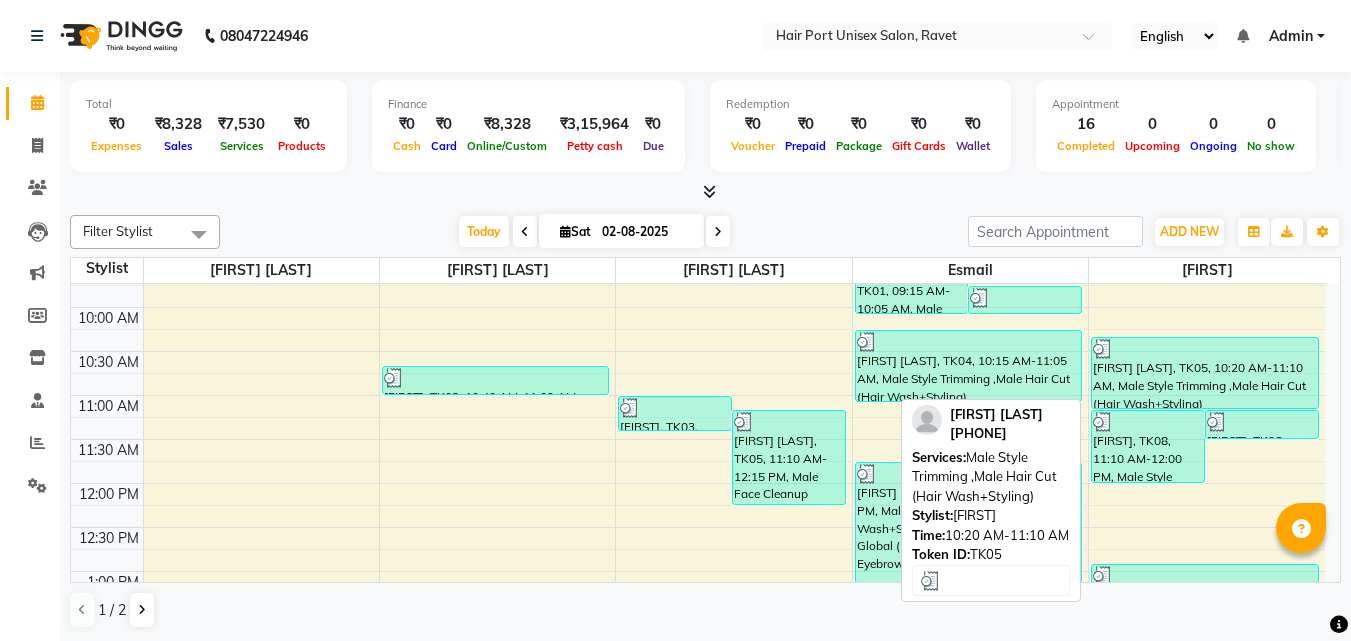 click on "[FIRST] [LAST], TK05, 10:20 AM-11:10 AM, Male Style Trimming ,Male Hair Cut (Hair Wash+Styling)" at bounding box center (1205, 373) 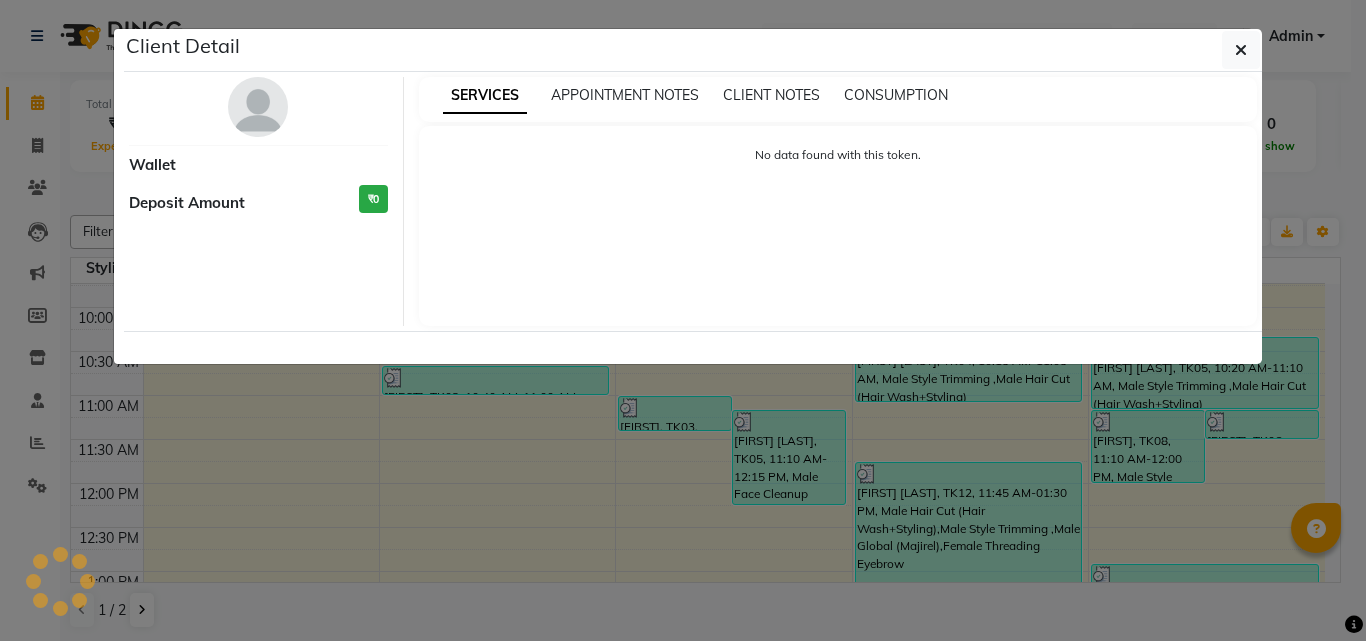 select on "3" 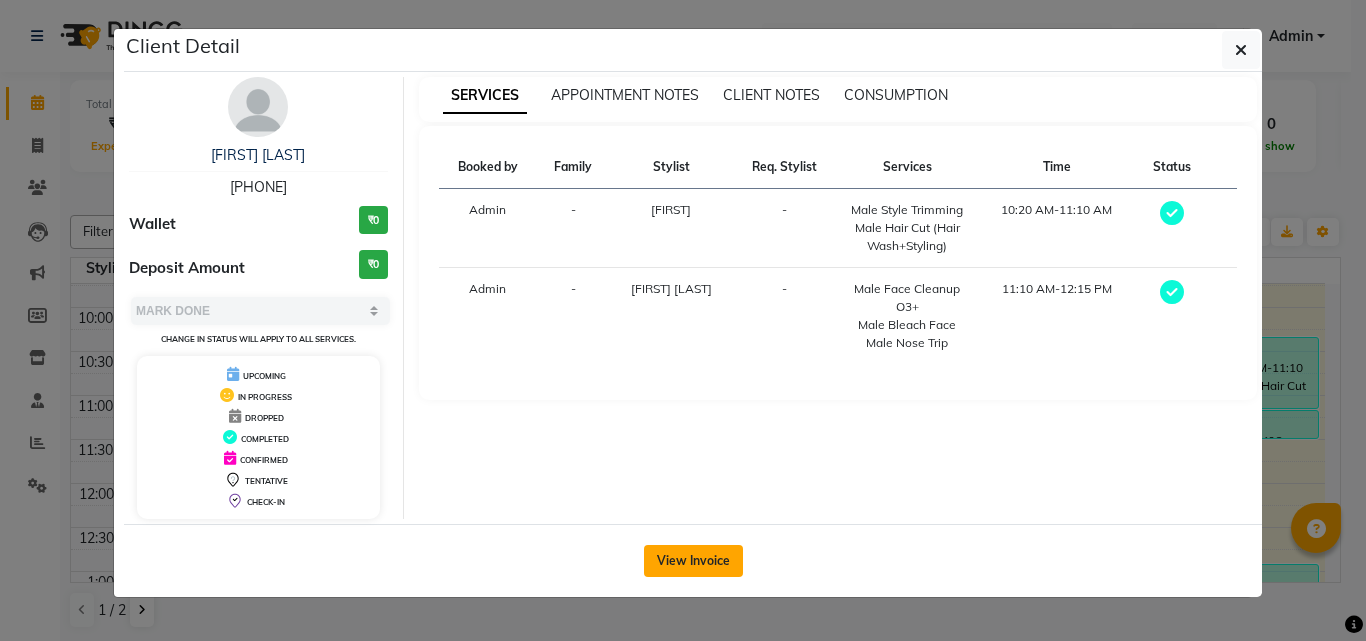 click on "View Invoice" 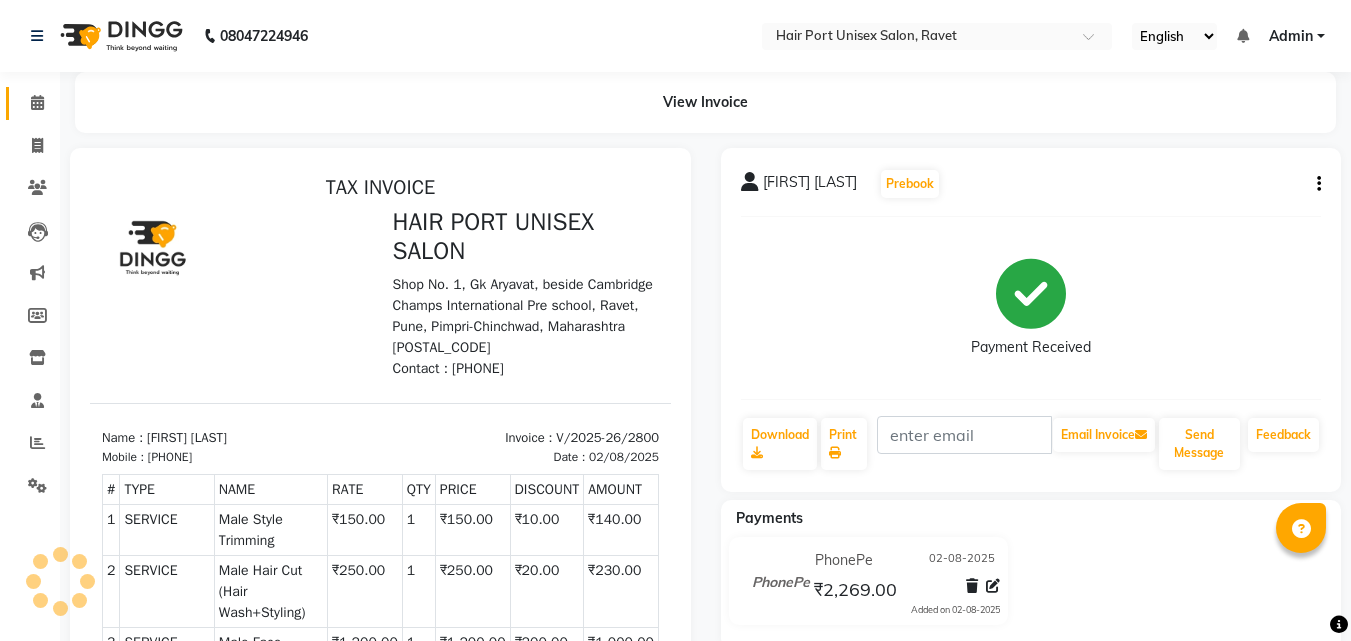 scroll, scrollTop: 0, scrollLeft: 0, axis: both 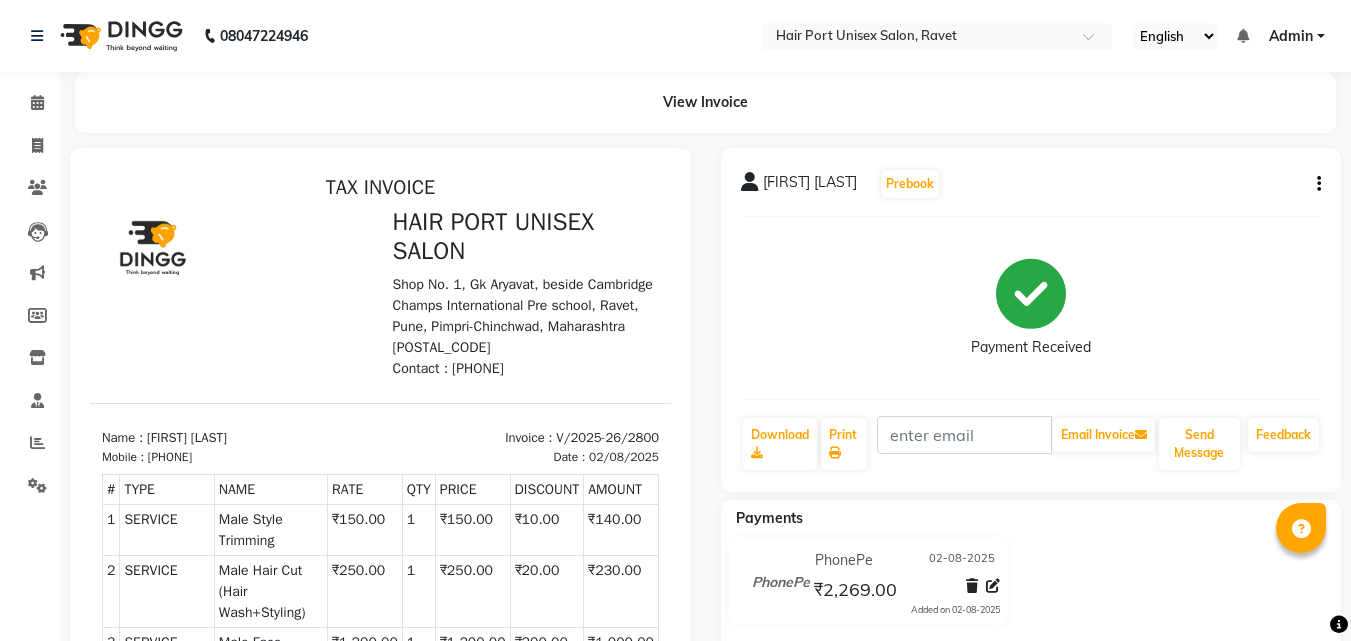 click 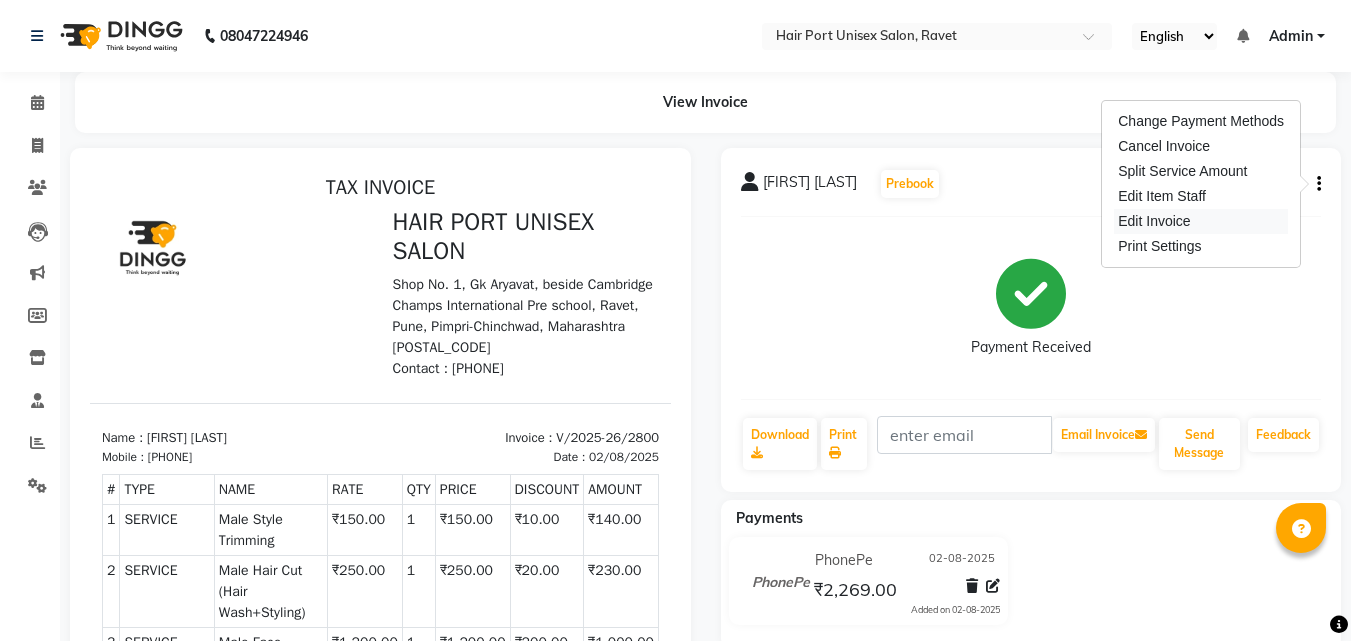 click on "Edit Invoice" at bounding box center (1201, 221) 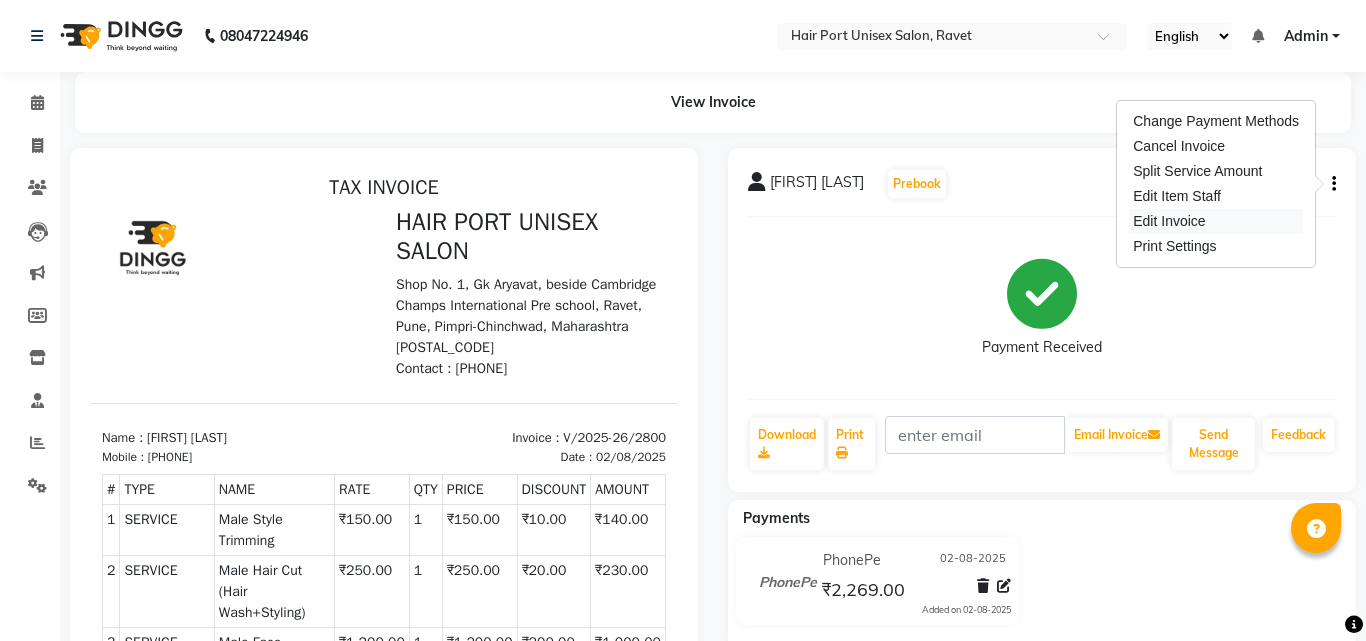 select on "service" 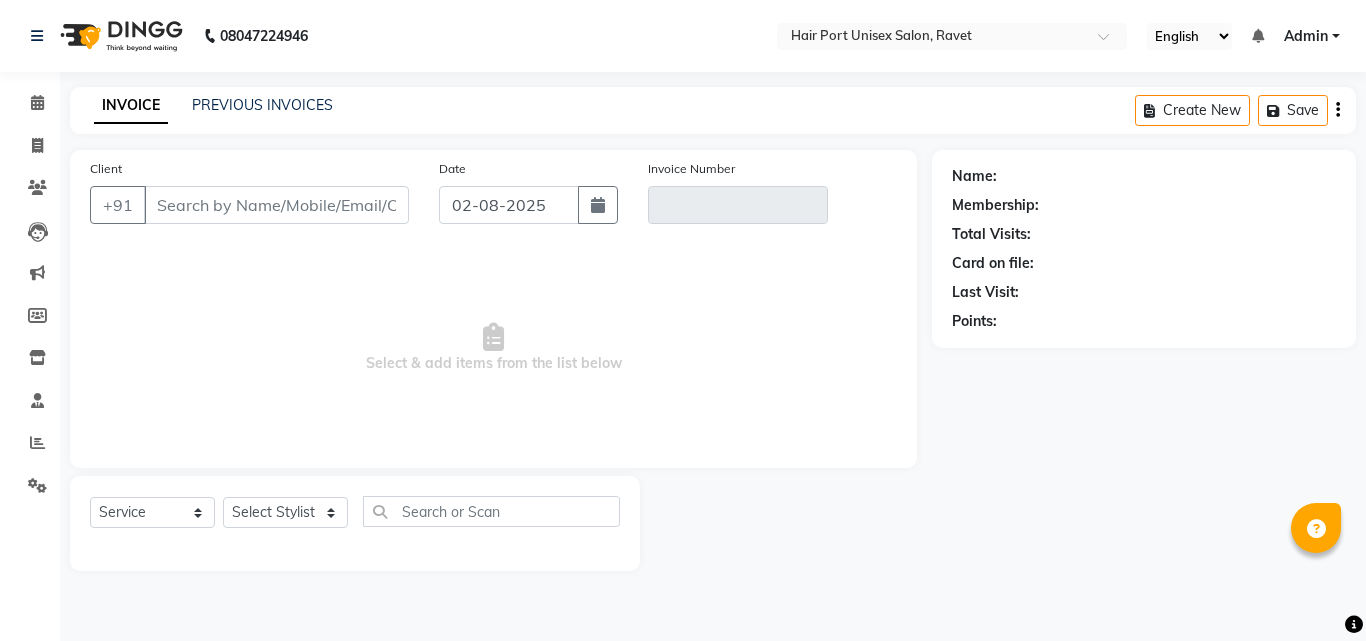 type on "[PHONE]" 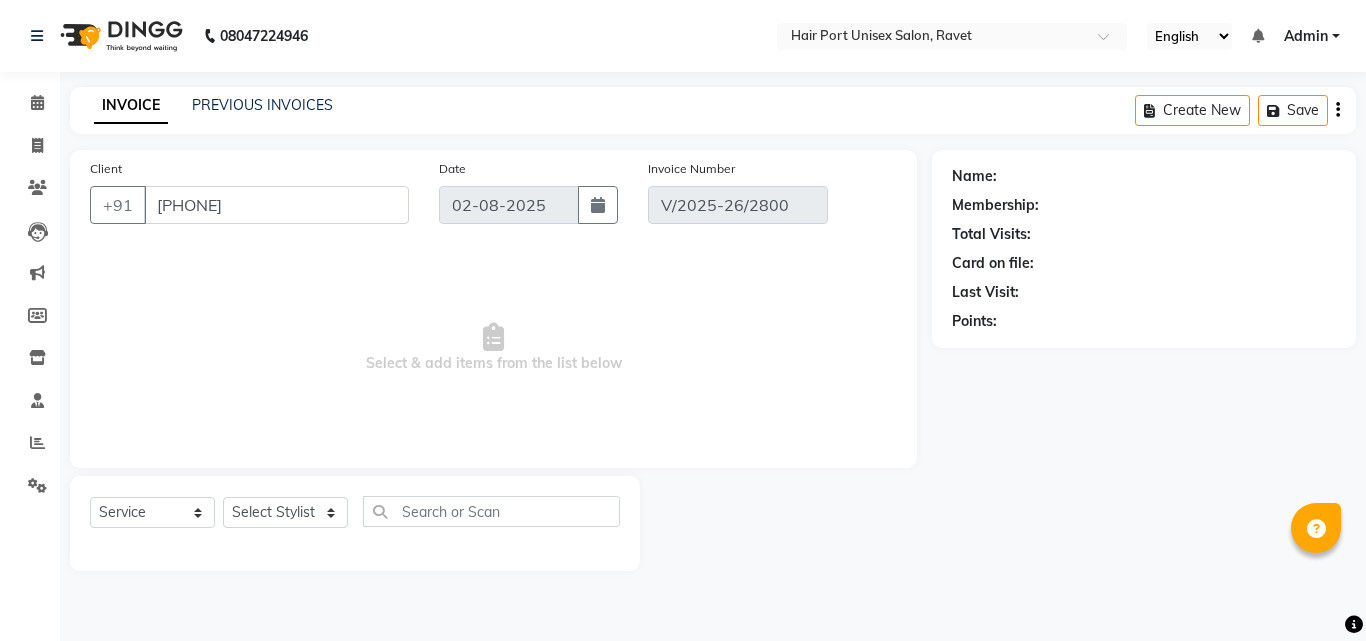 select on "1: Object" 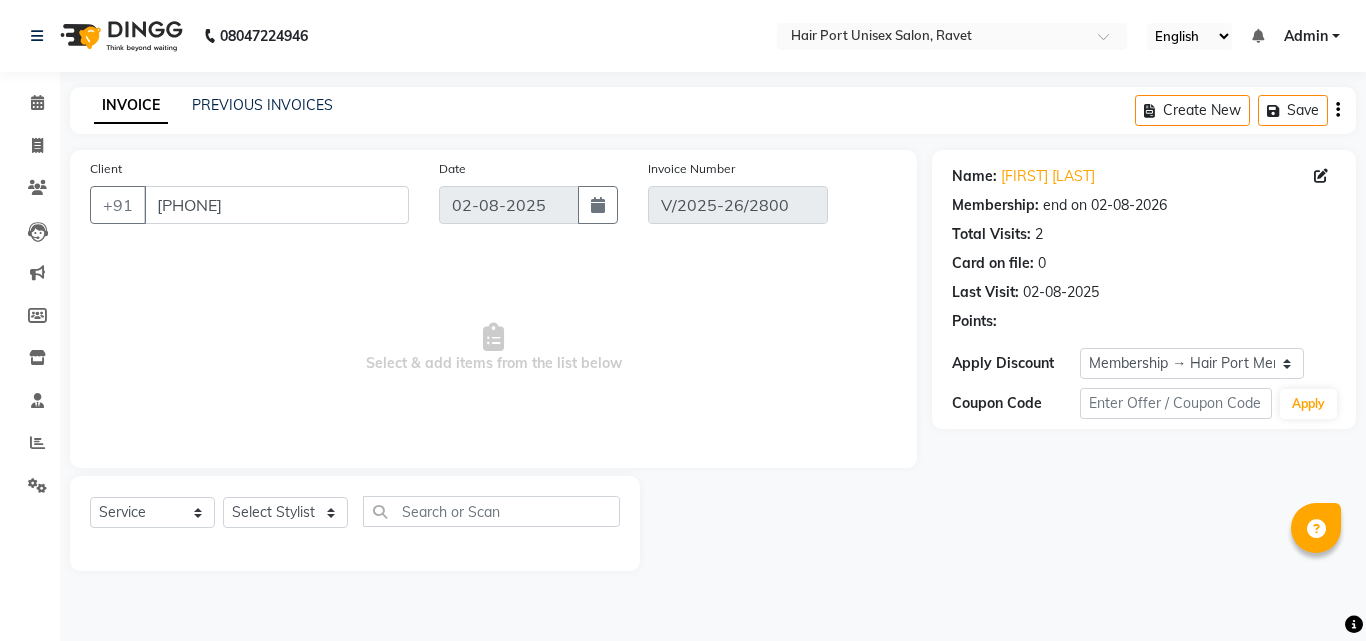 select on "select" 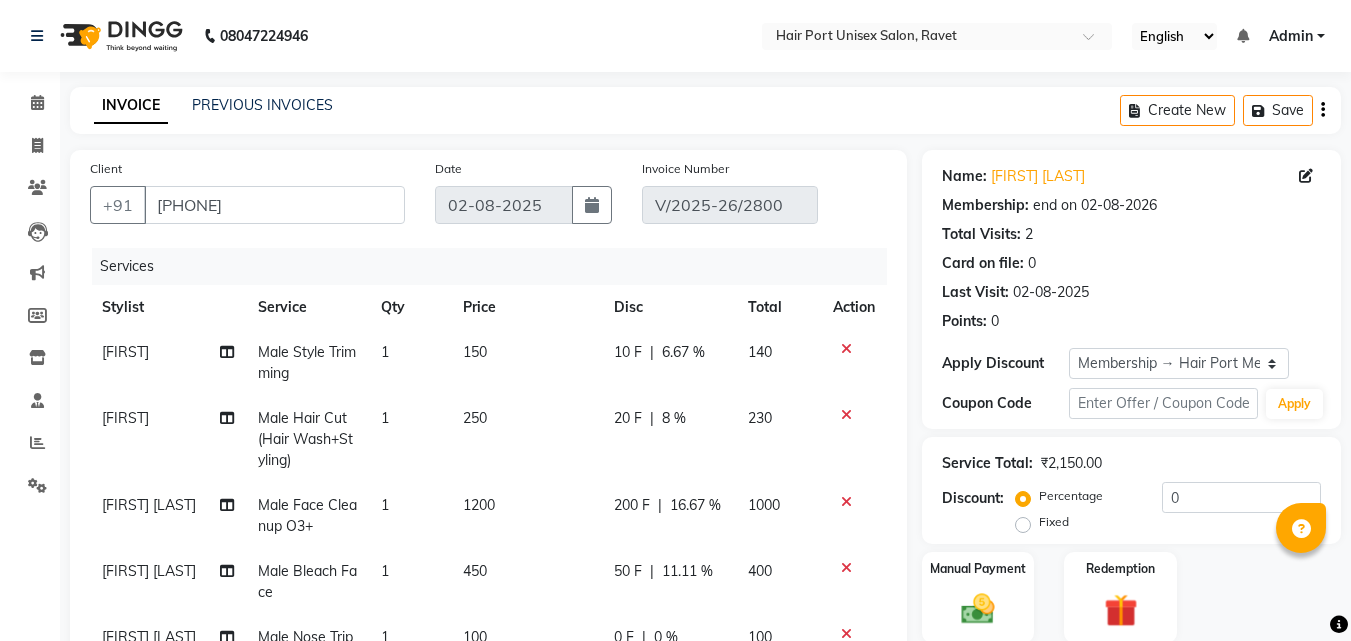 radio on "false" 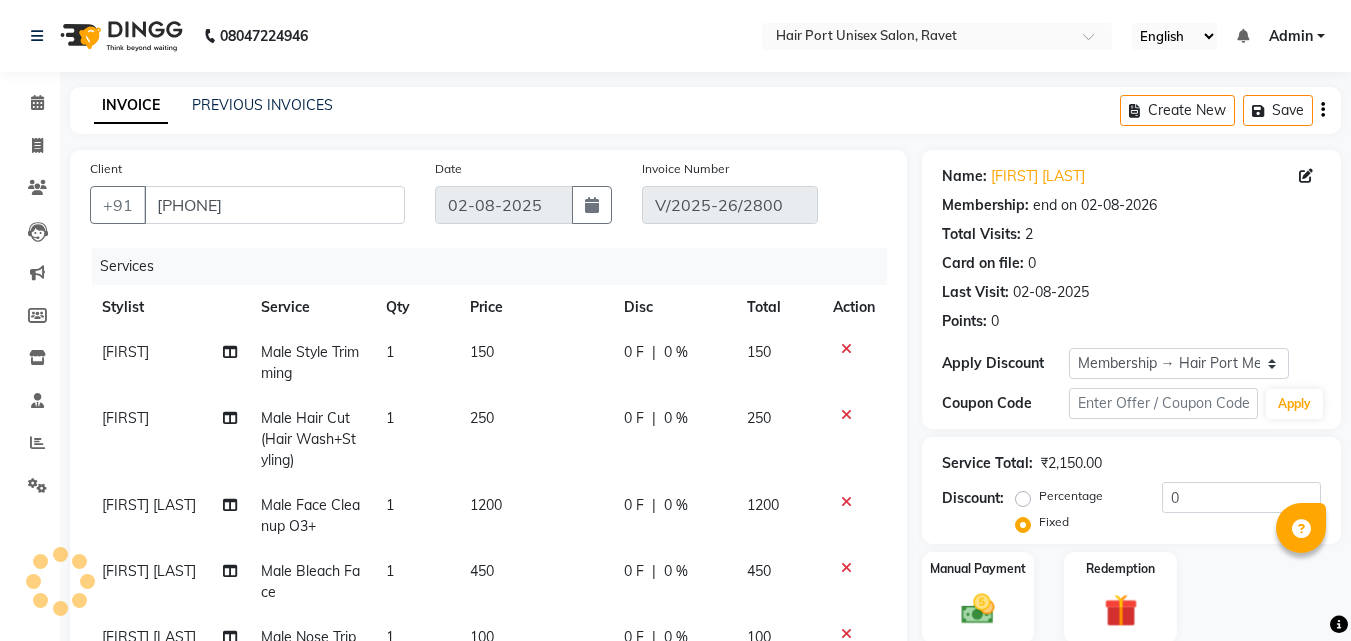 click on "250" 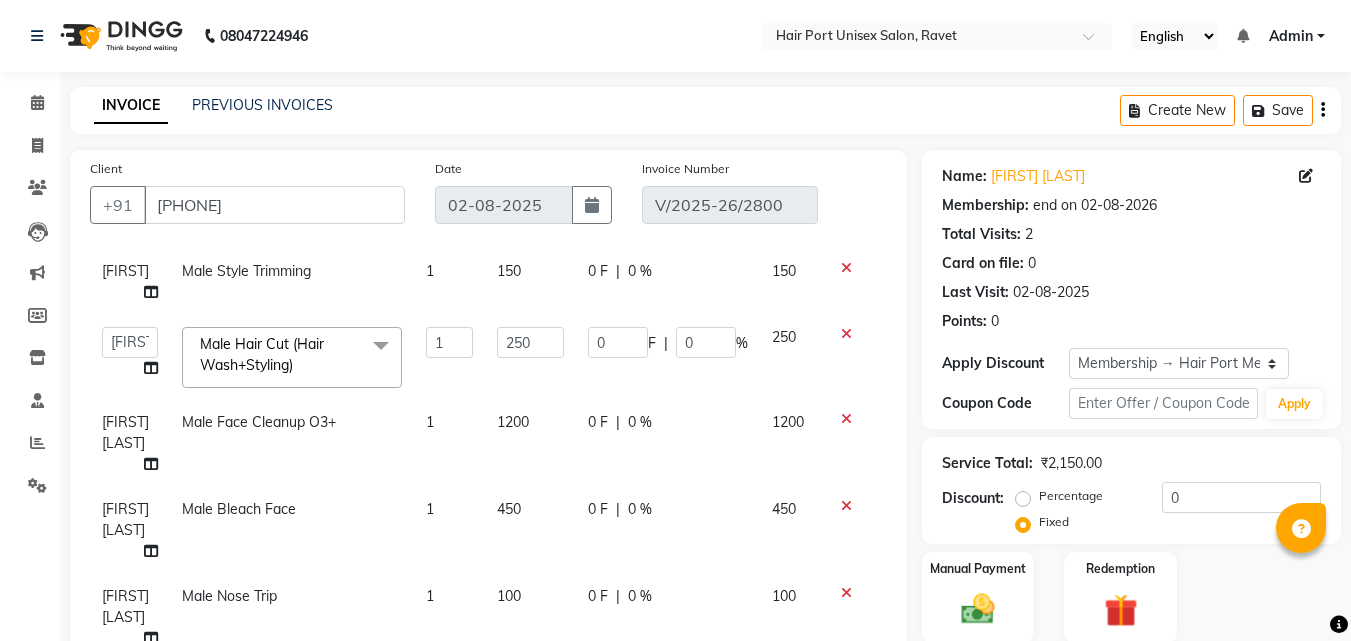 scroll, scrollTop: 84, scrollLeft: 0, axis: vertical 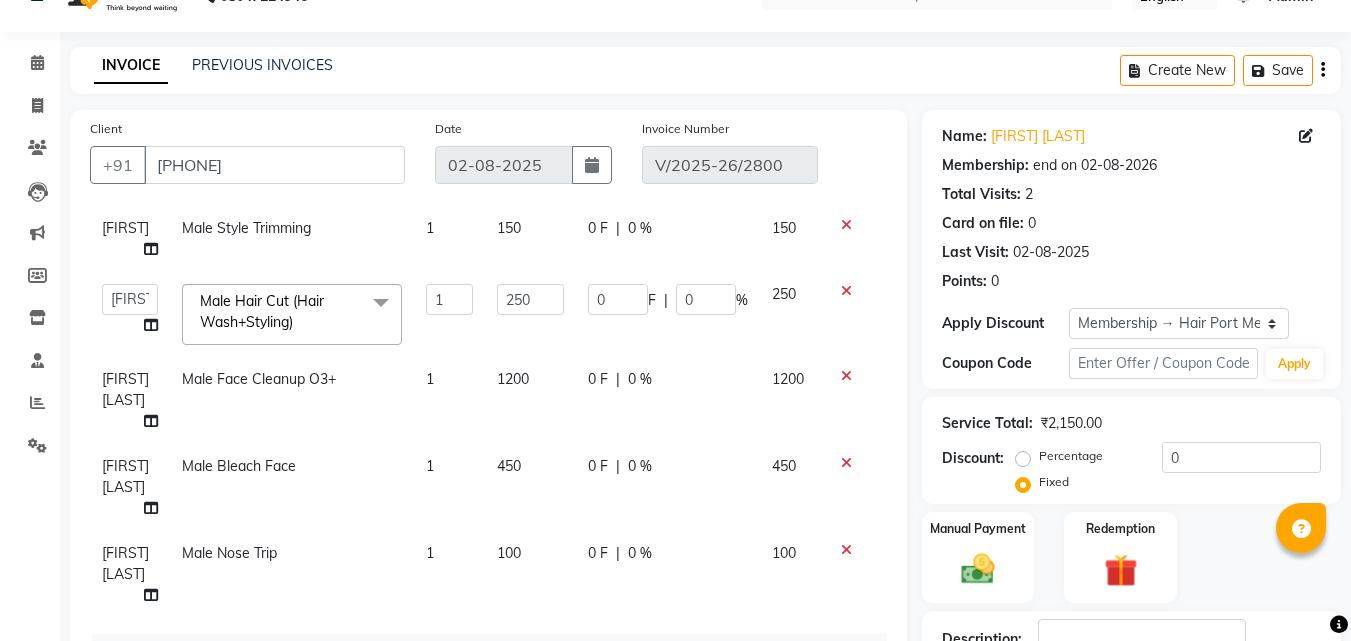click 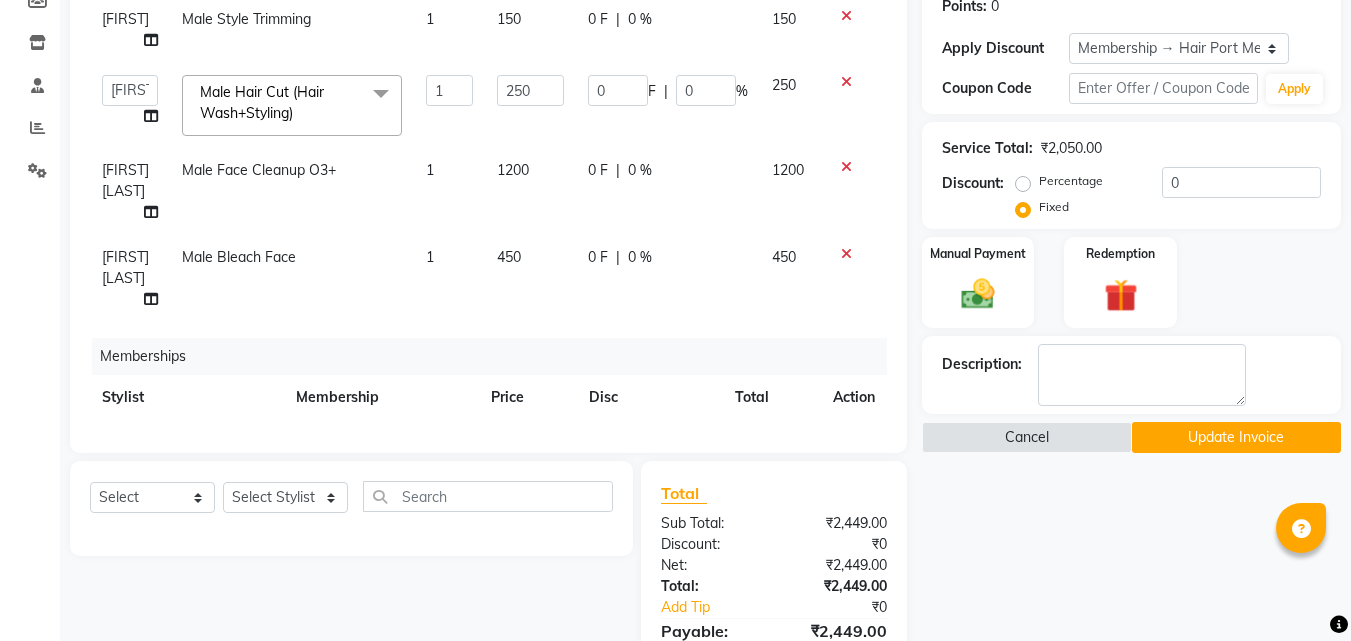 scroll, scrollTop: 459, scrollLeft: 0, axis: vertical 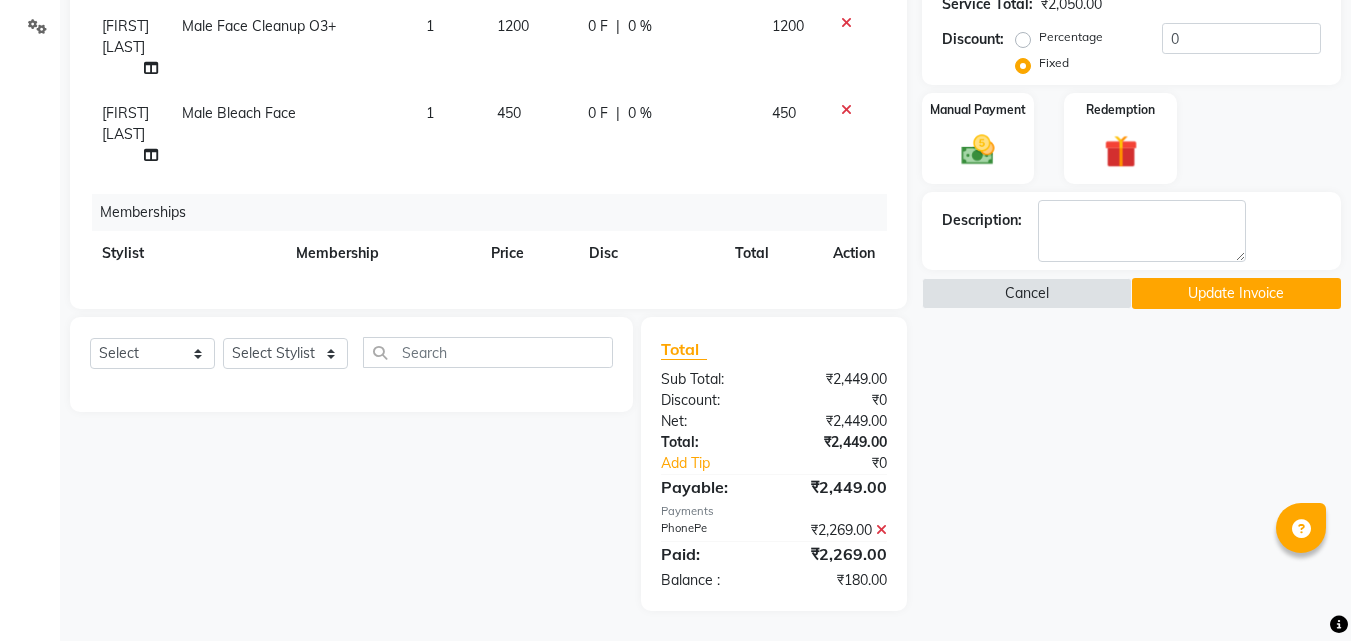 click on "Update Invoice" 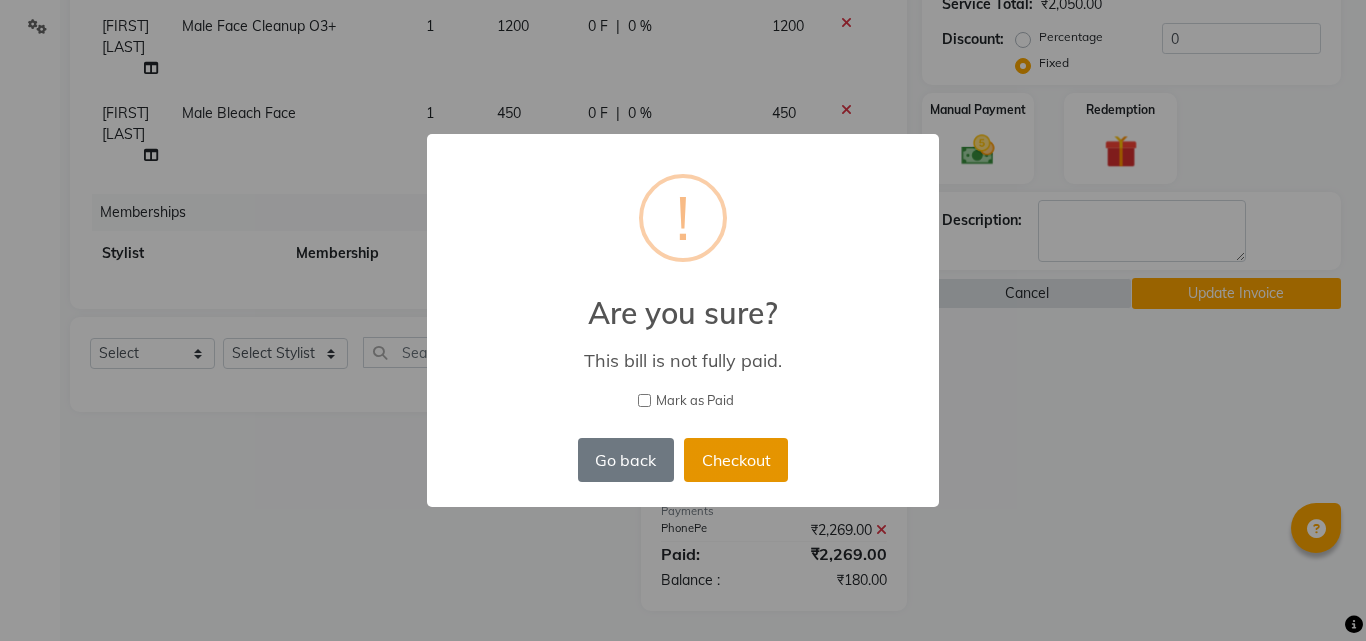 click on "Checkout" at bounding box center [736, 460] 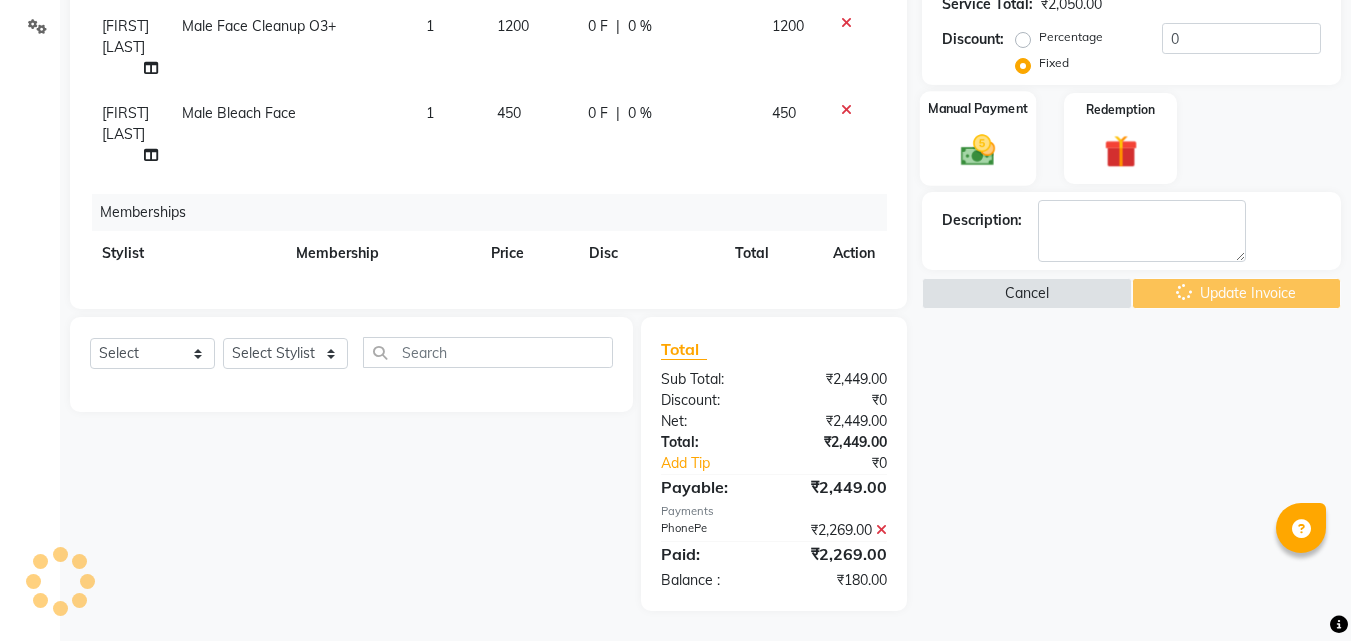 click 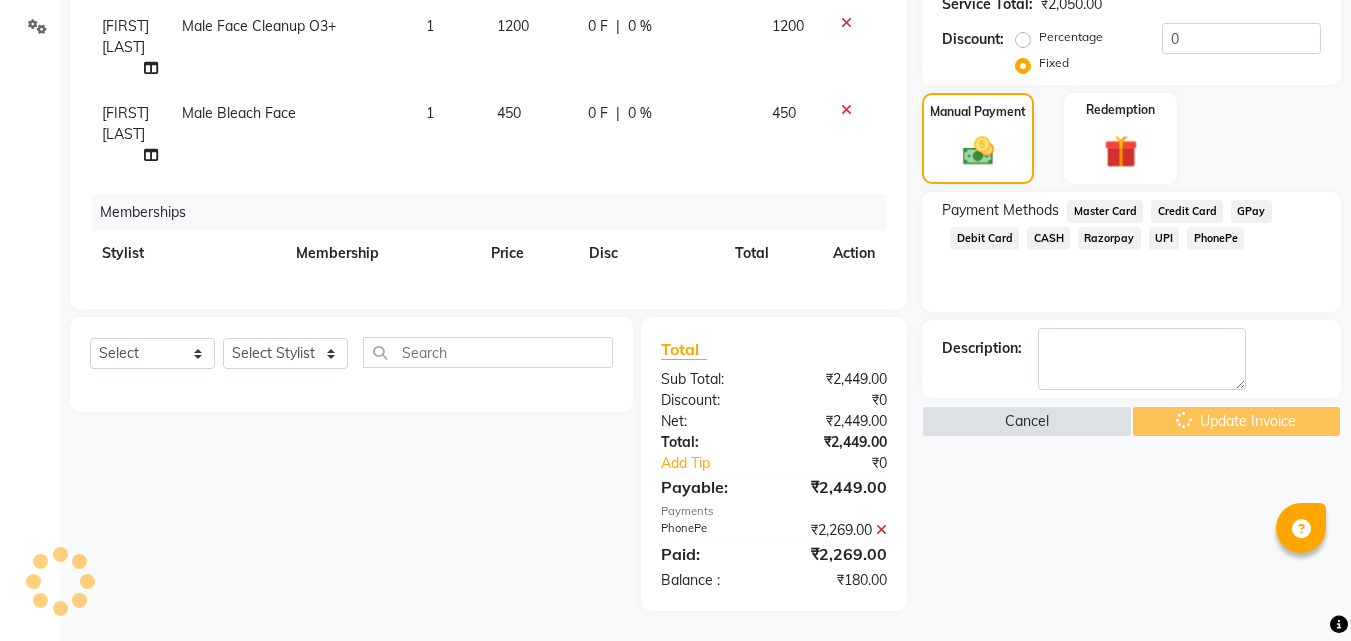 click on "PhonePe" 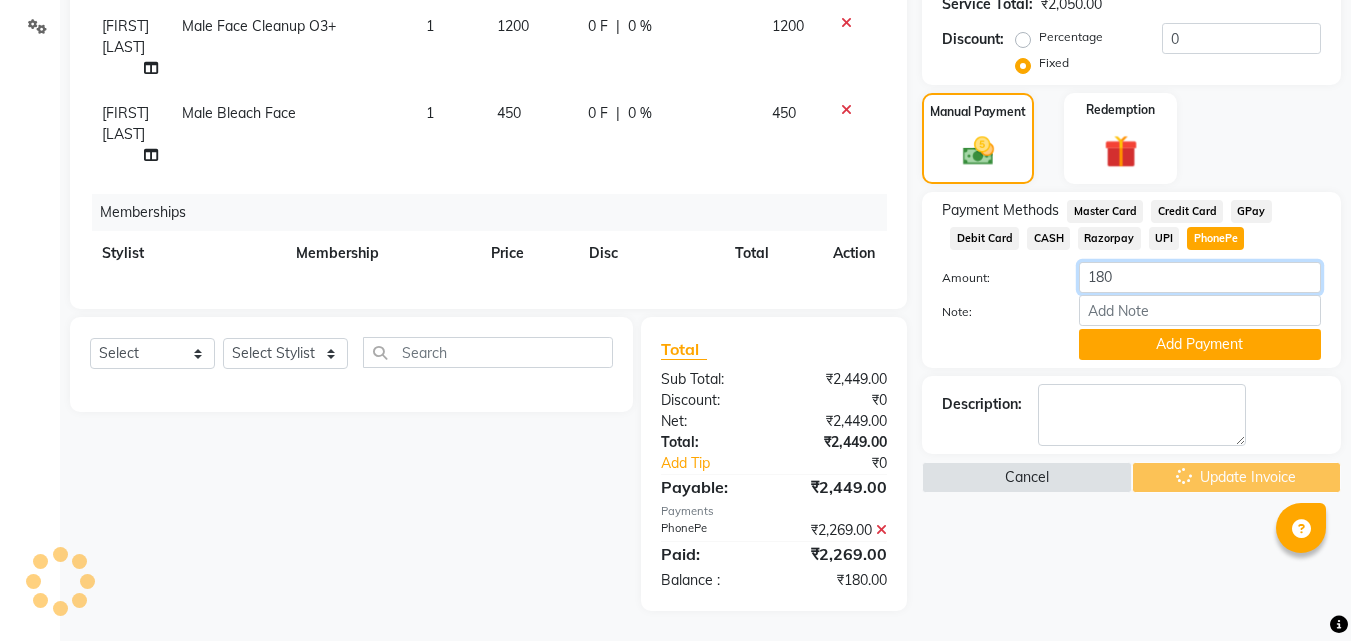 click on "180" 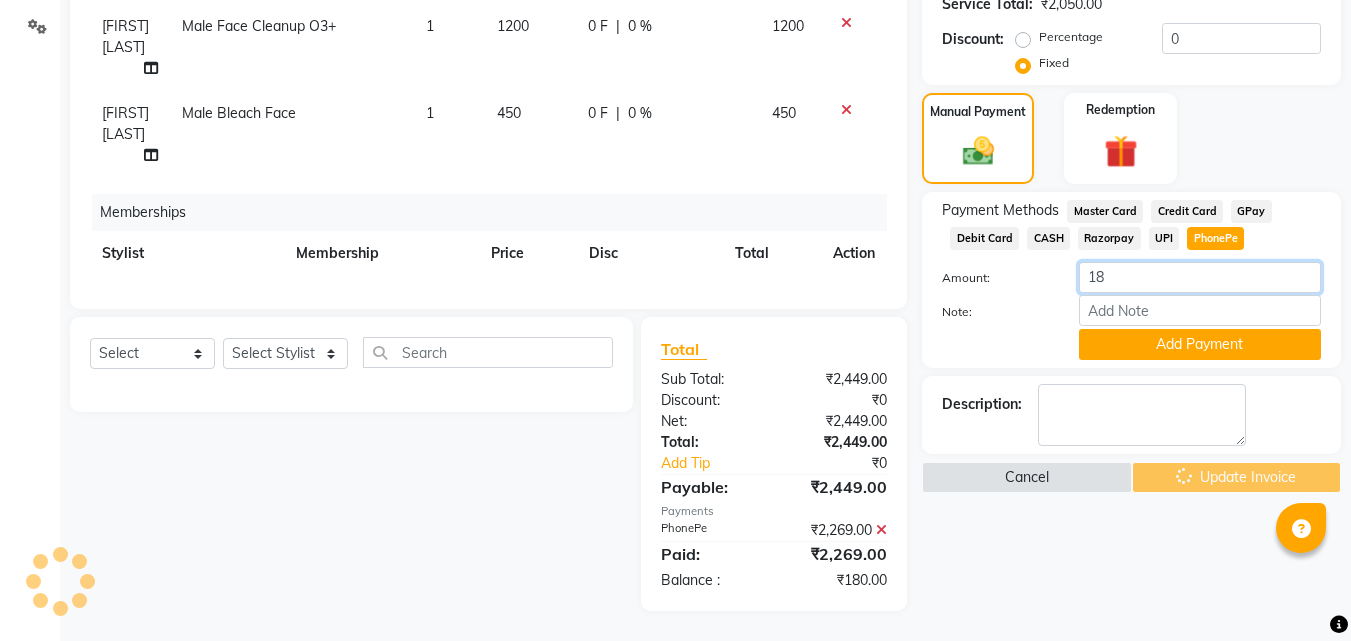 type on "1" 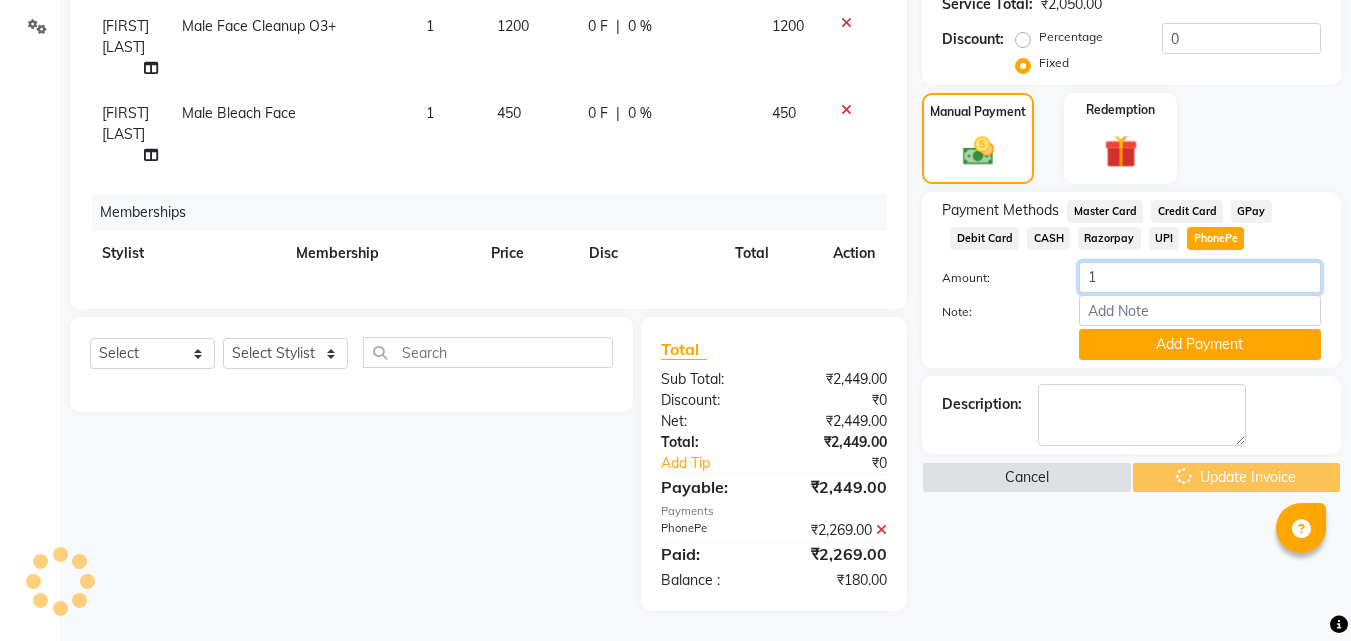 type 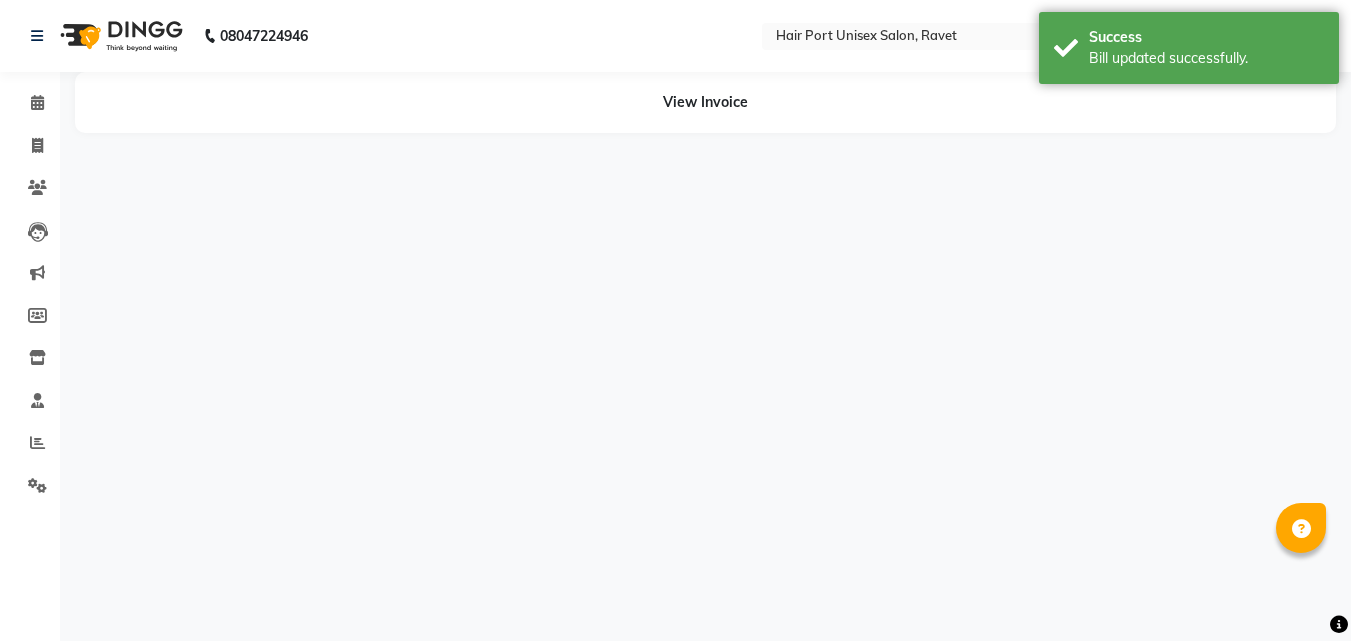 scroll, scrollTop: 0, scrollLeft: 0, axis: both 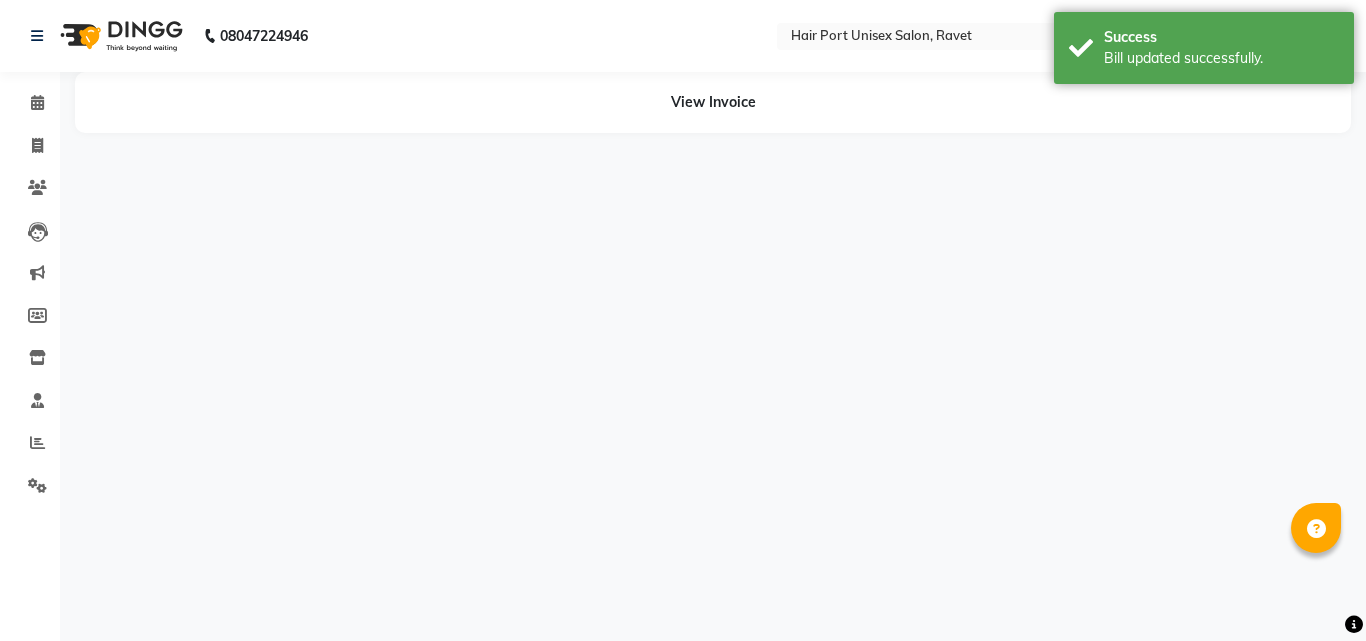 click on "[PHONE] Select Location × Hair Port Unisex Salon, Ravet English ENGLISH Español العربية मराठी हिंदी ગુજરાતી தமிழ் 中文 Notifications nothing to show Admin Manage Profile Change Password Sign out  Version:3.15.11  ☀ HAIR PORT UNISEX SALON, Ravet  Calendar  Invoice  Clients  Leads   Marketing  Members  Inventory  Staff  Reports  Settings Completed InProgress Upcoming Dropped Tentative Check-In Confirm Bookings Generate Report Segments Page Builder  View Invoice" at bounding box center [683, 320] 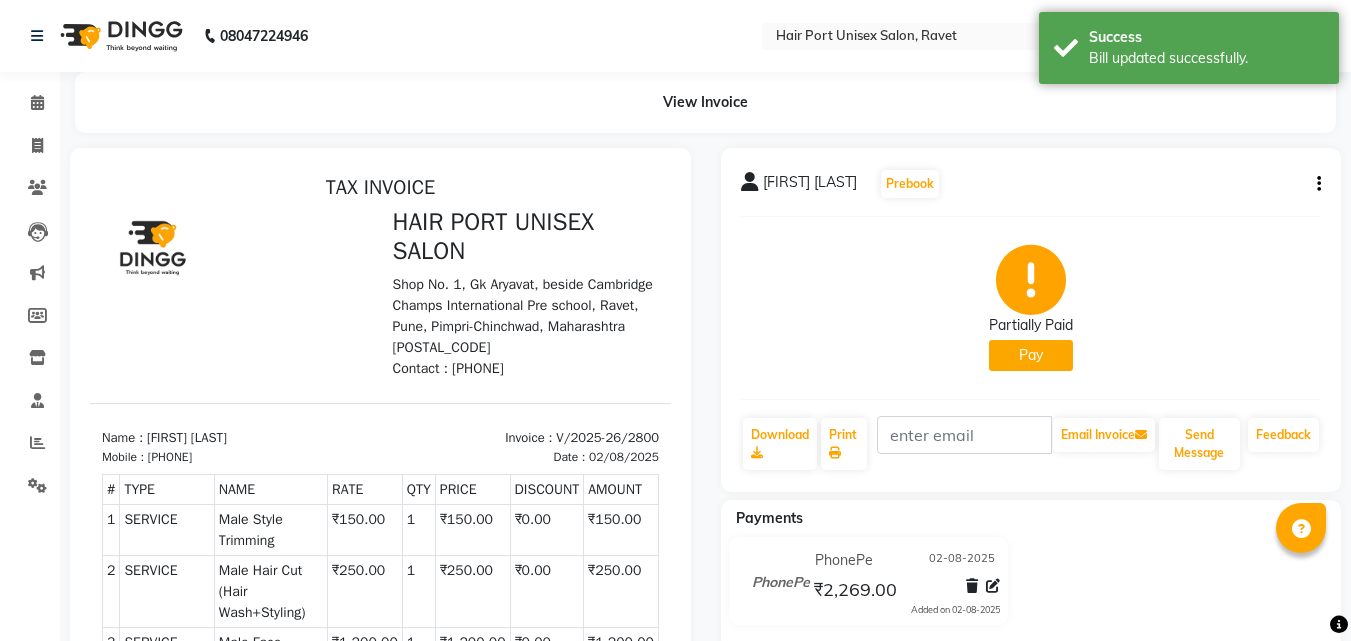 scroll, scrollTop: 0, scrollLeft: 0, axis: both 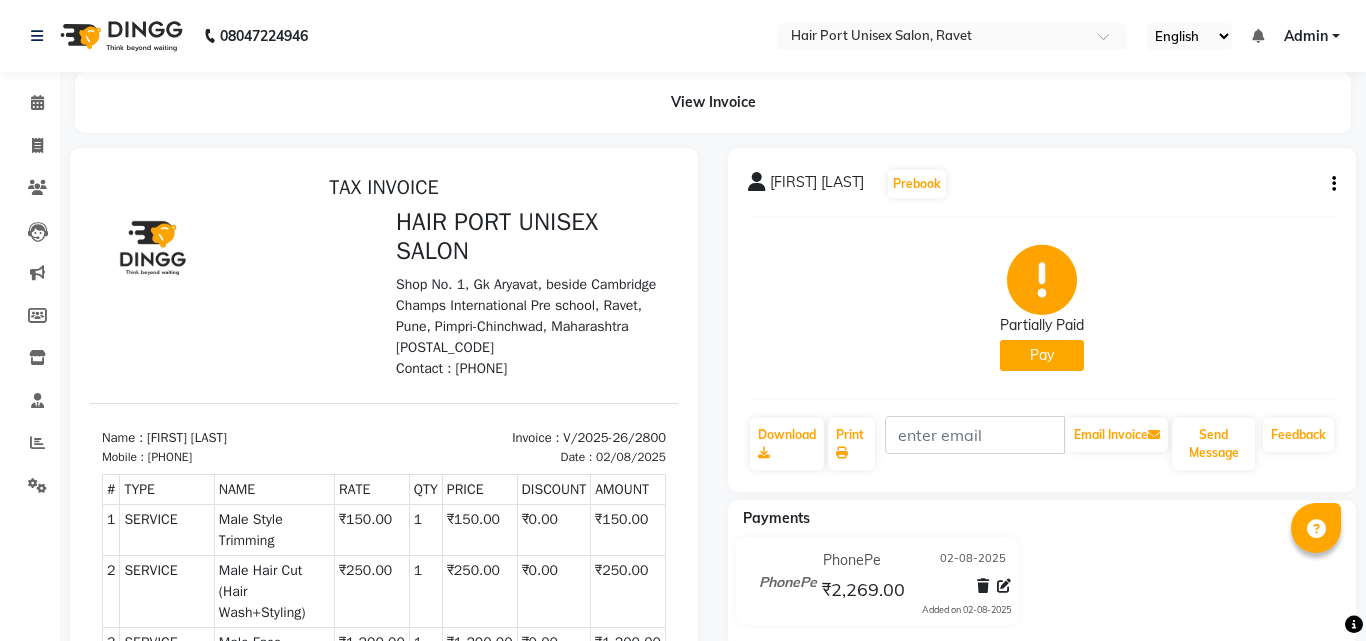 select on "service" 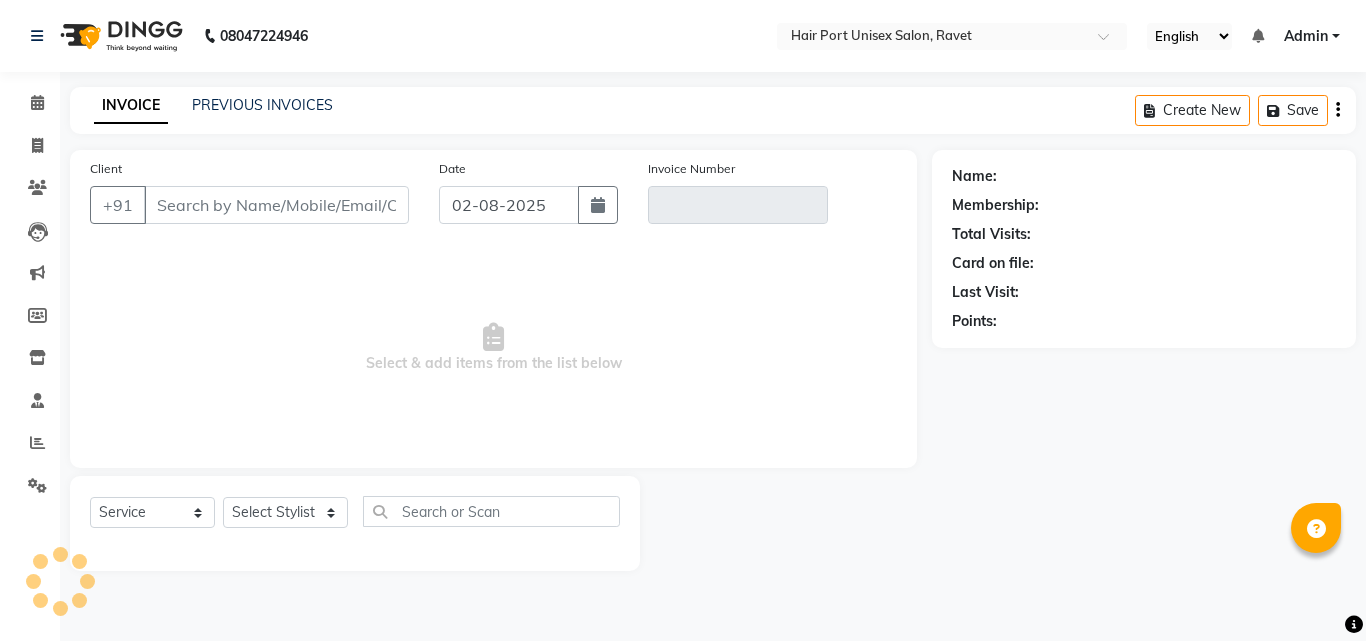 type on "[PHONE]" 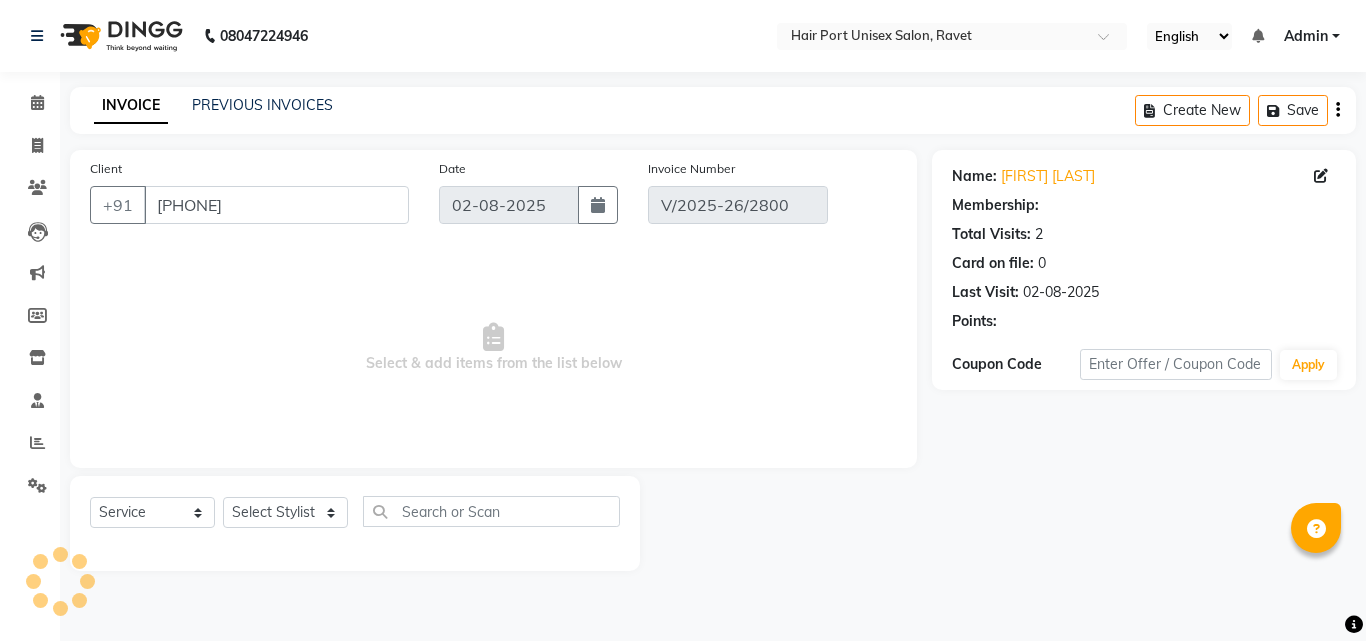 select on "select" 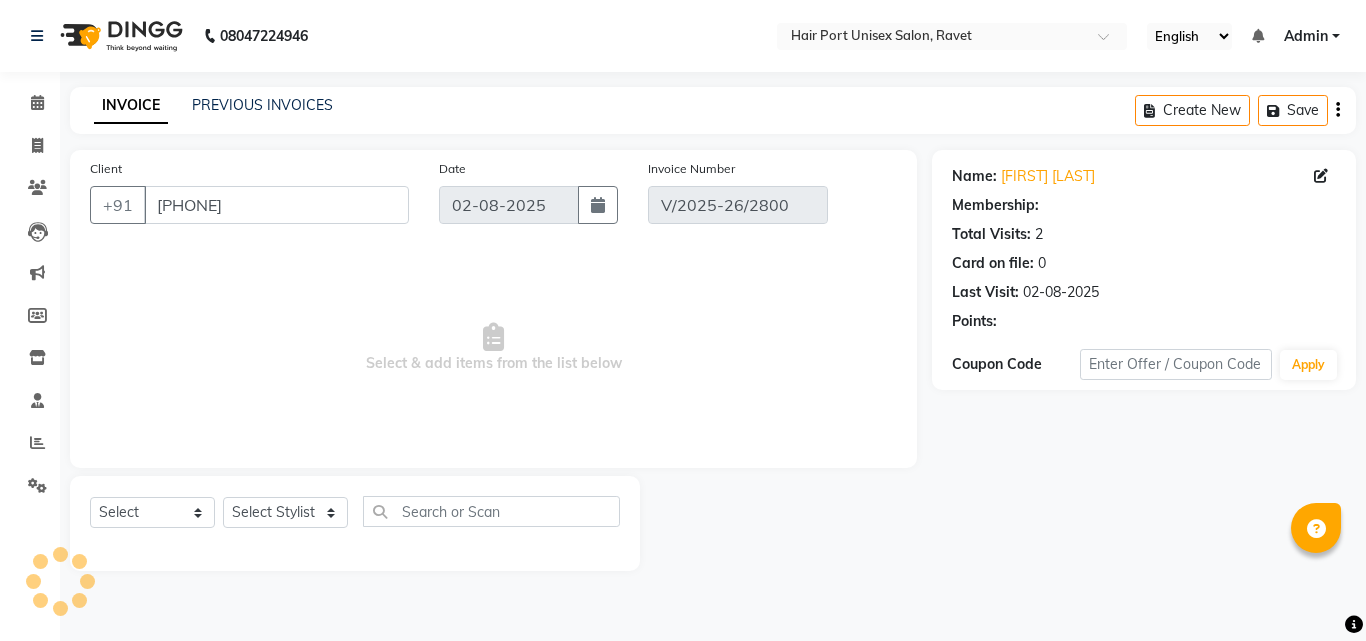 select on "1: Object" 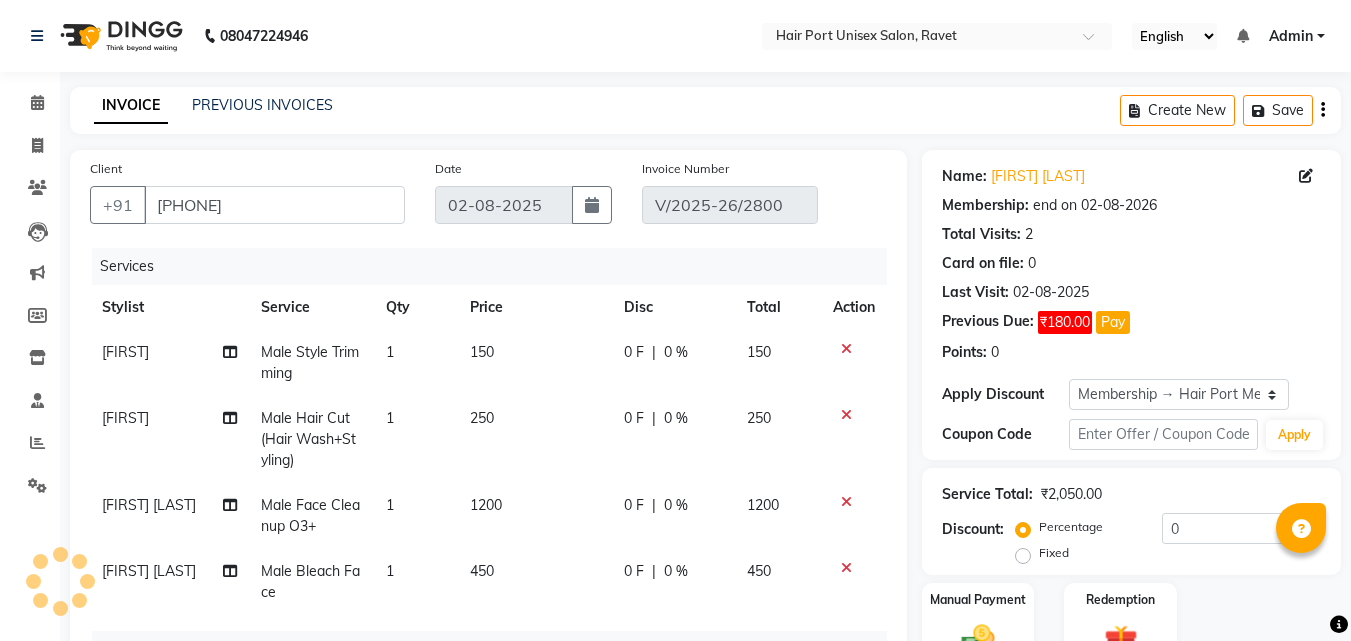 radio on "false" 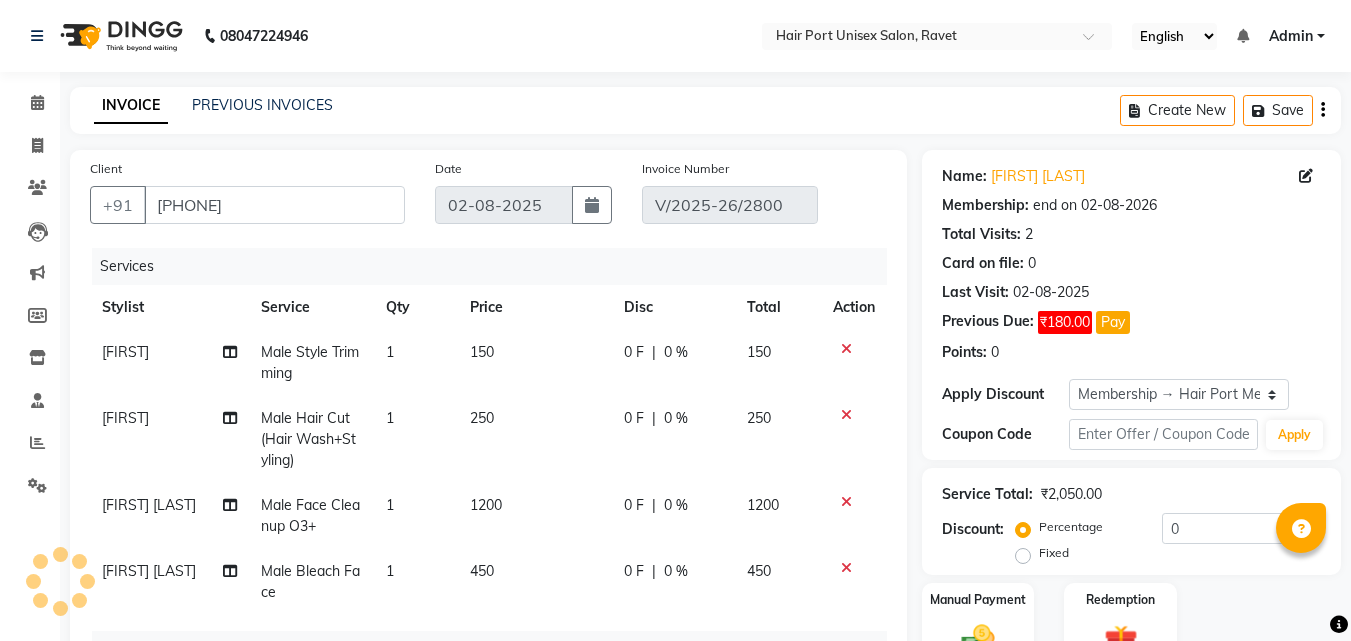 radio on "true" 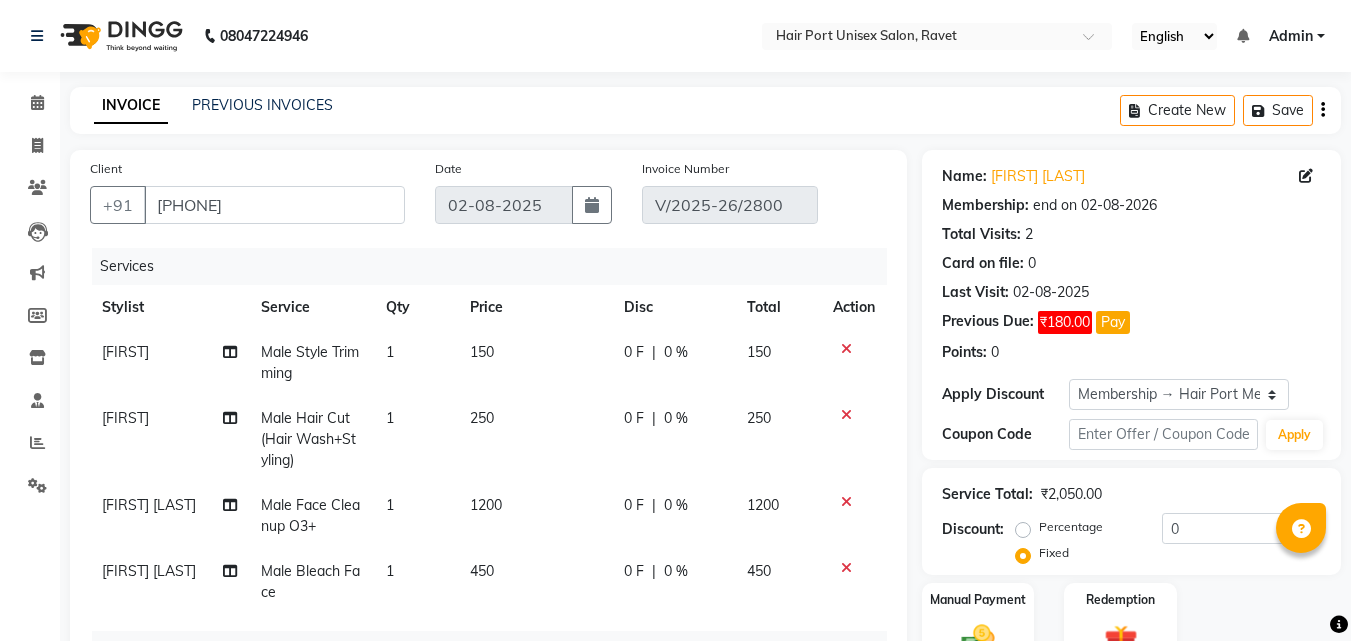 click on "Services Stylist Service Qty Price Disc Total Action [FIRST] Male Style Trimming  1 150 0 F | 0 % 150 [FIRST] Male Hair Cut (Hair Wash+Styling) 1 250 0 F | 0 % 250 [FIRST] [LAST]  Male Face Cleanup O3+ 1 1200 0 F | 0 % 1200 [FIRST] [LAST]  Male Bleach Face  1 450 0 F | 0 % 450 Memberships Stylist Membership Price Disc Total Action [FIRST] Hair Port Membership 399 0 F | 0 % 399" 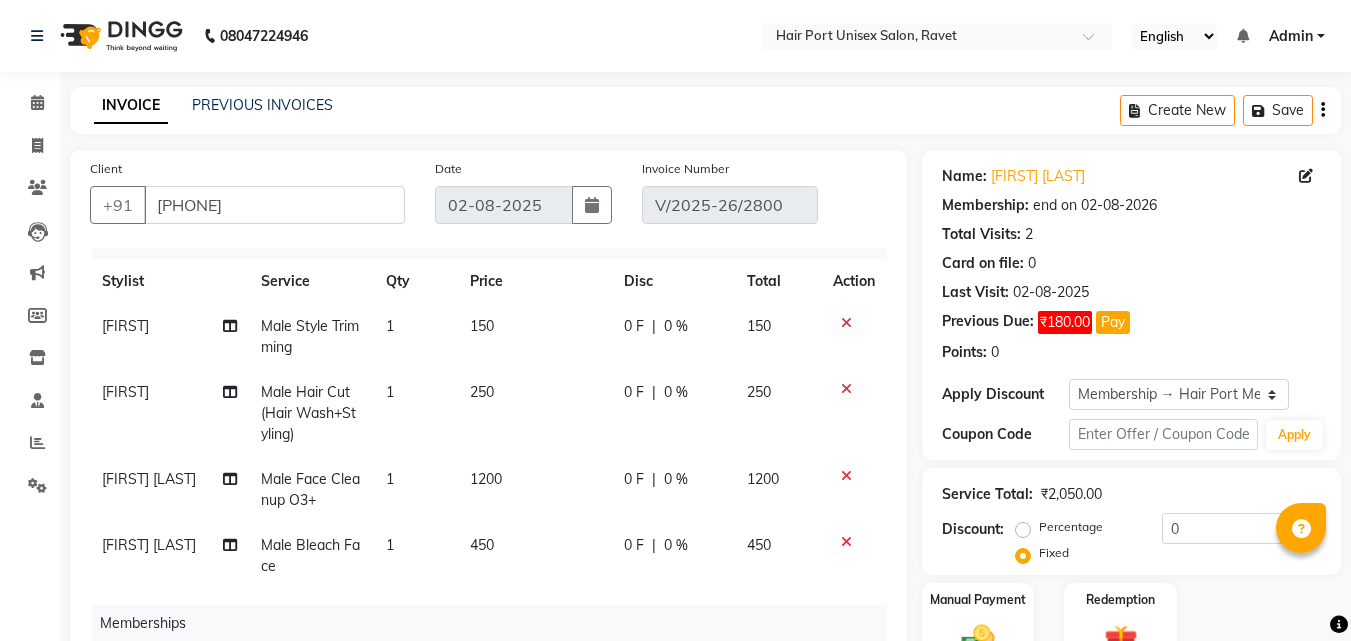 scroll, scrollTop: 61, scrollLeft: 0, axis: vertical 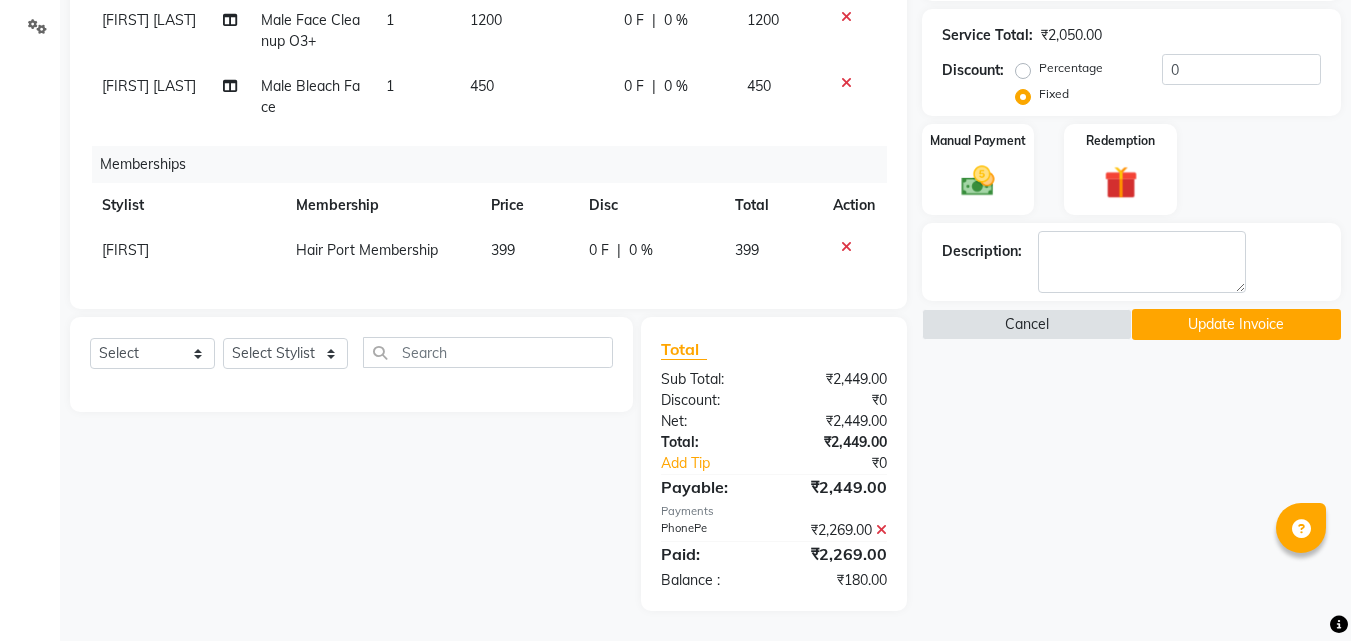 click 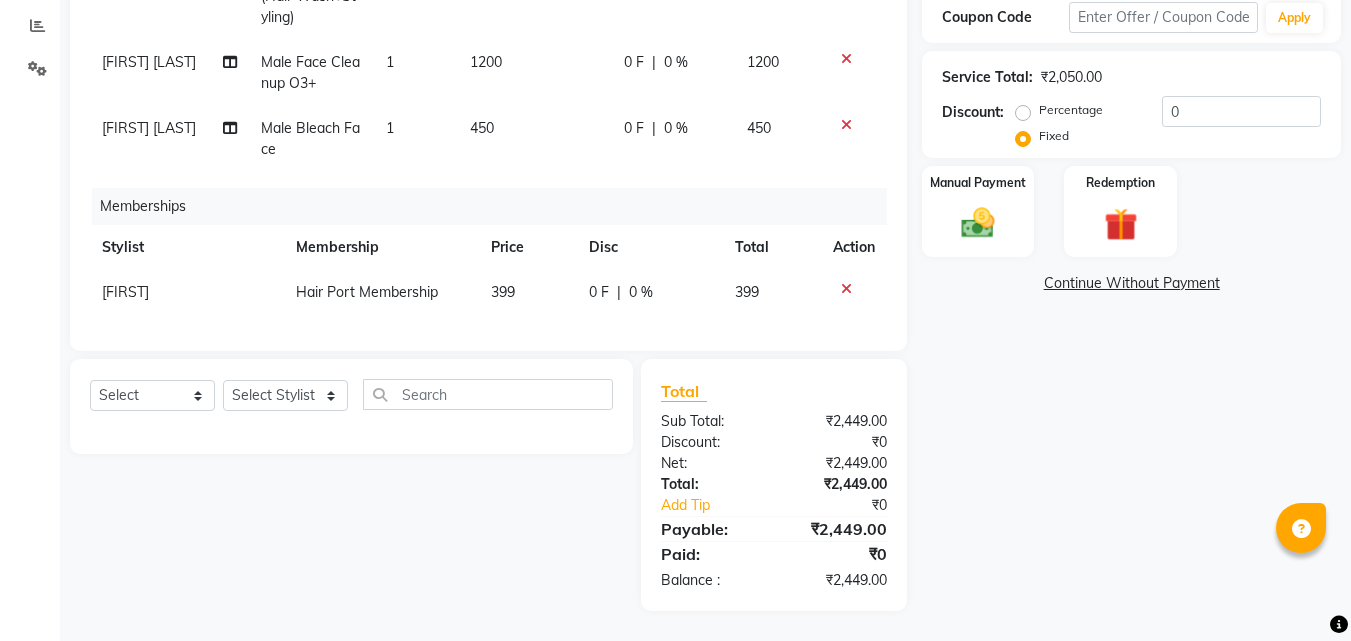 click on "[PHONE] Date 02-08-2025 Invoice Number V/2025 V/2025-26 2817 Services Stylist Service Qty Price Disc Total Action Esmail Male Hair Cut (Hair Wash+Styling) 1 250 0 F | 0 % 250 Esmail Male Style Trimming  1 150 0 F | 0 % 150 Select  Service  Product  Membership  Package Voucher Prepaid Gift Card  Select Stylist [FIRST] [LAST]  Esmail [FIRST] [FIRST] [LAST] Netaji [FIRST] [LAST]  [FIRST]    [FIRST] [LAST]  [FIRST] [LAST] tri Female Nose Strip  Male Style Trimming   Male Nose Trip  Male Body Trimming  Total Sub Total: ₹400.00 Discount: ₹0 Net: ₹400.00 Total: ₹400.00 Add Tip ₹0 Payable: ₹400.00 Paid: ₹0 Balance   : ₹400.00" 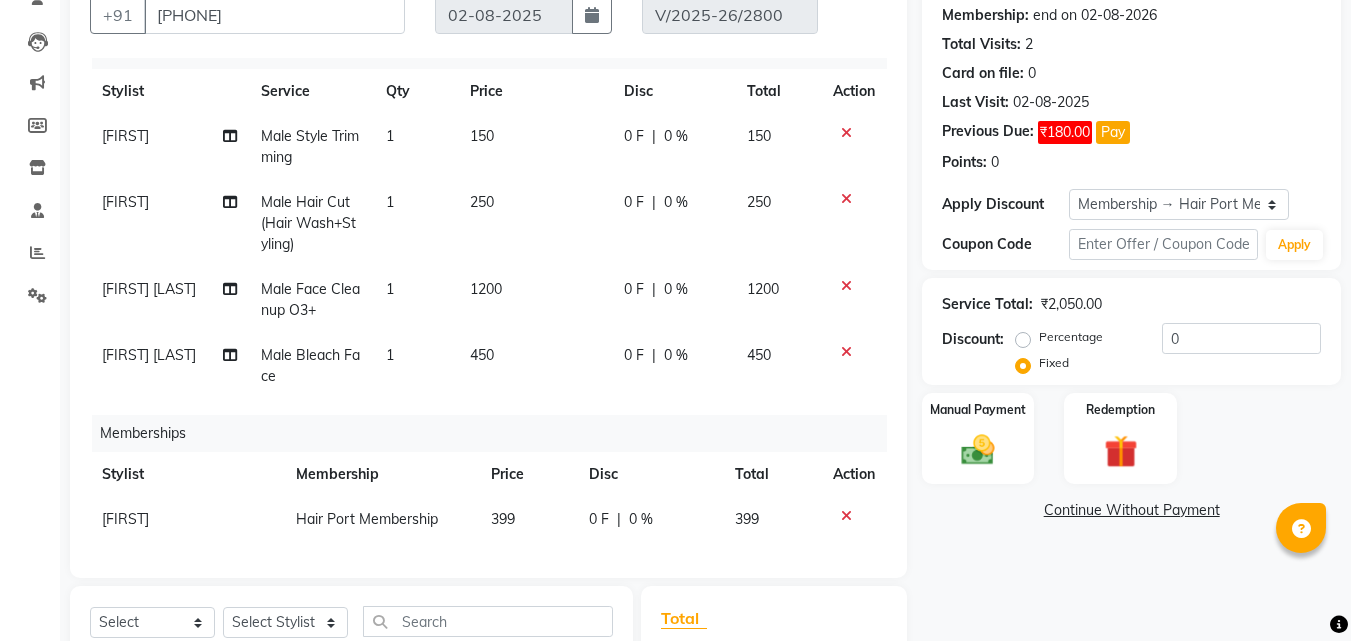 scroll, scrollTop: 0, scrollLeft: 0, axis: both 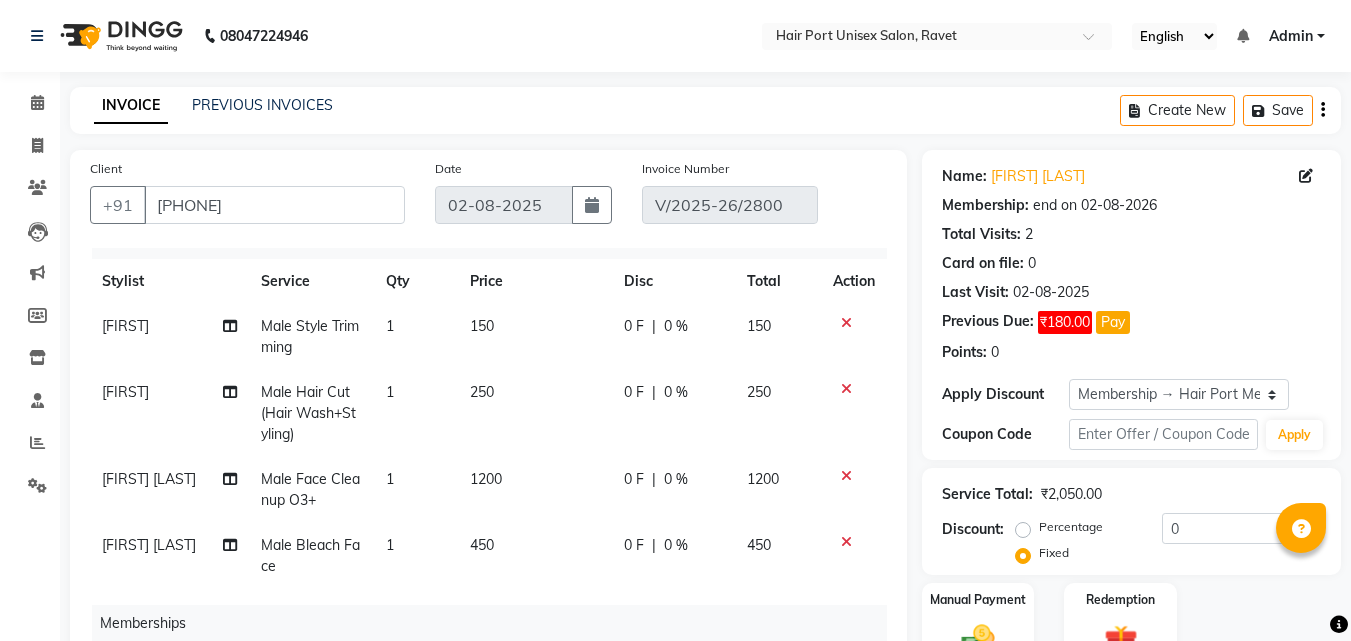 click on "0 %" 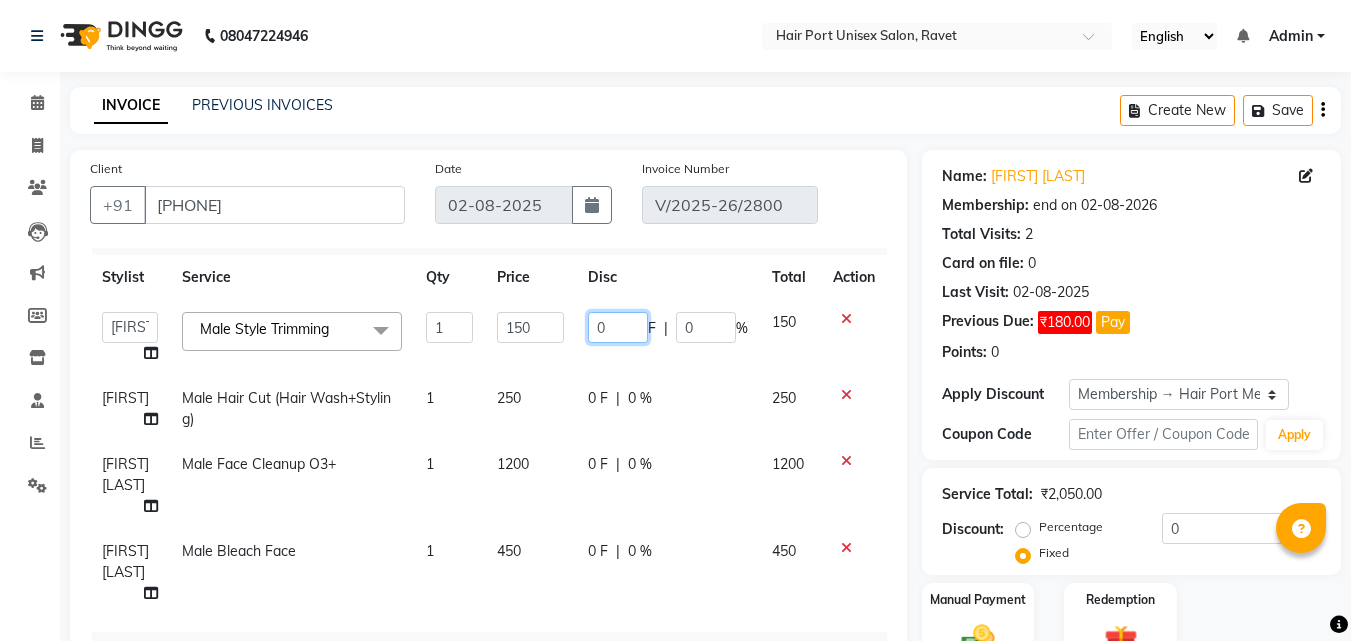 click on "0" 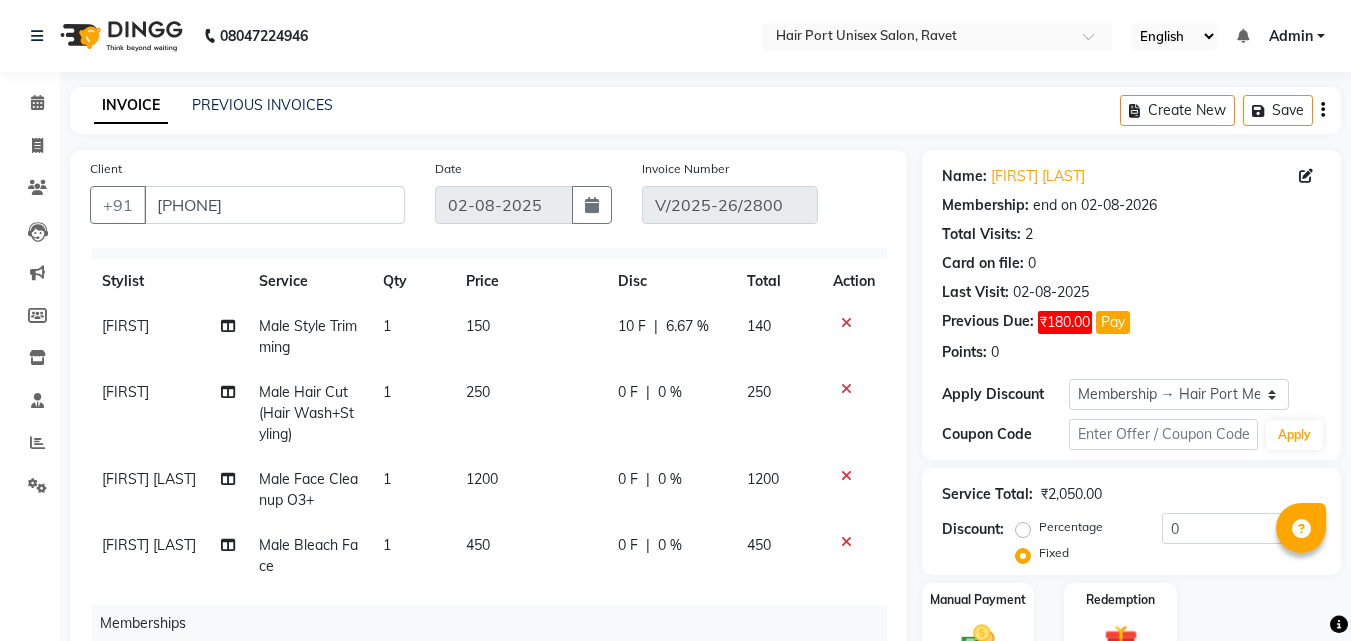 click on "[FIRST] Male Hair Cut (Hair Wash+Styling) 1 250 0 F | 0 % 250" 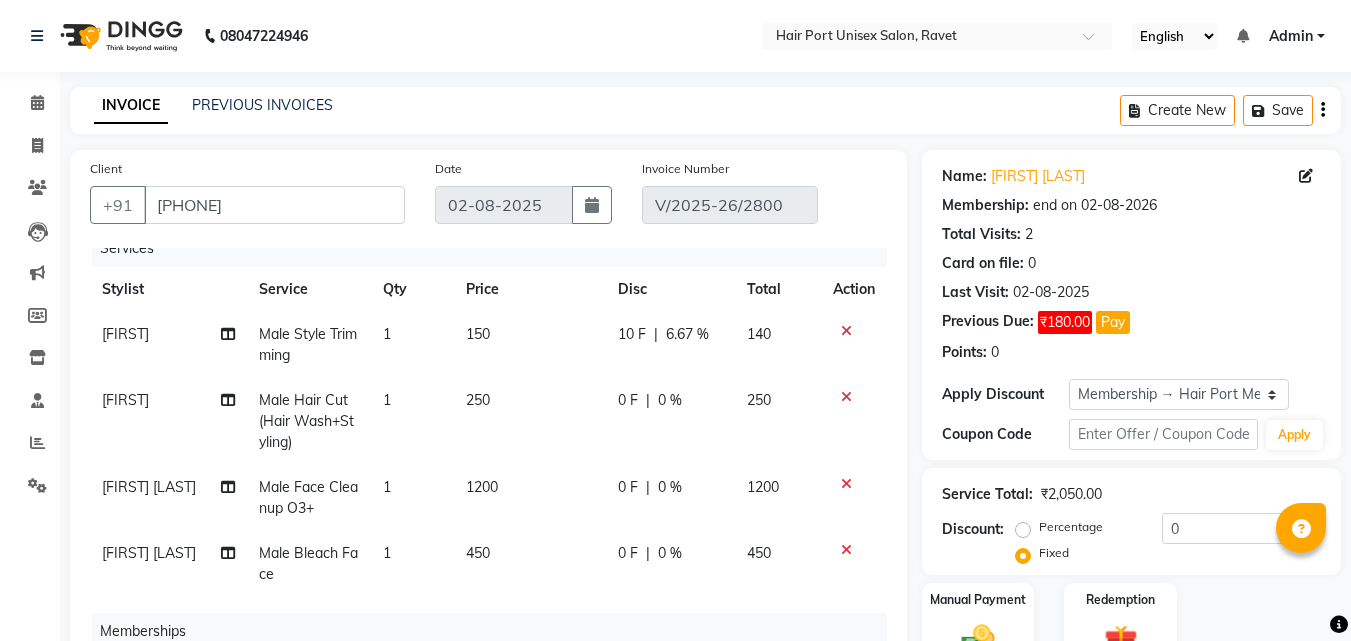 select on "66342" 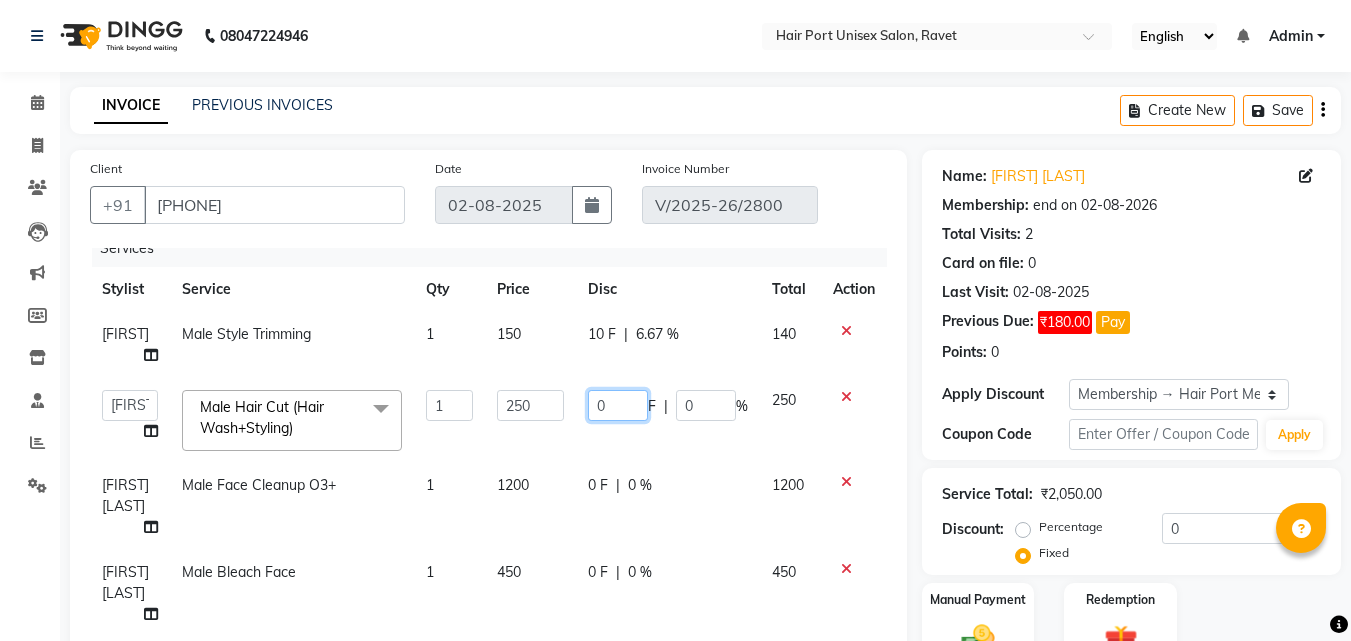 click on "0" 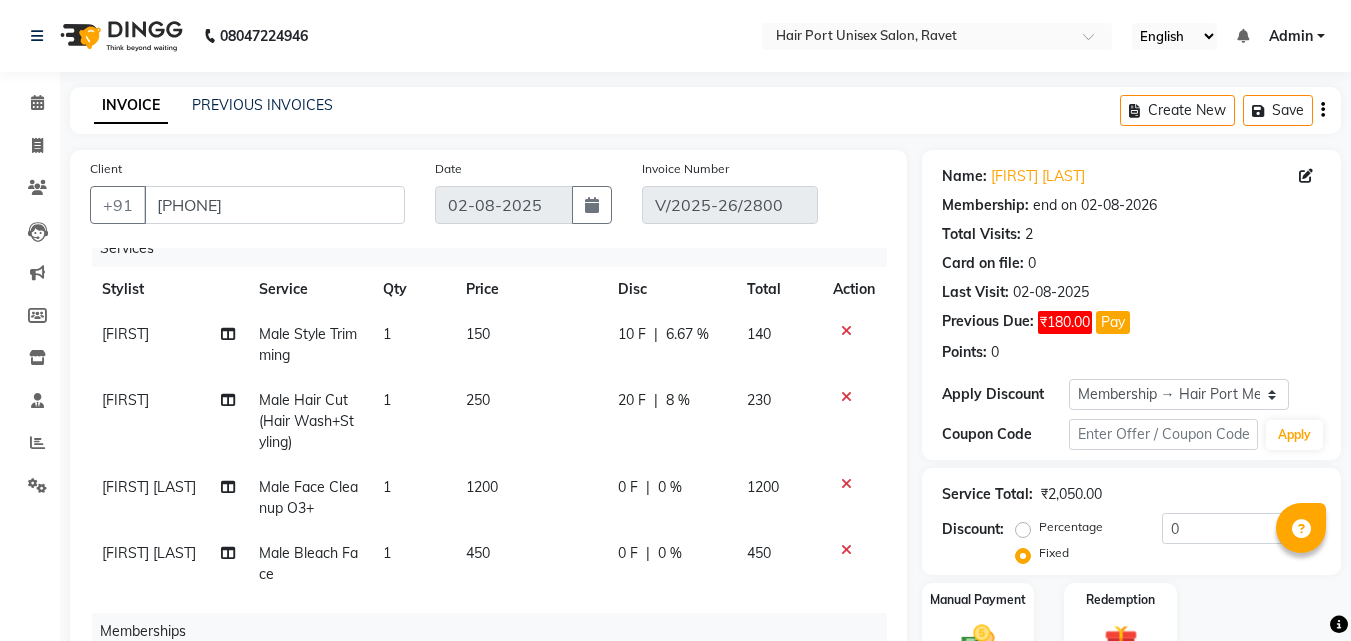 click on "1200" 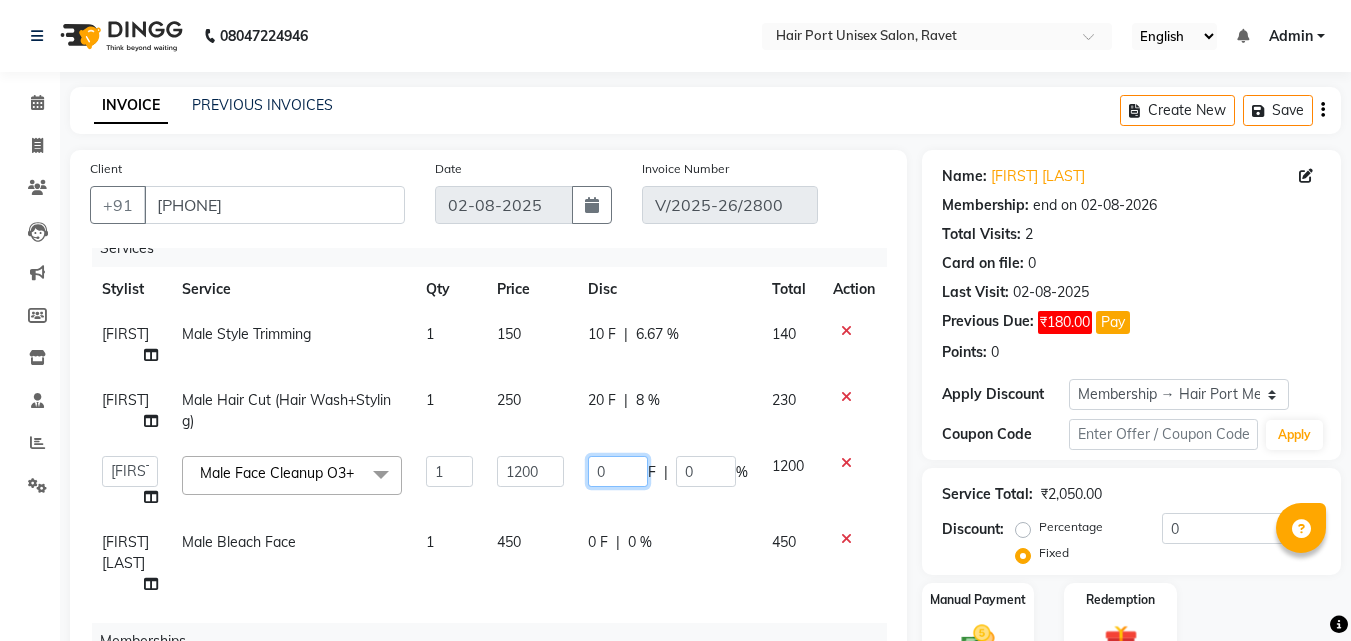 click on "0" 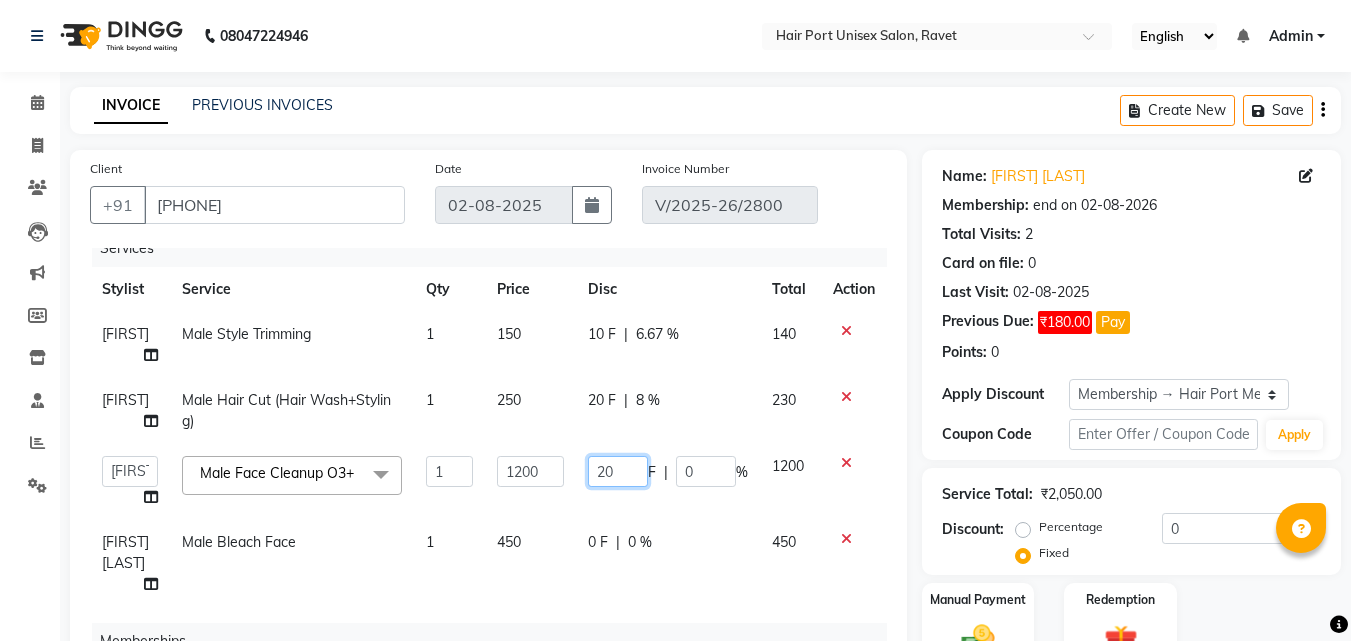 type on "200" 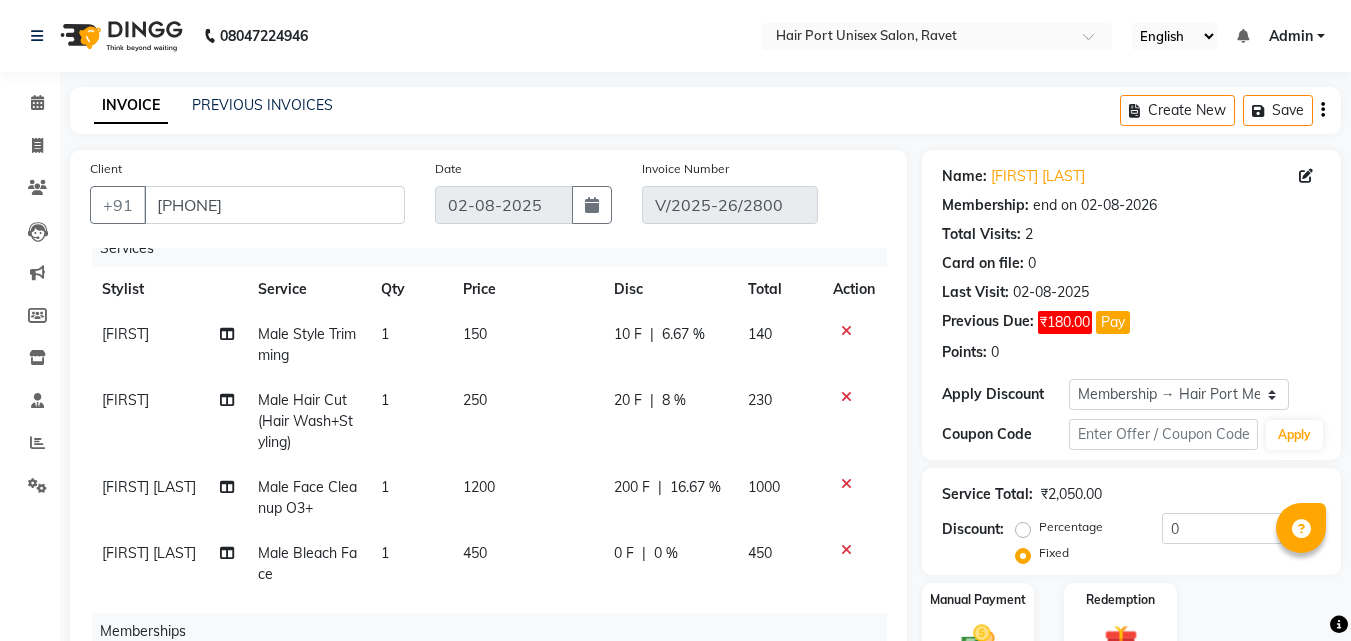 click on "[FIRST] Male Style Trimming  1 150 10 F | 6.67 % 140 [FIRST] Male Hair Cut (Hair Wash+Styling) 1 250 20 F | 8 % 230 [FIRST] [LAST]  Male Face Cleanup O3+ 1 1200 200 F | 16.67 % 1000 [FIRST] [LAST]  Male Bleach Face  1 450 0 F | 0 % 450" 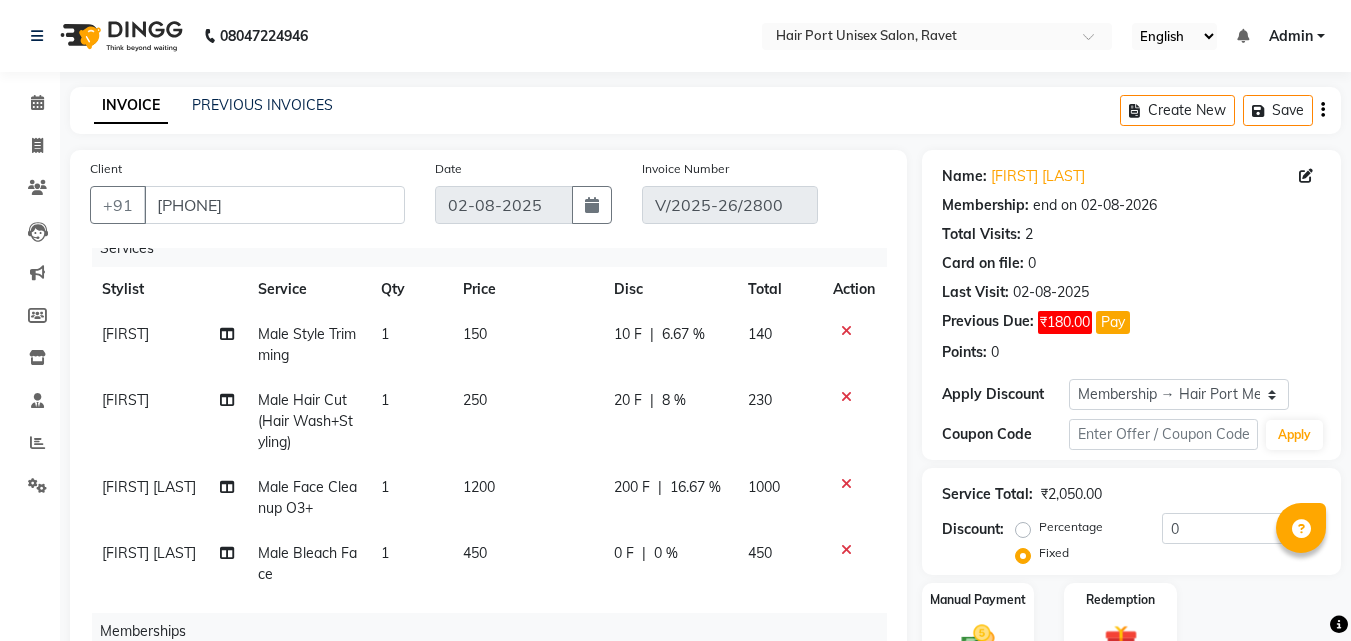 click 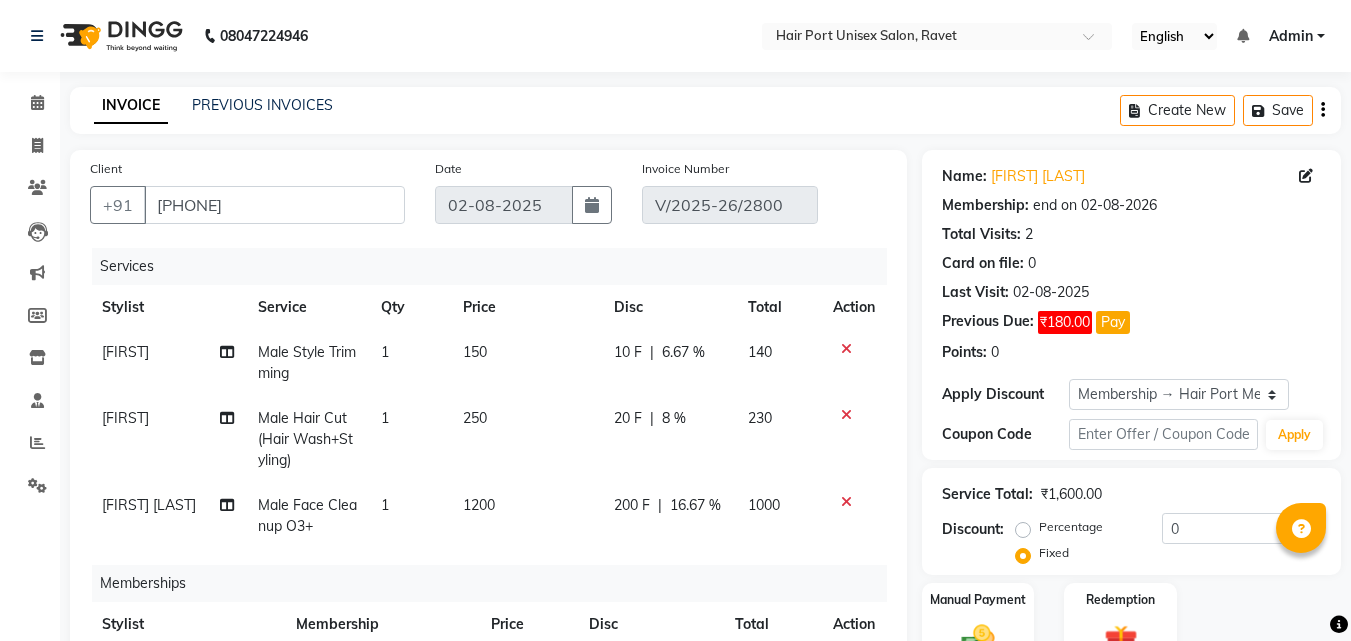 click on "Memberships" 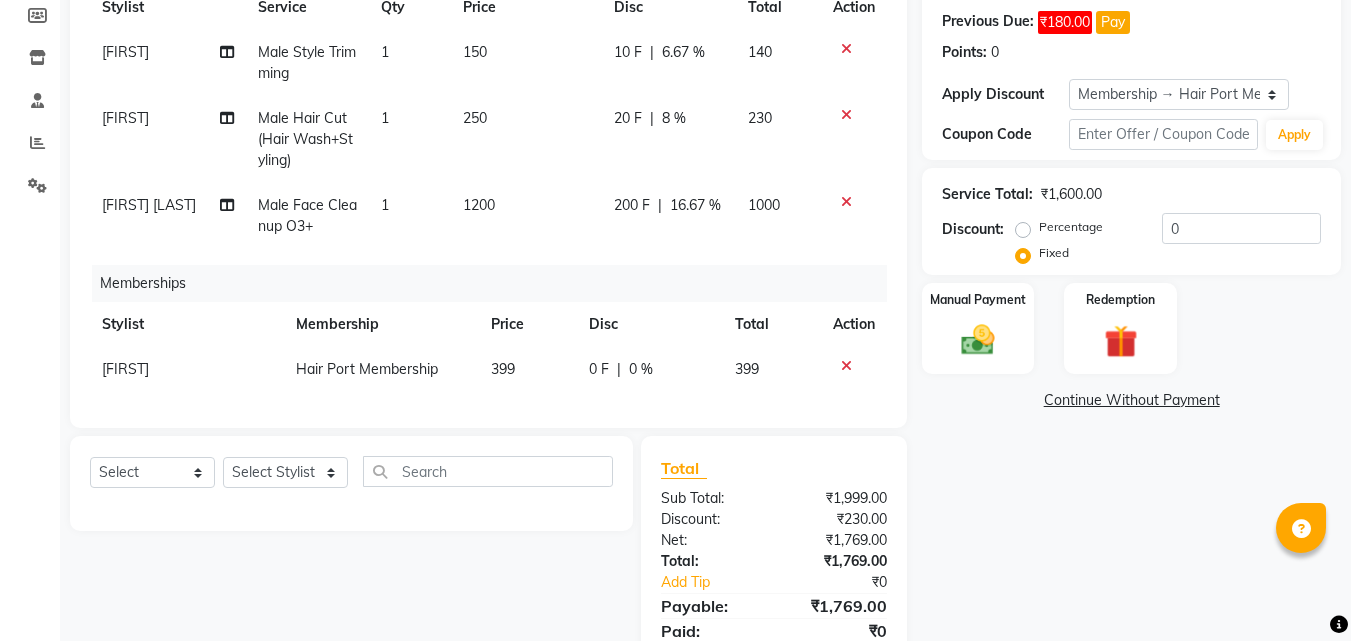 scroll, scrollTop: 377, scrollLeft: 0, axis: vertical 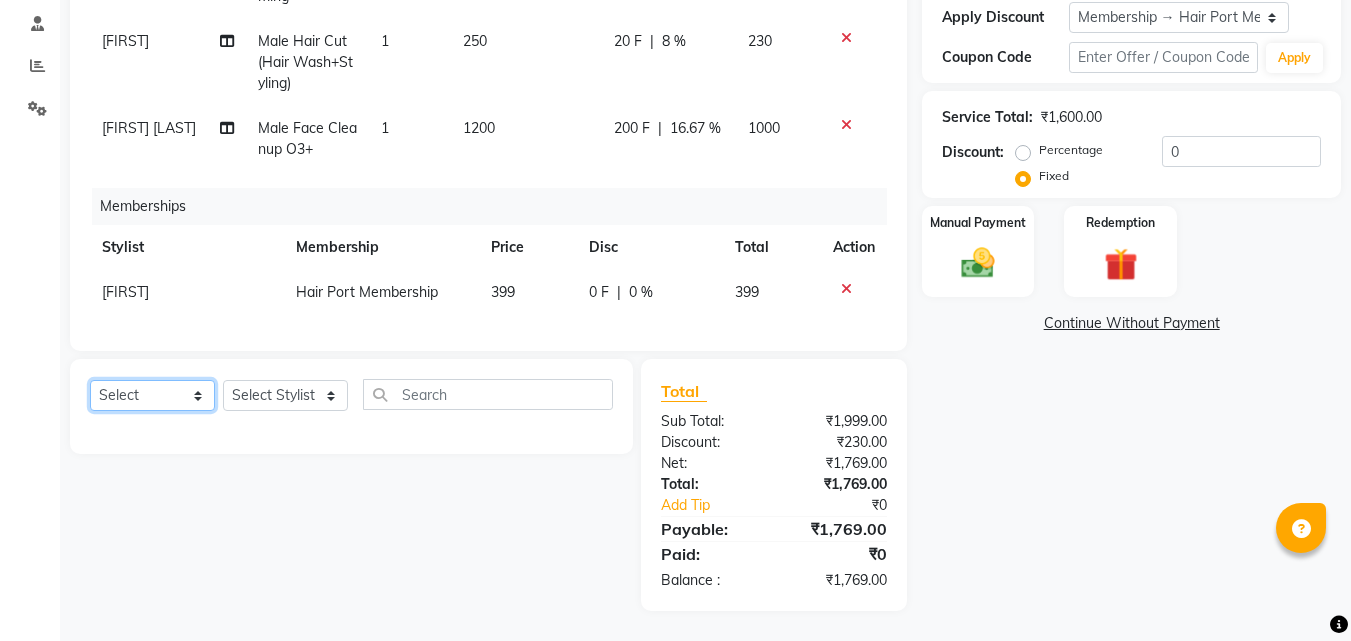 click on "Select  Service  Product  Package Voucher Prepaid Gift Card" 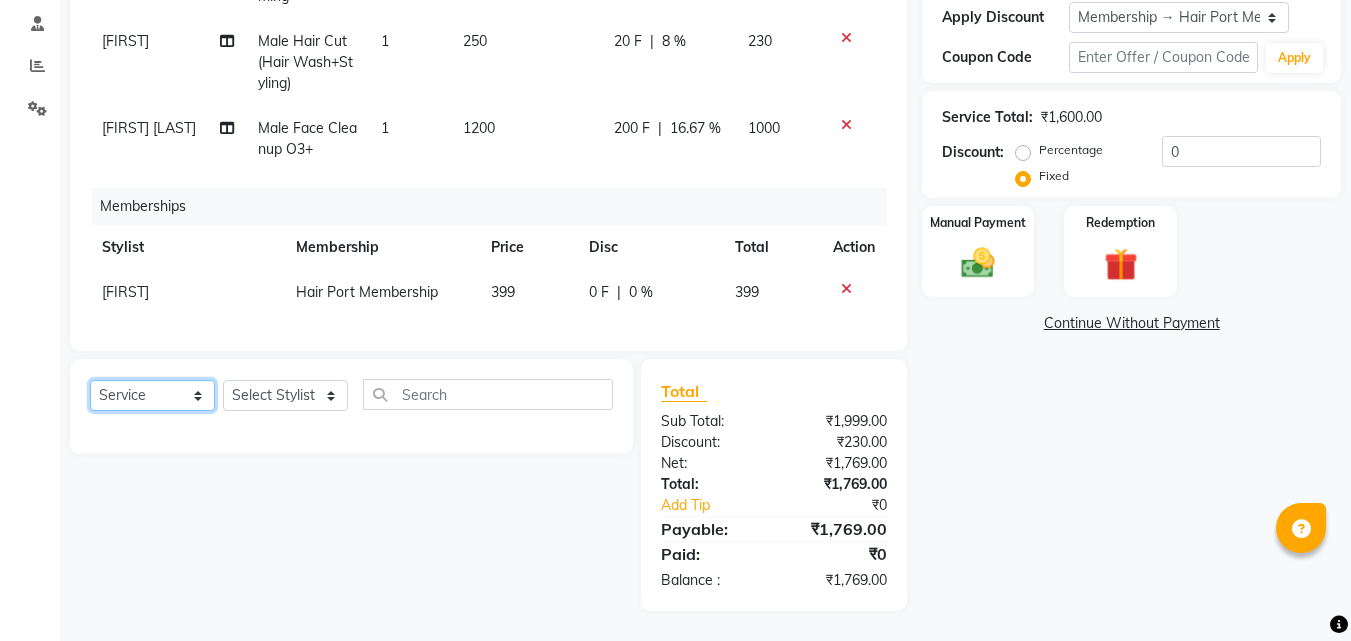 click on "Select  Service  Product  Package Voucher Prepaid Gift Card" 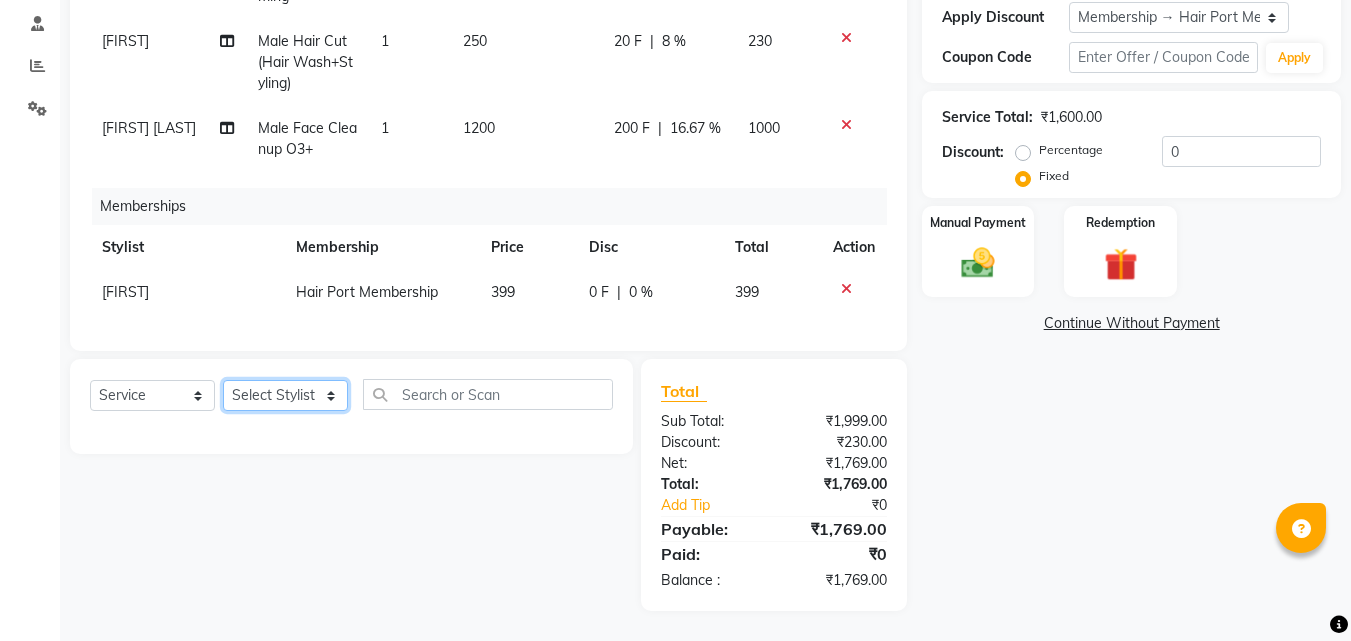 click on "Select Stylist [FIRST] [LAST]  Esmail [FIRST] [FIRST] [LAST] Netaji [FIRST] [LAST]  [FIRST]    [FIRST] [LAST]  [FIRST] [LAST]" 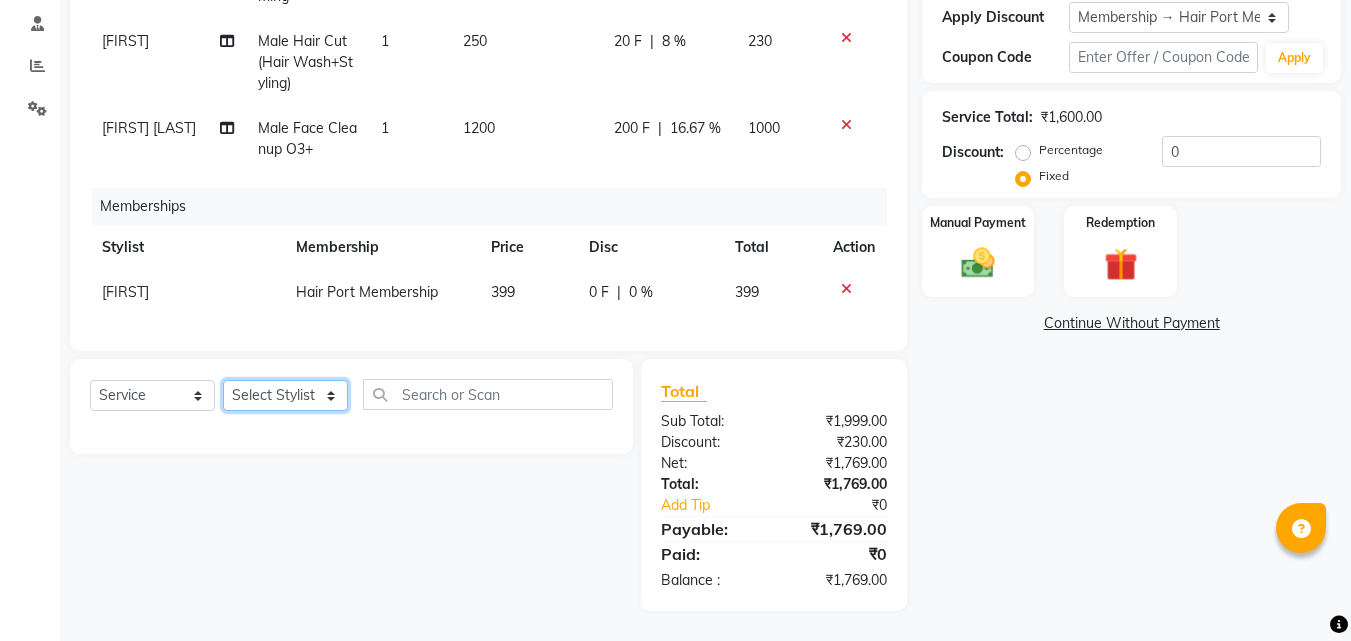 select on "60513" 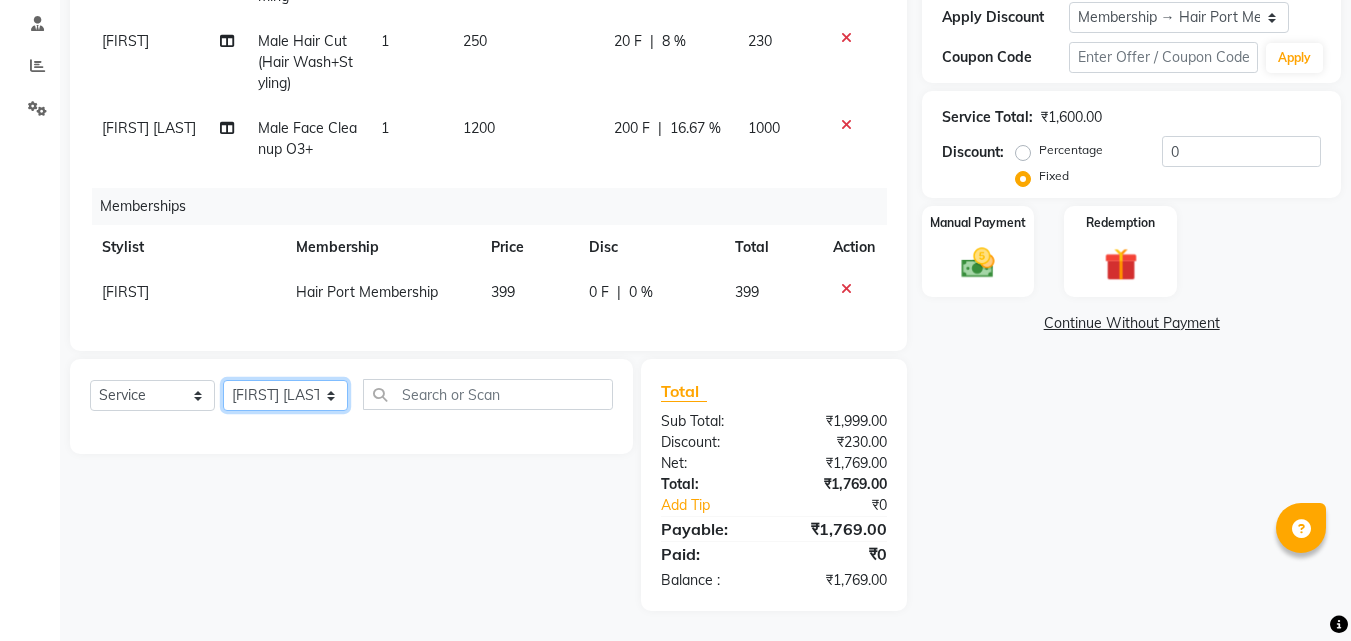 click on "Select Stylist [FIRST] [LAST]  Esmail [FIRST] [FIRST] [LAST] Netaji [FIRST] [LAST]  [FIRST]    [FIRST] [LAST]  [FIRST] [LAST]" 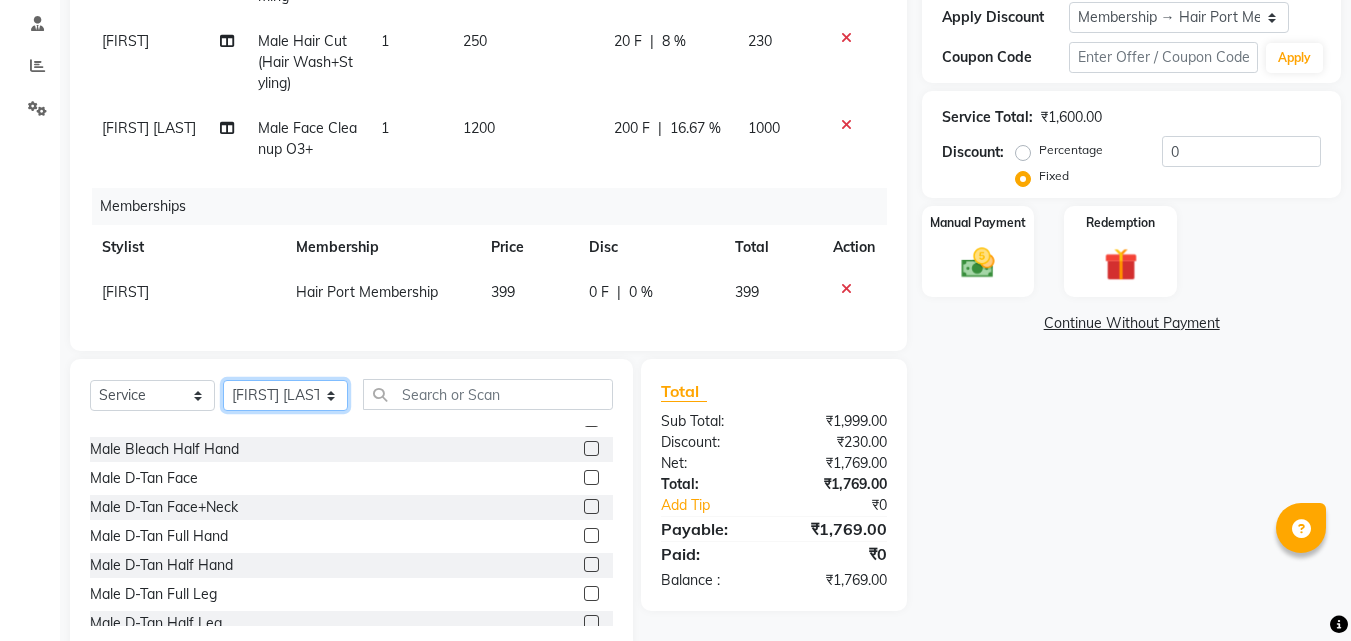scroll, scrollTop: 4747, scrollLeft: 0, axis: vertical 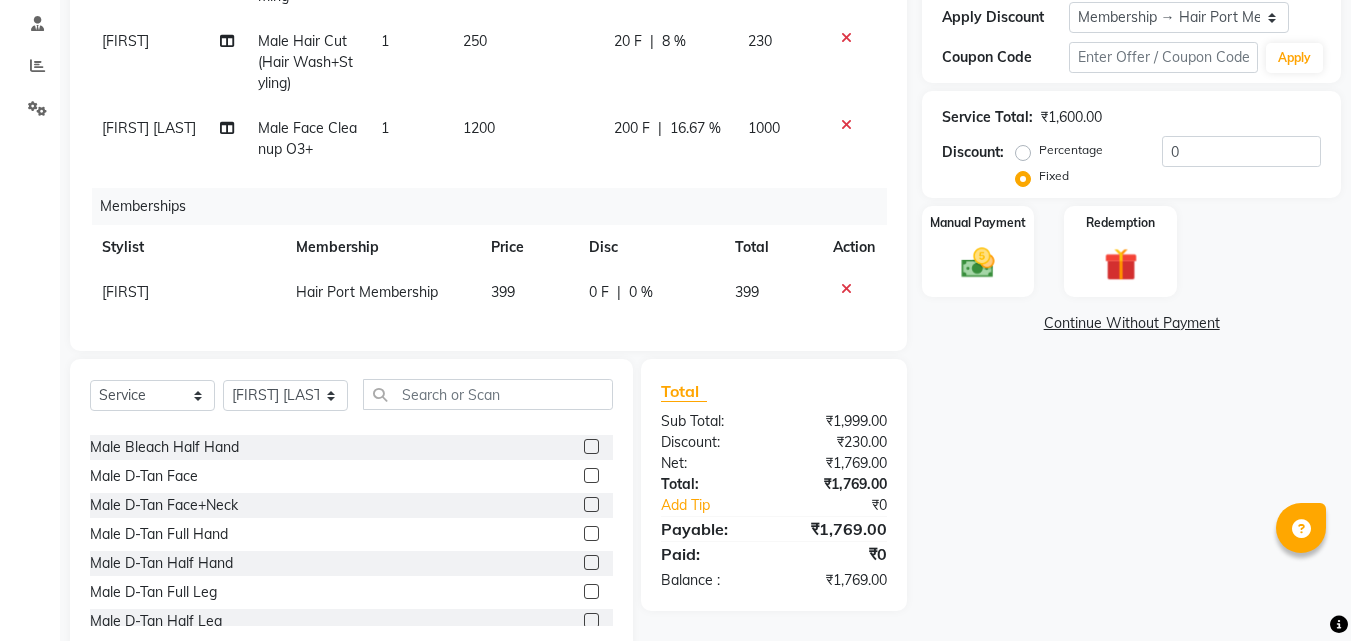 click 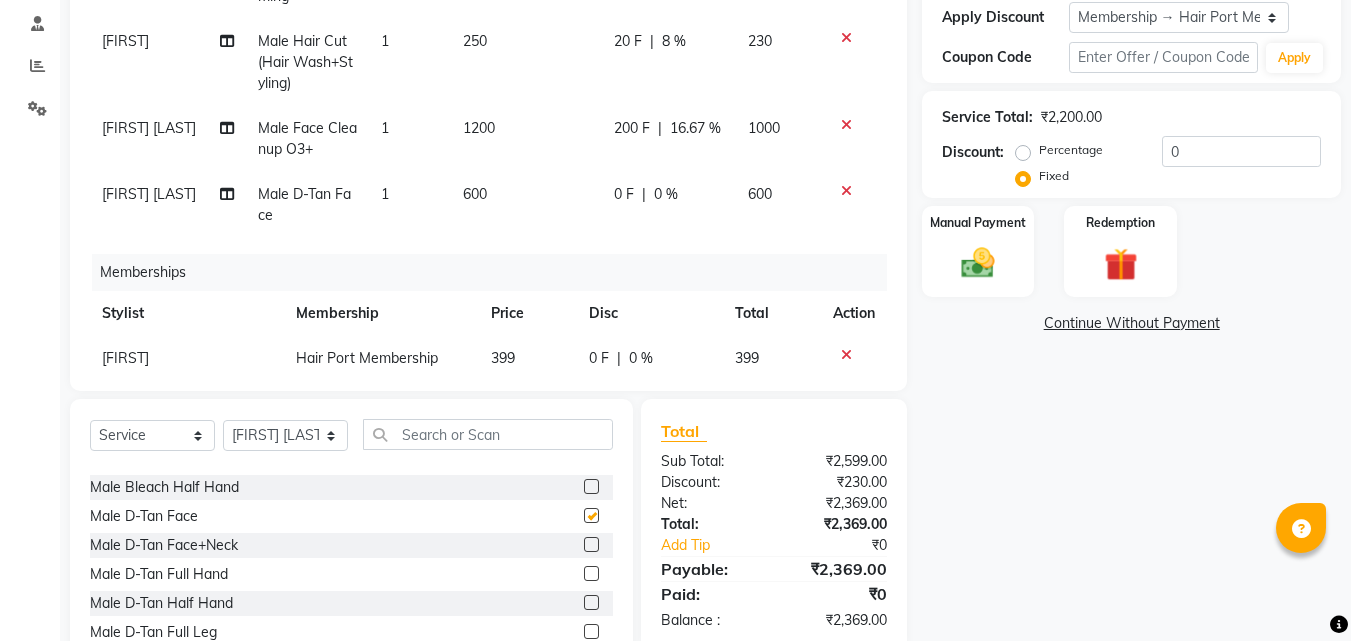 checkbox on "false" 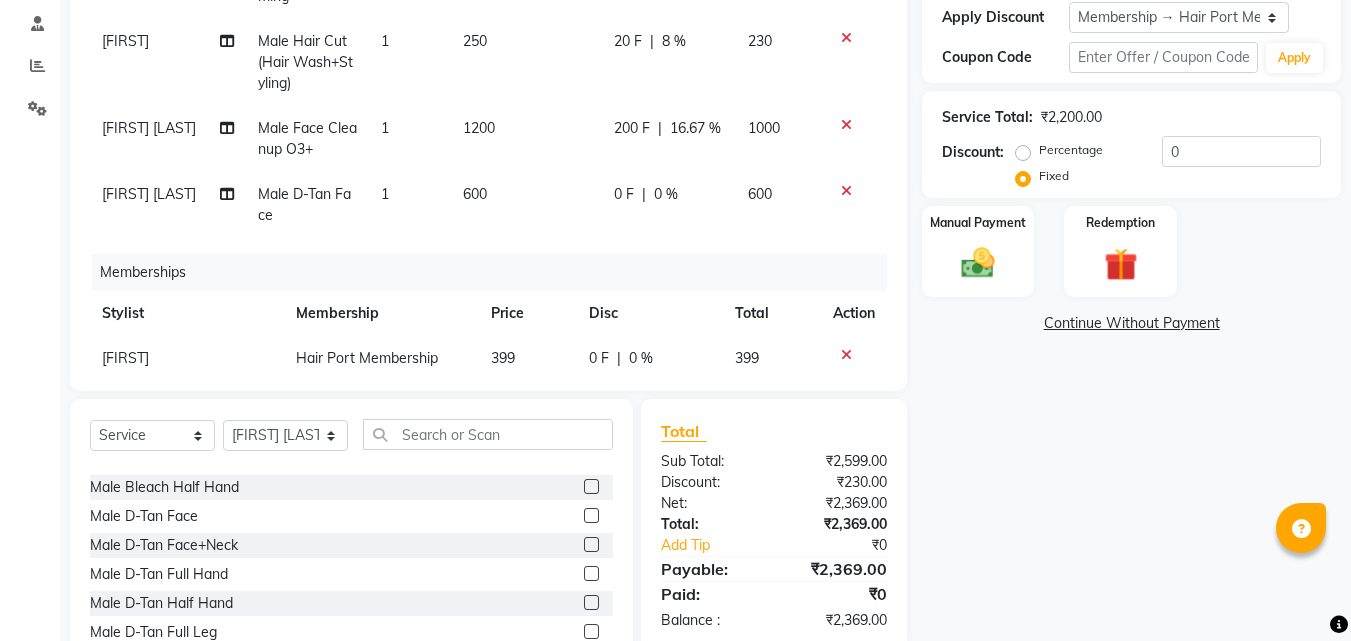 click on "0 F | 0 %" 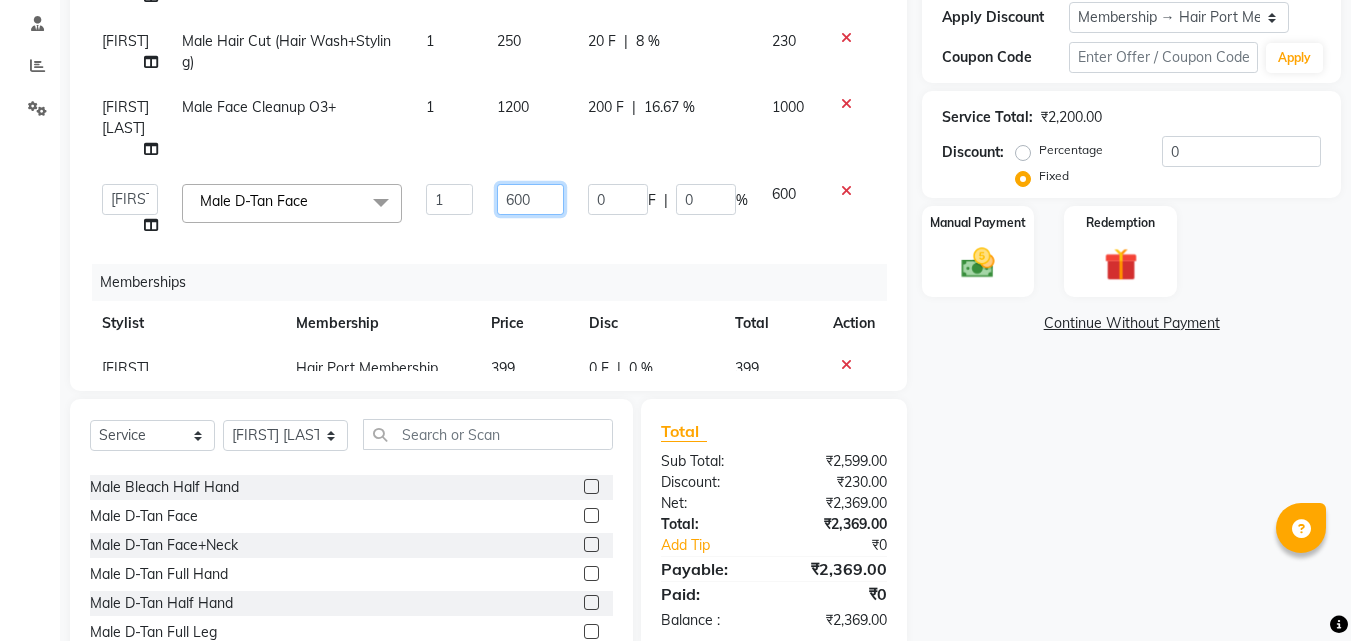 click on "600" 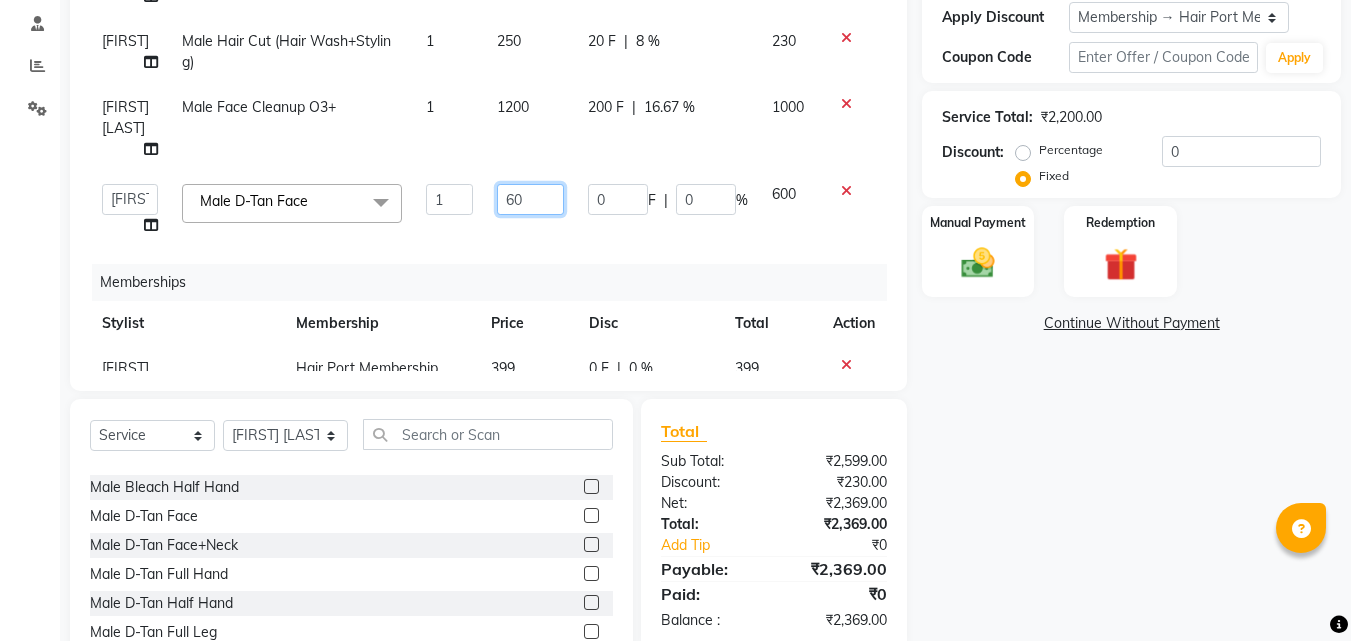 type on "6" 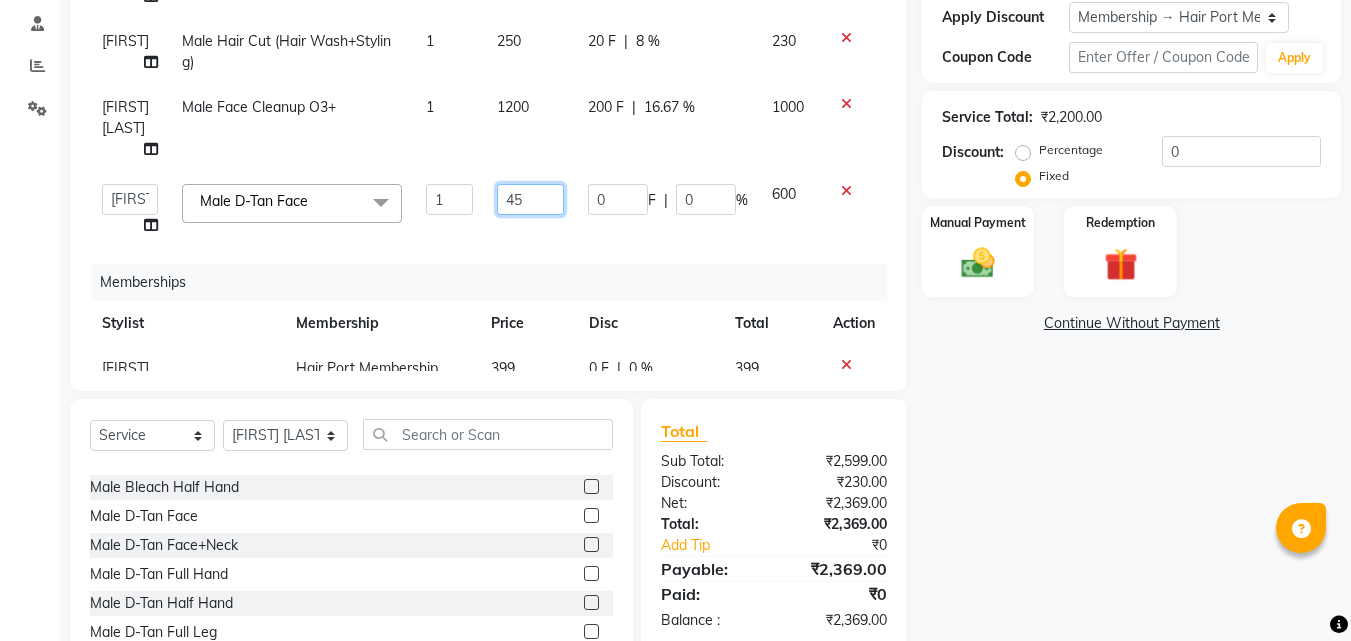 type on "450" 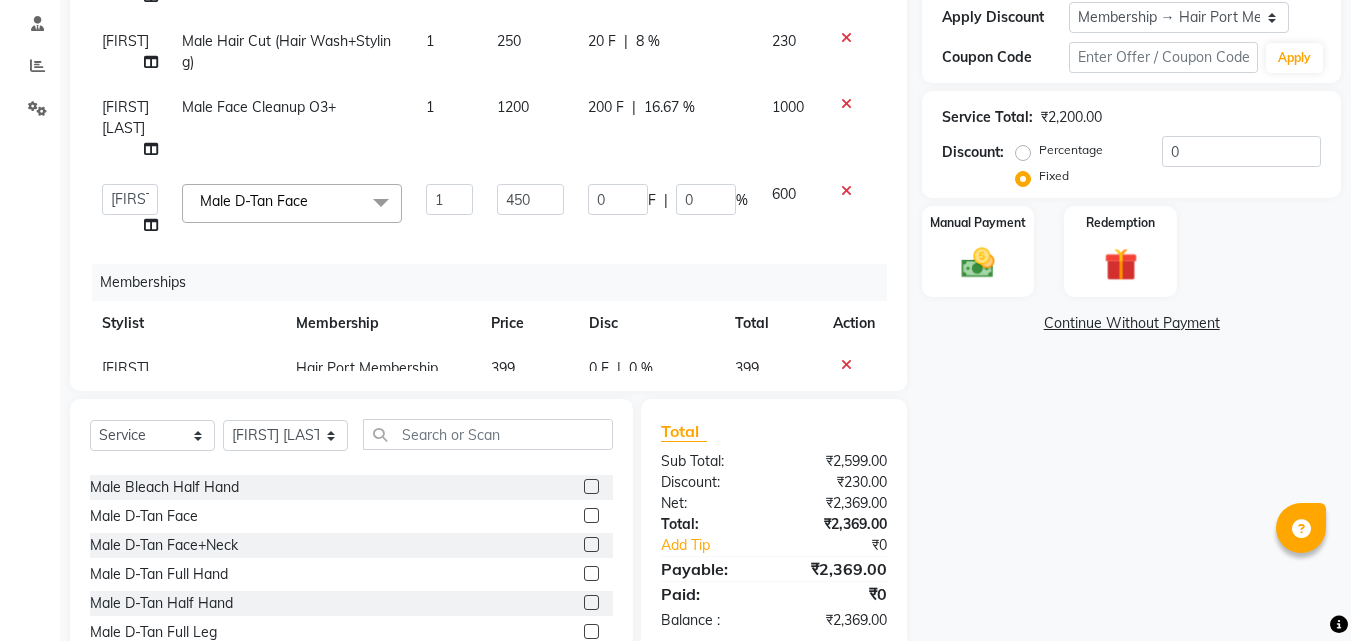 click on "[FIRST] Male Style Trimming  1 150 10 F | 6.67 % 140 [FIRST] Male Hair Cut (Hair Wash+Styling) 1 250 20 F | 8 % 230 [FIRST] [LAST]  Male Face Cleanup O3+ 1 1200 200 F | 16.67 % 1000  [FIRST] [LAST]    Esmail   [FIRST]   [FIRST] [LAST]   [FIRST] [LAST]   [FIRST]    [FIRST] [LAST]  [FIRST] [LAST]  Male D-Tan Face   x Female Hair Cut (Hair Wash+Styling) Female Flicks Cut Female Hair Wash+ Blow Dry Female Baby Hair Cut Female Treated Hair Wash+ Blow Dry Female Styling Short Hair Female Styling Medium Hair Female Styling Long Hair  Female Styling Iron/Tong Short Hair Female Styling Iron/Tong Medium Hair Female Styling Iron/Tong Long Hair Female Straightening Short Hair Female Straightening Medium Hair Female Staightening Long Hair Female Smoothing Short Hair Female Smoothing Medium Hair Female Smoothing Long Hair Female Nanoplastla Short Hair Female Nanoplastla Medium Hair Female Nanoplastla Long Hair  Female Keratin Short Hair Female Keratin Medium Hair  Female Keratin Long Hair 1 450 0" 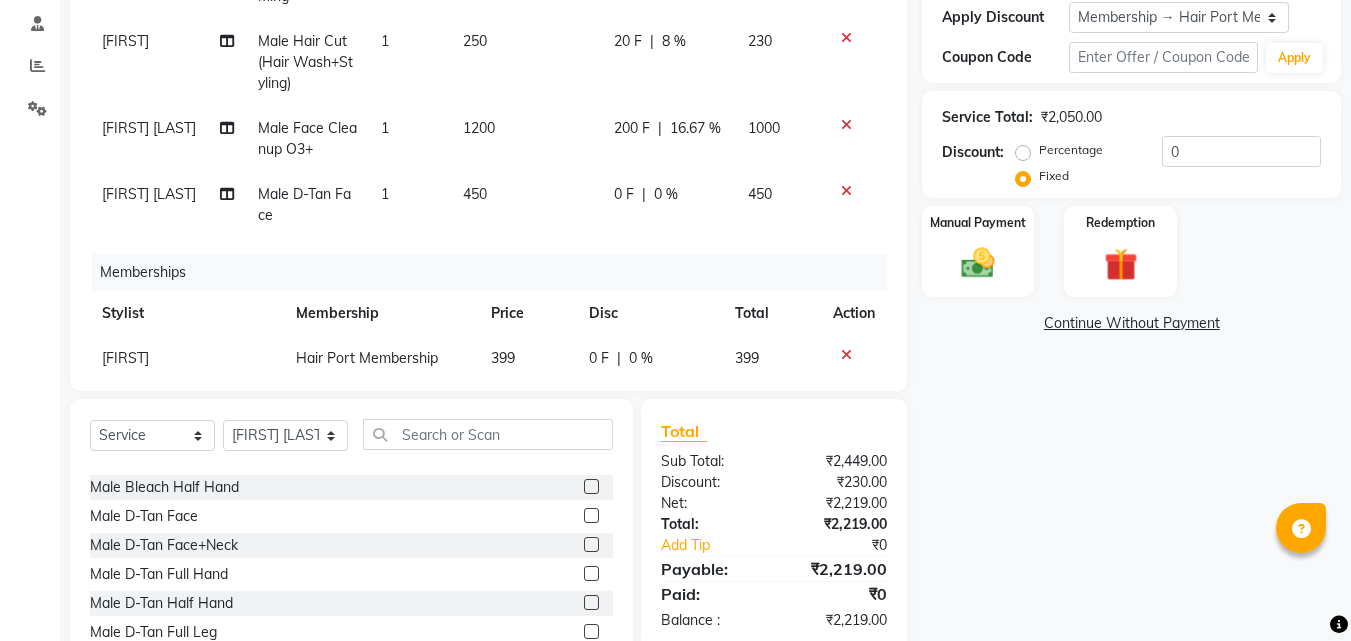 click on "0 F" 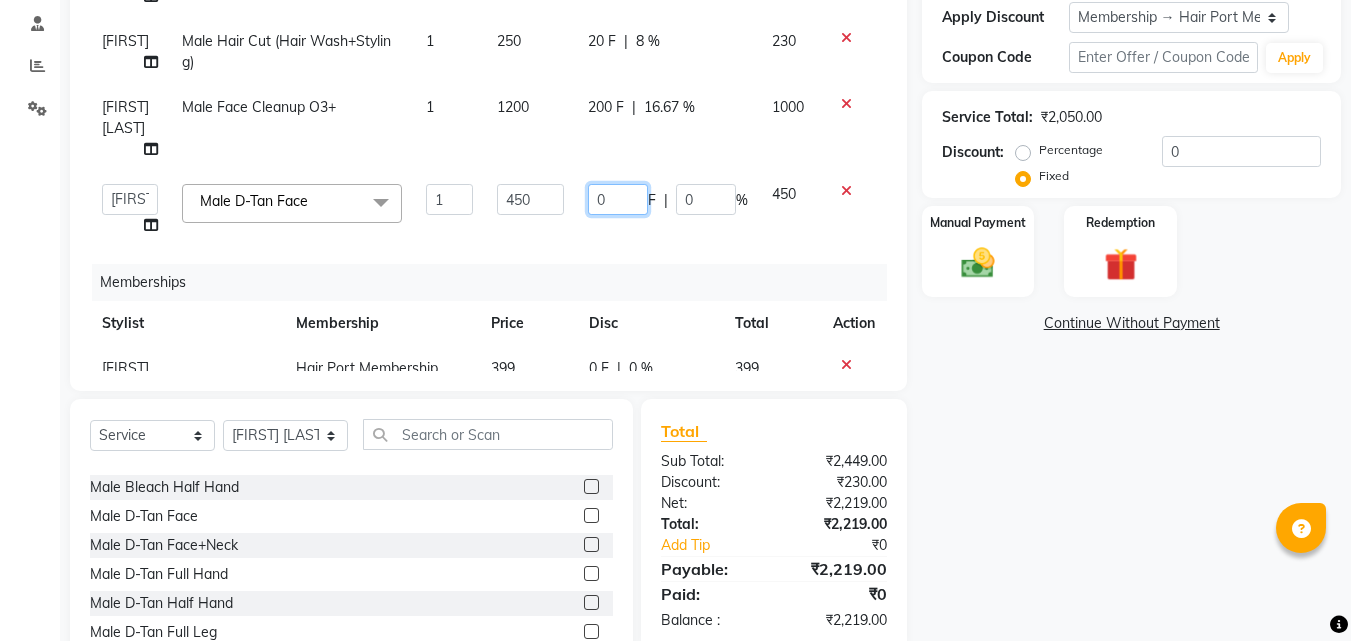 click on "0" 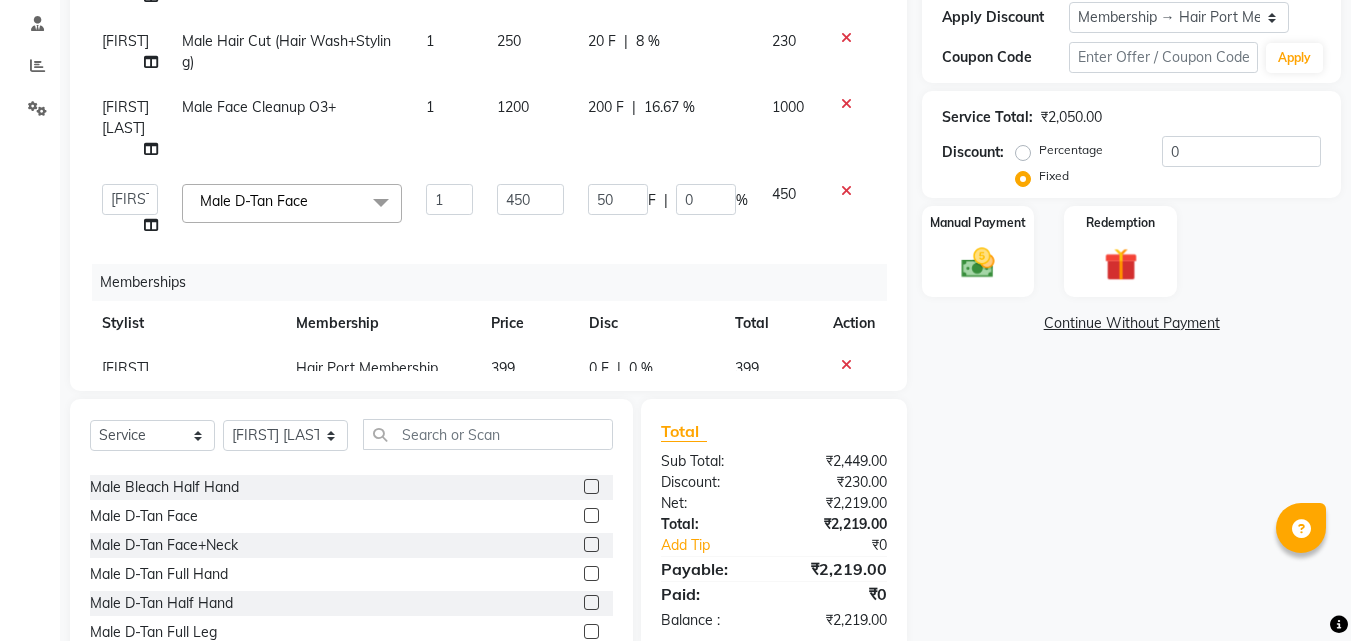 click on "[PHONE] Date 02-08-2025 Invoice Number V/2025 V/2025-26 2817 Services Stylist Service Qty Price Disc Total Action Esmail Male Hair Cut (Hair Wash+Styling) 1 250 0 F | 0 % 250 Esmail Male Style Trimming  1 150 0 F | 0 % 150 Select  Service  Product  Membership  Package Voucher Prepaid Gift Card  Select Stylist [FIRST] [LAST]  Esmail [FIRST] [FIRST] [LAST] Netaji [FIRST] [LAST]  [FIRST]    [FIRST] [LAST]  [FIRST] [LAST] tri Female Nose Strip  Male Style Trimming   Male Nose Trip  Male Body Trimming  Total Sub Total: ₹400.00 Discount: ₹0 Net: ₹400.00 Total: ₹400.00 Add Tip ₹0 Payable: ₹400.00 Paid: ₹0 Balance   : ₹400.00" 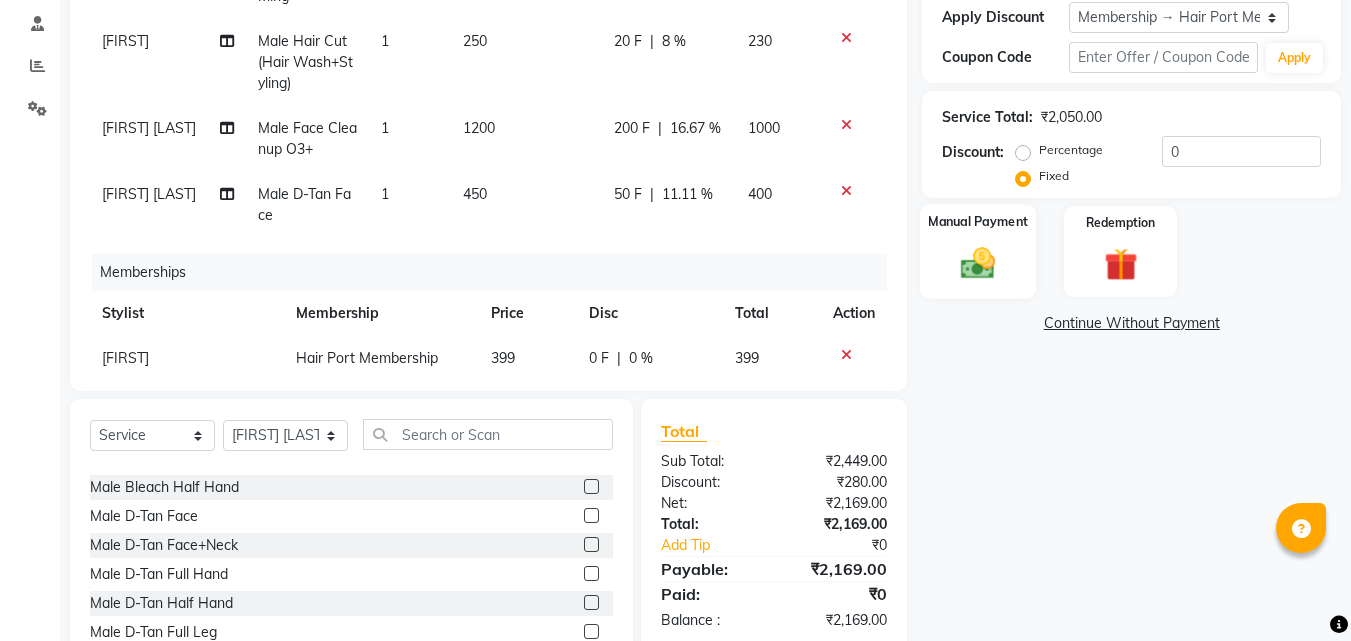 click 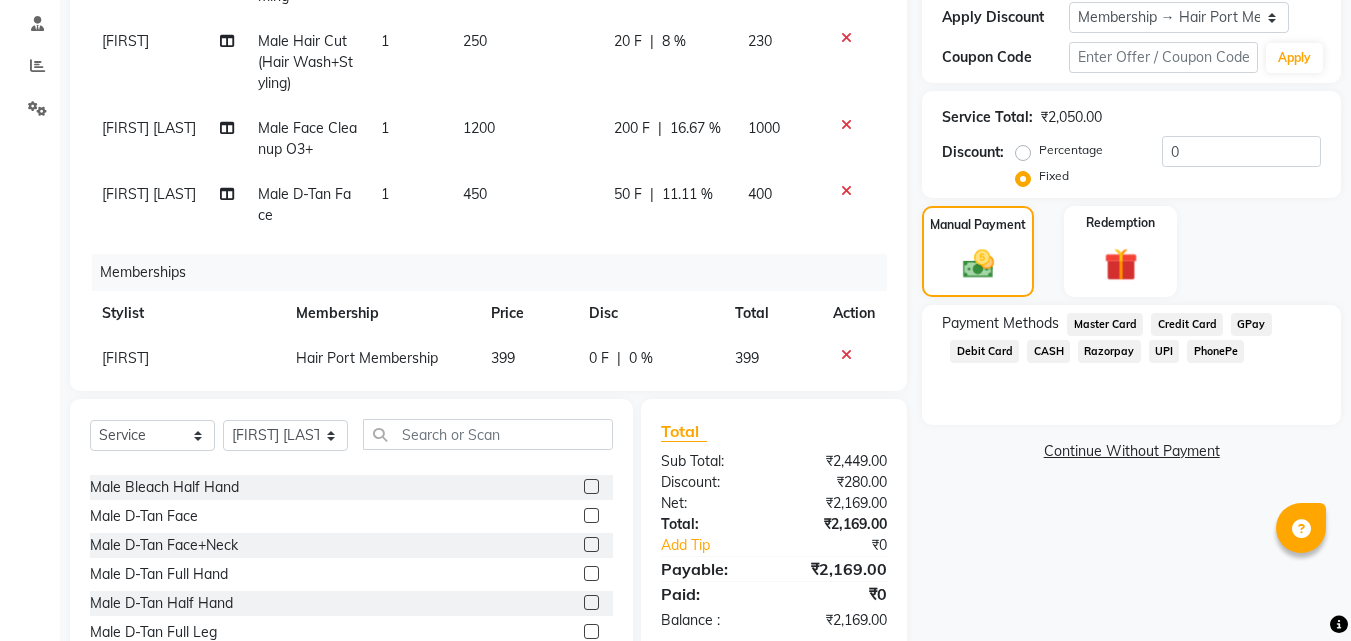 click on "PhonePe" 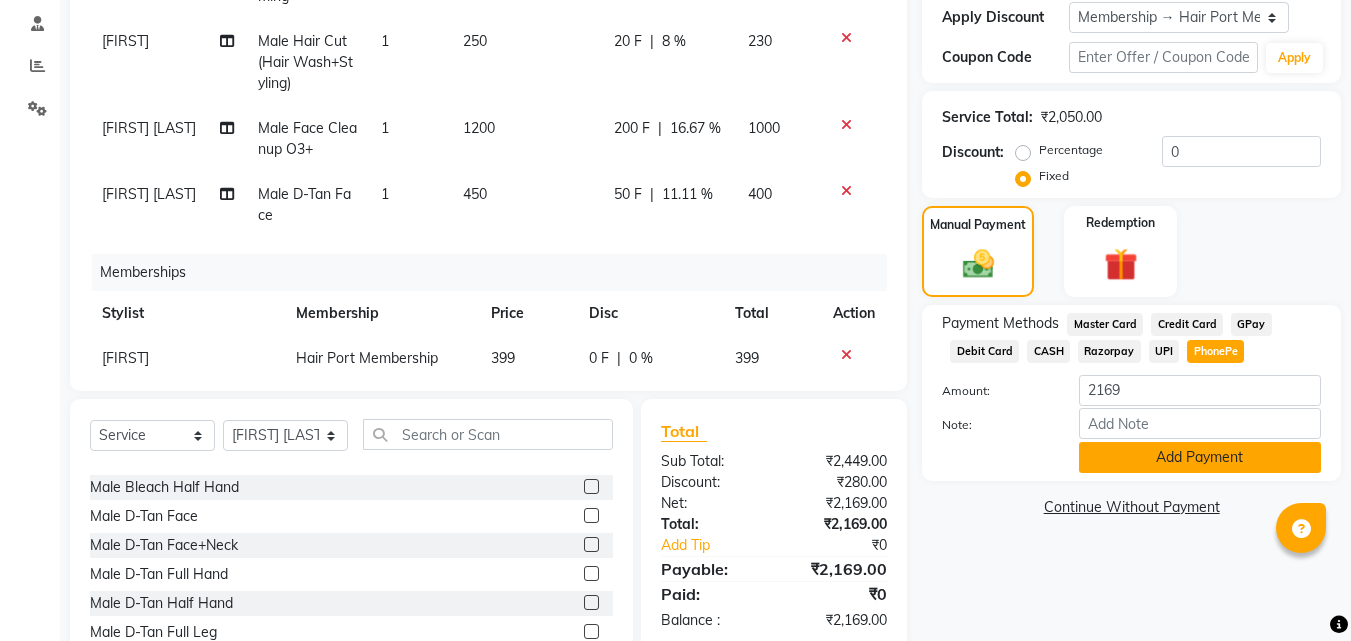 click on "Add Payment" 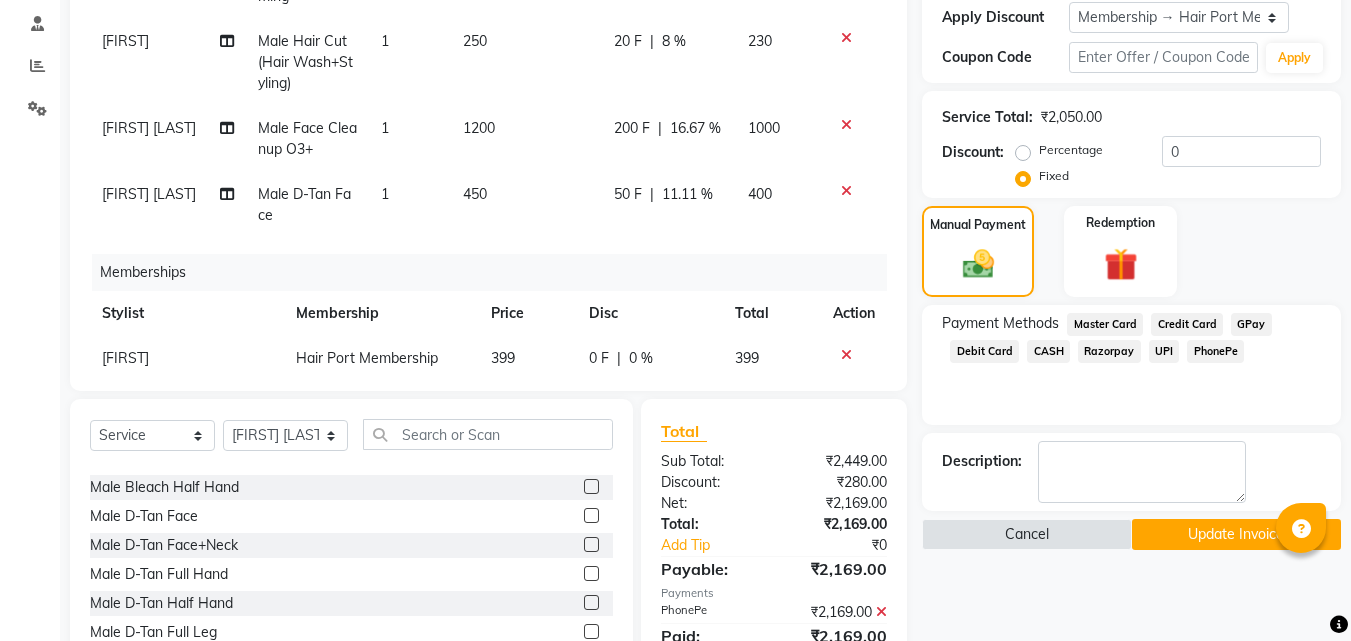 click on "Update Invoice" 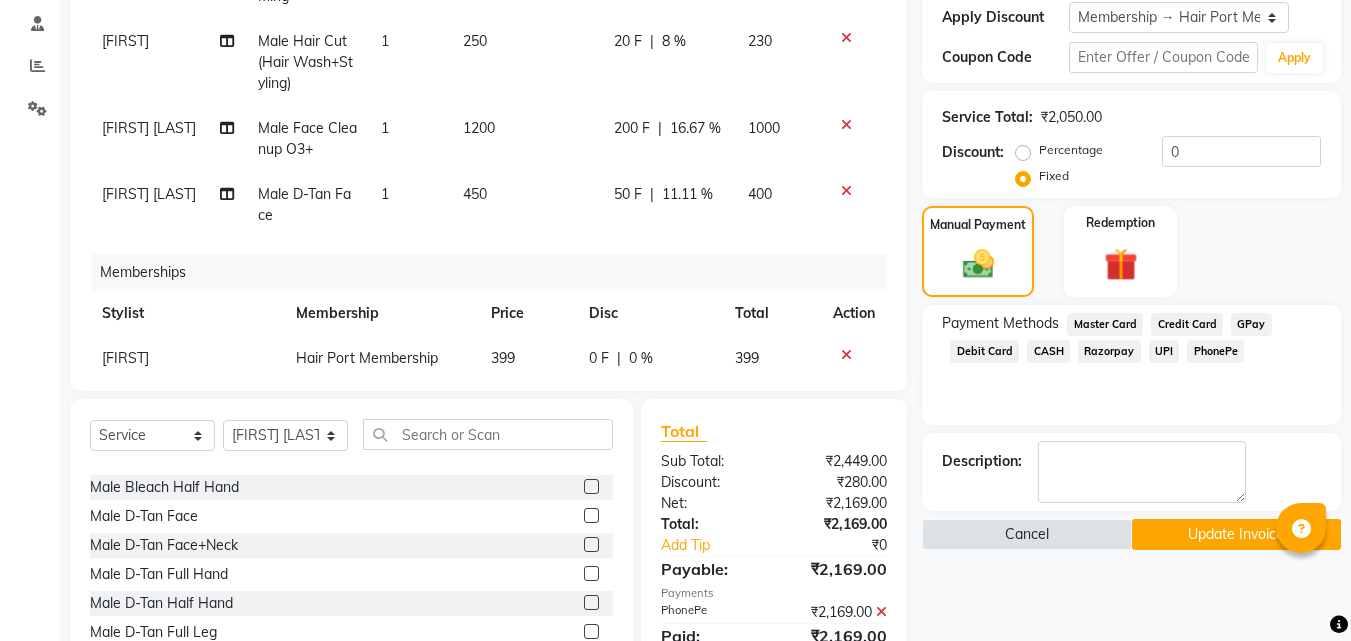 scroll, scrollTop: 41, scrollLeft: 0, axis: vertical 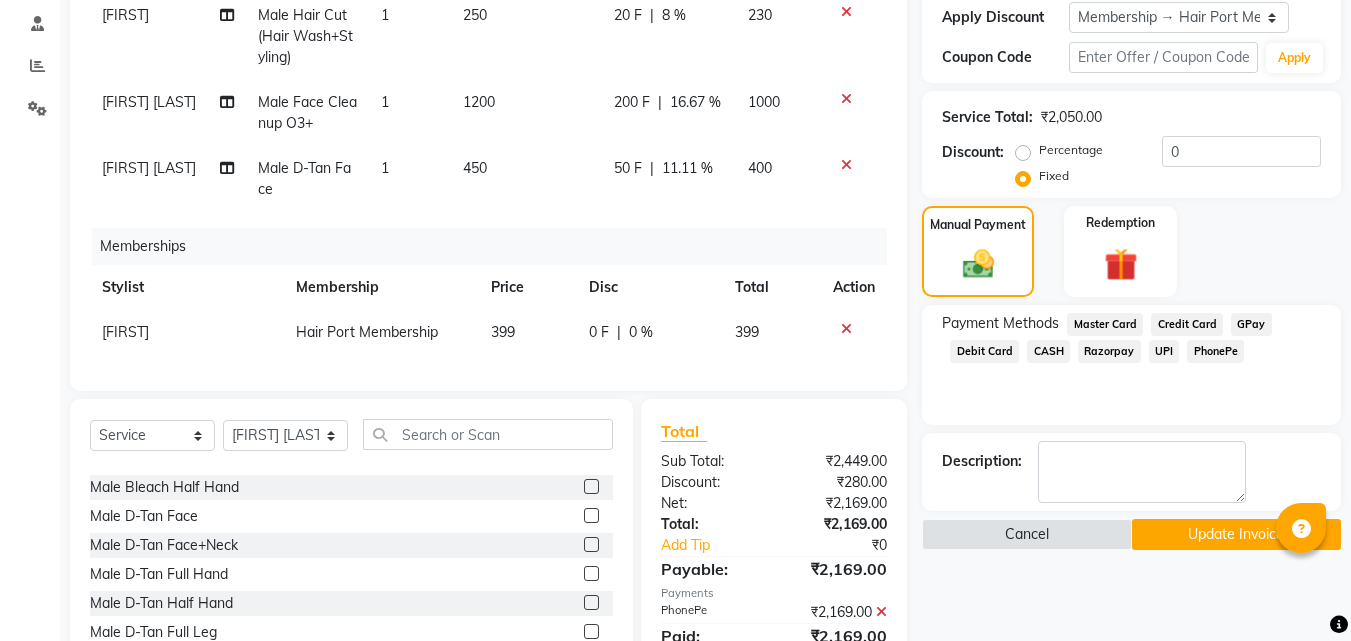 click on "Update Invoice" 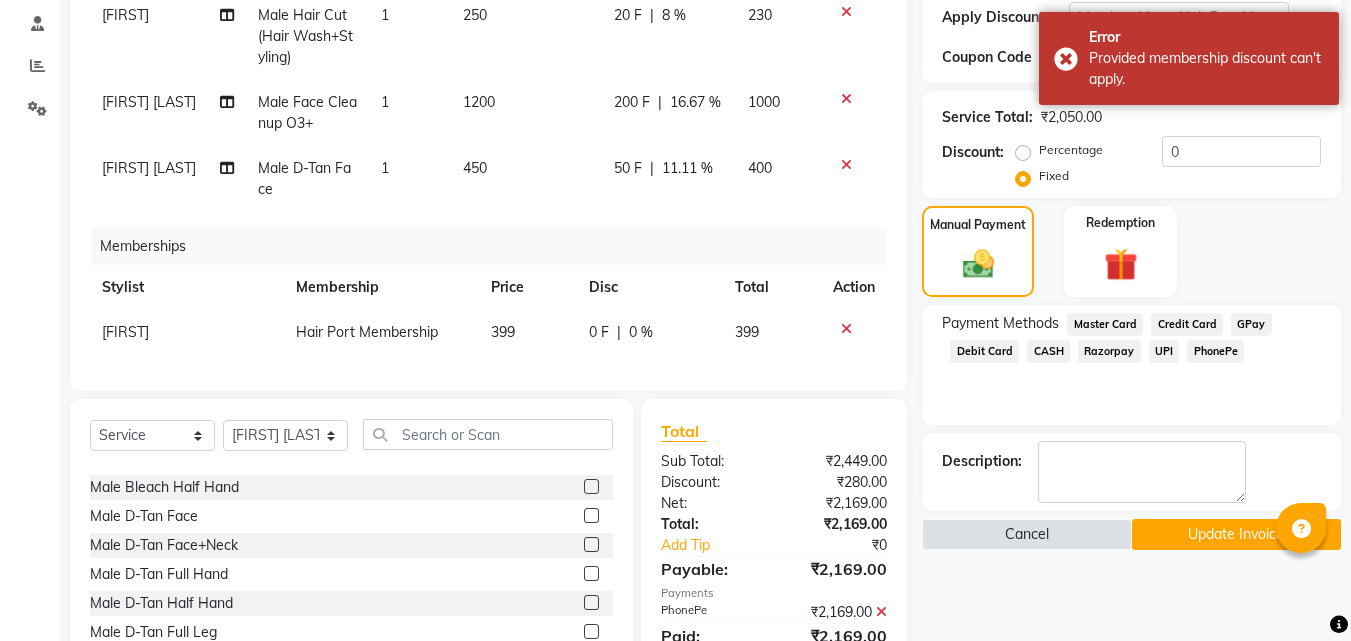 click 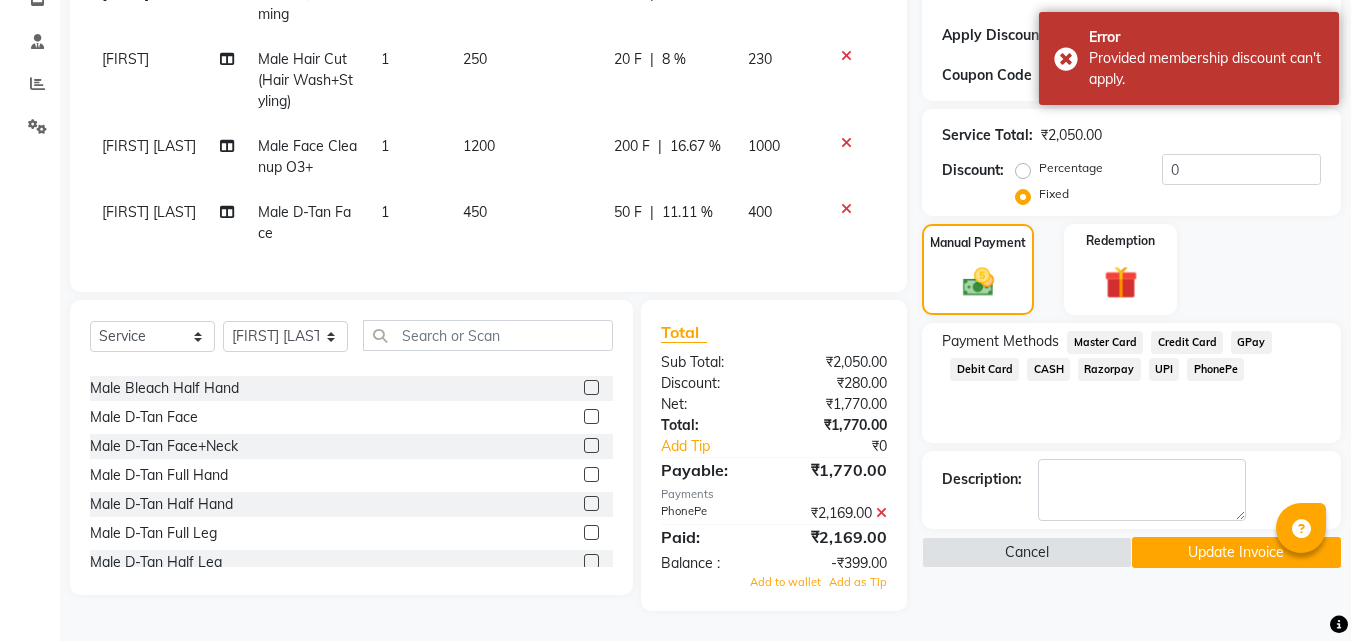 scroll, scrollTop: 0, scrollLeft: 0, axis: both 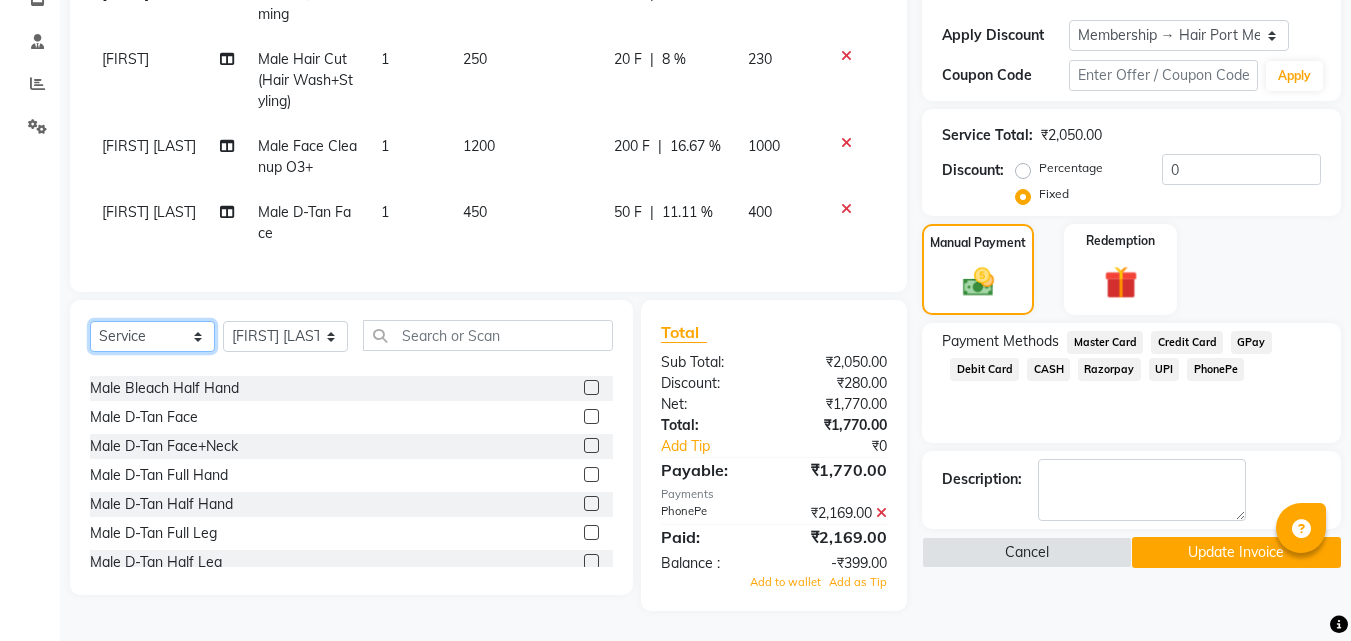 click on "Select  Service  Product  Membership  Package Voucher Prepaid Gift Card" 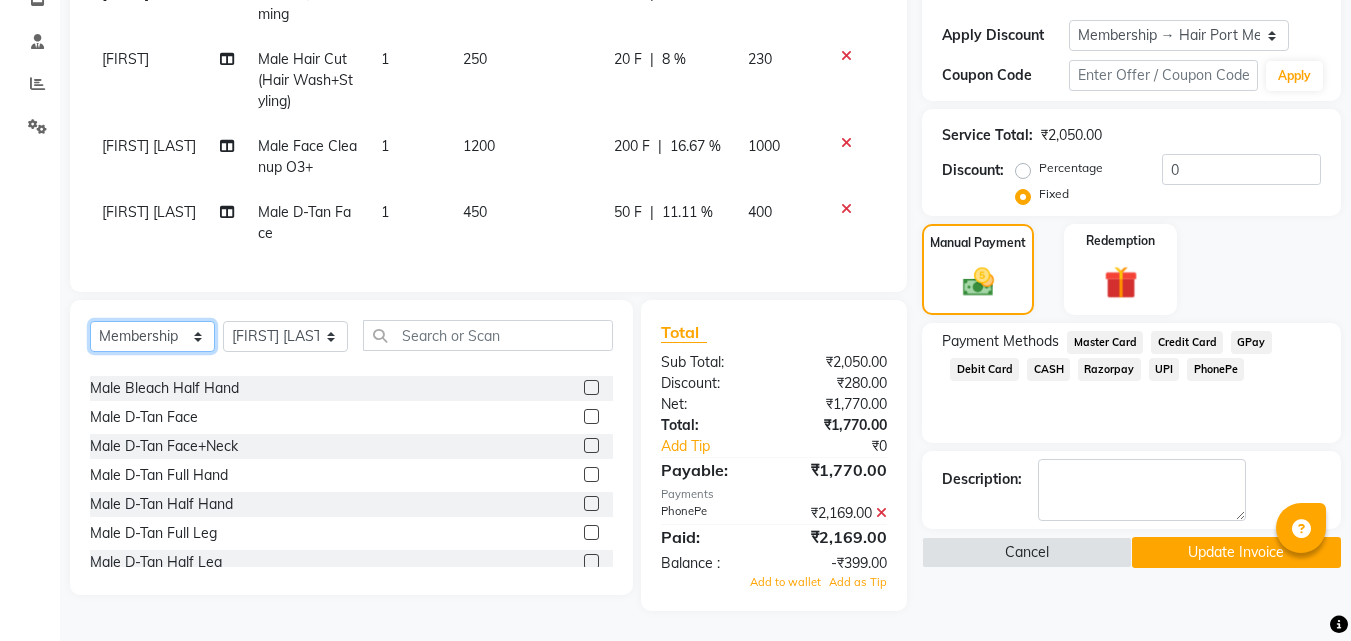 click on "Select  Service  Product  Membership  Package Voucher Prepaid Gift Card" 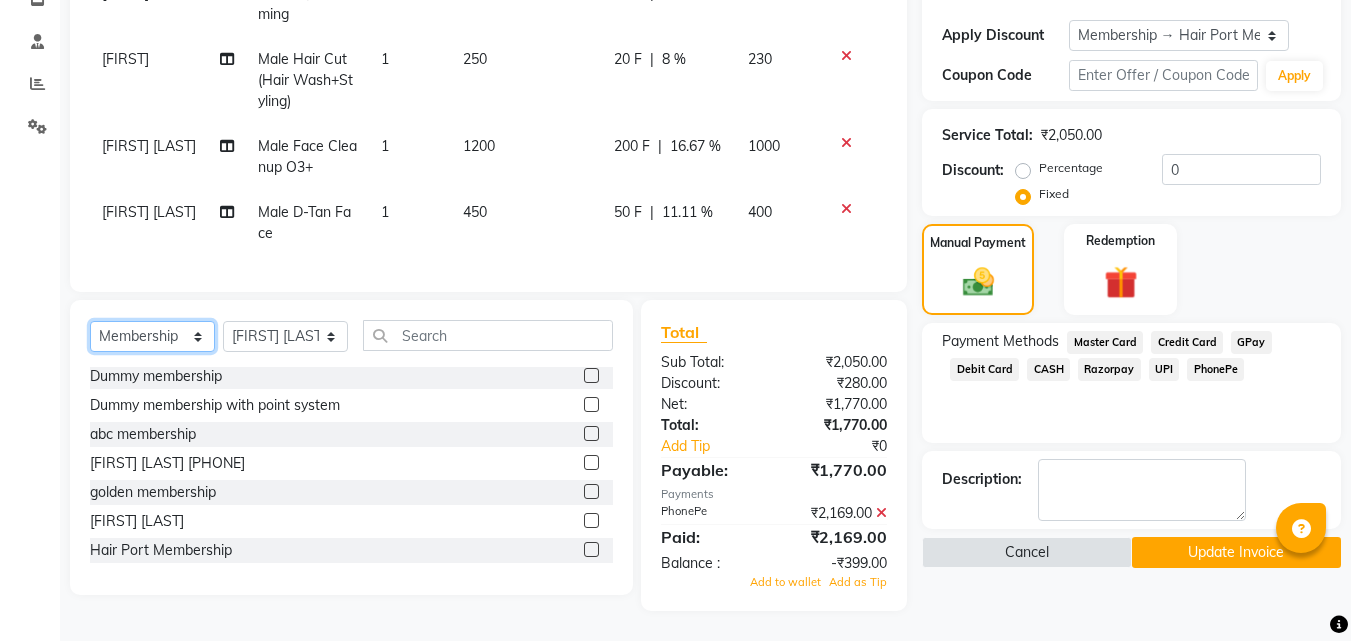 scroll, scrollTop: 3, scrollLeft: 0, axis: vertical 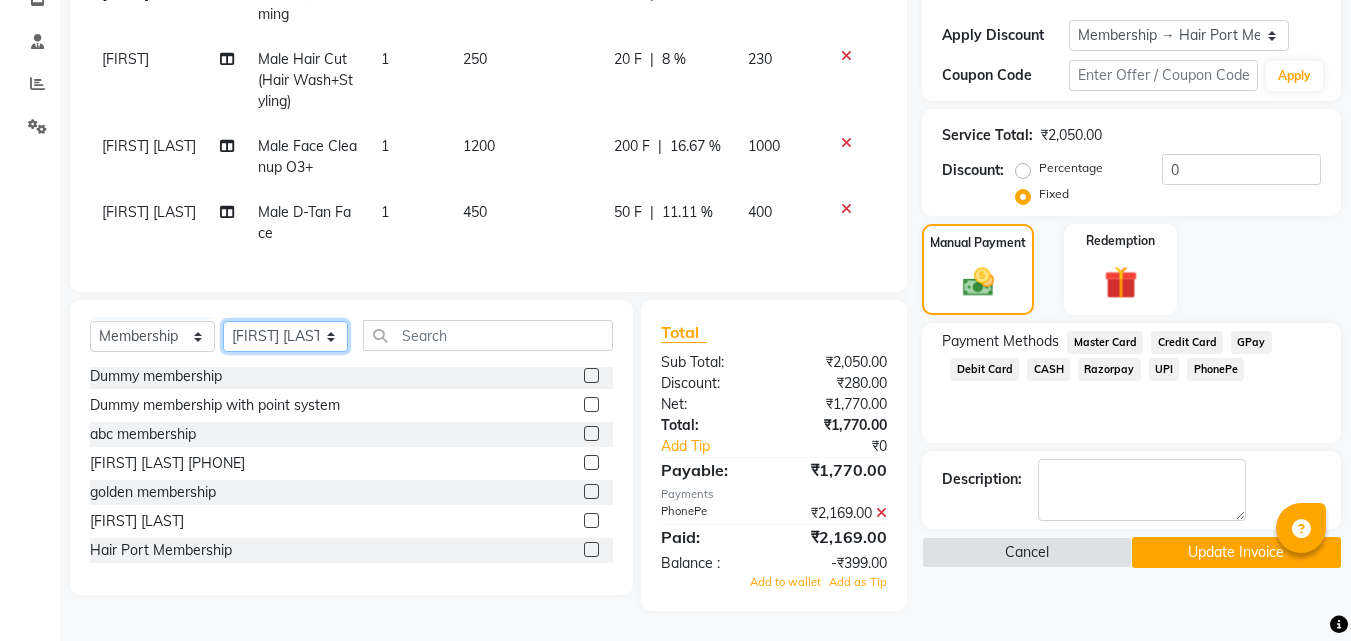 click on "Select Stylist [FIRST] [LAST]  Esmail [FIRST] [FIRST] [LAST] Netaji [FIRST] [LAST]  [FIRST]    [FIRST] [LAST]  [FIRST] [LAST]" 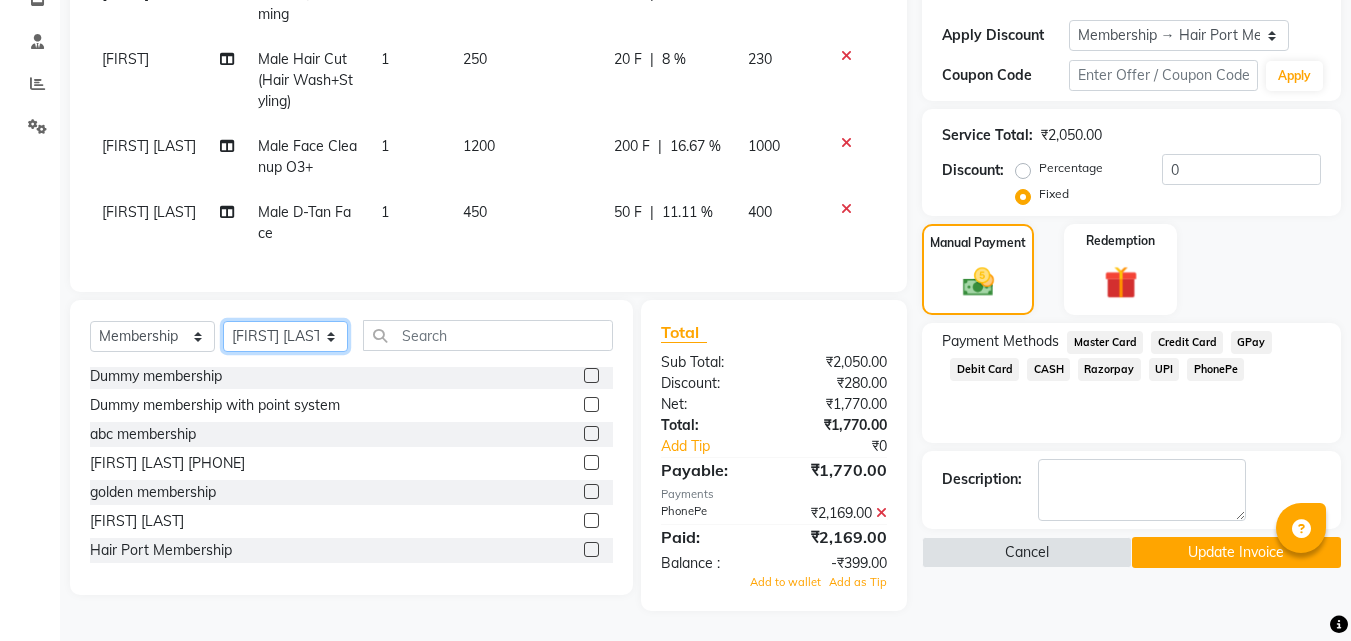 select on "66342" 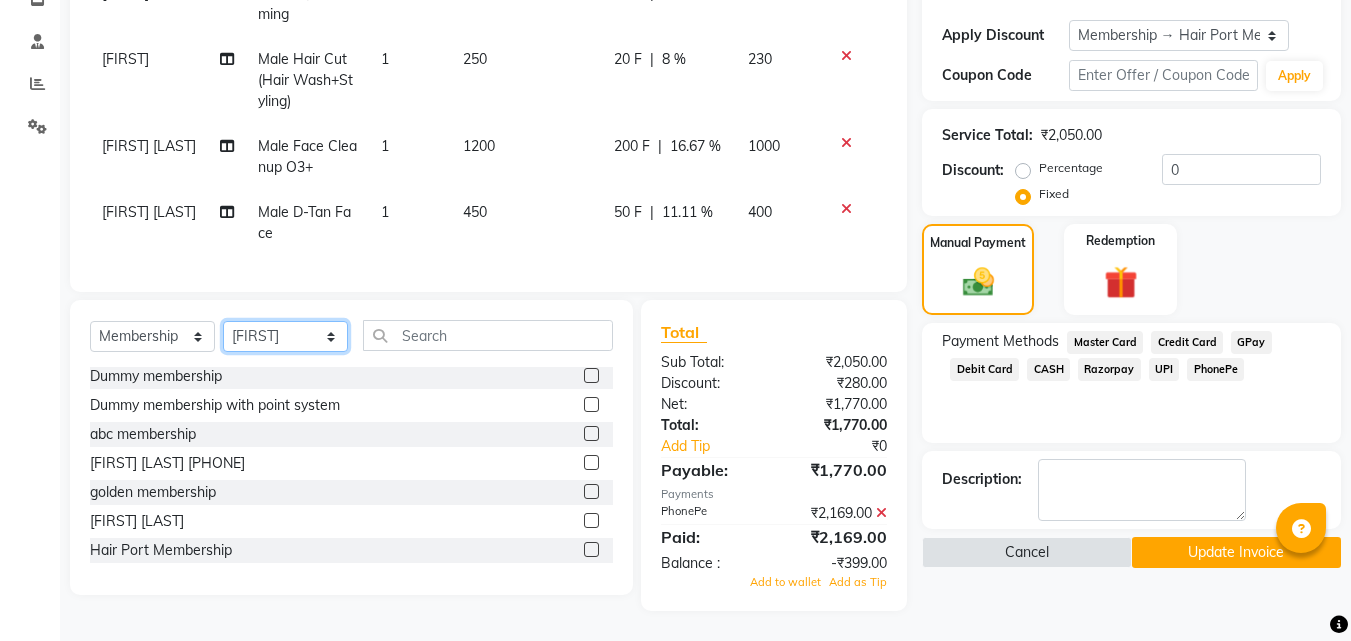 click on "Select Stylist [FIRST] [LAST]  Esmail [FIRST] [FIRST] [LAST] Netaji [FIRST] [LAST]  [FIRST]    [FIRST] [LAST]  [FIRST] [LAST]" 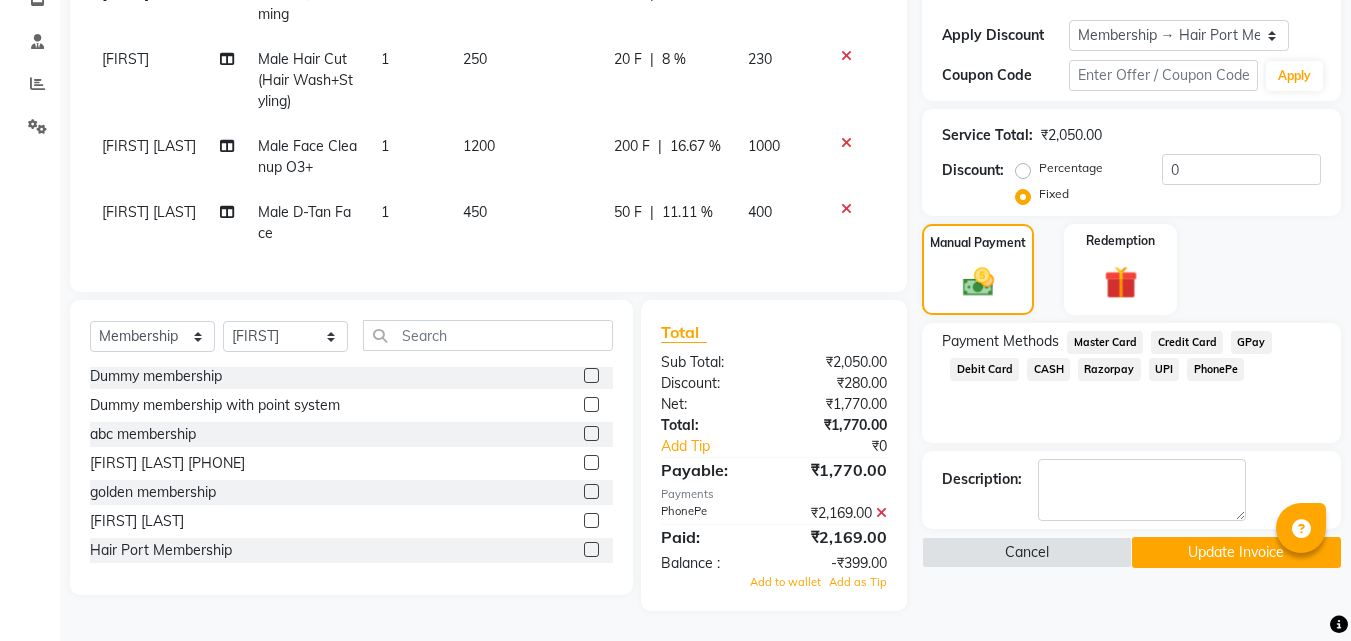 click 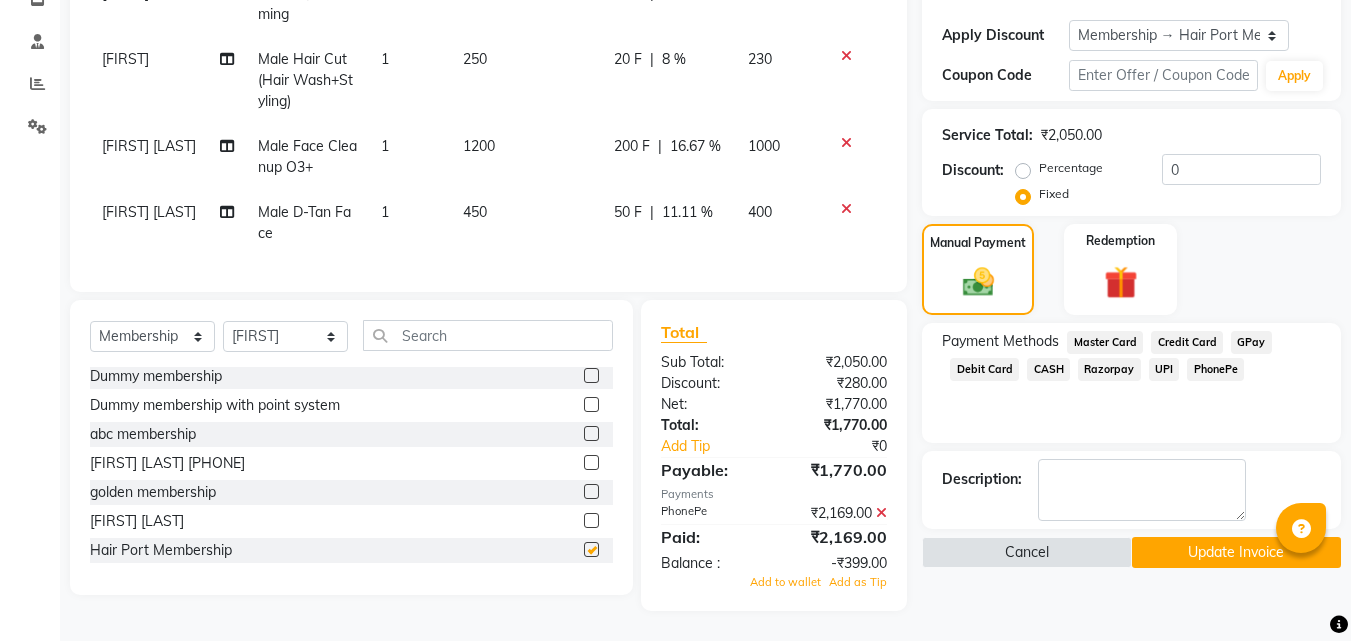 select on "select" 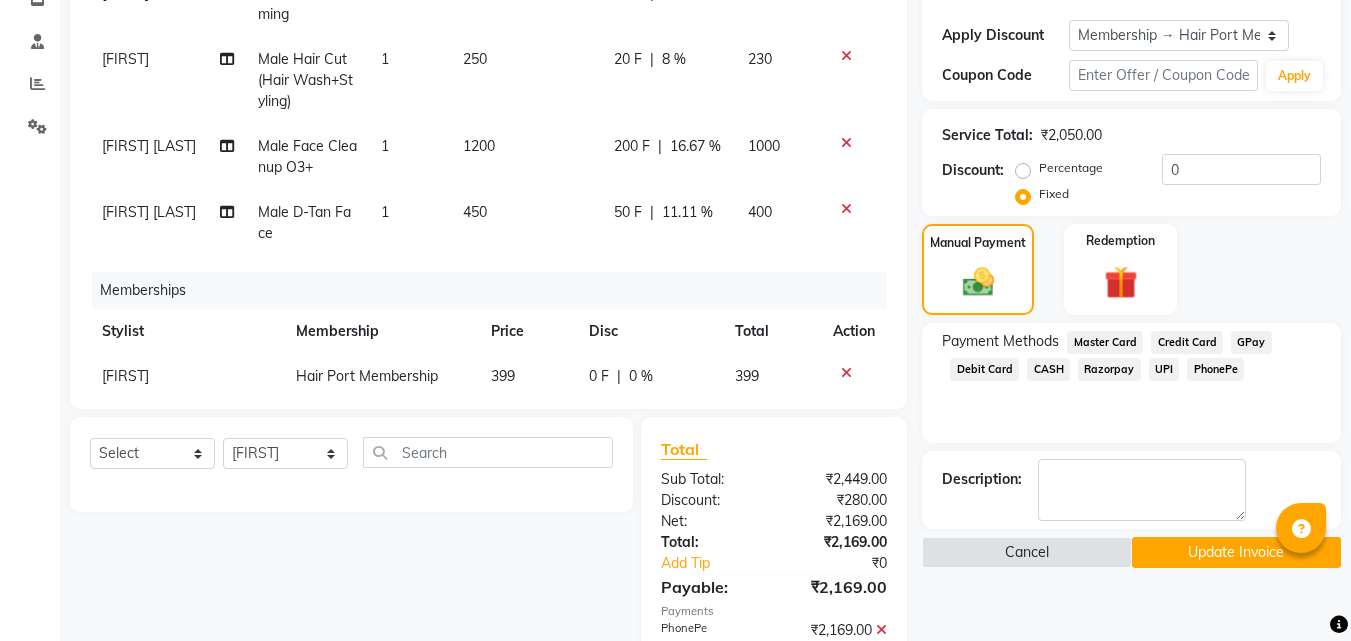 scroll, scrollTop: 0, scrollLeft: 0, axis: both 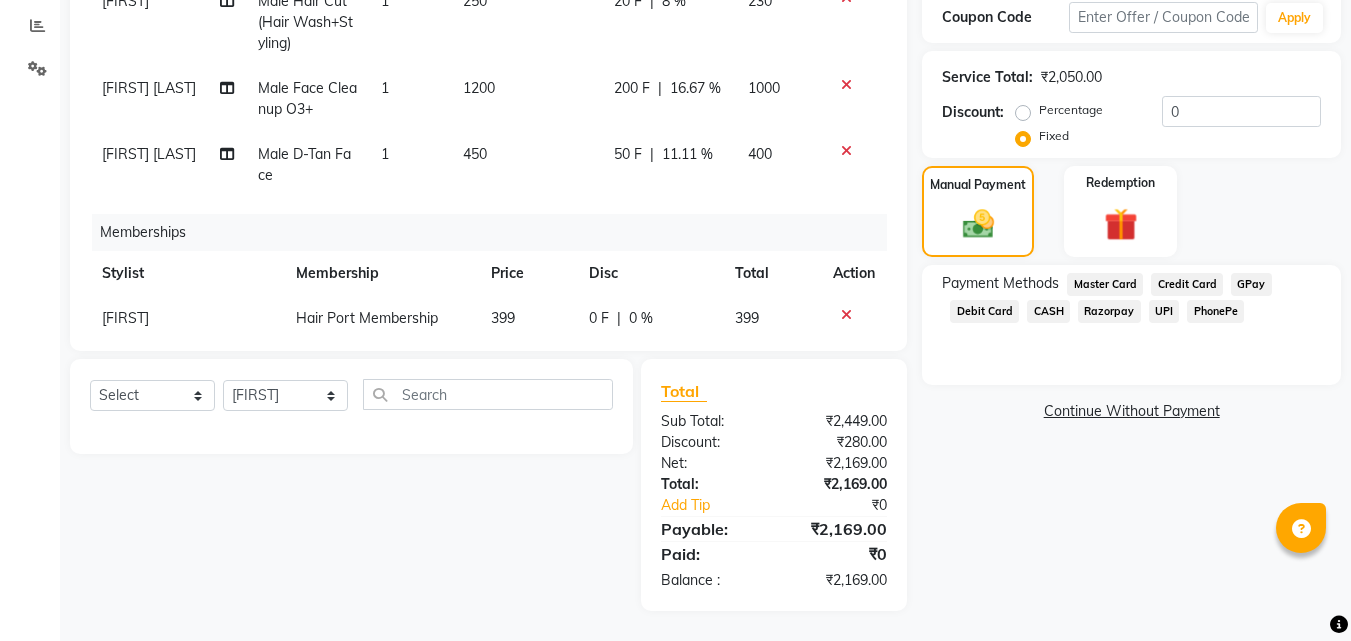 click on "PhonePe" 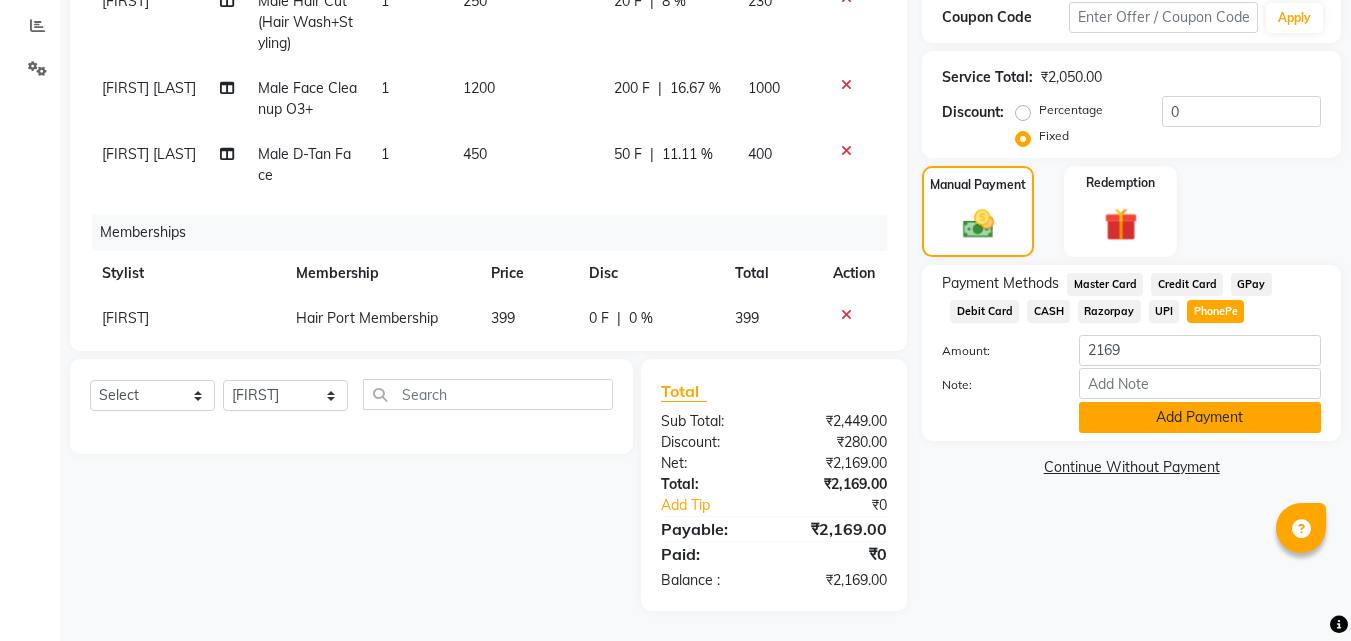 click on "Add Payment" 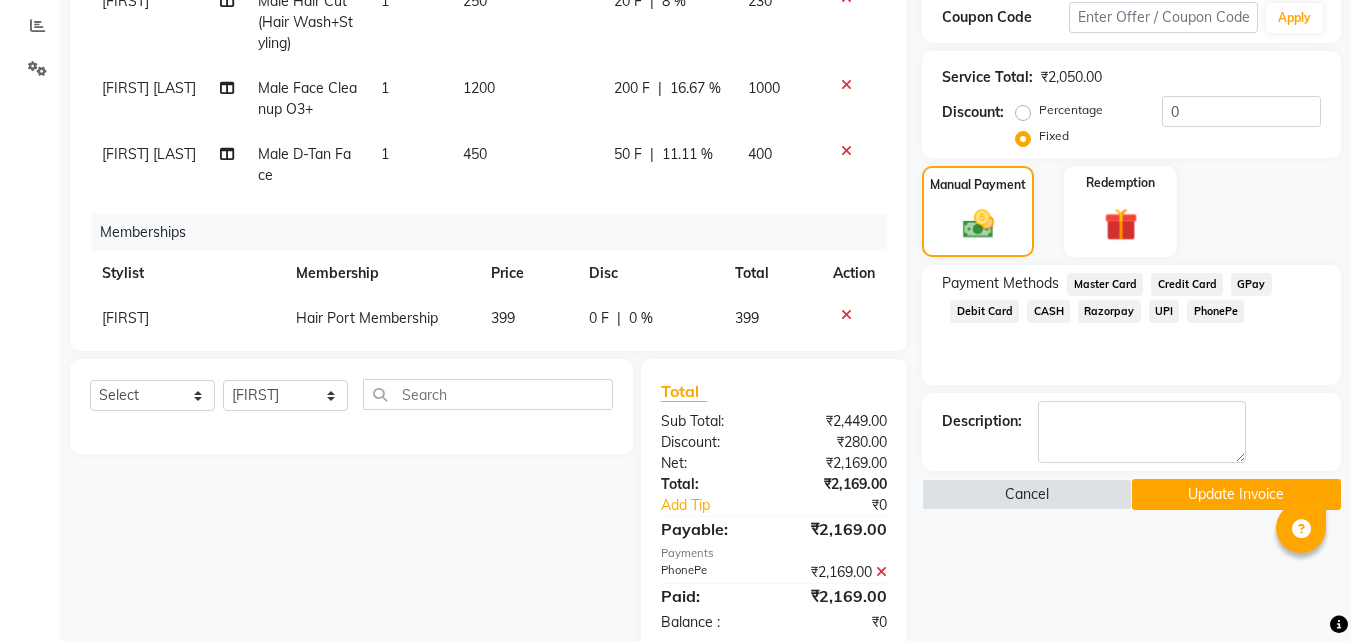 click on "Update Invoice" 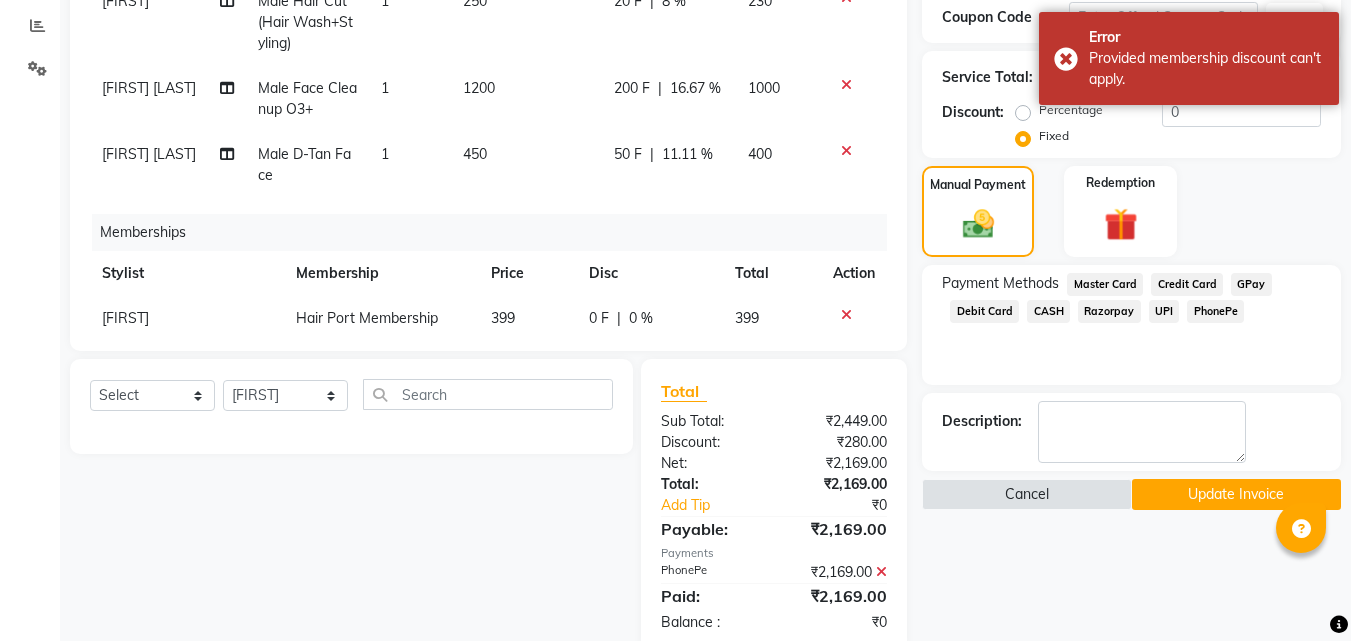 click 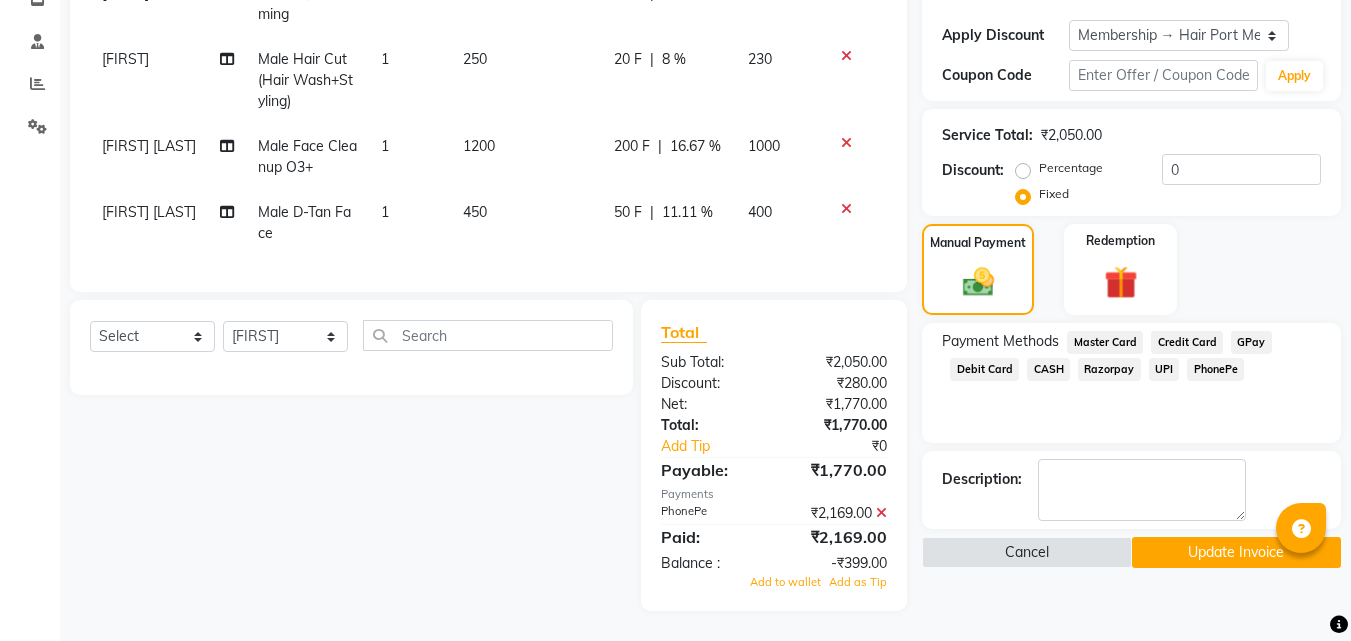 click on "Update Invoice" 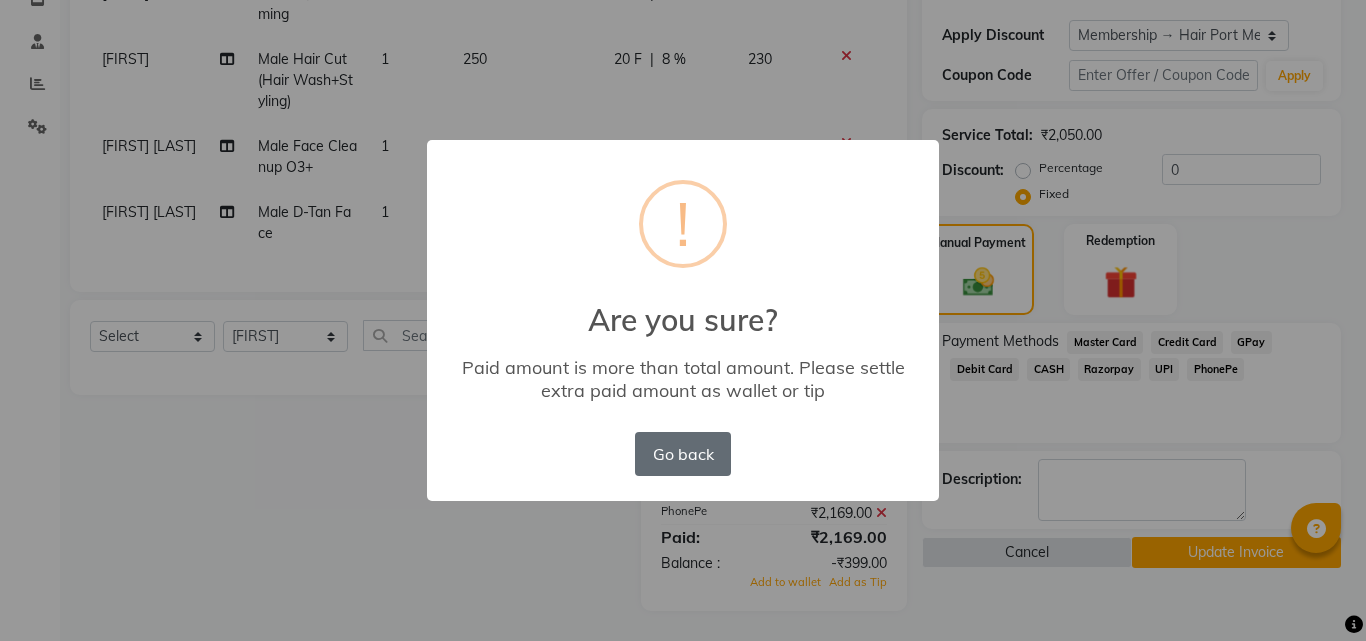 click on "Go back" at bounding box center (683, 454) 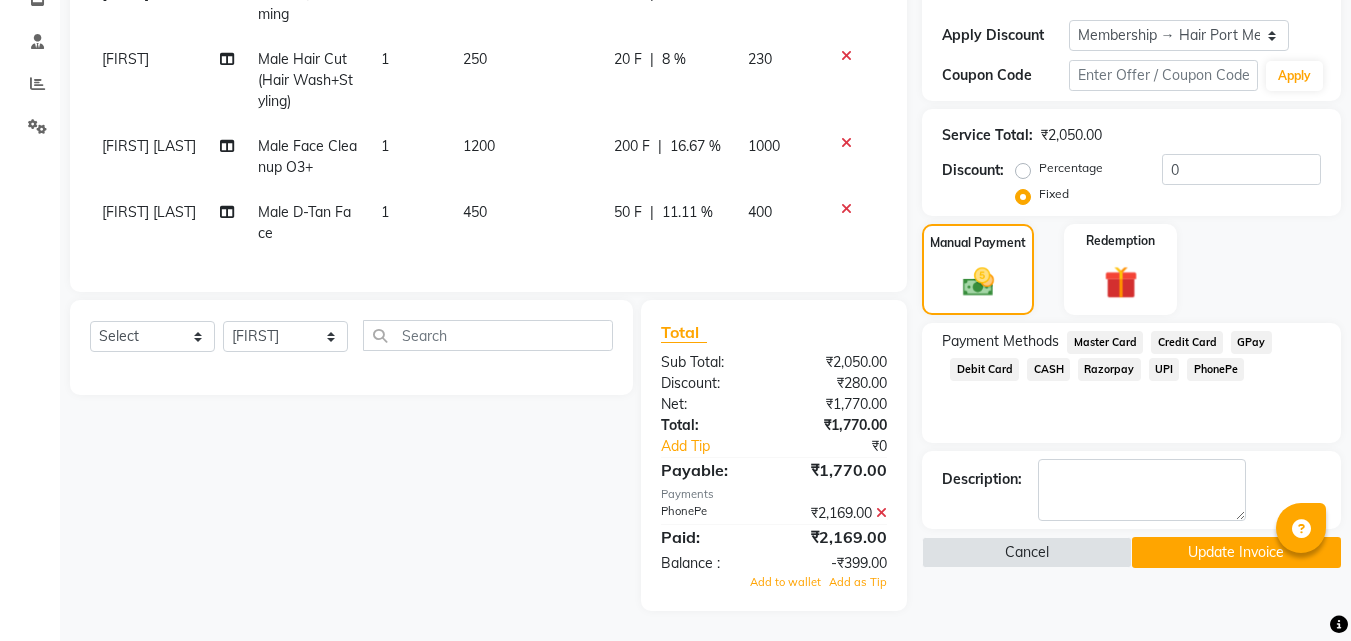 click 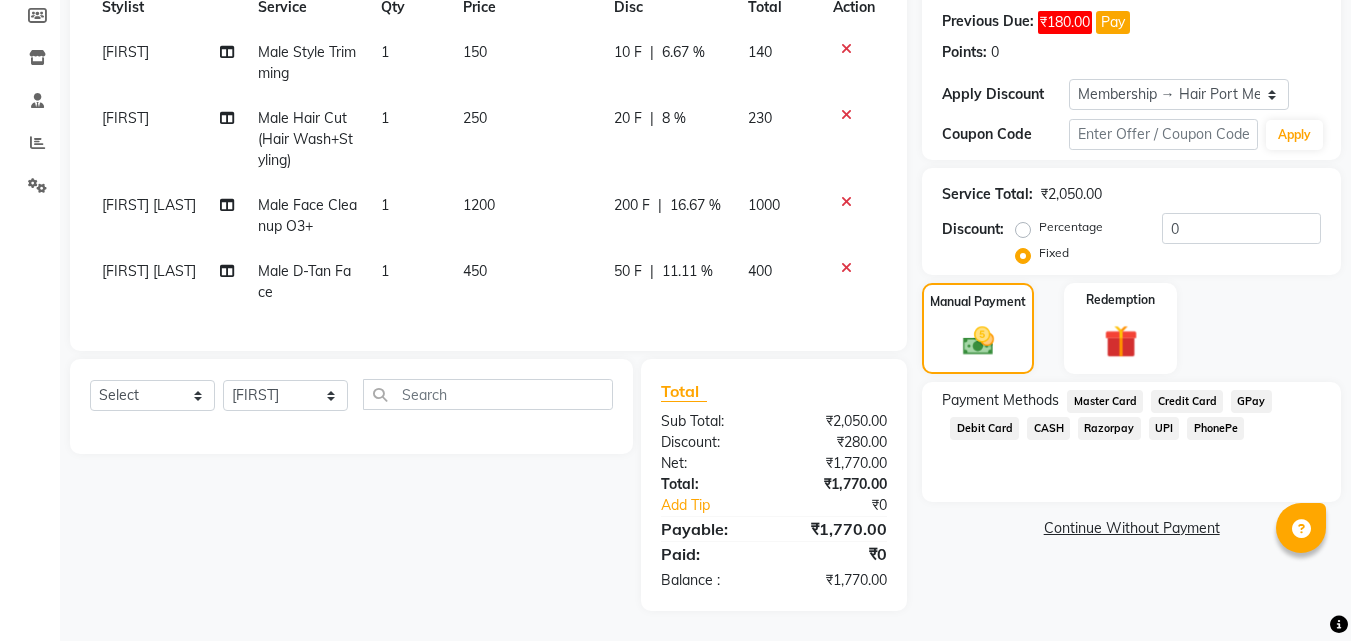 click on "PhonePe" 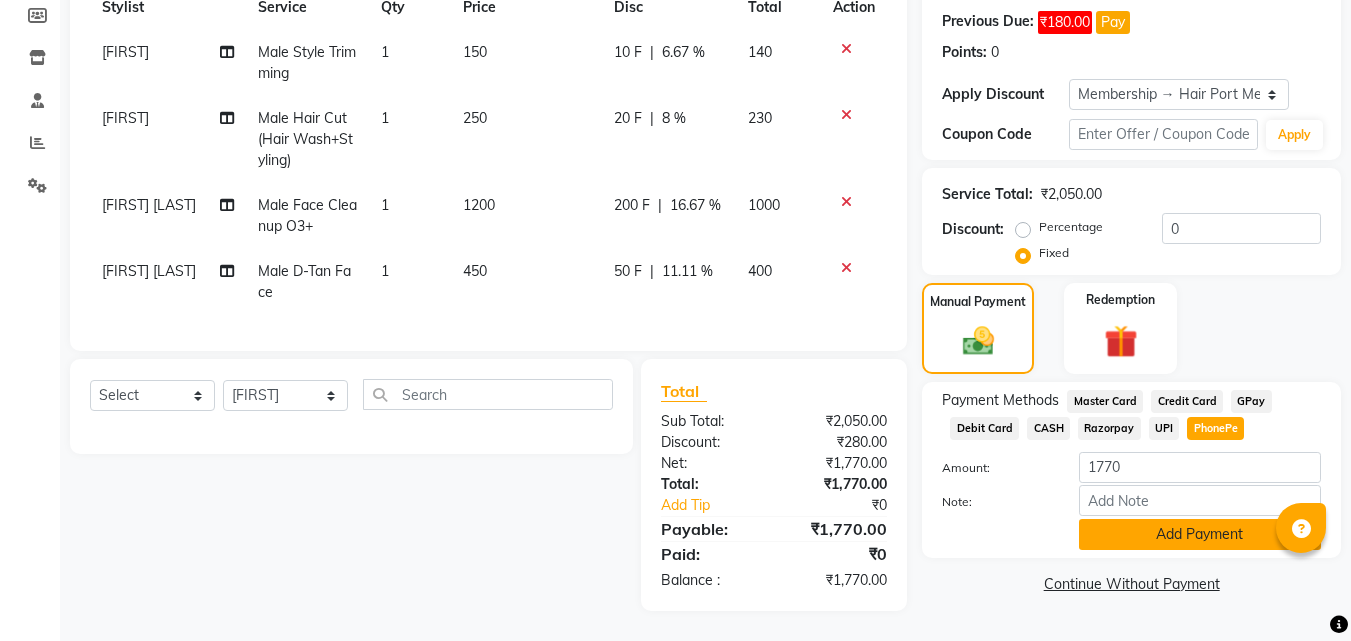 click on "Add Payment" 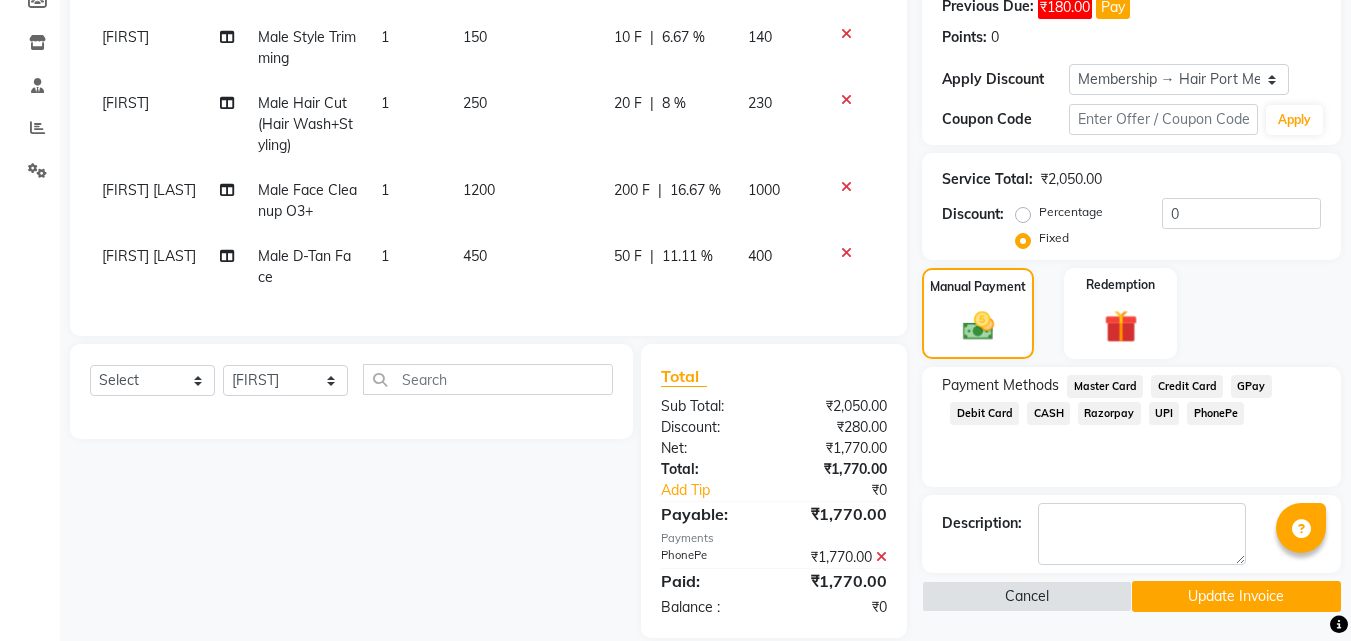 click on "Update Invoice" 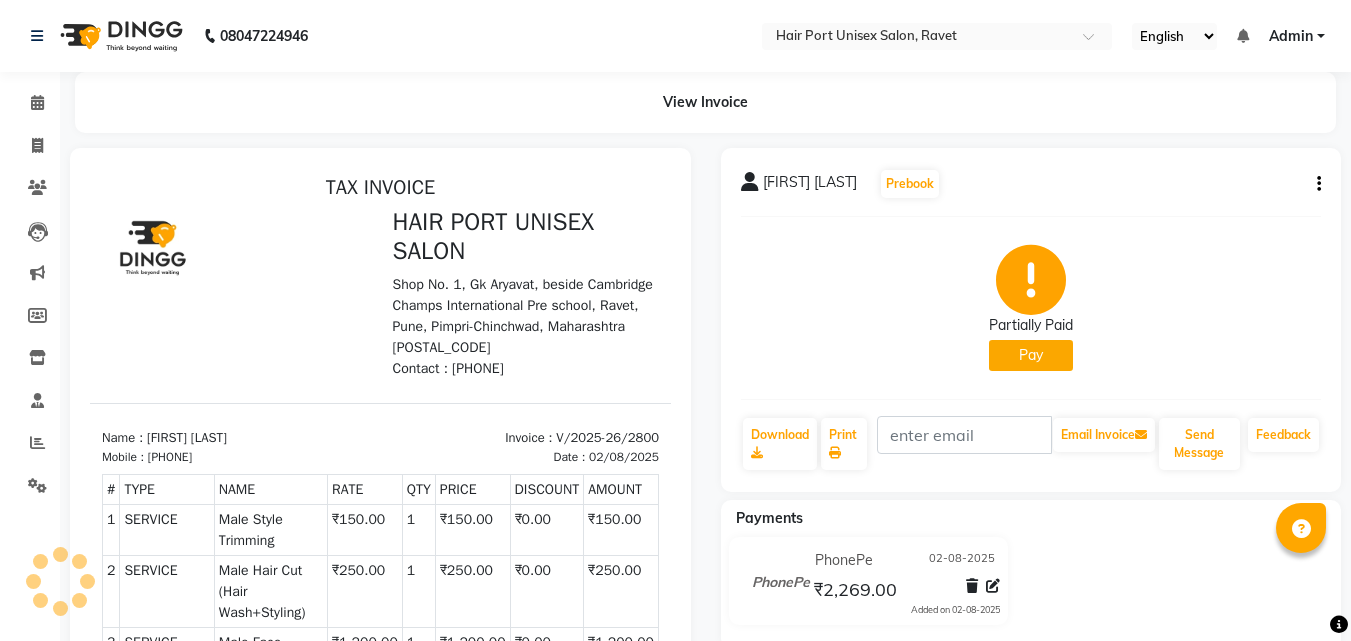 scroll, scrollTop: 0, scrollLeft: 0, axis: both 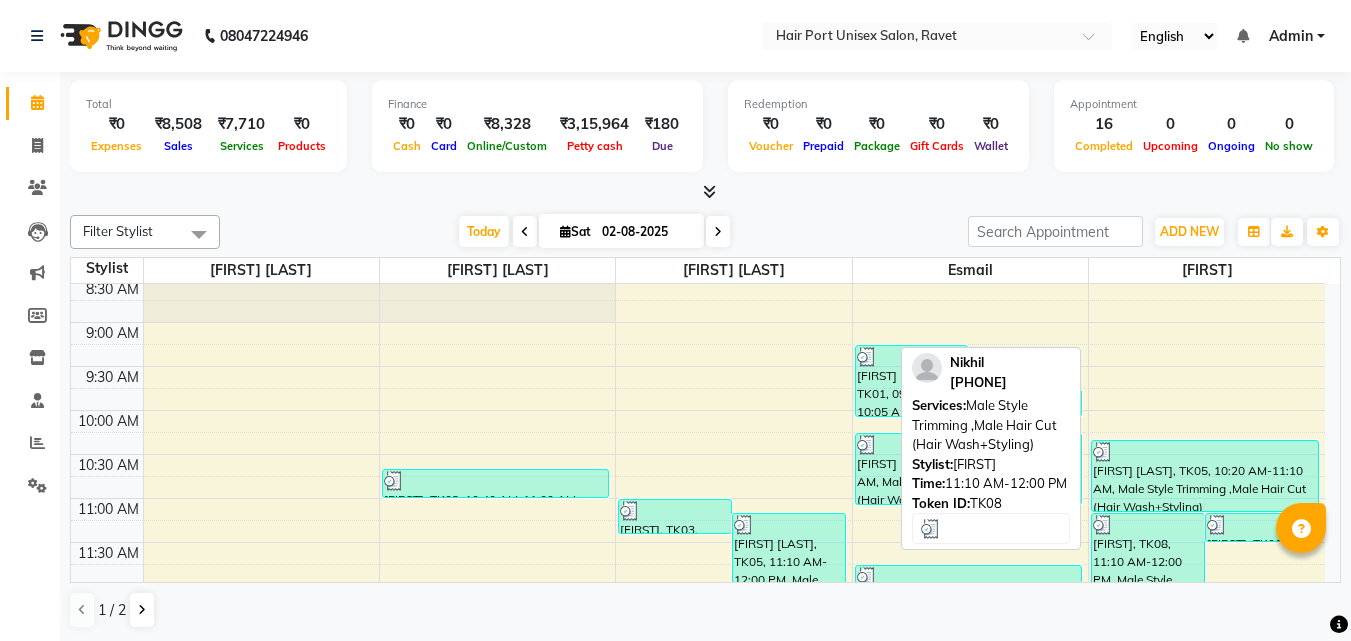 click on "[FIRST], TK08, 11:10 AM-12:00 PM, Male Style Trimming ,Male Hair Cut (Hair Wash+Styling)" at bounding box center [1148, 549] 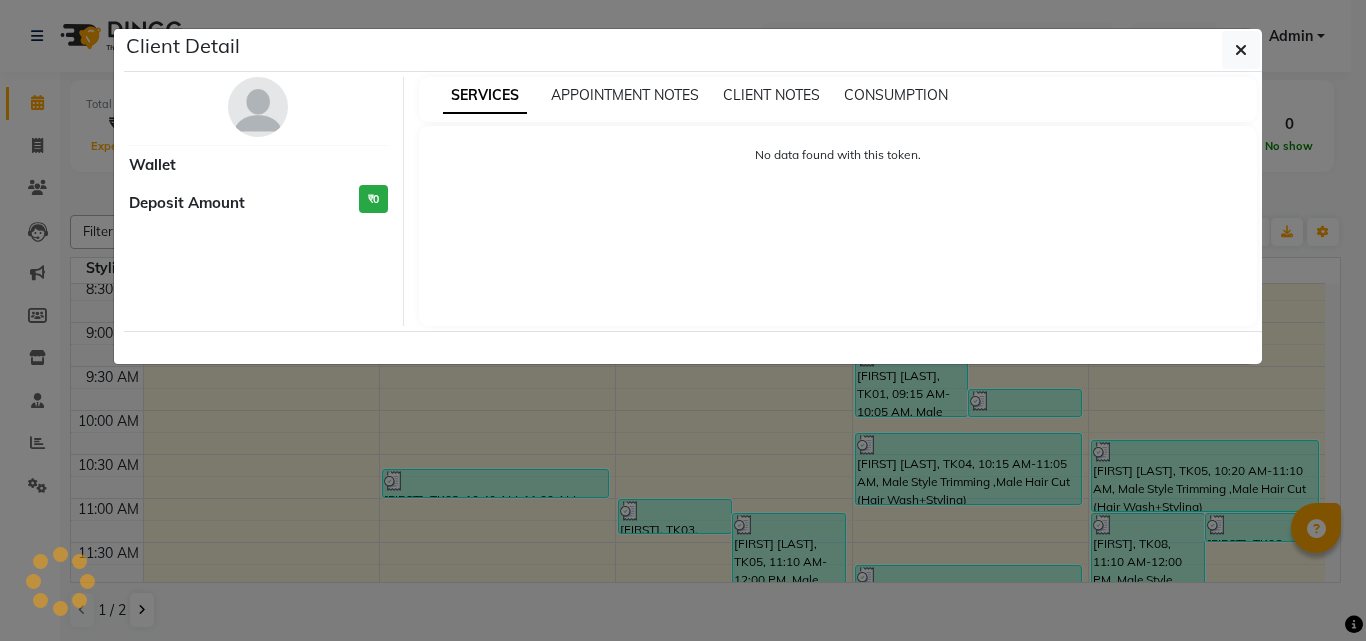 select on "3" 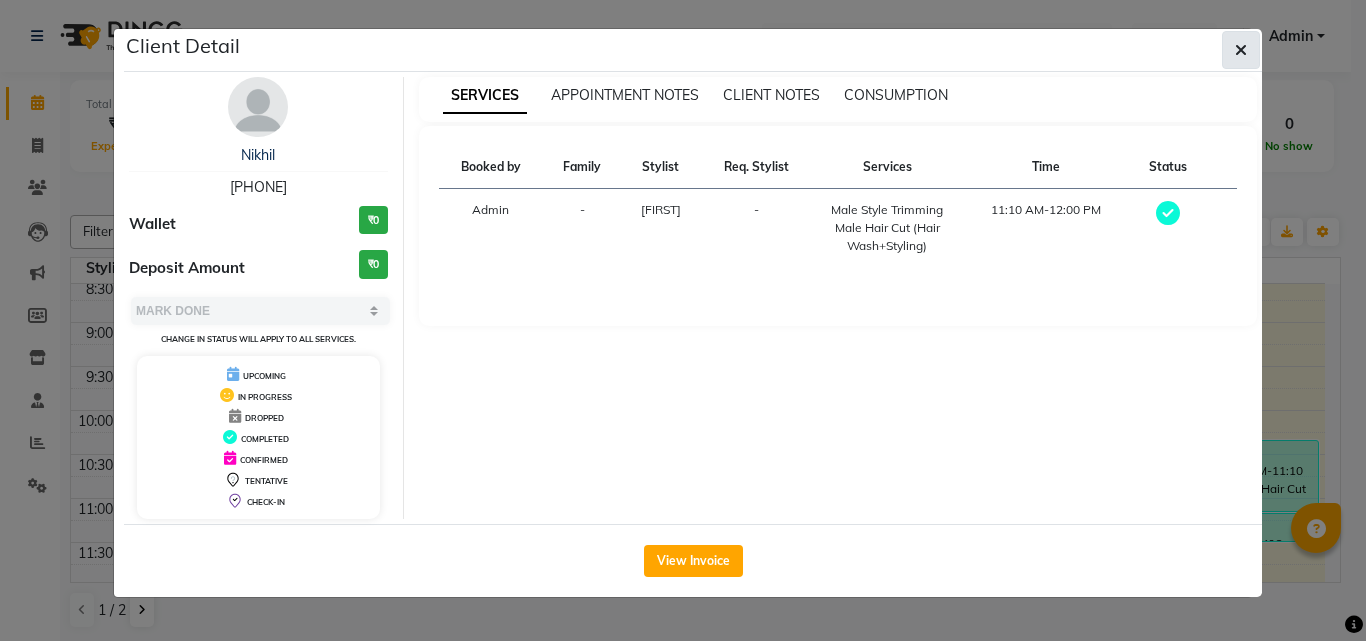 click 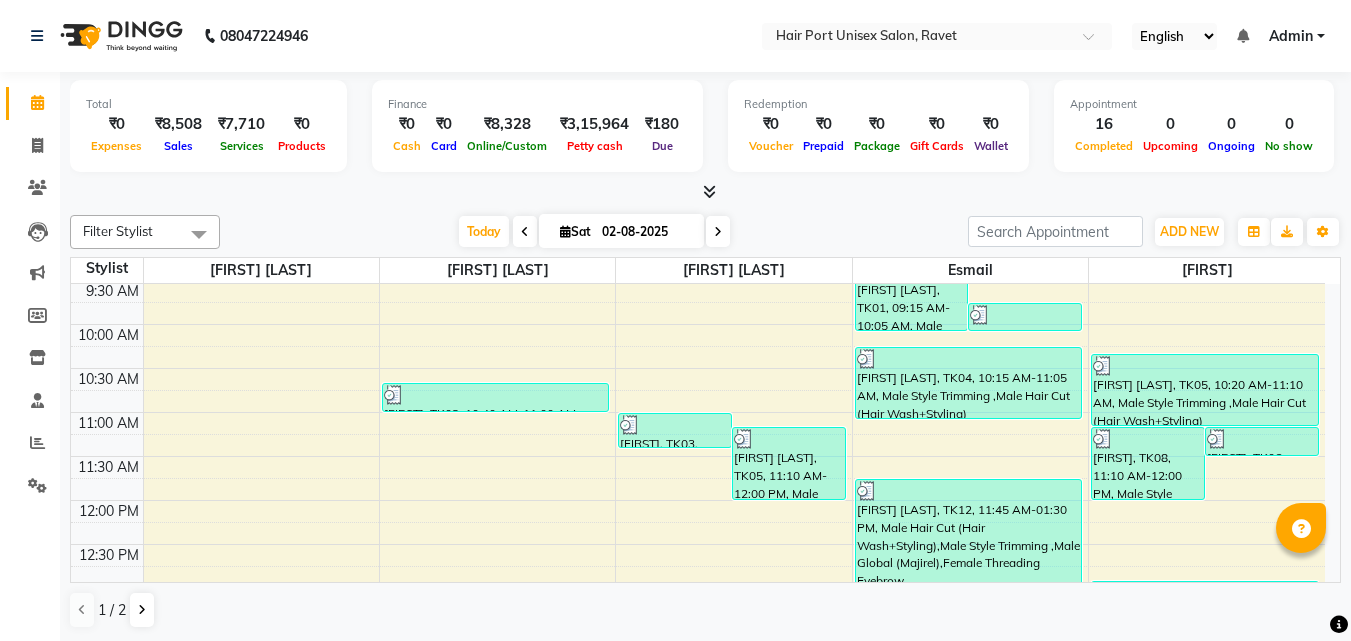 scroll, scrollTop: 257, scrollLeft: 0, axis: vertical 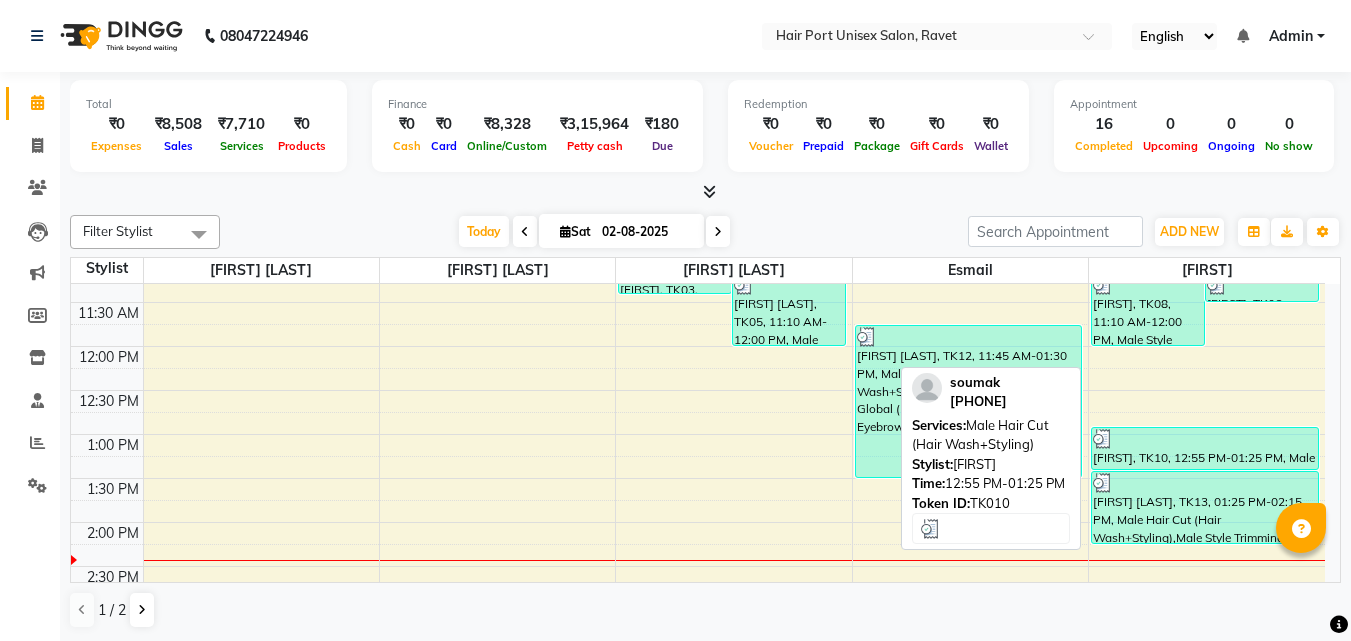 click on "[FIRST], TK10, 12:55 PM-01:25 PM, Male Hair Cut (Hair Wash+Styling)" at bounding box center (1205, 448) 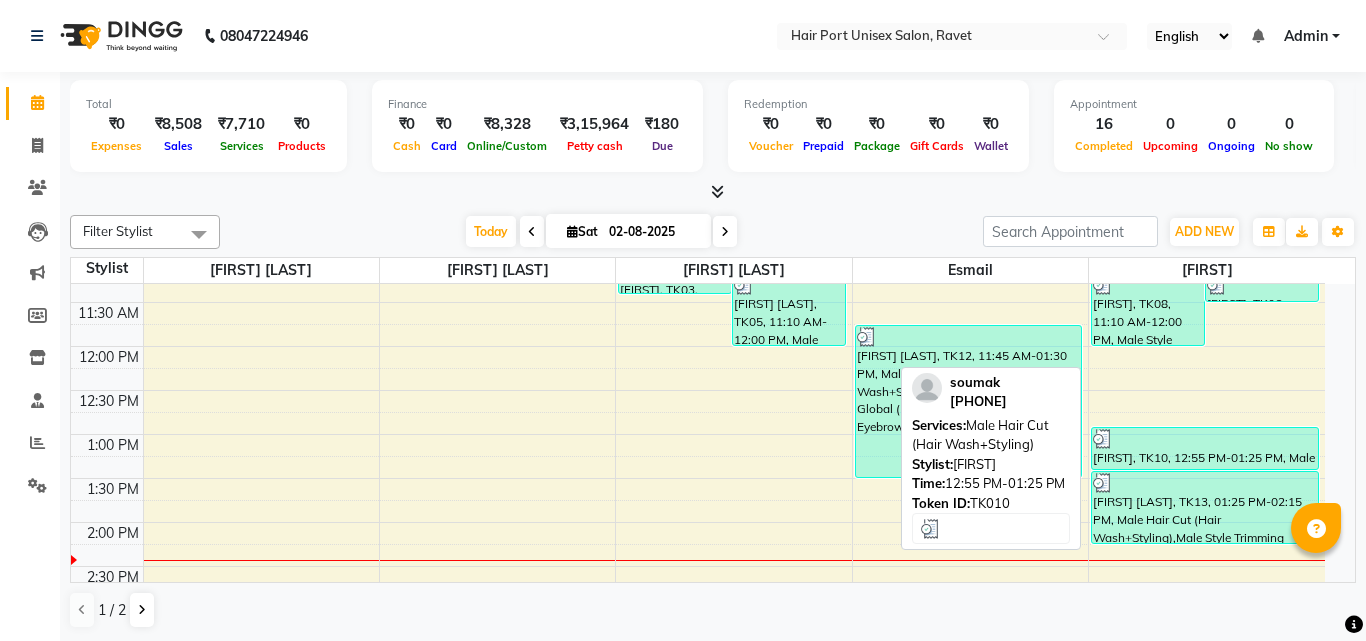 select on "3" 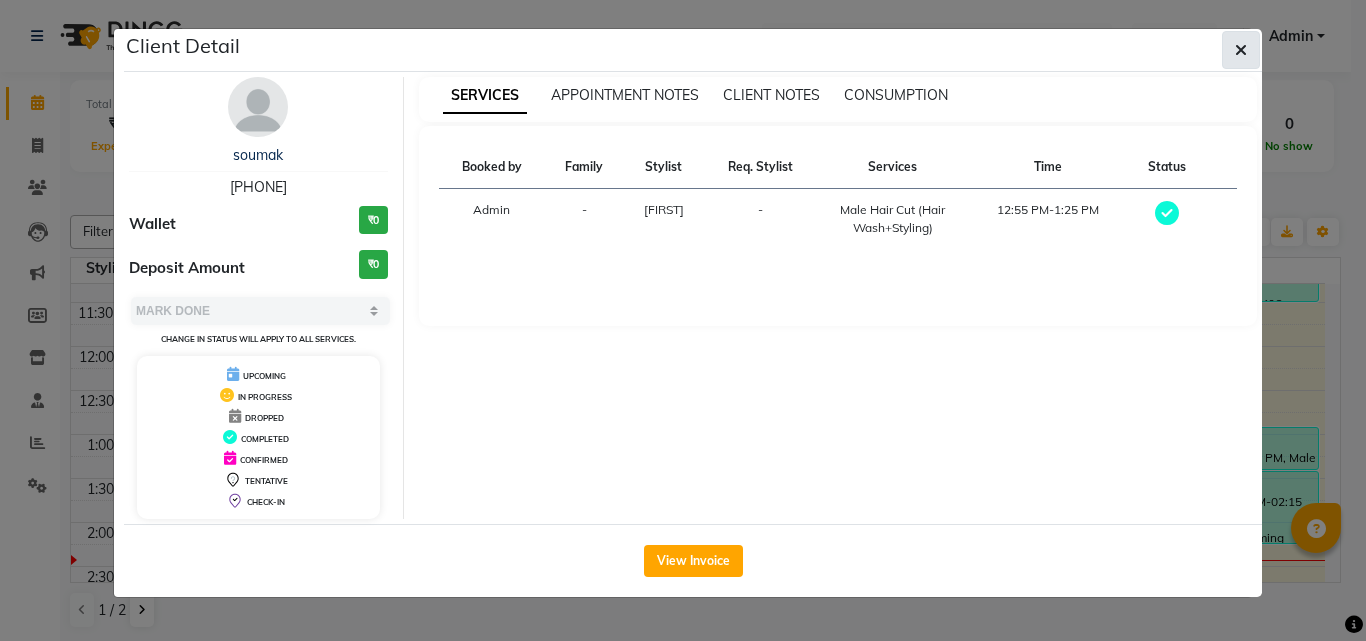 click 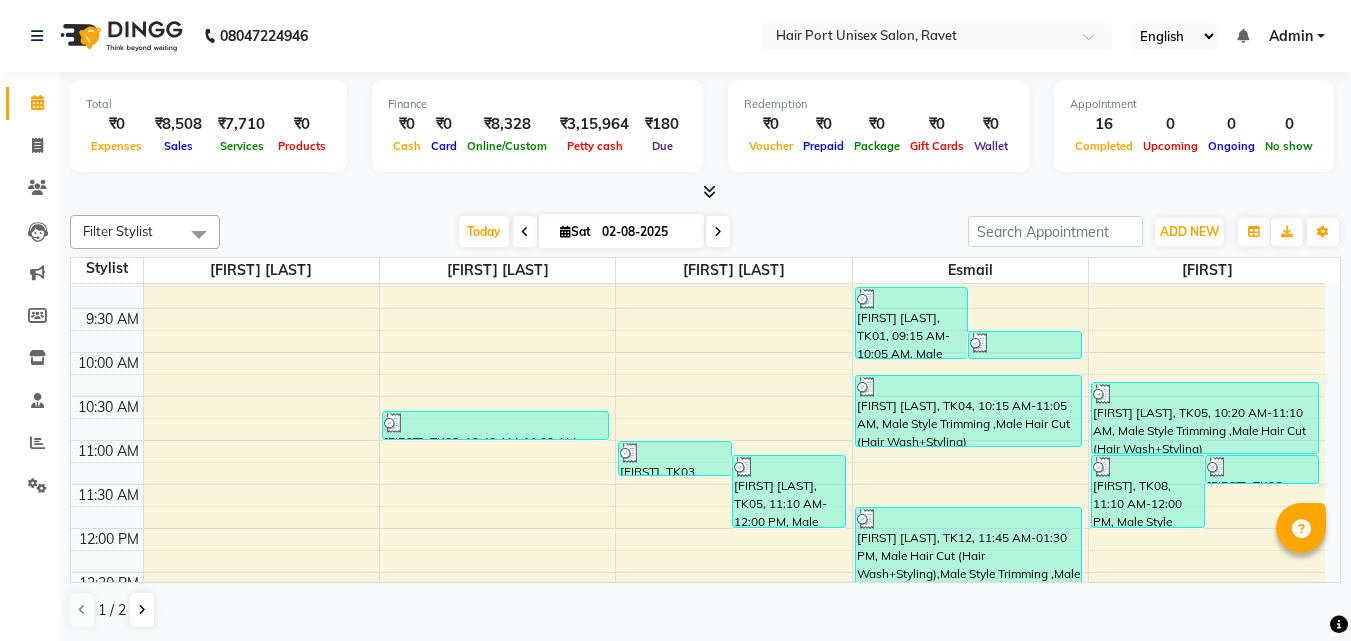 scroll, scrollTop: 177, scrollLeft: 0, axis: vertical 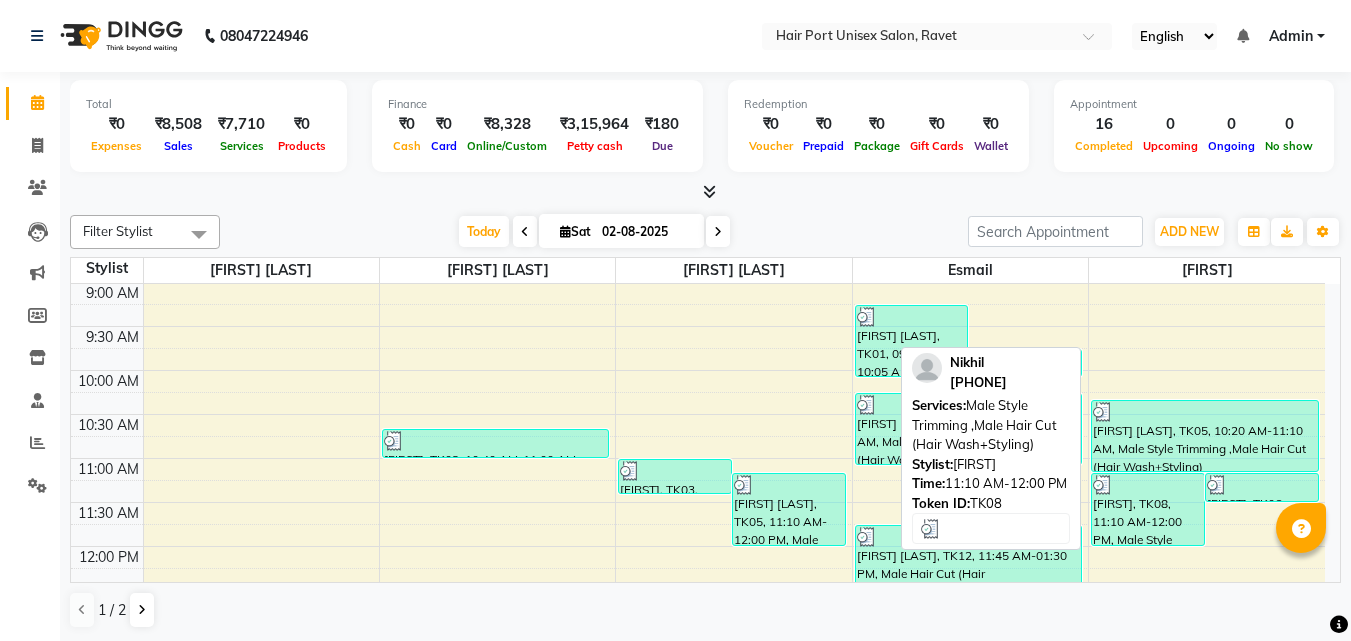 click on "[FIRST], TK08, 11:10 AM-12:00 PM, Male Style Trimming ,Male Hair Cut (Hair Wash+Styling)" at bounding box center (1148, 509) 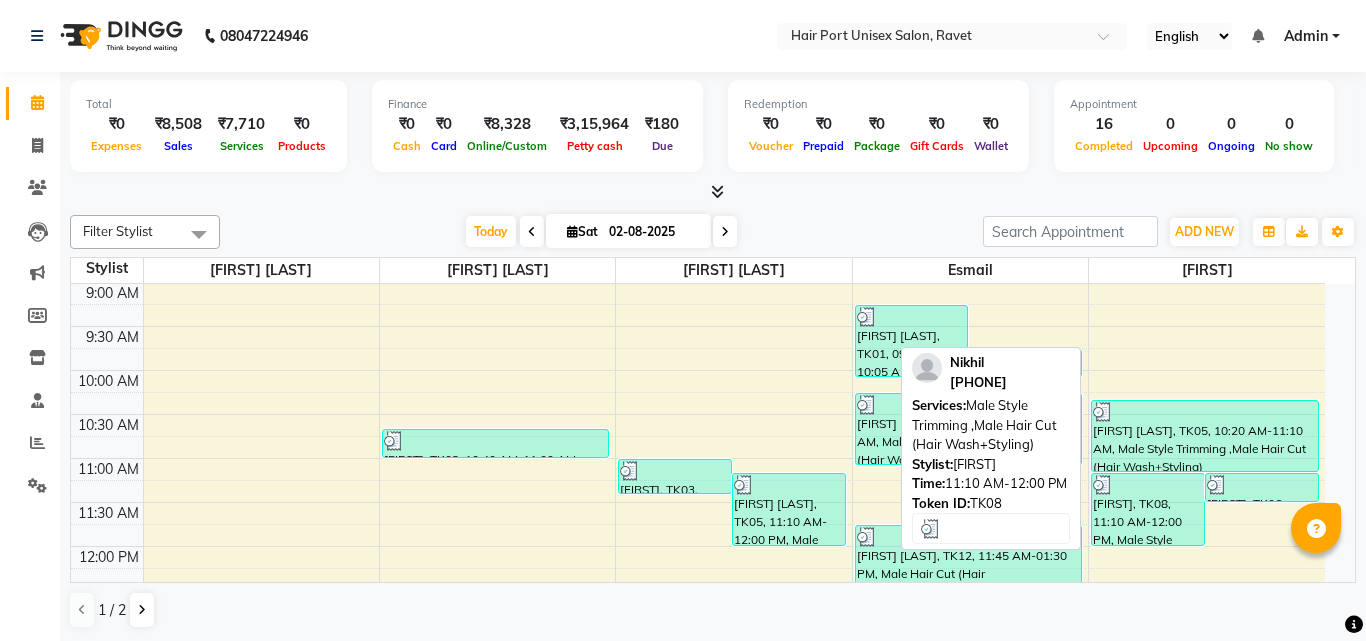 select on "3" 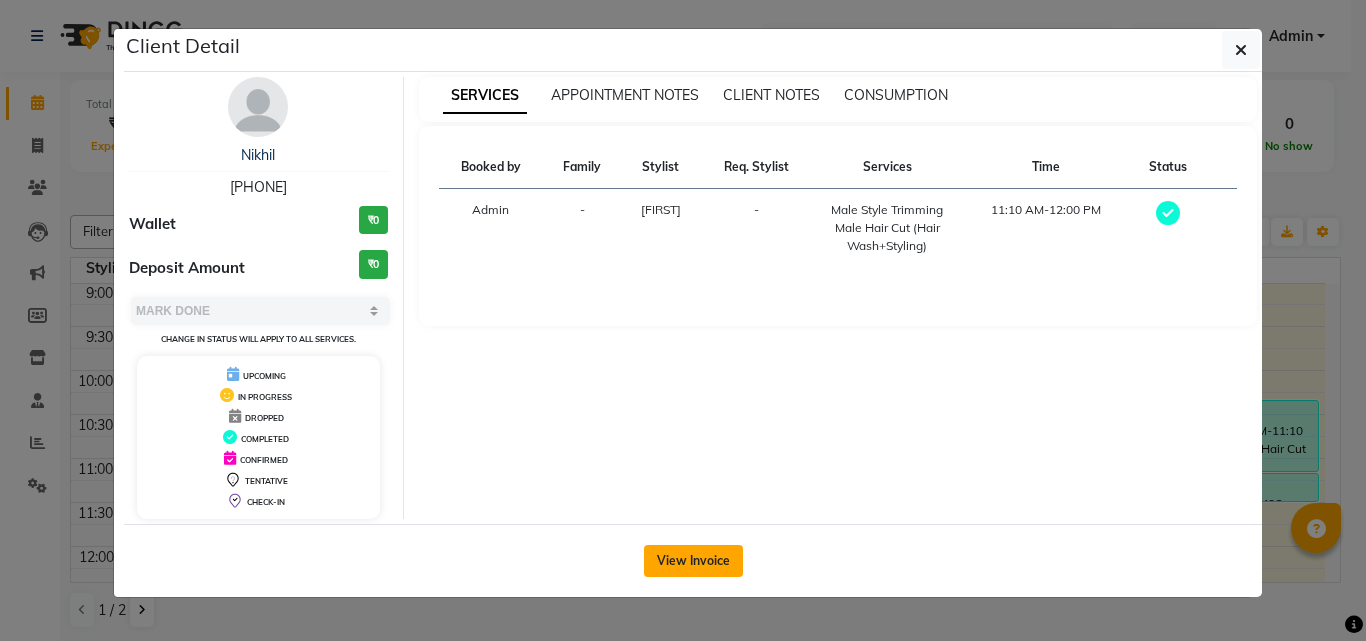 click on "View Invoice" 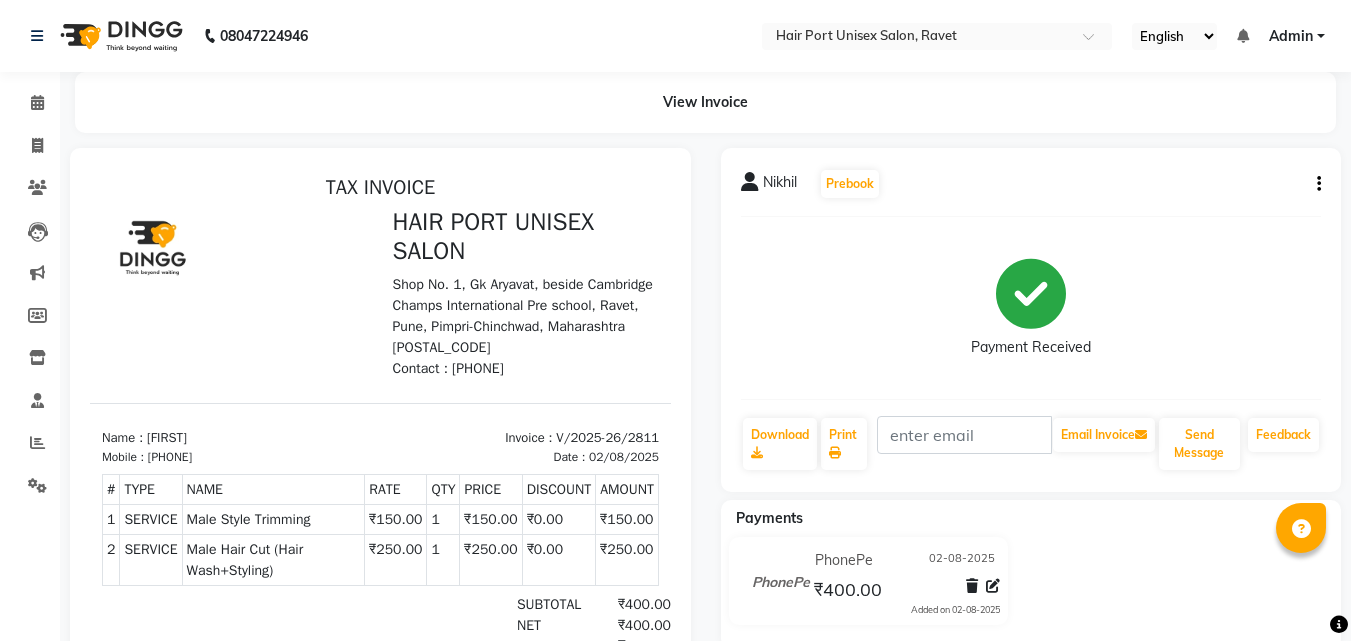 scroll, scrollTop: 0, scrollLeft: 0, axis: both 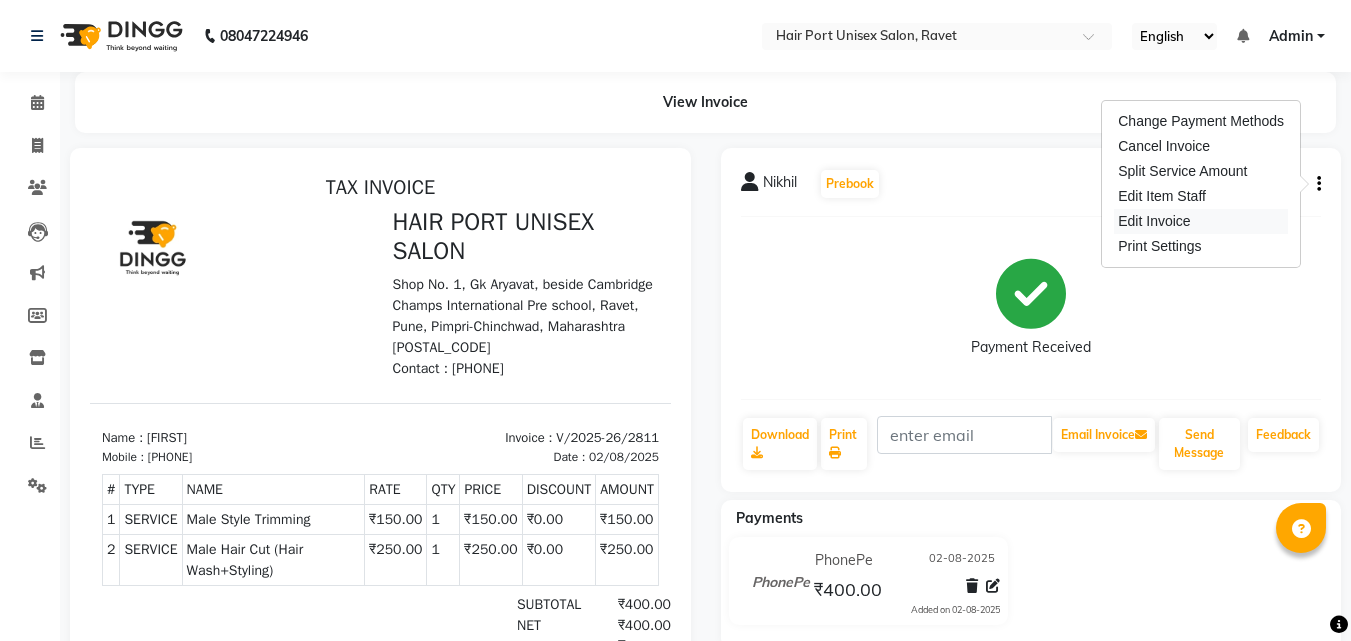 click on "Edit Invoice" at bounding box center (1201, 221) 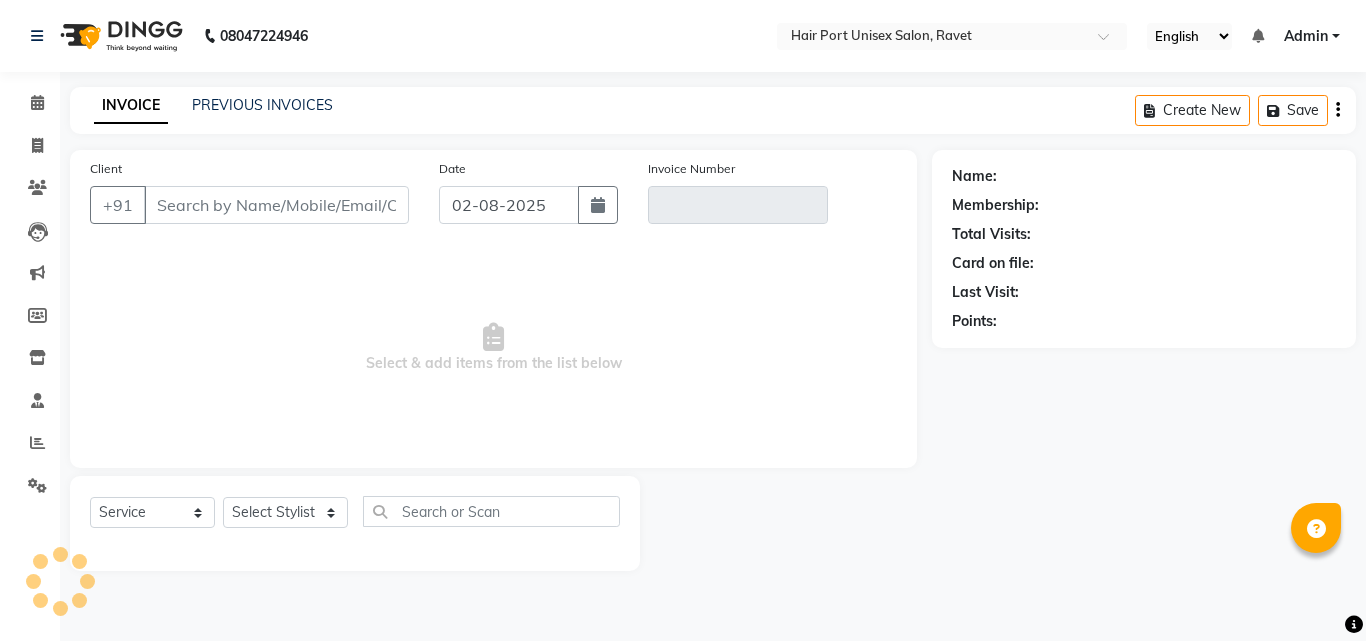 type on "[PHONE]" 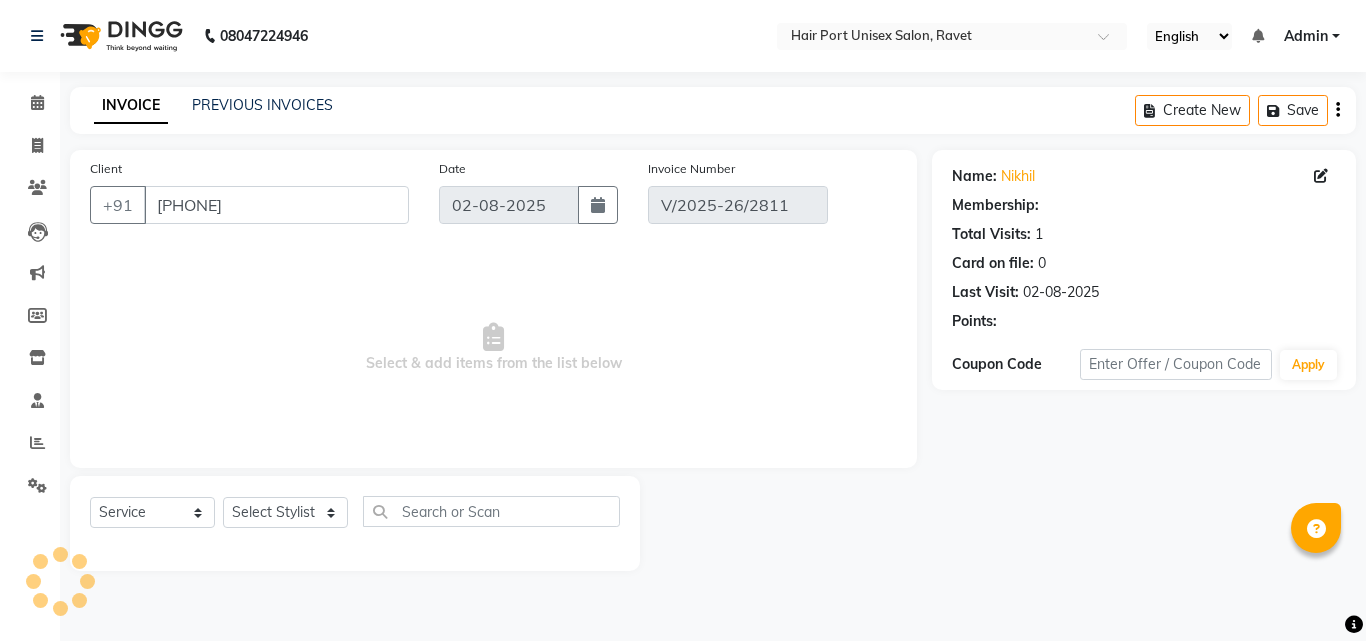 select on "select" 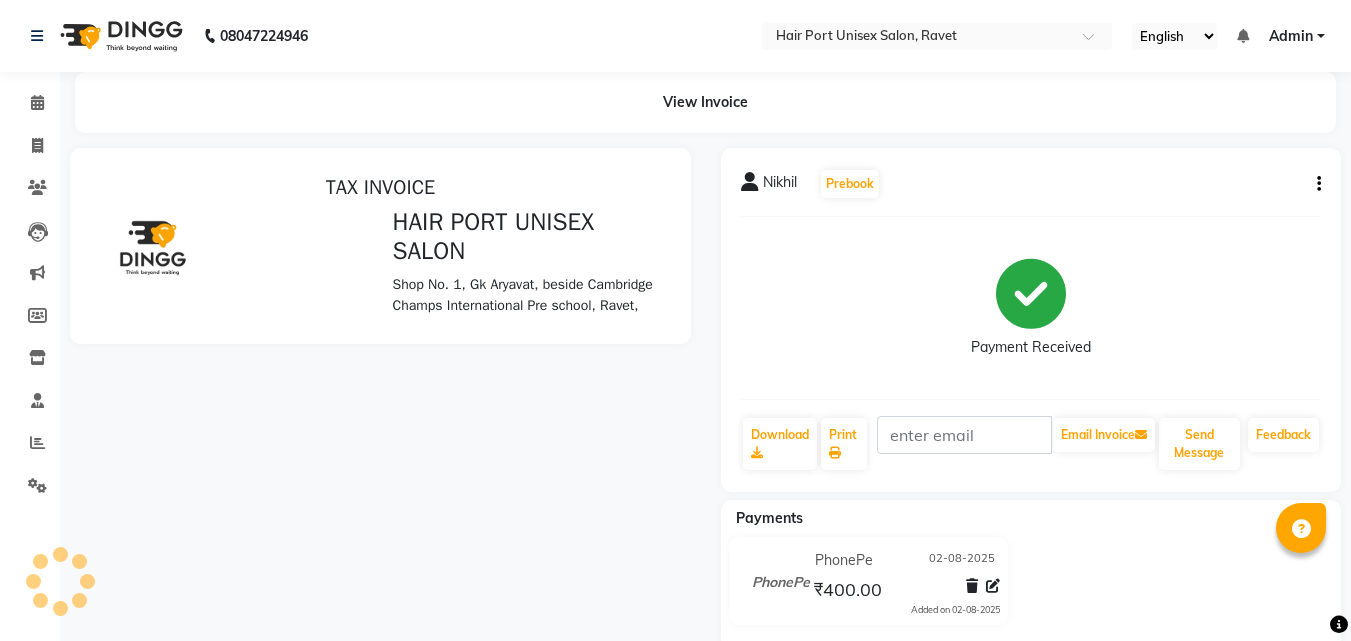 scroll, scrollTop: 0, scrollLeft: 0, axis: both 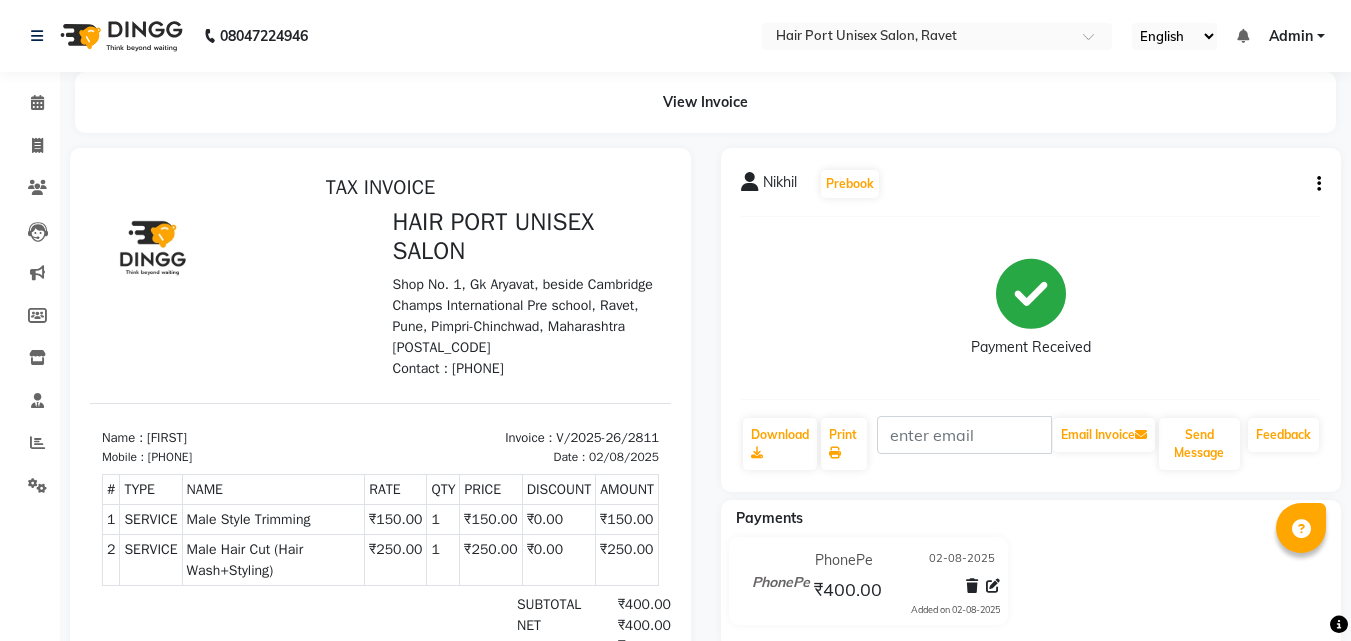 click 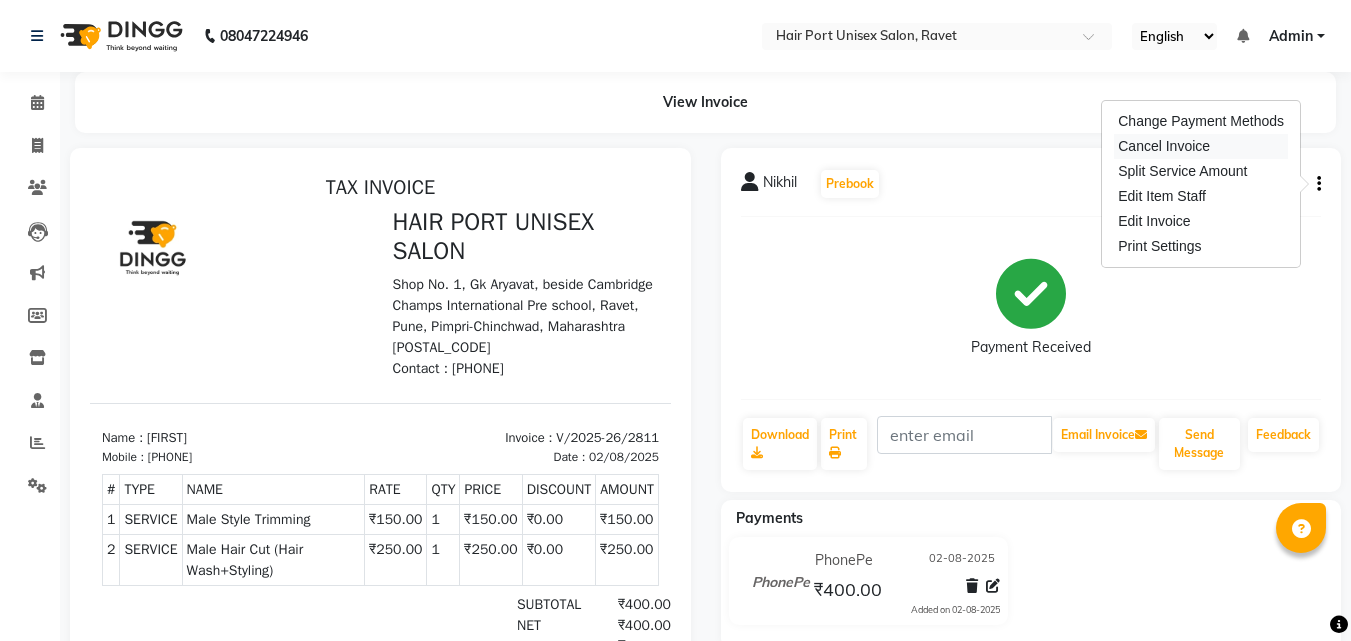 click on "Cancel Invoice" at bounding box center [1201, 146] 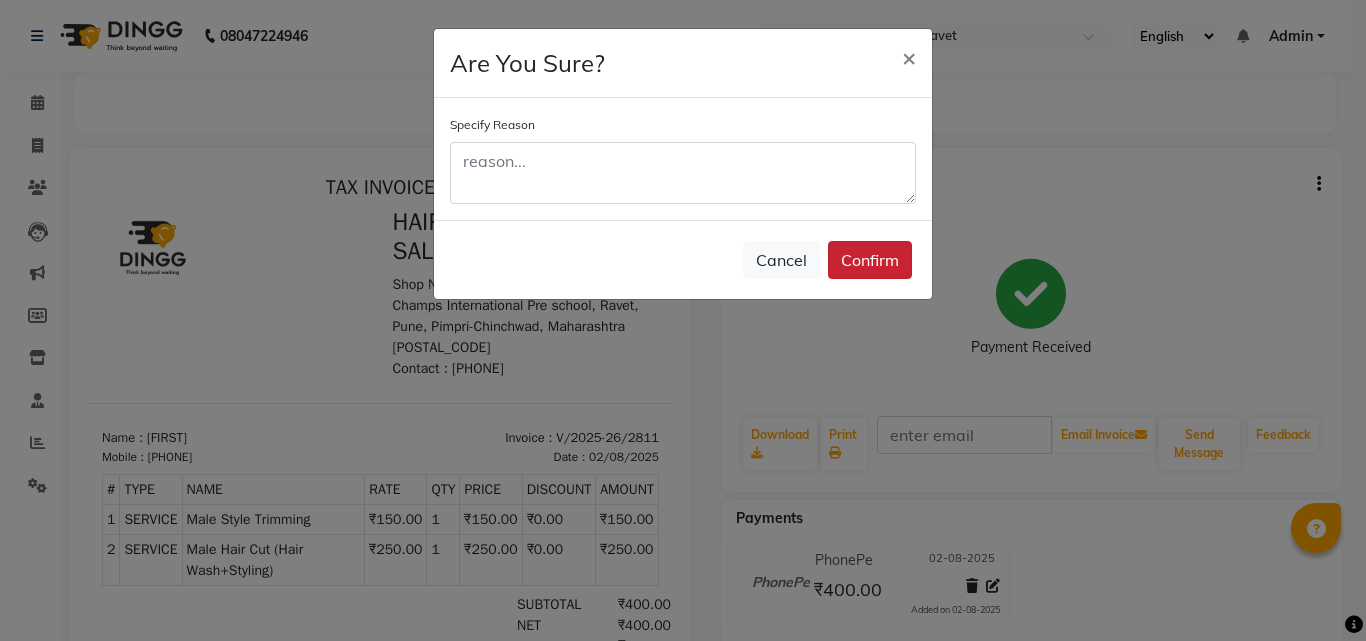 click on "Confirm" 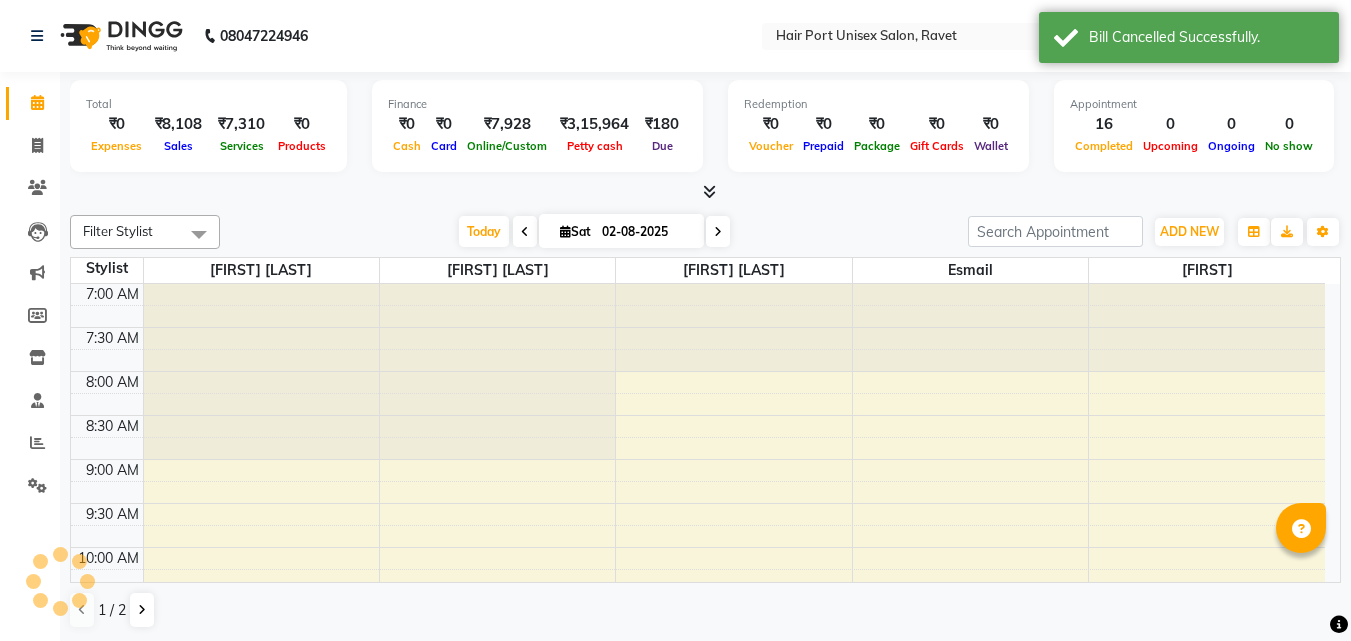 scroll, scrollTop: 0, scrollLeft: 0, axis: both 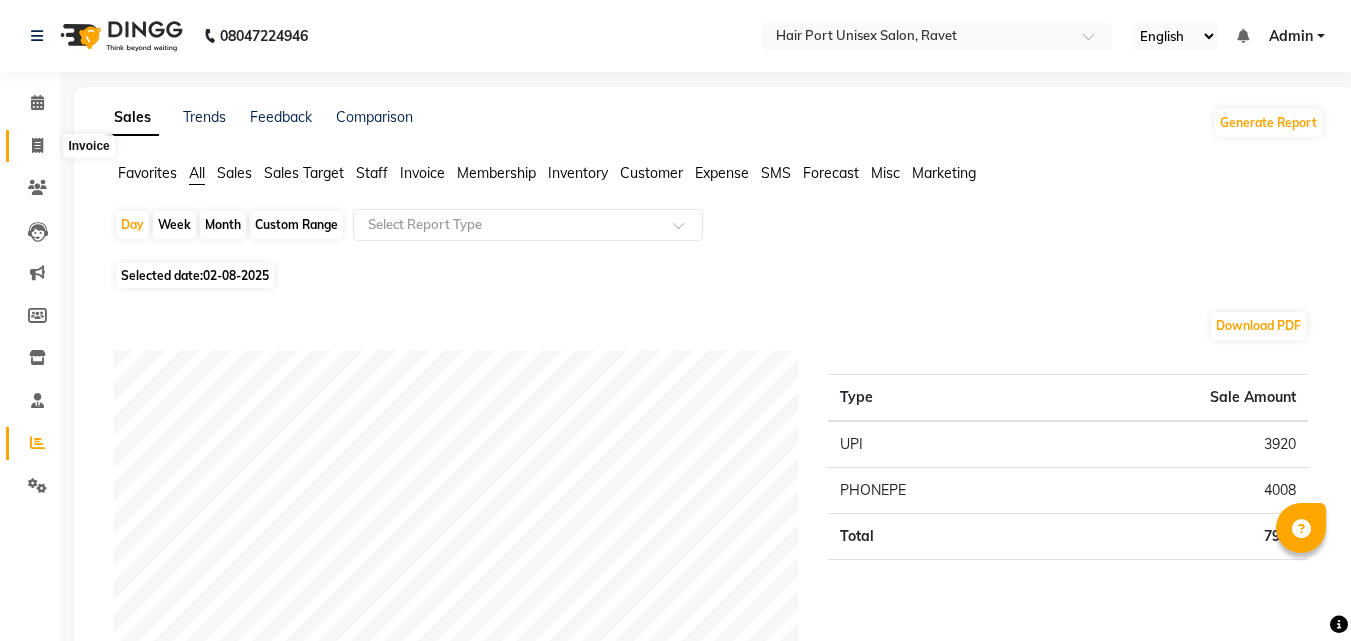 click 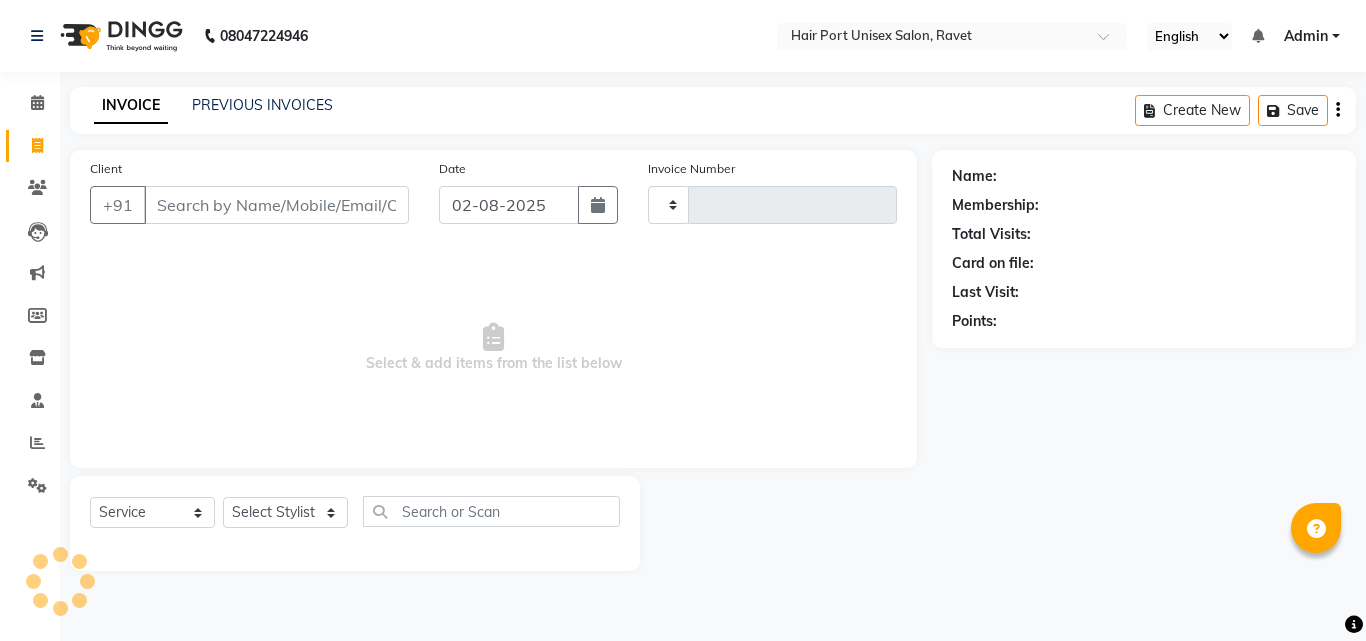 type on "2820" 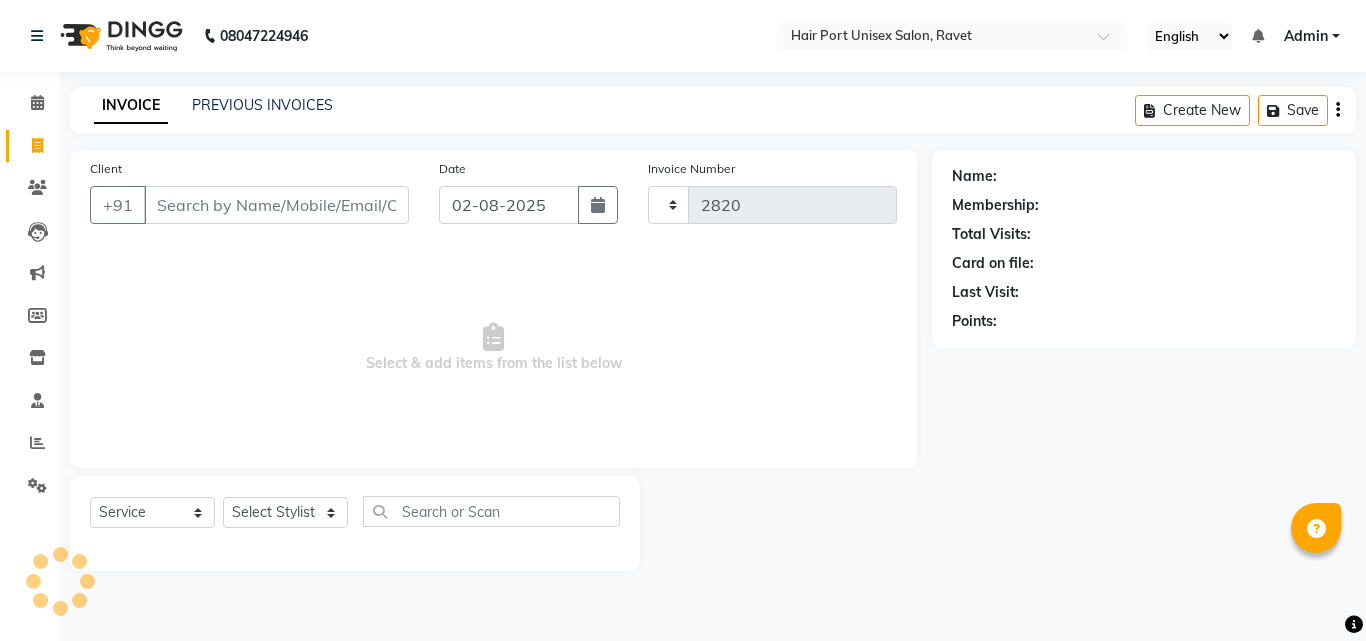 select on "7015" 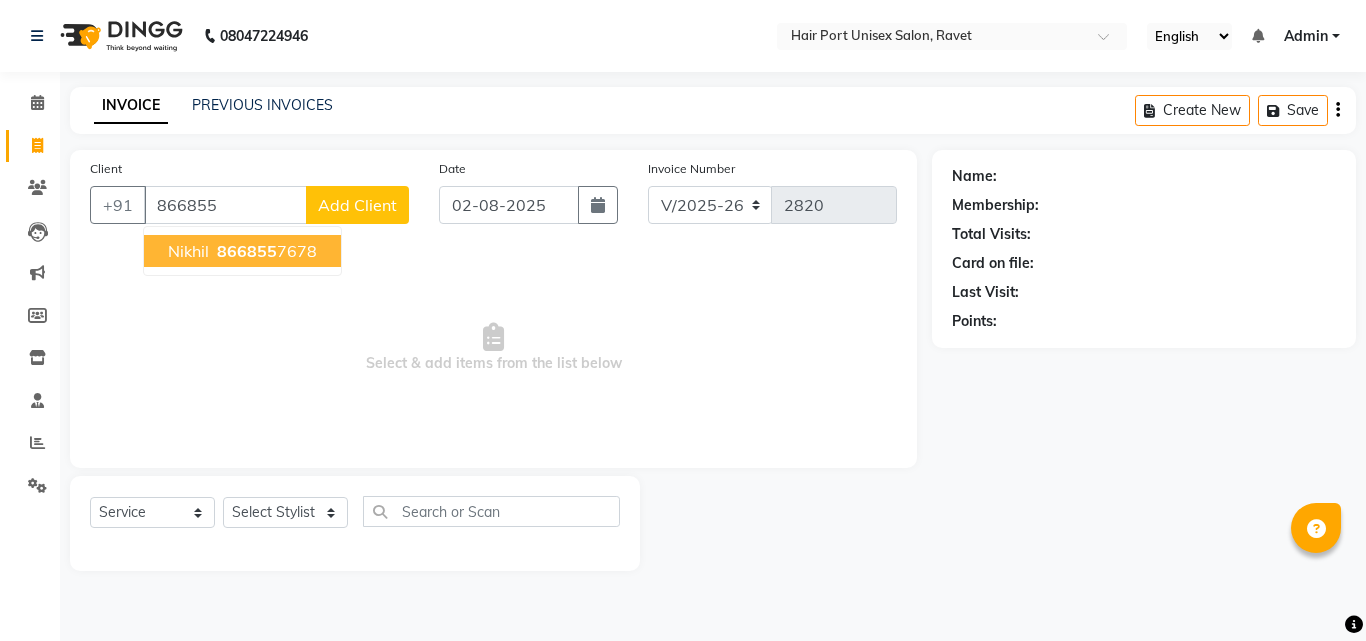 click on "866855" at bounding box center (247, 251) 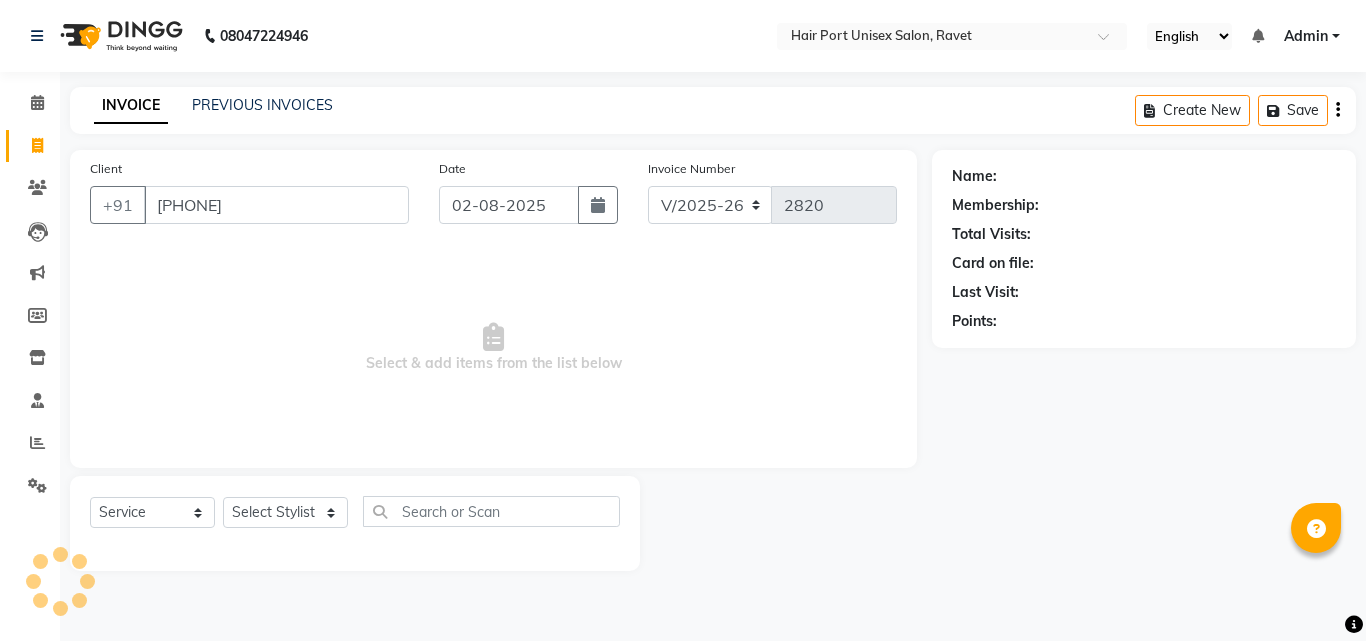 type on "[PHONE]" 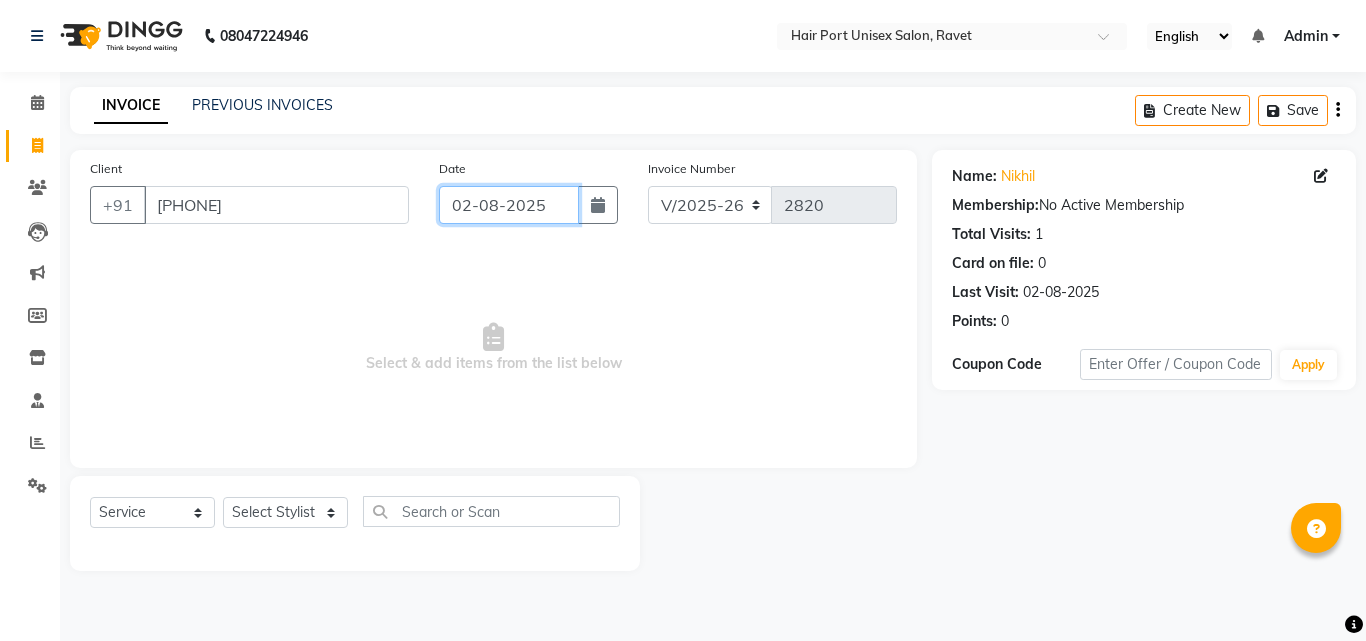 click on "02-08-2025" 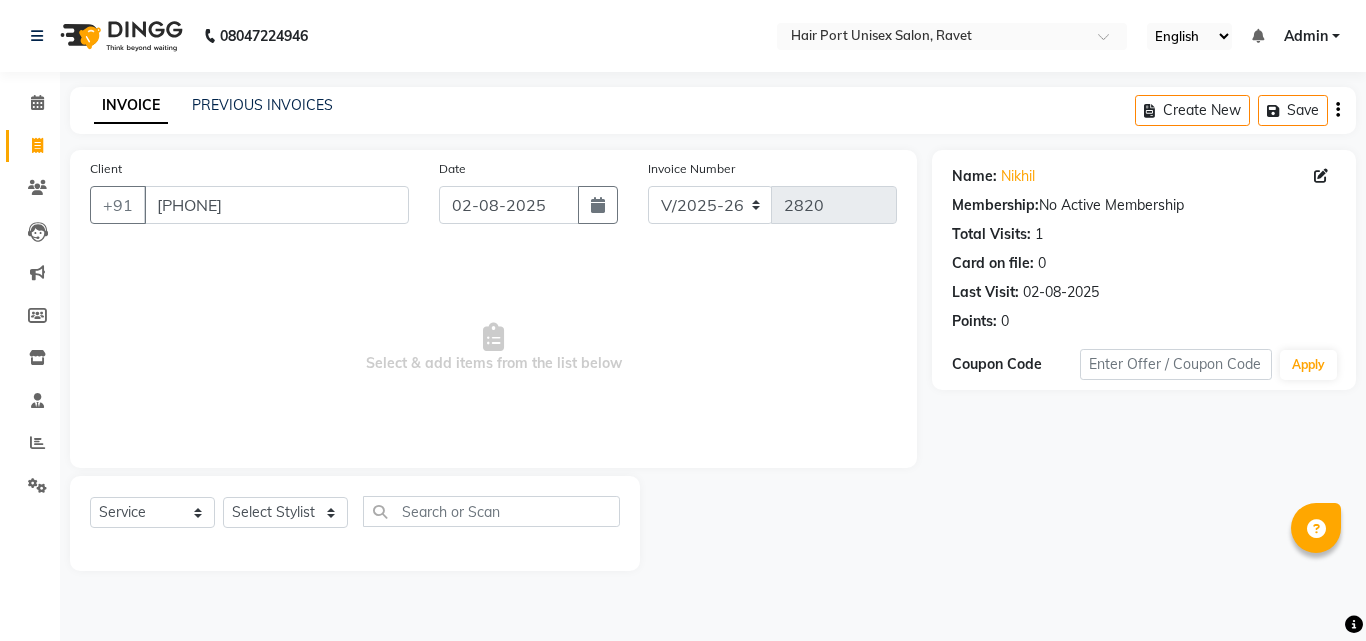 select on "8" 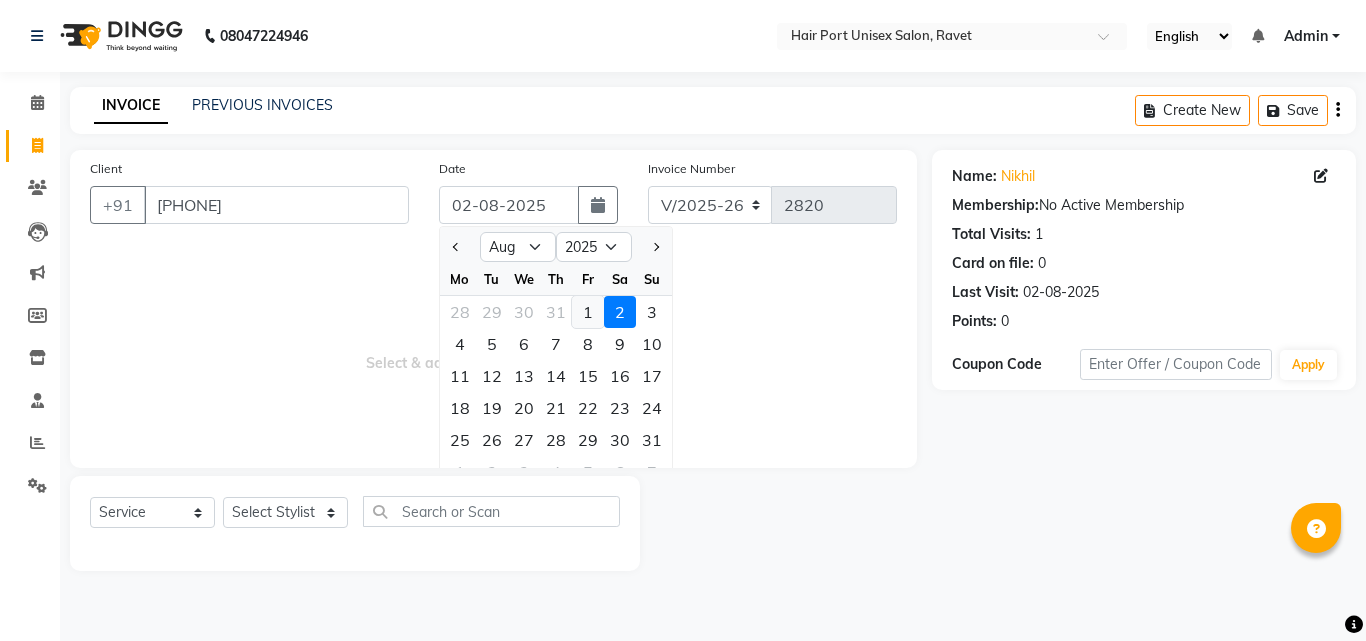 click on "1" 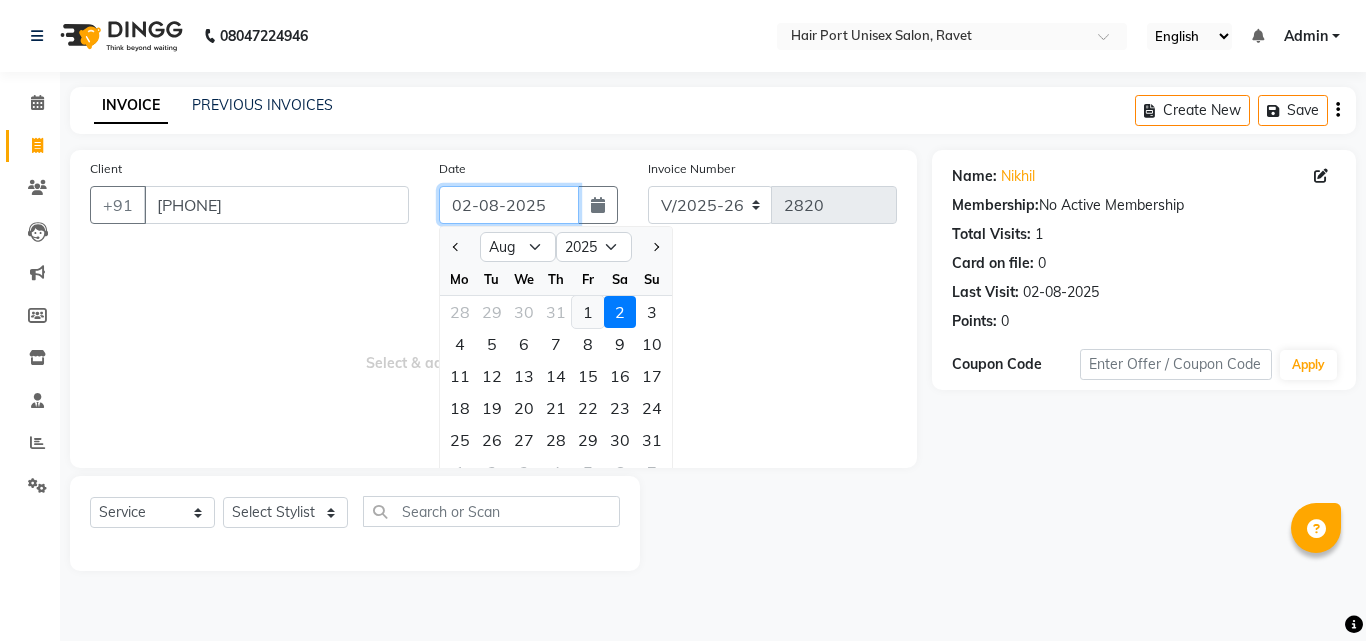 type on "01-08-2025" 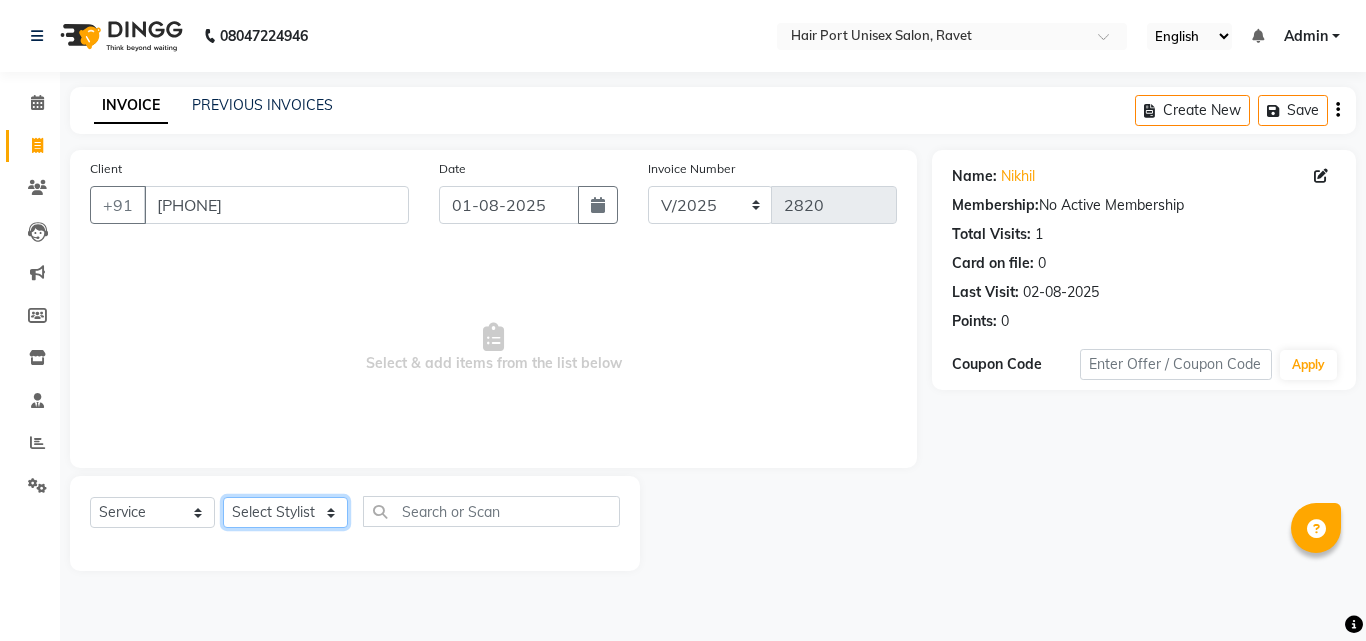 click on "Select Stylist [FIRST] [LAST]  Esmail [FIRST] [FIRST] [LAST] Netaji [FIRST] [LAST]  [FIRST]    [FIRST] [LAST]  [FIRST] [LAST]" 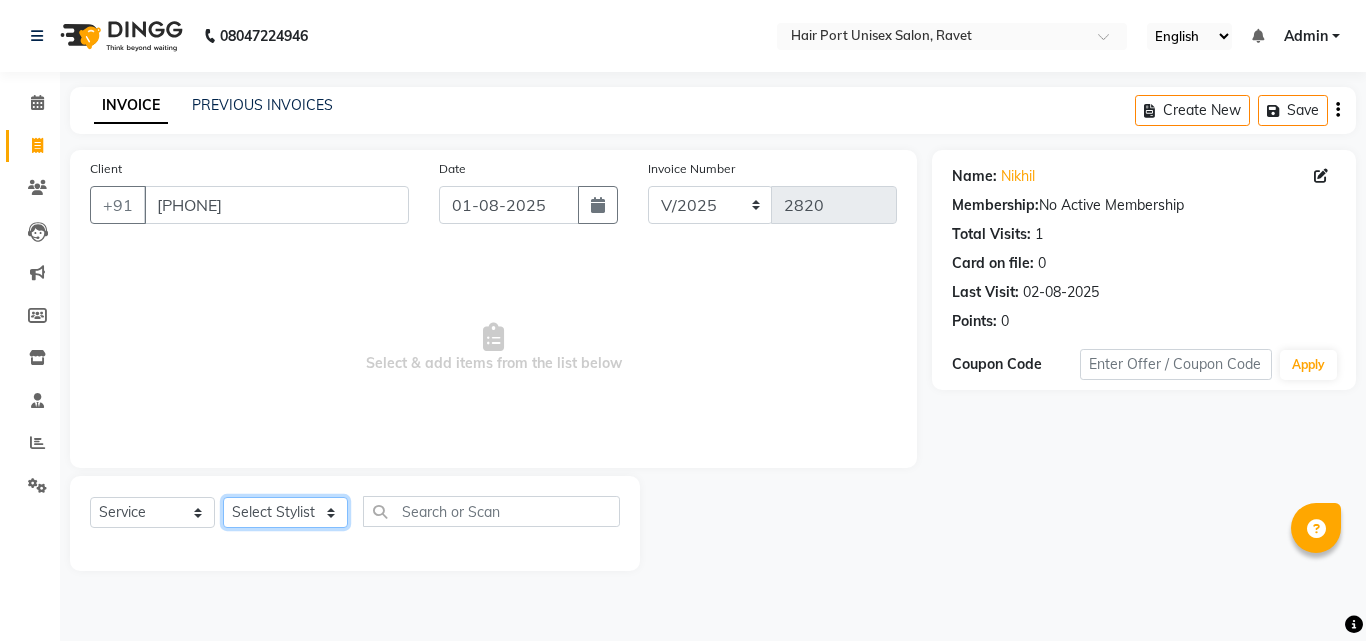 select on "66342" 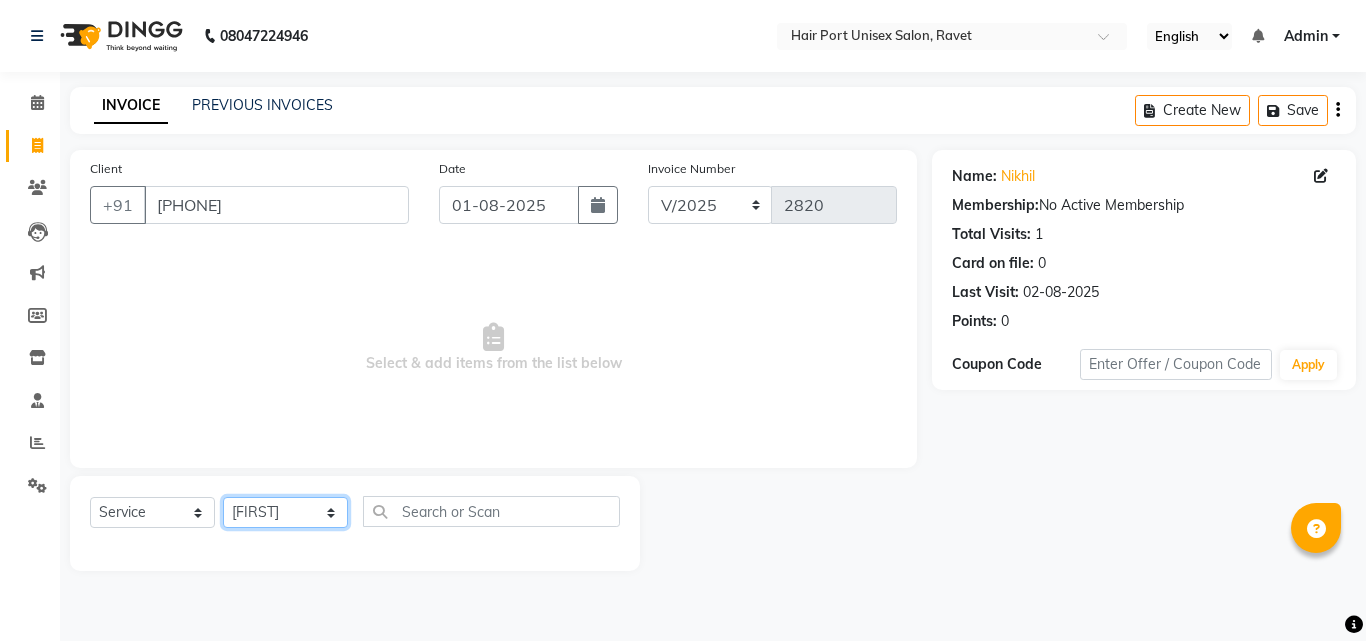 click on "Select Stylist [FIRST] [LAST]  Esmail [FIRST] [FIRST] [LAST] Netaji [FIRST] [LAST]  [FIRST]    [FIRST] [LAST]  [FIRST] [LAST]" 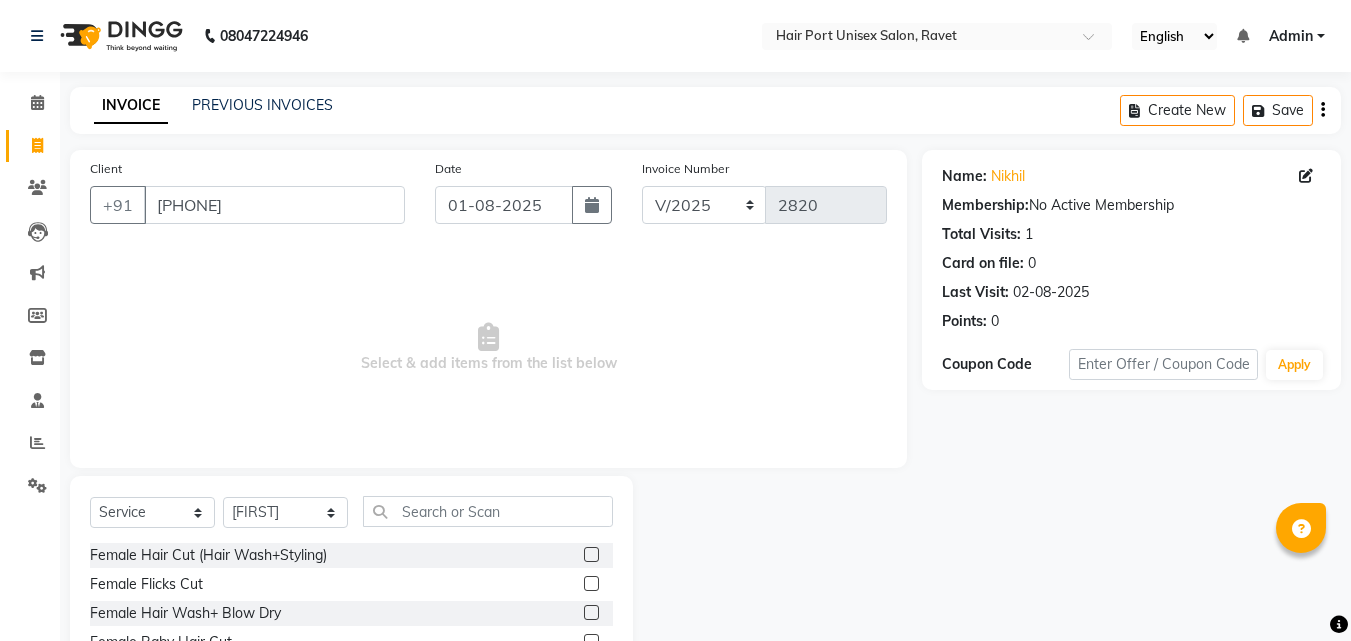 click 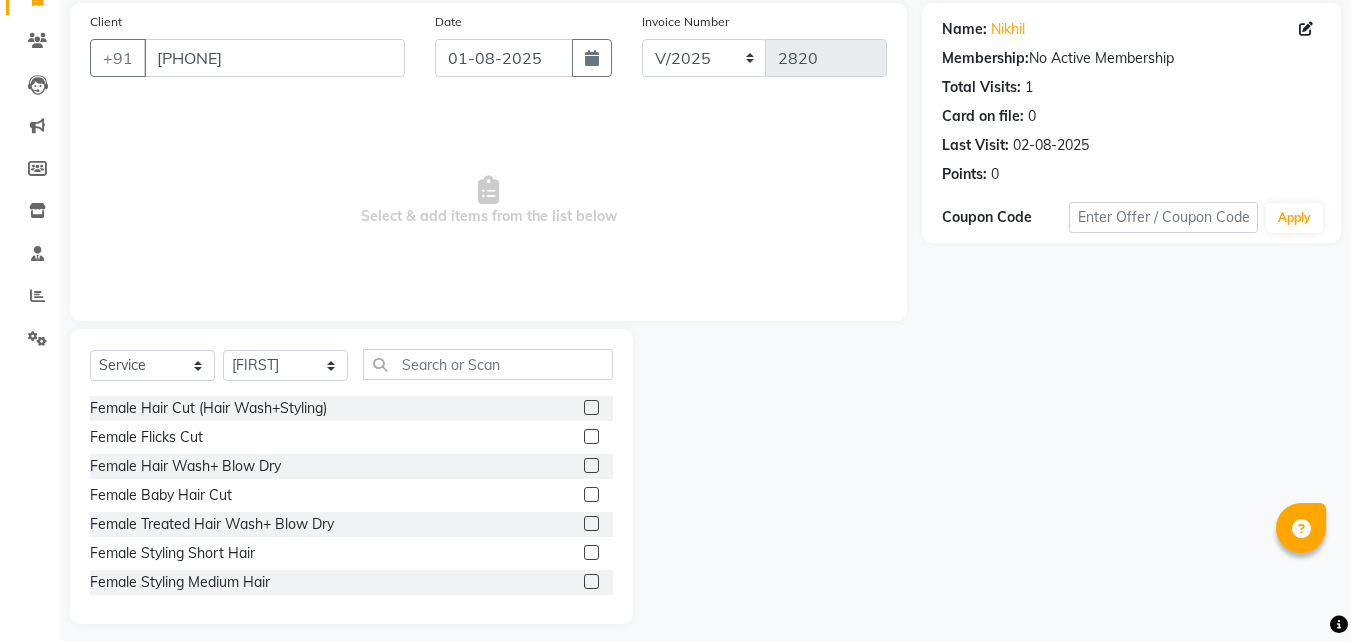 scroll, scrollTop: 160, scrollLeft: 0, axis: vertical 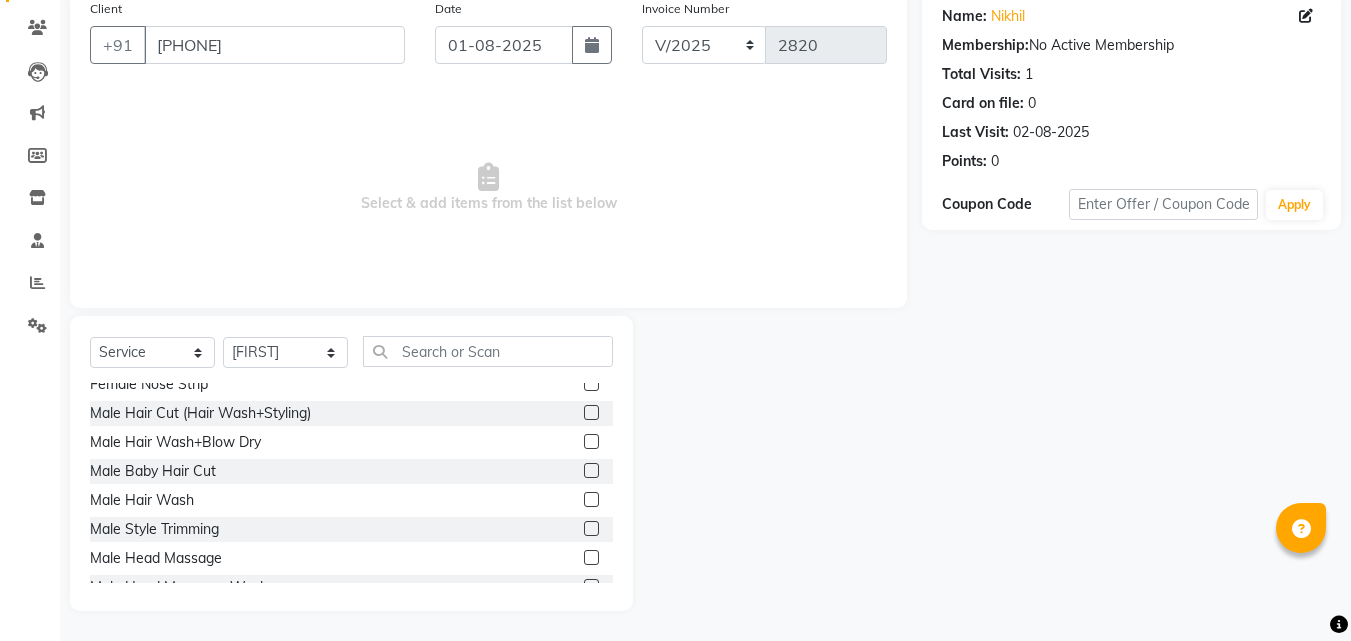 click 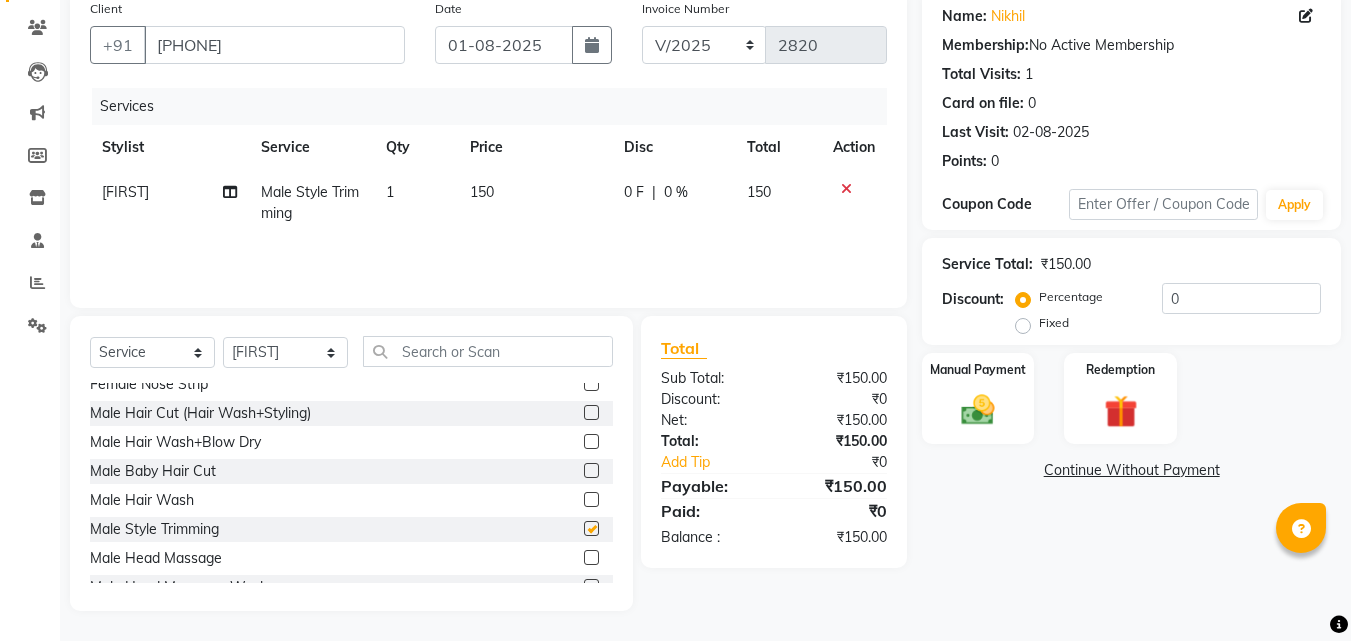 checkbox on "false" 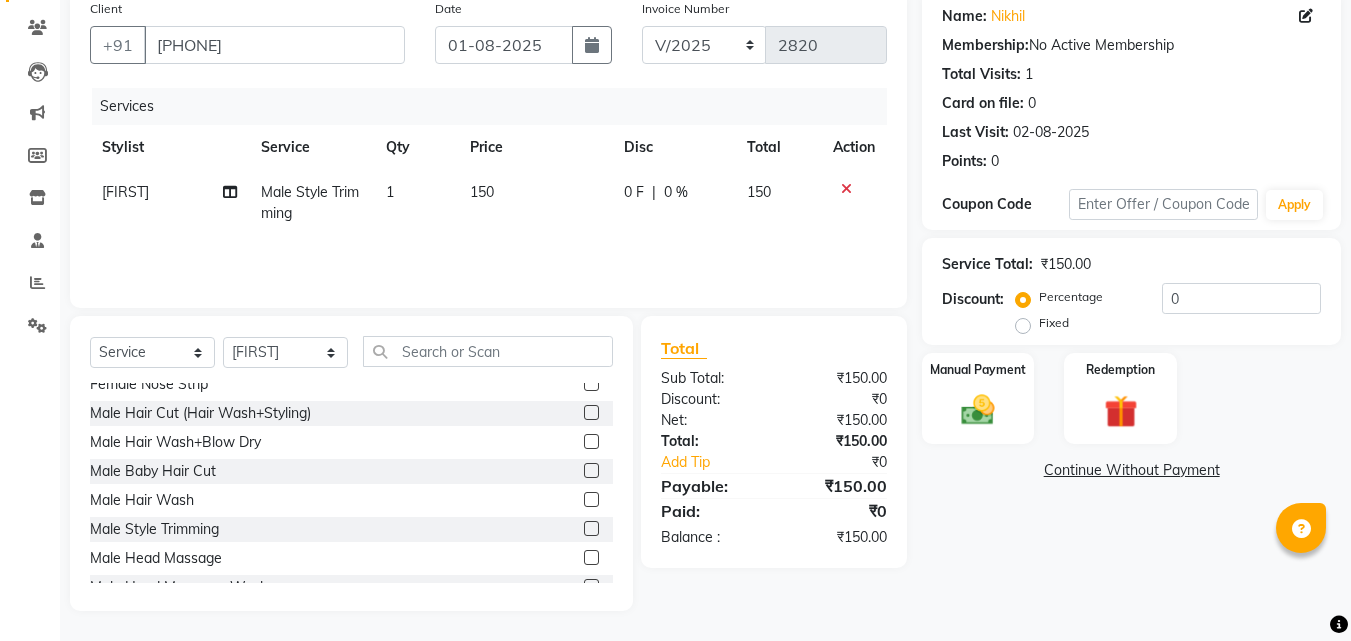 click 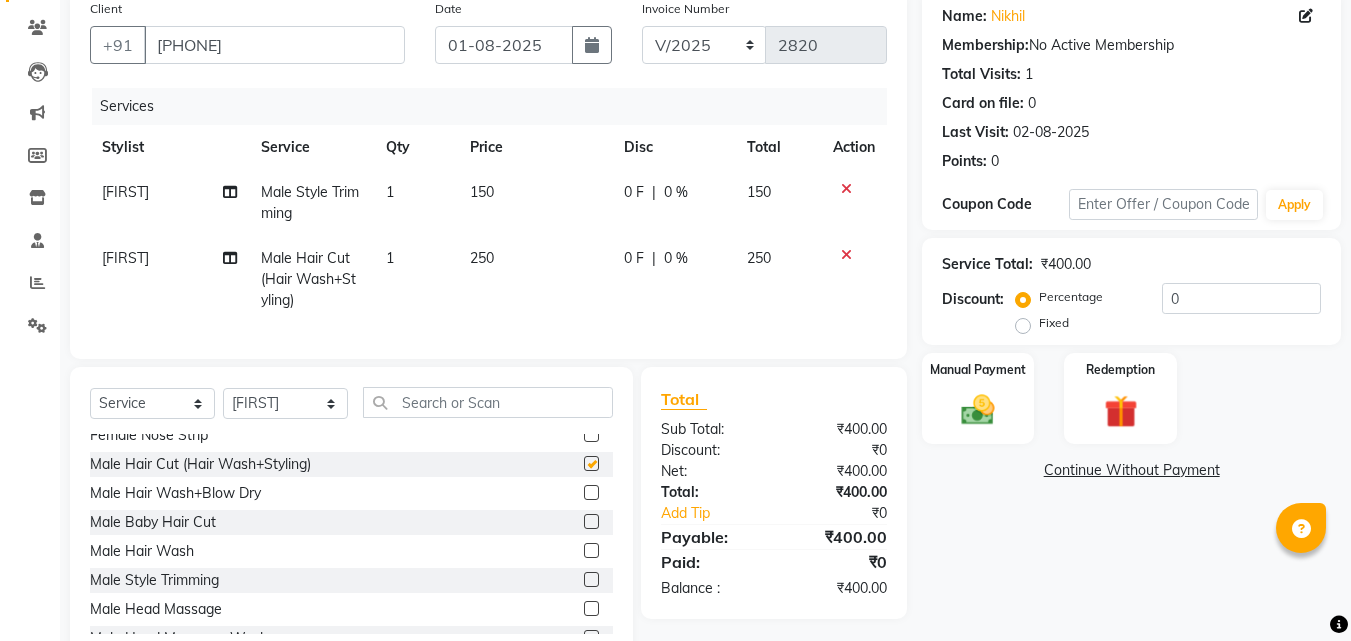 checkbox on "false" 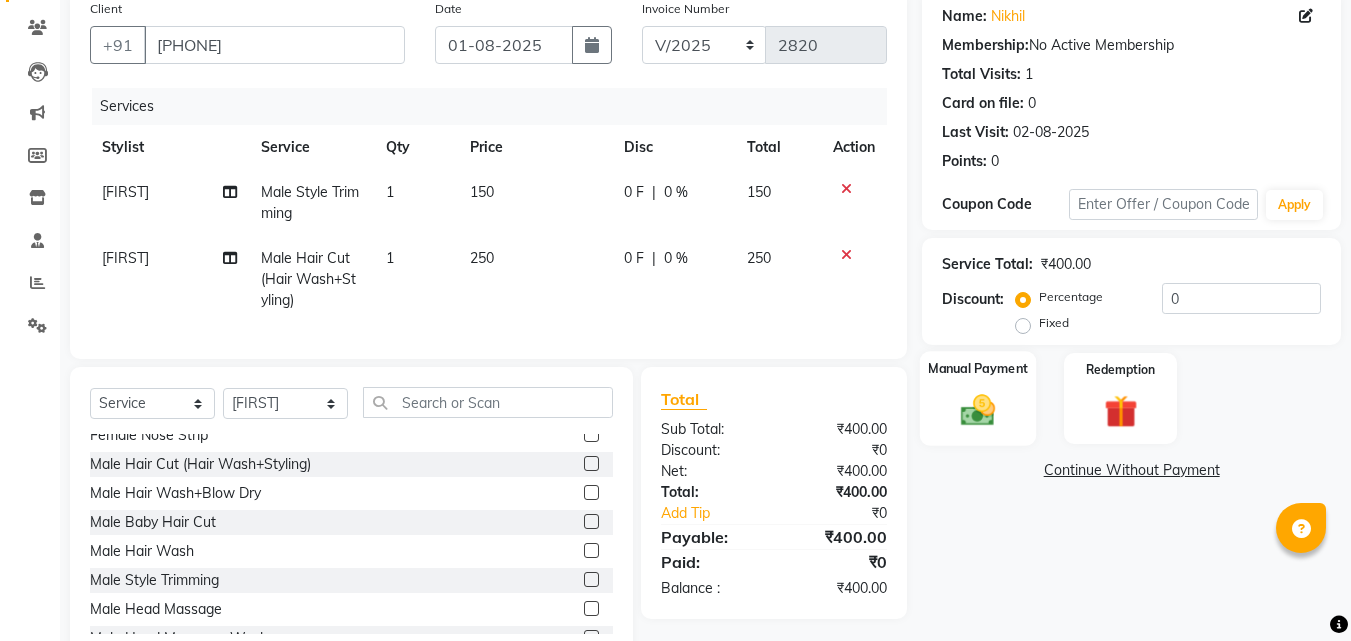 click 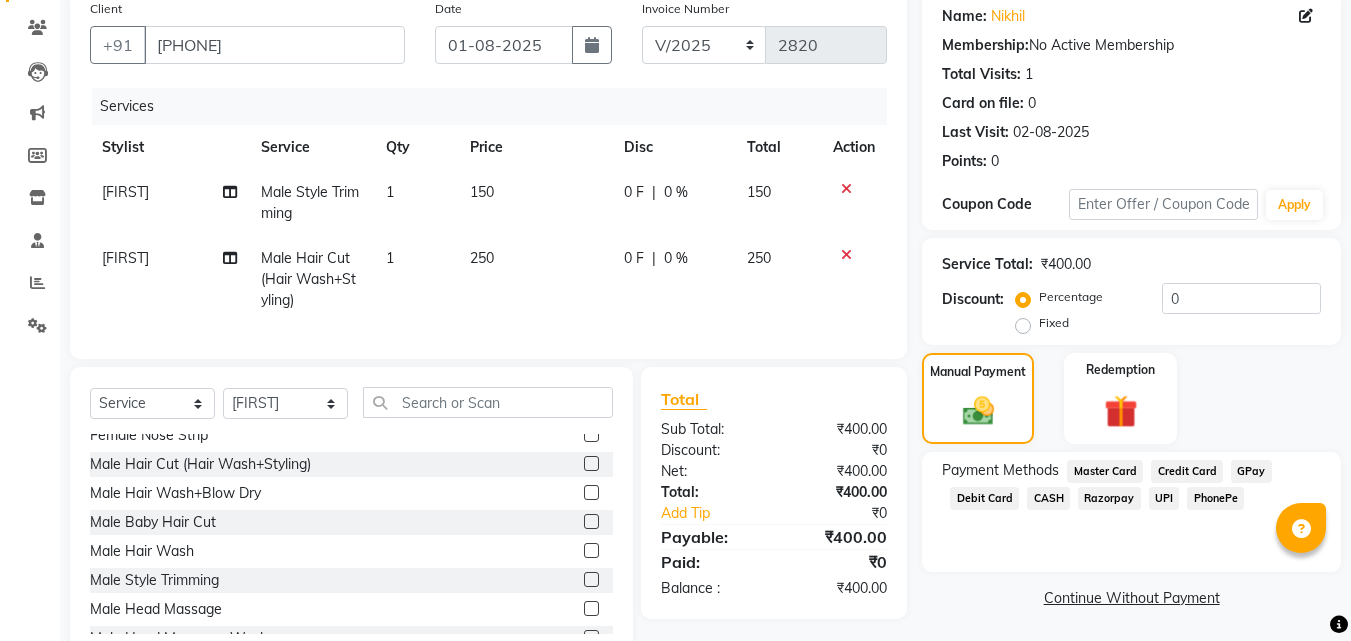 click on "PhonePe" 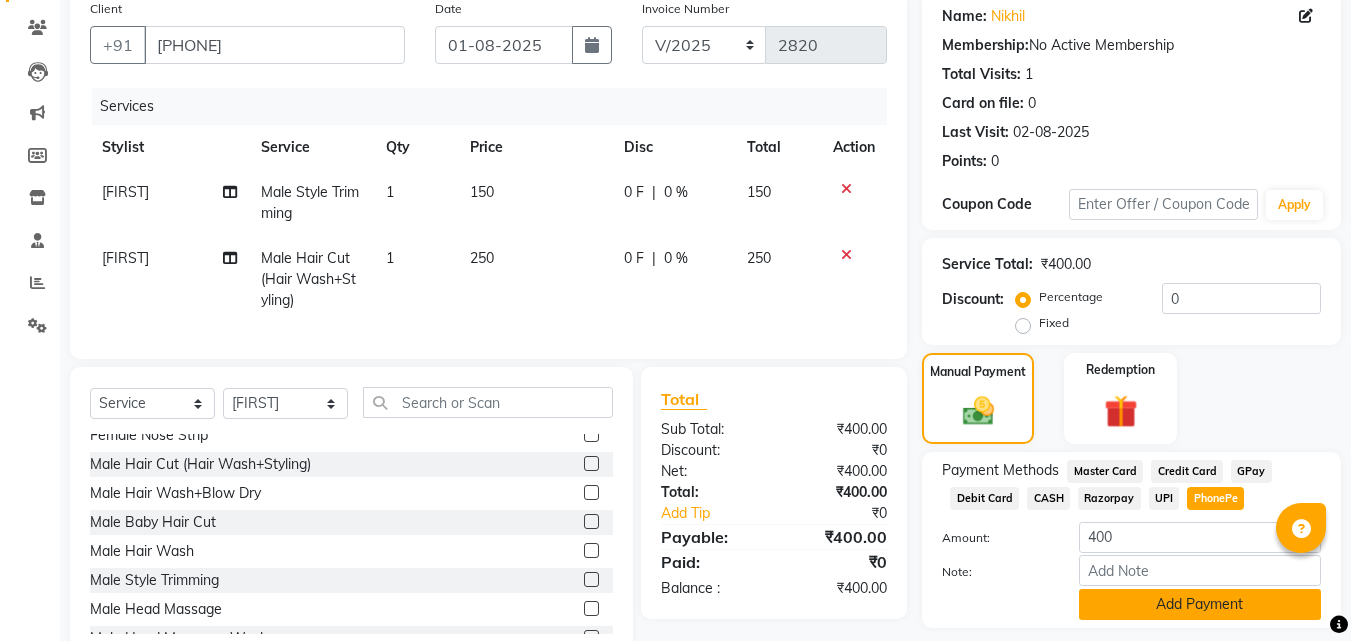 click on "Add Payment" 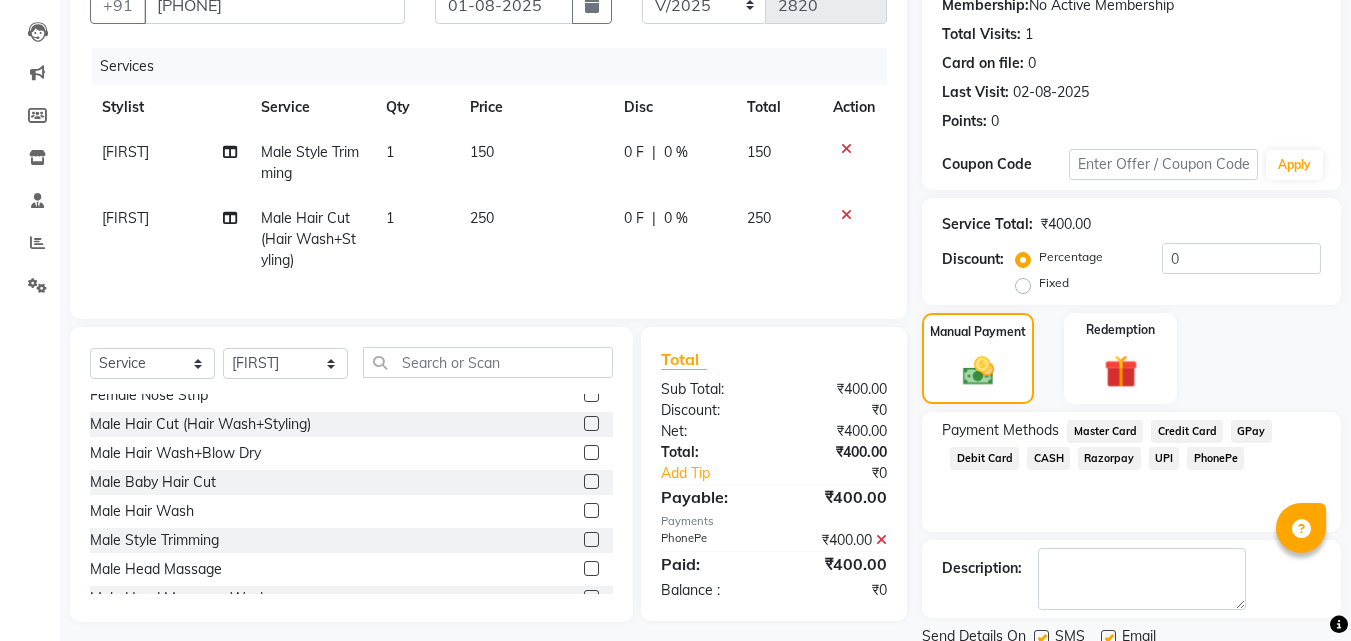 scroll, scrollTop: 275, scrollLeft: 0, axis: vertical 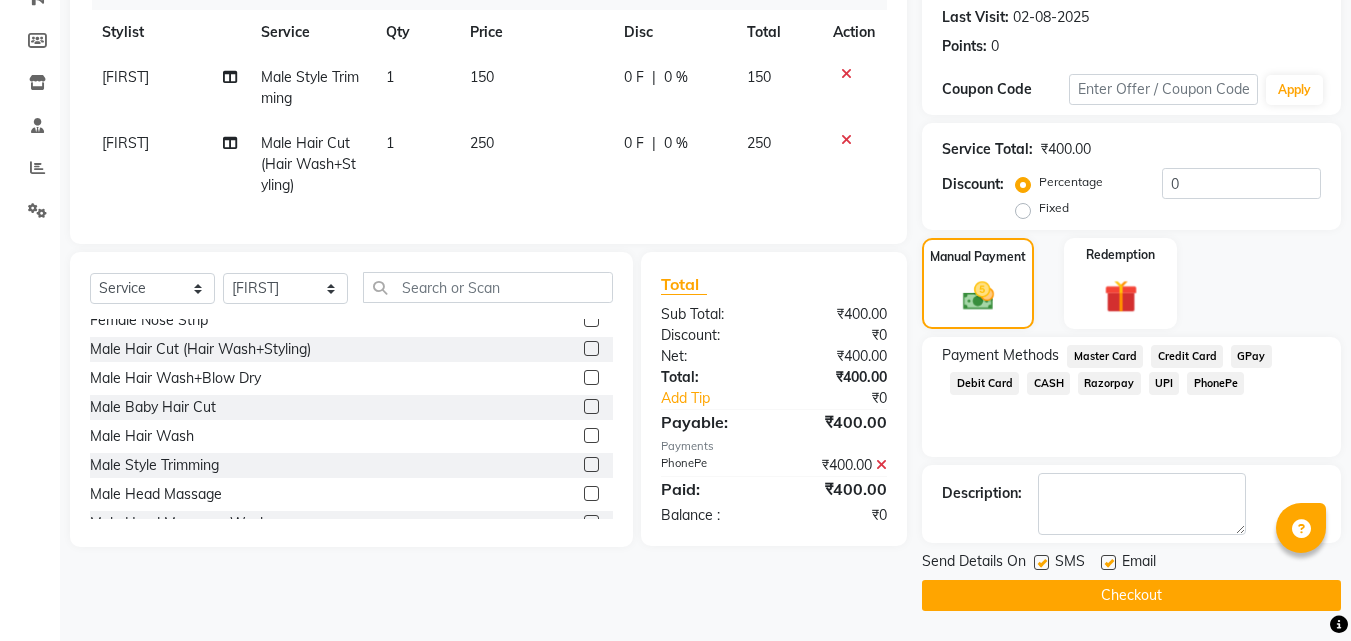 click on "Checkout" 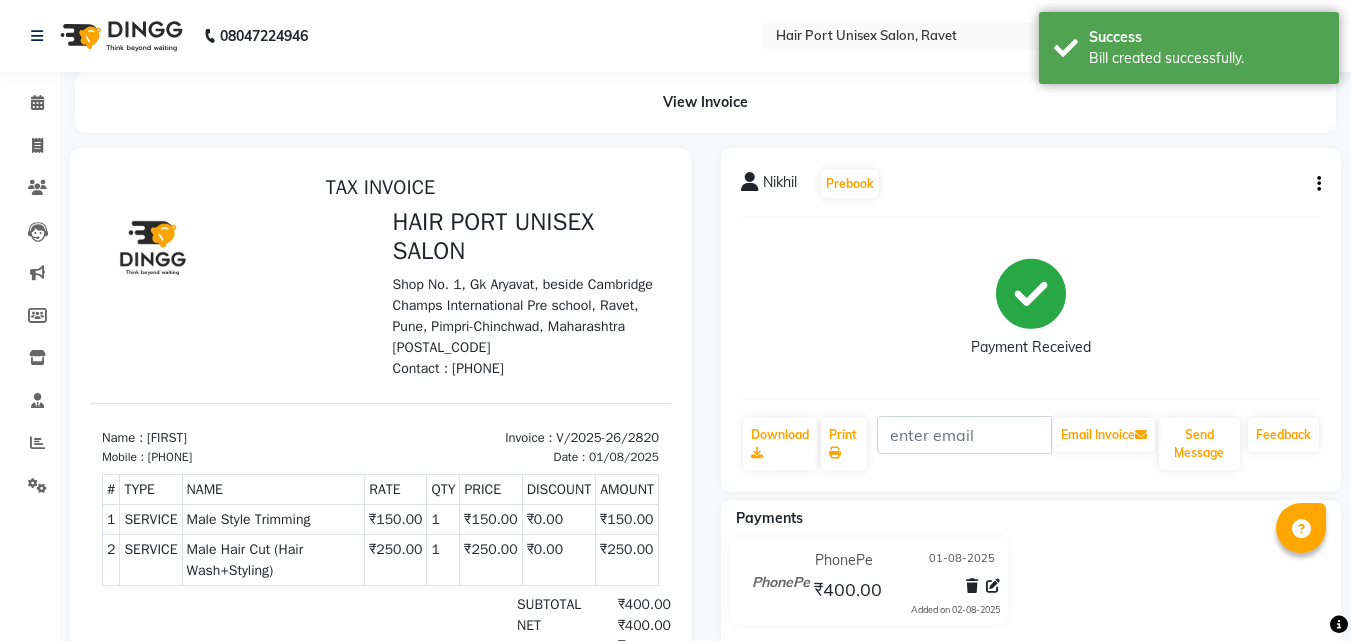 scroll, scrollTop: 0, scrollLeft: 0, axis: both 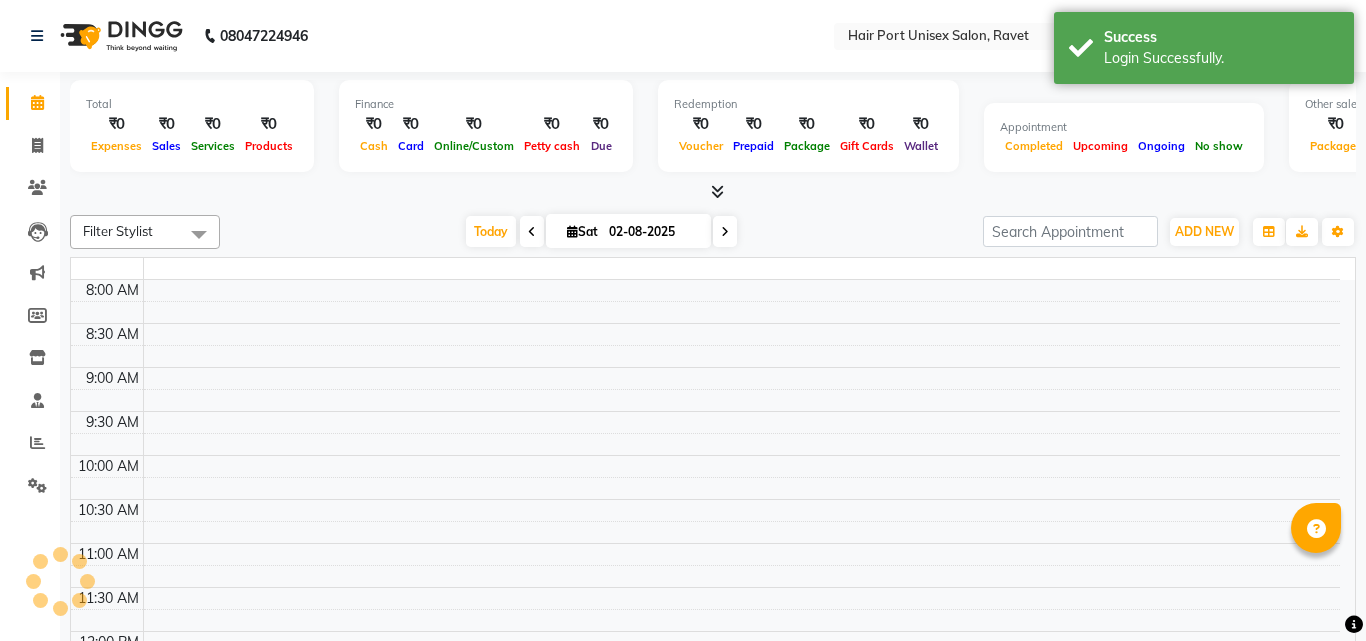select on "en" 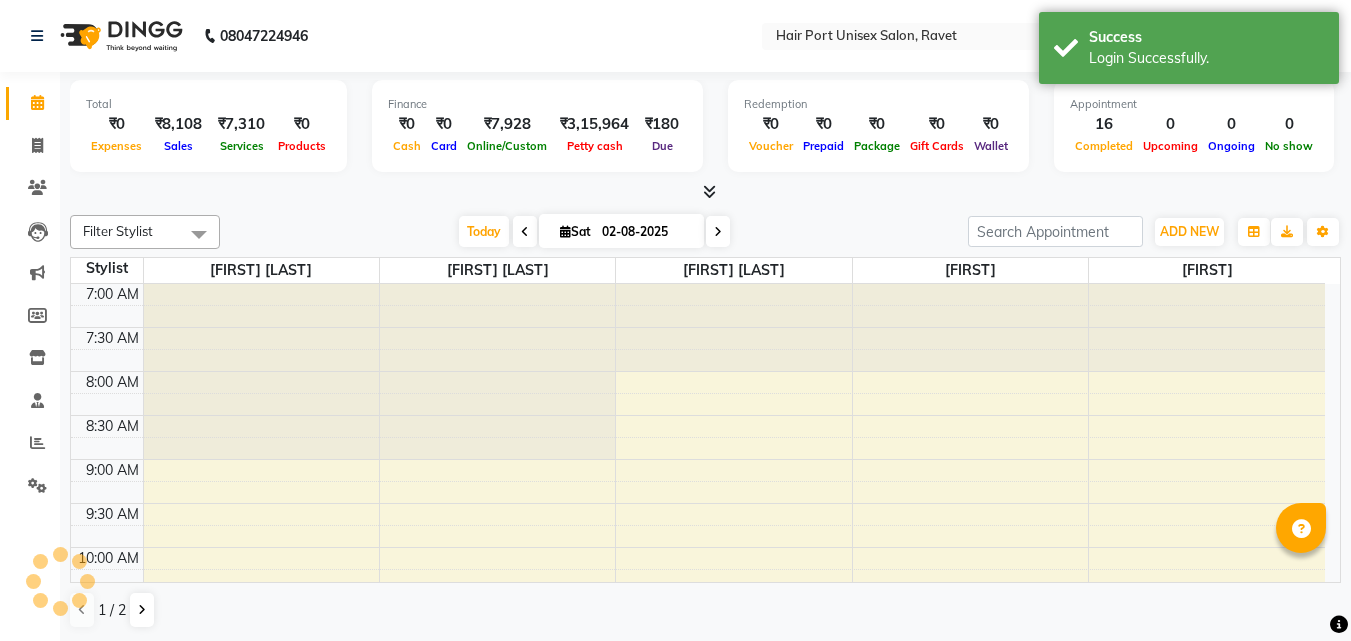scroll, scrollTop: 0, scrollLeft: 0, axis: both 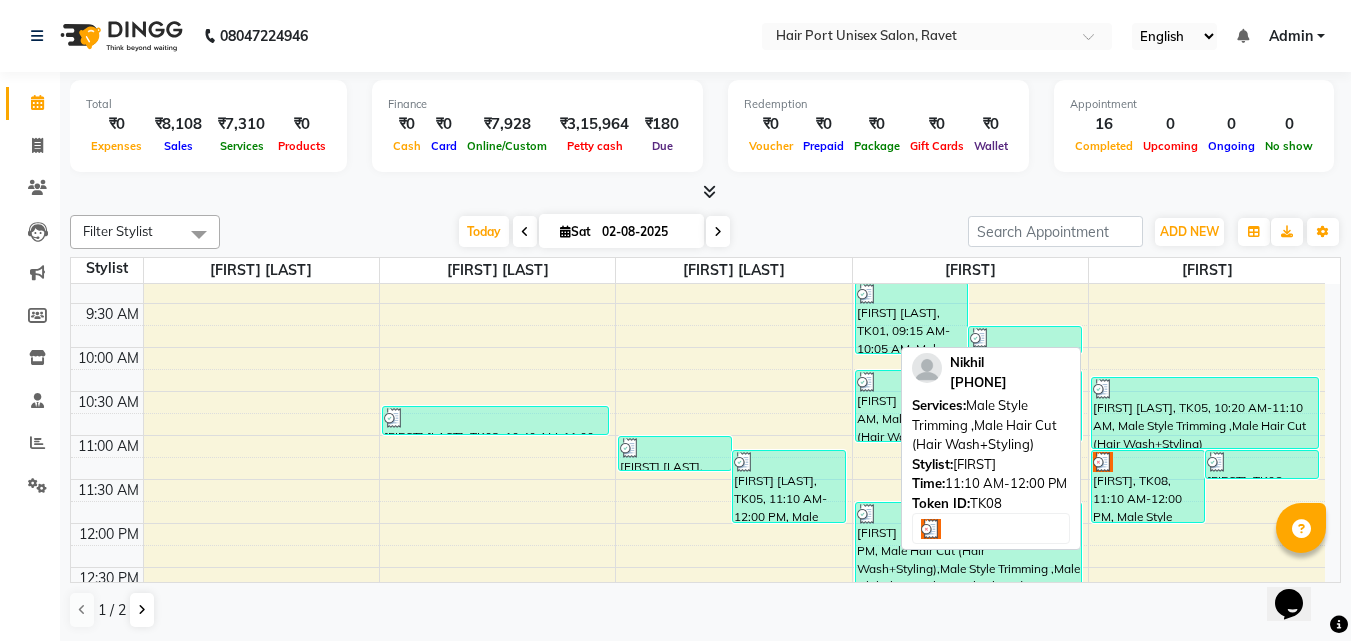 click on "[FIRST], TK08, 11:10 AM-12:00 PM, Male Style Trimming ,Male Hair Cut (Hair Wash+Styling)" at bounding box center [1148, 486] 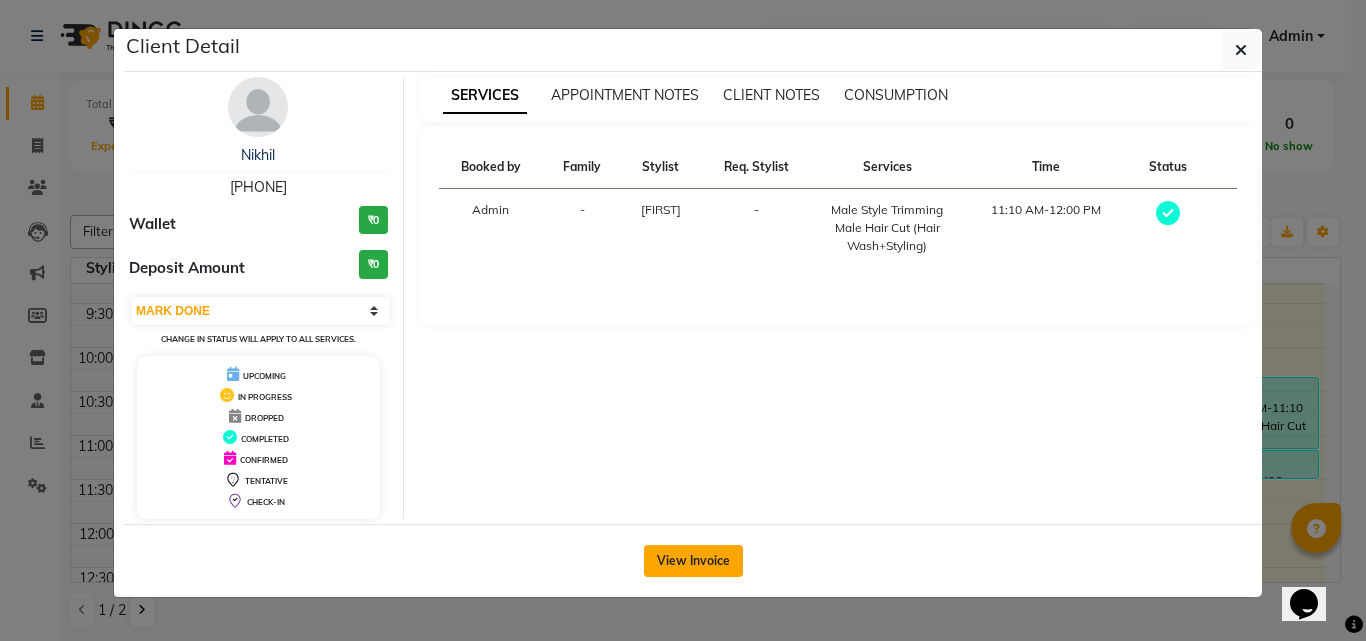click on "View Invoice" 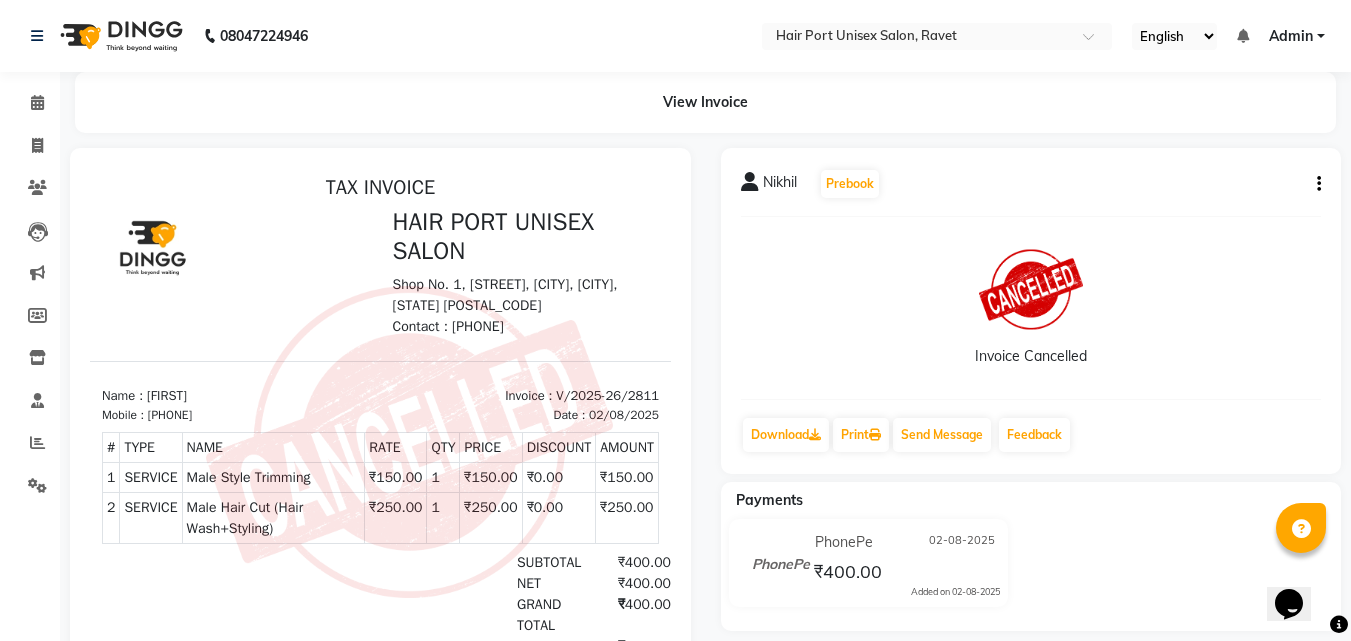 scroll, scrollTop: 0, scrollLeft: 0, axis: both 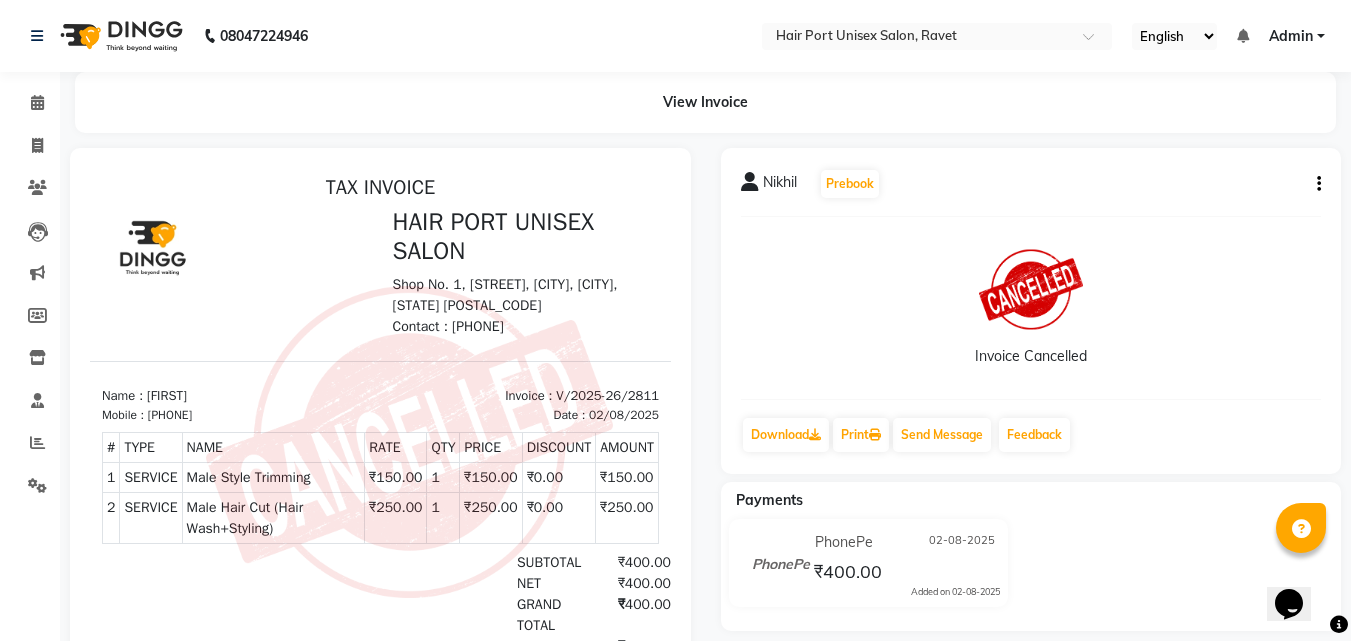 click 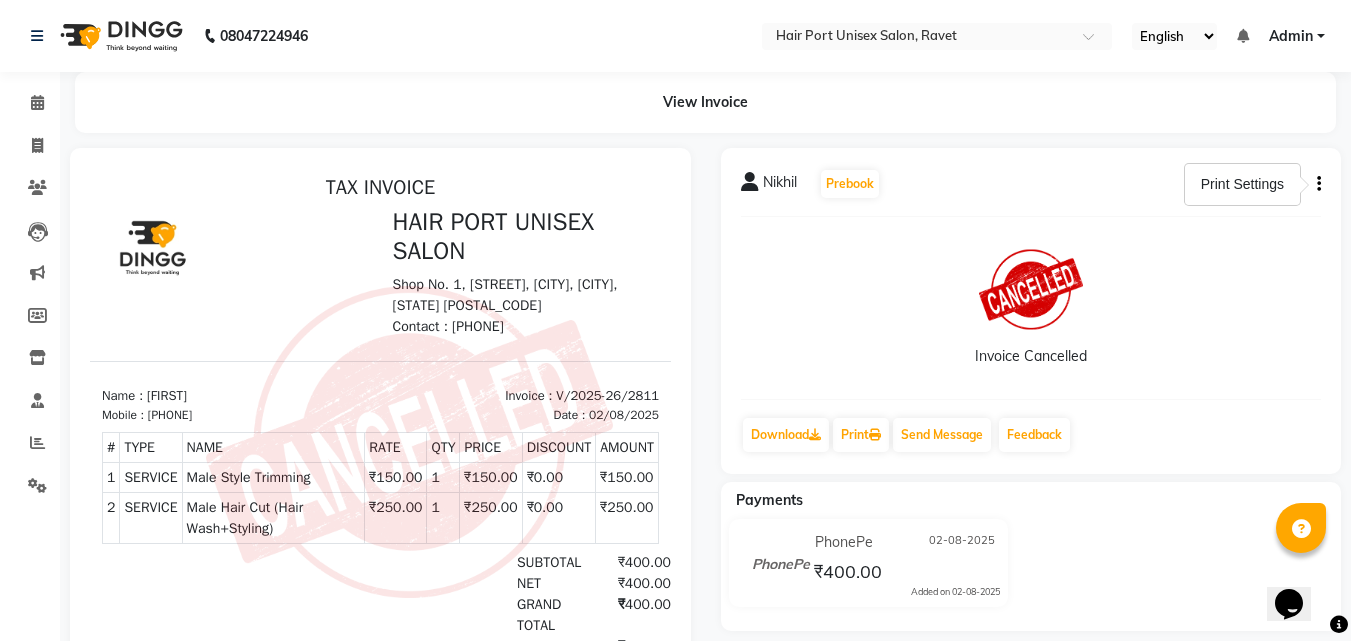 click on "Nikhil   Prebook   Invoice Cancelled  Download  Print   Send Message Feedback" 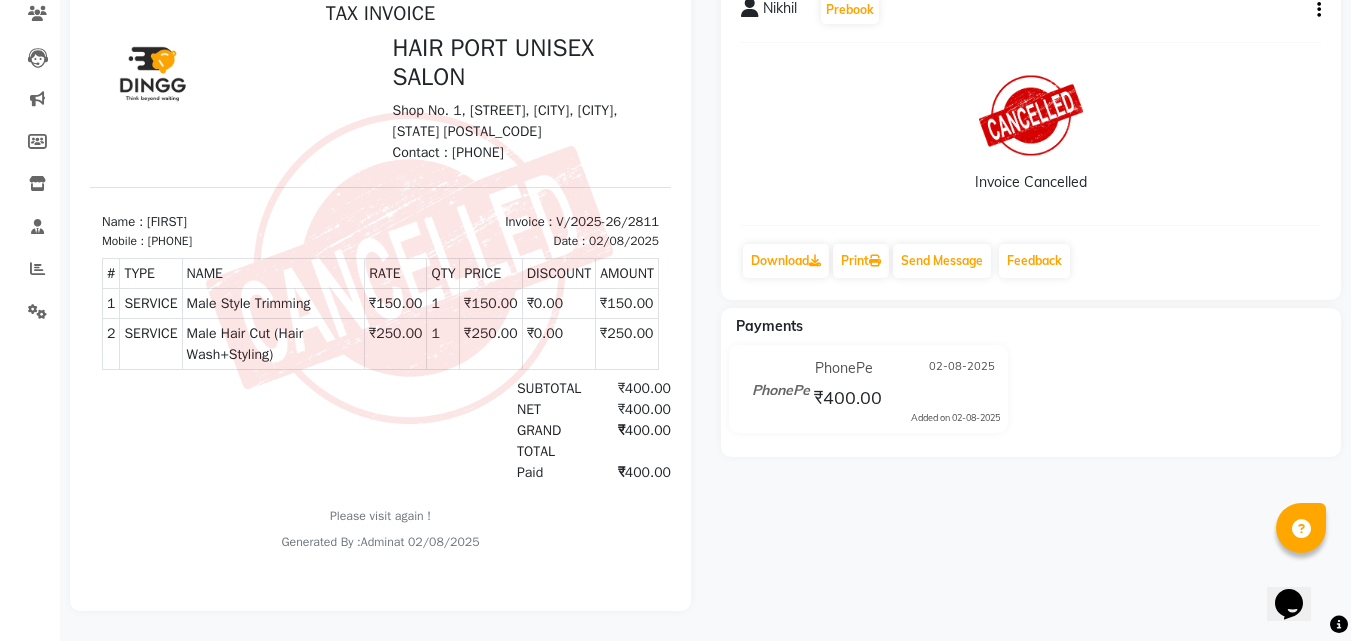 scroll, scrollTop: 189, scrollLeft: 0, axis: vertical 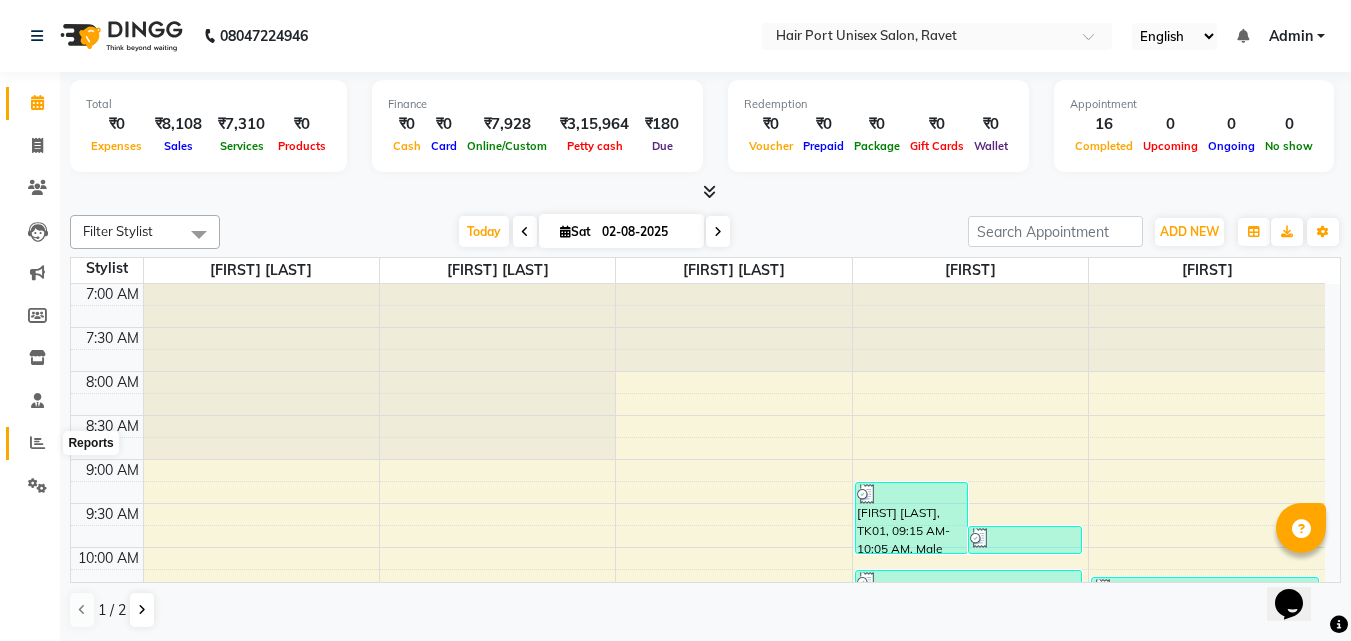 click 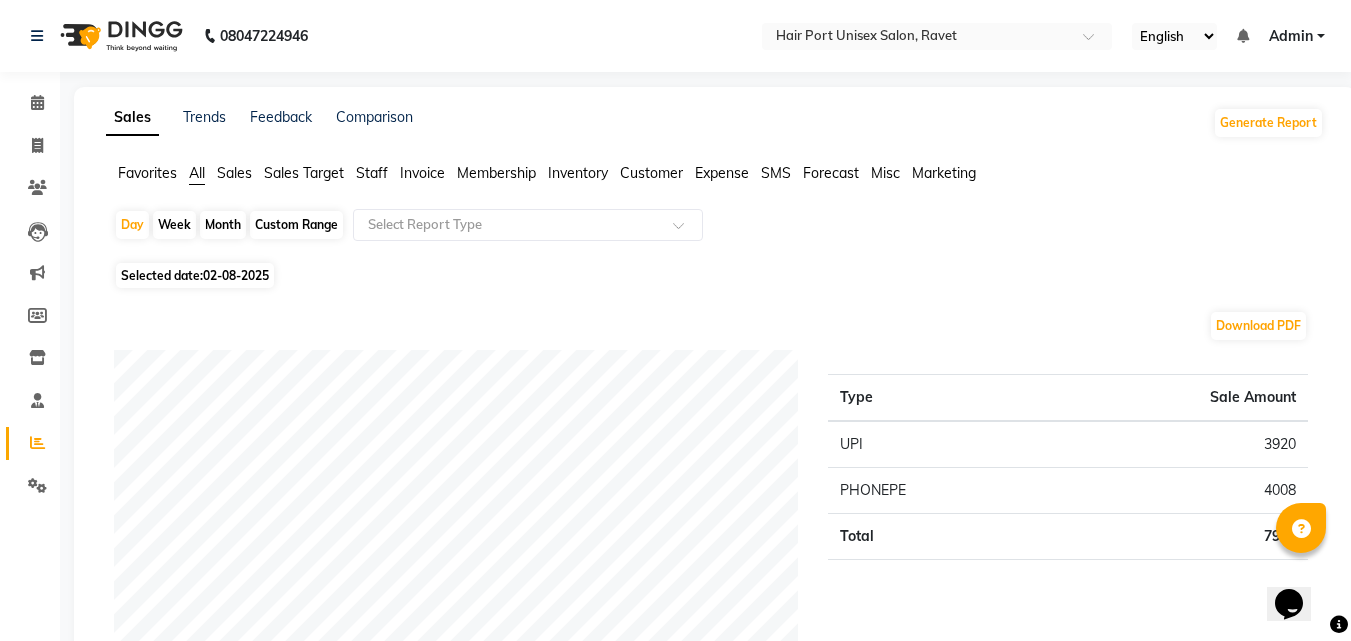 click on "Staff" 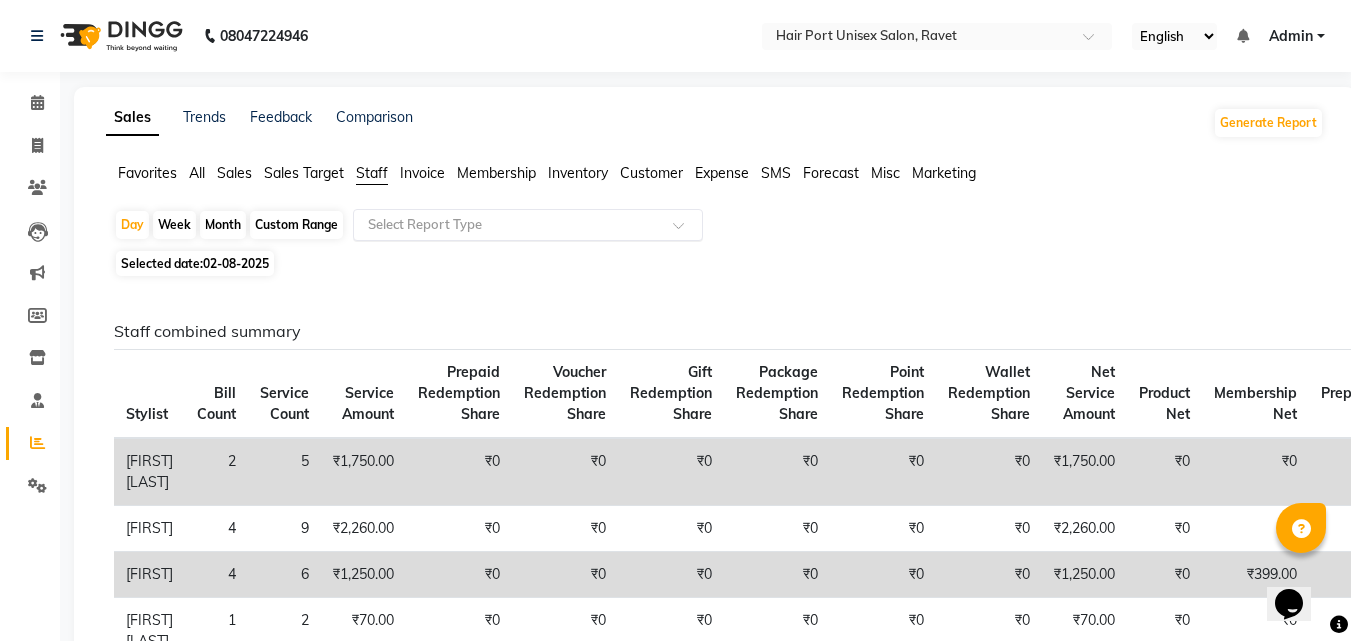 click 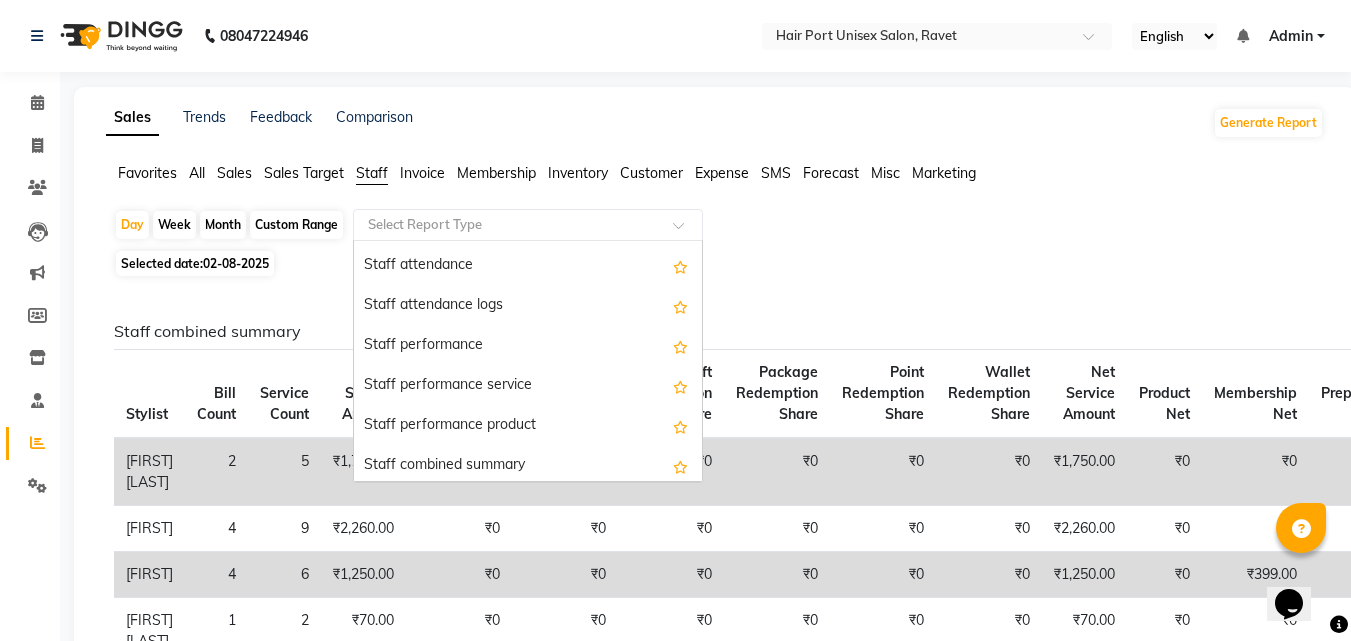 scroll, scrollTop: 240, scrollLeft: 0, axis: vertical 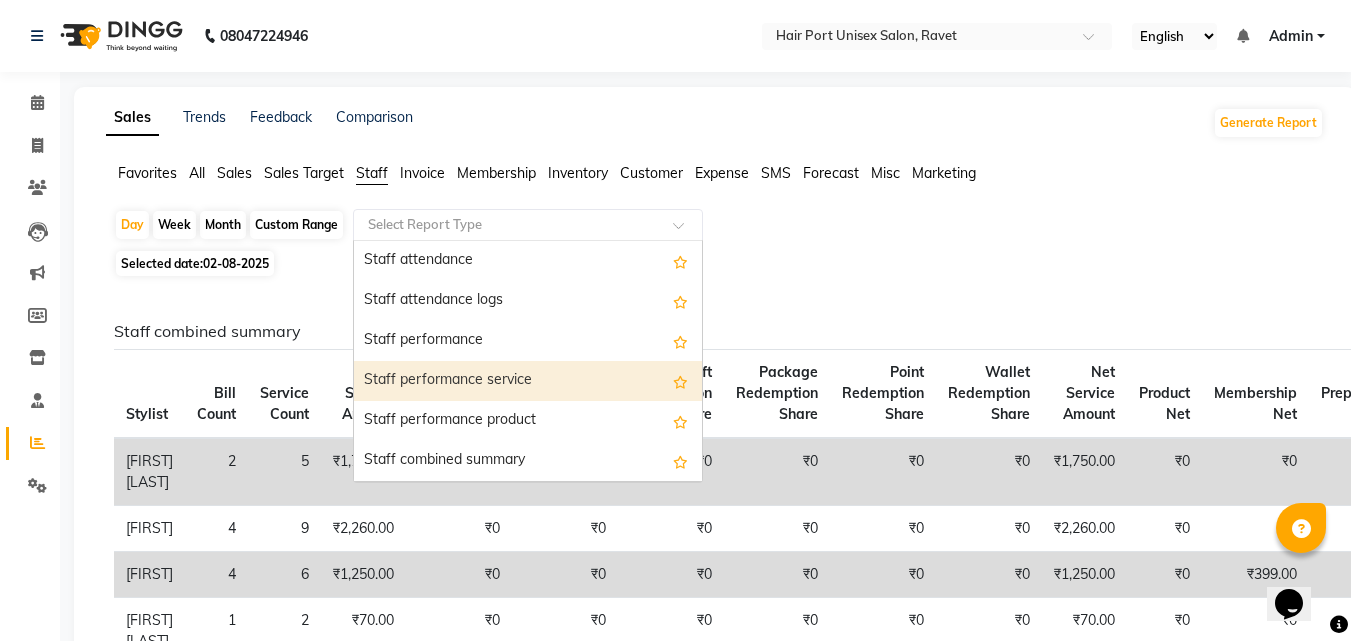 click on "Staff performance service" at bounding box center [528, 381] 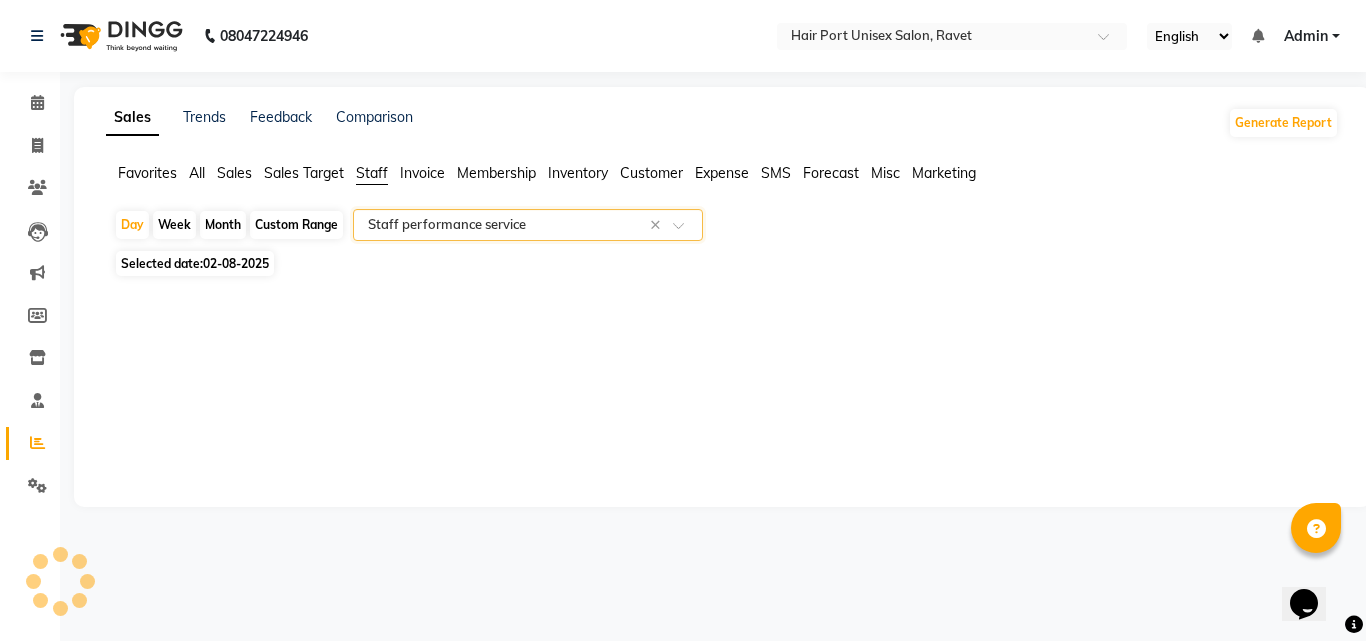 select on "filtered_report" 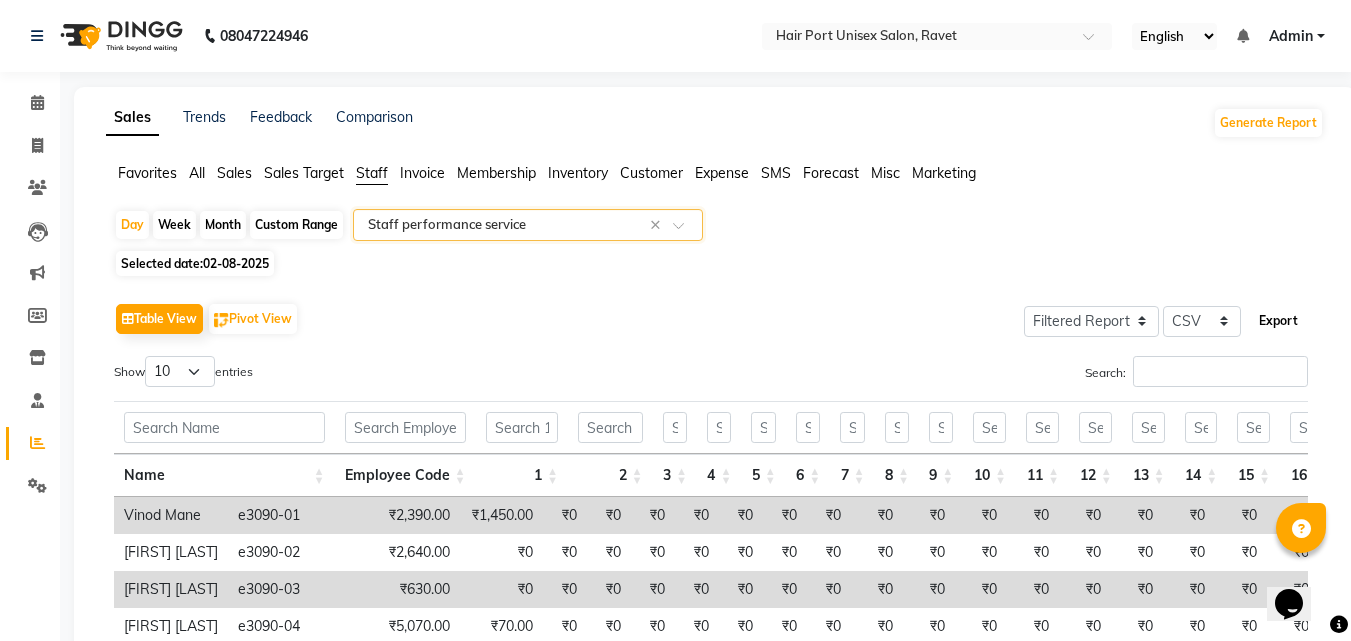 click on "Export" 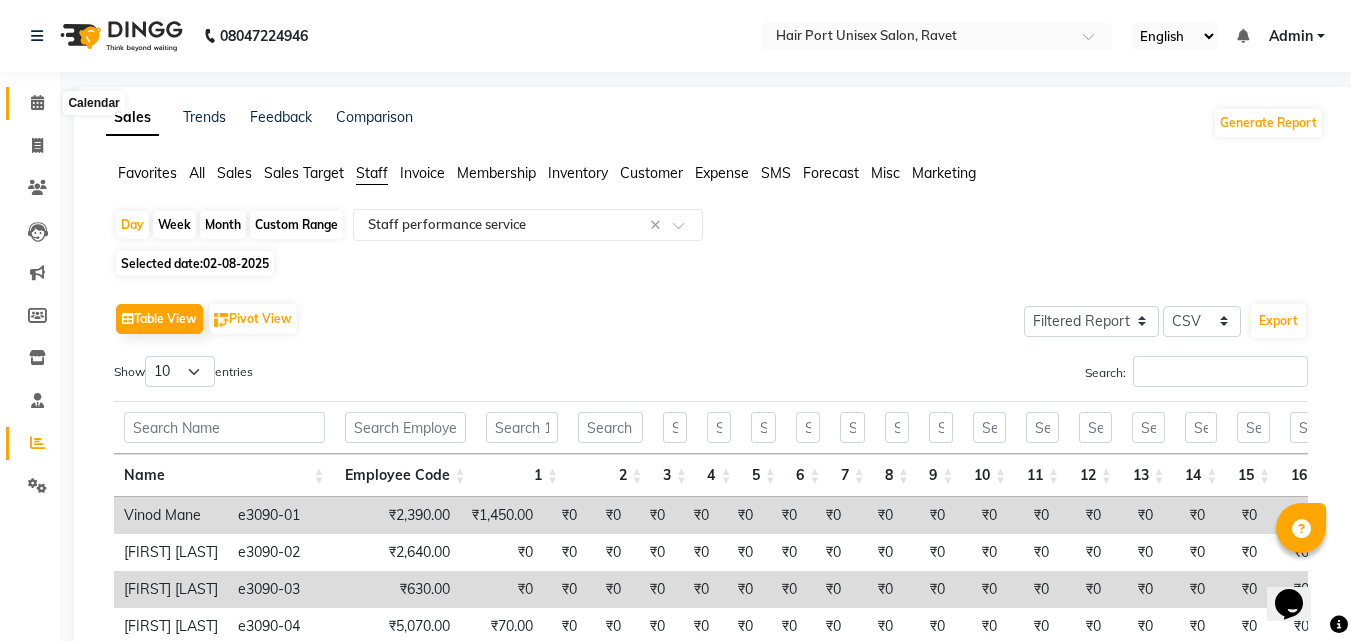 click 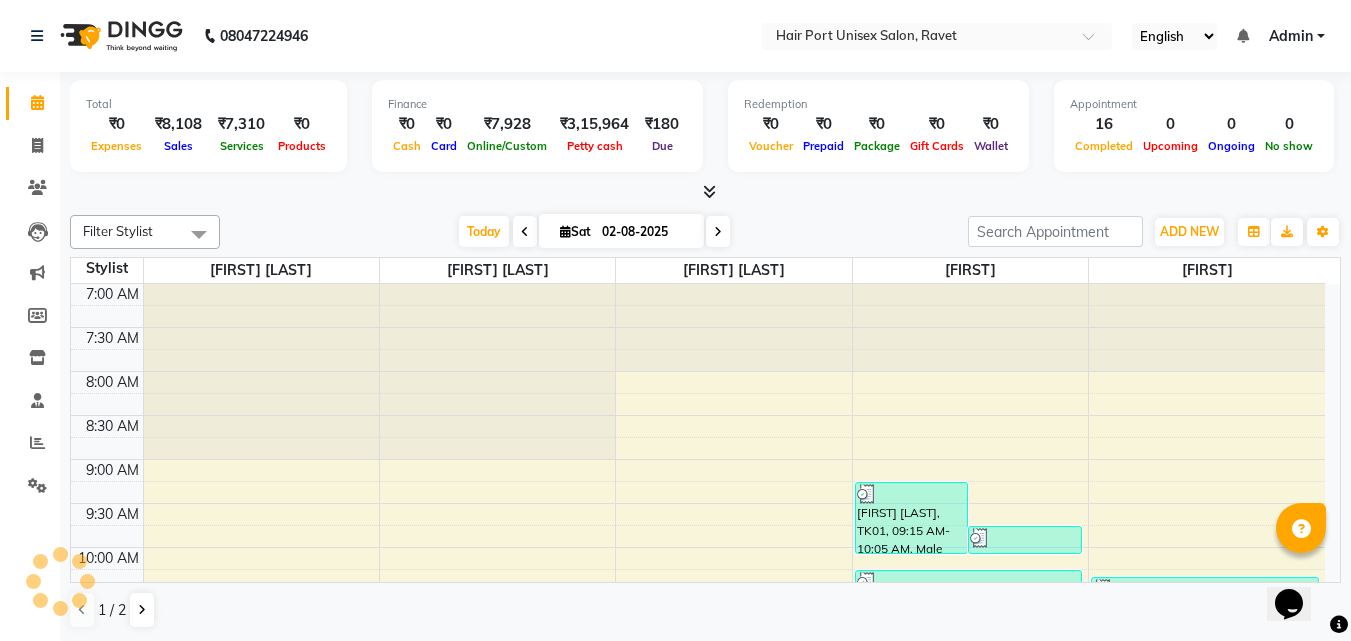 scroll, scrollTop: 617, scrollLeft: 0, axis: vertical 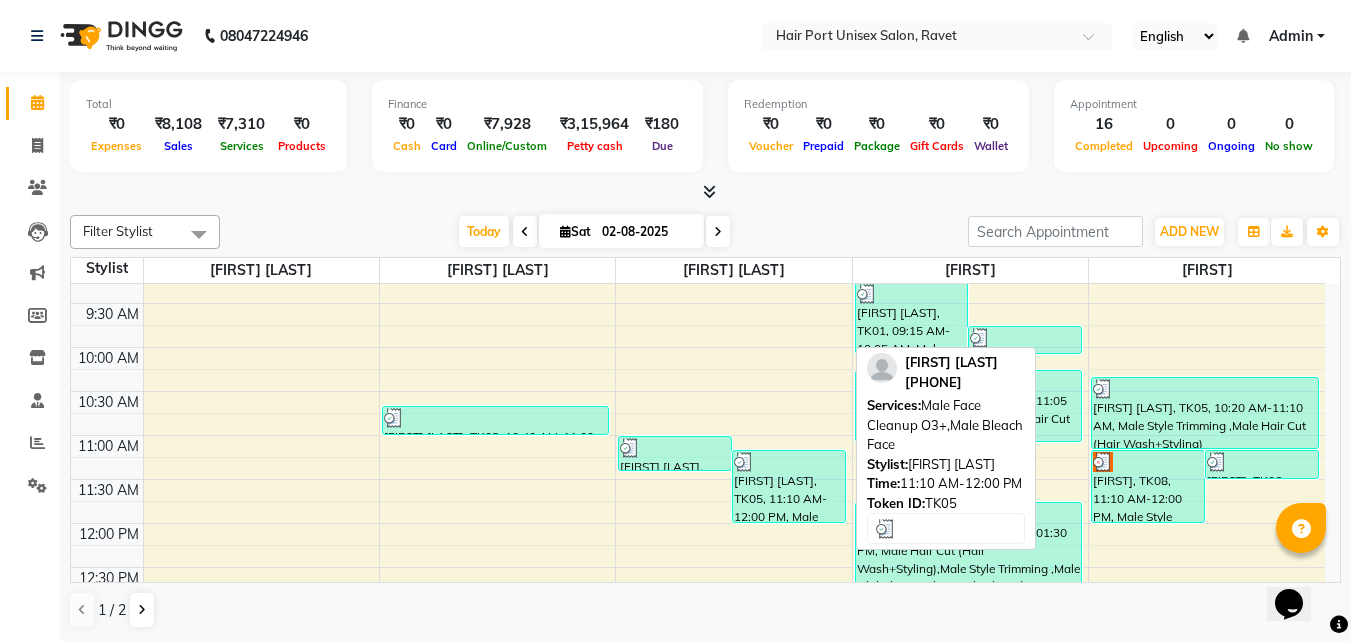click on "[FIRST] [LAST], TK05, 11:10 AM-12:00 PM, Male Face Cleanup O3+,Male Bleach Face" at bounding box center (789, 486) 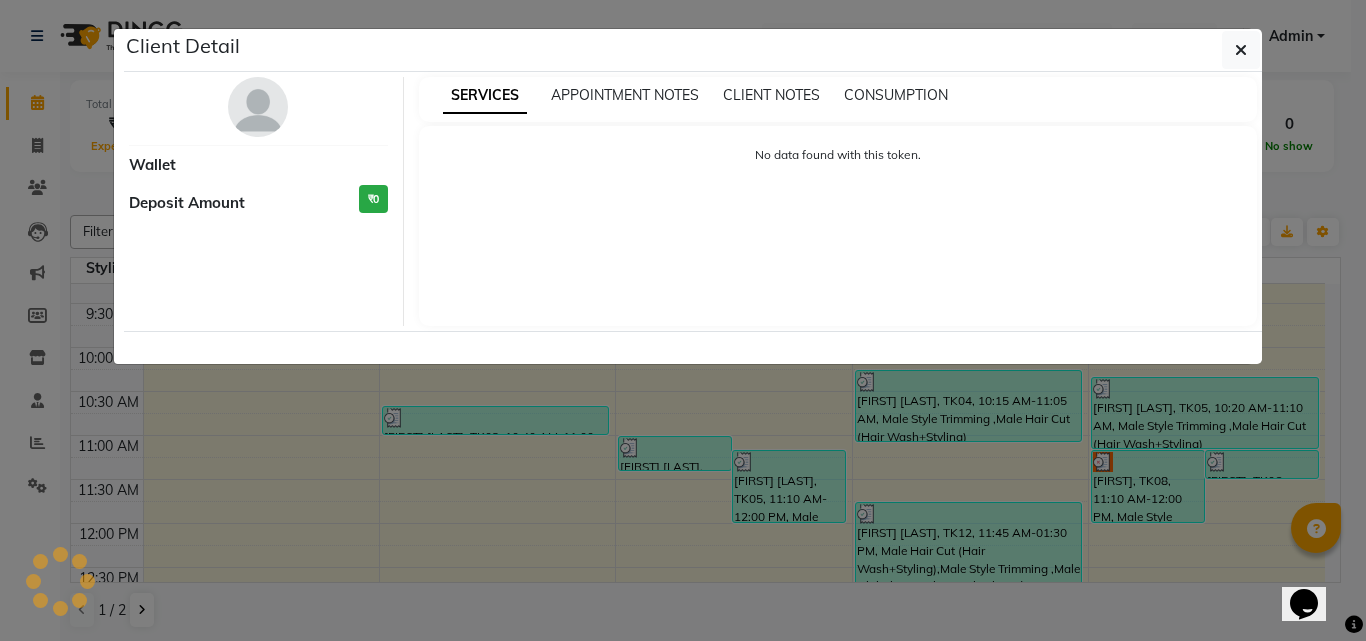 select on "3" 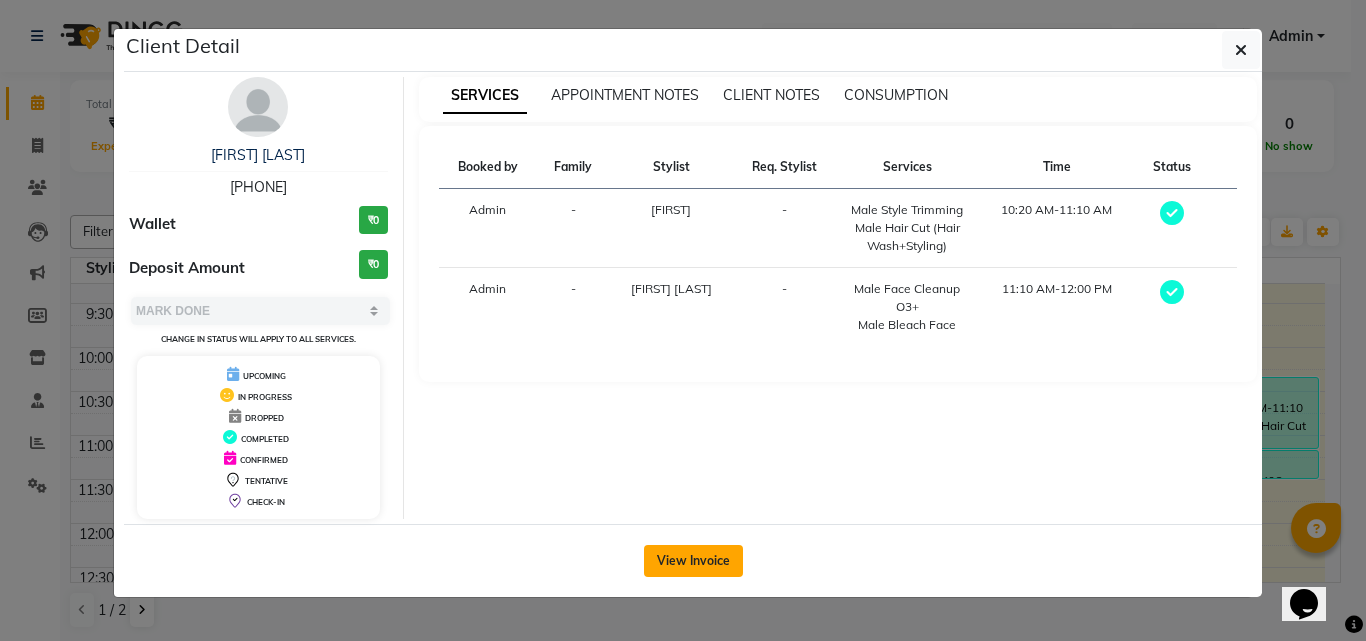 click on "View Invoice" 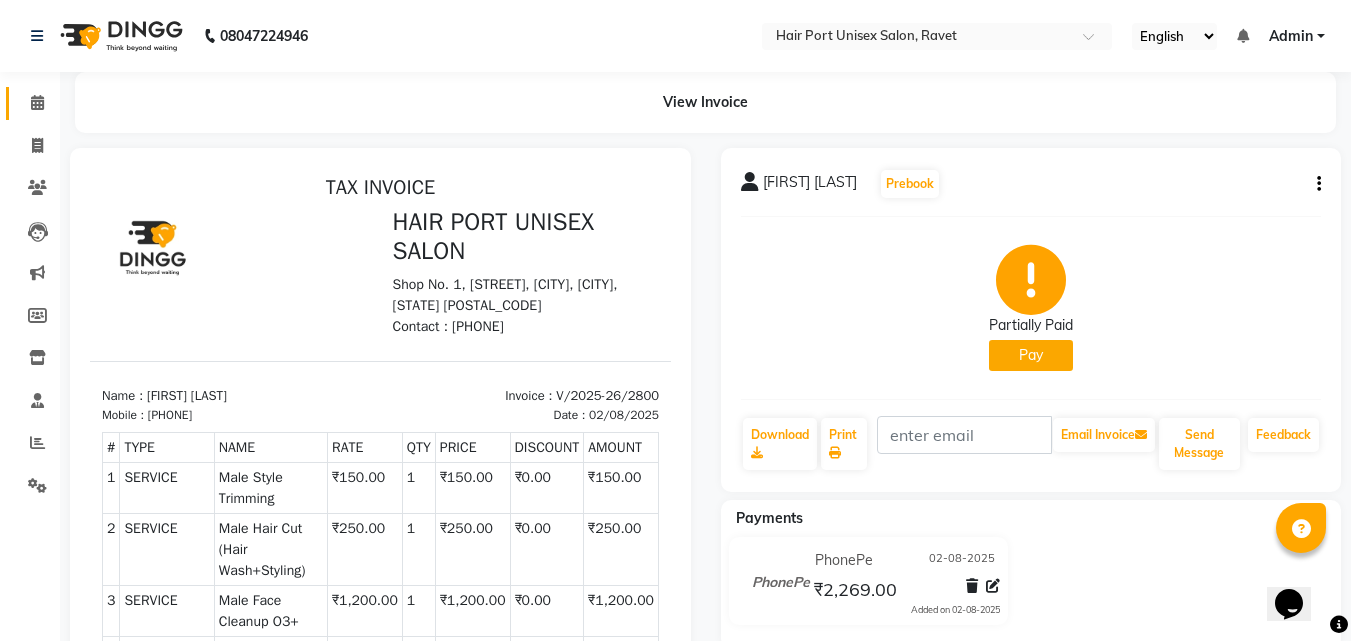 scroll, scrollTop: 0, scrollLeft: 0, axis: both 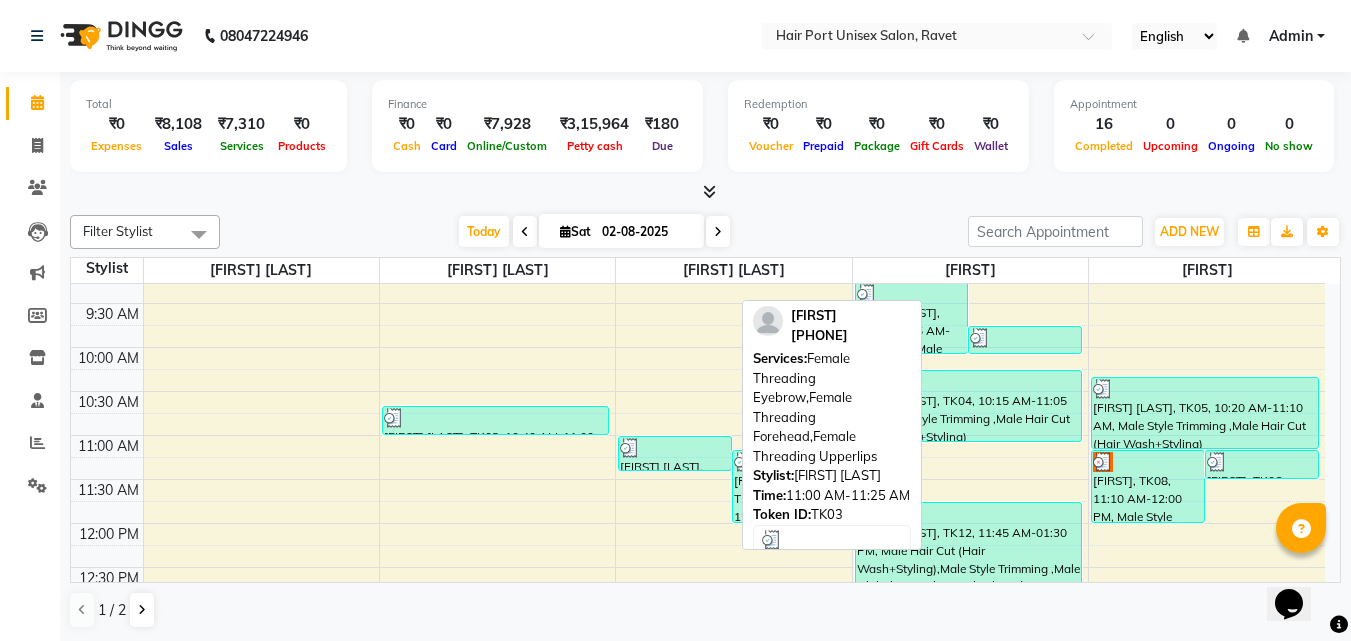 click on "[FIRST], TK03, 11:00 AM-11:25 AM, Female Threading Eyebrow,Female Threading Forehead,Female Threading Upperlips" at bounding box center (675, 453) 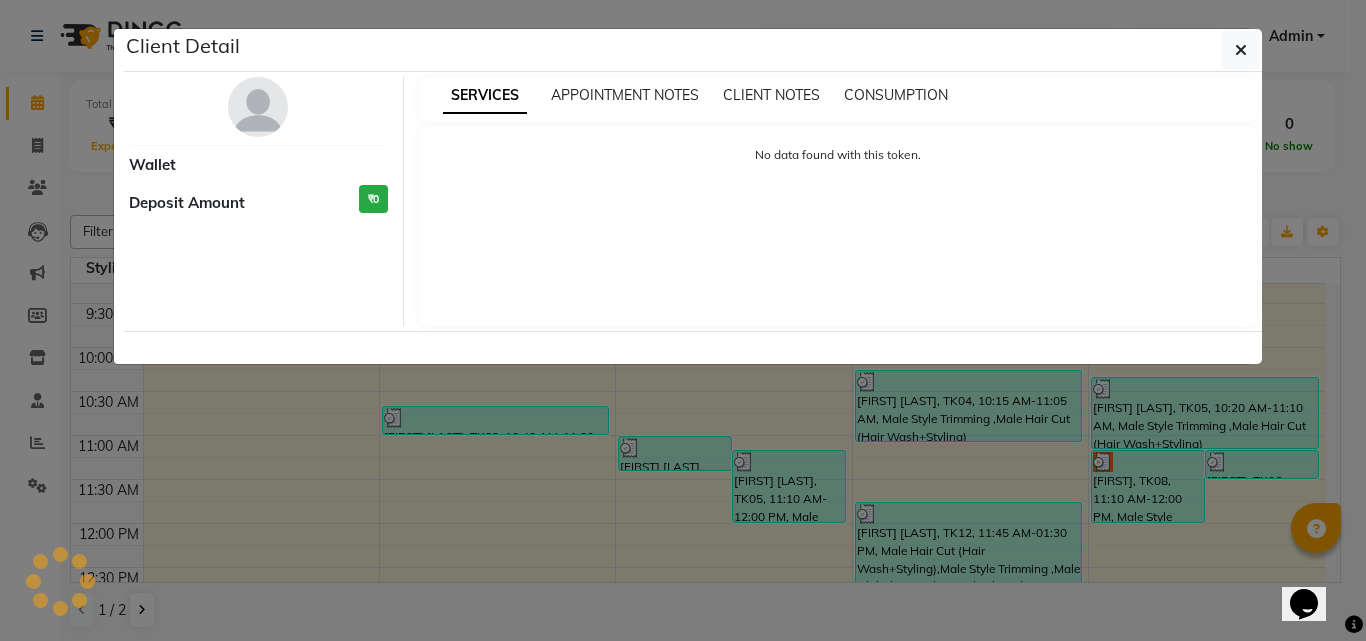select on "3" 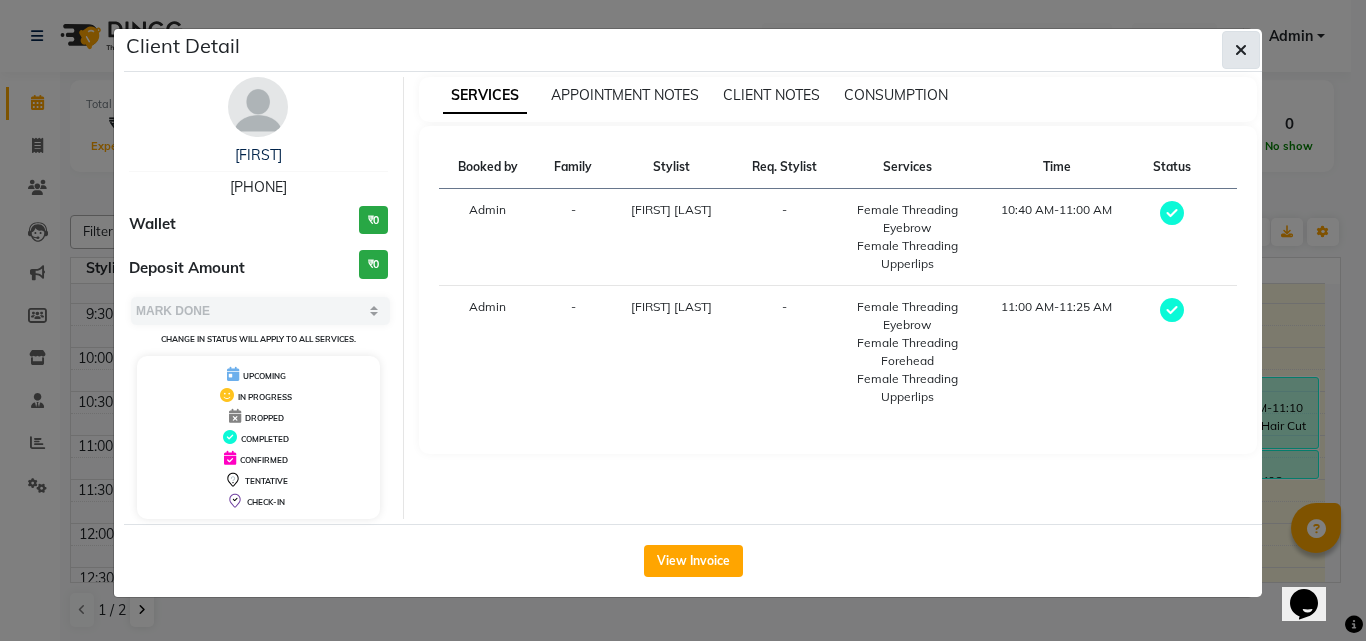 click 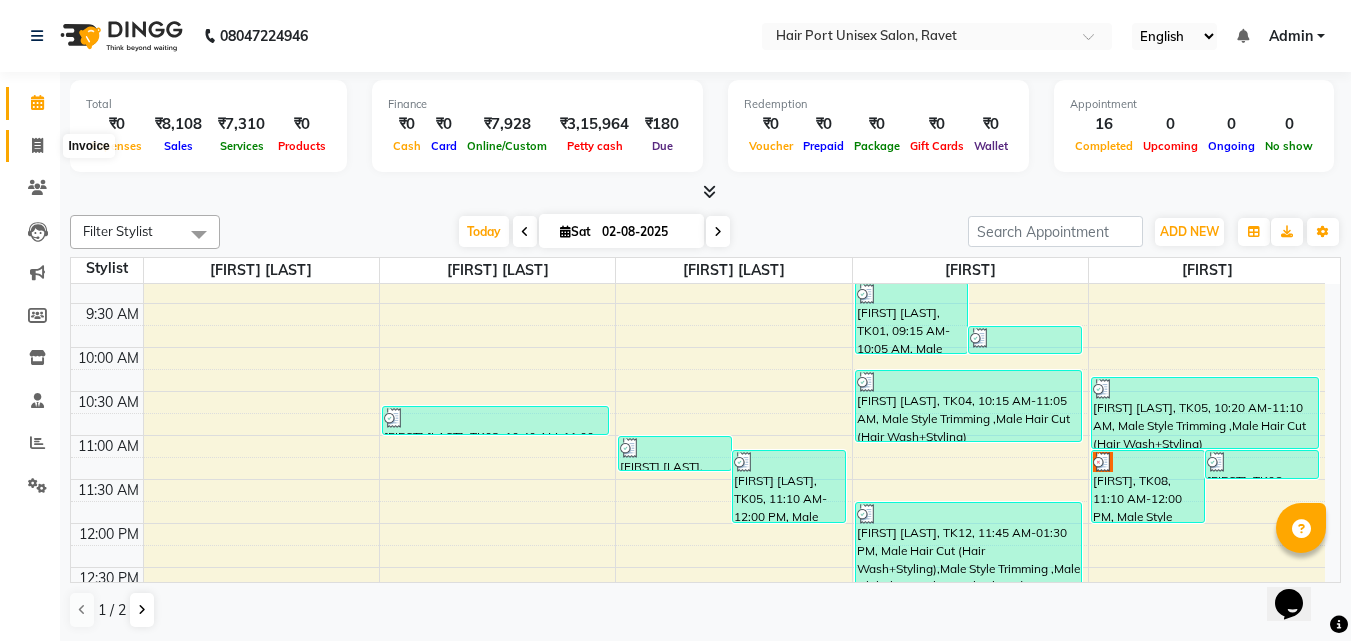 click 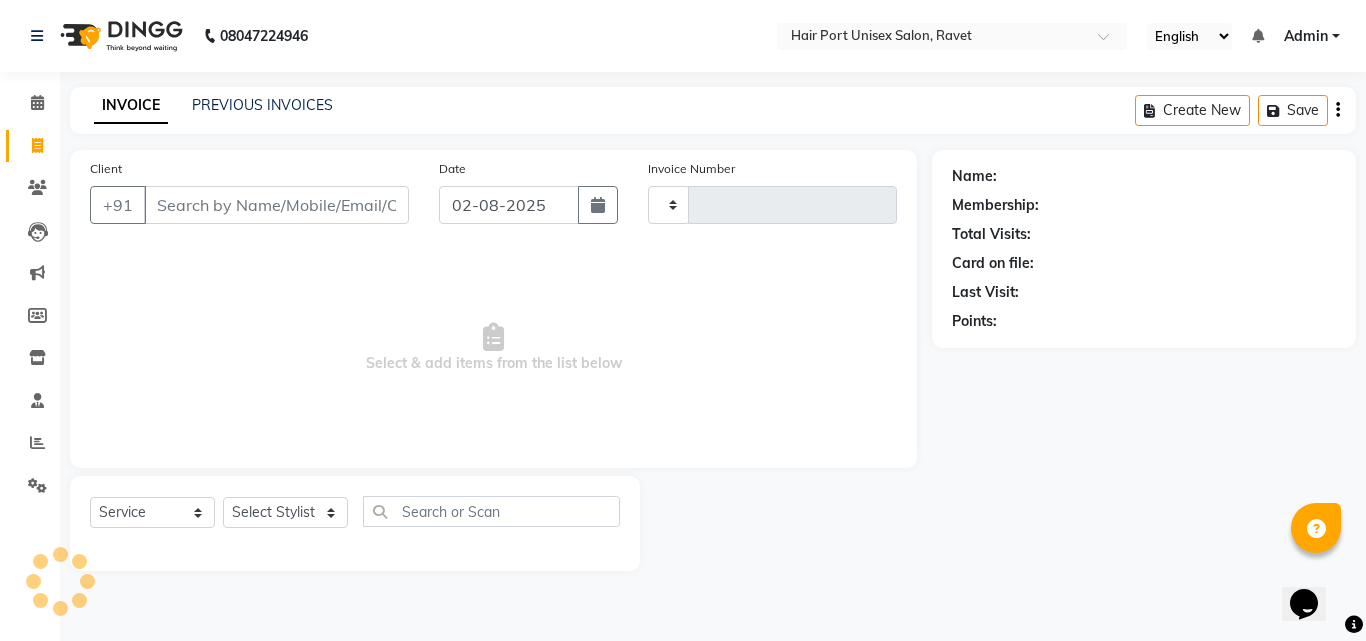 type on "2821" 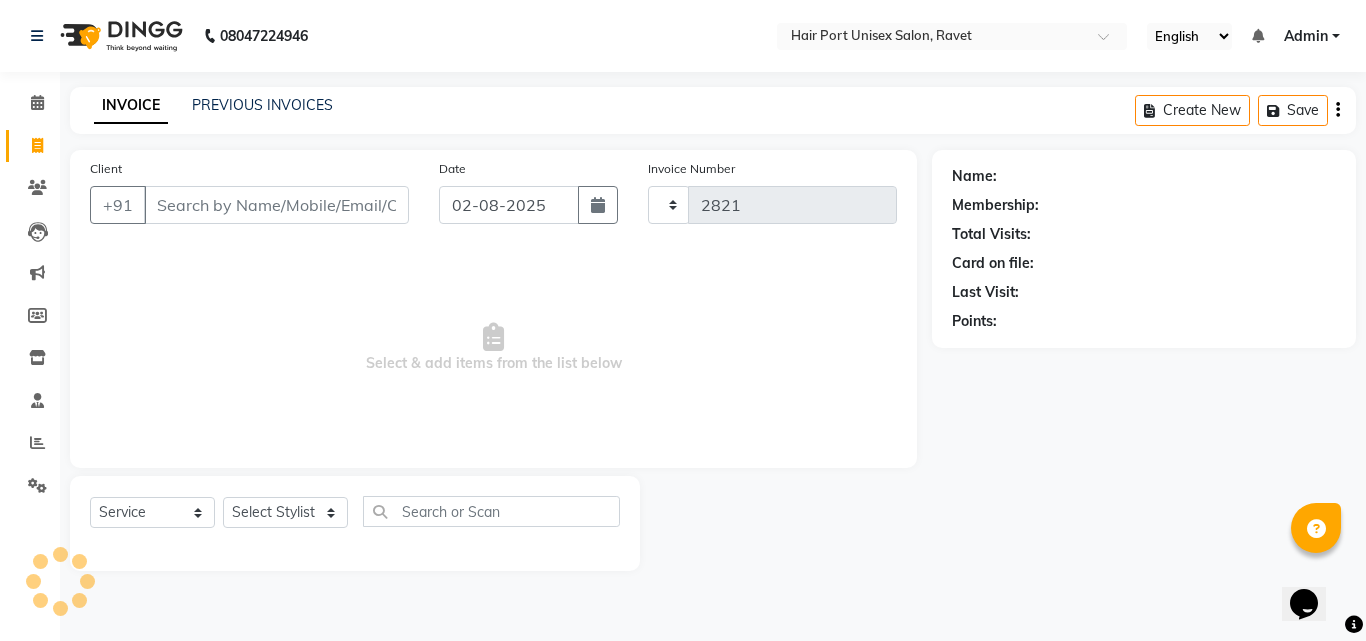 select on "7015" 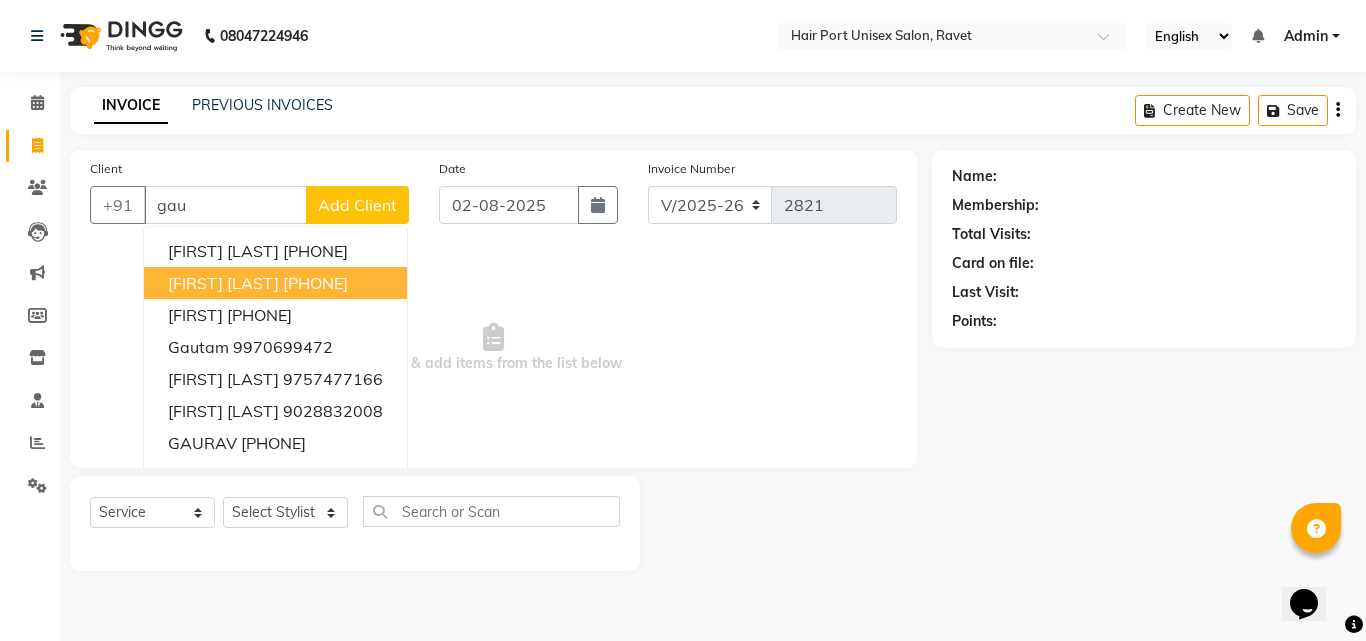 click on "Gaurav Taras  9850992936" at bounding box center [275, 283] 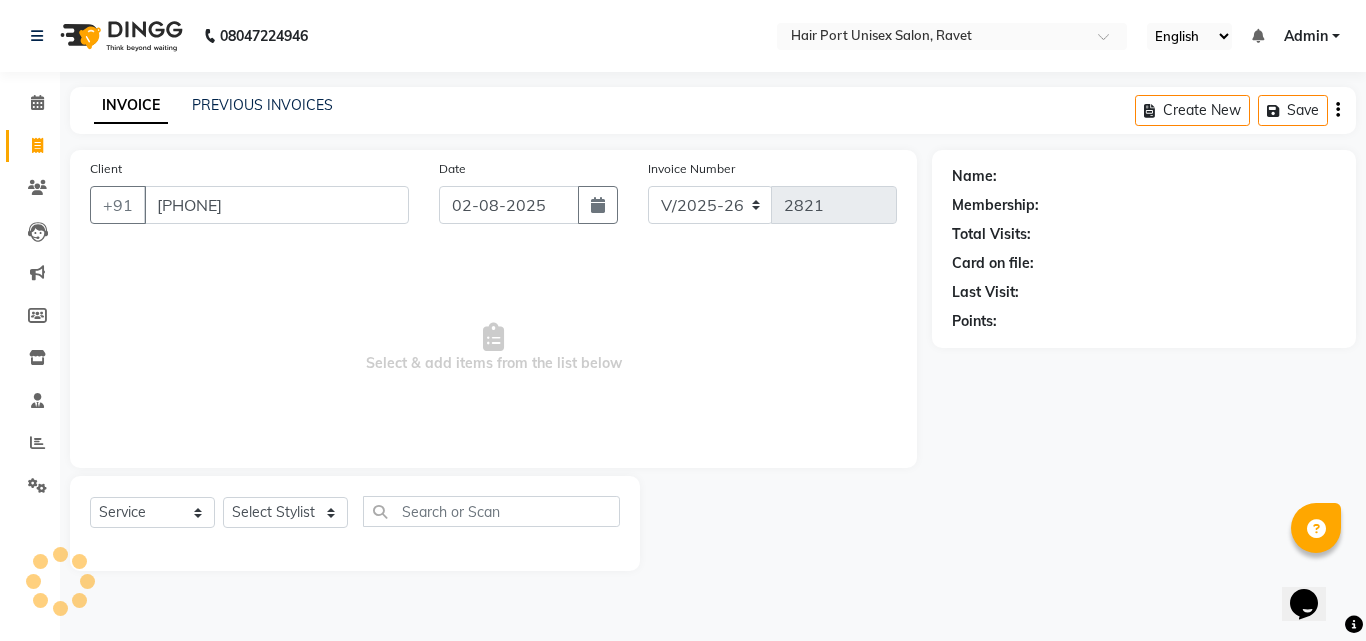 type on "9850992936" 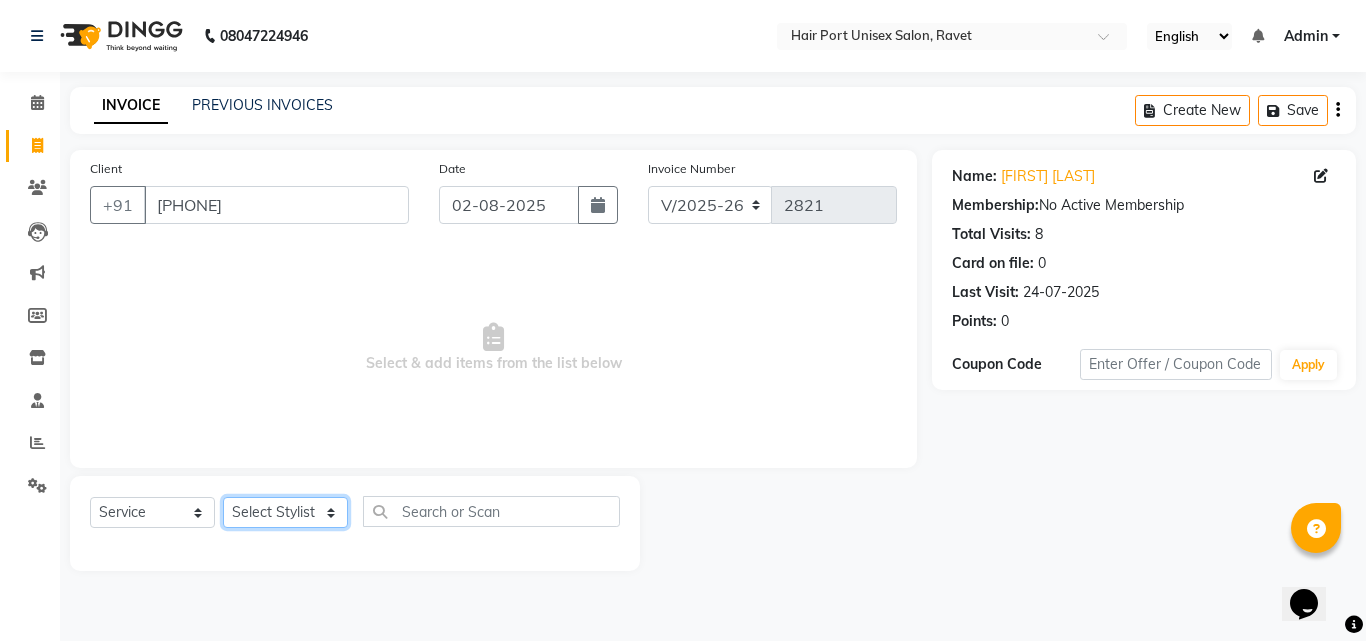 click on "Select Stylist [FIRST] [LAST]  Esmail [FIRST] [FIRST] [LAST] Netaji [FIRST] [LAST]  [FIRST]    [FIRST] [LAST]  [FIRST] [LAST]" 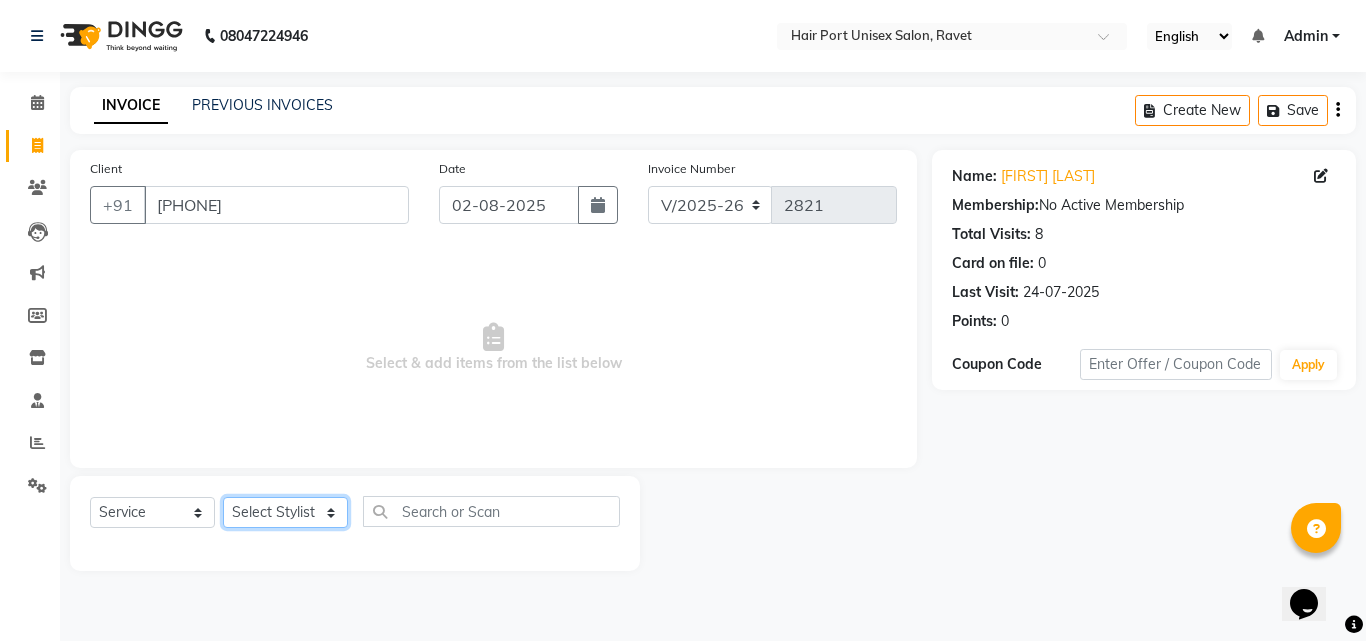 select on "66342" 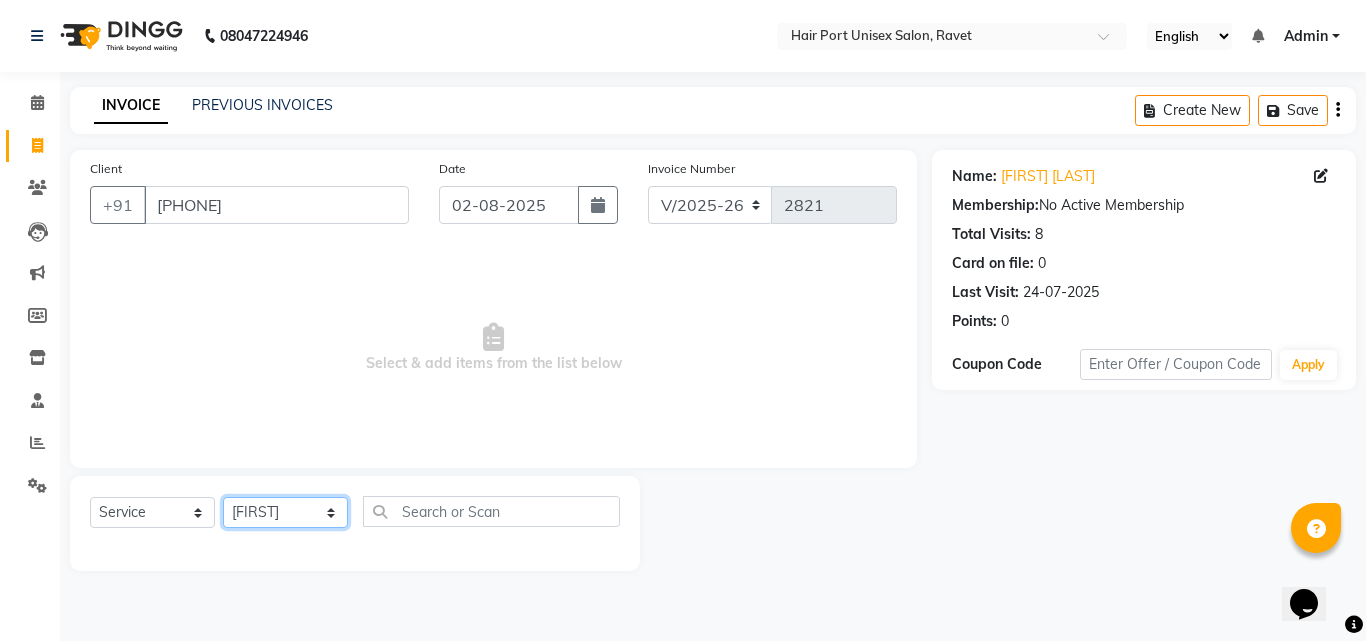 click on "Select Stylist [FIRST] [LAST]  Esmail [FIRST] [FIRST] [LAST] Netaji [FIRST] [LAST]  [FIRST]    [FIRST] [LAST]  [FIRST] [LAST]" 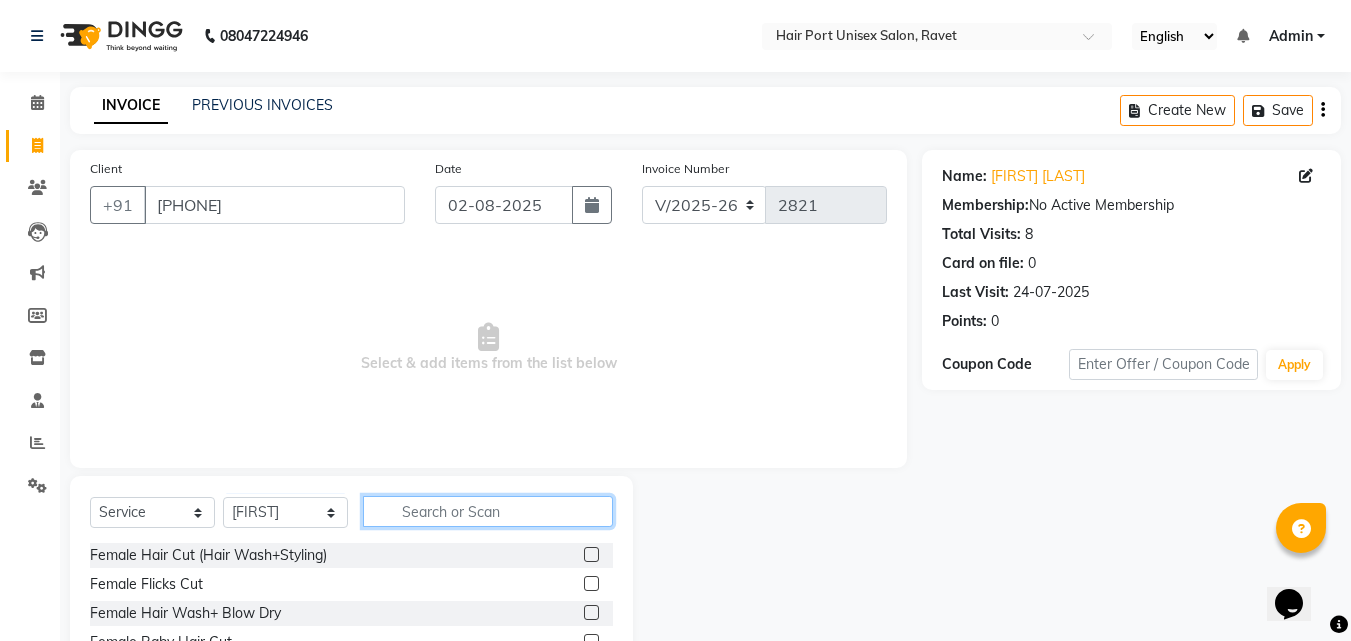 click 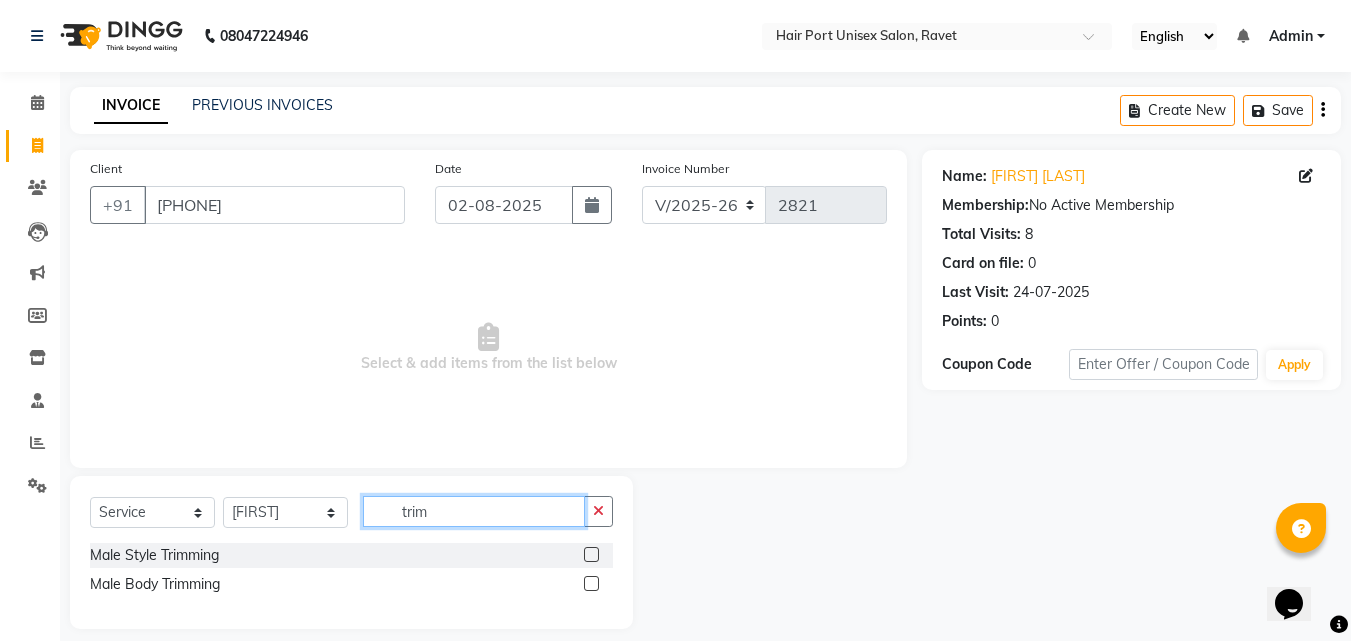 type on "trim" 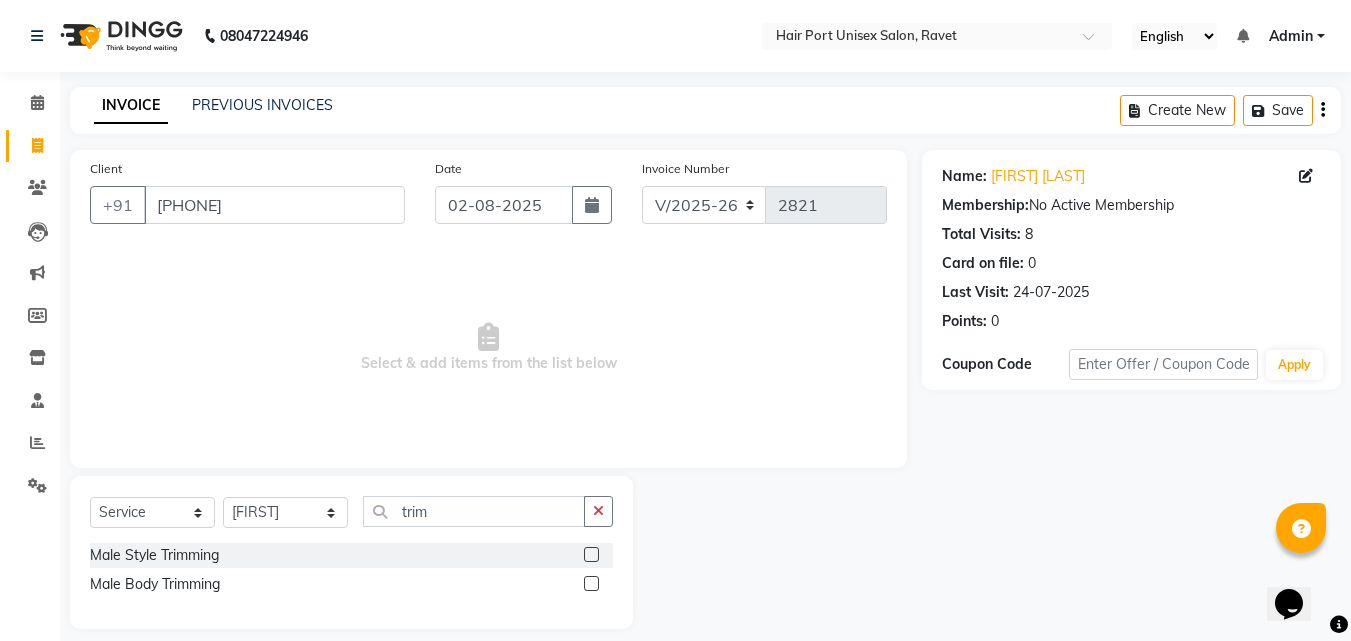 click 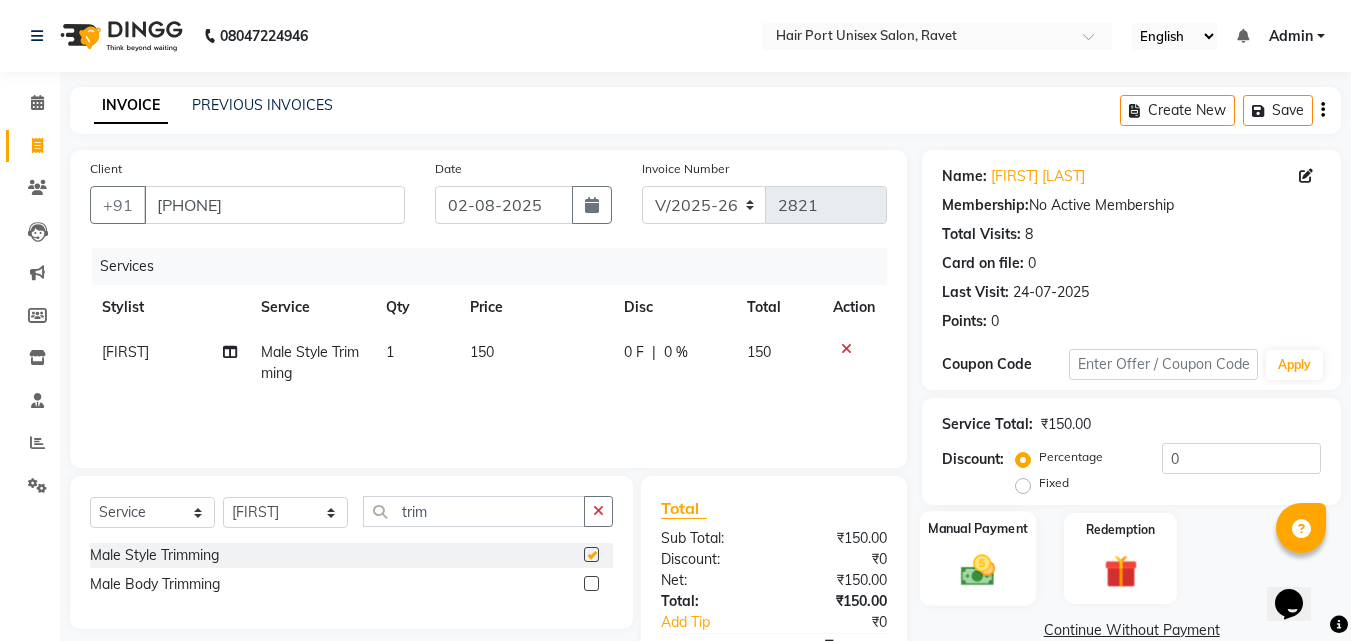 checkbox on "false" 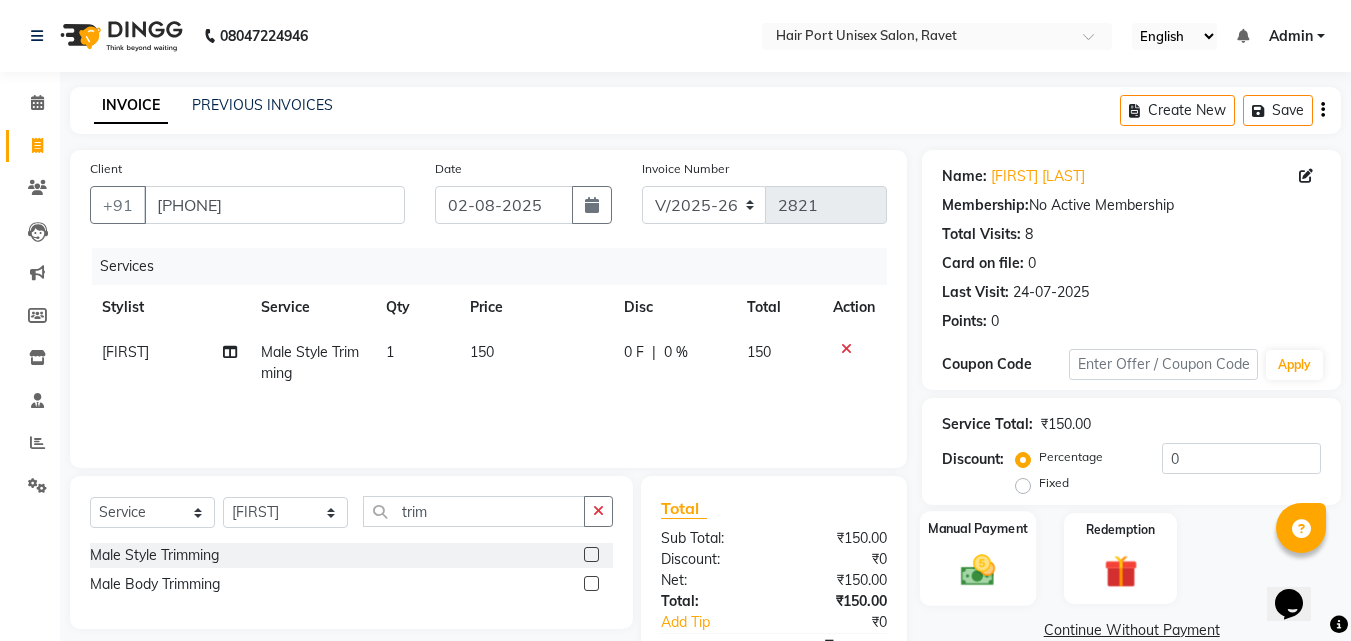 click 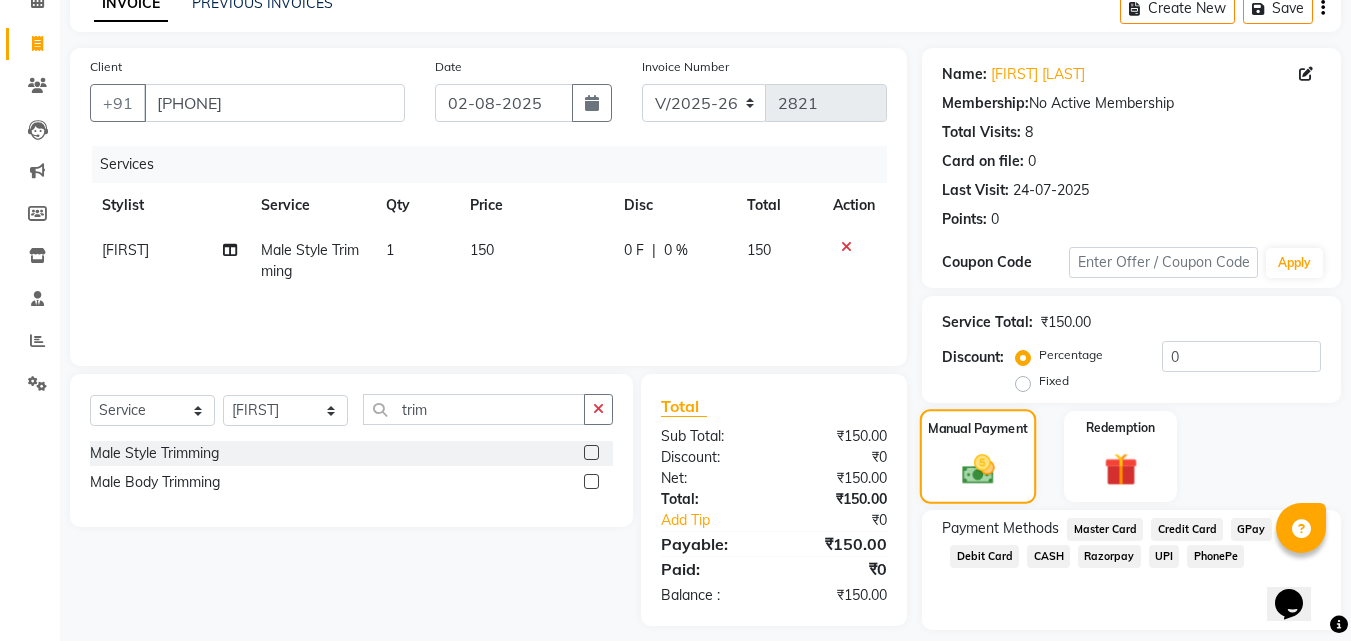 scroll, scrollTop: 162, scrollLeft: 0, axis: vertical 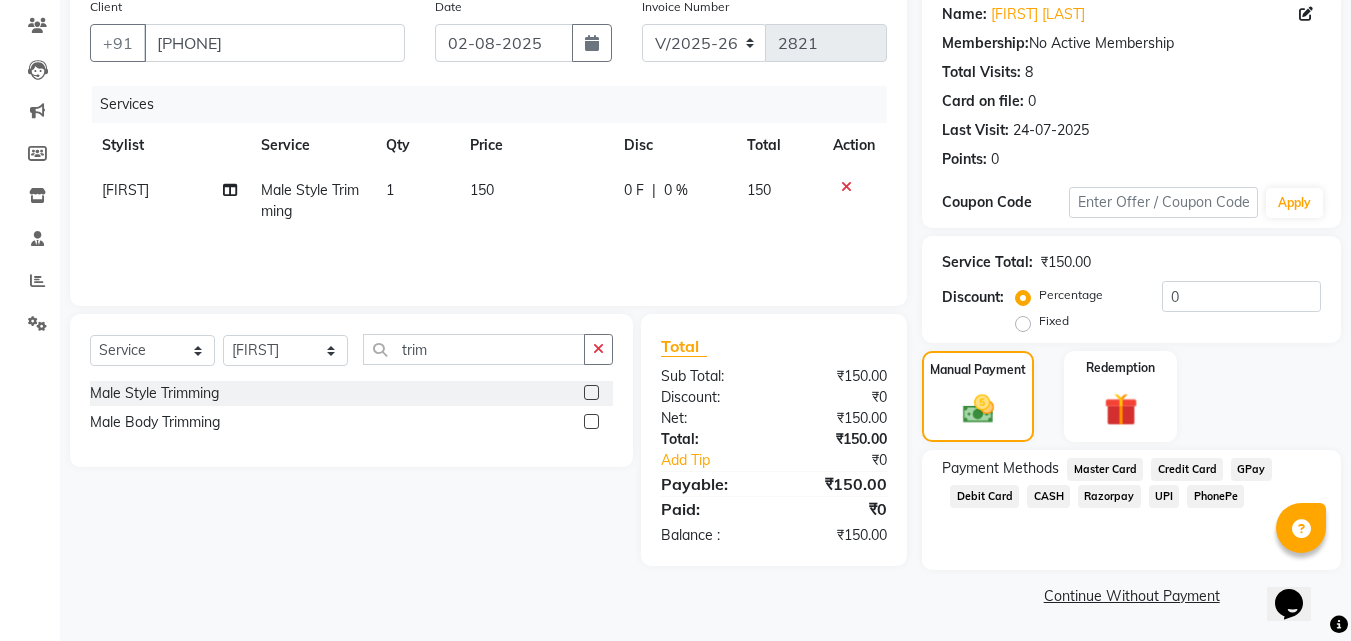 click on "Name: Gaurav Taras Membership:  No Active Membership  Total Visits:  8 Card on file:  0 Last Visit:   24-07-2025 Points:   0  Coupon Code Apply Service Total:  ₹150.00  Discount:  Percentage   Fixed  0 Manual Payment Redemption Payment Methods  Master Card   Credit Card   GPay   Debit Card   CASH   Razorpay   UPI   PhonePe   Continue Without Payment" 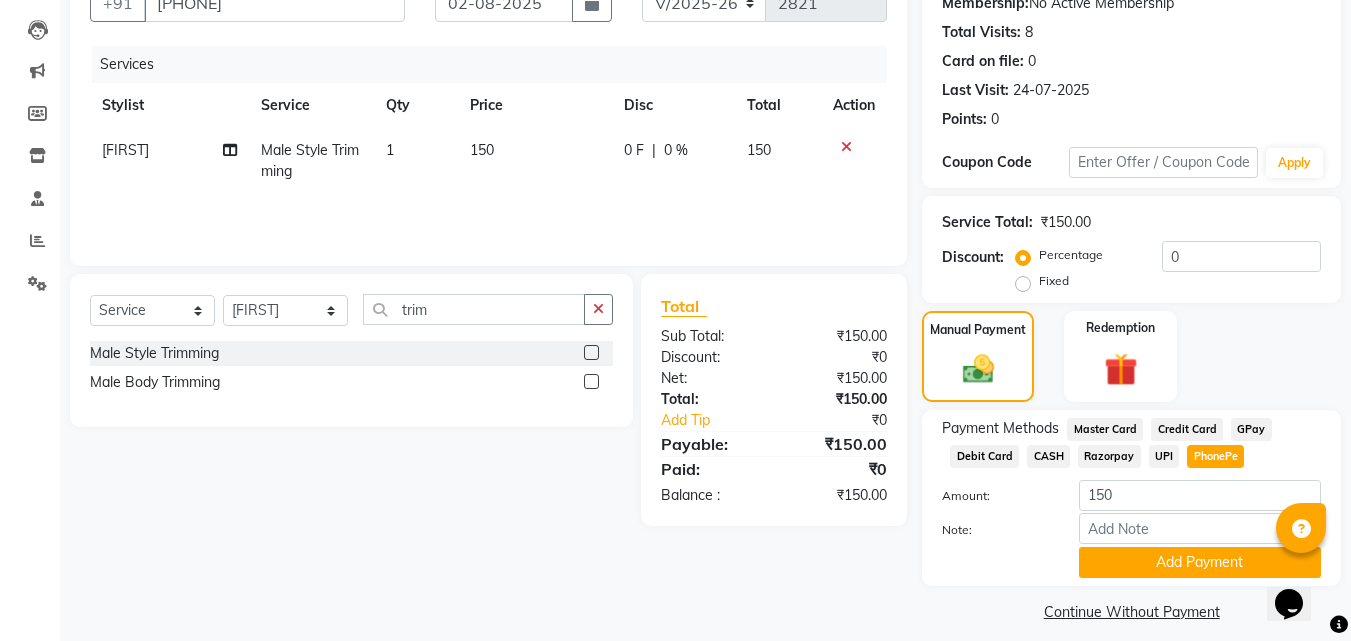 scroll, scrollTop: 218, scrollLeft: 0, axis: vertical 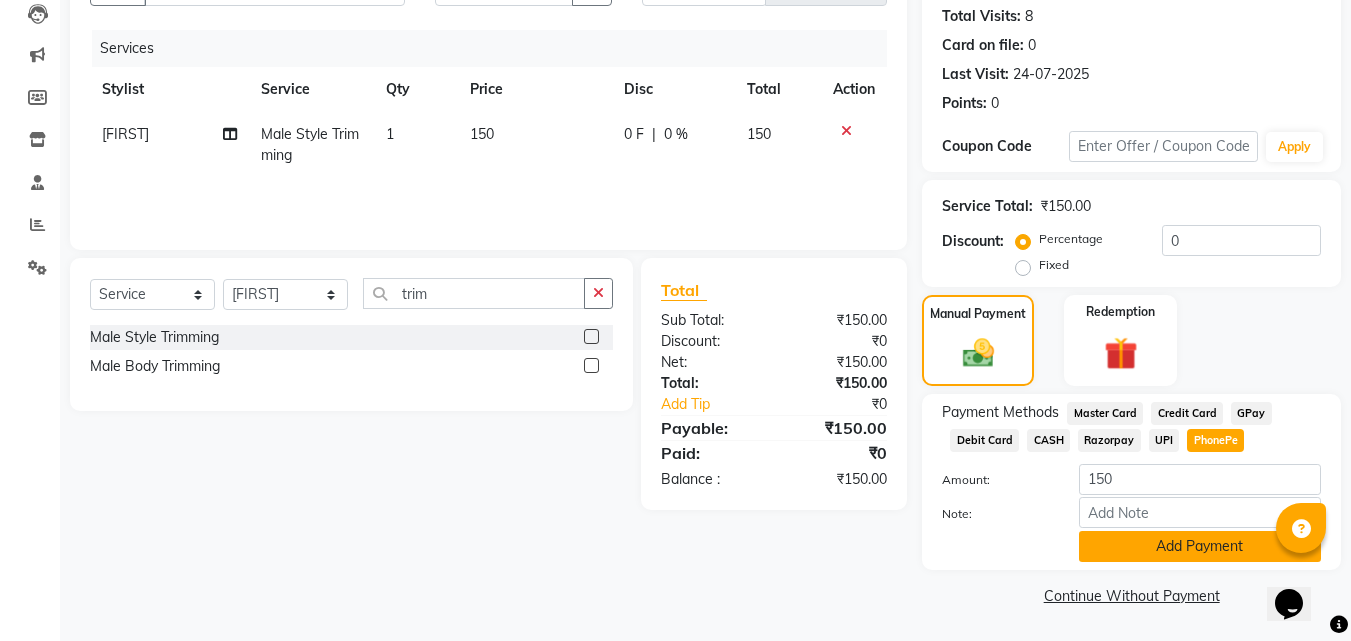 click on "Add Payment" 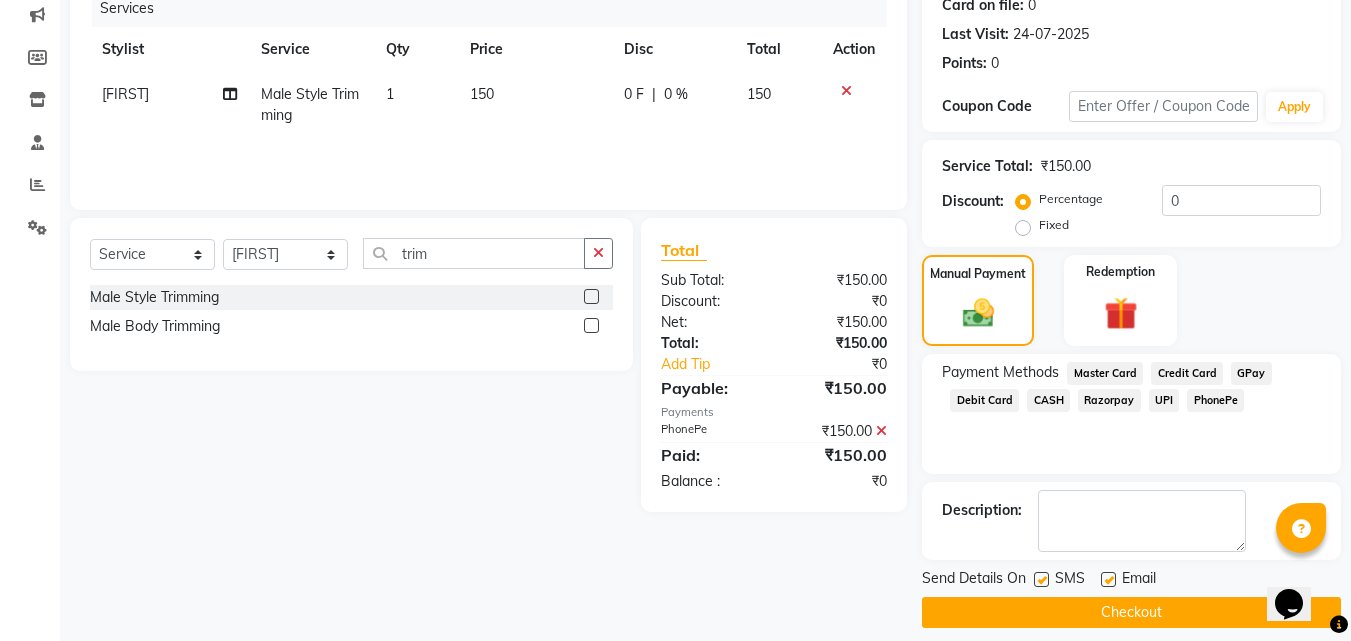 scroll, scrollTop: 275, scrollLeft: 0, axis: vertical 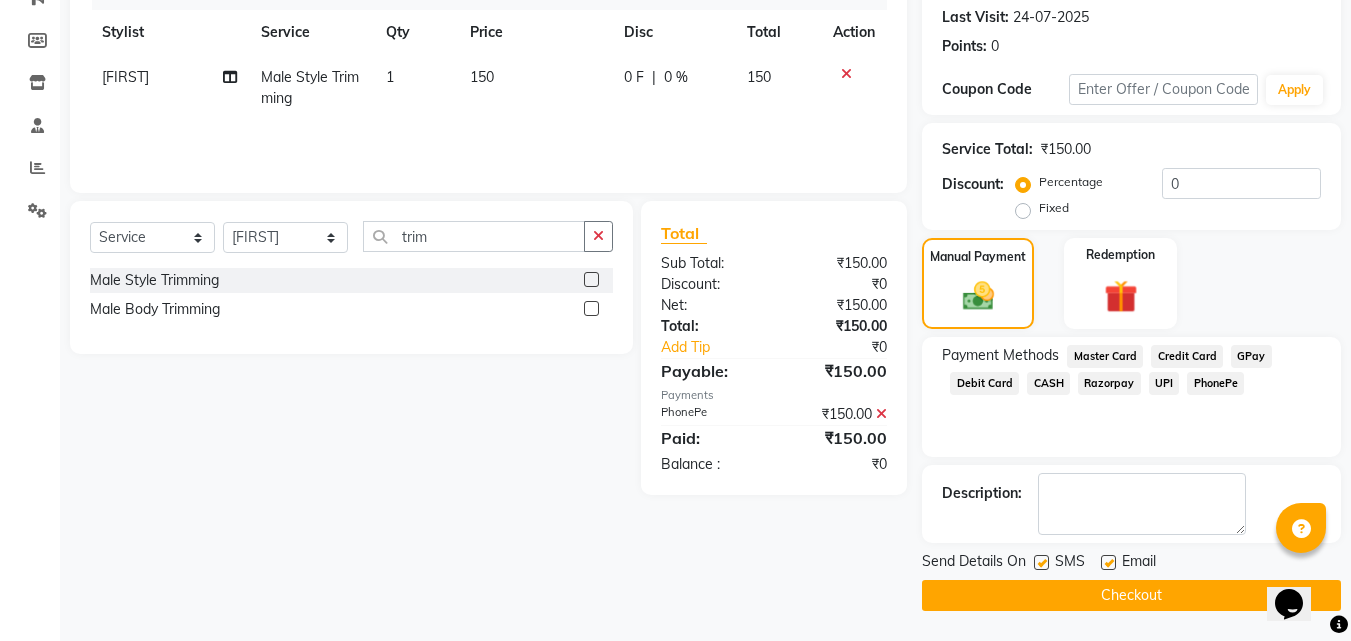 click on "Checkout" 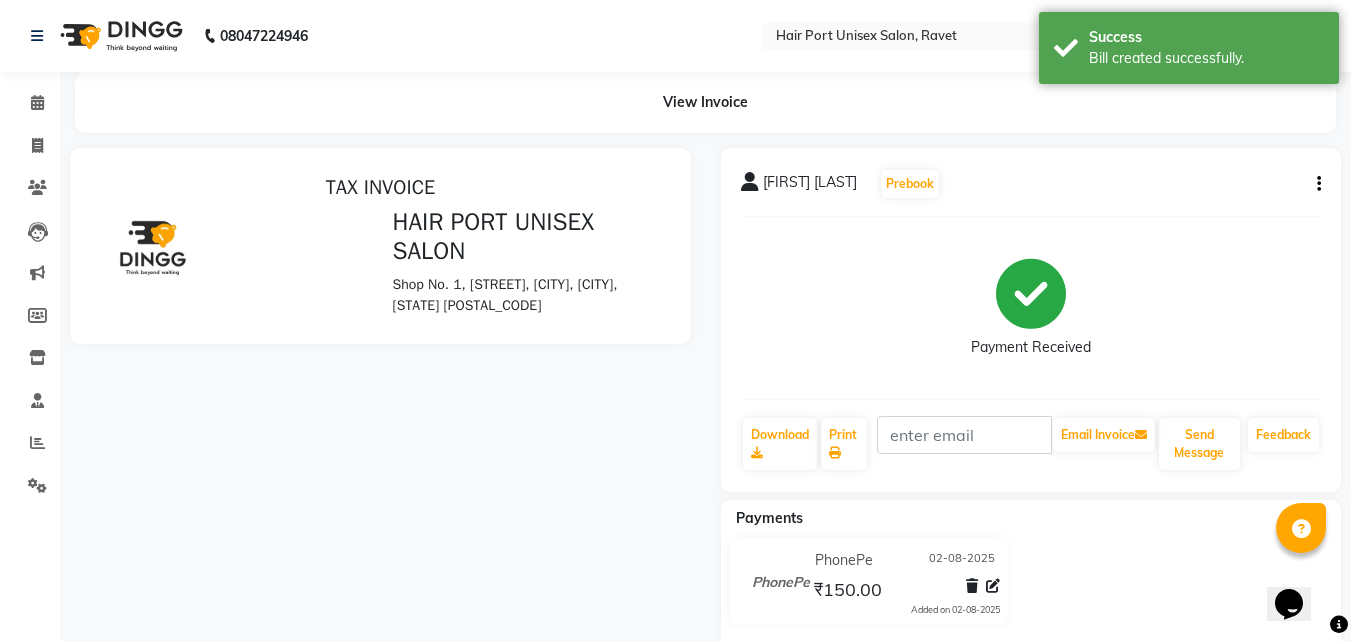 scroll, scrollTop: 0, scrollLeft: 0, axis: both 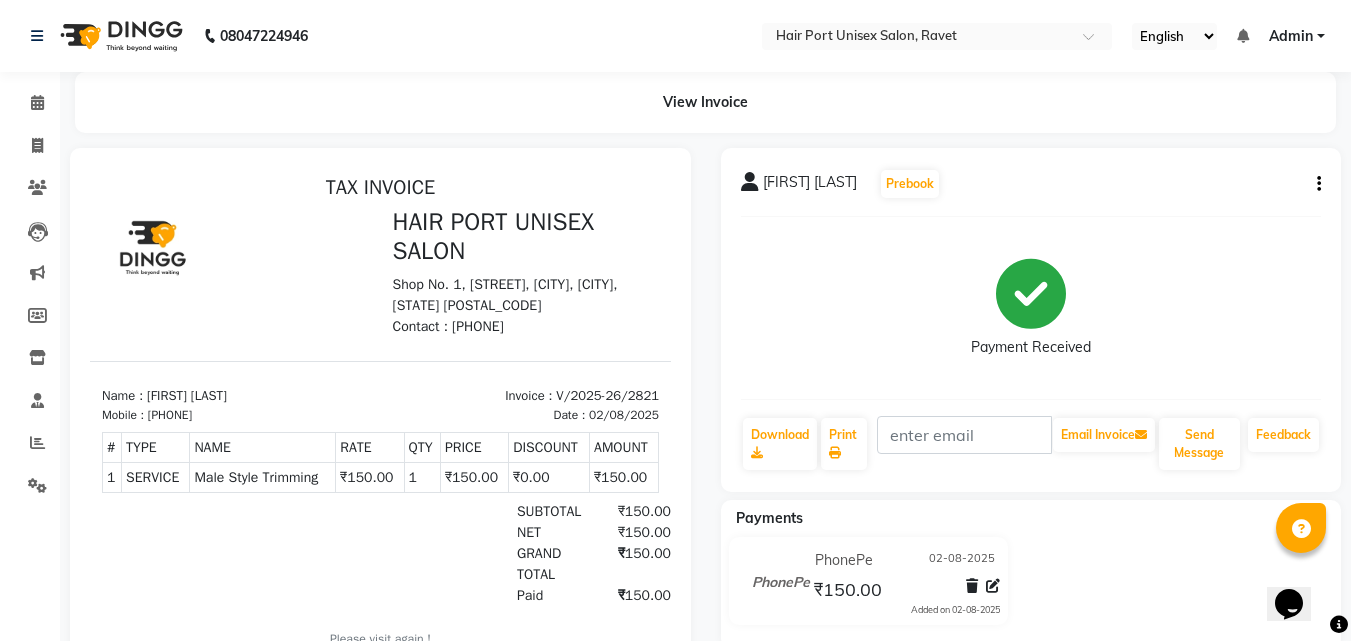 select on "service" 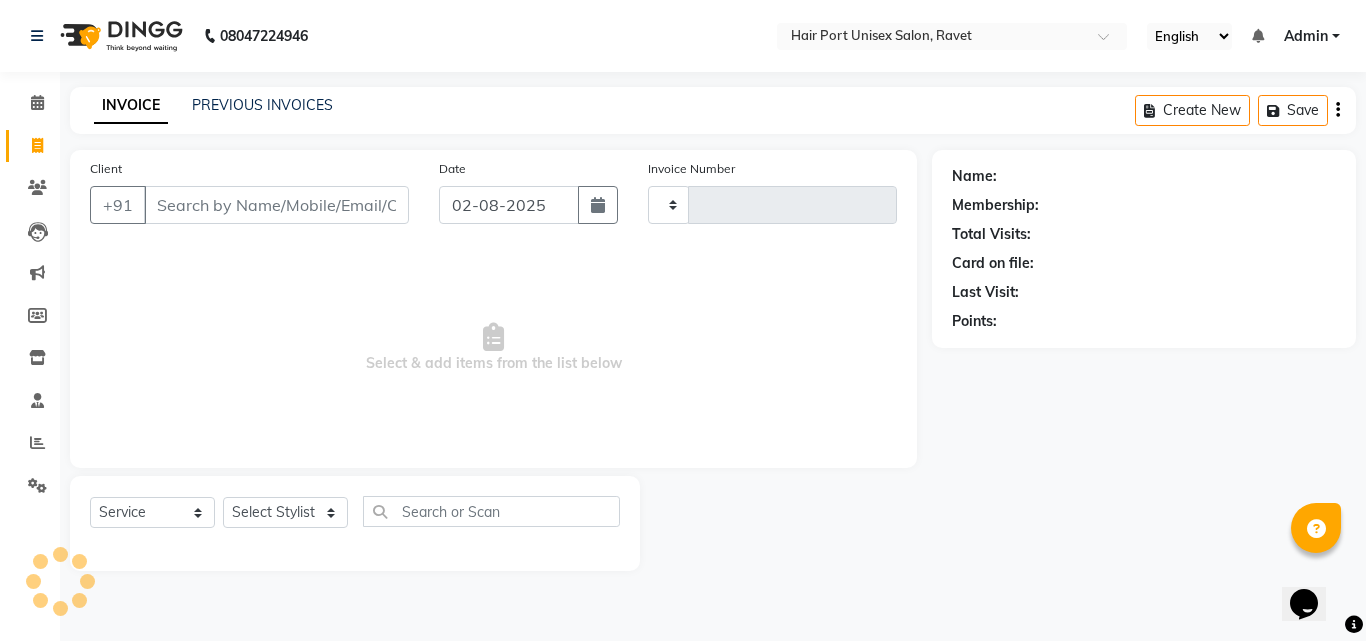 type on "2822" 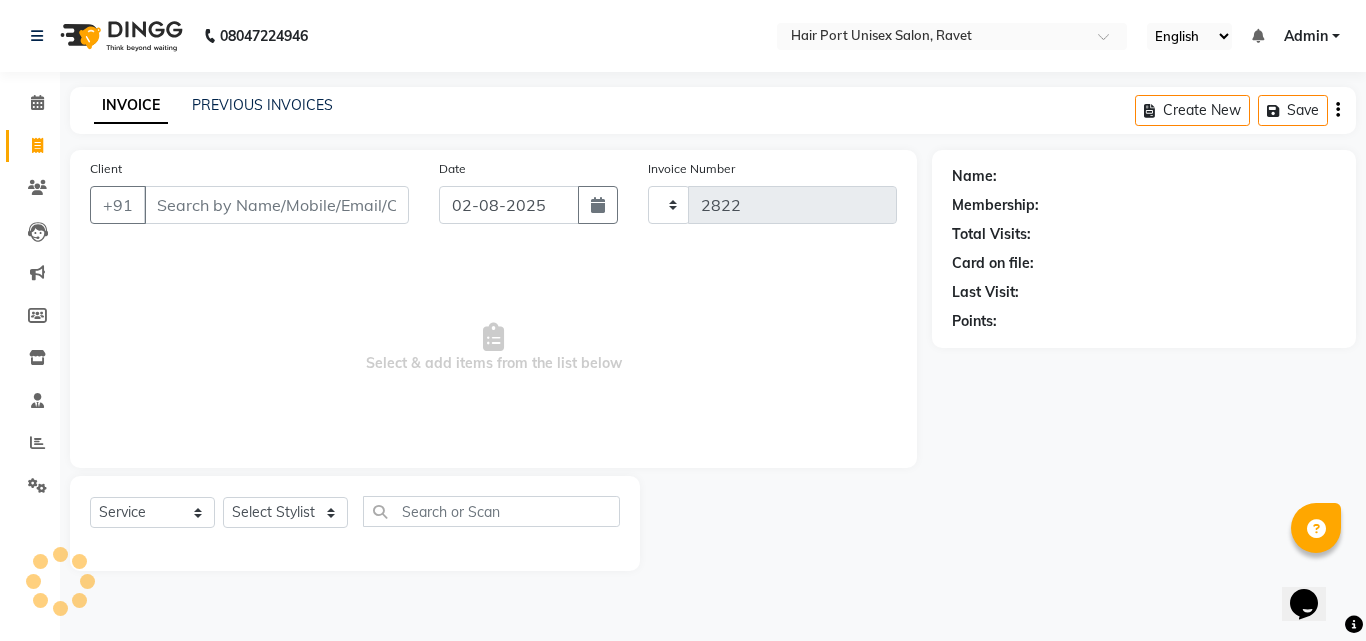 select on "7015" 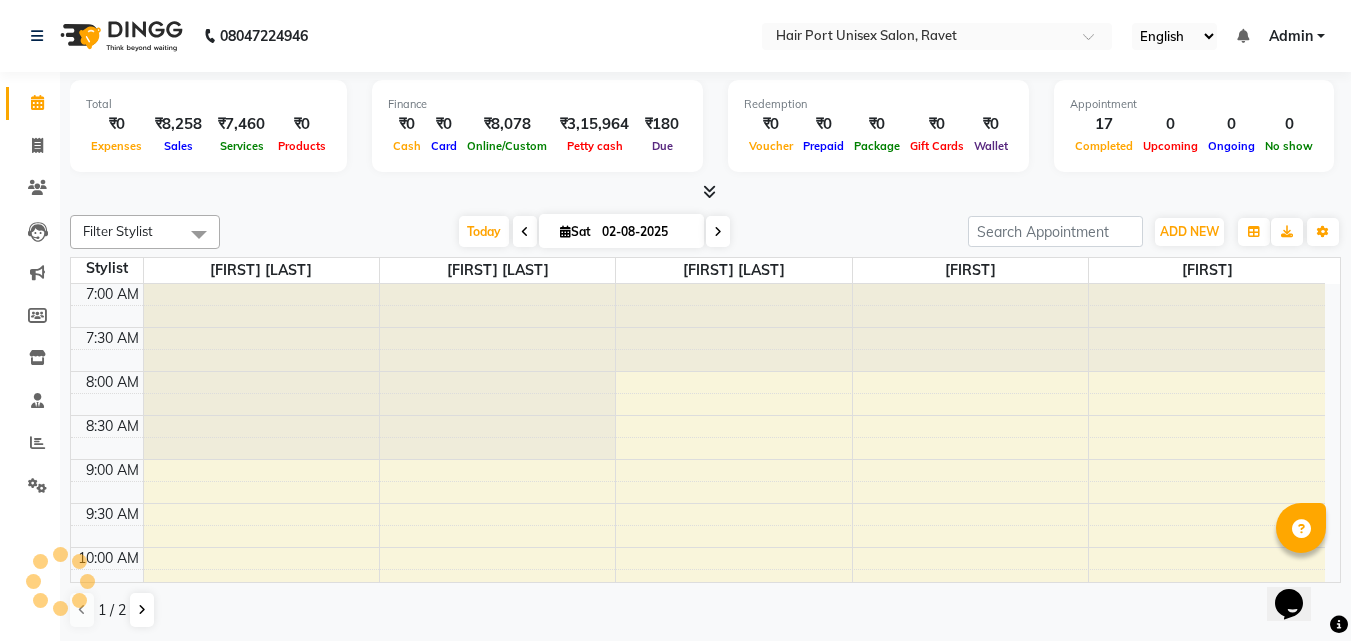 scroll, scrollTop: 0, scrollLeft: 0, axis: both 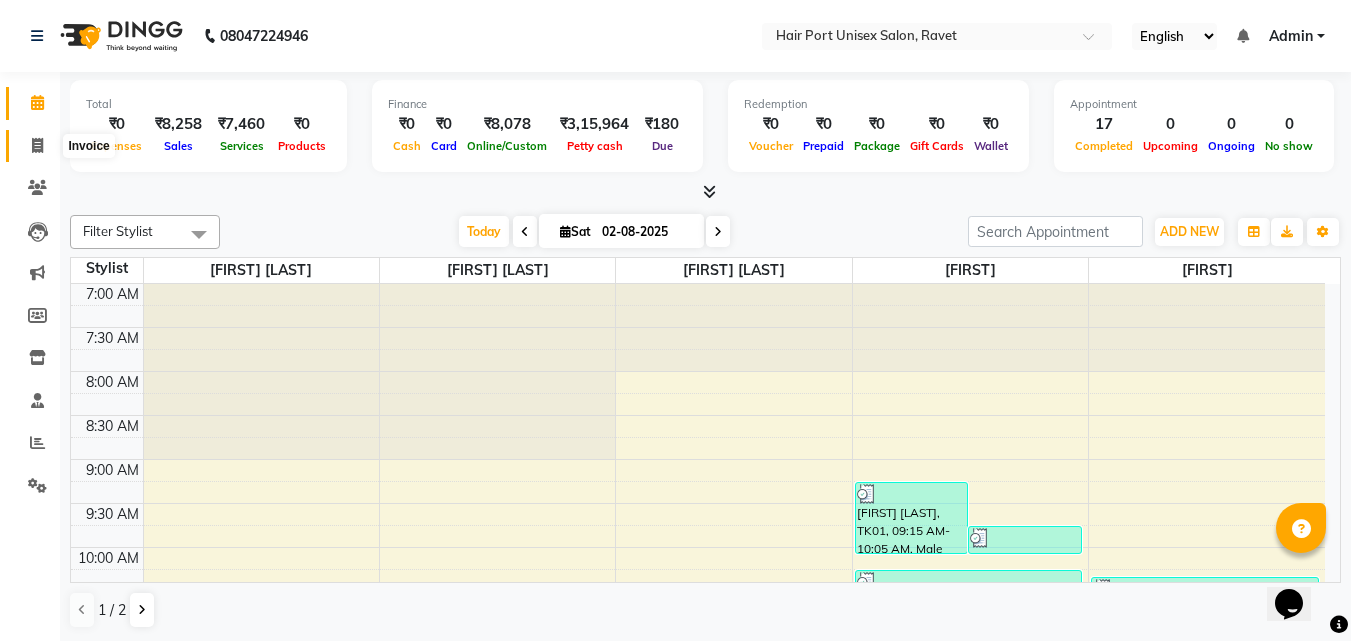click 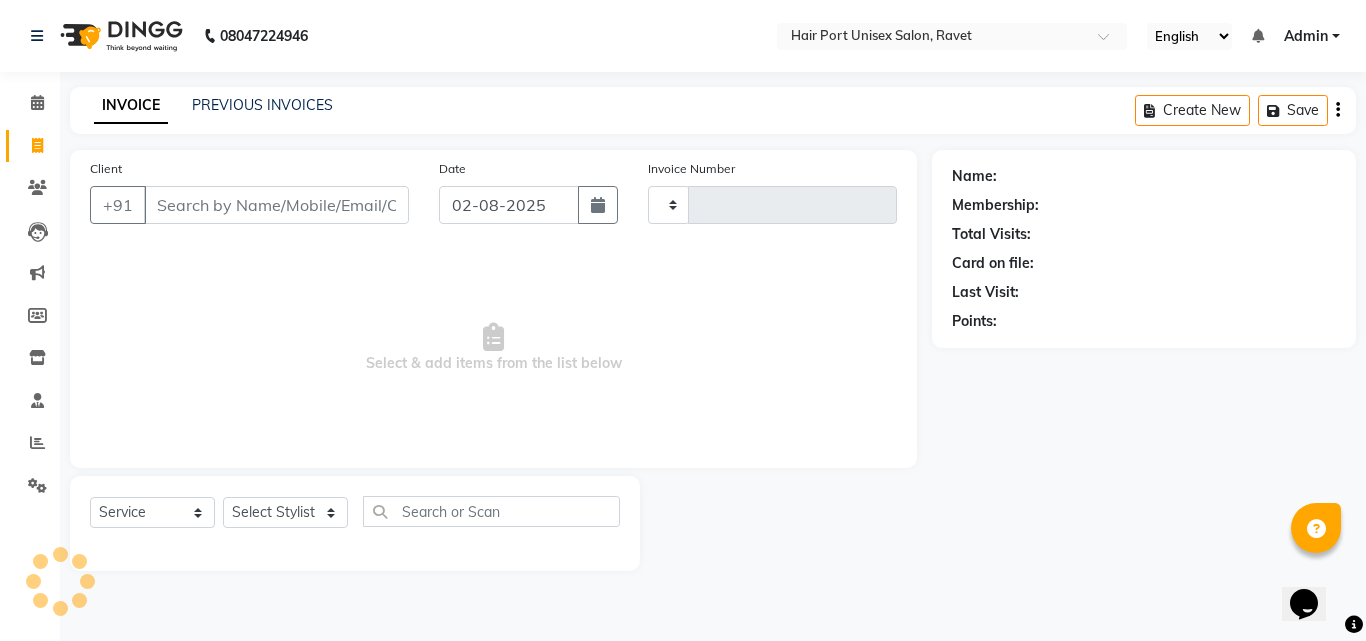 type on "2822" 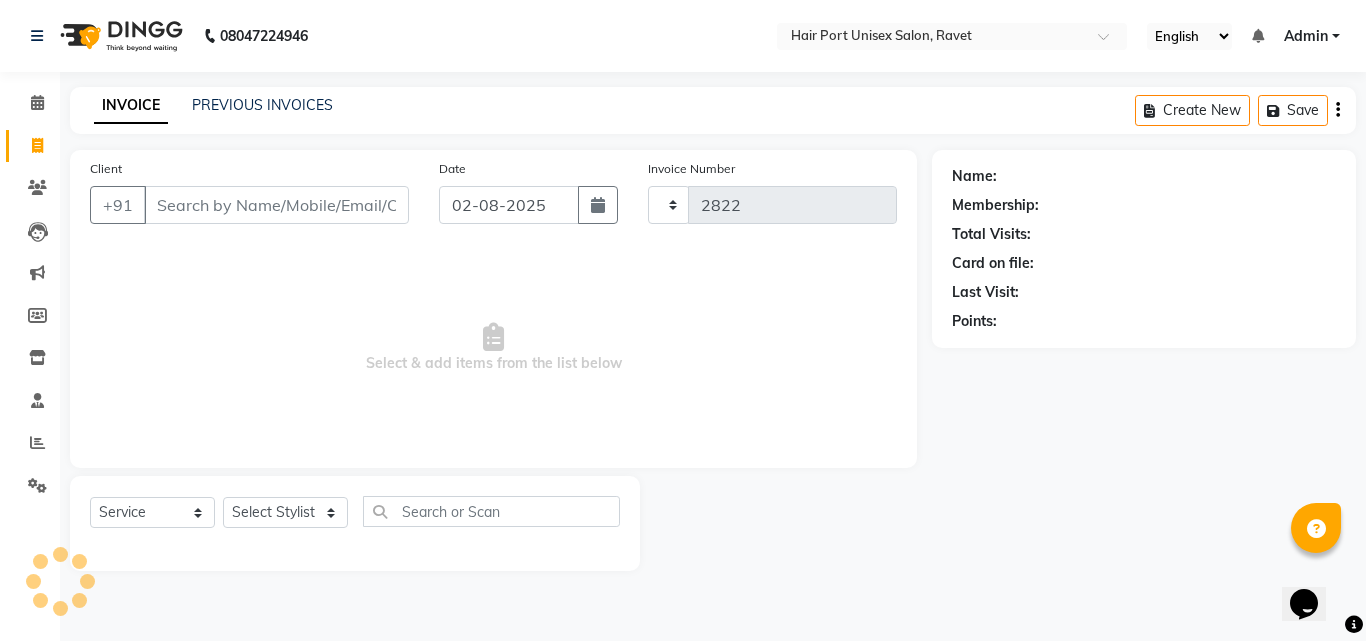 select on "7015" 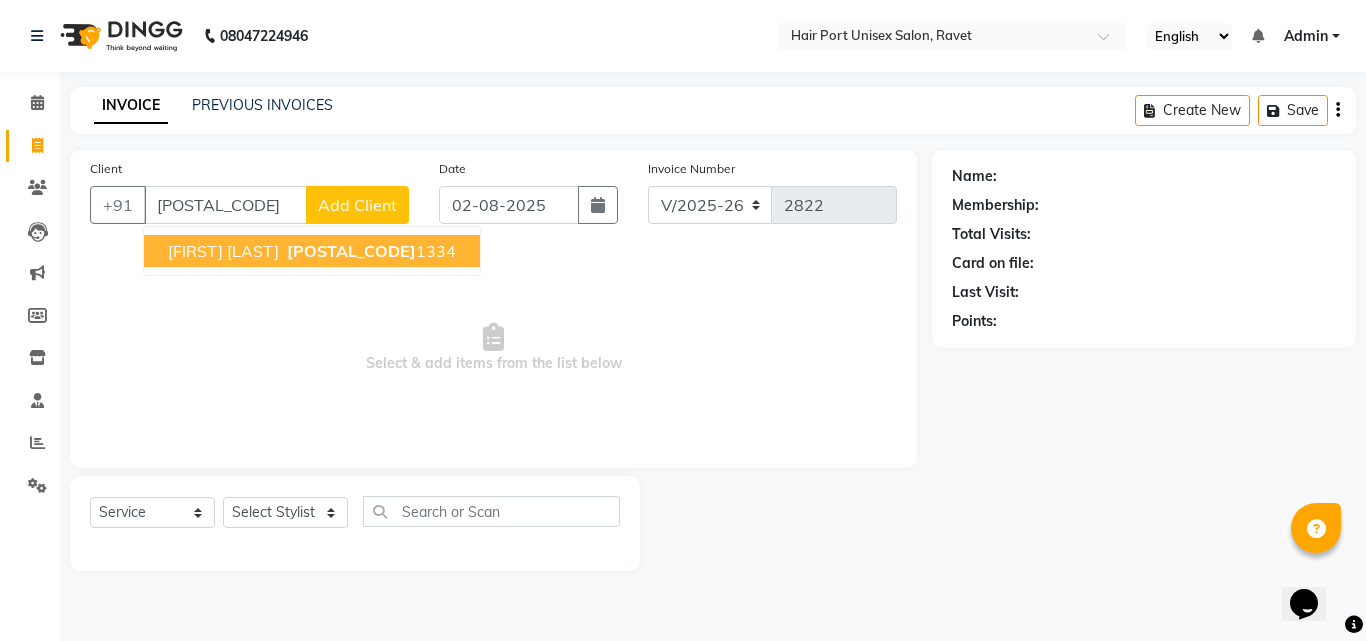 click on "895653" at bounding box center [351, 251] 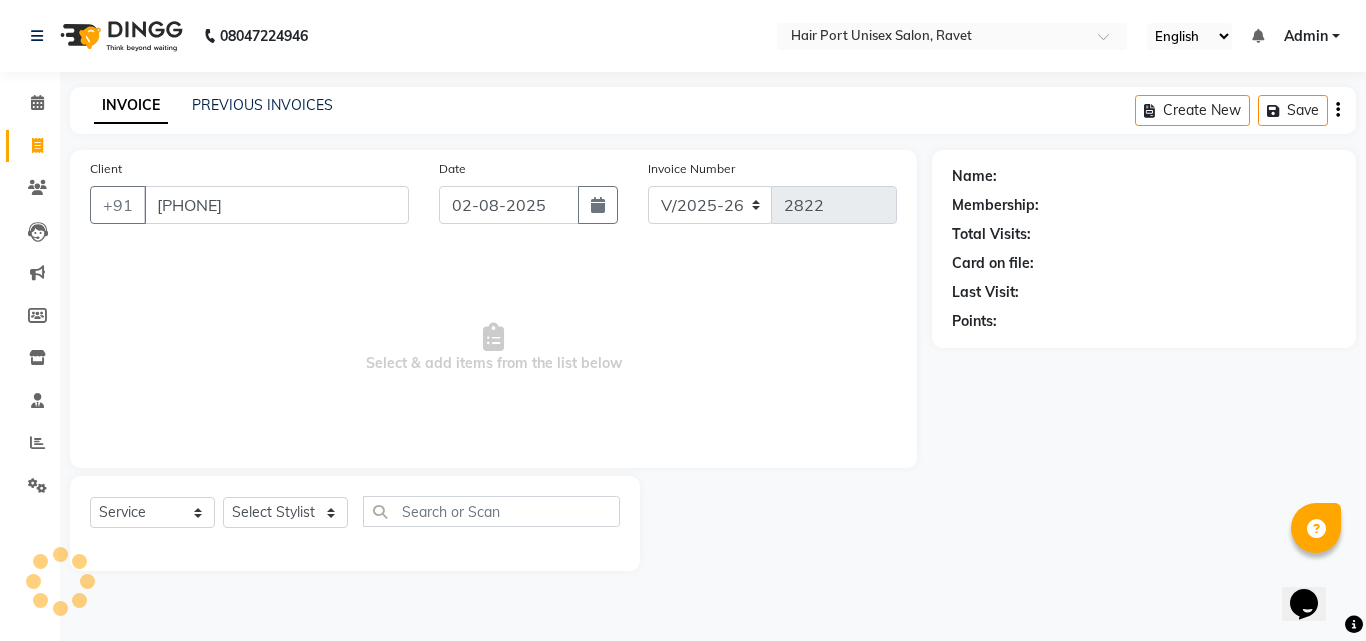 type on "8956531334" 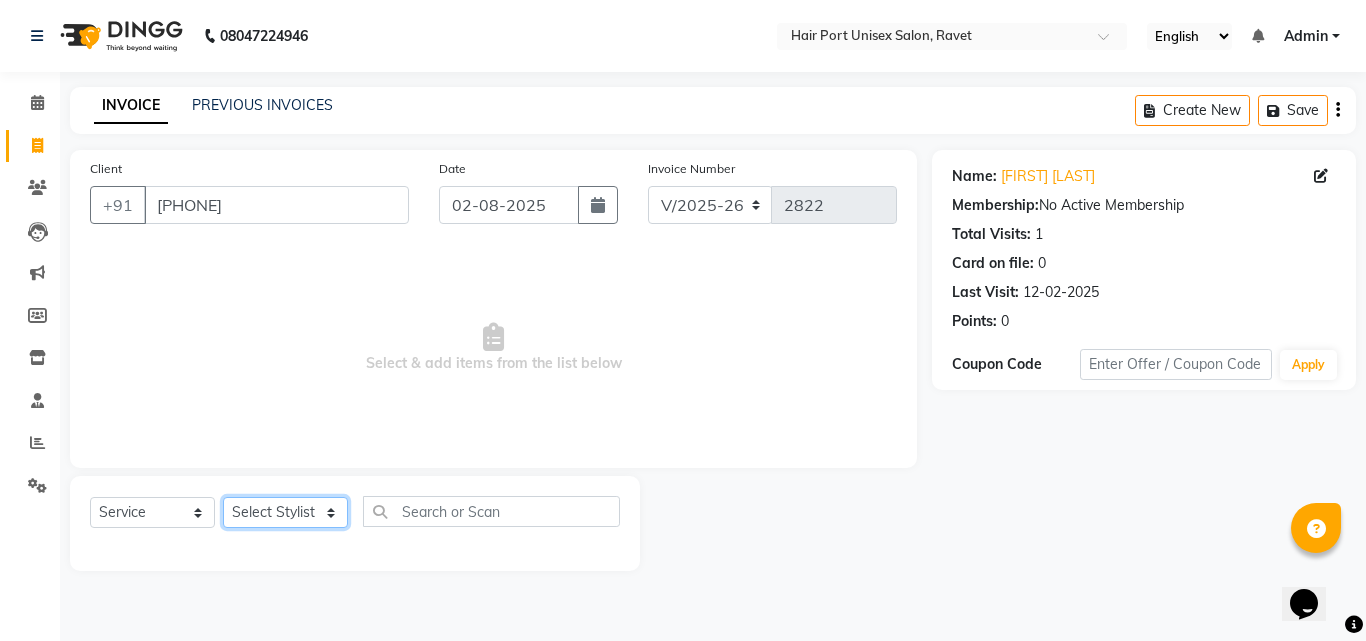 click on "Select Stylist [FIRST] [LAST]  Esmail [FIRST] [FIRST] [LAST] Netaji [FIRST] [LAST]  [FIRST]    [FIRST] [LAST]  [FIRST] [LAST]" 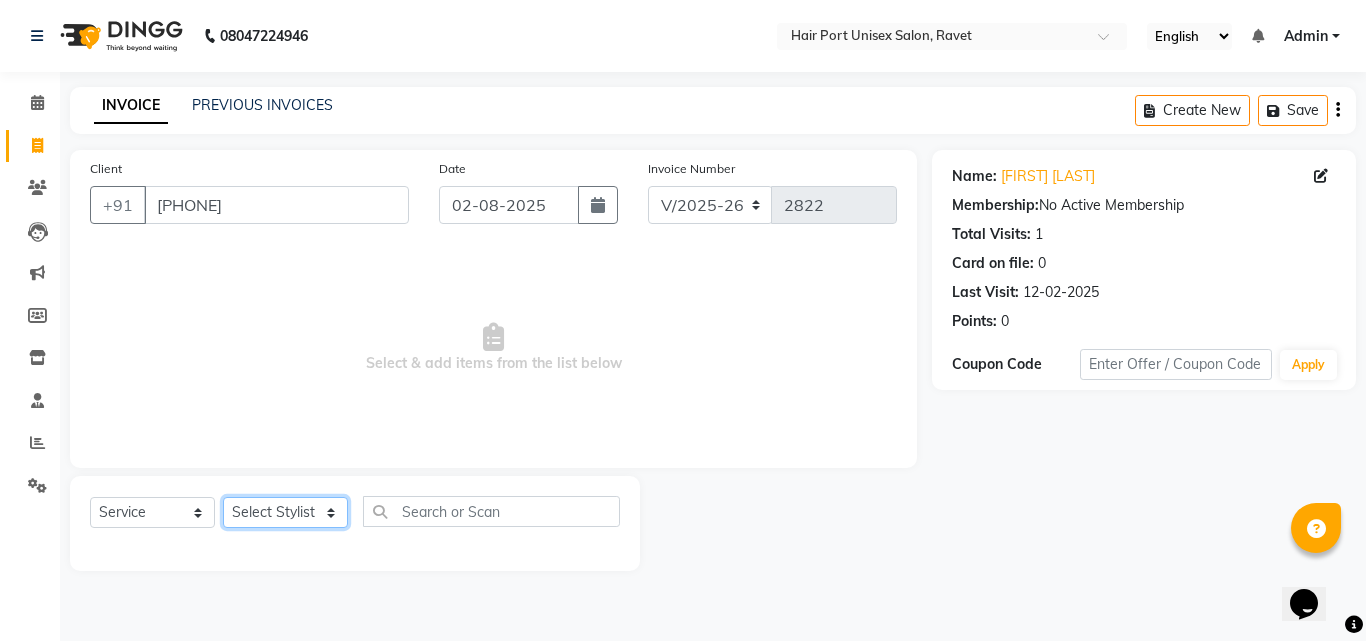 select on "63965" 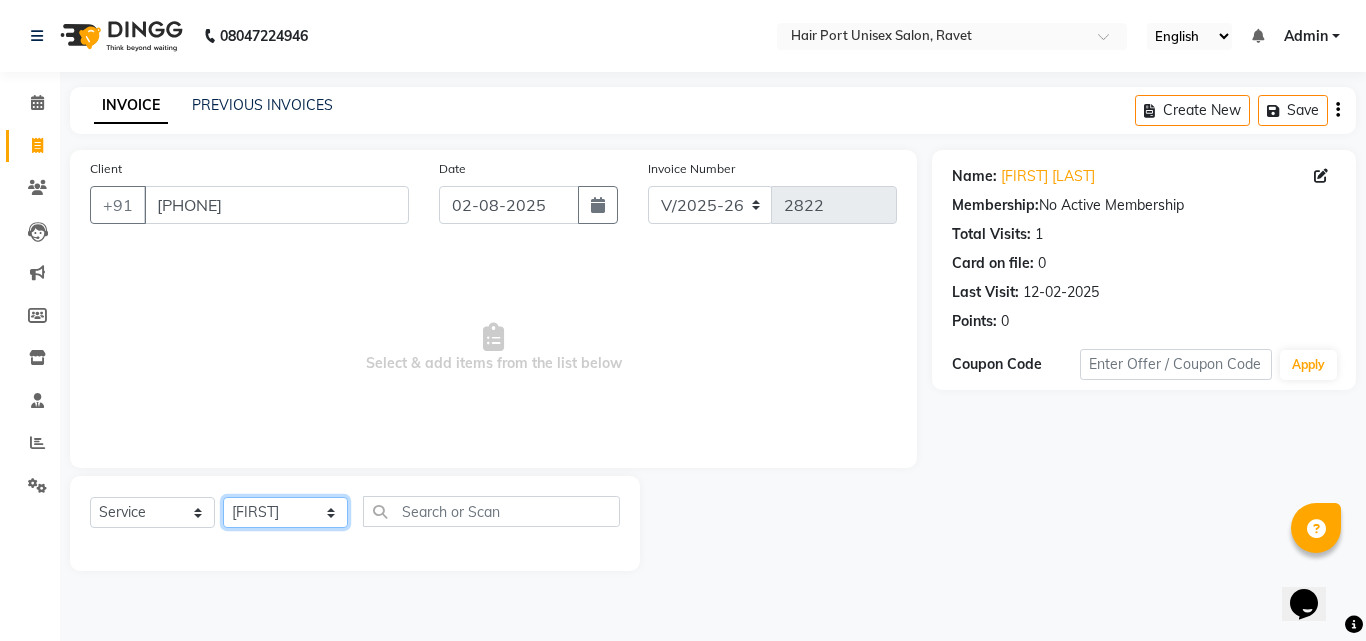 click on "Select Stylist [FIRST] [LAST]  Esmail [FIRST] [FIRST] [LAST] Netaji [FIRST] [LAST]  [FIRST]    [FIRST] [LAST]  [FIRST] [LAST]" 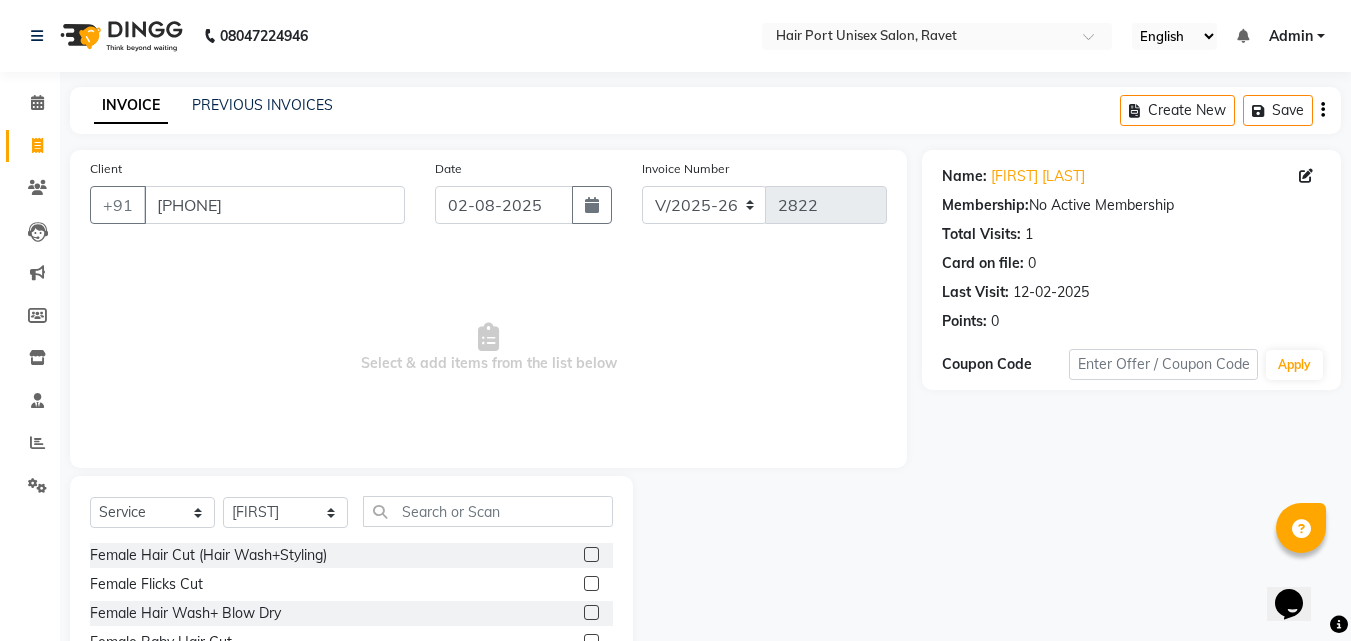 click on "Select & add items from the list below" at bounding box center [488, 348] 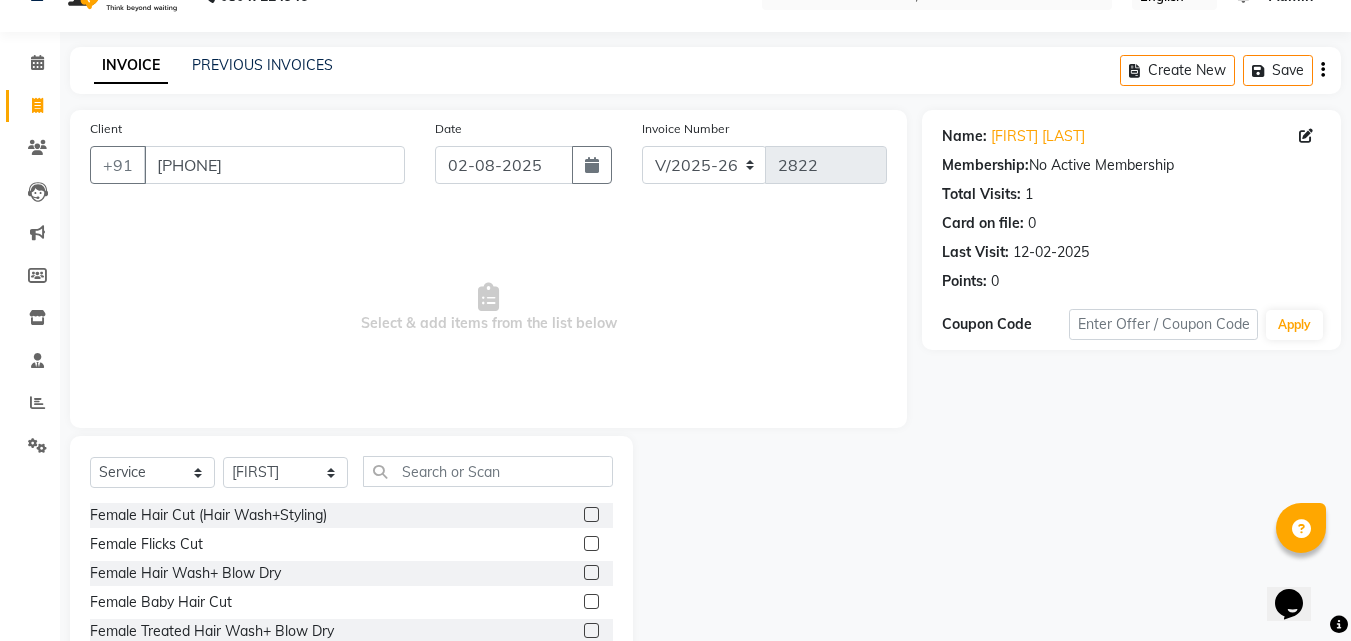 scroll, scrollTop: 160, scrollLeft: 0, axis: vertical 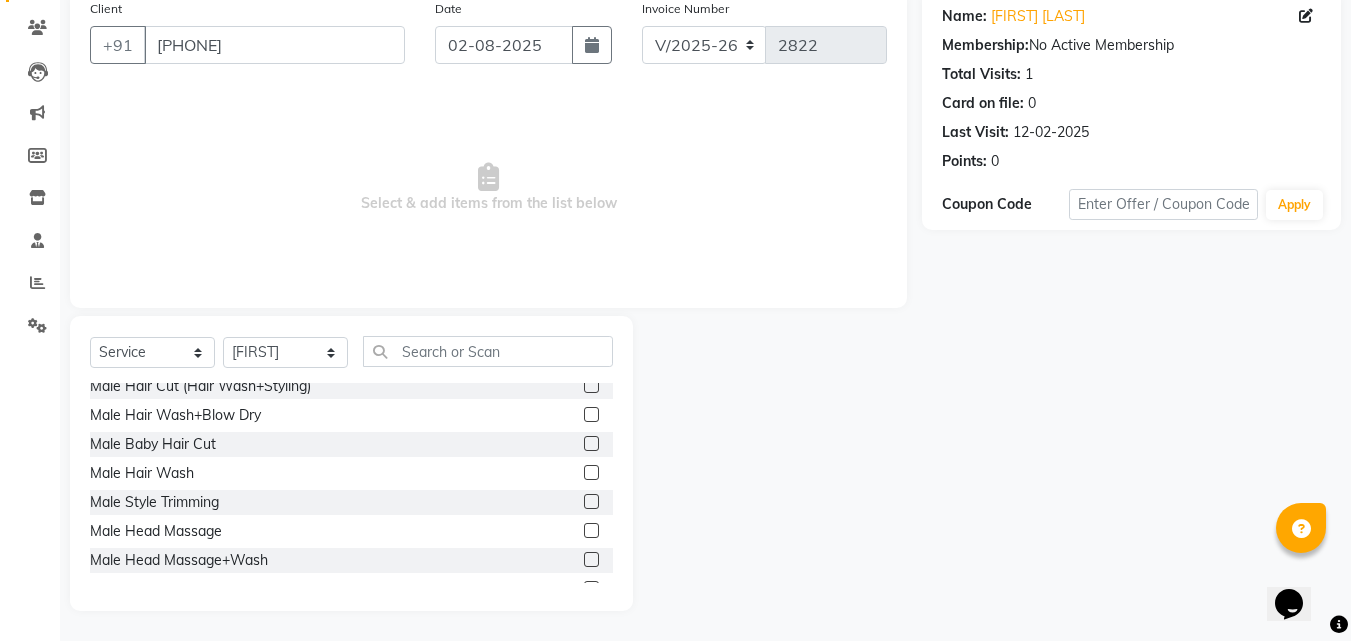 click 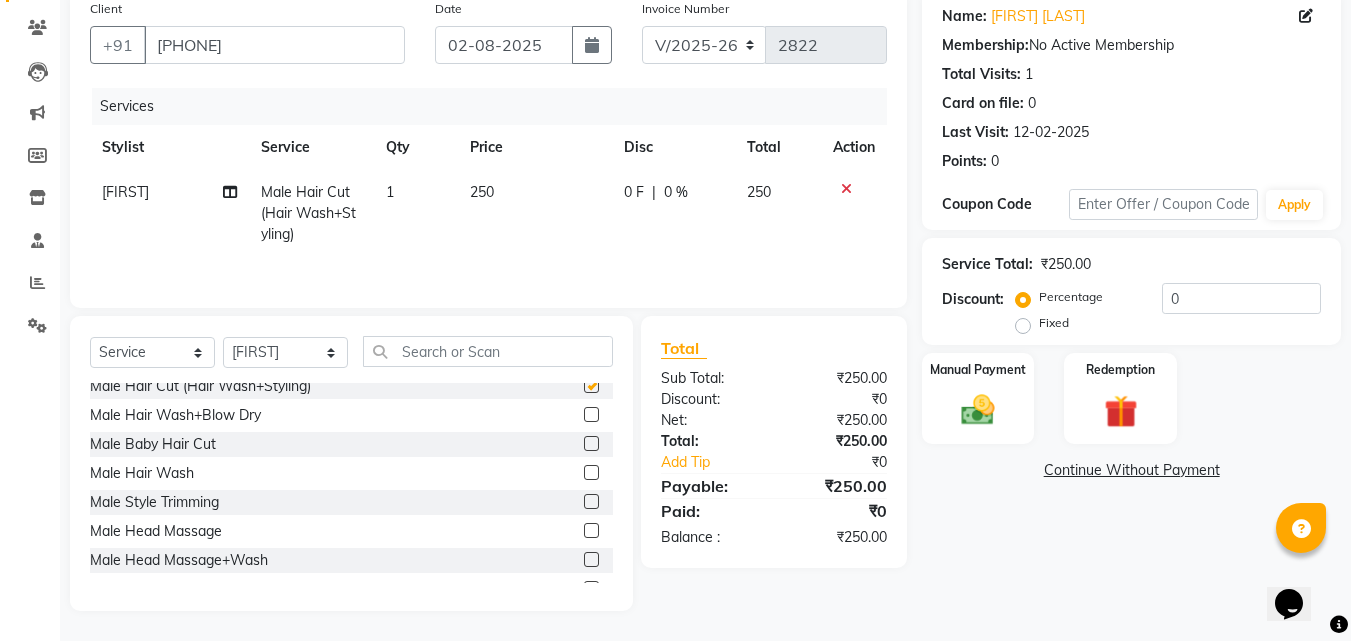 checkbox on "false" 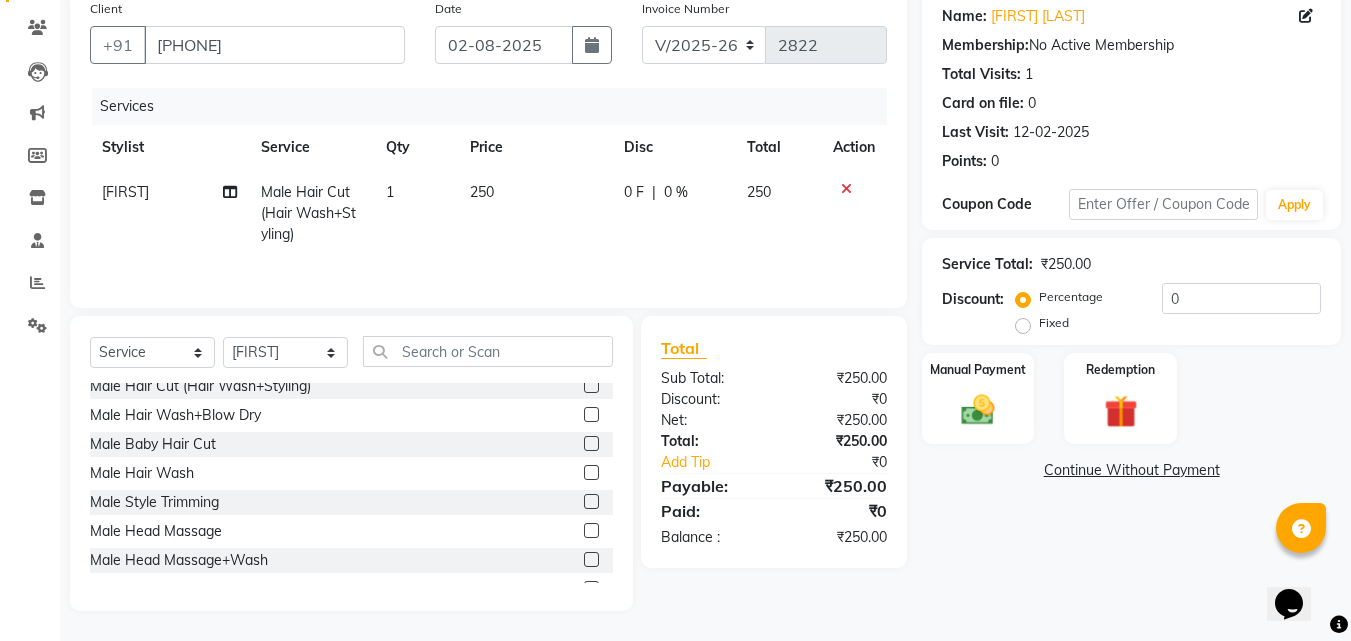 click 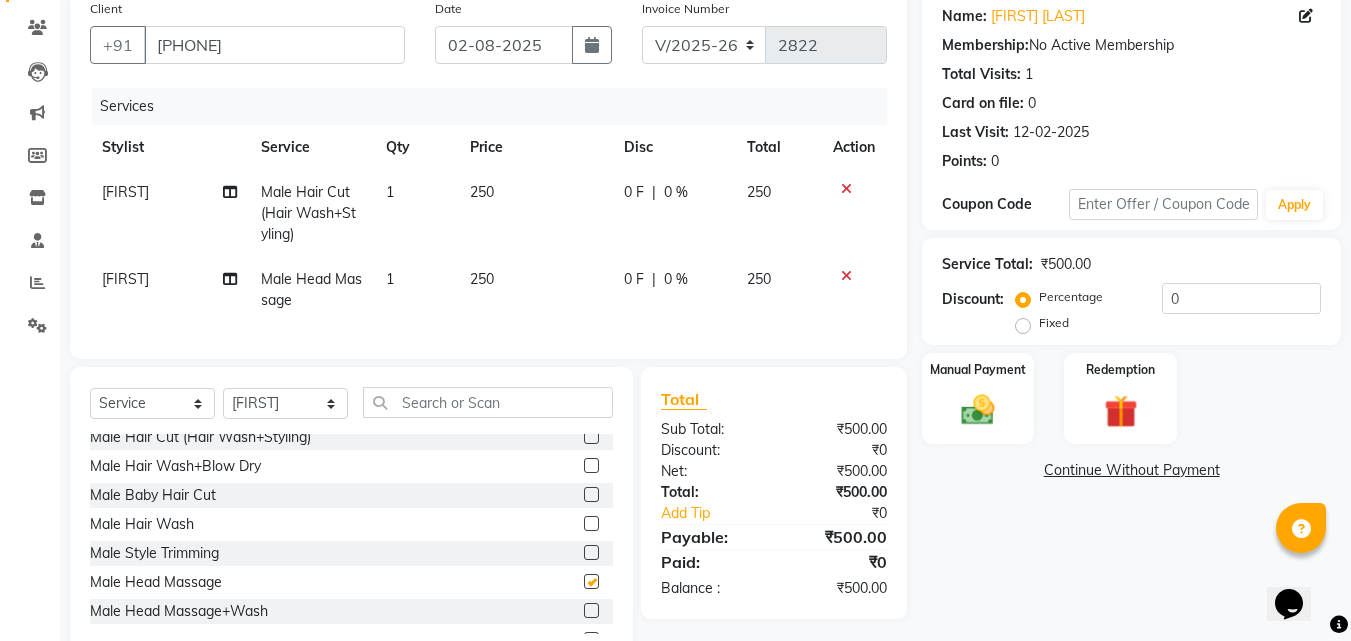 checkbox on "false" 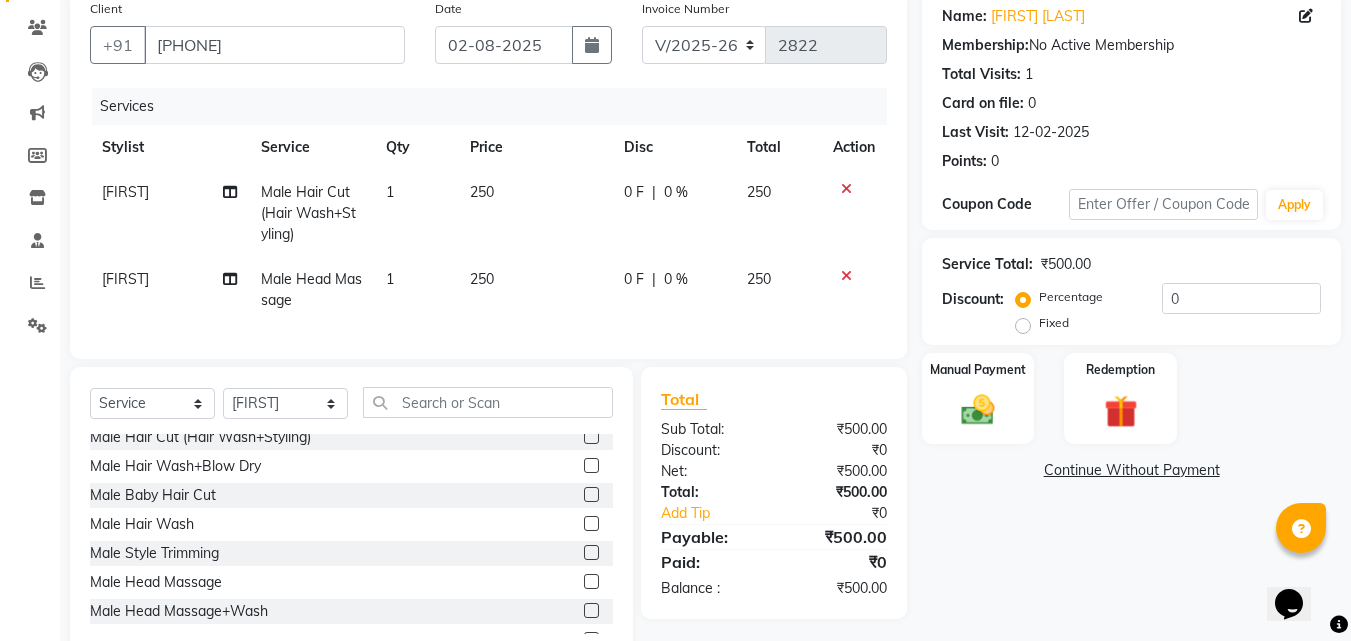 click 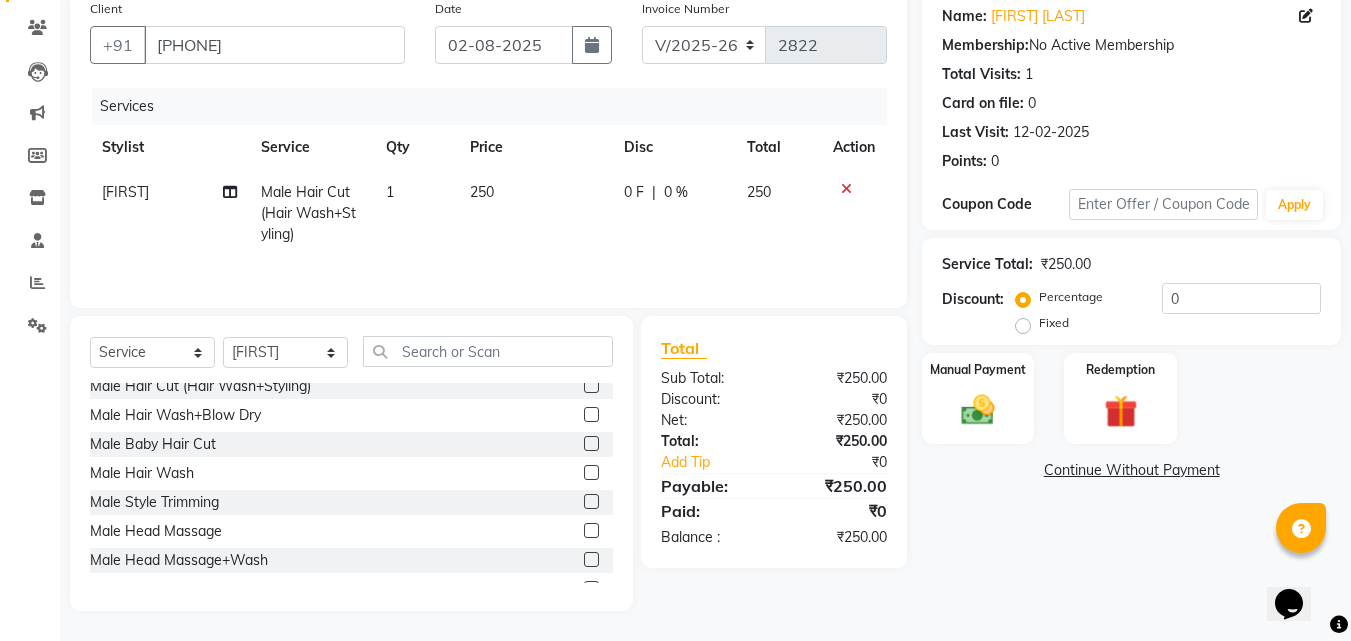 click 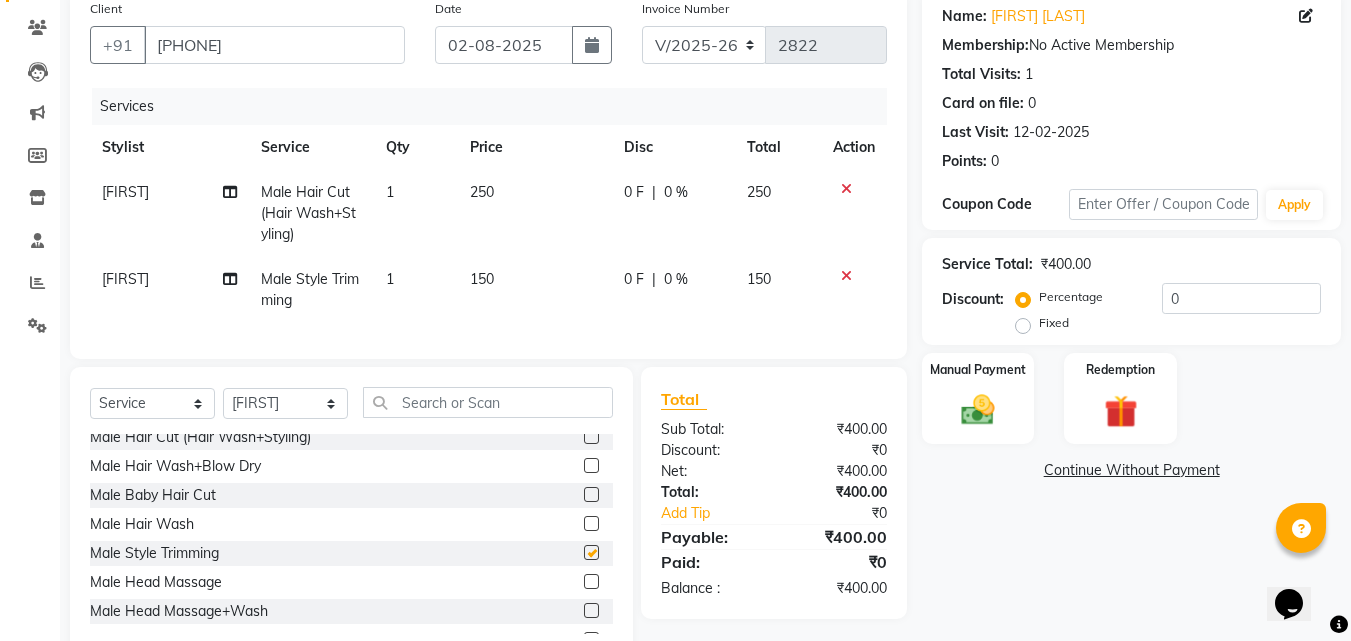 checkbox on "false" 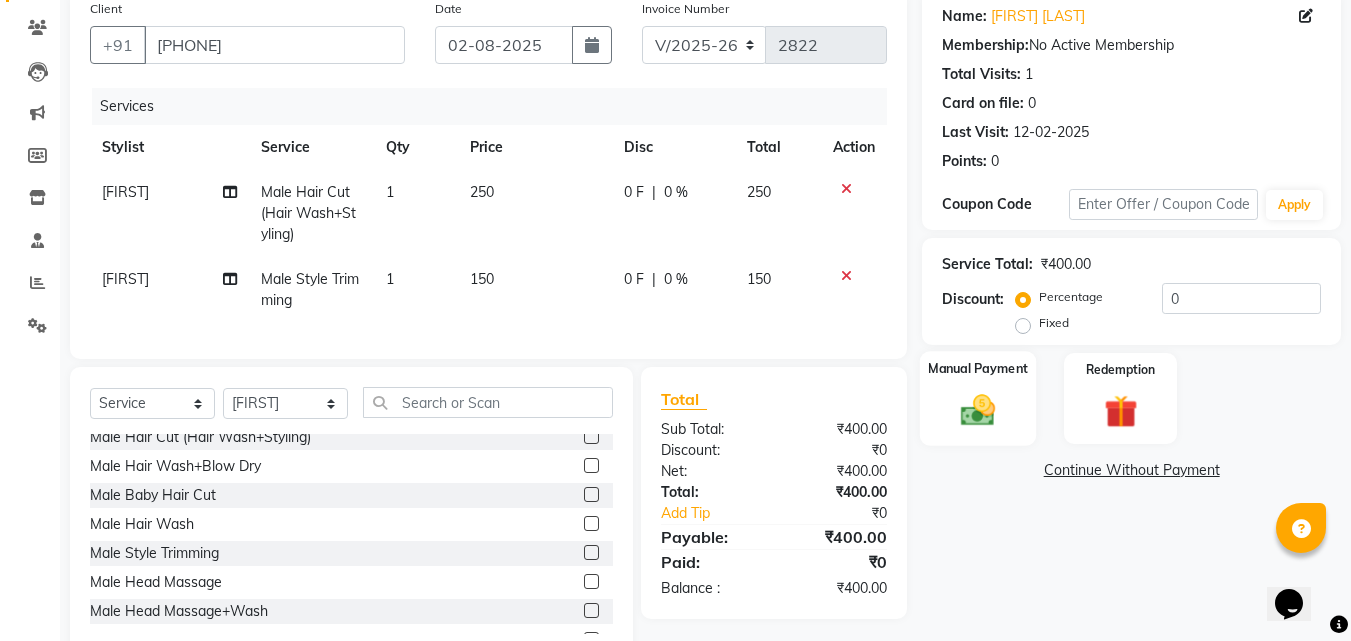 click on "Manual Payment" 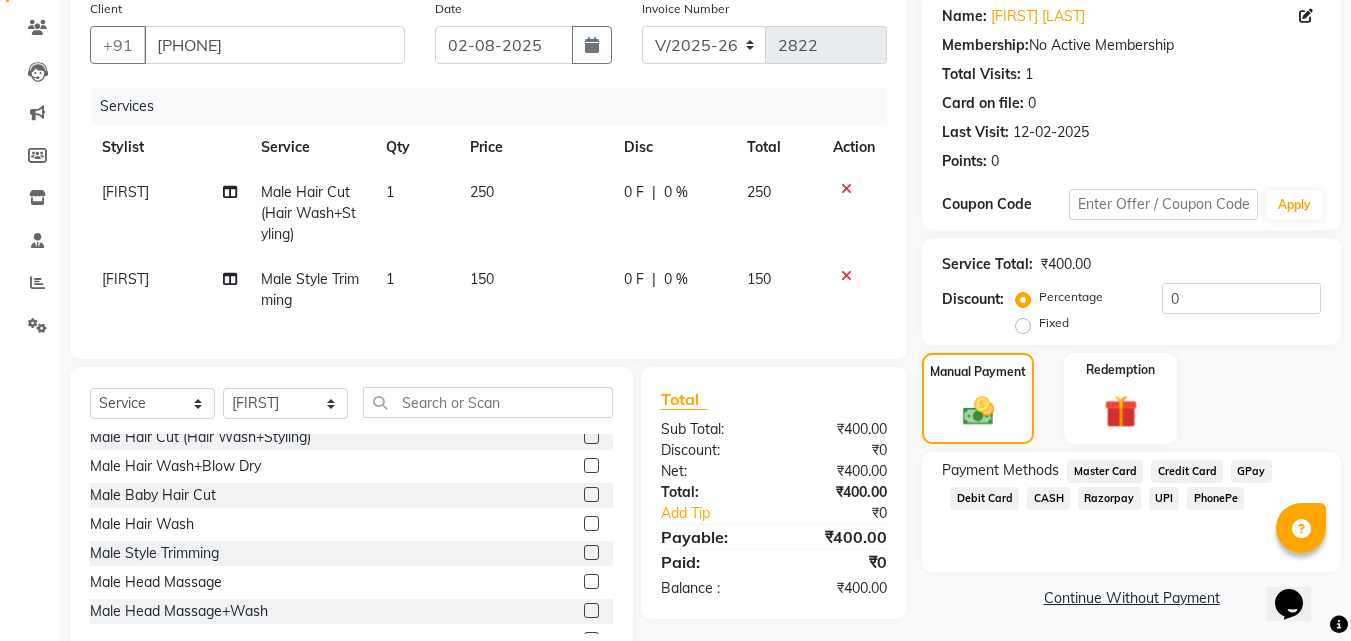 click on "PhonePe" 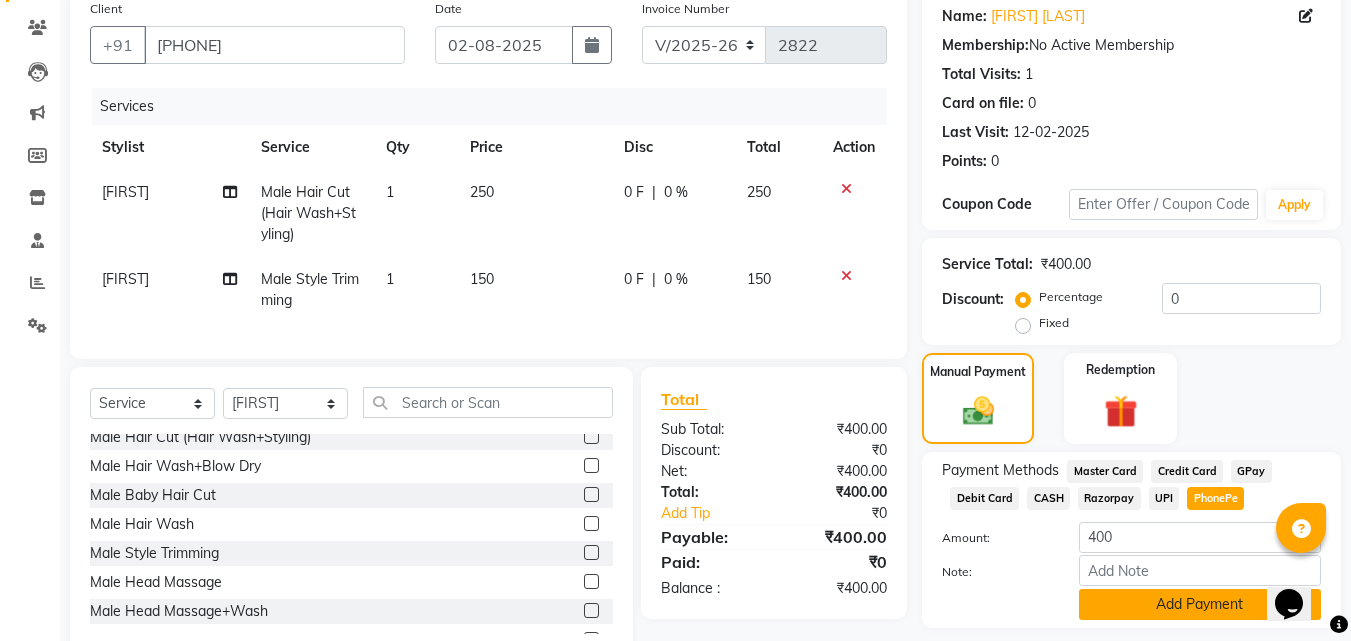 click on "Add Payment" 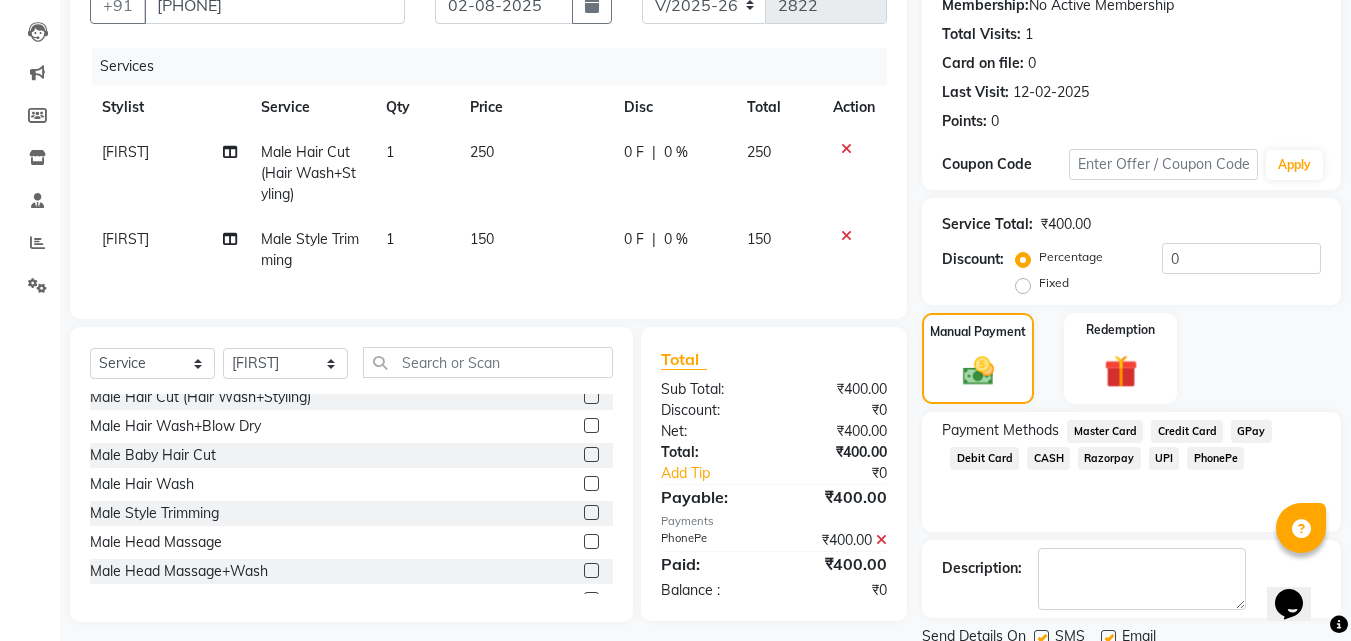 scroll, scrollTop: 275, scrollLeft: 0, axis: vertical 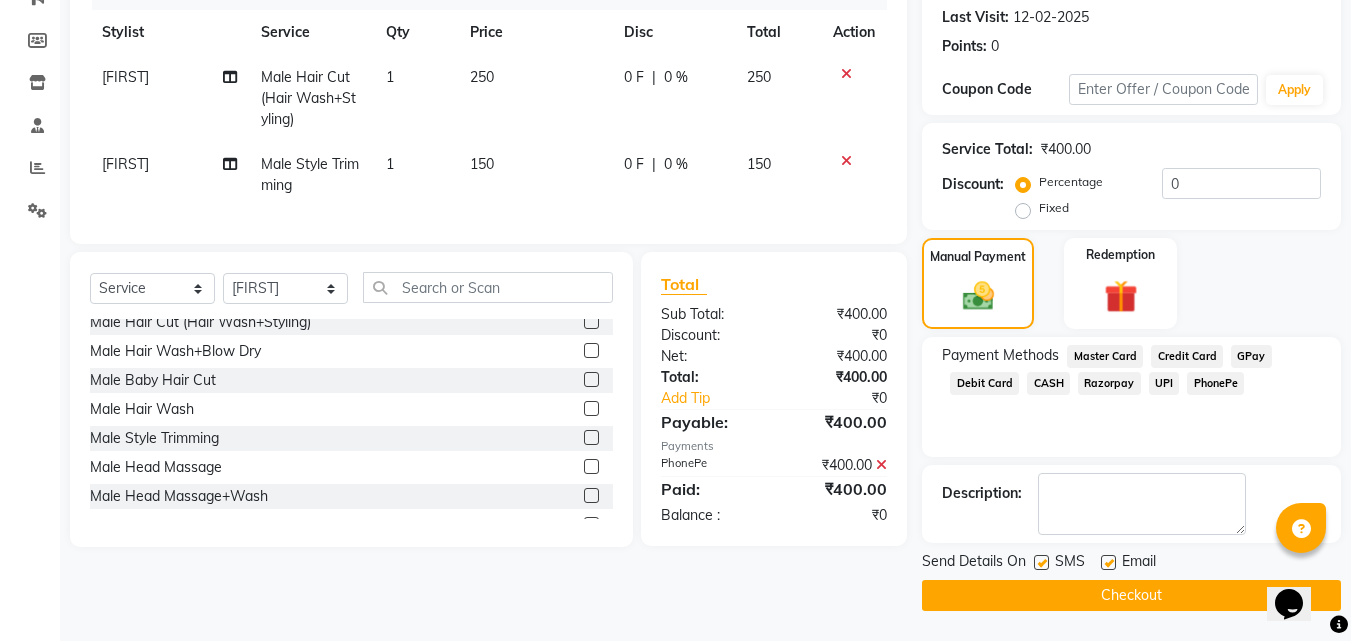 click on "Checkout" 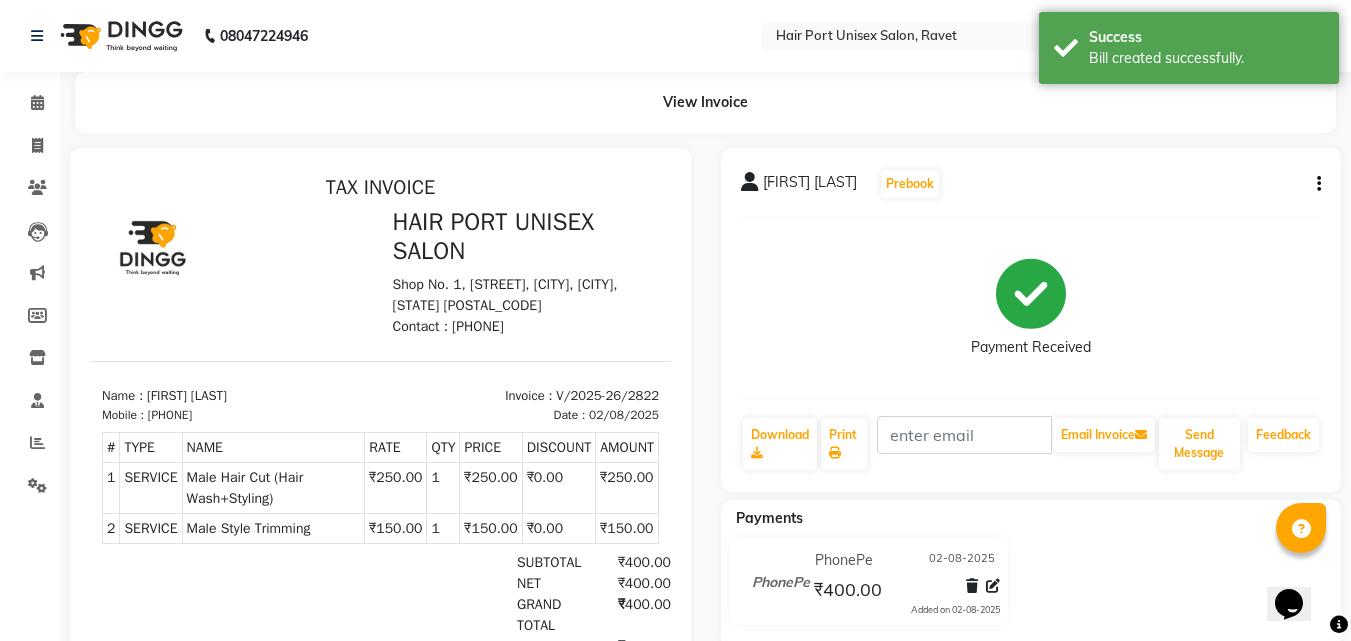 scroll, scrollTop: 0, scrollLeft: 0, axis: both 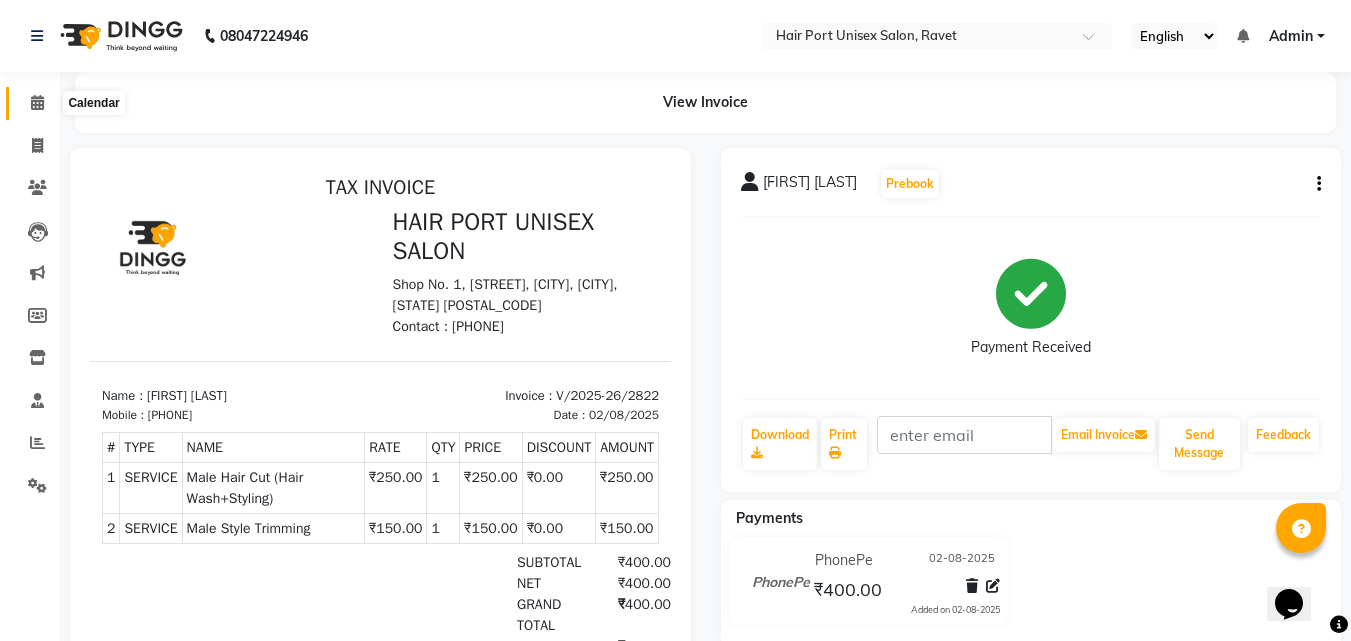 click 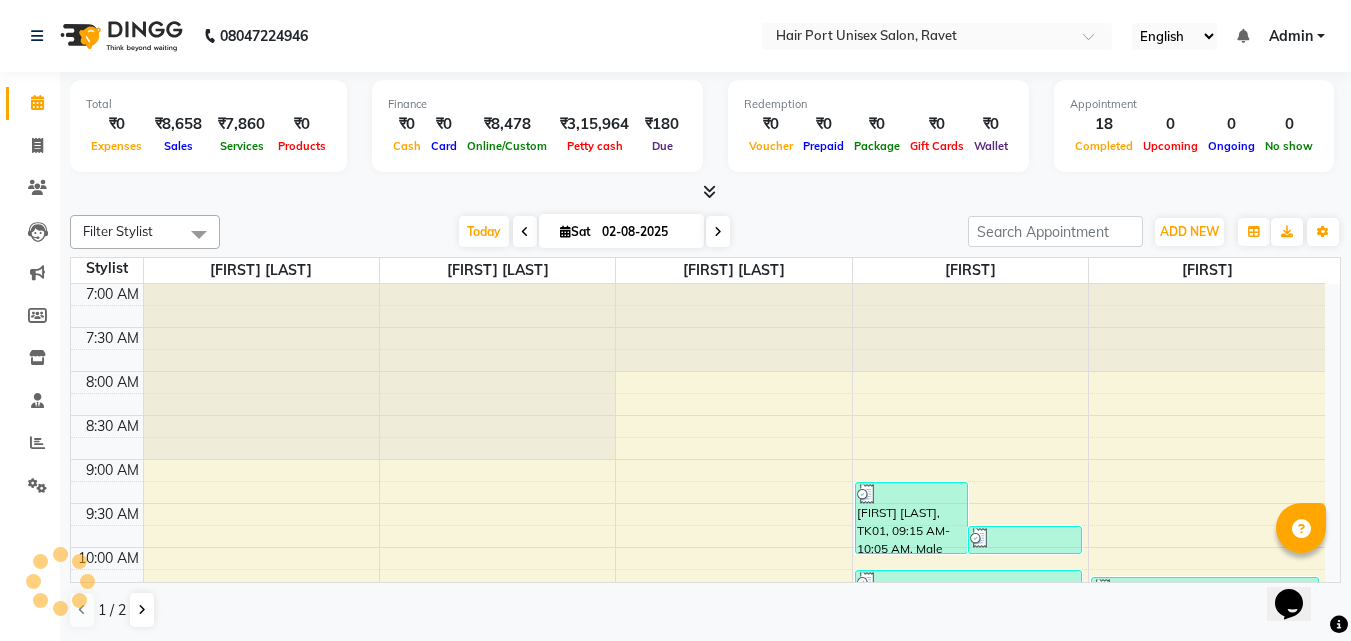 scroll, scrollTop: 617, scrollLeft: 0, axis: vertical 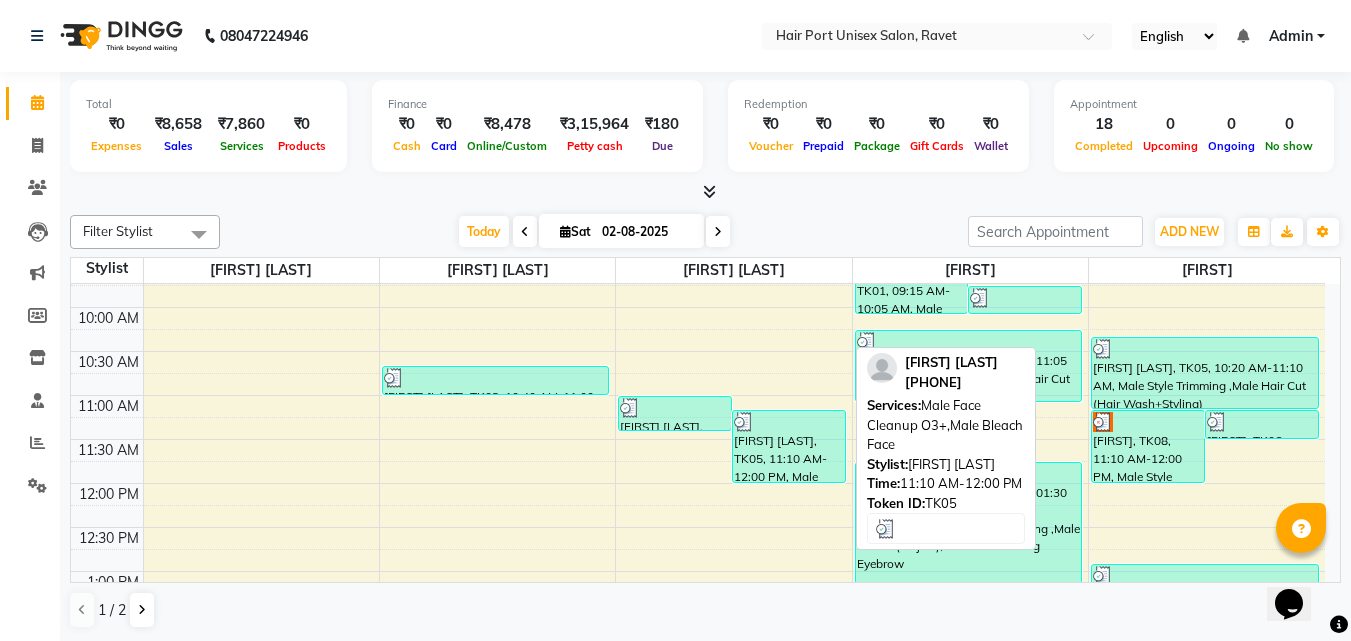 click on "[FIRST] [LAST], TK05, 11:10 AM-12:00 PM, Male Face Cleanup O3+,Male Bleach Face" at bounding box center [789, 446] 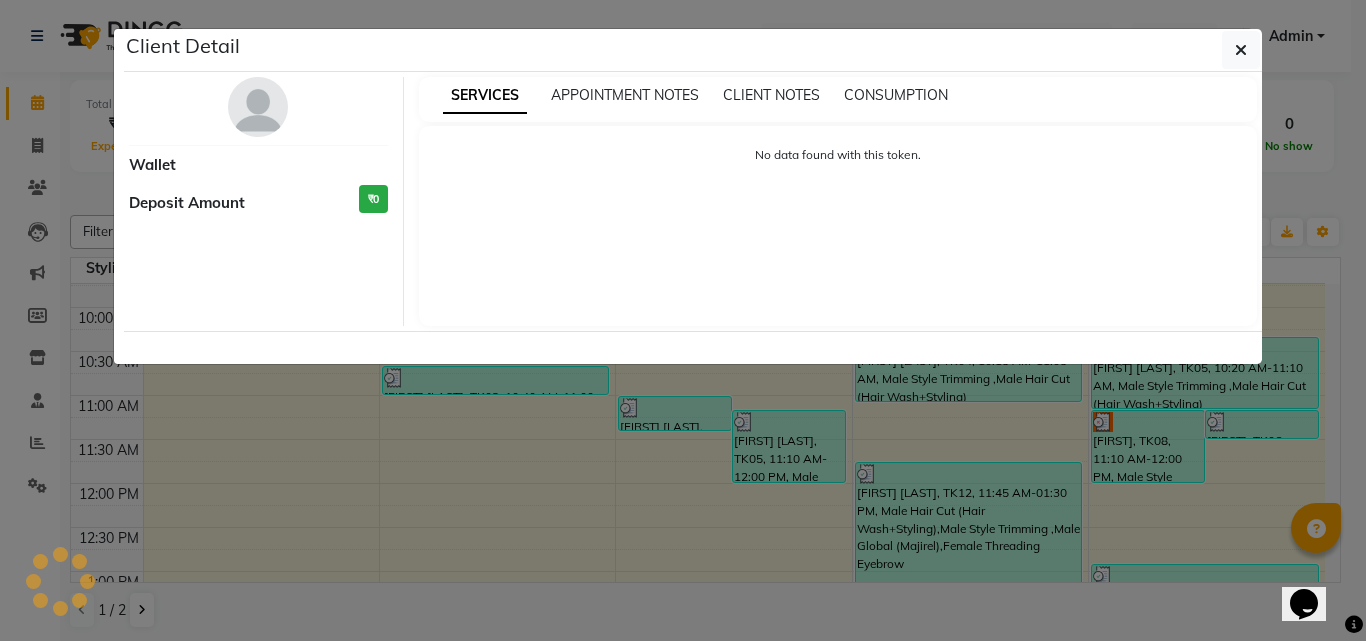 select on "3" 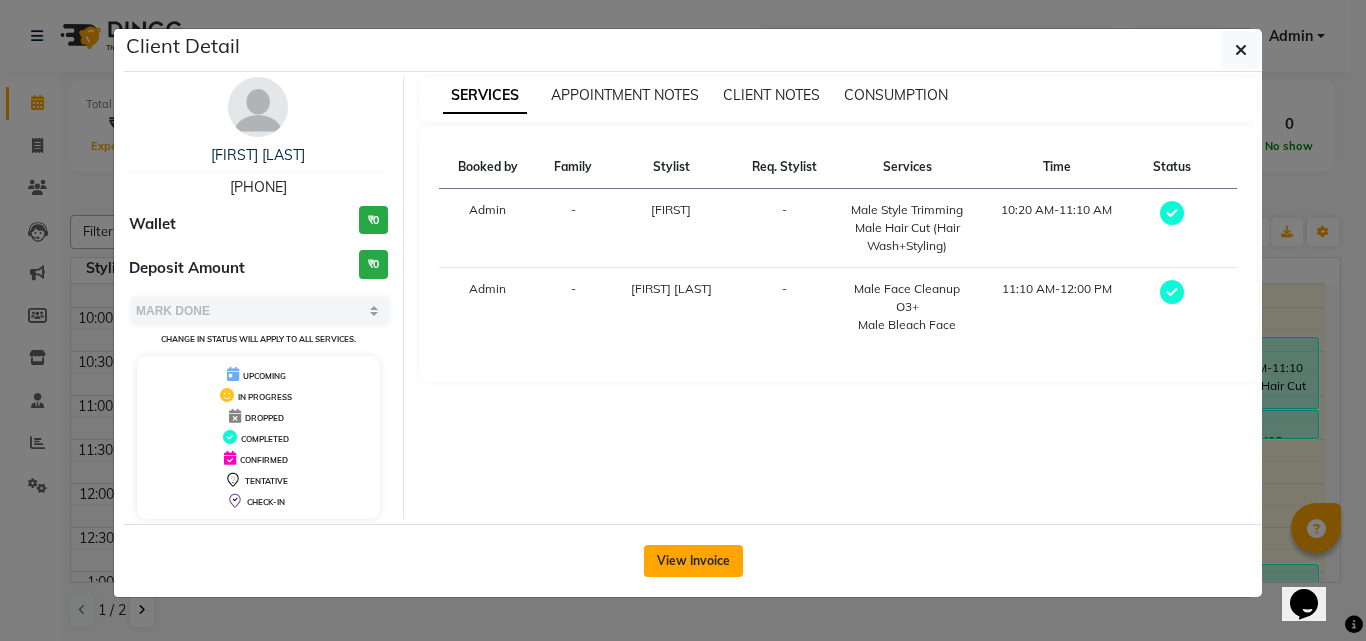 click on "View Invoice" 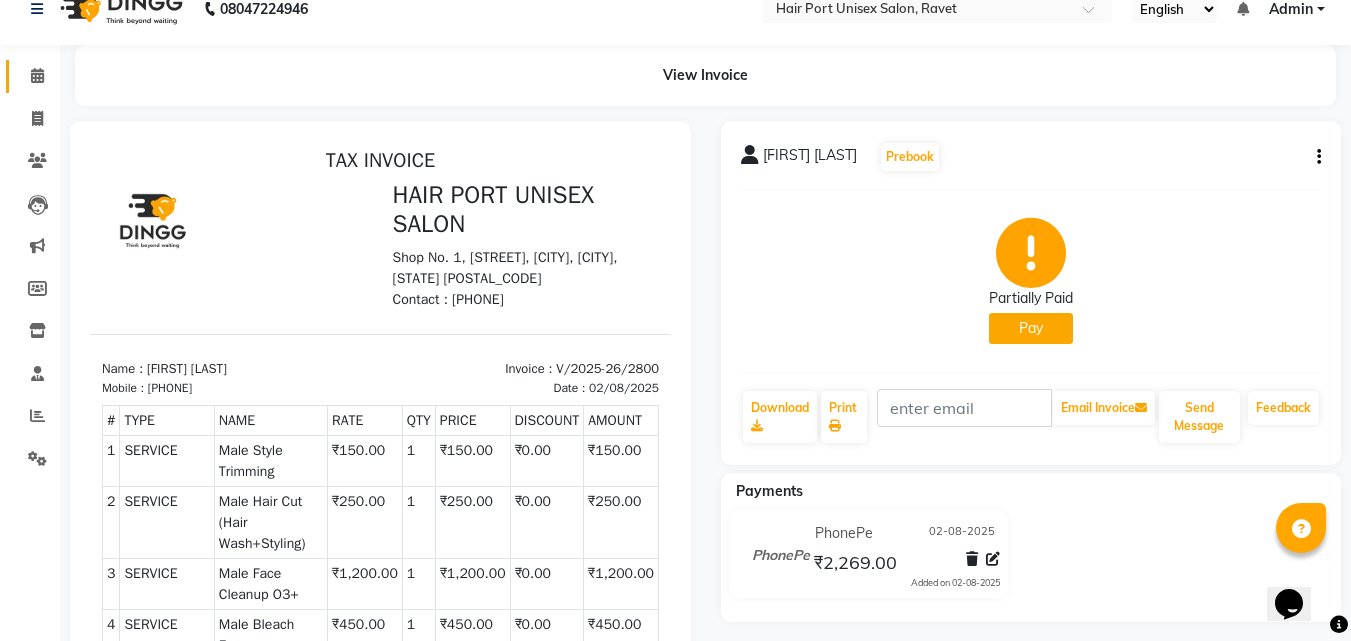scroll, scrollTop: 0, scrollLeft: 0, axis: both 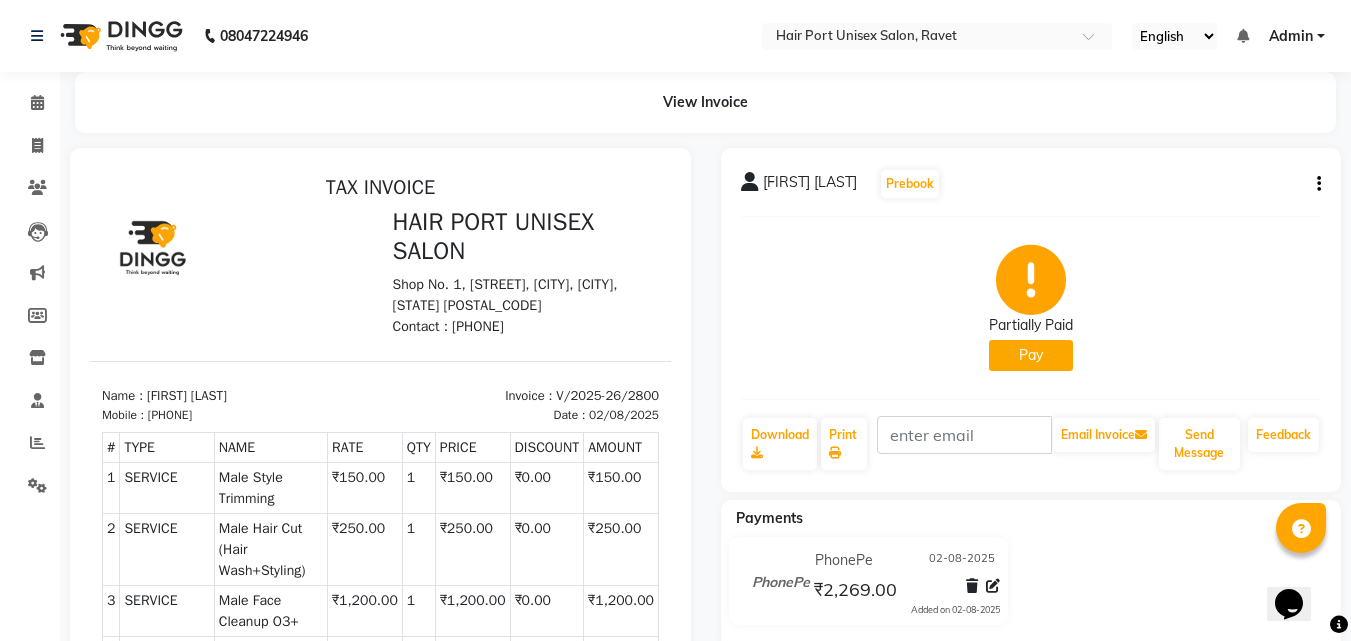 click 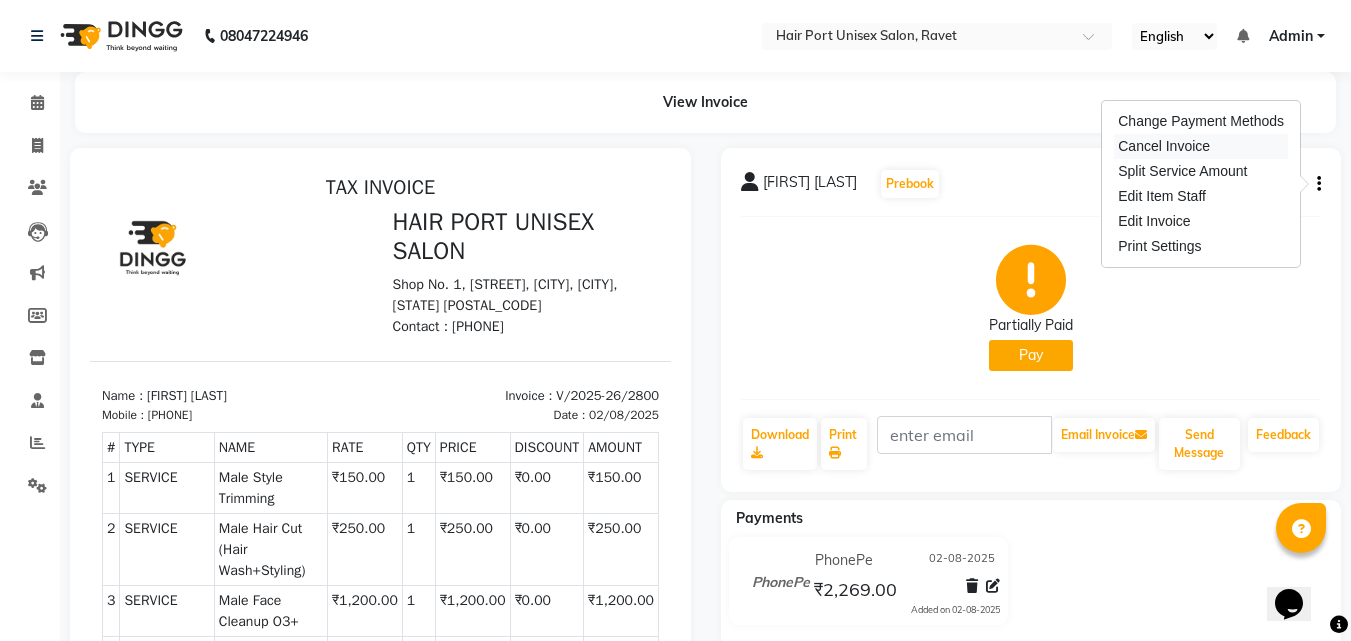 click on "Cancel Invoice" at bounding box center [1201, 146] 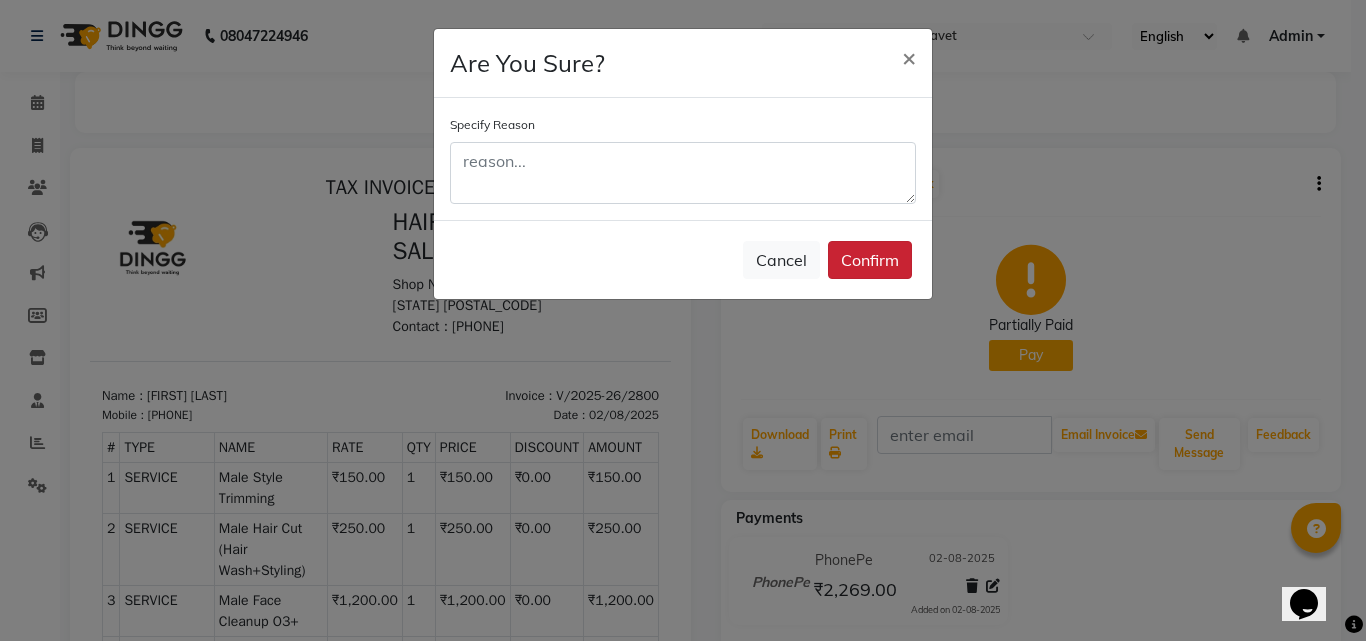 click on "Confirm" 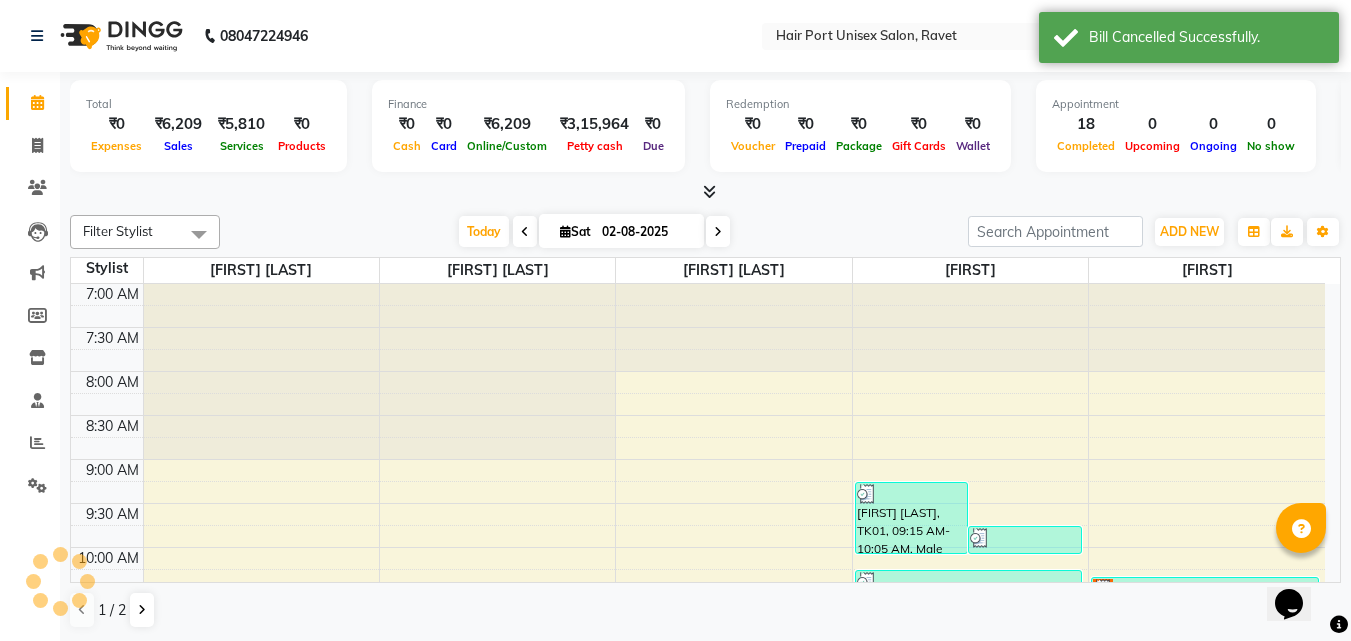 scroll, scrollTop: 0, scrollLeft: 0, axis: both 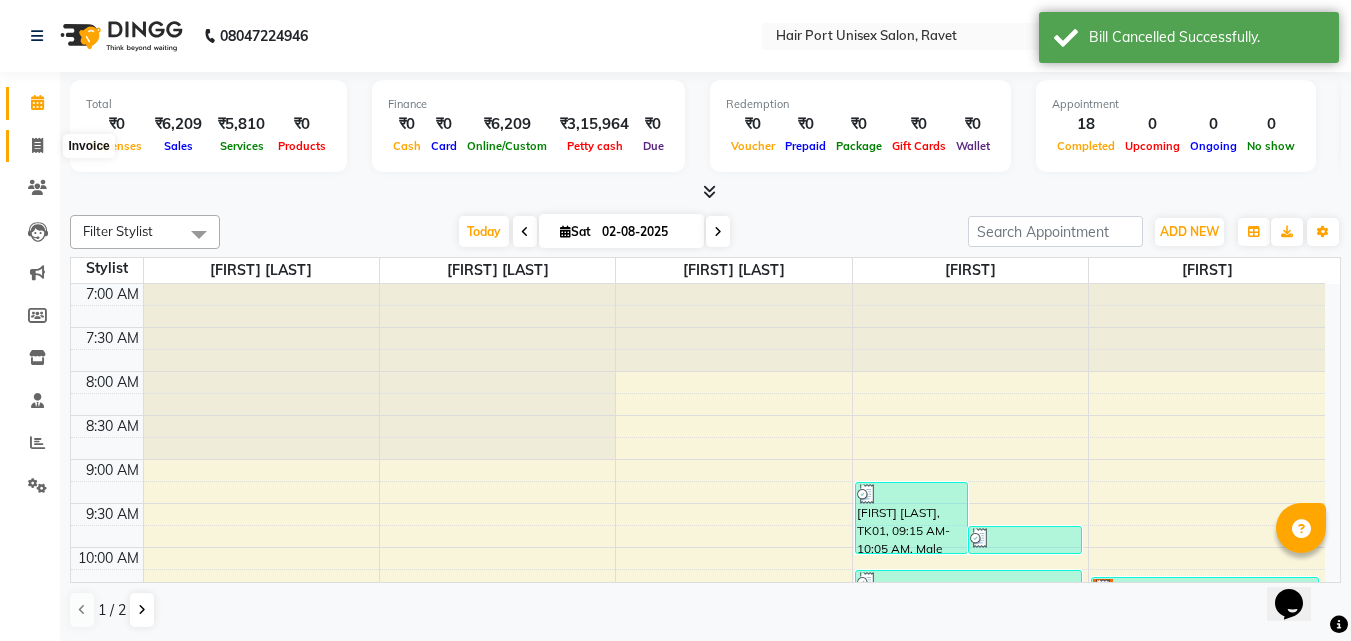 click 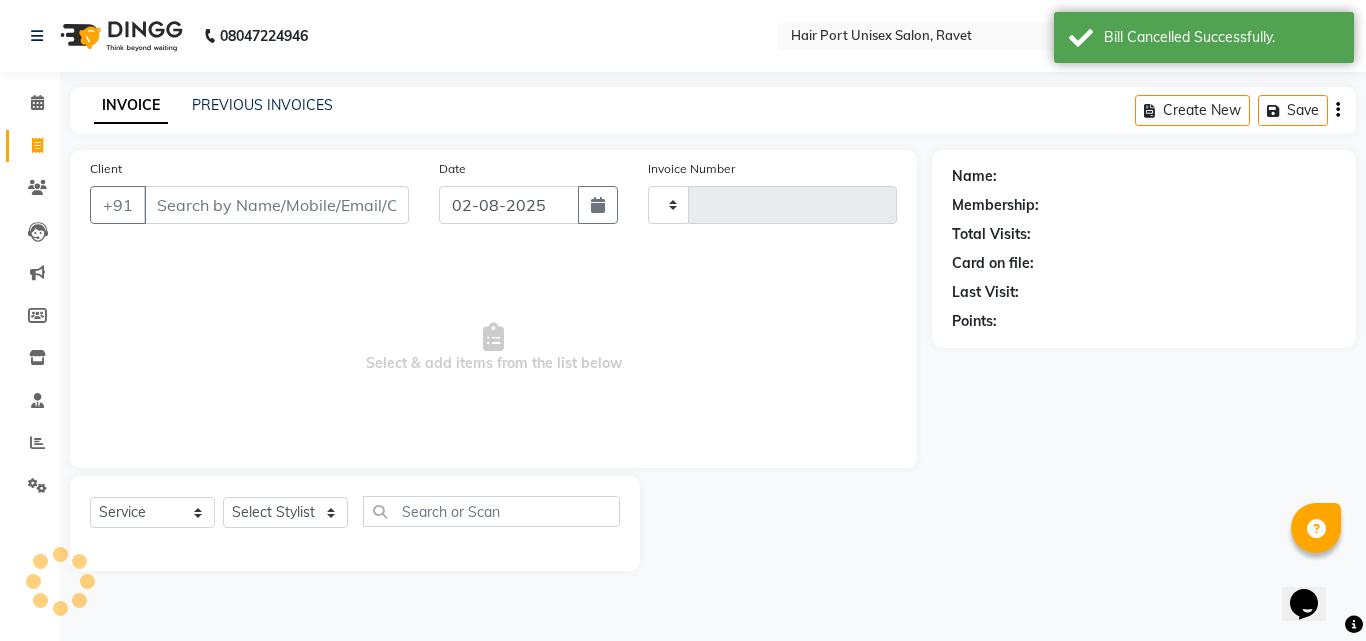 type on "2823" 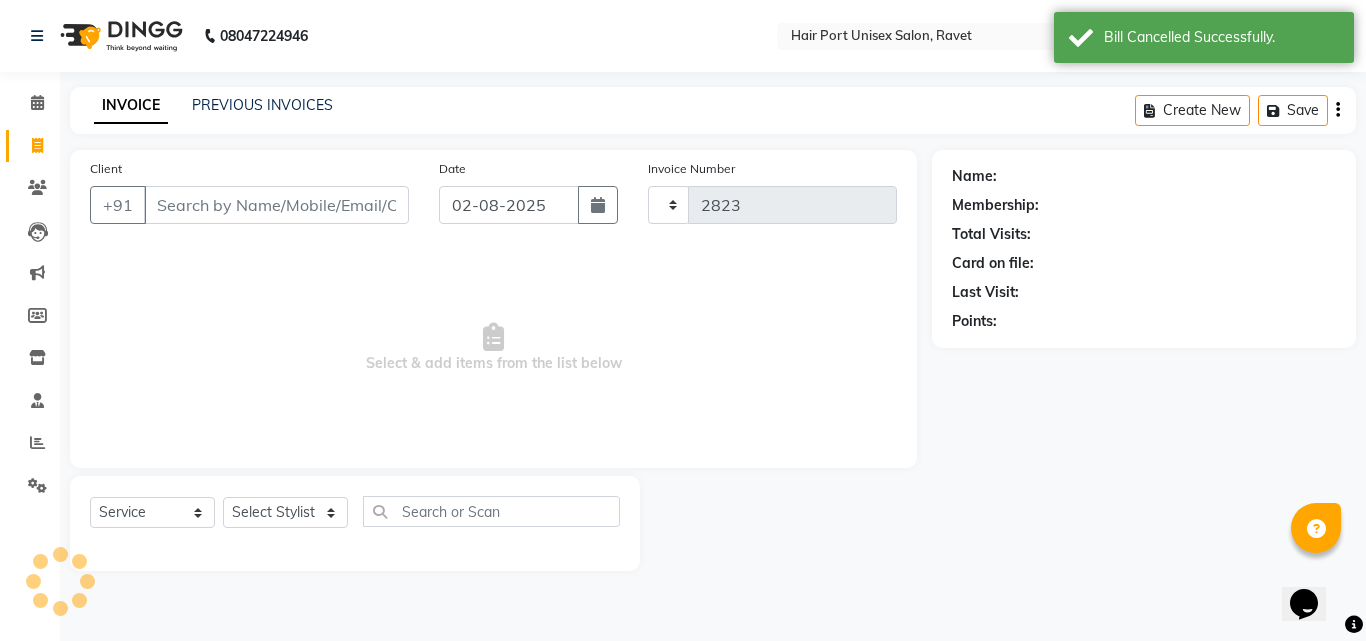select on "7015" 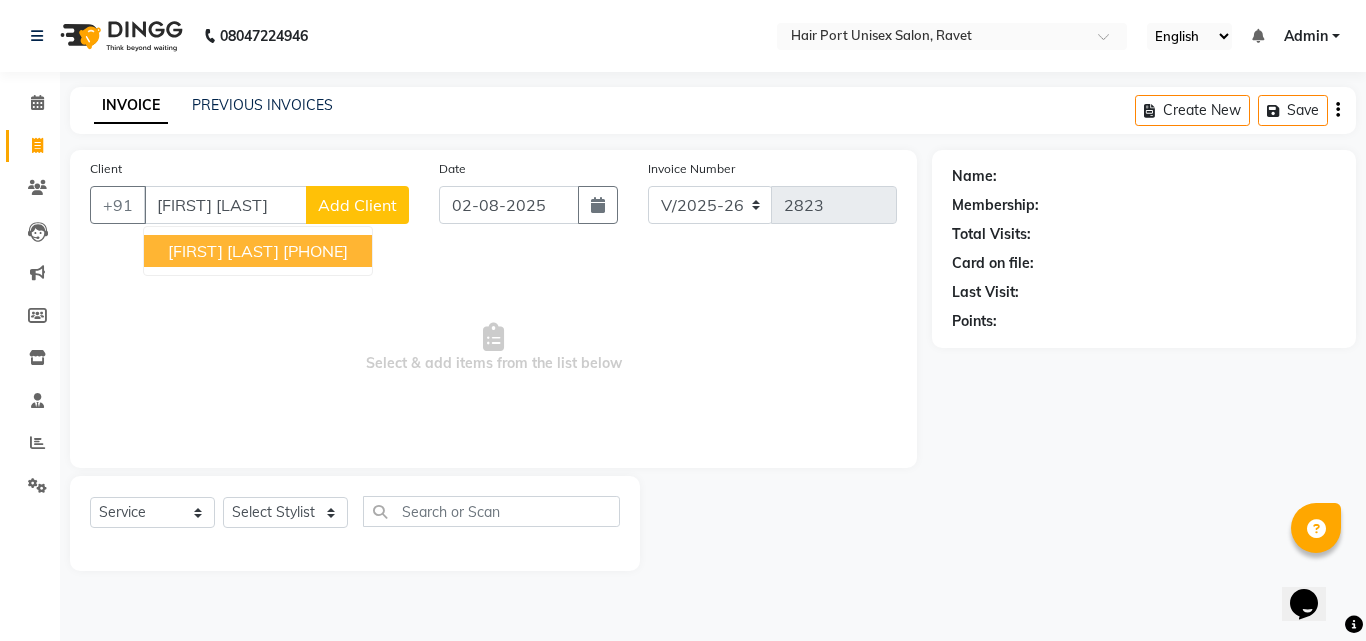 click on "[FIRST] [LAST]" at bounding box center [223, 251] 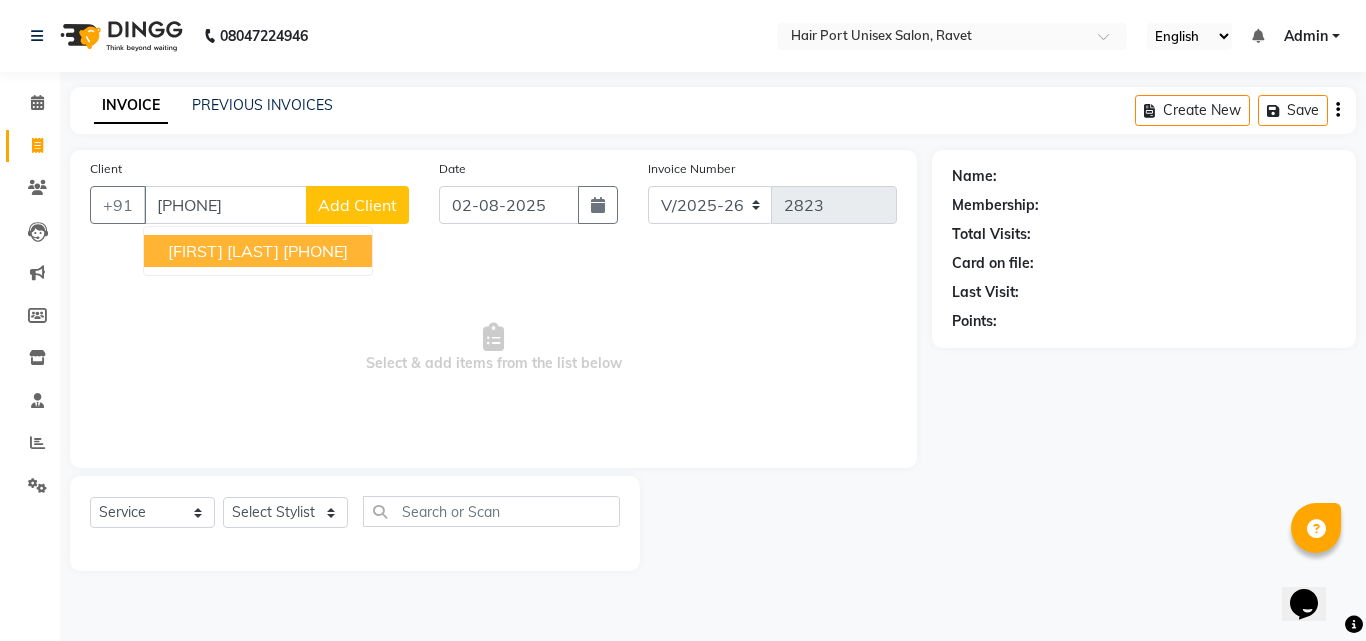type on "[PHONE]" 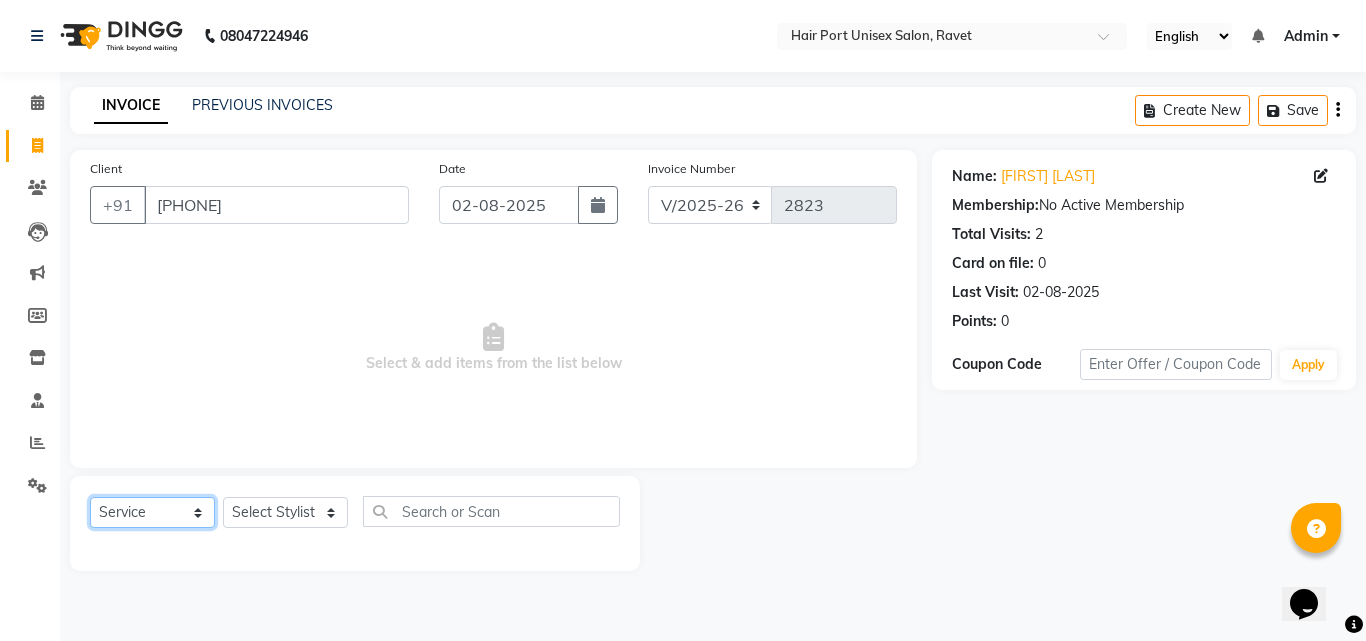 click on "Select  Service  Product  Membership  Package Voucher Prepaid Gift Card" 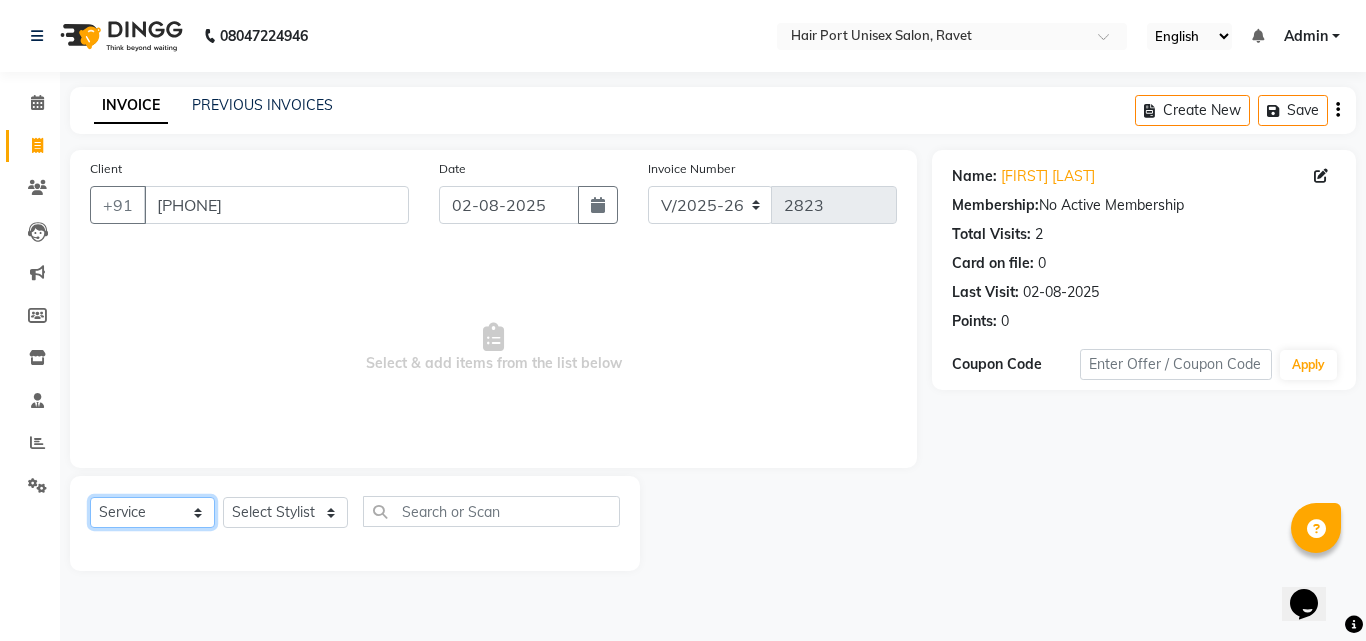 select on "membership" 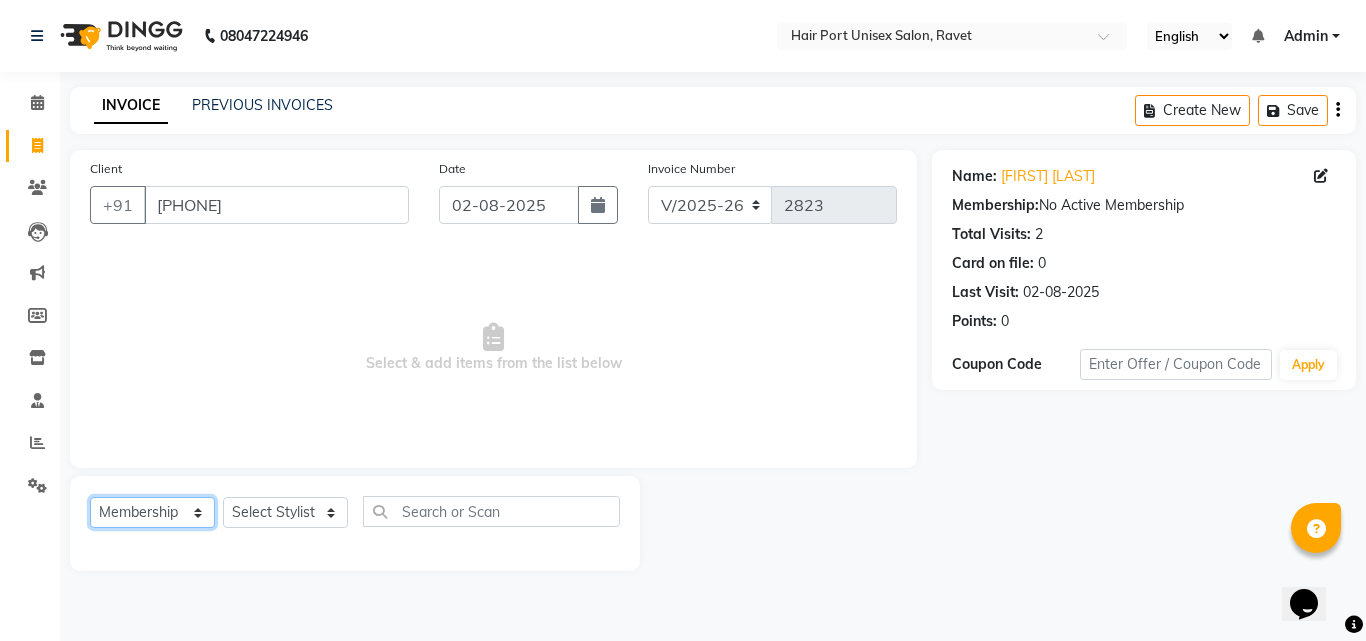 click on "Select  Service  Product  Membership  Package Voucher Prepaid Gift Card" 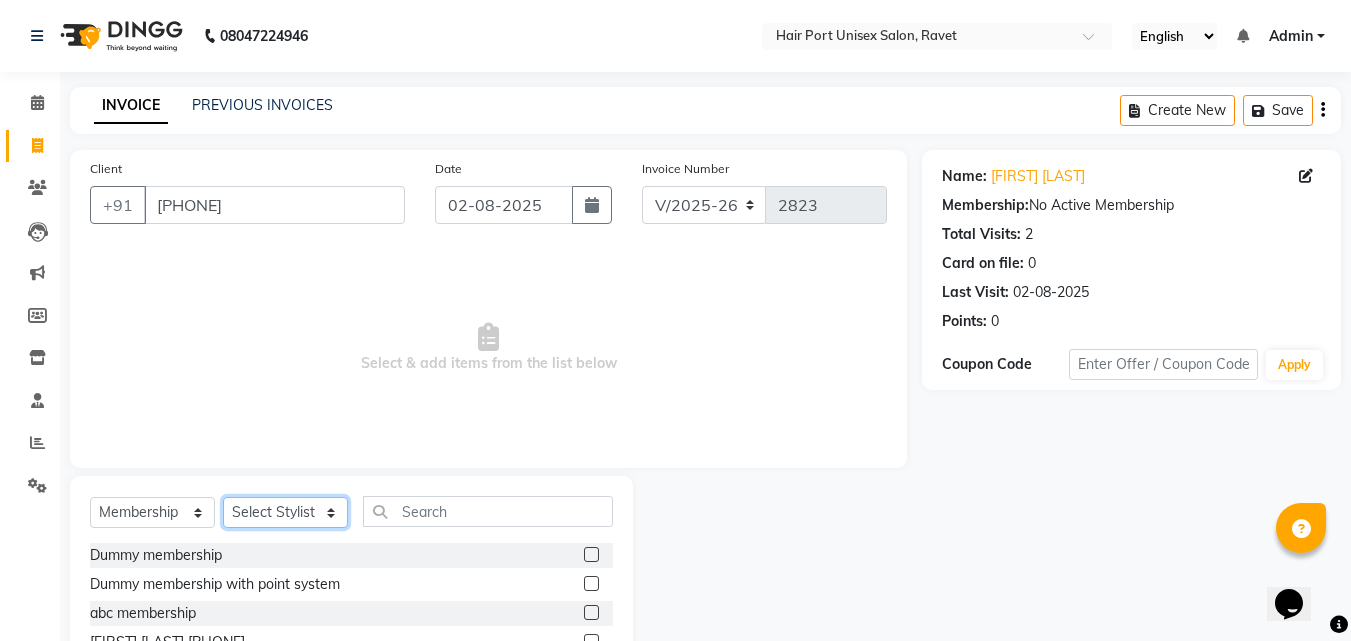 click on "Select Stylist [FIRST] [LAST]  Esmail [FIRST] [FIRST] [LAST] Netaji [FIRST] [LAST]  [FIRST]    [FIRST] [LAST]  [FIRST] [LAST]" 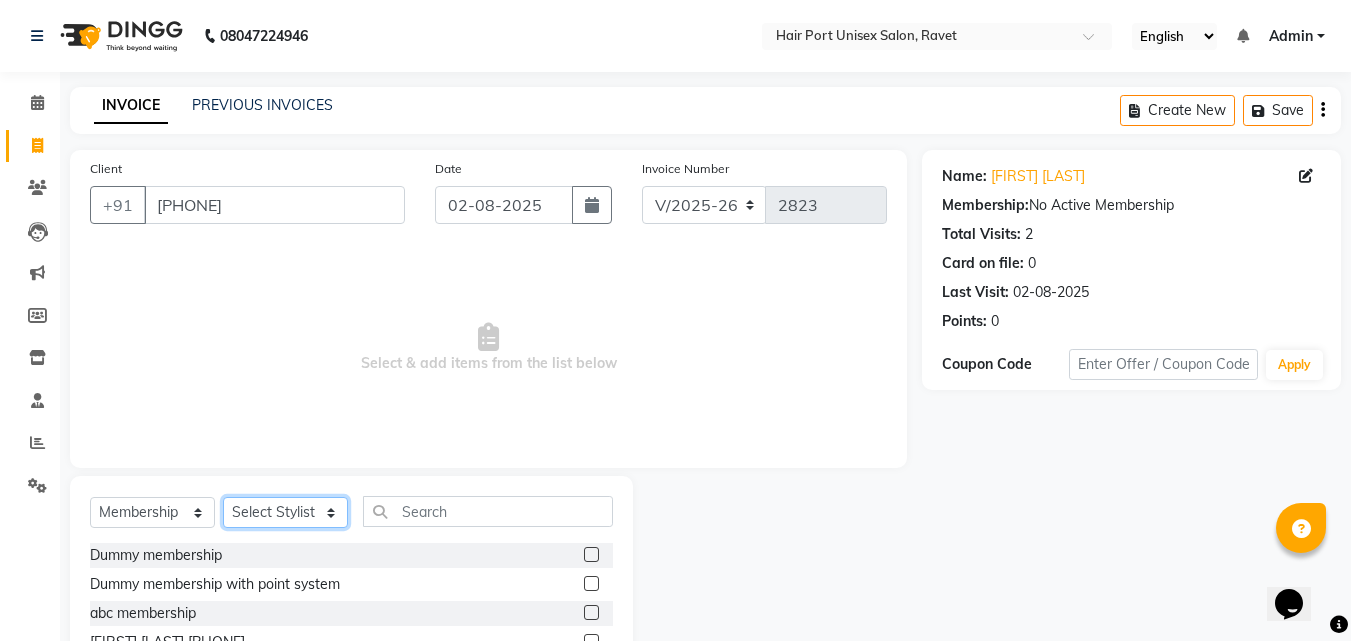 select on "66342" 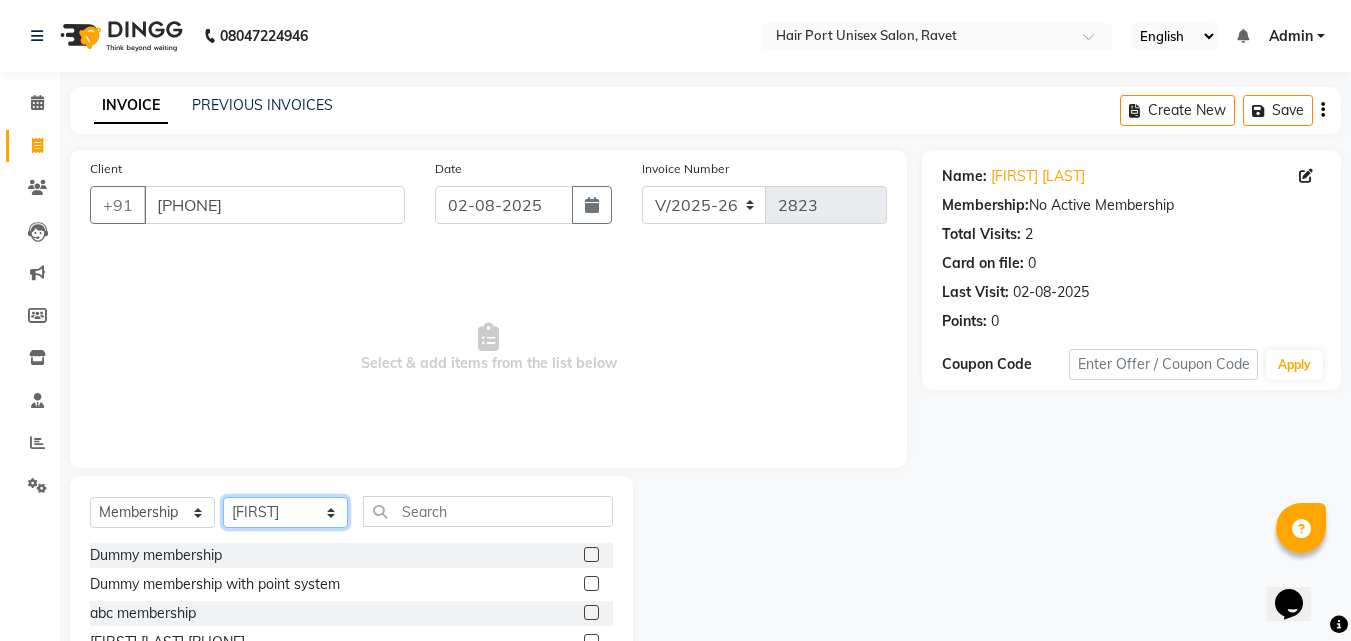 click on "Select Stylist [FIRST] [LAST]  Esmail [FIRST] [FIRST] [LAST] Netaji [FIRST] [LAST]  [FIRST]    [FIRST] [LAST]  [FIRST] [LAST]" 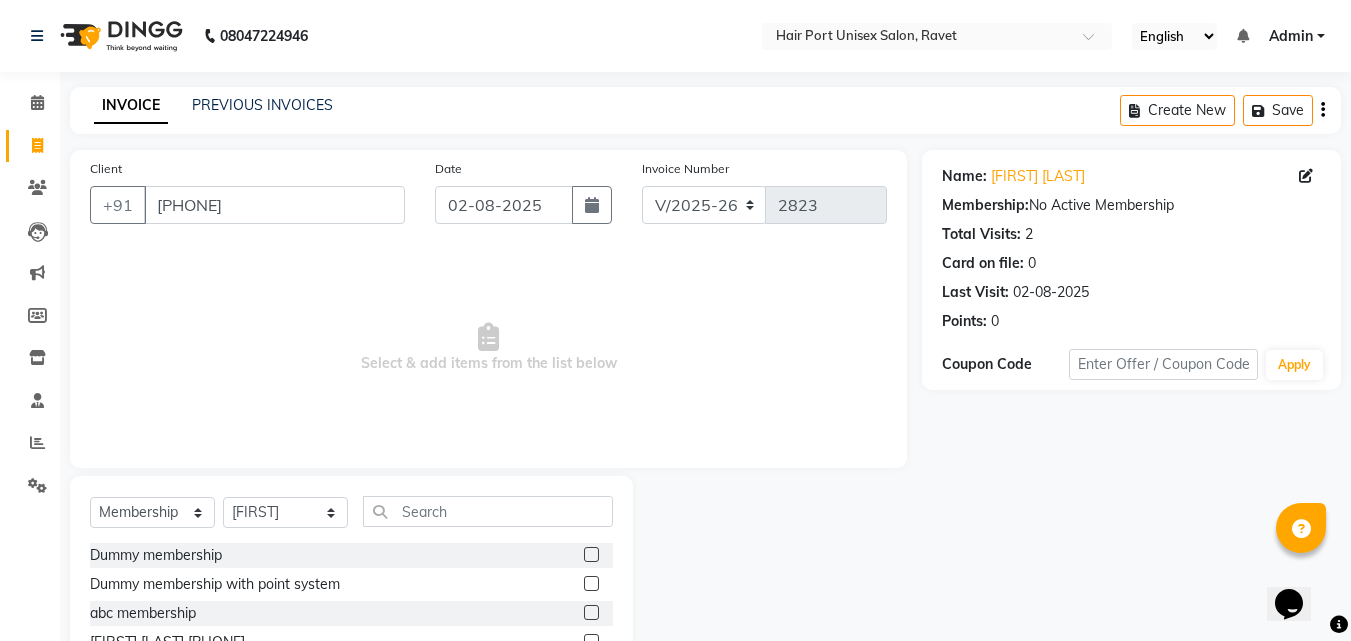 click 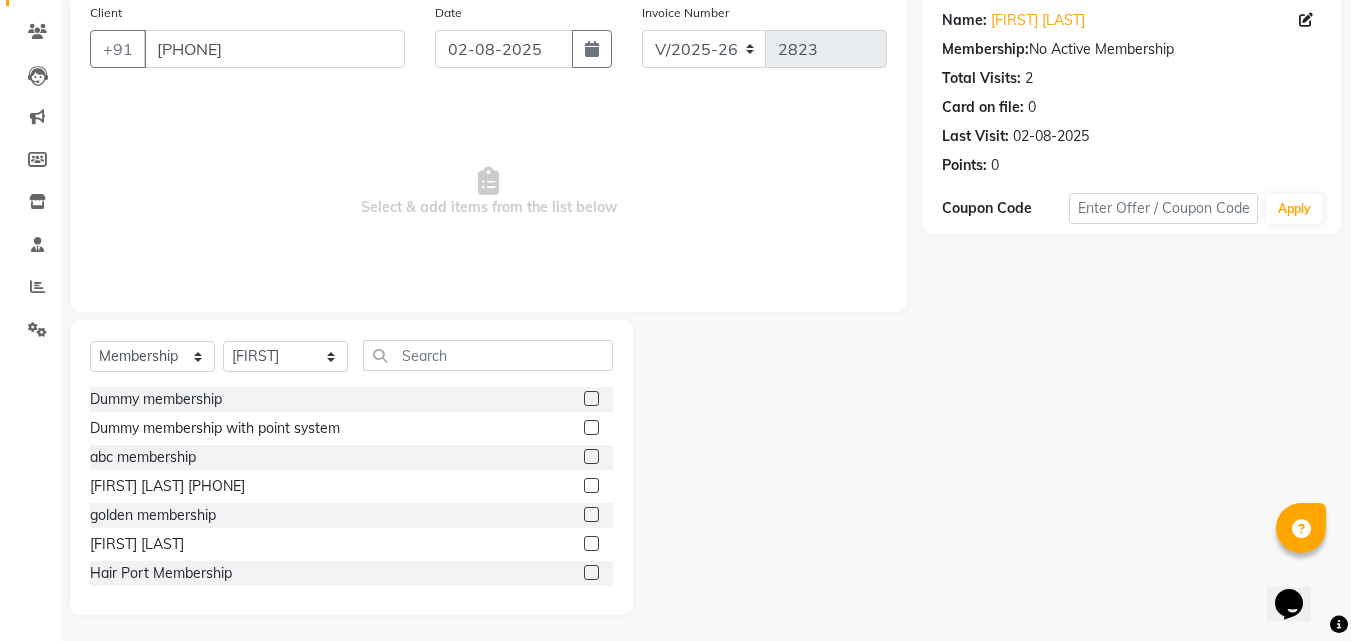scroll, scrollTop: 160, scrollLeft: 0, axis: vertical 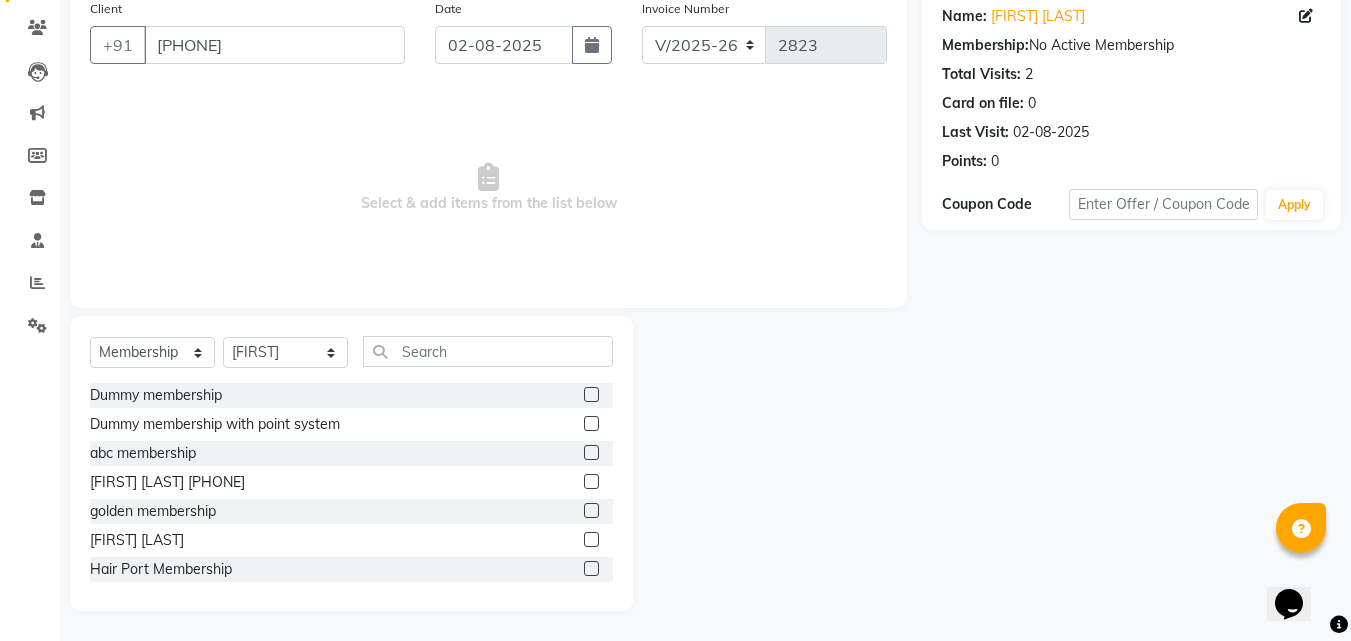 click 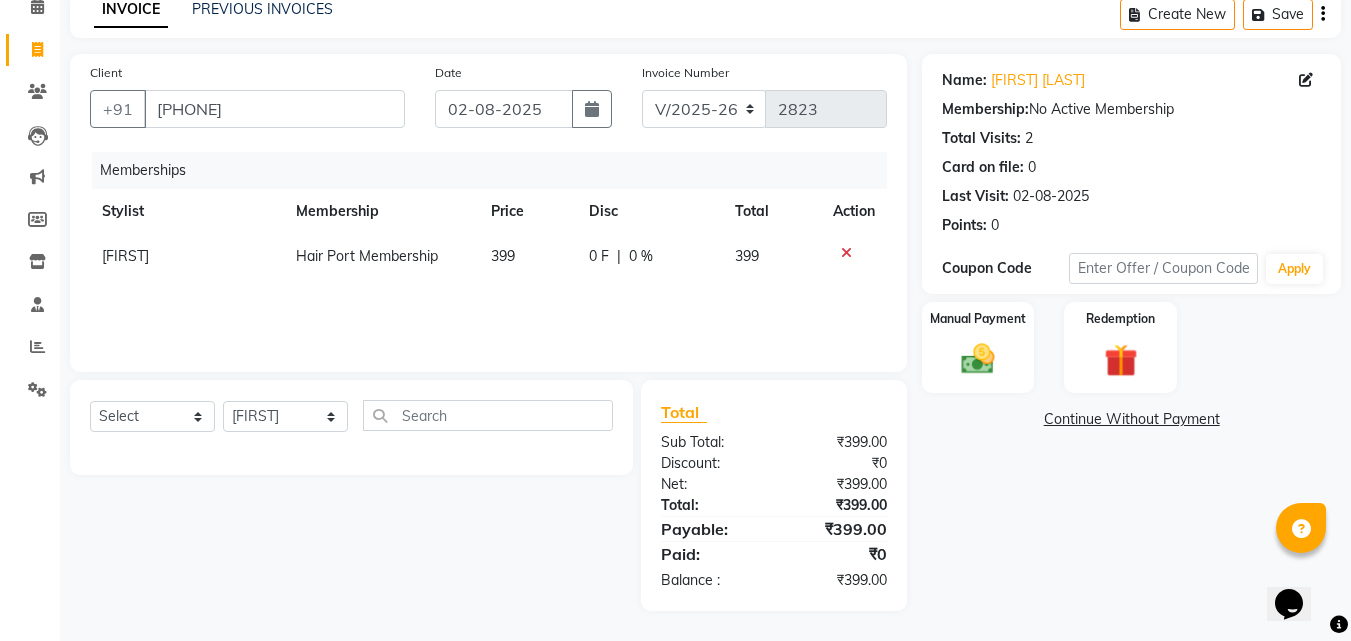 scroll, scrollTop: 96, scrollLeft: 0, axis: vertical 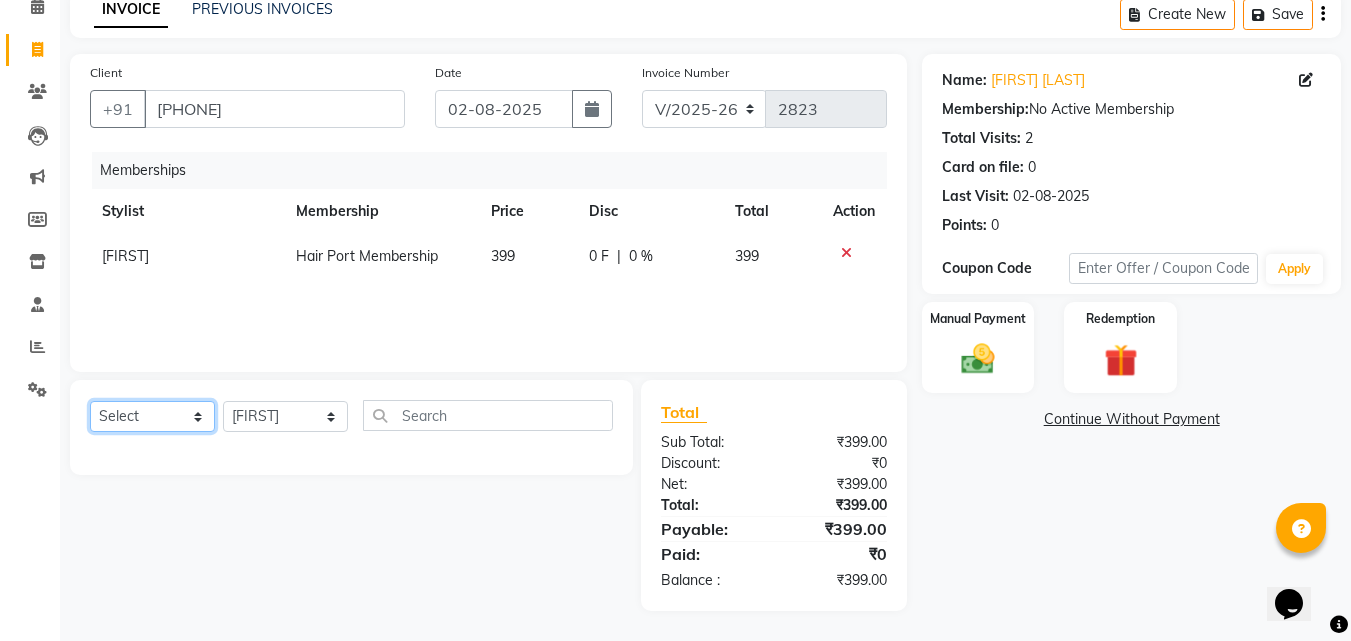 click on "Select  Service  Product  Package Voucher Prepaid Gift Card" 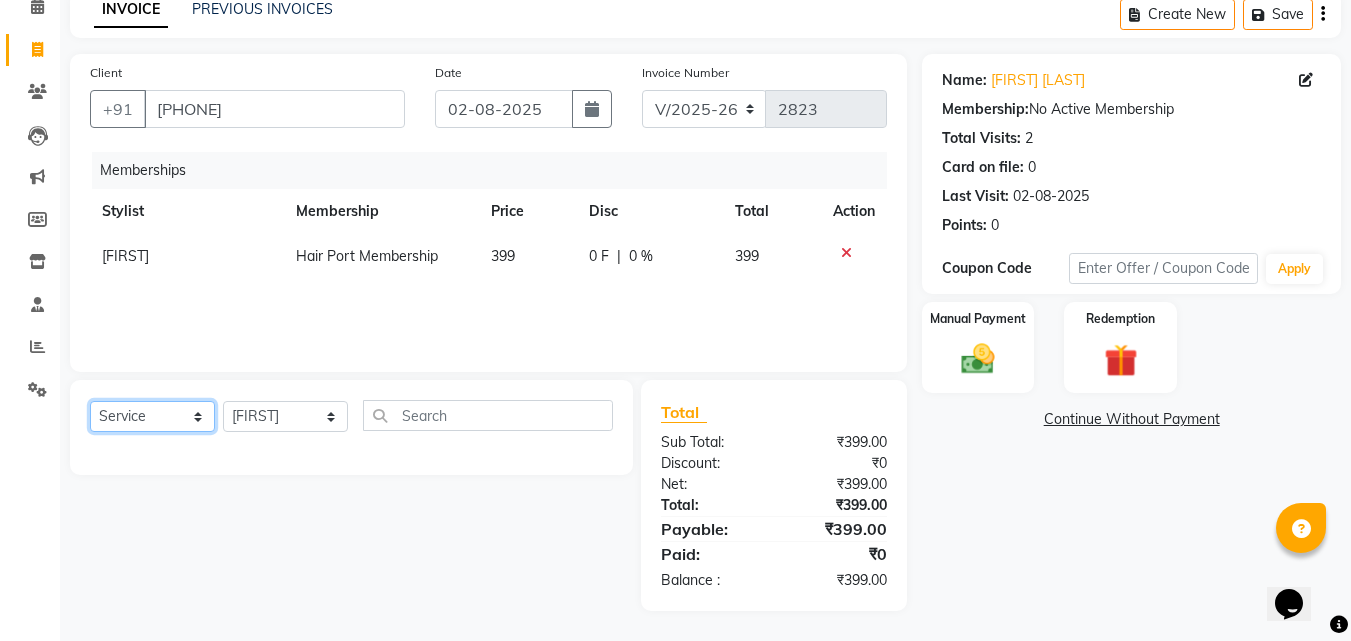 click on "Select  Service  Product  Package Voucher Prepaid Gift Card" 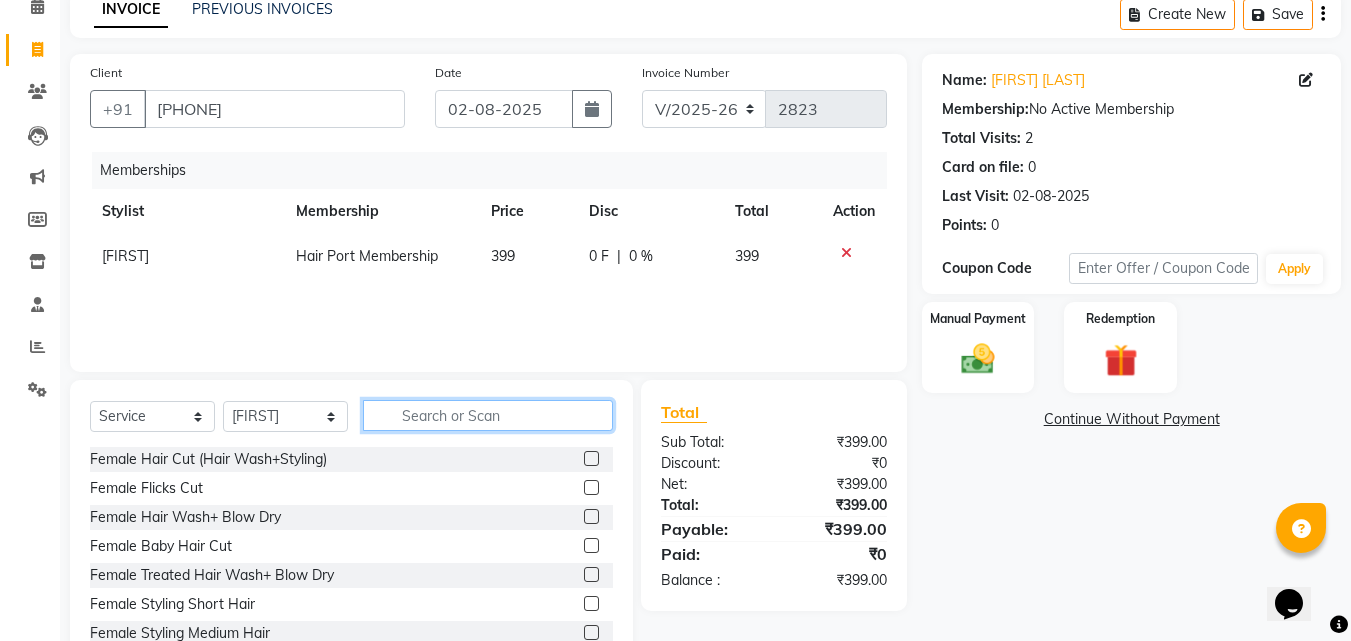 click 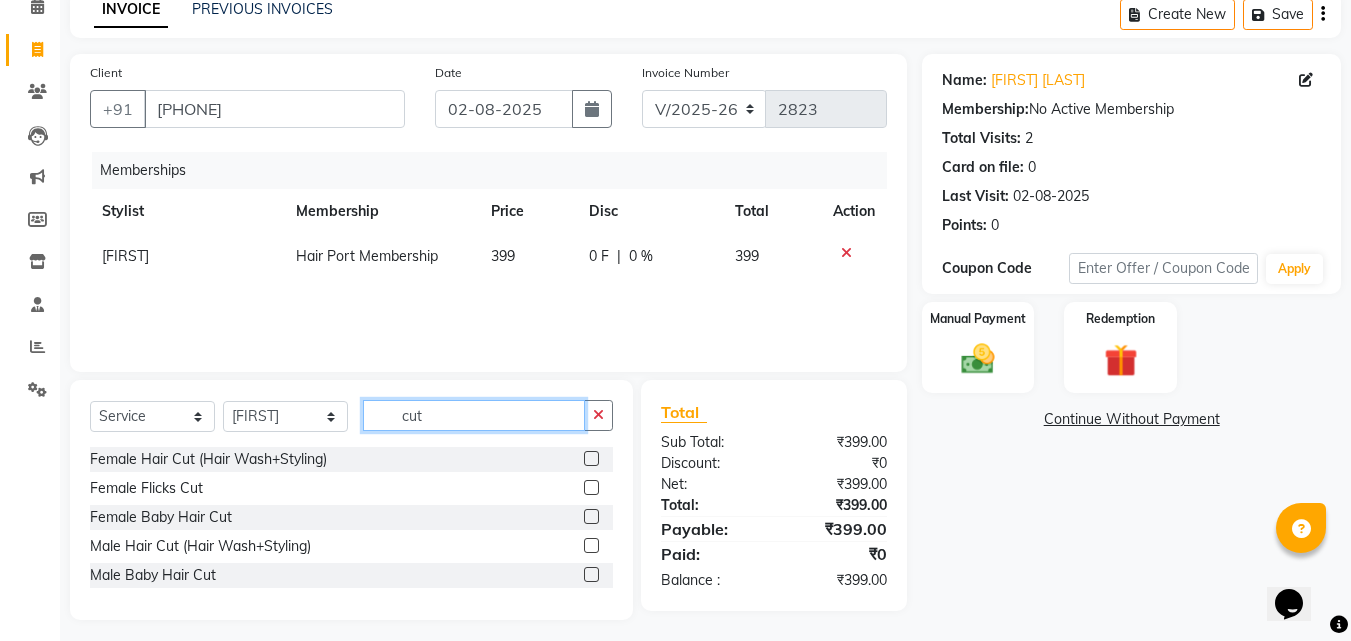 type on "cut" 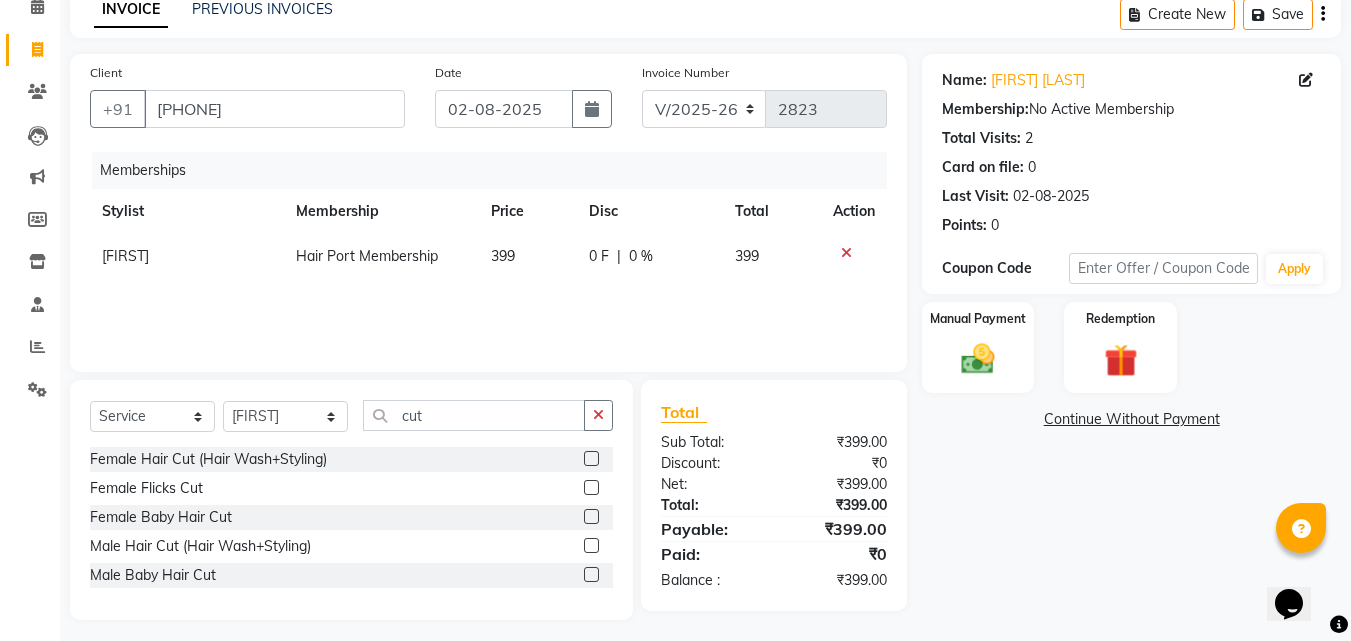 click 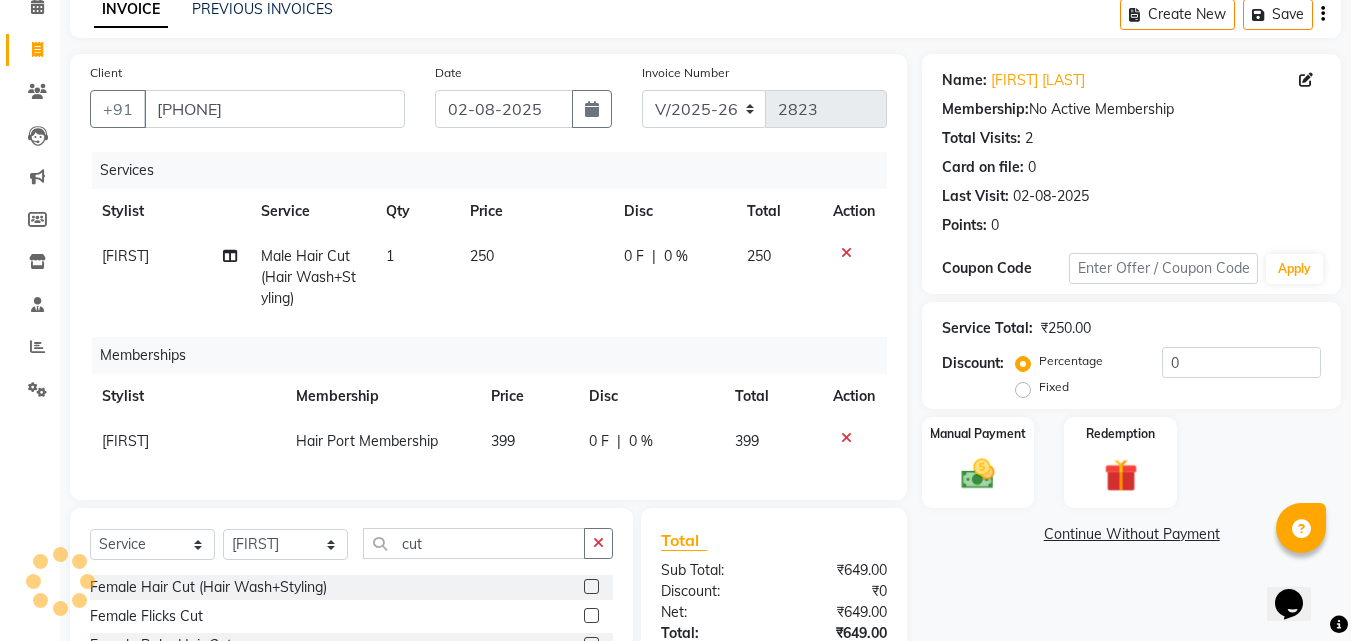 checkbox on "false" 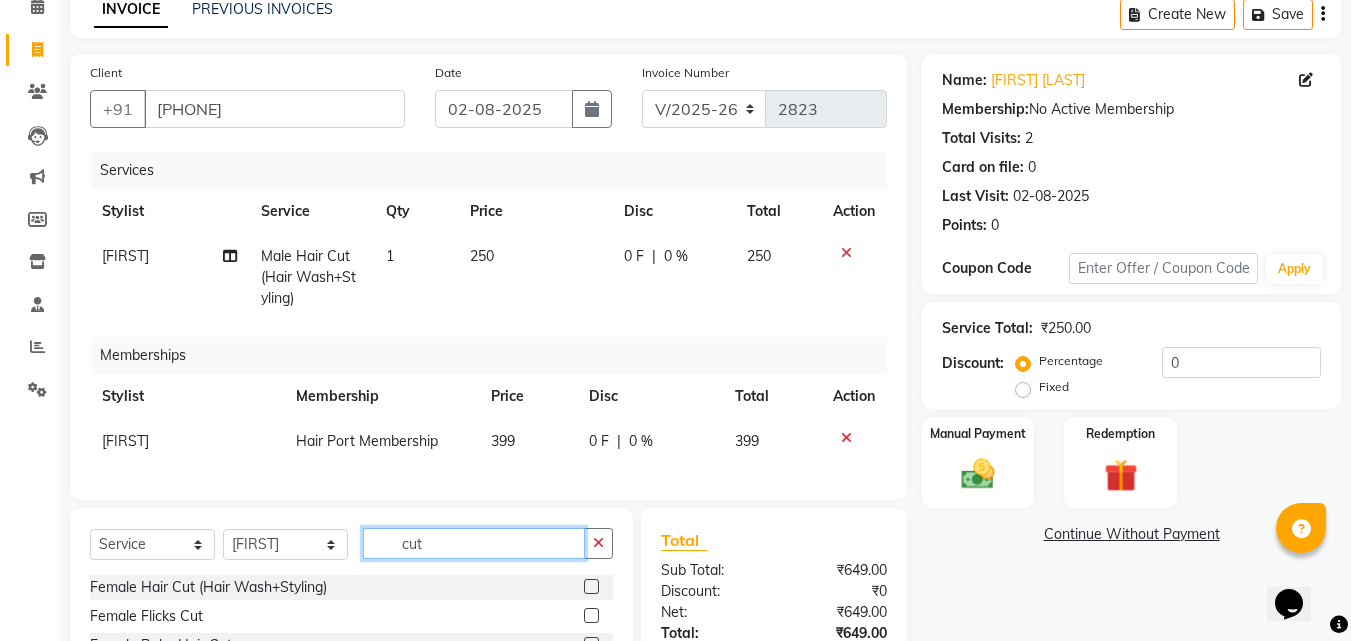 click on "cut" 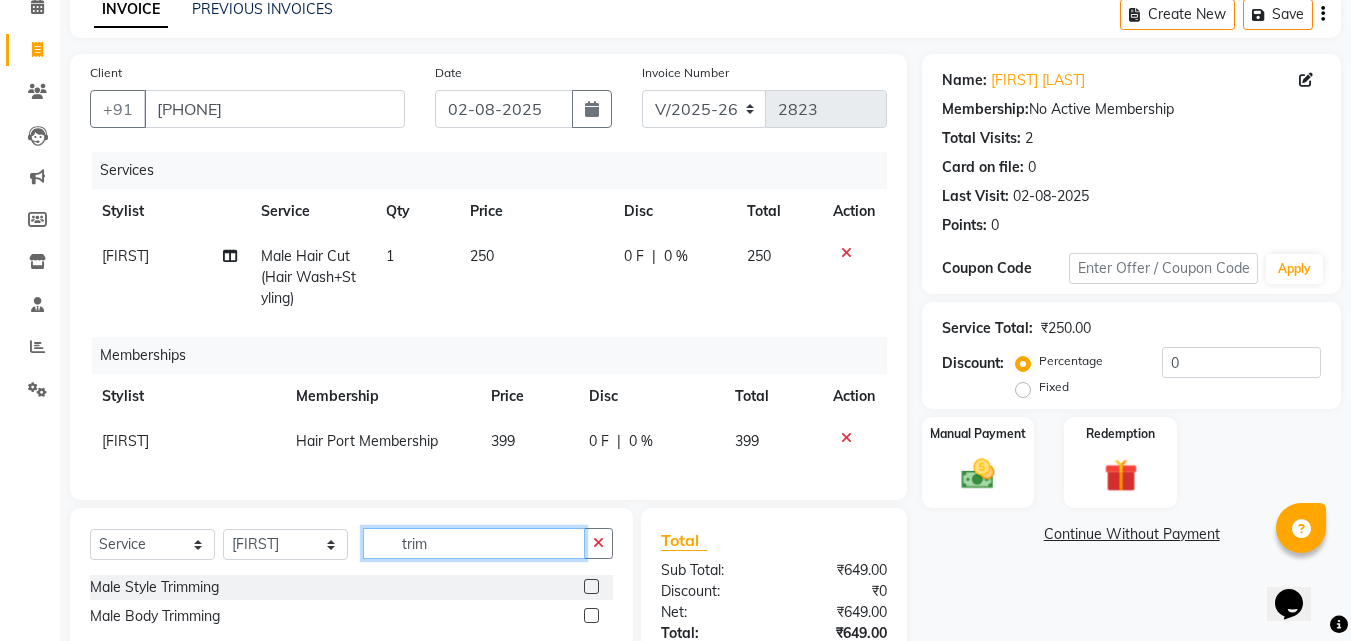 type on "trim" 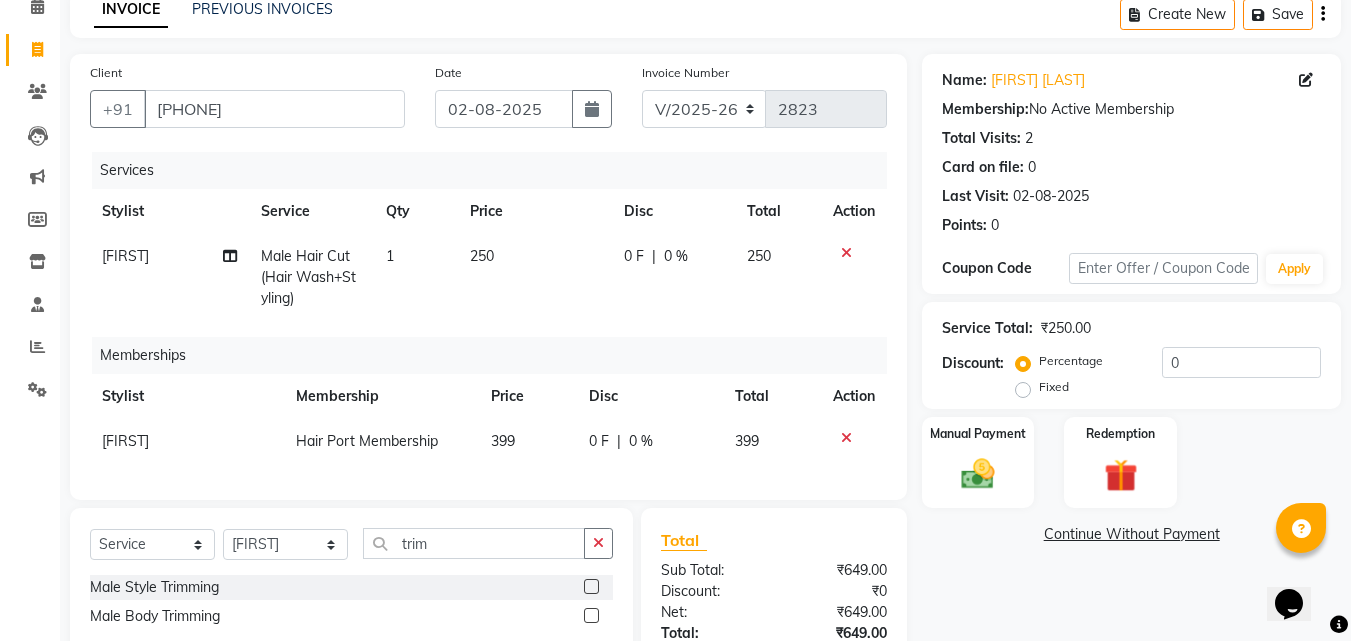 click on "Name: Kiran Gaikwad  Membership:  No Active Membership  Total Visits:  2 Card on file:  0 Last Visit:   02-08-2025 Points:   0  Coupon Code Apply Service Total:  ₹250.00  Discount:  Percentage   Fixed  0 Manual Payment Redemption  Continue Without Payment" 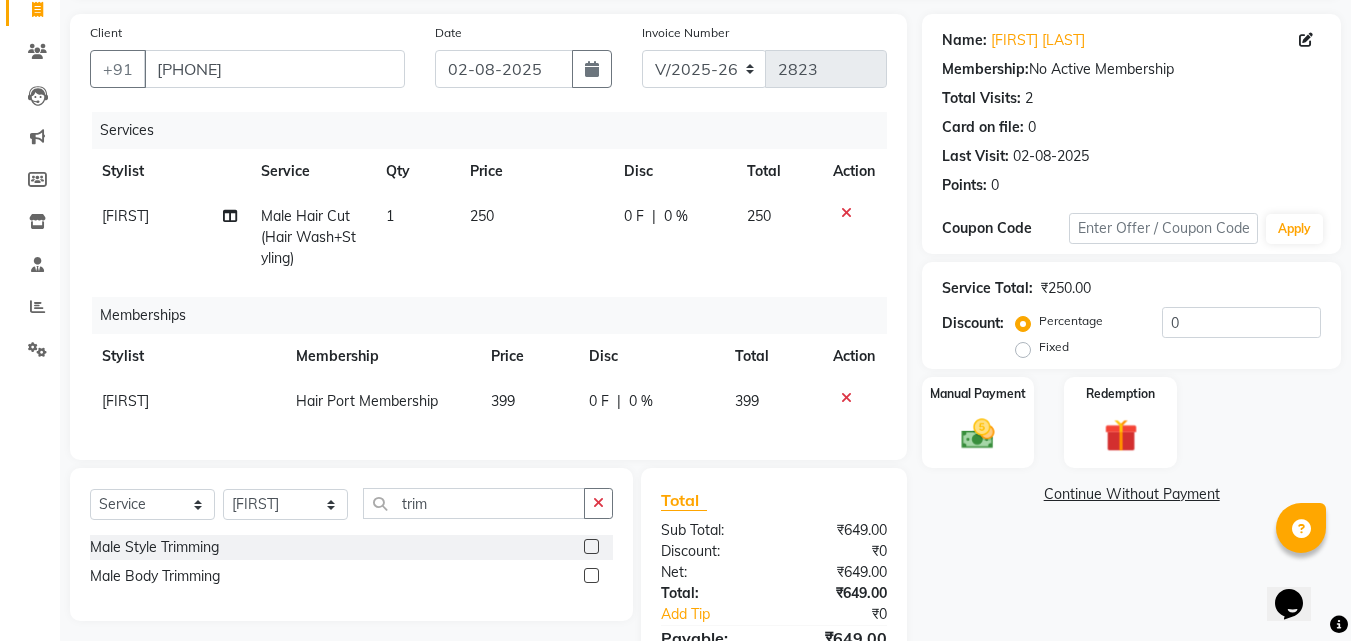 scroll, scrollTop: 260, scrollLeft: 0, axis: vertical 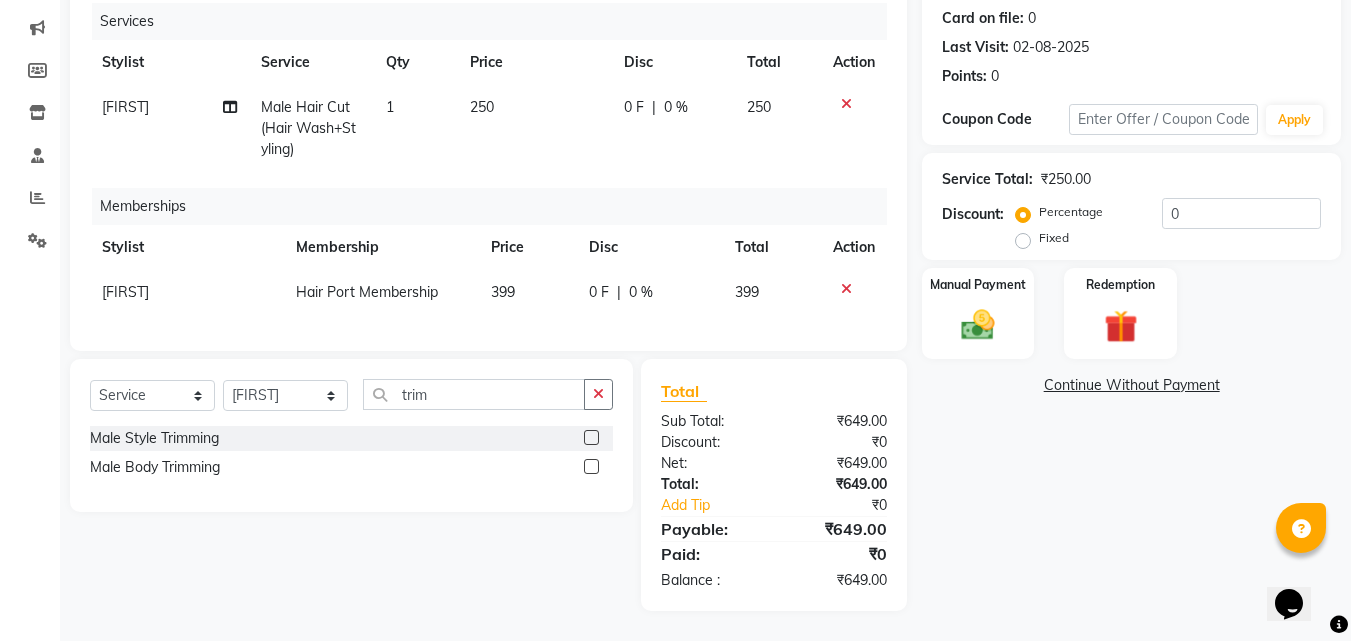 click 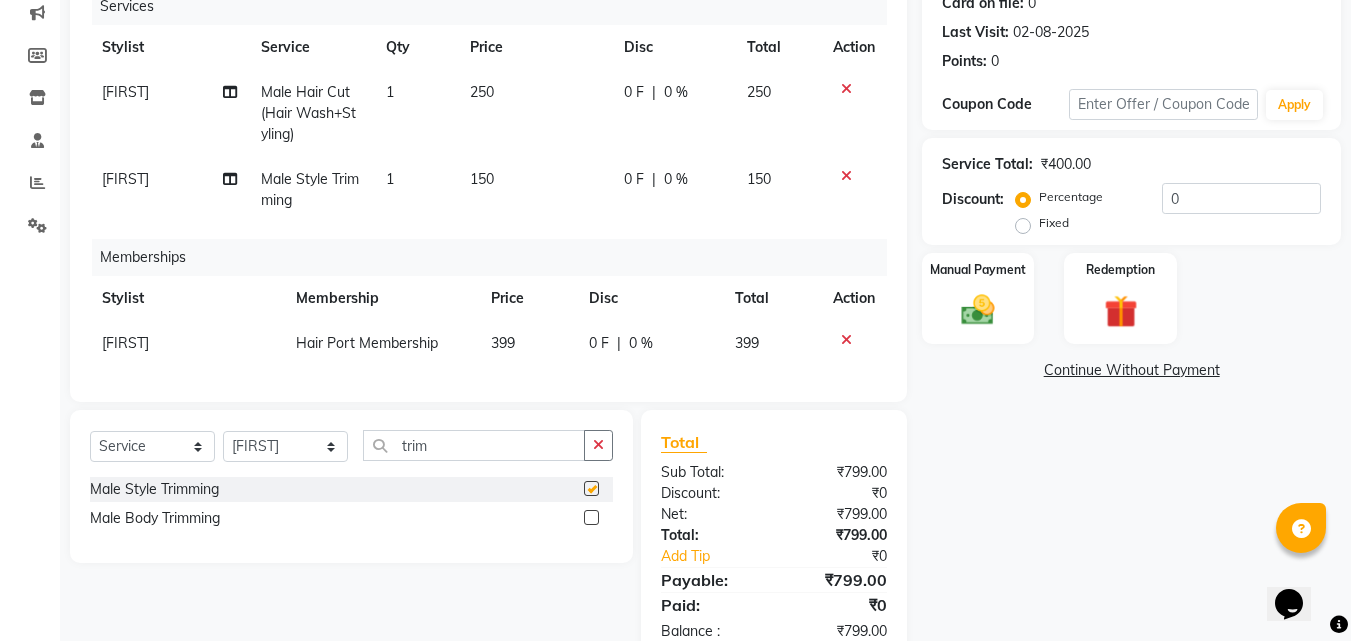 checkbox on "false" 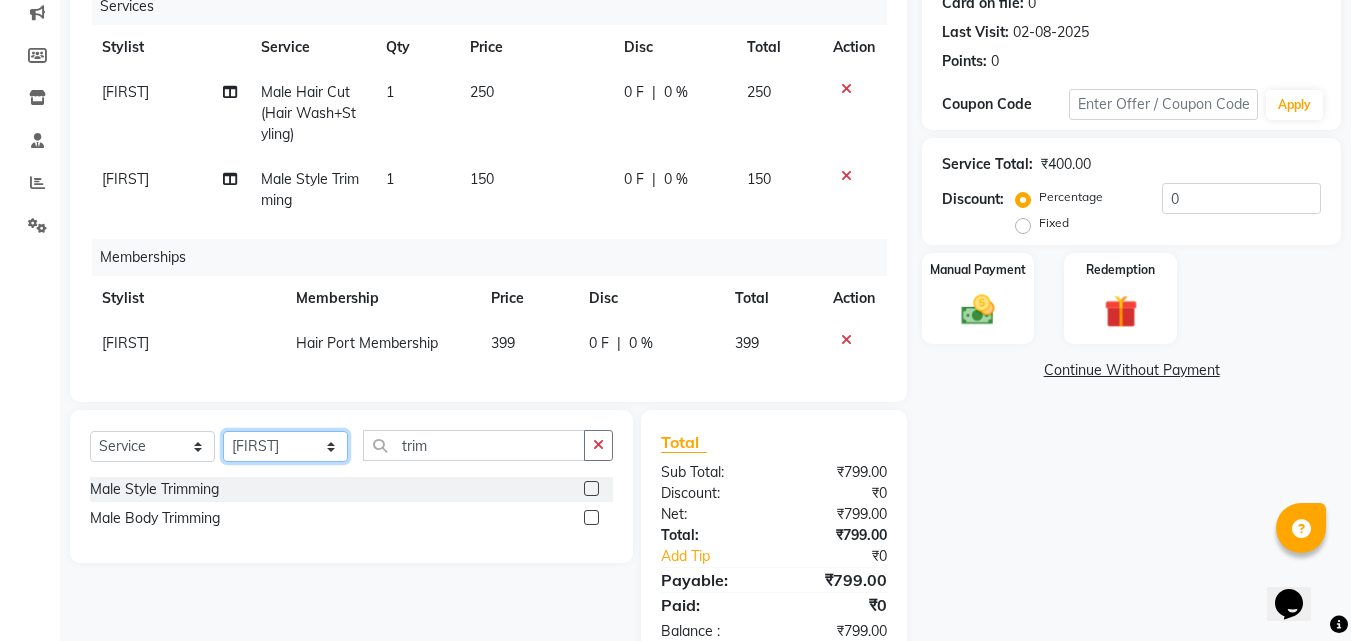 click on "Select Stylist [FIRST] [LAST]  Esmail [FIRST] [FIRST] [LAST] Netaji [FIRST] [LAST]  [FIRST]    [FIRST] [LAST]  [FIRST] [LAST]" 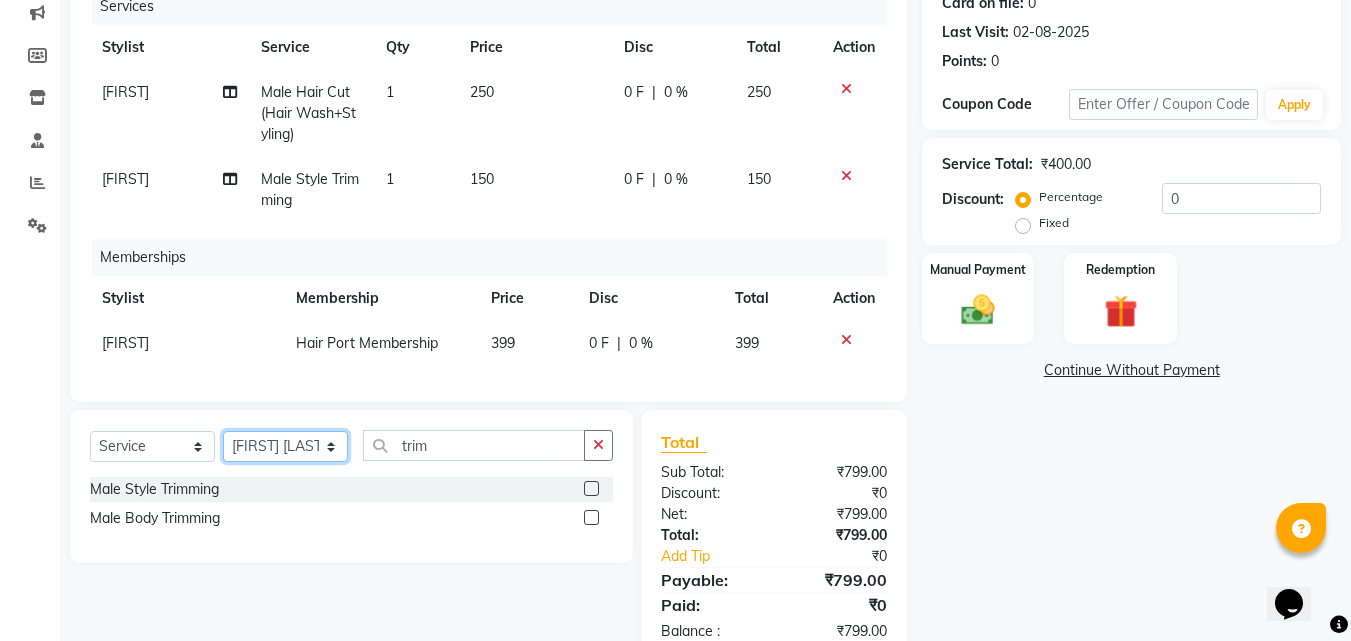 click on "Select Stylist [FIRST] [LAST]  Esmail [FIRST] [FIRST] [LAST] Netaji [FIRST] [LAST]  [FIRST]    [FIRST] [LAST]  [FIRST] [LAST]" 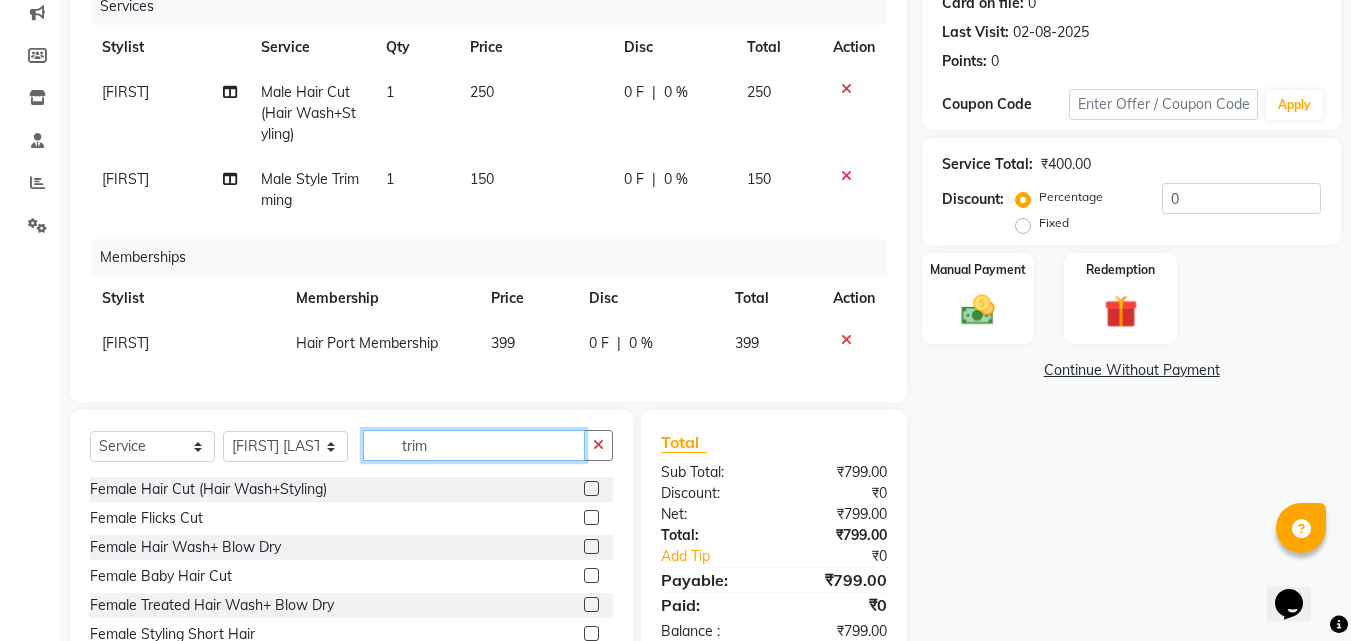 click on "trim" 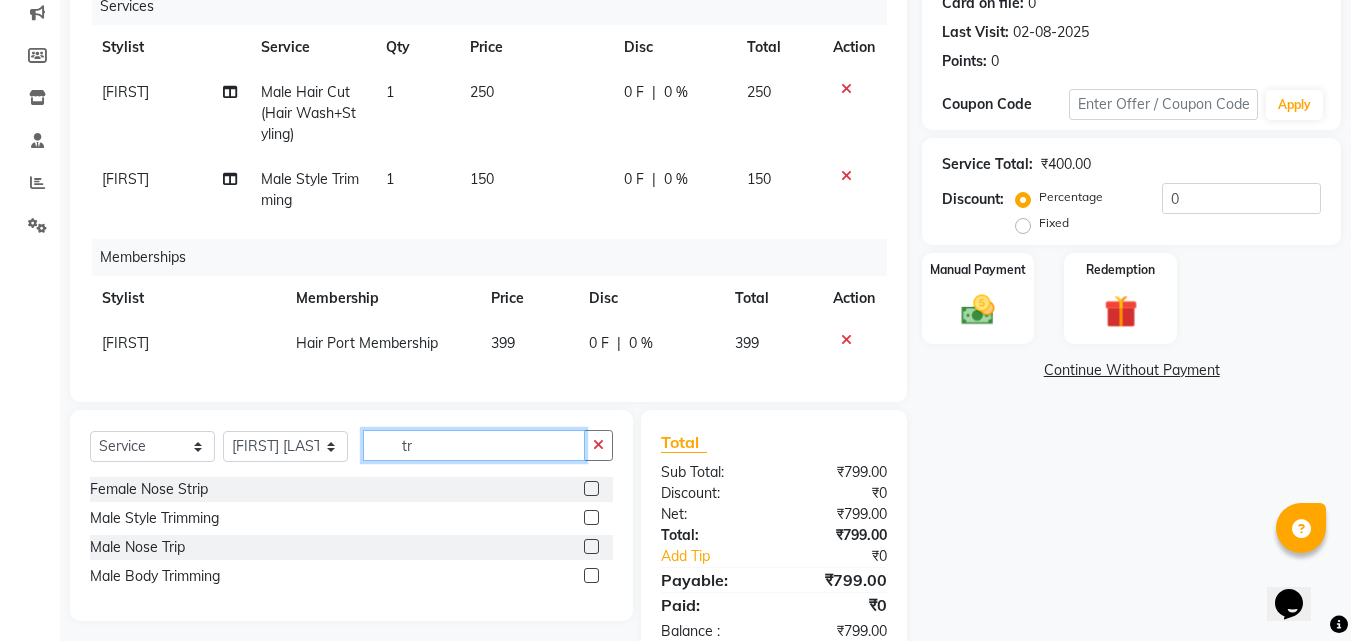 type on "t" 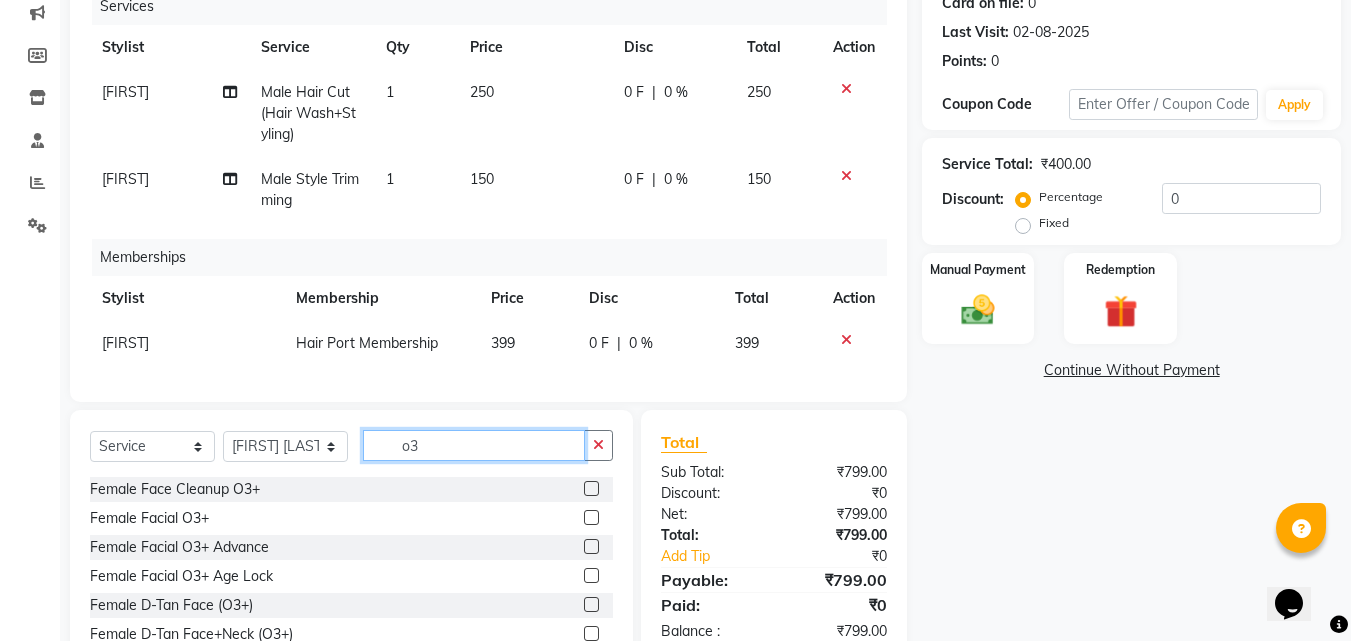 type on "o3" 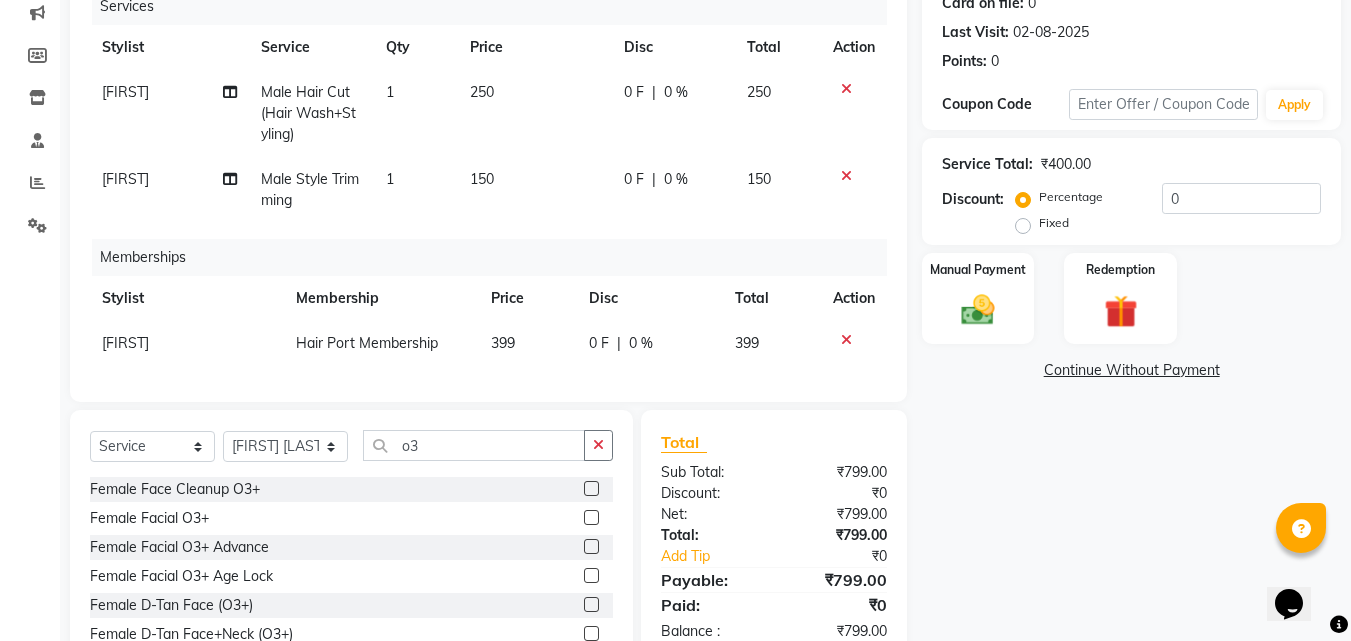 click on "Name: Kiran Gaikwad  Membership:  No Active Membership  Total Visits:  2 Card on file:  0 Last Visit:   02-08-2025 Points:   0  Coupon Code Apply Service Total:  ₹400.00  Discount:  Percentage   Fixed  0 Manual Payment Redemption  Continue Without Payment" 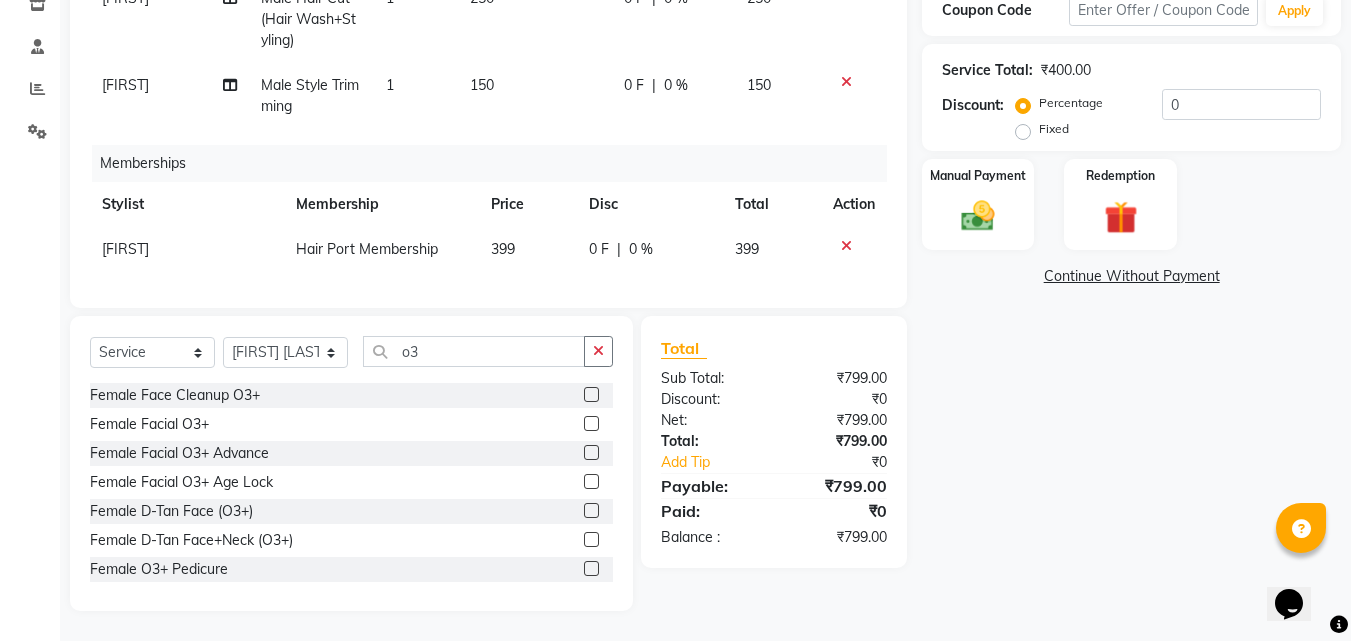 scroll, scrollTop: 369, scrollLeft: 0, axis: vertical 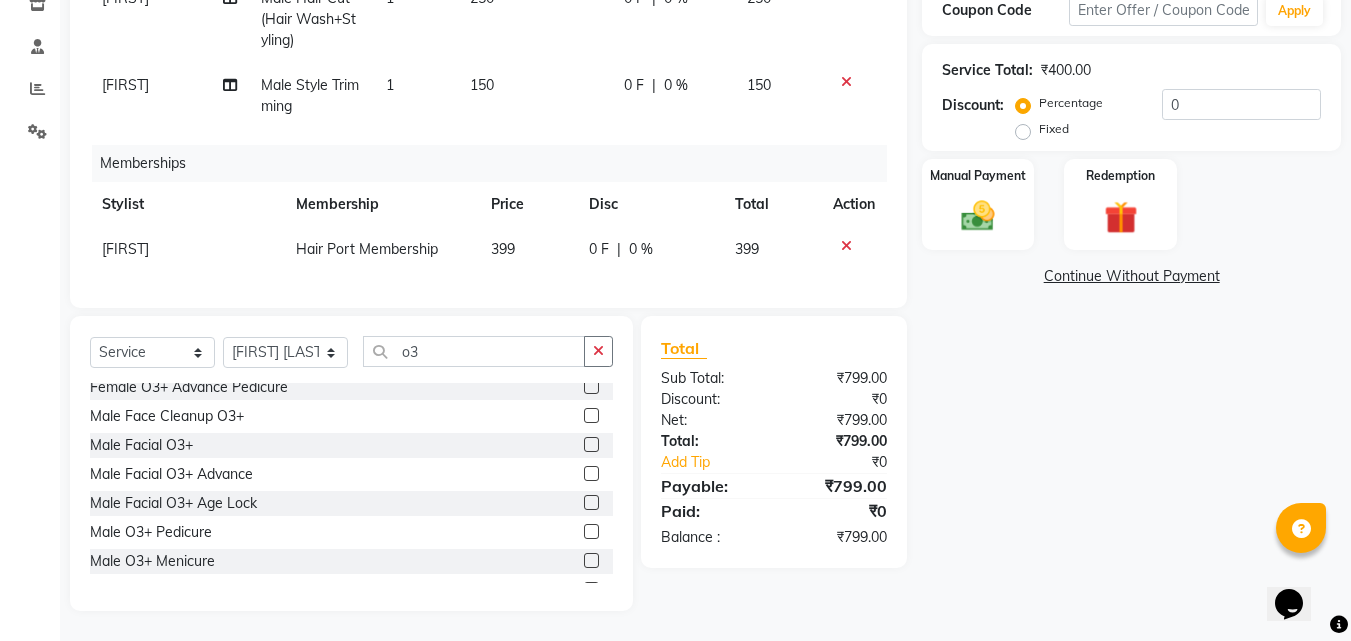 click 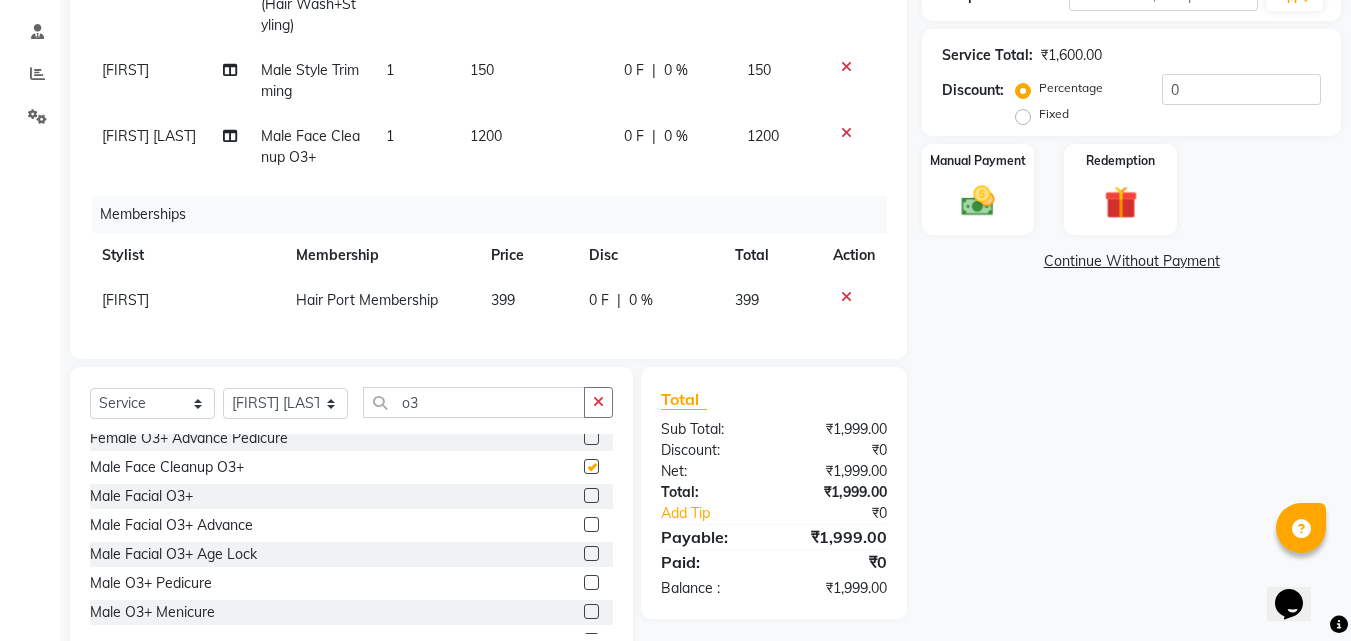 checkbox on "false" 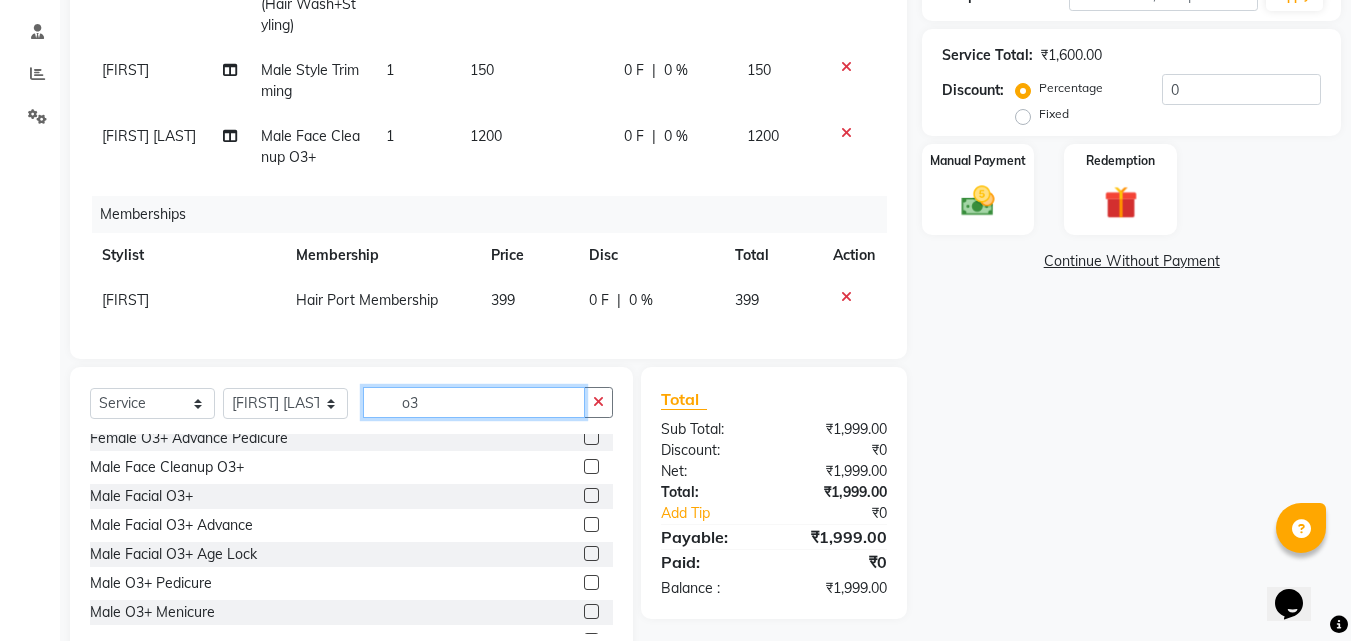 click on "o3" 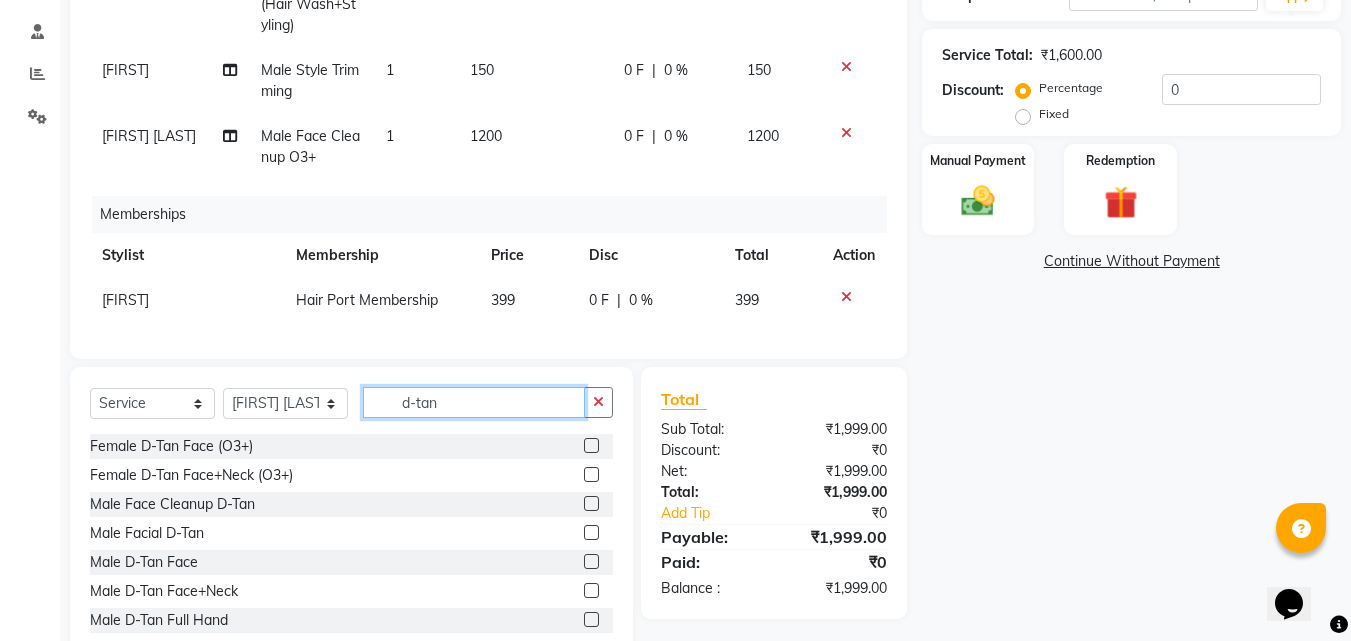 scroll, scrollTop: 255, scrollLeft: 0, axis: vertical 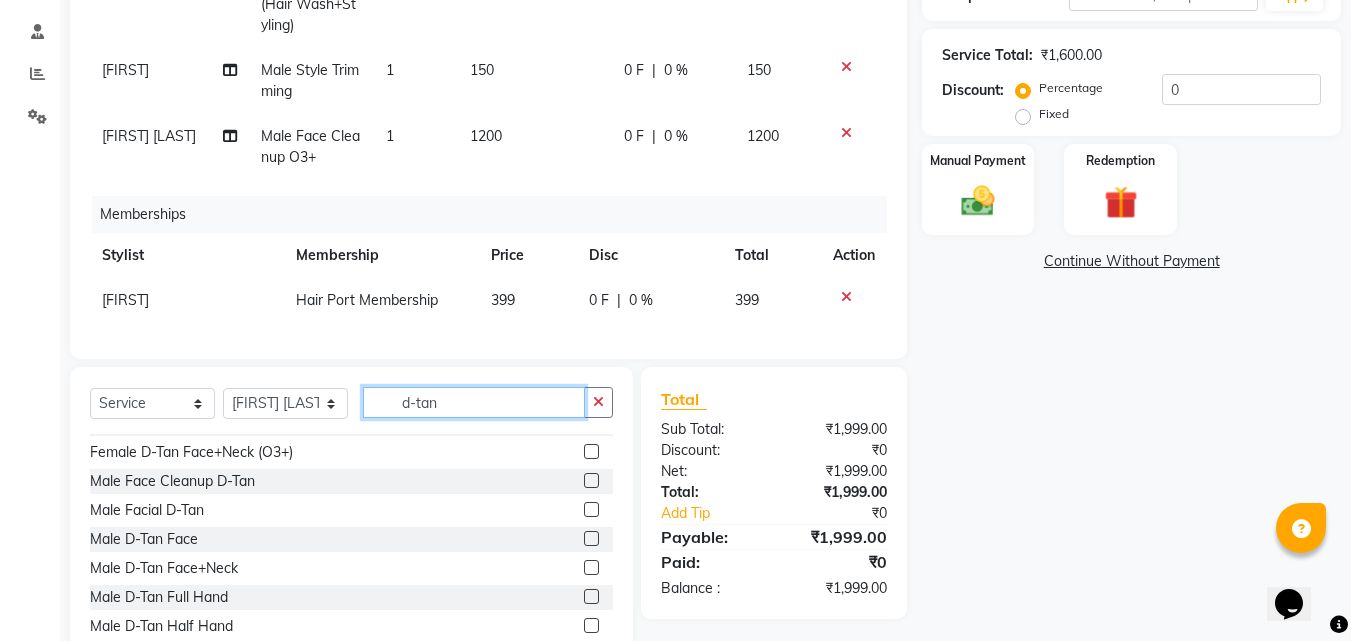 type on "d-tan" 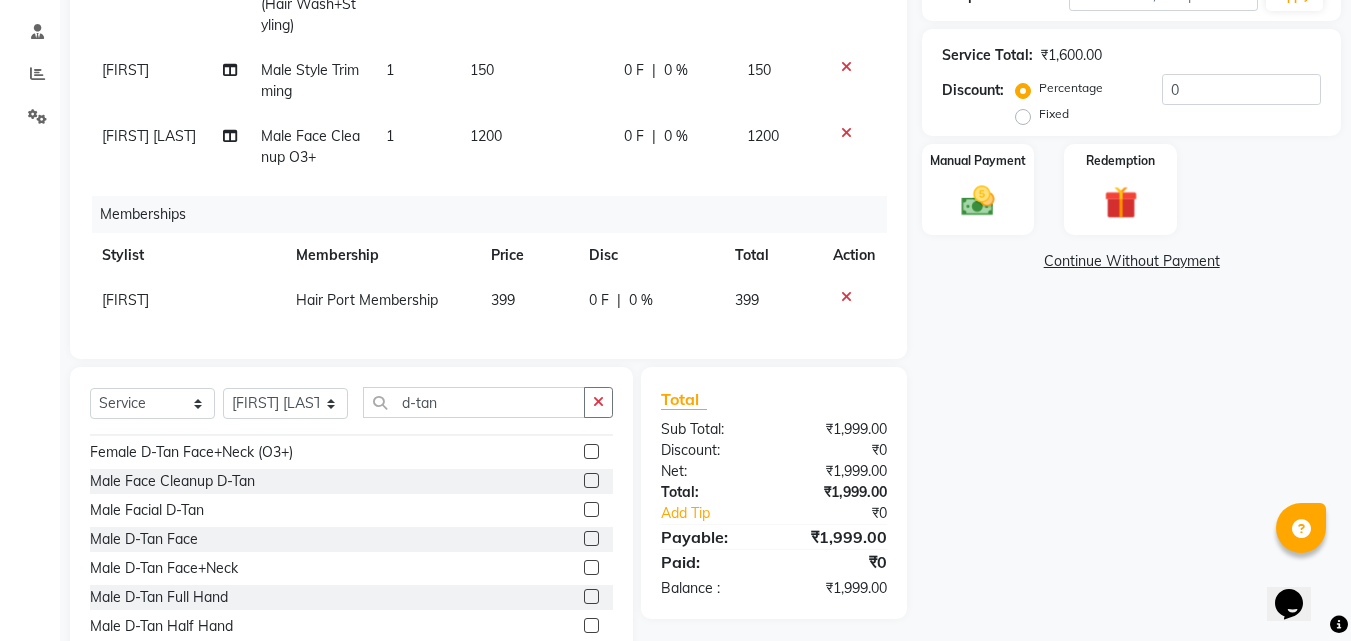 click 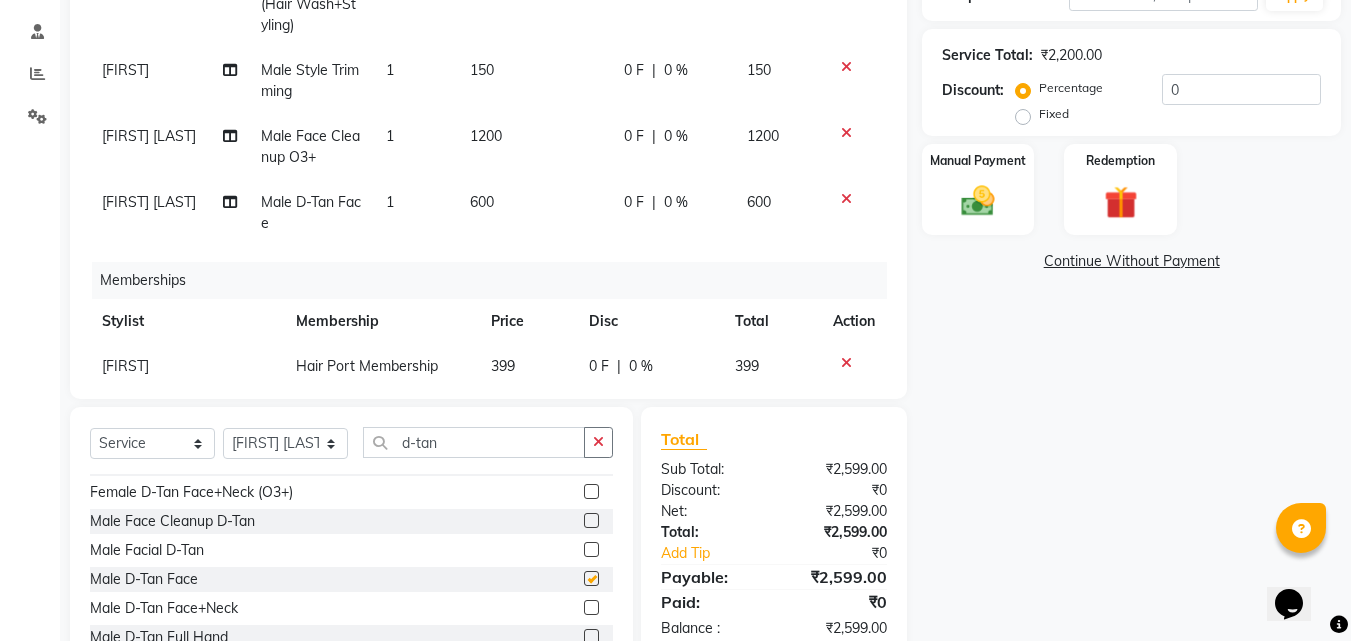 checkbox on "false" 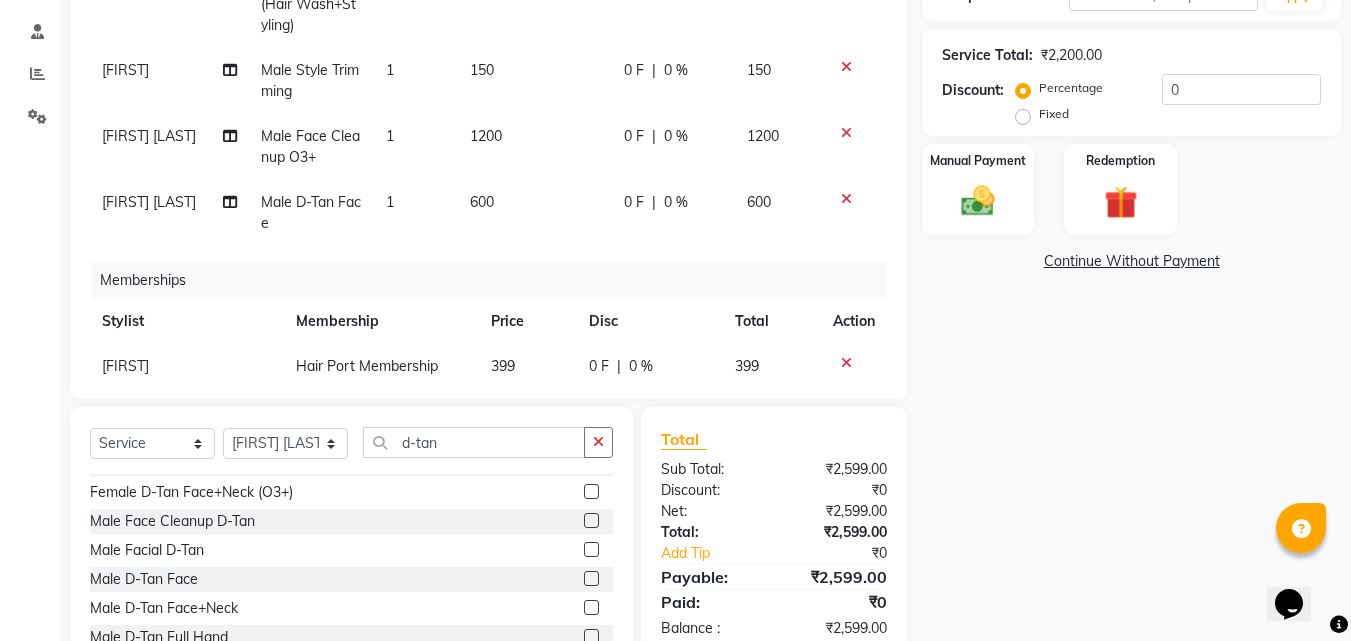 click on "Name: Kiran Gaikwad  Membership:  No Active Membership  Total Visits:  2 Card on file:  0 Last Visit:   02-08-2025 Points:   0  Coupon Code Apply Service Total:  ₹2,200.00  Discount:  Percentage   Fixed  0 Manual Payment Redemption  Continue Without Payment" 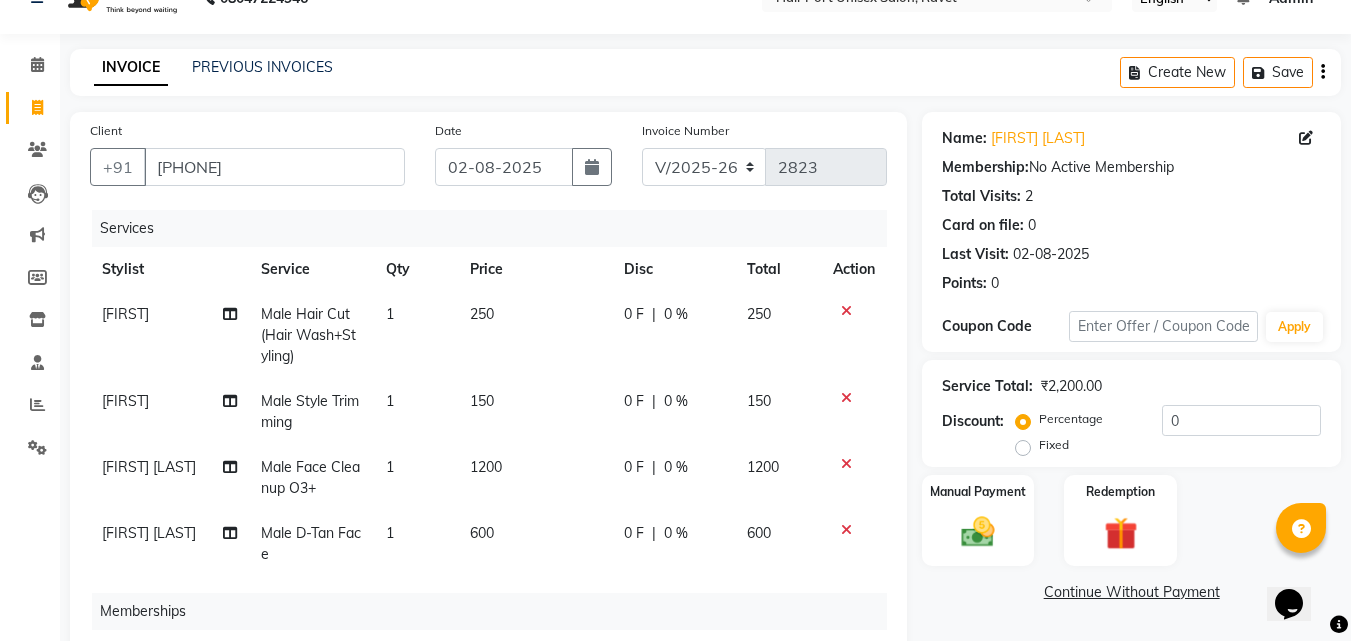 scroll, scrollTop: 9, scrollLeft: 0, axis: vertical 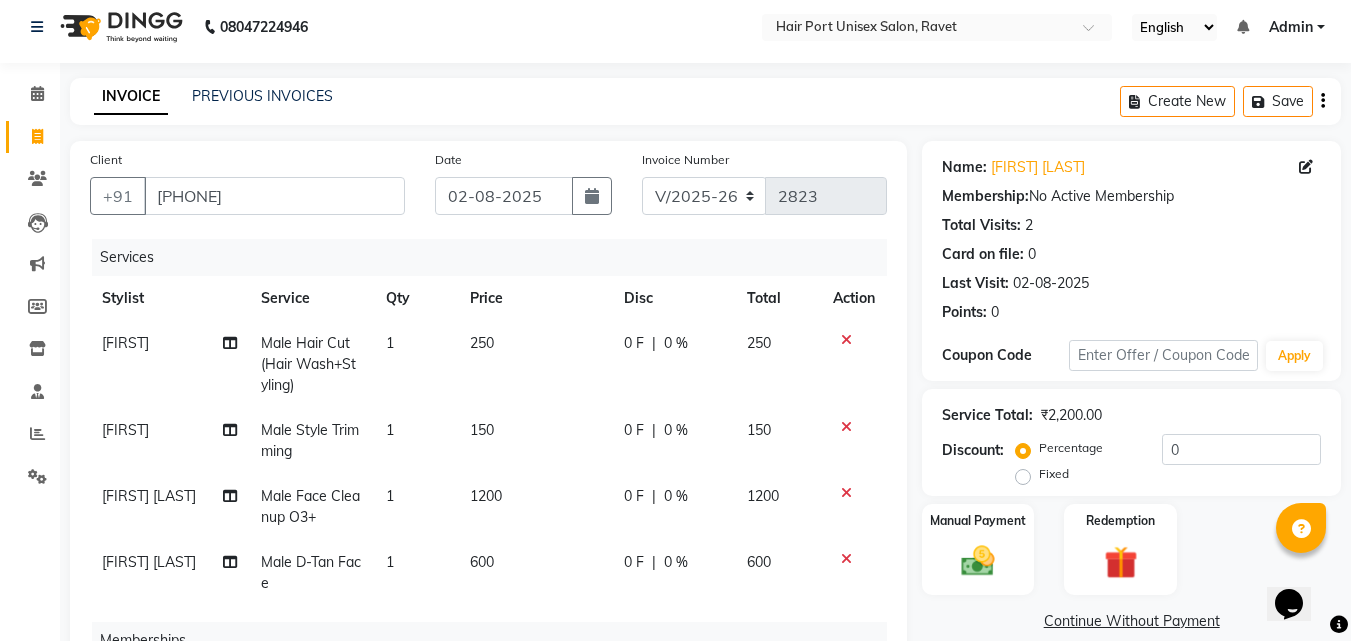 click on "0 F" 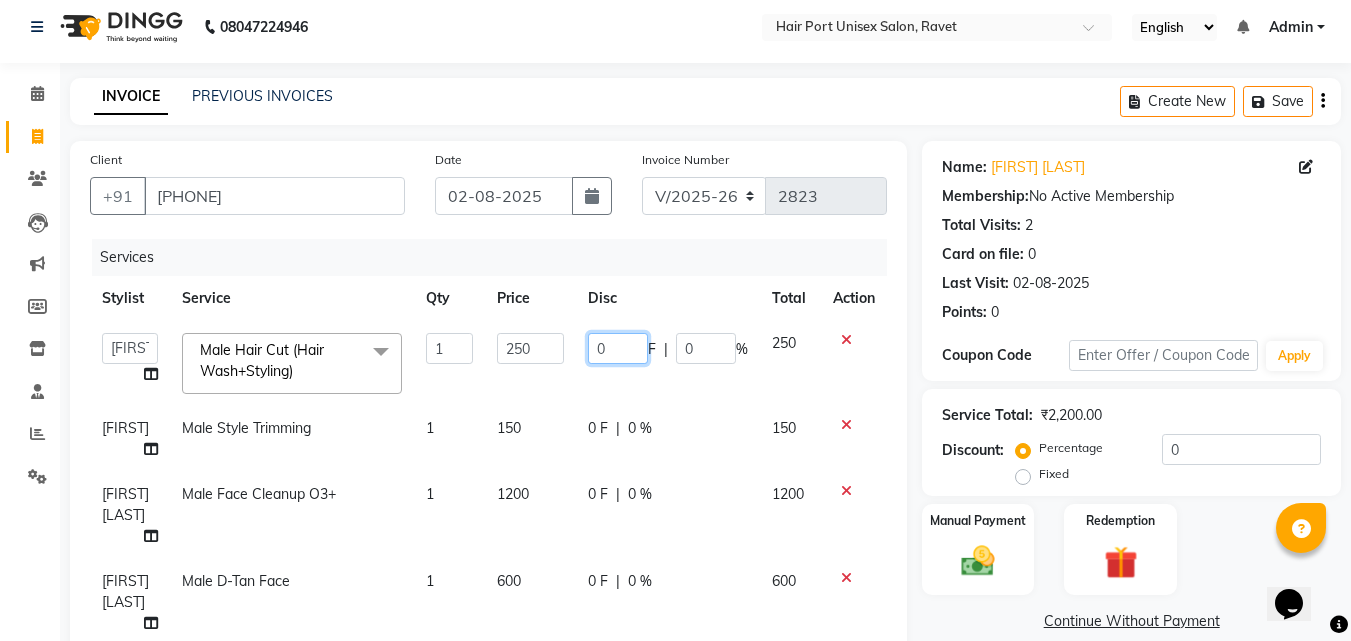 click on "0" 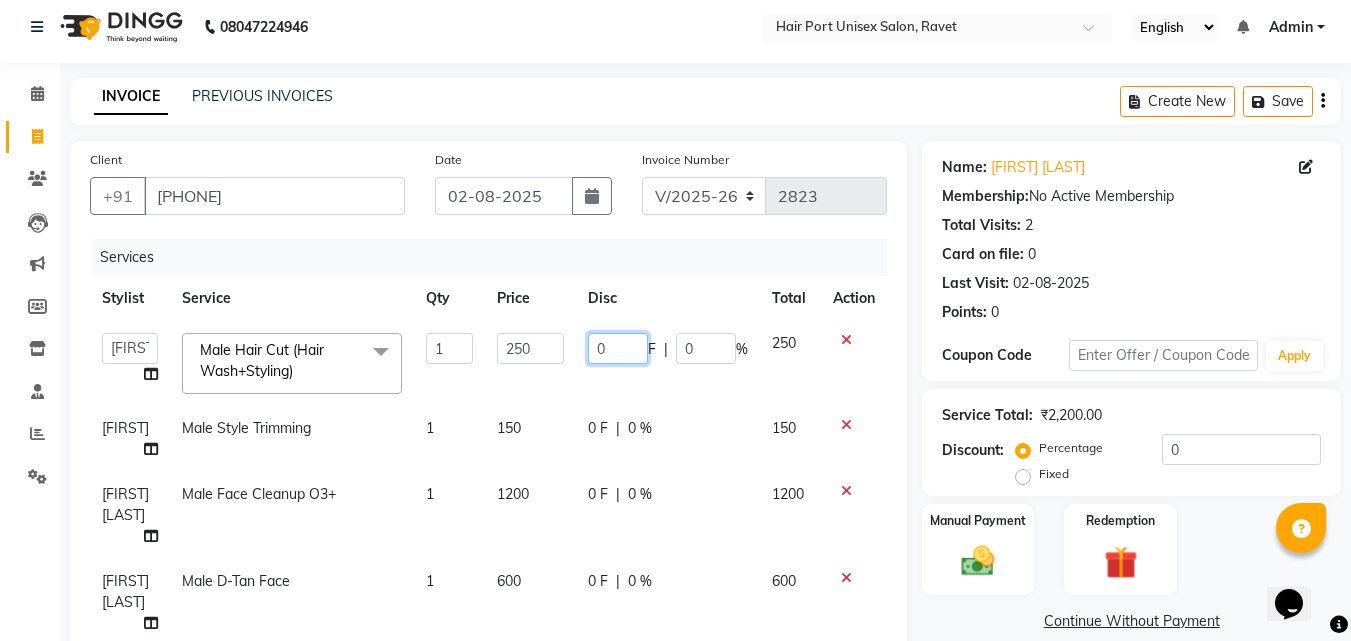 type on "20" 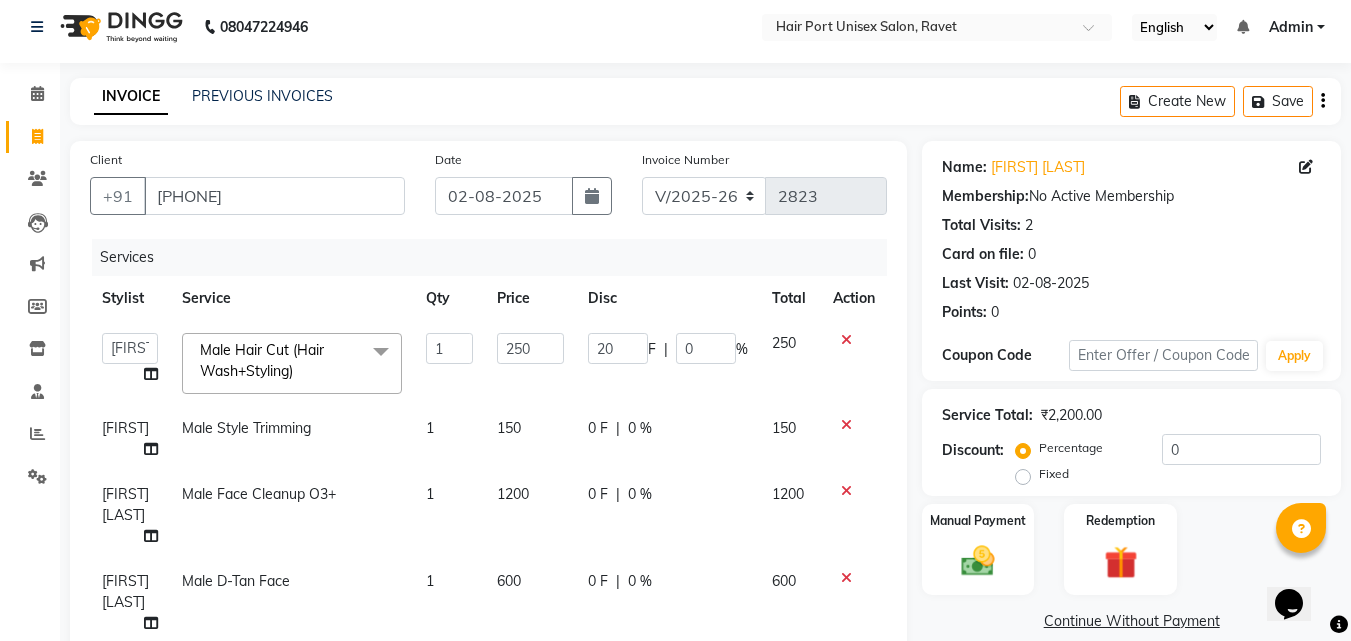 click on "Gufran Male Style Trimming  1 150 0 F | 0 % 150" 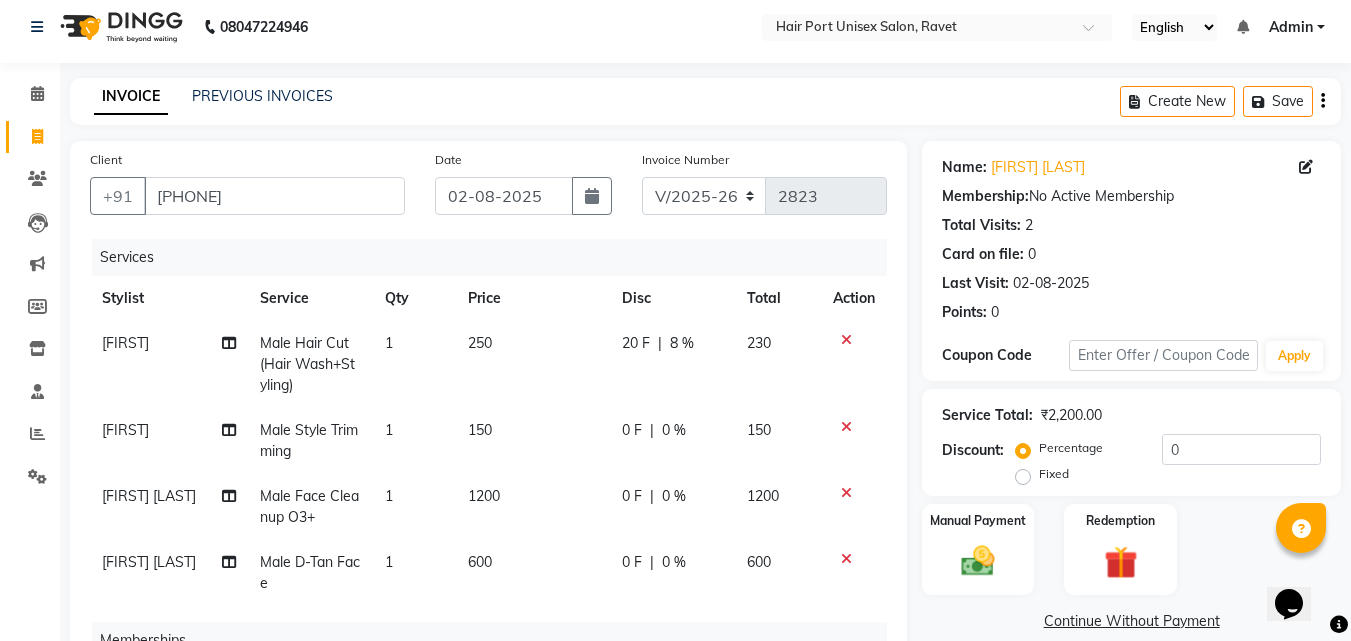 click on "150" 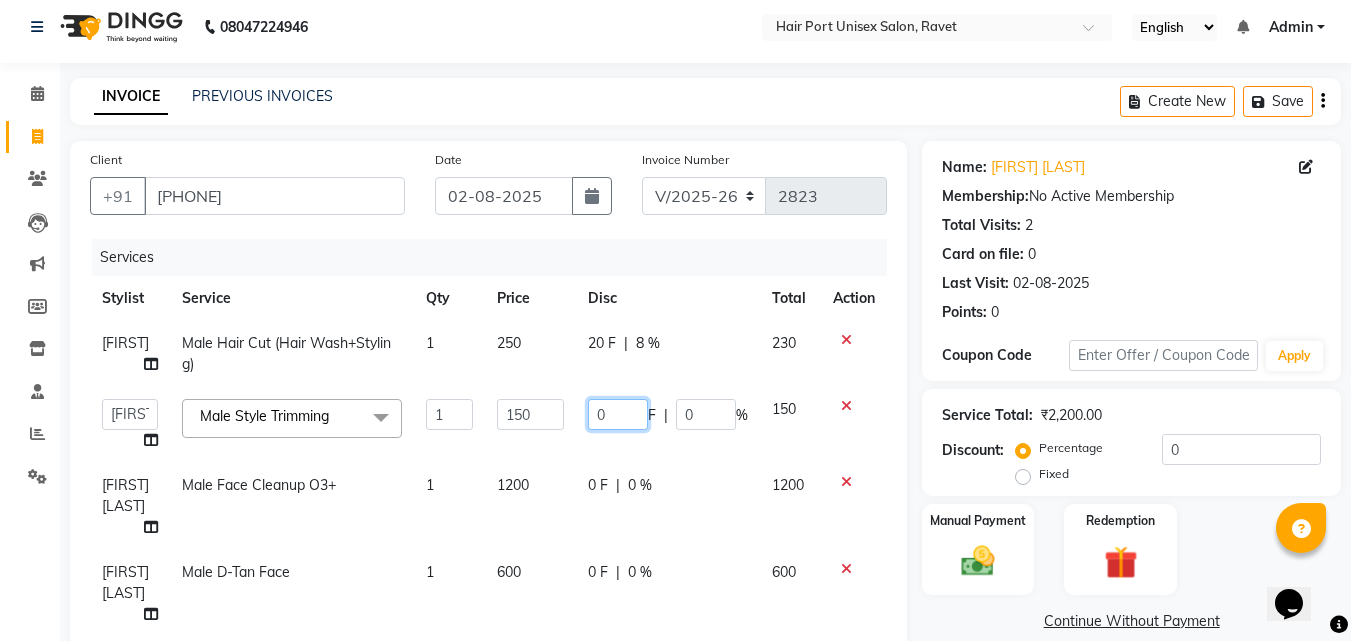 click on "0" 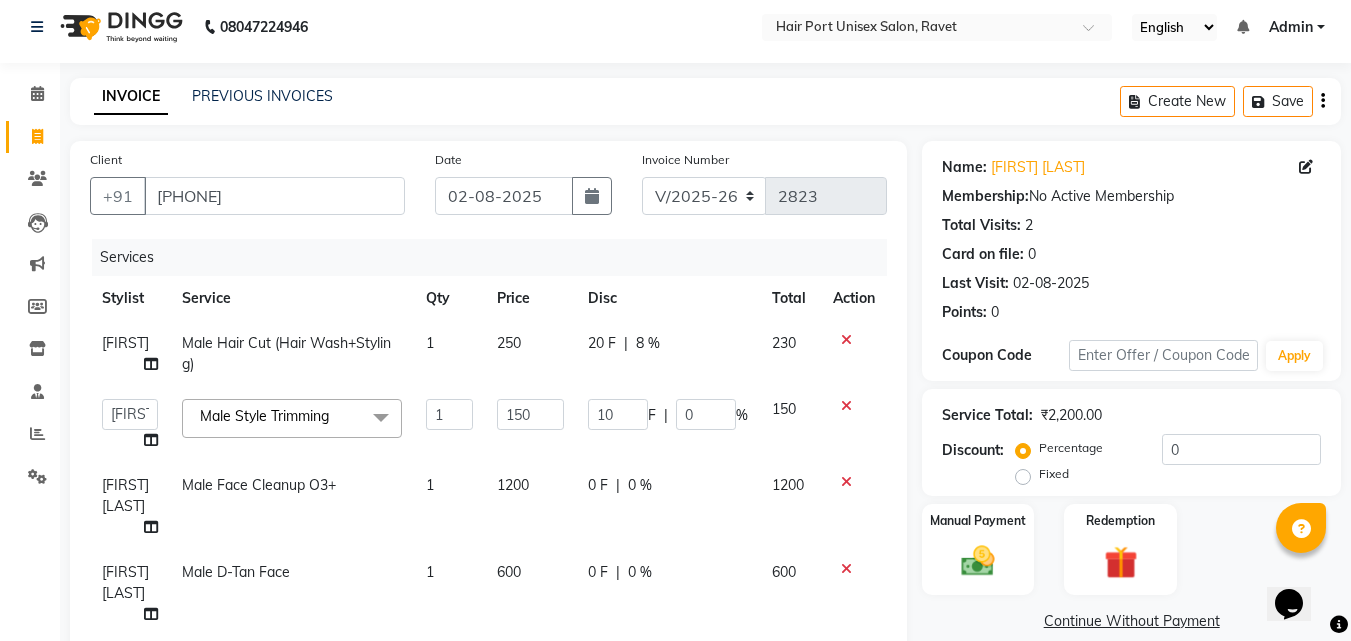 click on "0 F | 0 %" 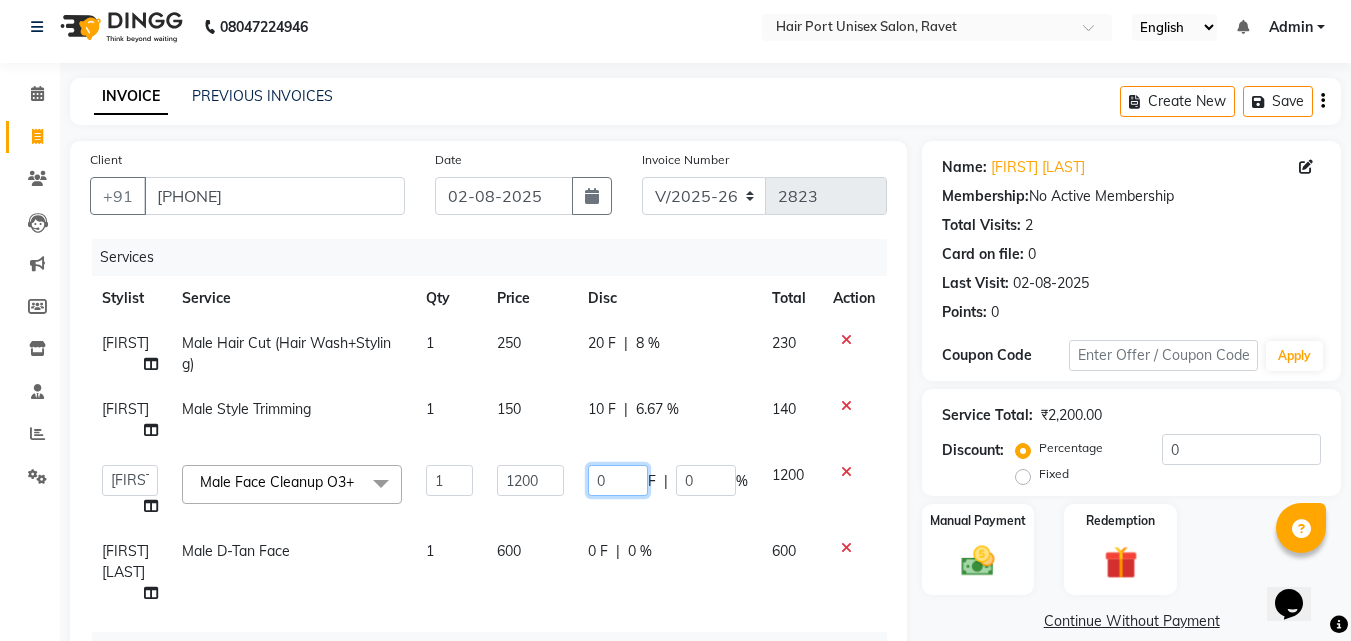 click on "0" 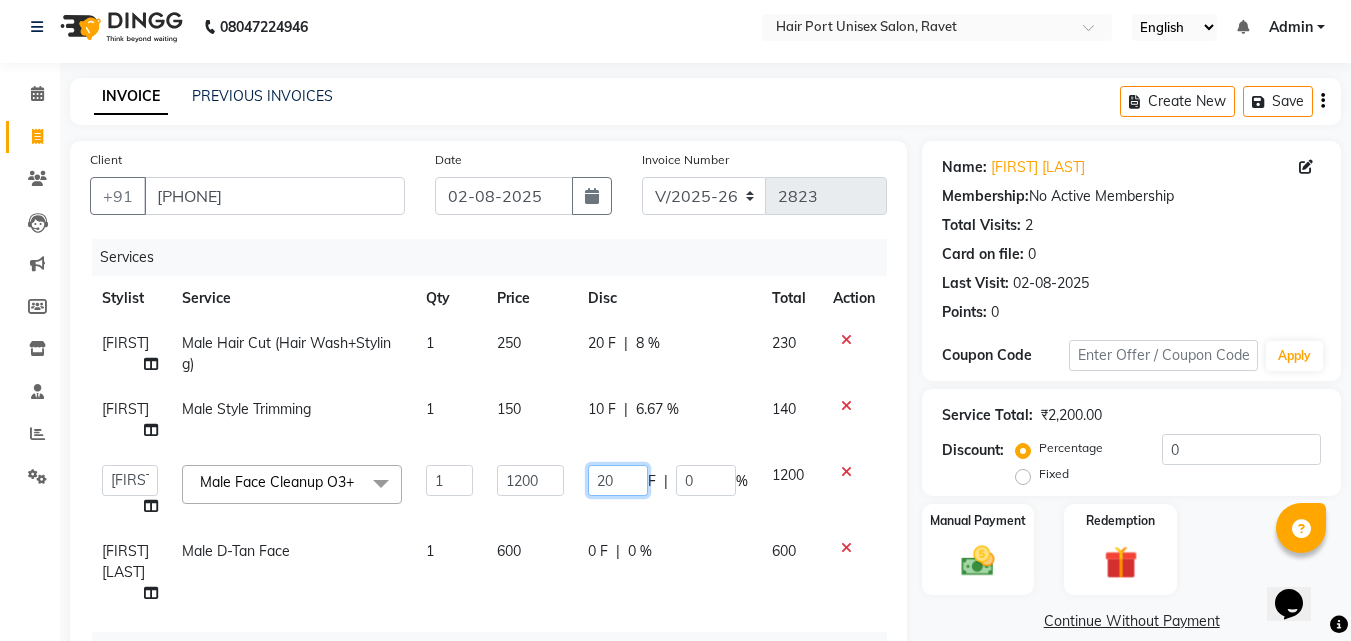 type on "200" 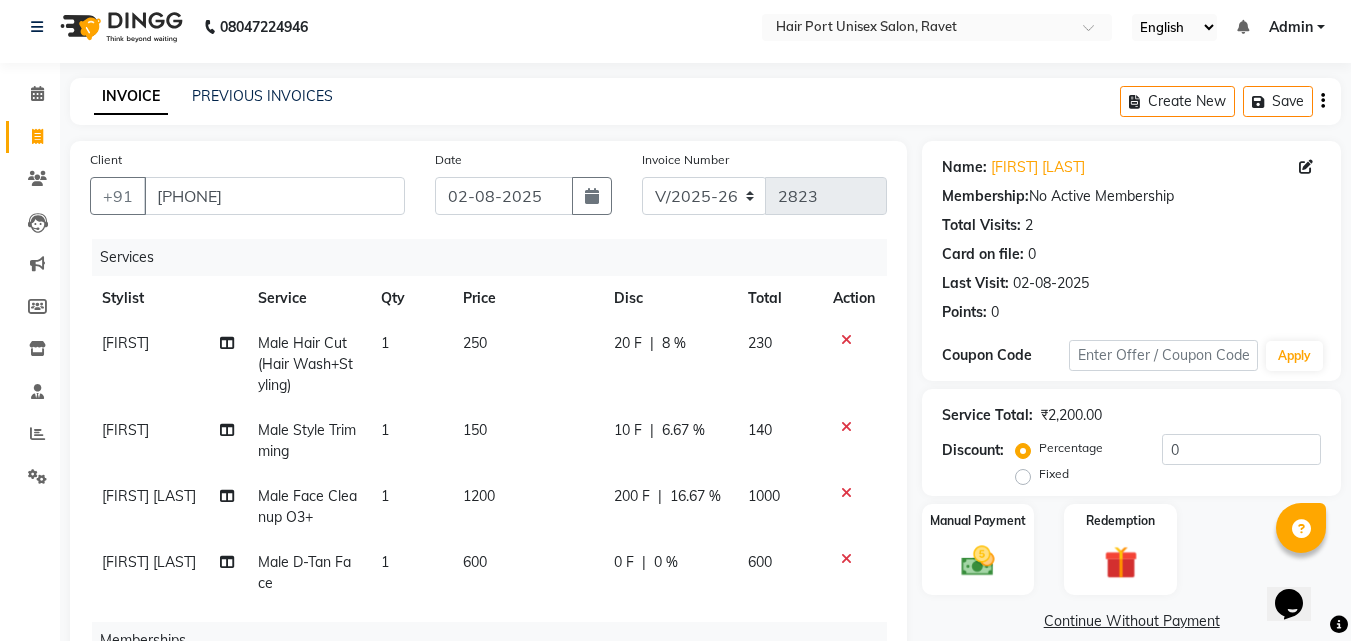 click on "Gufran Male Hair Cut (Hair Wash+Styling) 1 250 20 F | 8 % 230 Gufran Male Style Trimming  1 150 10 F | 6.67 % 140 Anushaka Parihar  Male Face Cleanup O3+ 1 1200 200 F | 16.67 % 1000 Anushaka Parihar  Male D-Tan Face  1 600 0 F | 0 % 600" 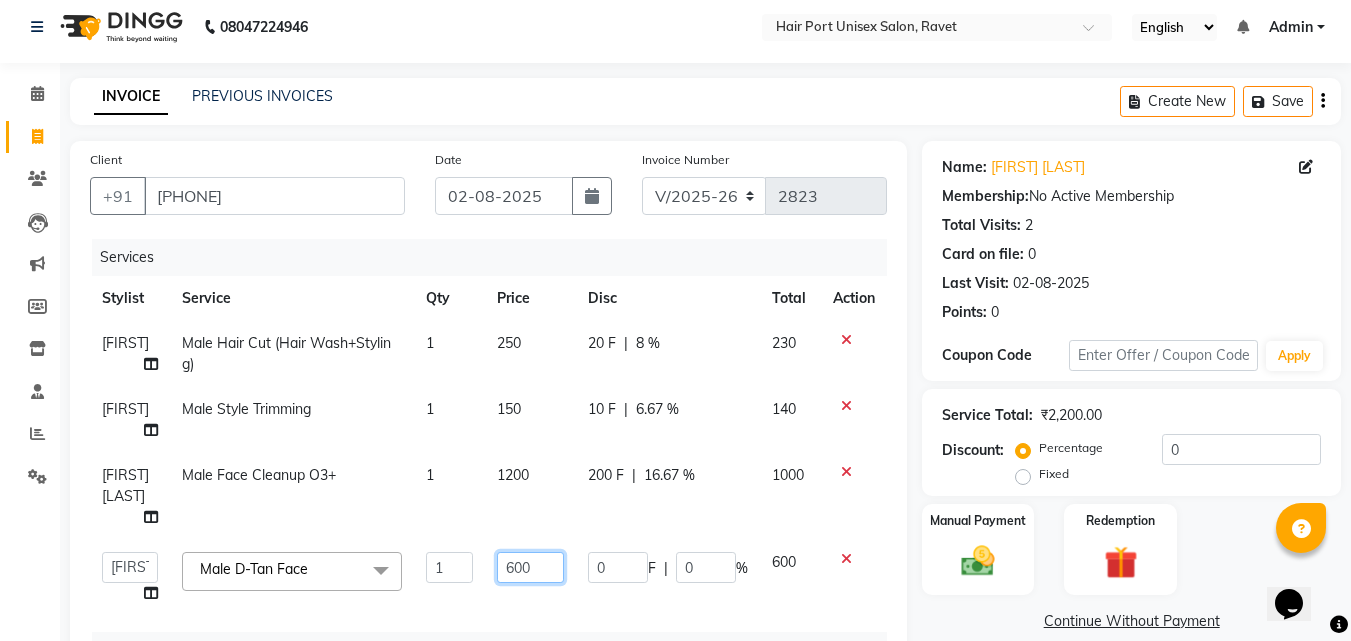 click on "600" 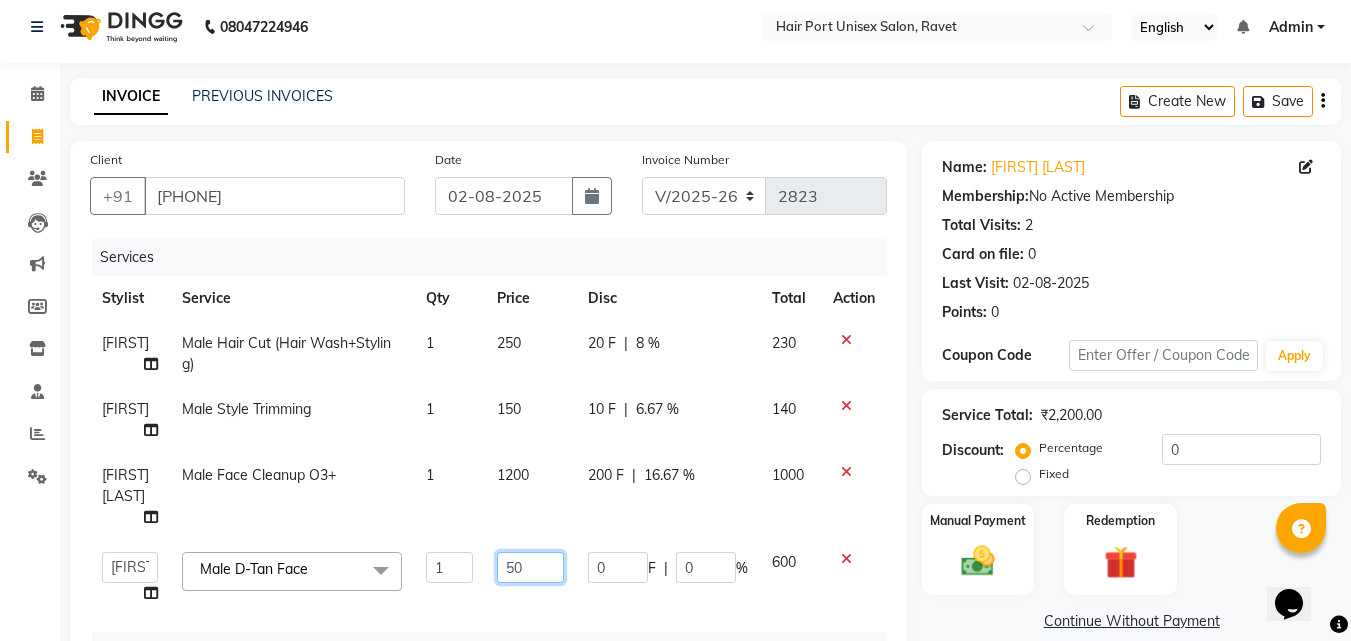 type on "500" 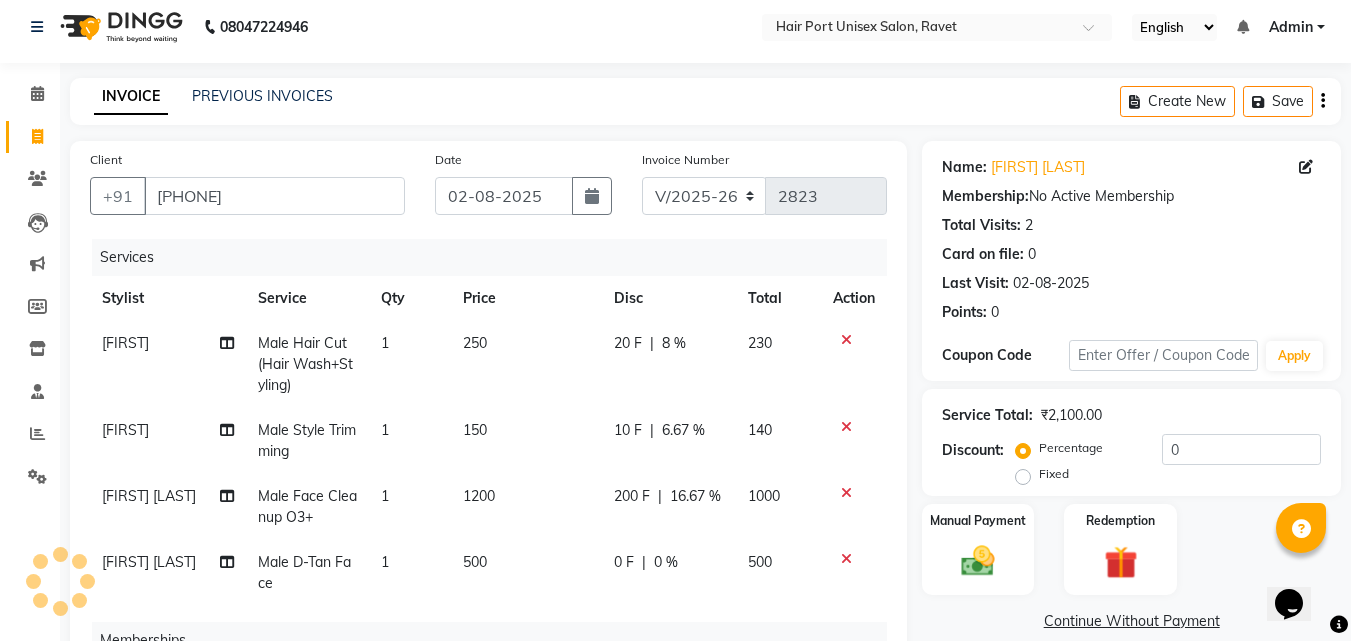click on "500" 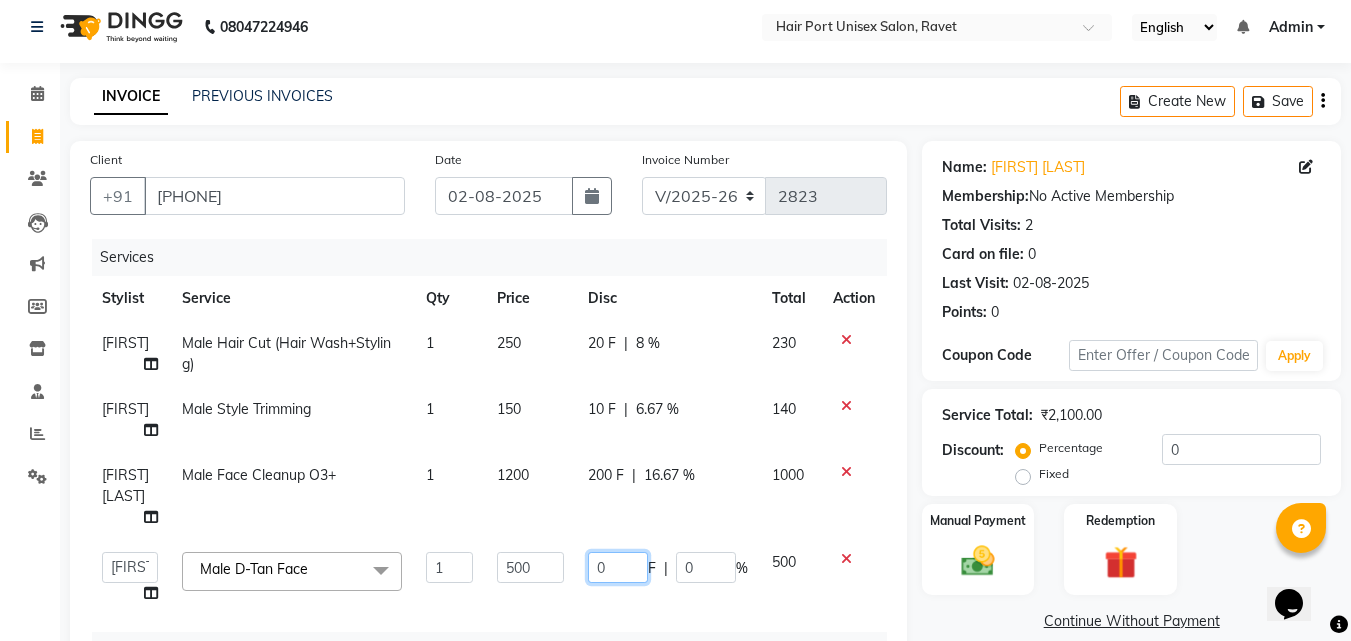 click on "0" 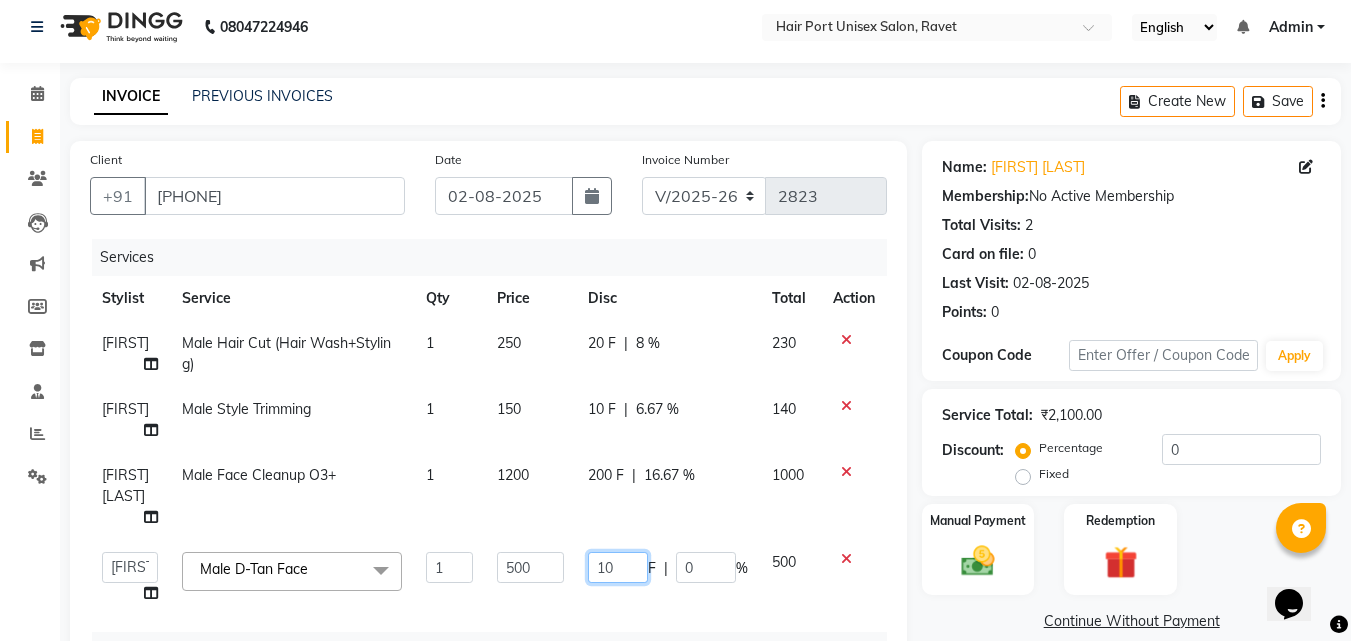 type on "100" 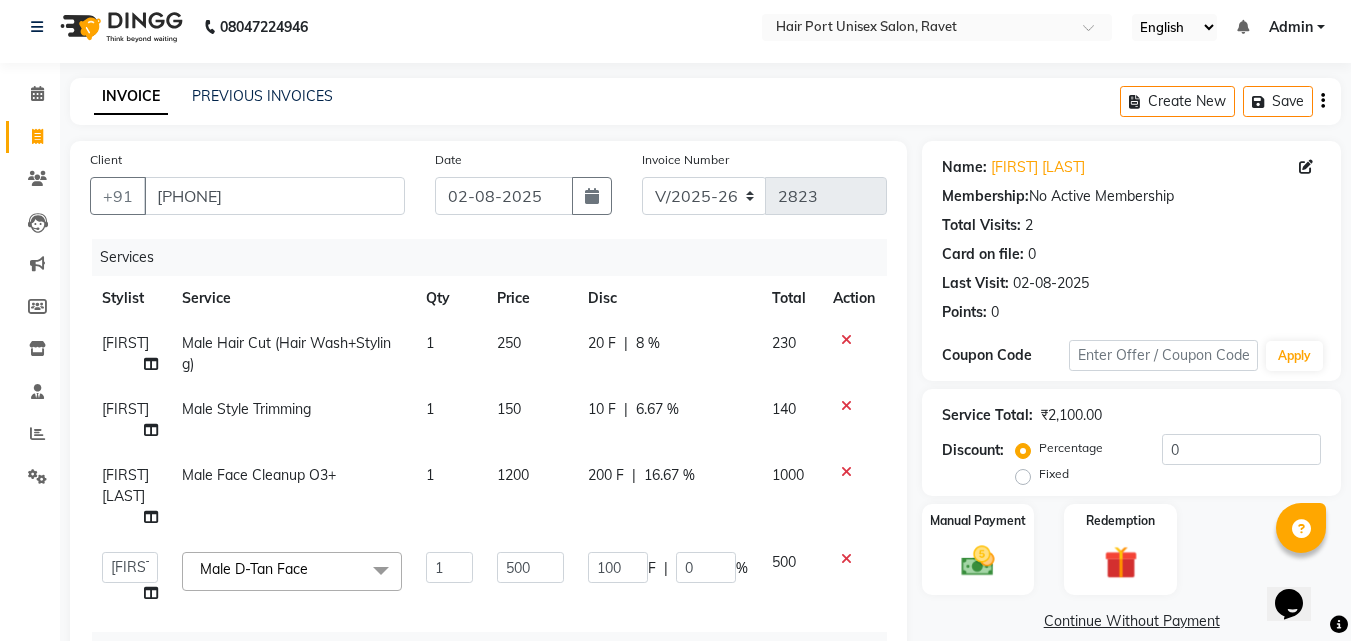 click on "Services Stylist Service Qty Price Disc Total Action Gufran Male Hair Cut (Hair Wash+Styling) 1 250 20 F | 8 % 230 Gufran Male Style Trimming  1 150 10 F | 6.67 % 140 Anushaka Parihar  Male Face Cleanup O3+ 1 1200 200 F | 16.67 % 1000  Anushaka Parihar    Esmail   Gufran   Jyoti Disale   Netaji Vishwanath Suryavanshi   Rupali    Tanaji Vishwanath Suryavanshi   Vinod Mane  Male D-Tan Face   x Female Hair Cut (Hair Wash+Styling) Female Flicks Cut Female Hair Wash+ Blow Dry Female Baby Hair Cut Female Treated Hair Wash+ Blow Dry Female Styling Short Hair Female Styling Medium Hair Female Styling Long Hair  Female Styling Iron/Tong Short Hair Female Styling Iron/Tong Medium Hair Female Styling Iron/Tong Long Hair Female Straightening Short Hair Female Straightening Medium Hair Female Staightening Long Hair Female Smoothing Short Hair Female Smoothing Medium Hair Female Smoothing Long Hair Female Nanoplastla Short Hair Female Nanoplastla Medium Hair Female Nanoplastla Long Hair  Female Keratin Short Hair 1 500 F" 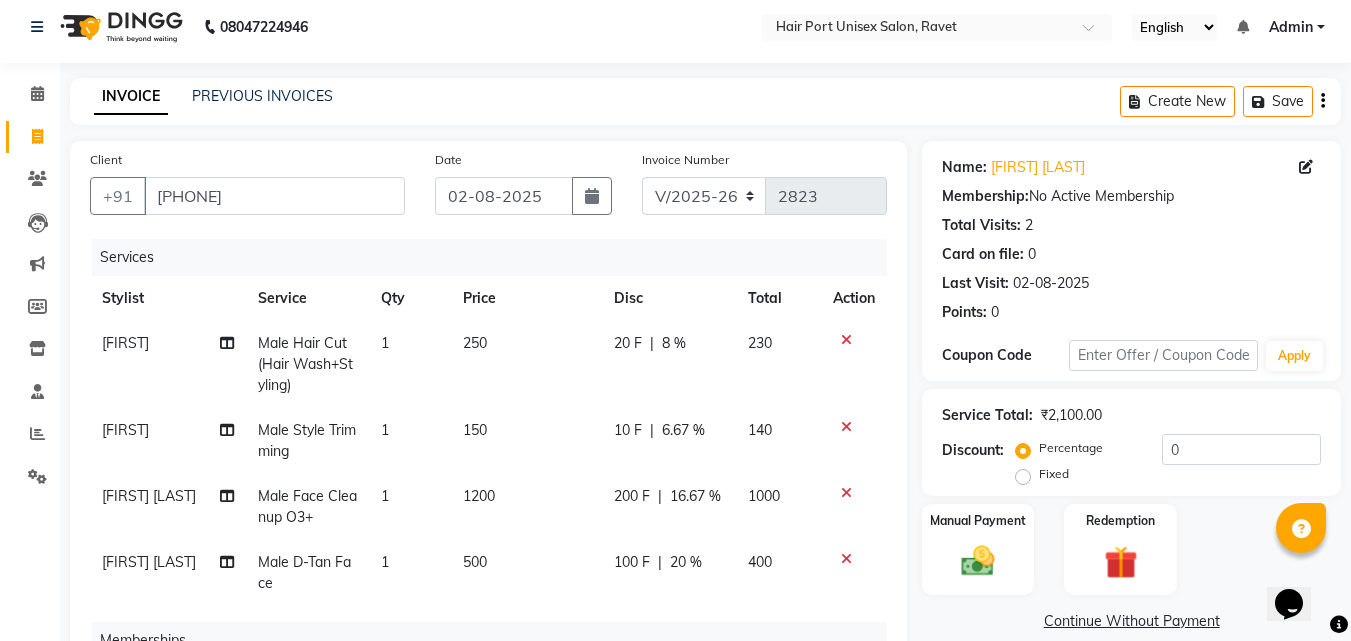 scroll, scrollTop: 40, scrollLeft: 0, axis: vertical 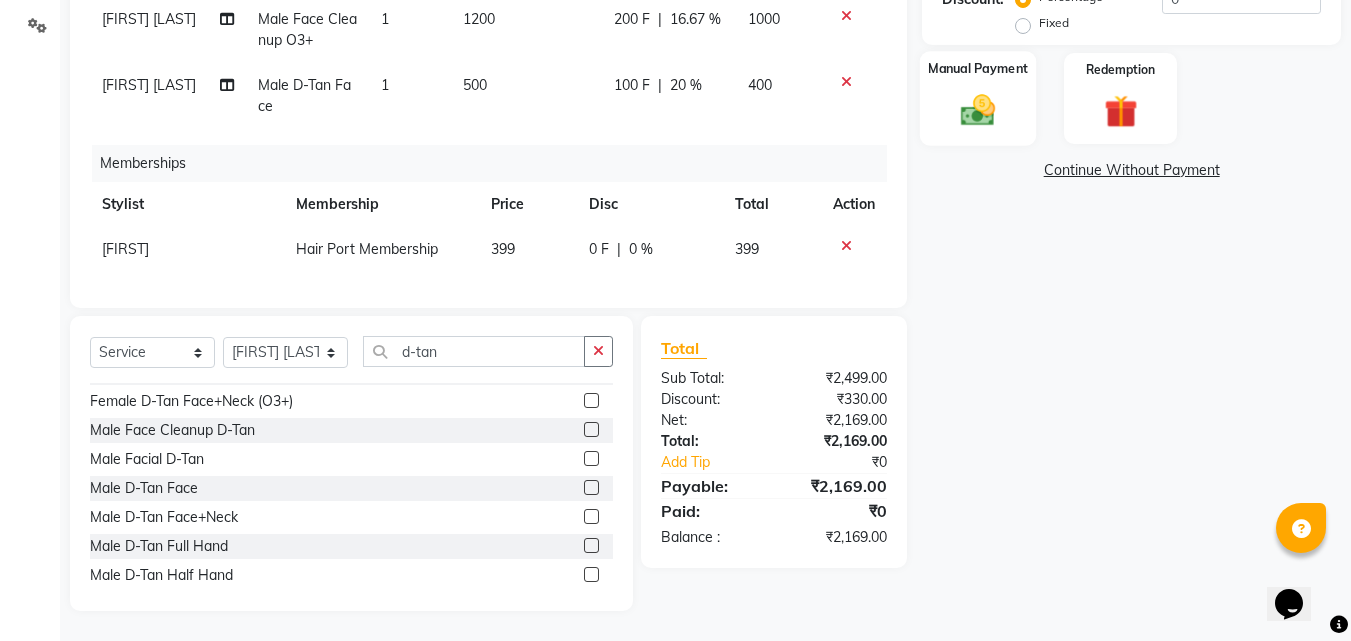 click on "Manual Payment" 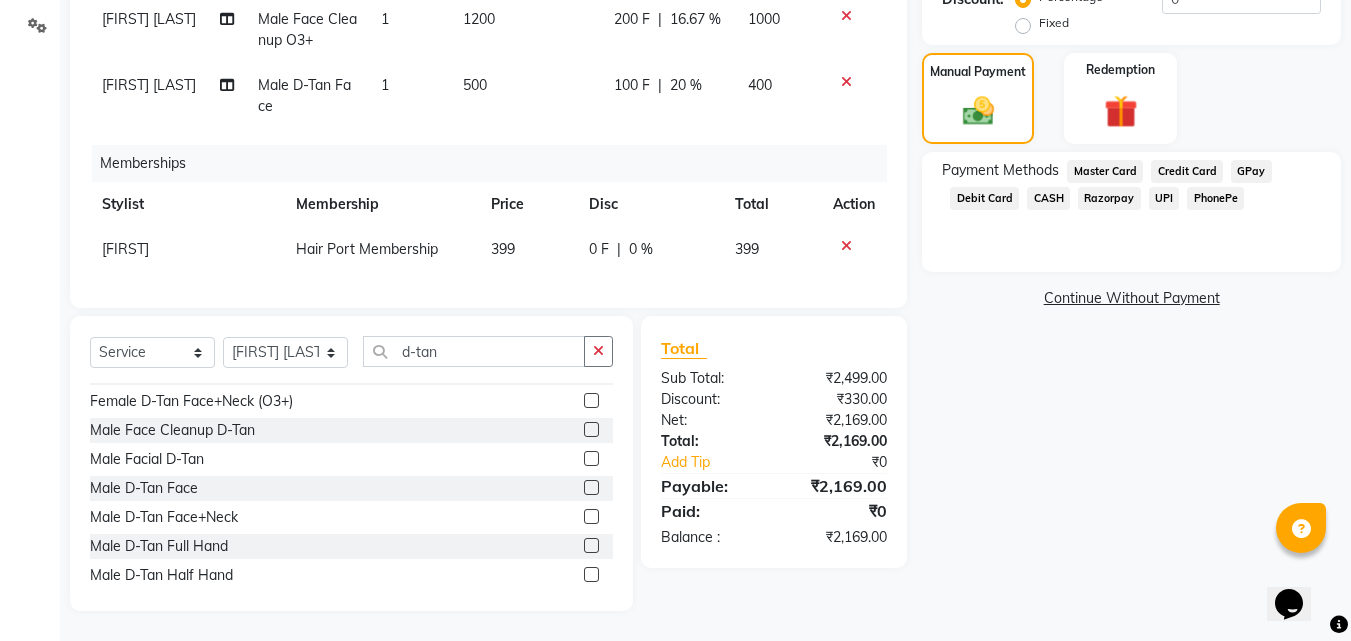 click on "PhonePe" 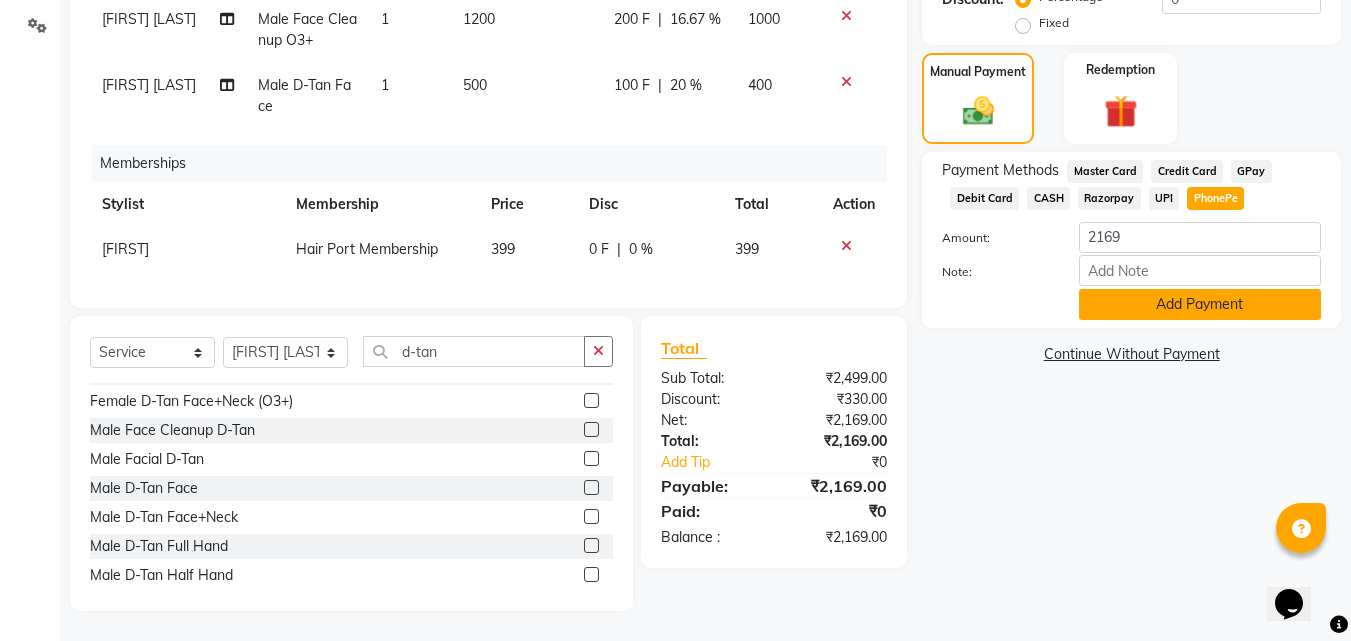 click on "Add Payment" 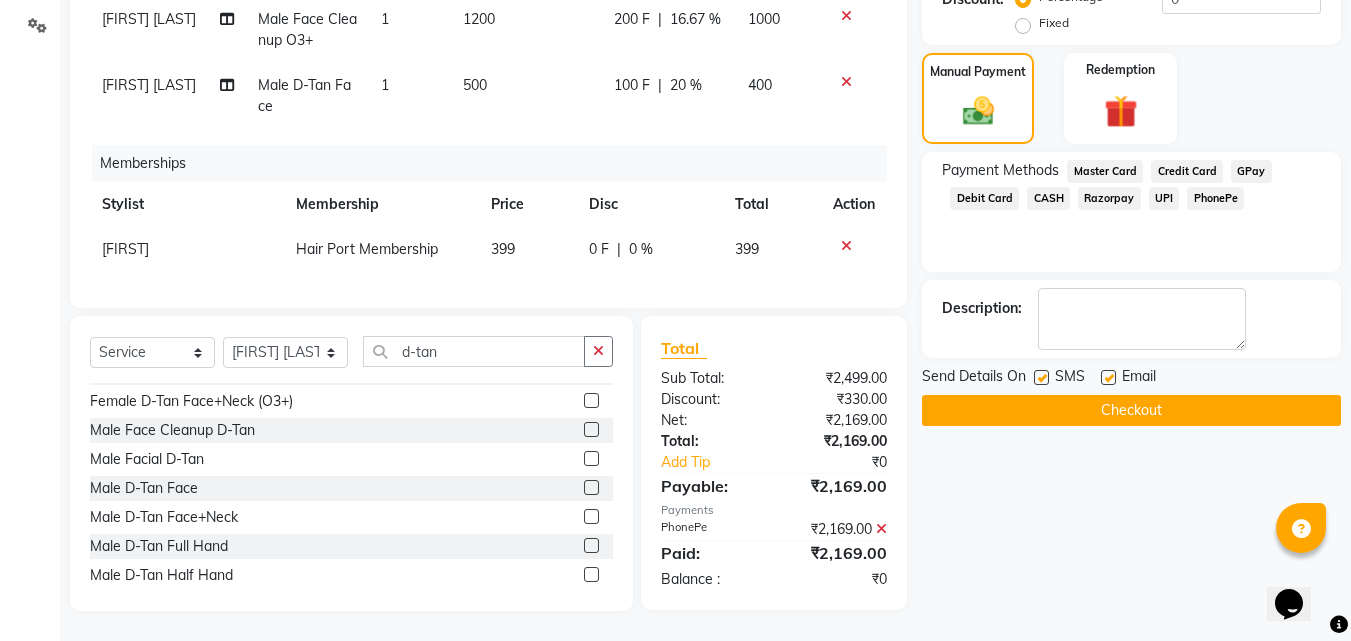 click on "Checkout" 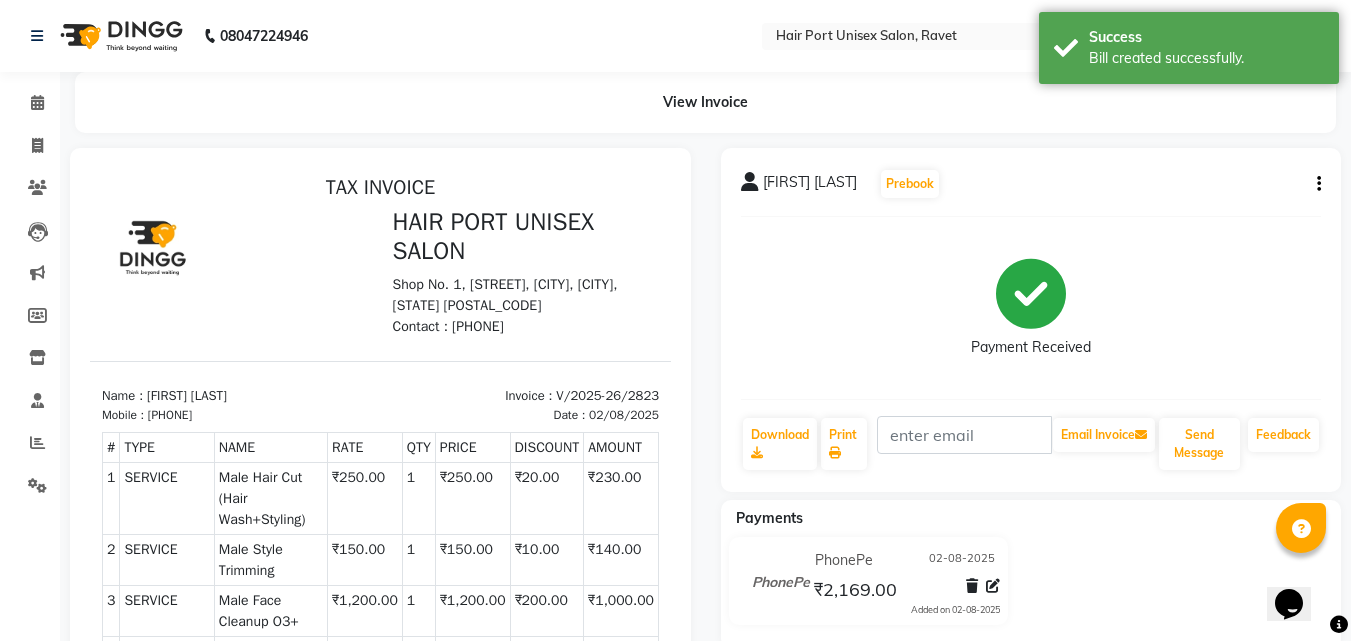 scroll, scrollTop: 0, scrollLeft: 0, axis: both 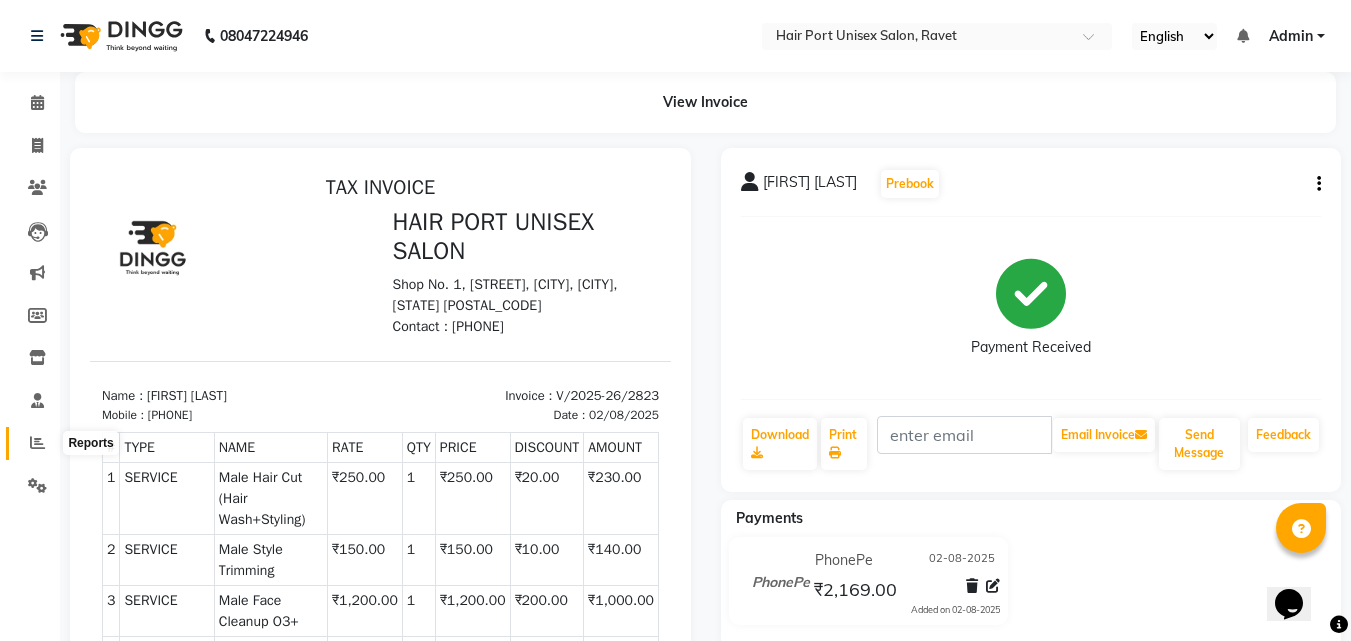 click 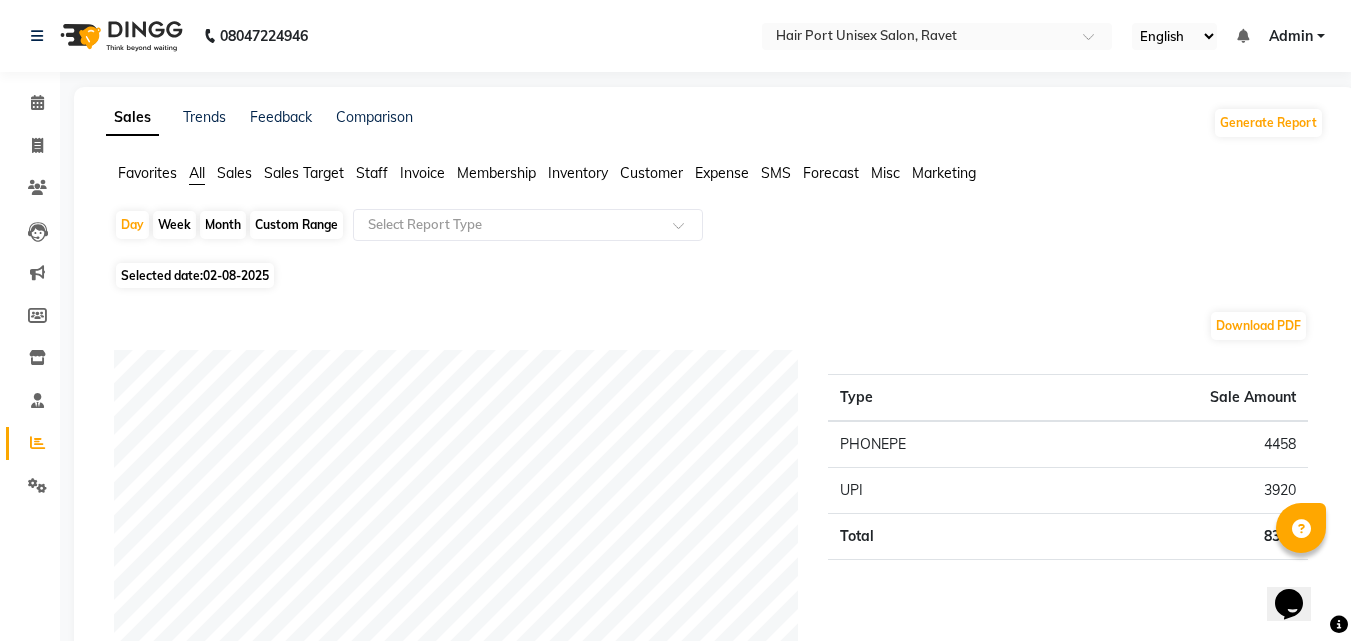 click on "Staff" 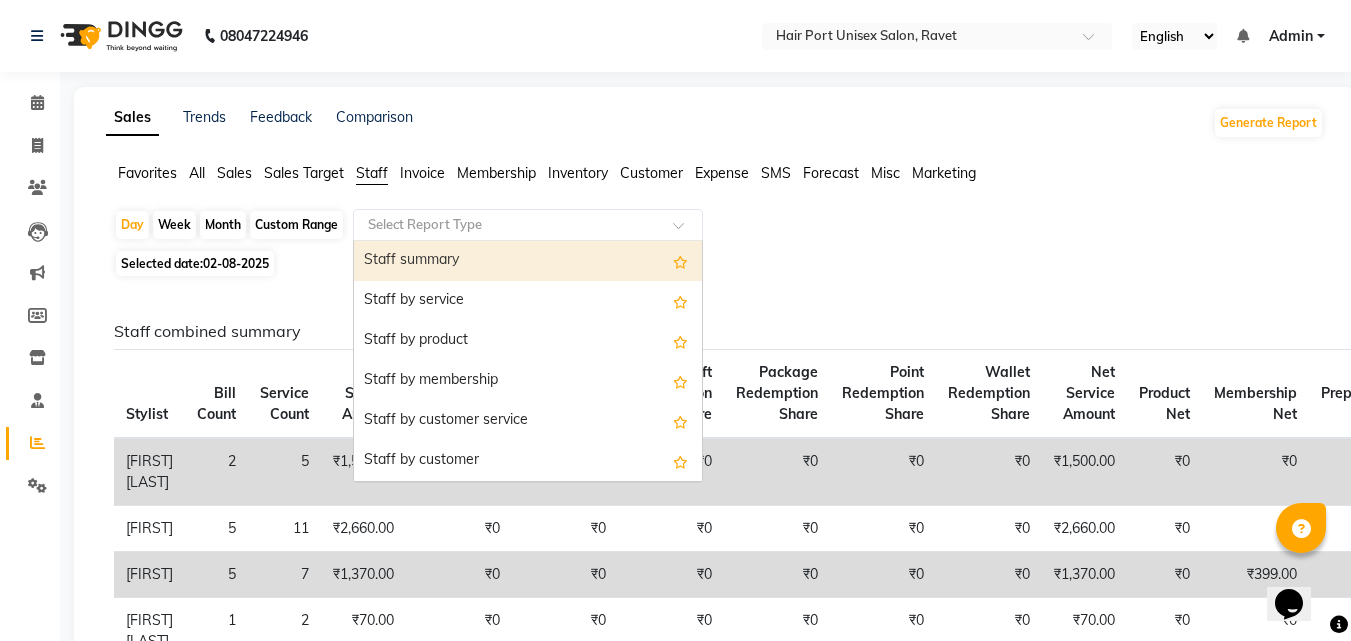 click 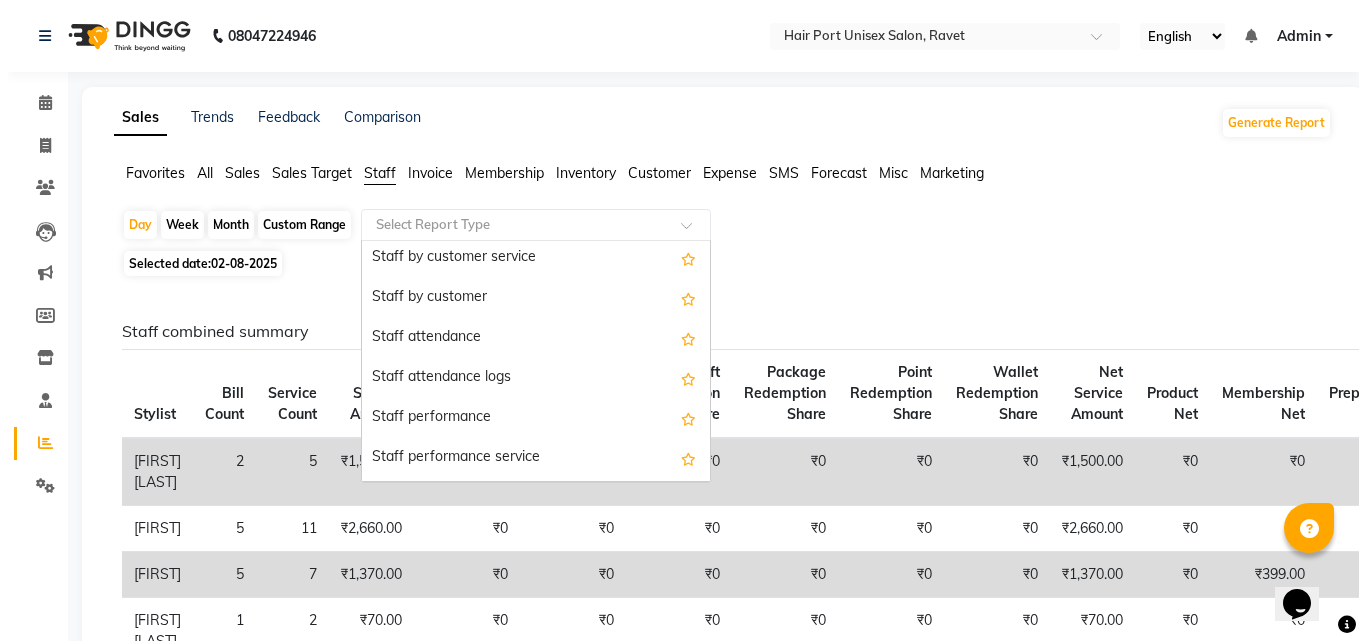 scroll, scrollTop: 200, scrollLeft: 0, axis: vertical 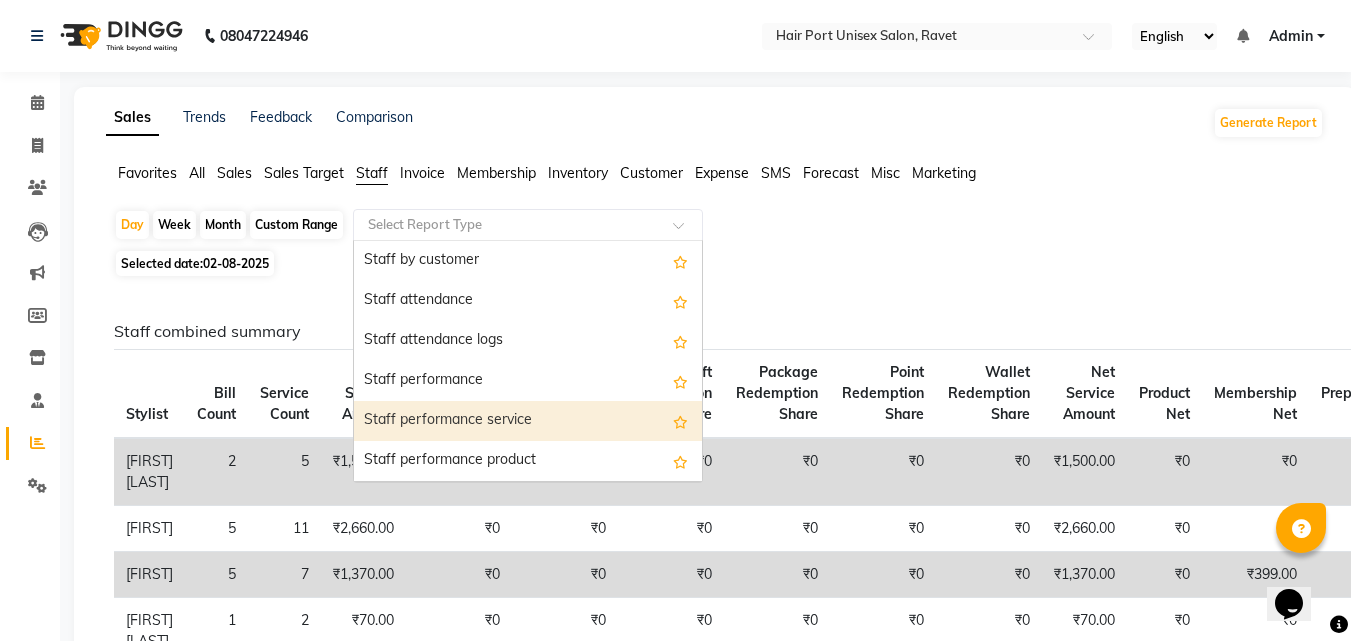 click on "Staff performance service" at bounding box center (528, 421) 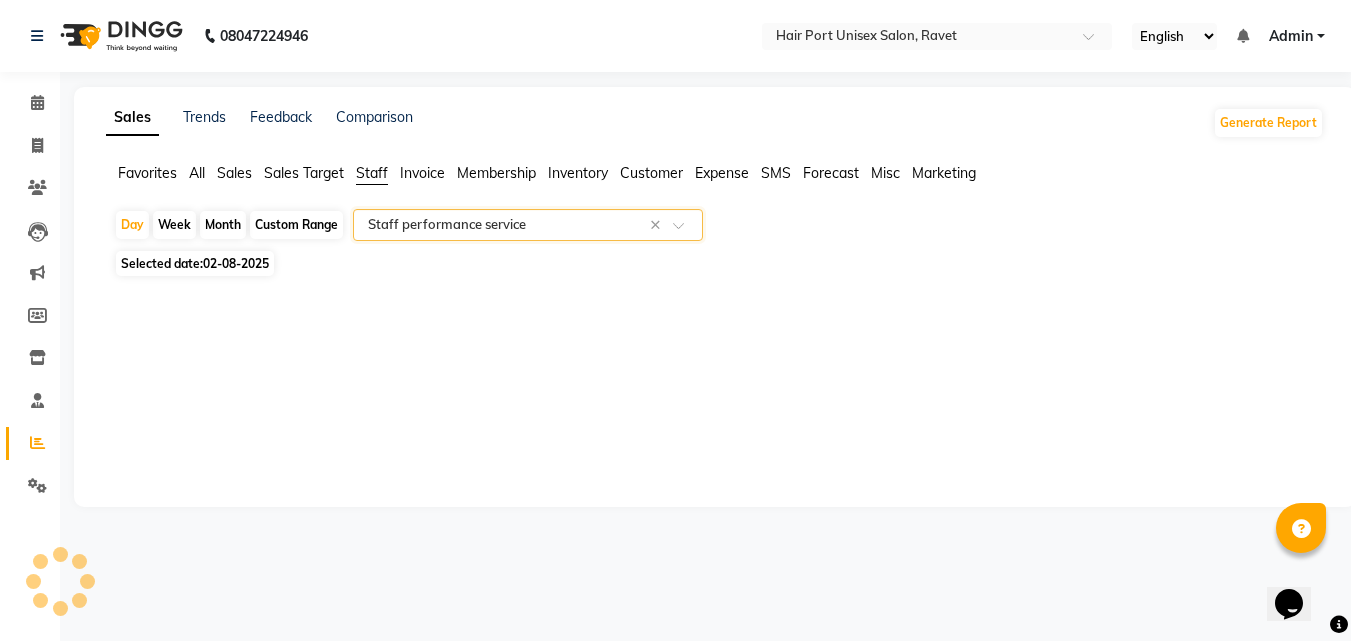 select on "filtered_report" 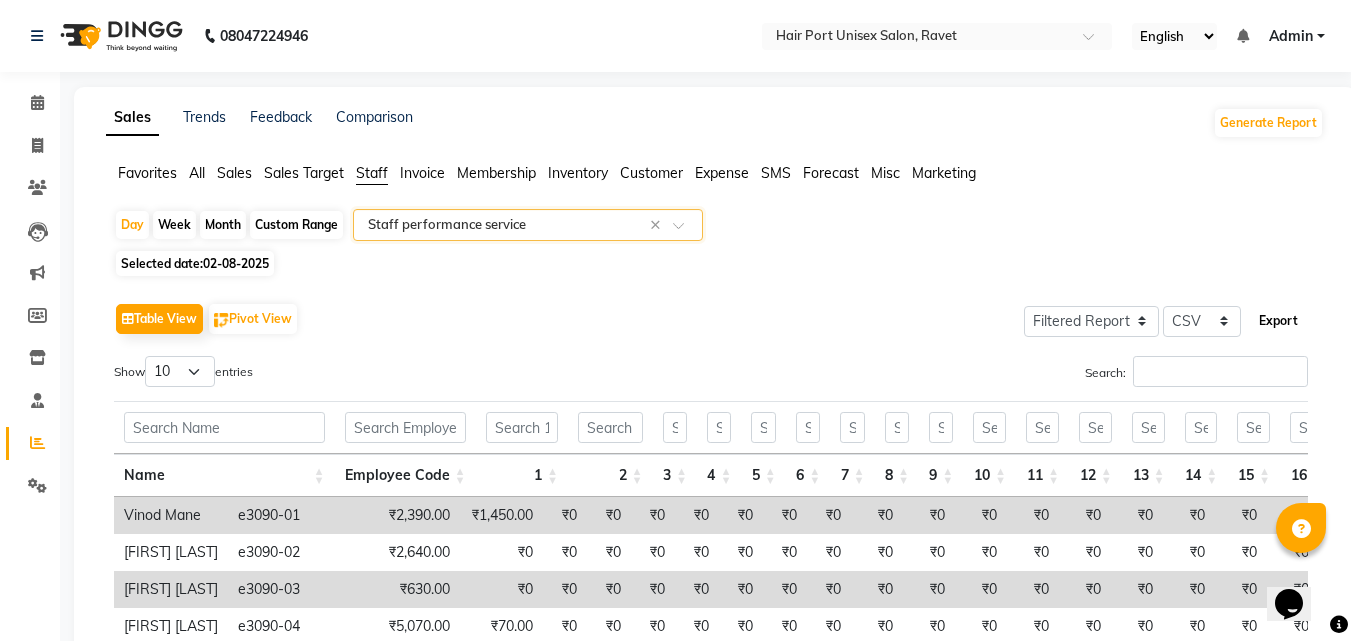 click on "Export" 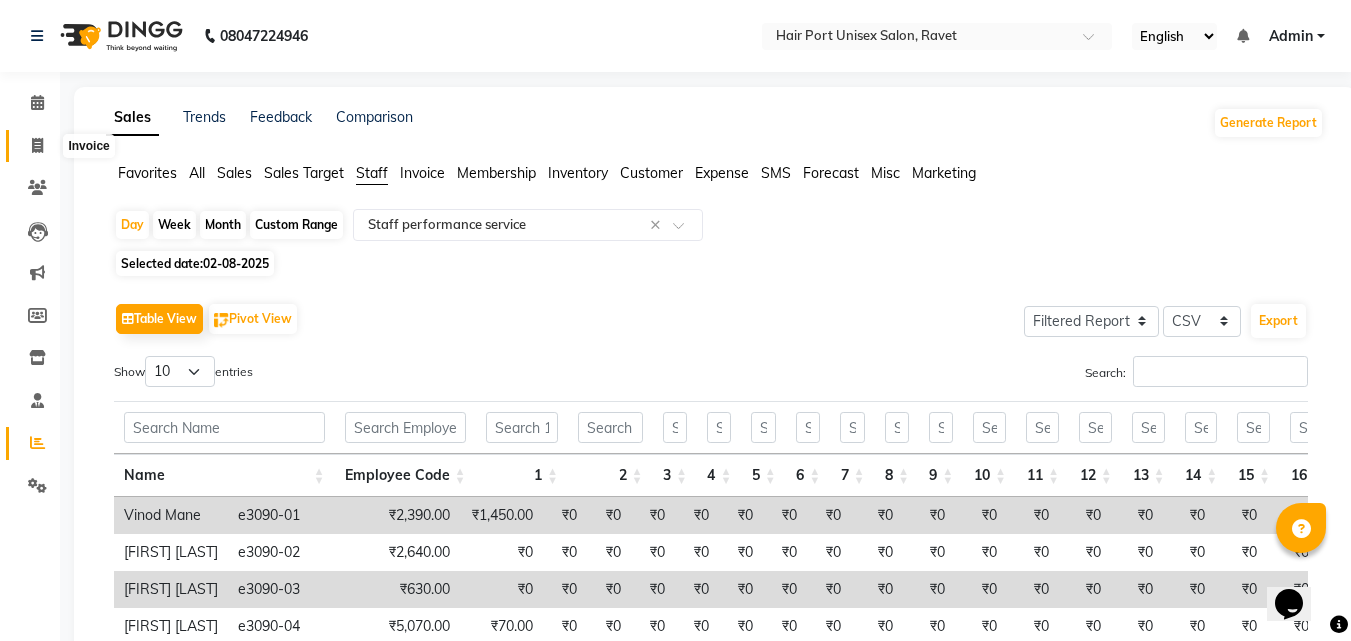 click 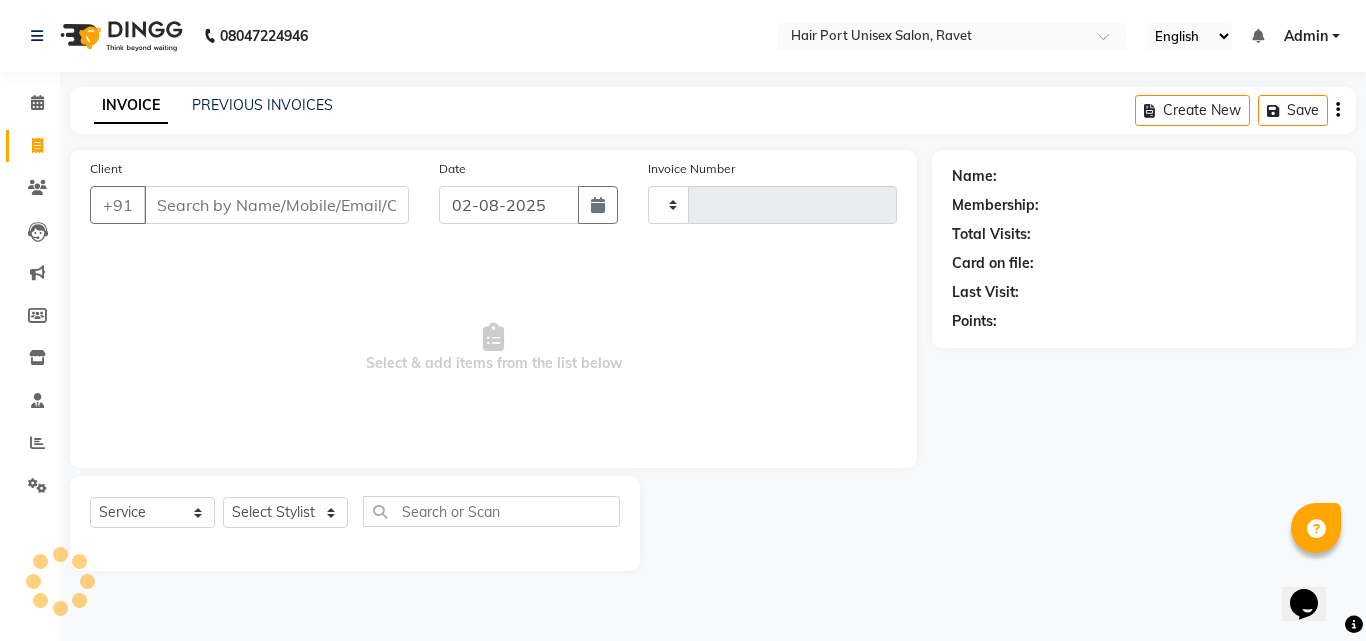 type on "2824" 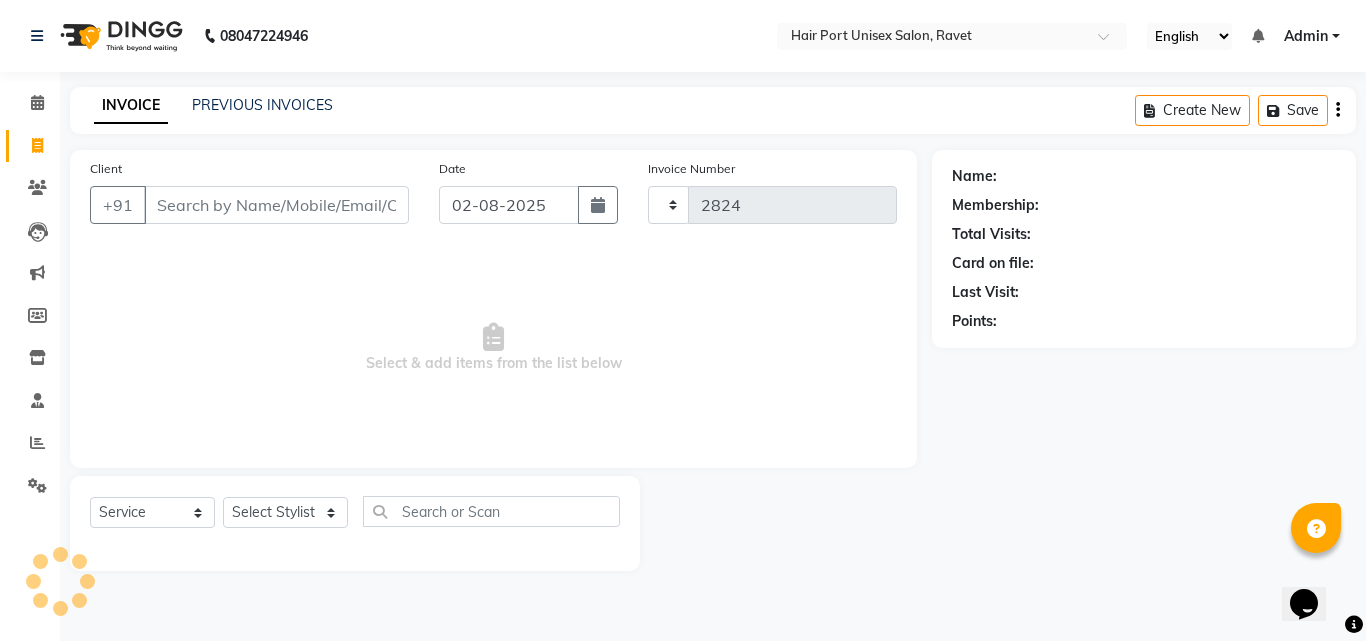 select on "7015" 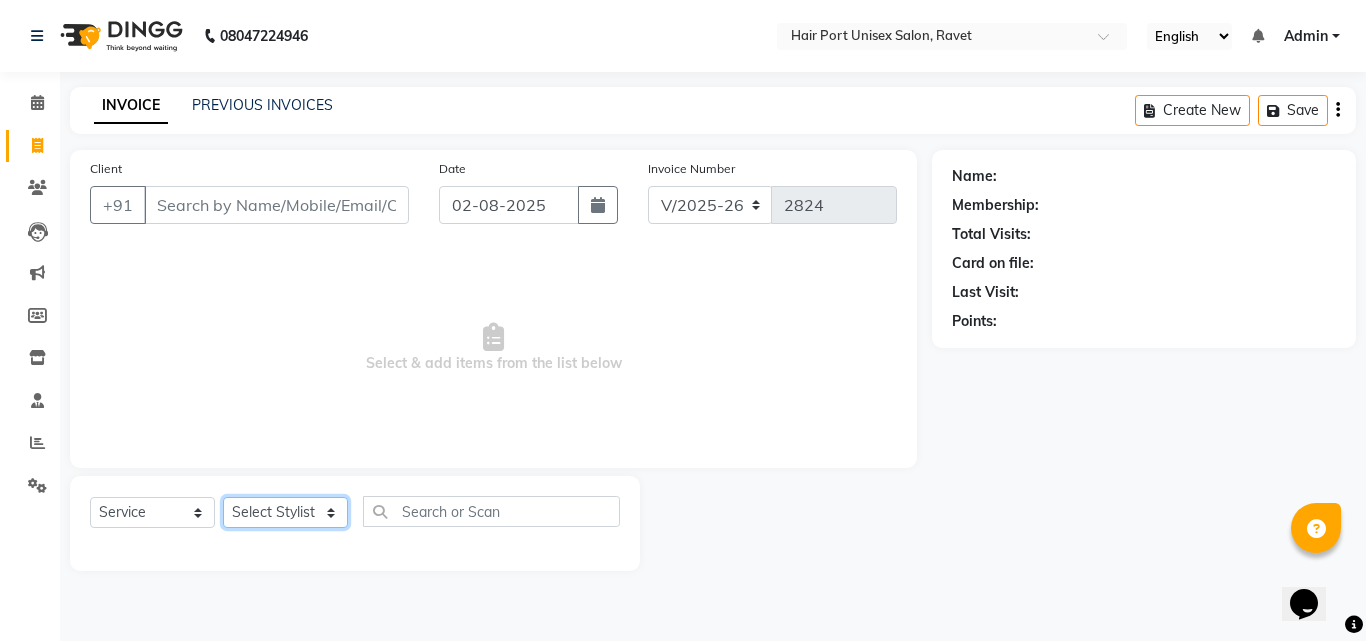 click on "Select Stylist [FIRST] [LAST]  Esmail [FIRST] [FIRST] [LAST] Netaji [FIRST] [LAST]  [FIRST]    [FIRST] [LAST]  [FIRST] [LAST]" 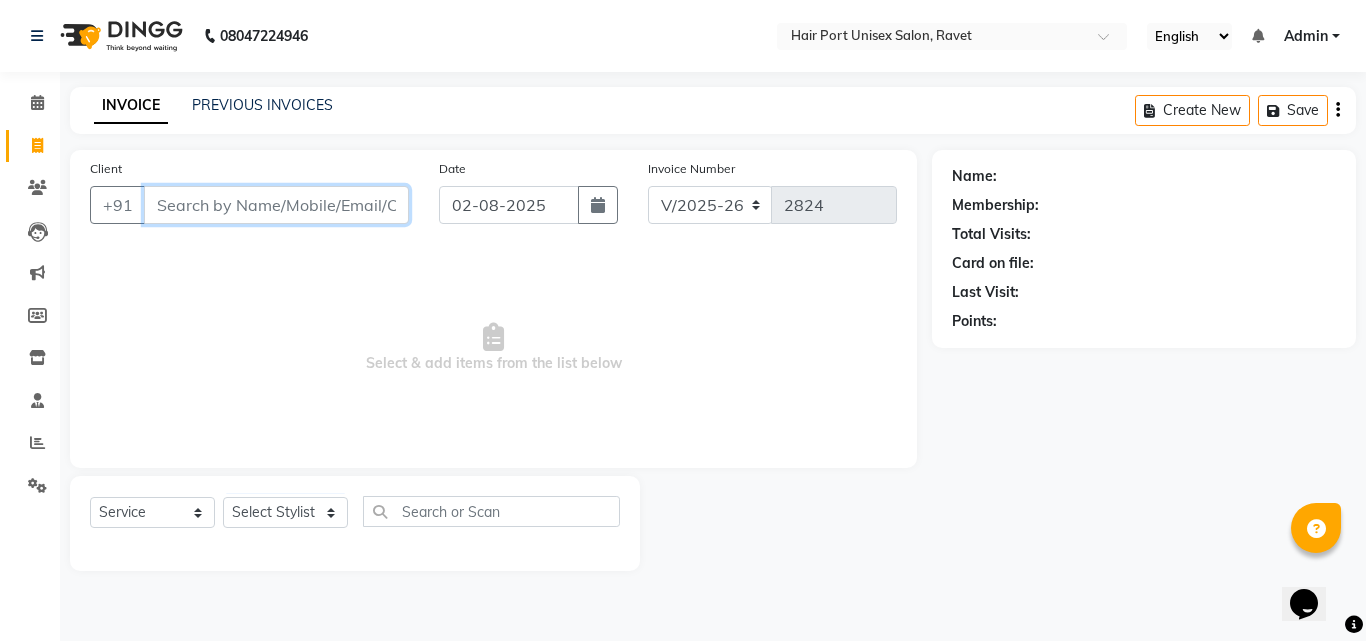 click on "Client" at bounding box center (276, 205) 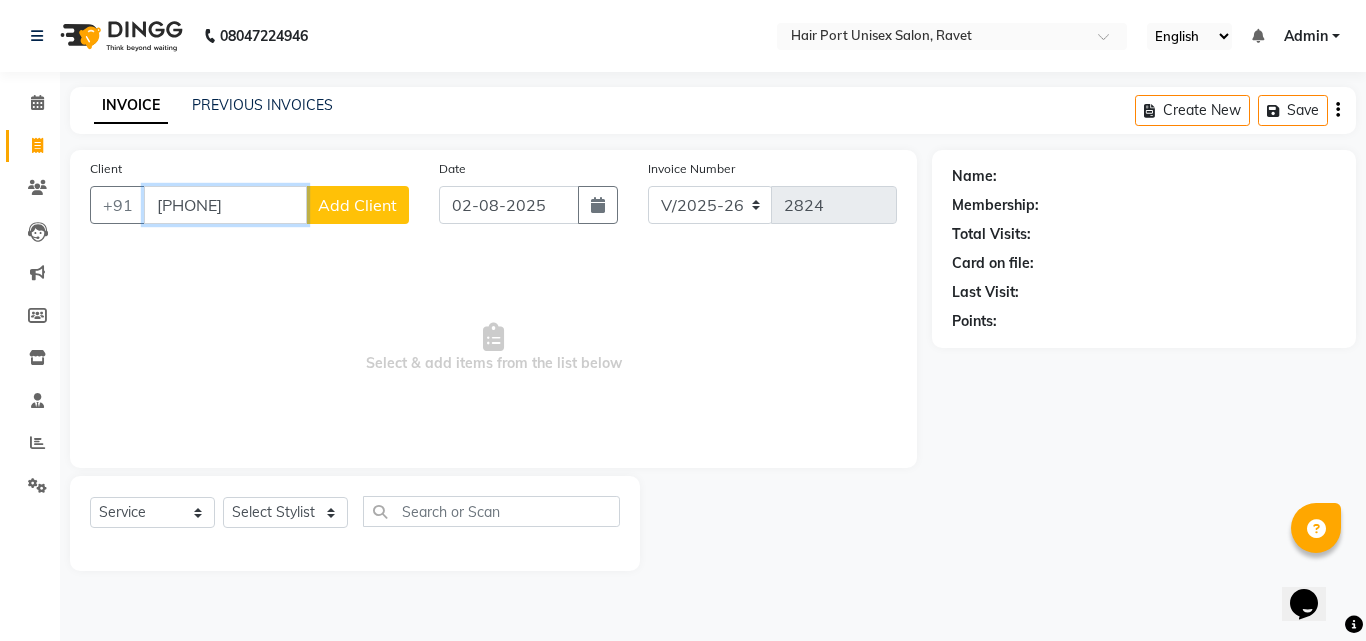 type on "7709126274" 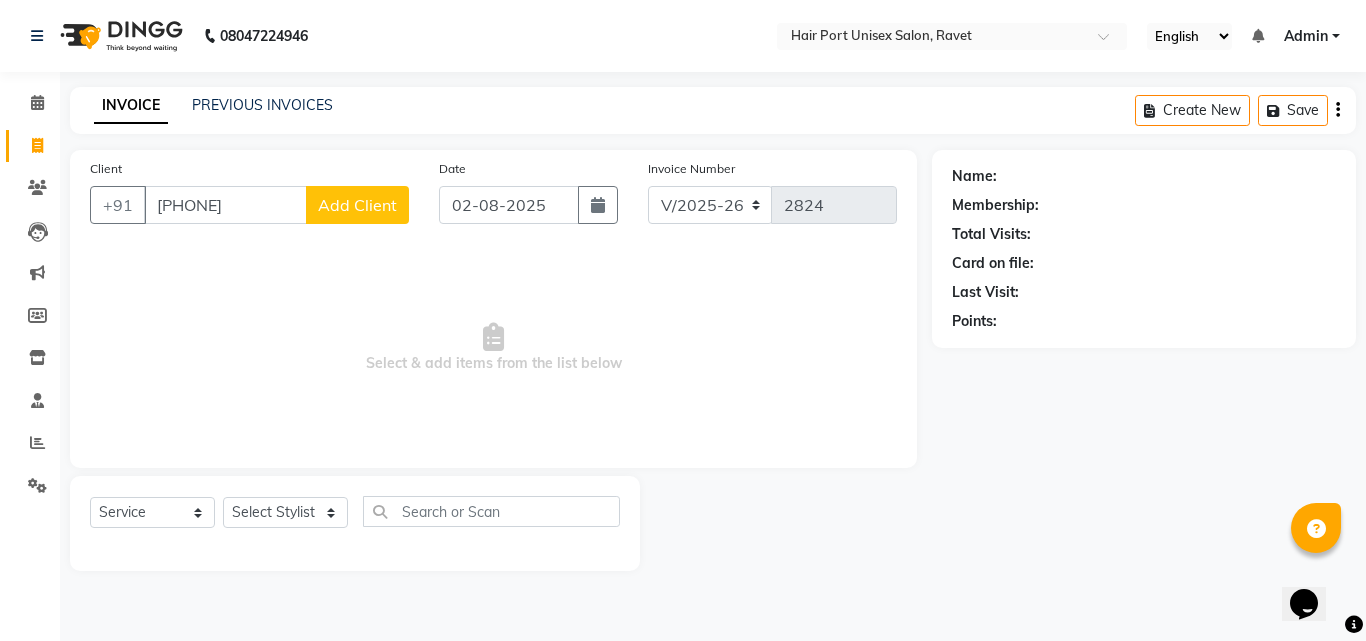 click on "Add Client" 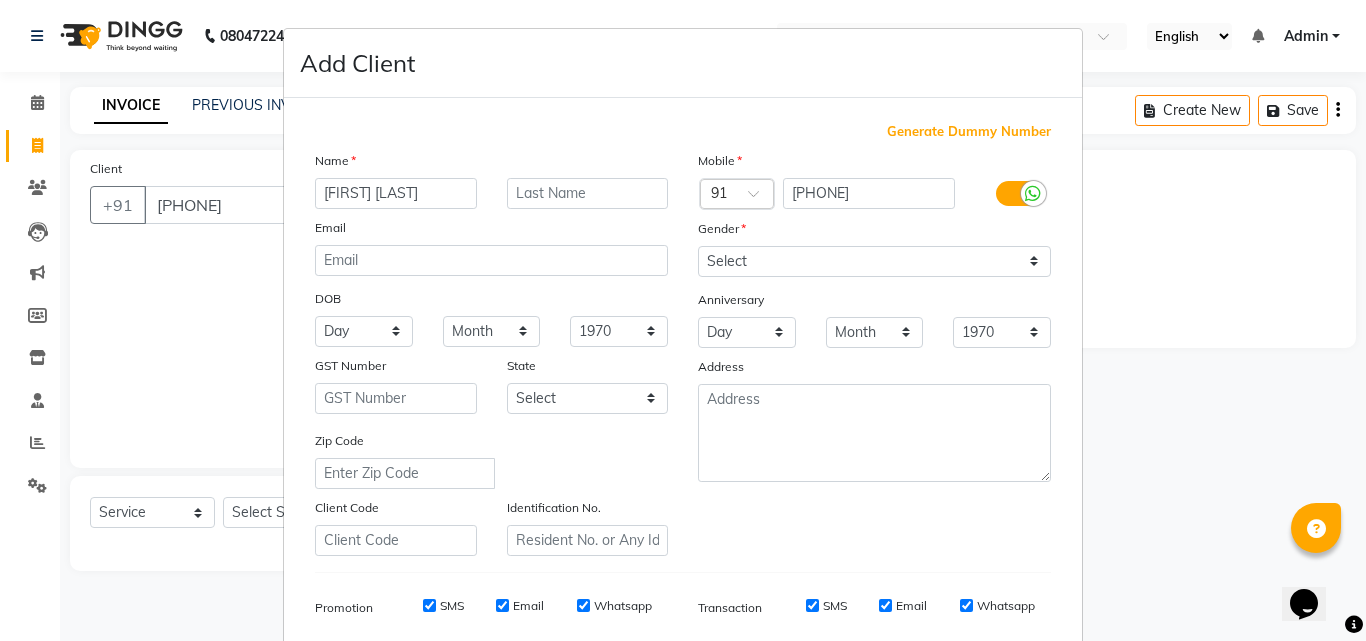 type on "Abhaya pawar" 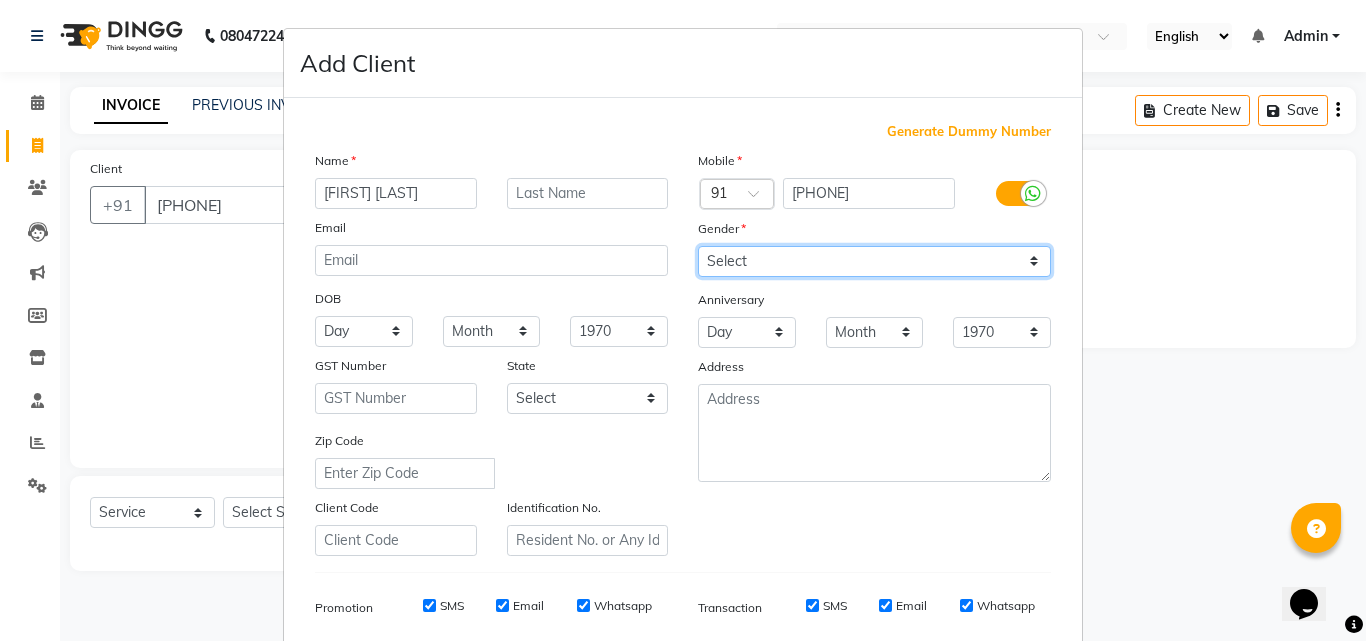click on "Select Male Female Other Prefer Not To Say" at bounding box center (874, 261) 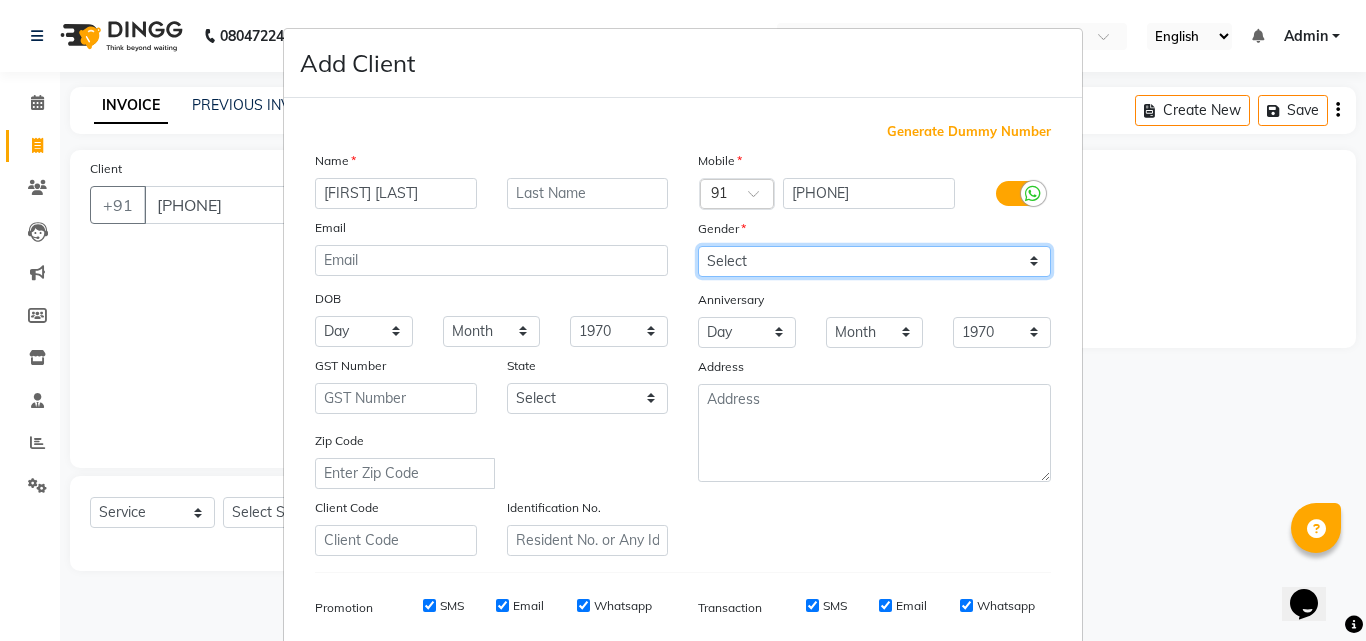 select on "female" 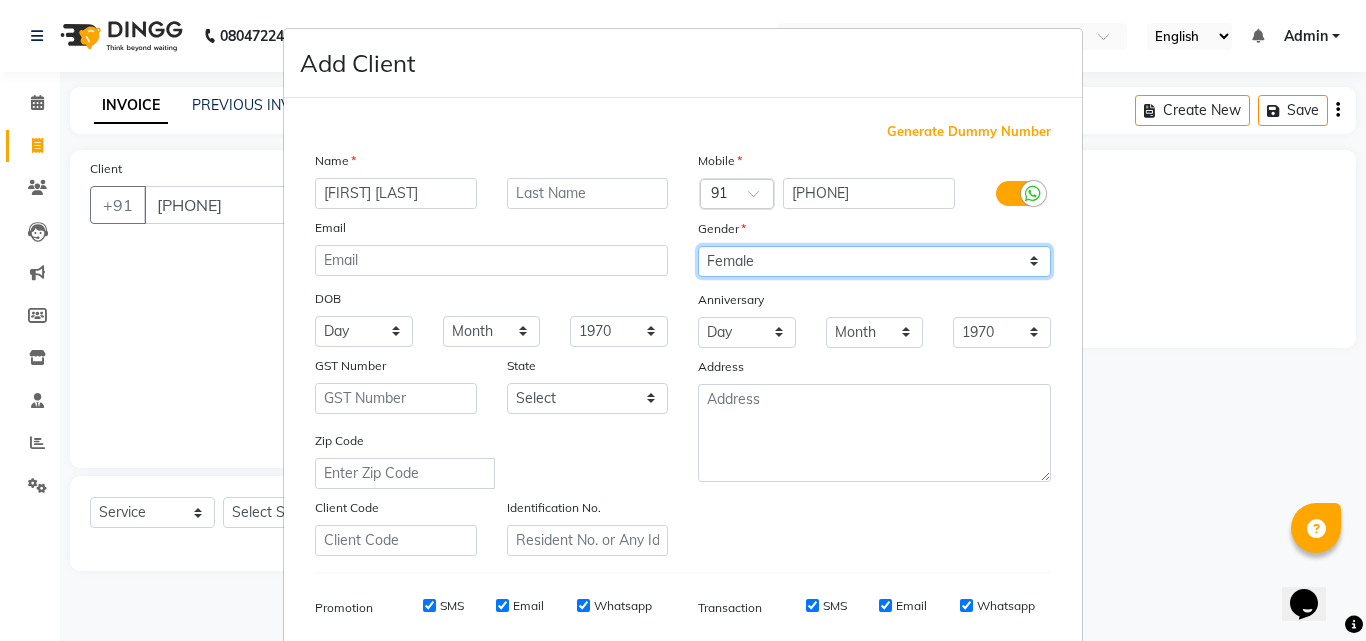 click on "Select Male Female Other Prefer Not To Say" at bounding box center (874, 261) 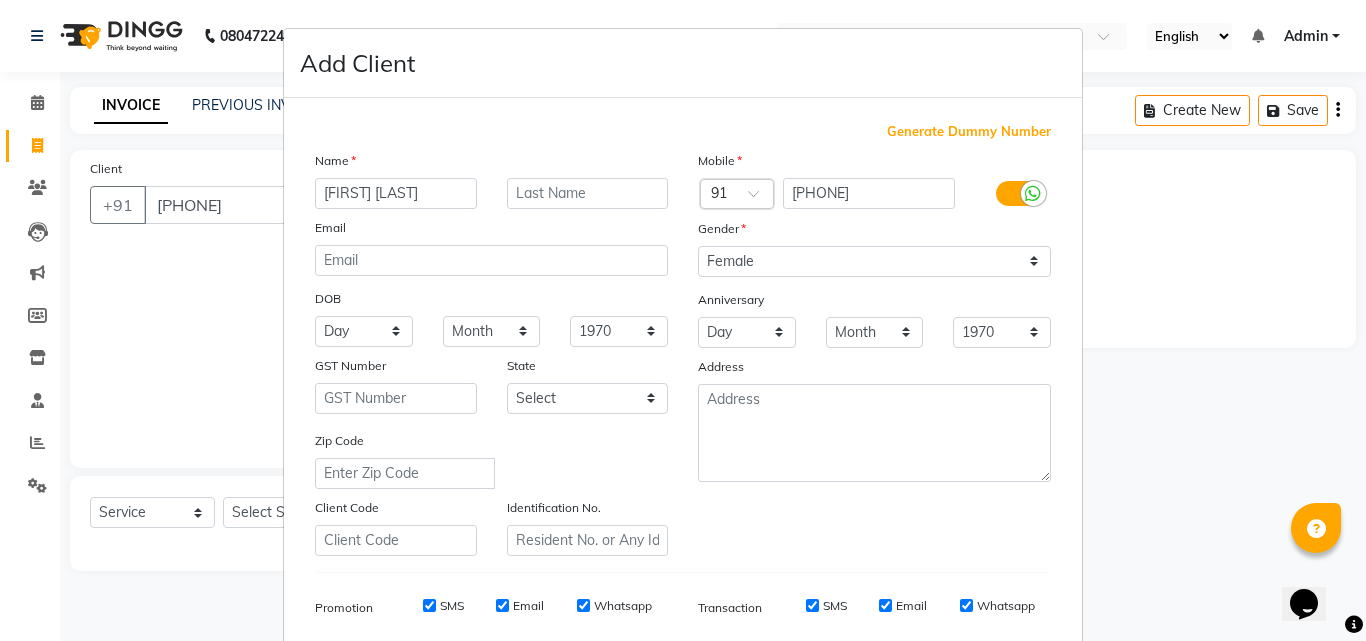 click on "Add Client Generate Dummy Number Name Abhaya pawar Email DOB Day 01 02 03 04 05 06 07 08 09 10 11 12 13 14 15 16 17 18 19 20 21 22 23 24 25 26 27 28 29 30 31 Month January February March April May June July August September October November December 1940 1941 1942 1943 1944 1945 1946 1947 1948 1949 1950 1951 1952 1953 1954 1955 1956 1957 1958 1959 1960 1961 1962 1963 1964 1965 1966 1967 1968 1969 1970 1971 1972 1973 1974 1975 1976 1977 1978 1979 1980 1981 1982 1983 1984 1985 1986 1987 1988 1989 1990 1991 1992 1993 1994 1995 1996 1997 1998 1999 2000 2001 2002 2003 2004 2005 2006 2007 2008 2009 2010 2011 2012 2013 2014 2015 2016 2017 2018 2019 2020 2021 2022 2023 2024 GST Number State Select Andaman and Nicobar Islands Andhra Pradesh Arunachal Pradesh Assam Bihar Chandigarh Chhattisgarh Dadra and Nagar Haveli Daman and Diu Delhi Goa Gujarat Haryana Himachal Pradesh Jammu and Kashmir Jharkhand Karnataka Kerala Lakshadweep Madhya Pradesh Maharashtra Manipur Meghalaya Mizoram Nagaland Odisha Pondicherry Punjab ×" at bounding box center (683, 320) 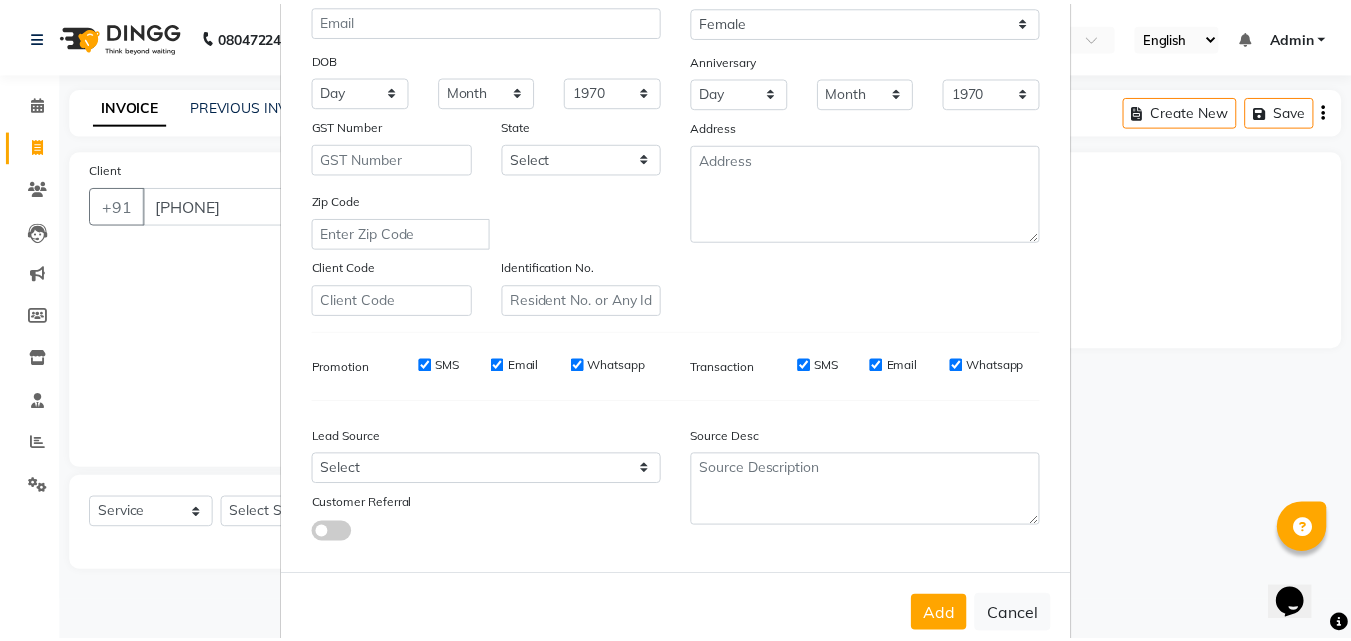 scroll, scrollTop: 282, scrollLeft: 0, axis: vertical 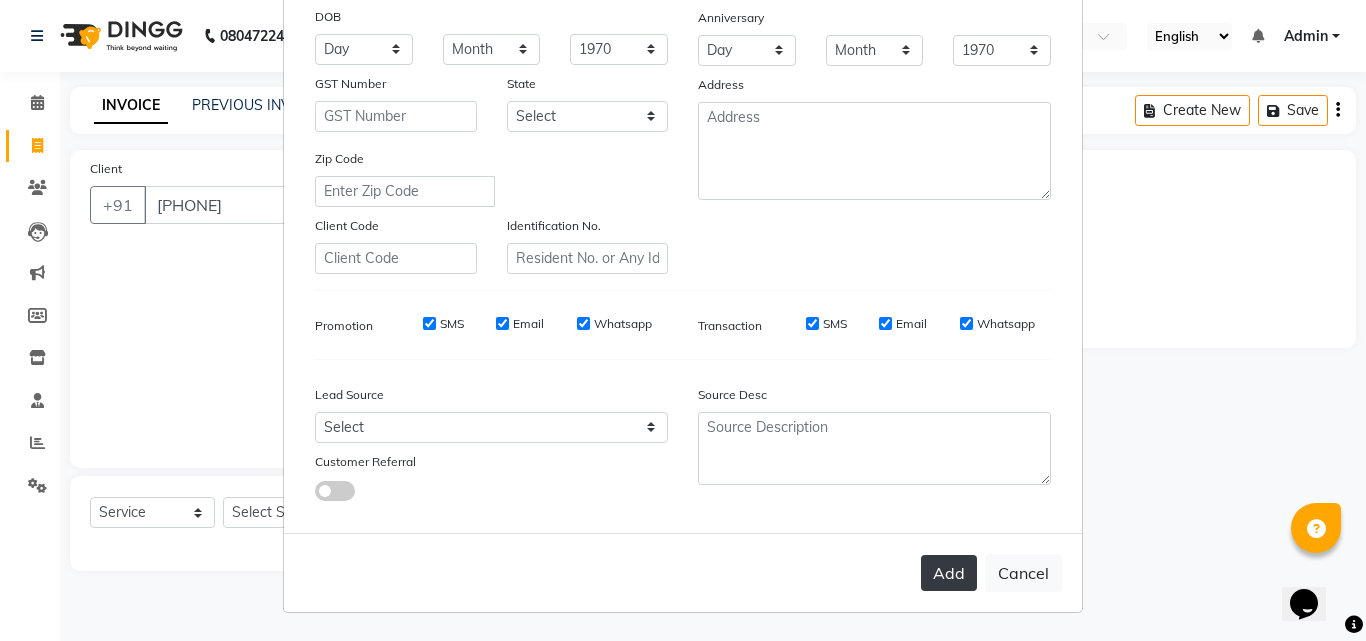 click on "Add" at bounding box center [949, 573] 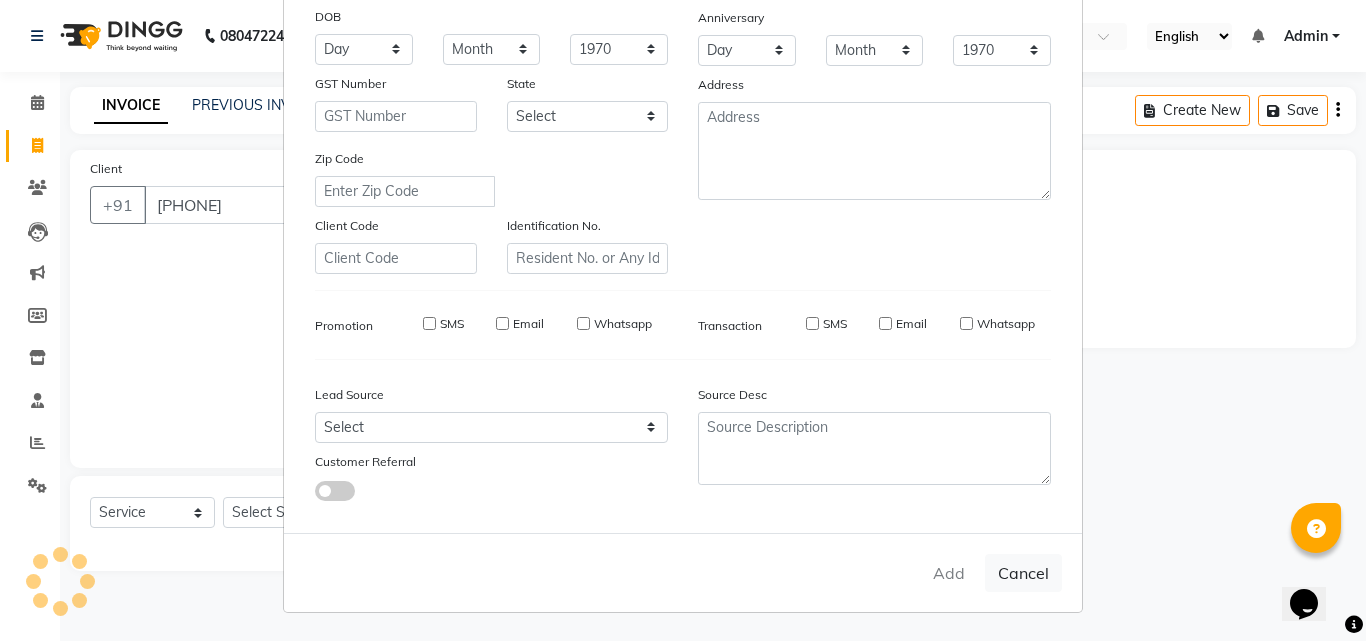 type 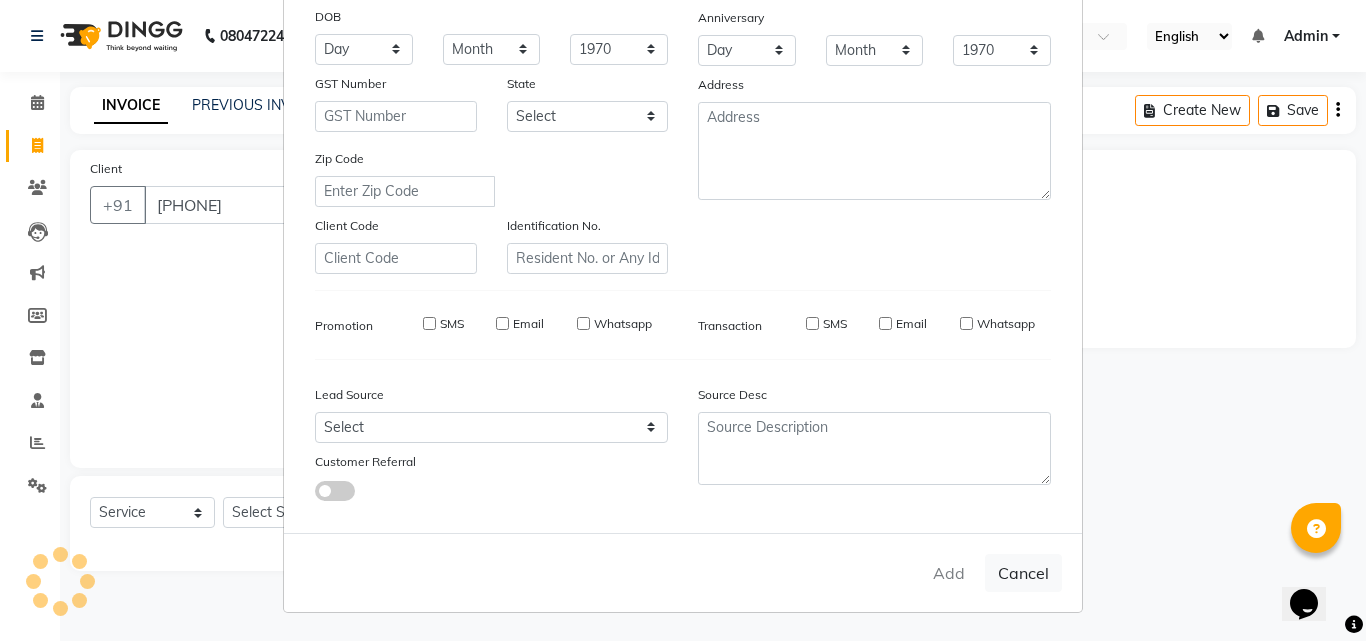 select 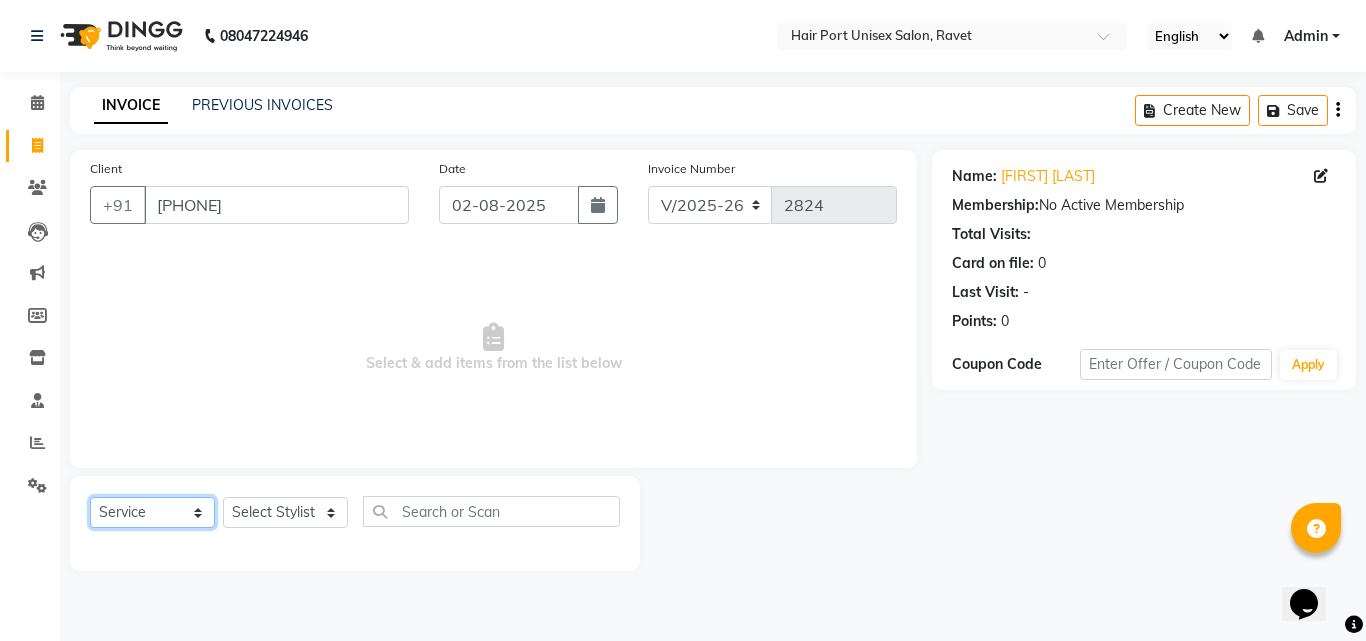 click on "Select  Service  Product  Membership  Package Voucher Prepaid Gift Card" 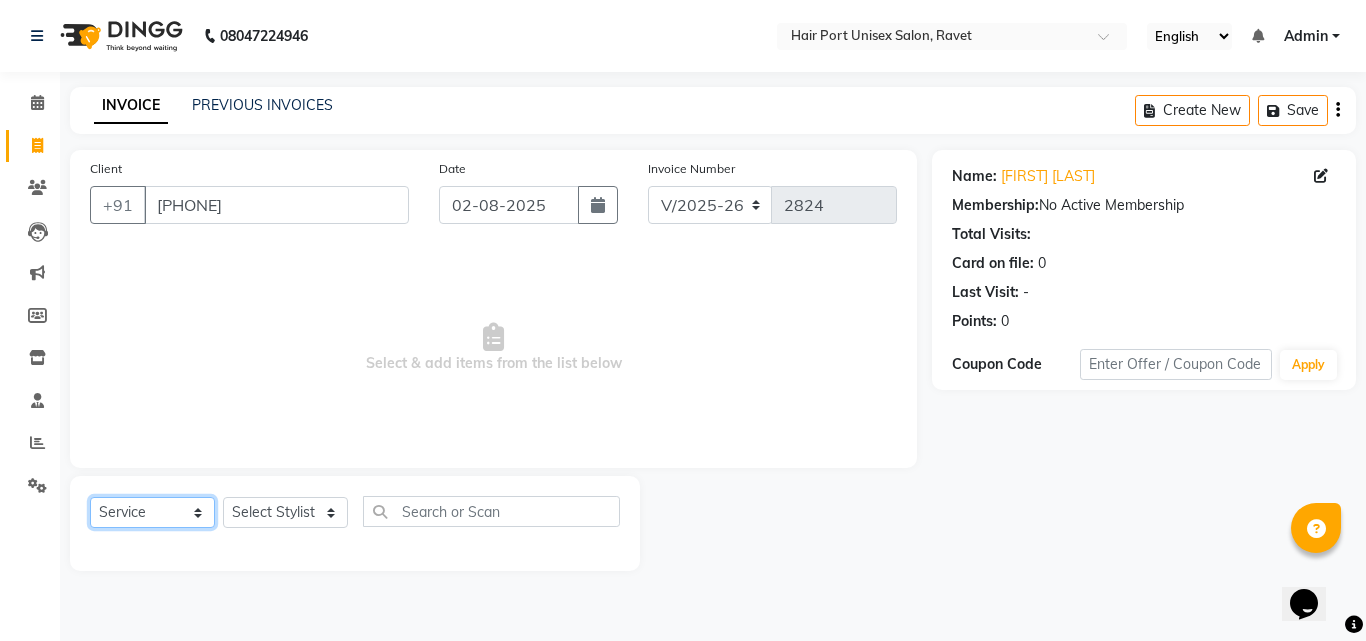 select on "membership" 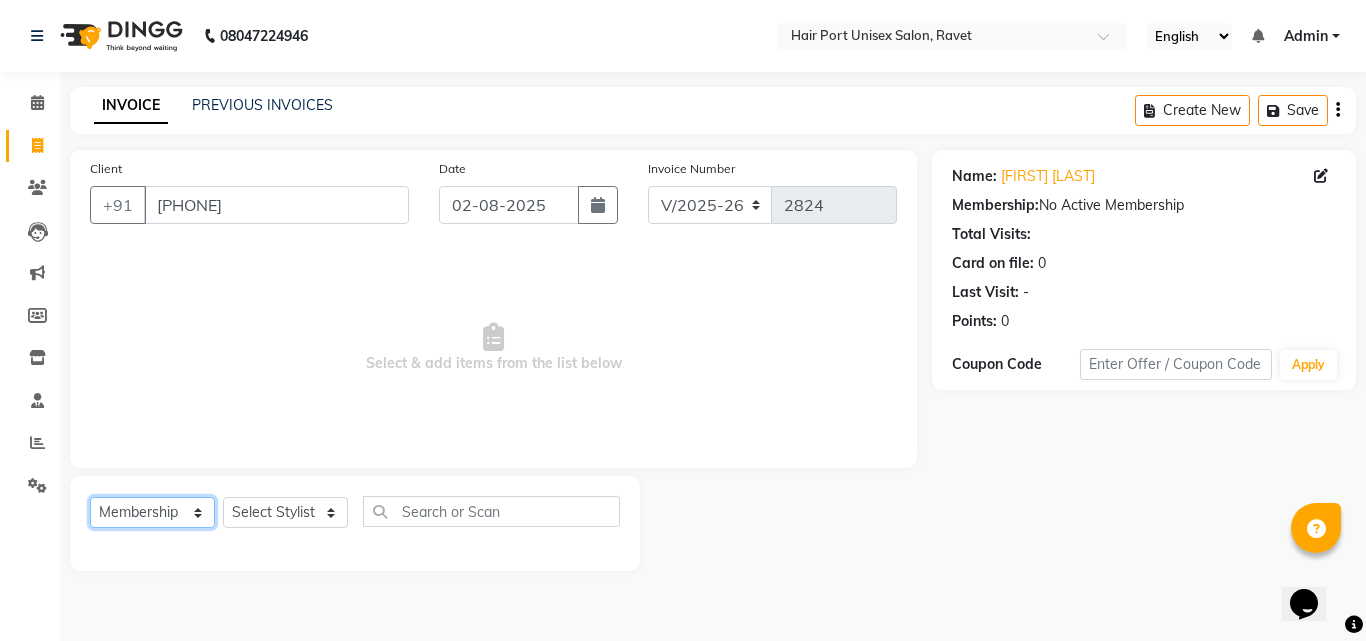 click on "Select  Service  Product  Membership  Package Voucher Prepaid Gift Card" 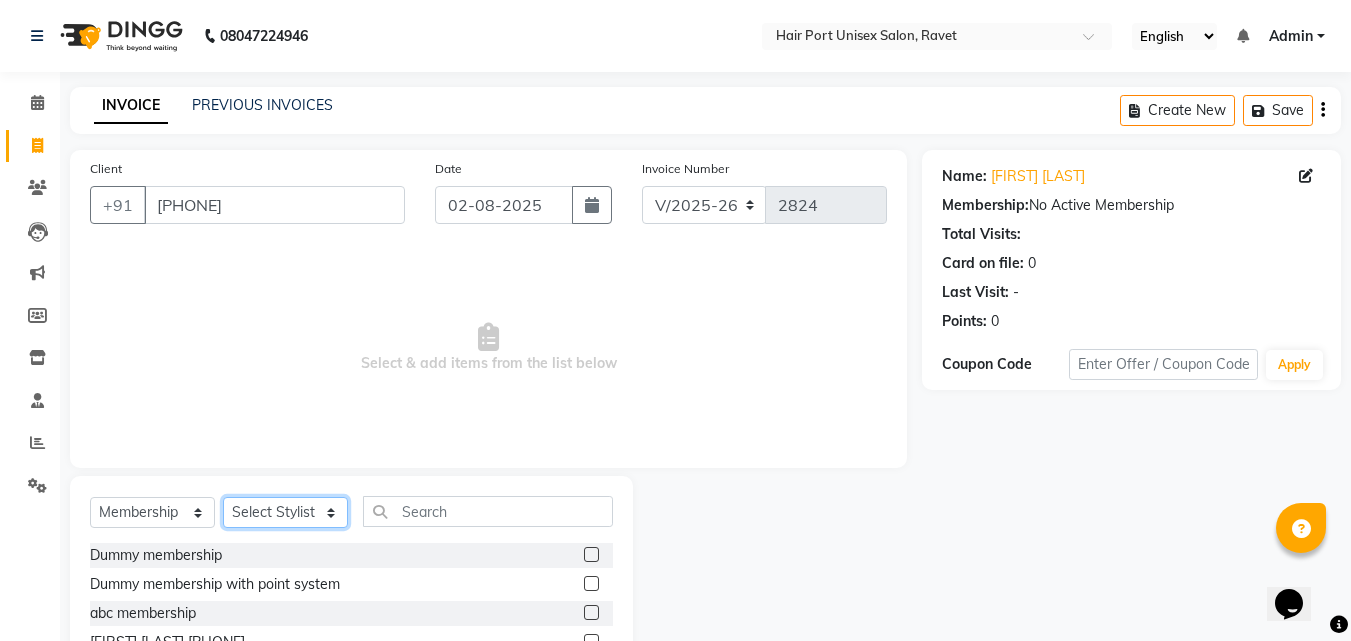click on "Select Stylist [FIRST] [LAST]  Esmail [FIRST] [FIRST] [LAST] Netaji [FIRST] [LAST]  [FIRST]    [FIRST] [LAST]  [FIRST] [LAST]" 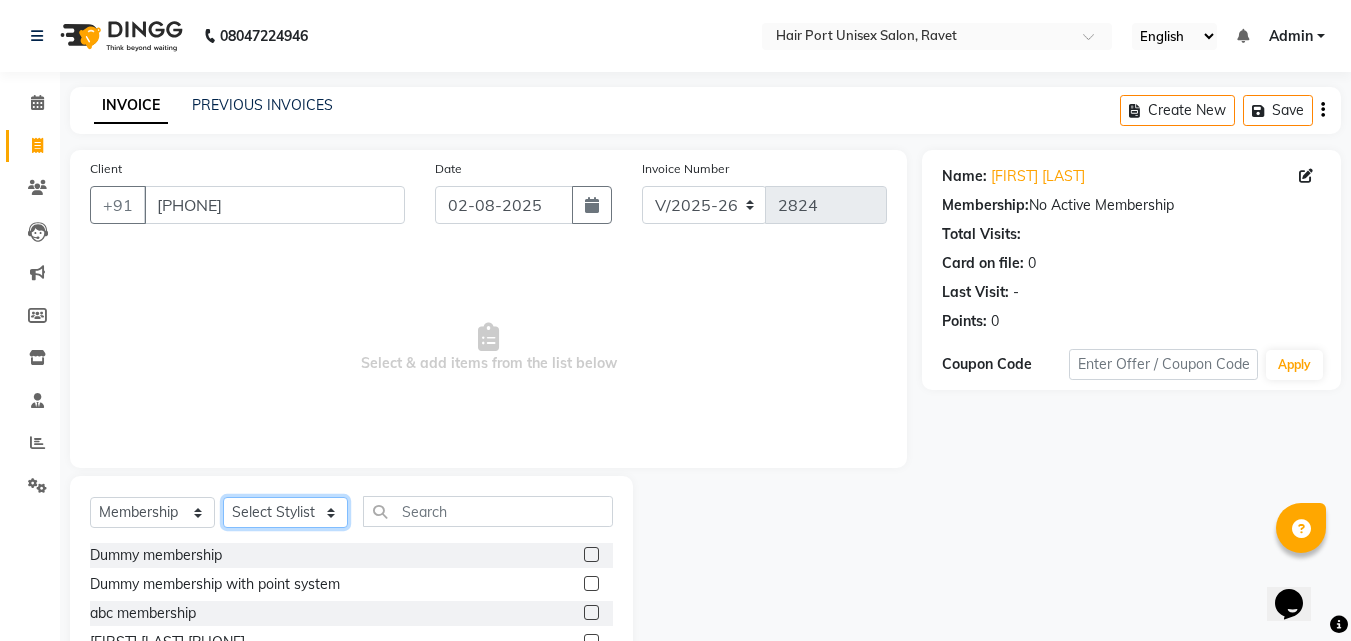 select on "60513" 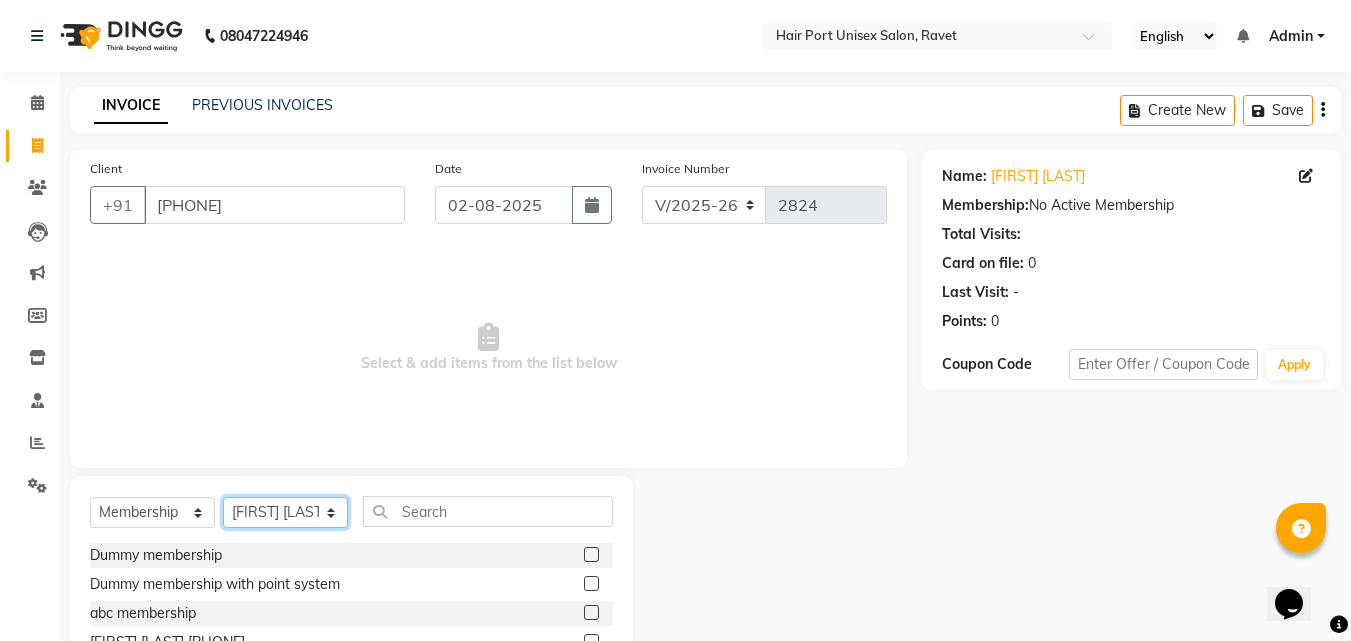click on "Select Stylist [FIRST] [LAST]  Esmail [FIRST] [FIRST] [LAST] Netaji [FIRST] [LAST]  [FIRST]    [FIRST] [LAST]  [FIRST] [LAST]" 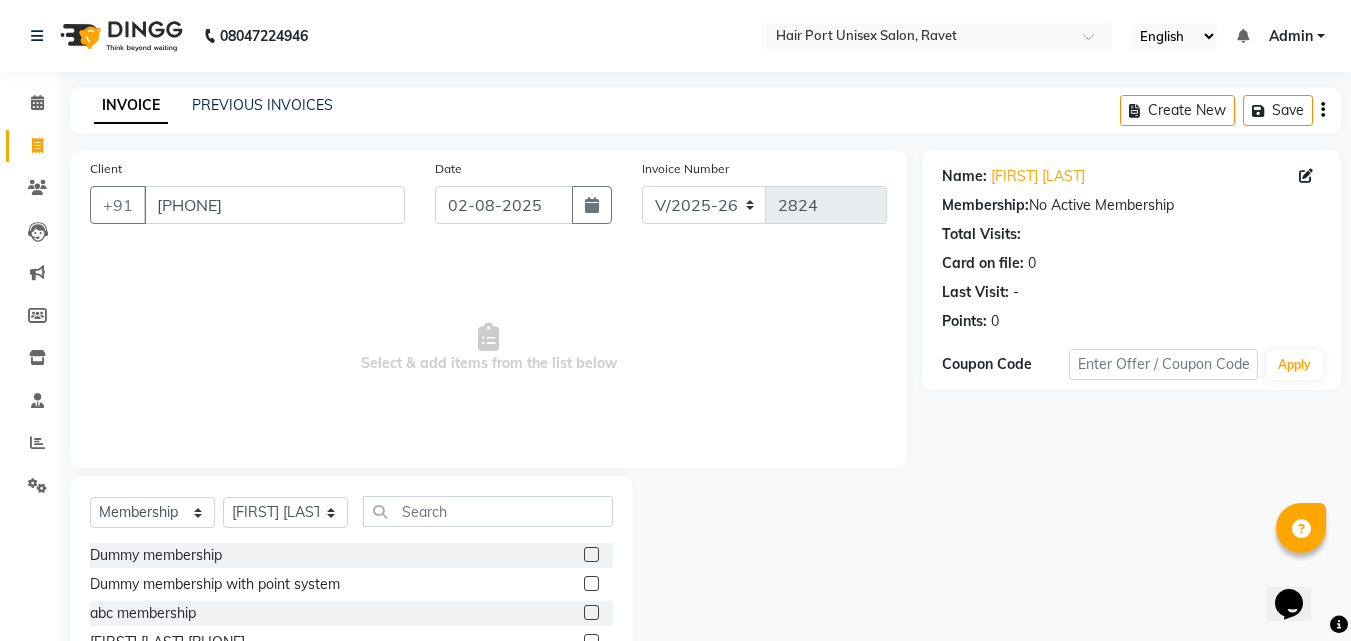 click on "Client +91 7709126274 Date 02-08-2025 Invoice Number V/2025 V/2025-26 2824  Select & add items from the list below" 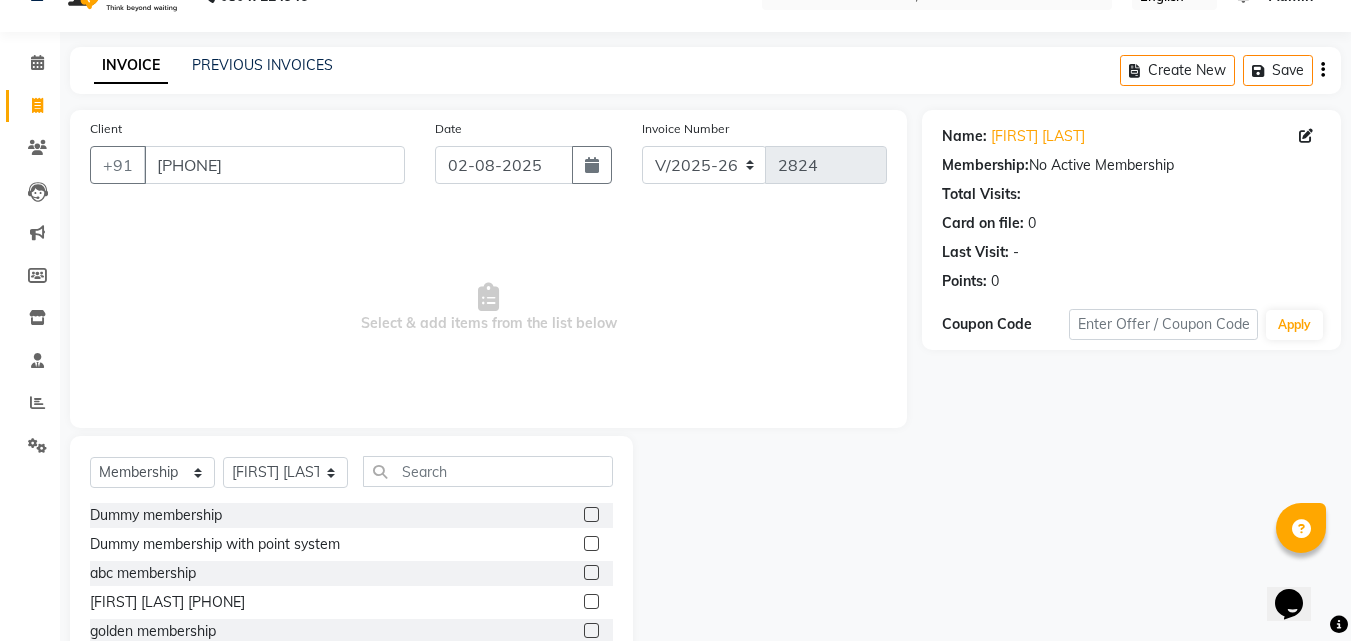 scroll, scrollTop: 160, scrollLeft: 0, axis: vertical 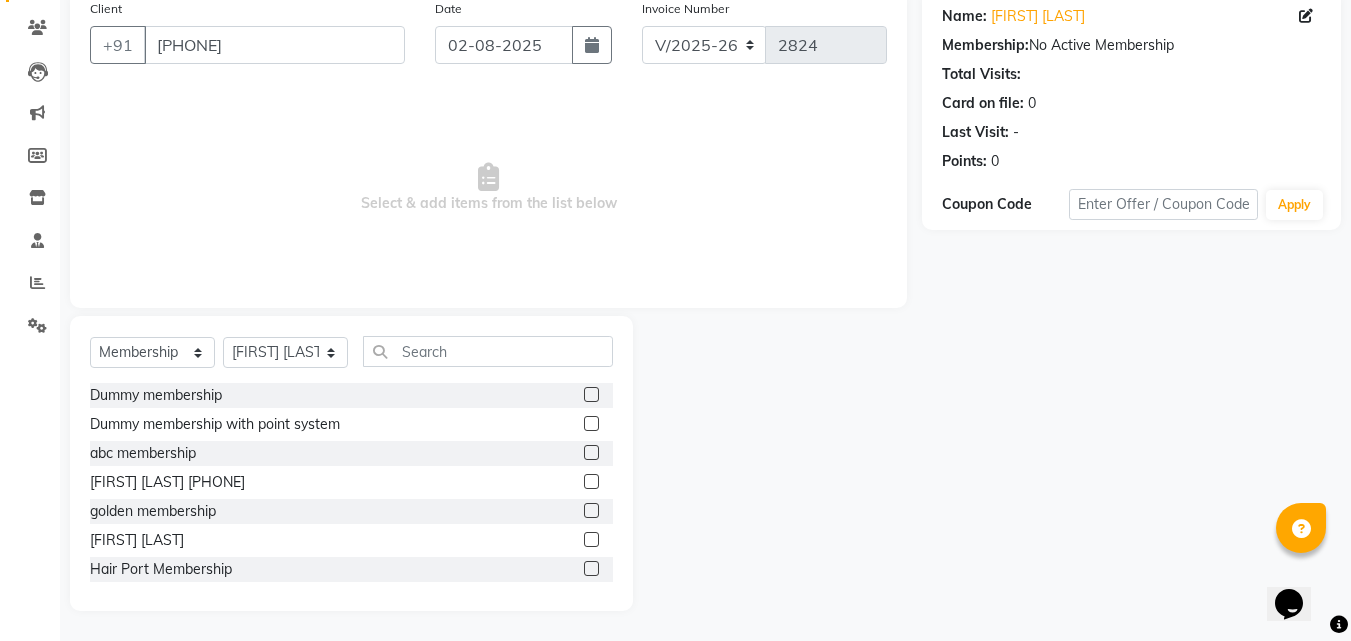 click 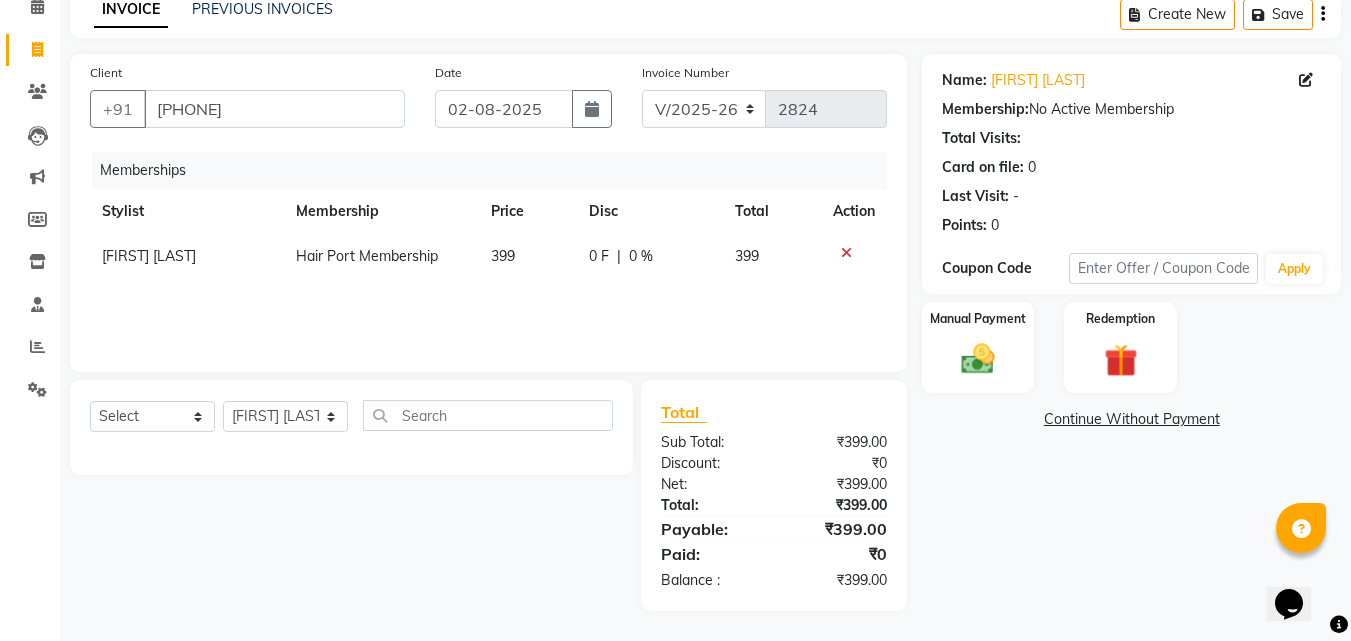 scroll, scrollTop: 96, scrollLeft: 0, axis: vertical 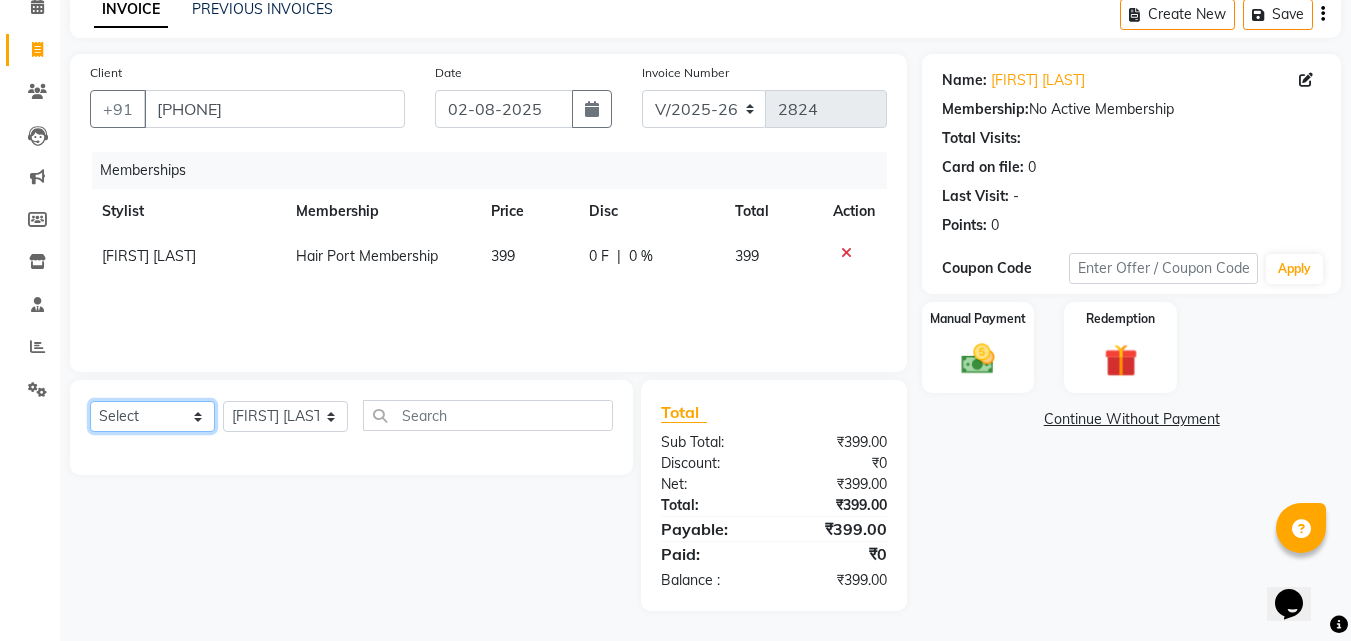 click on "Select  Service  Product  Package Voucher Prepaid Gift Card" 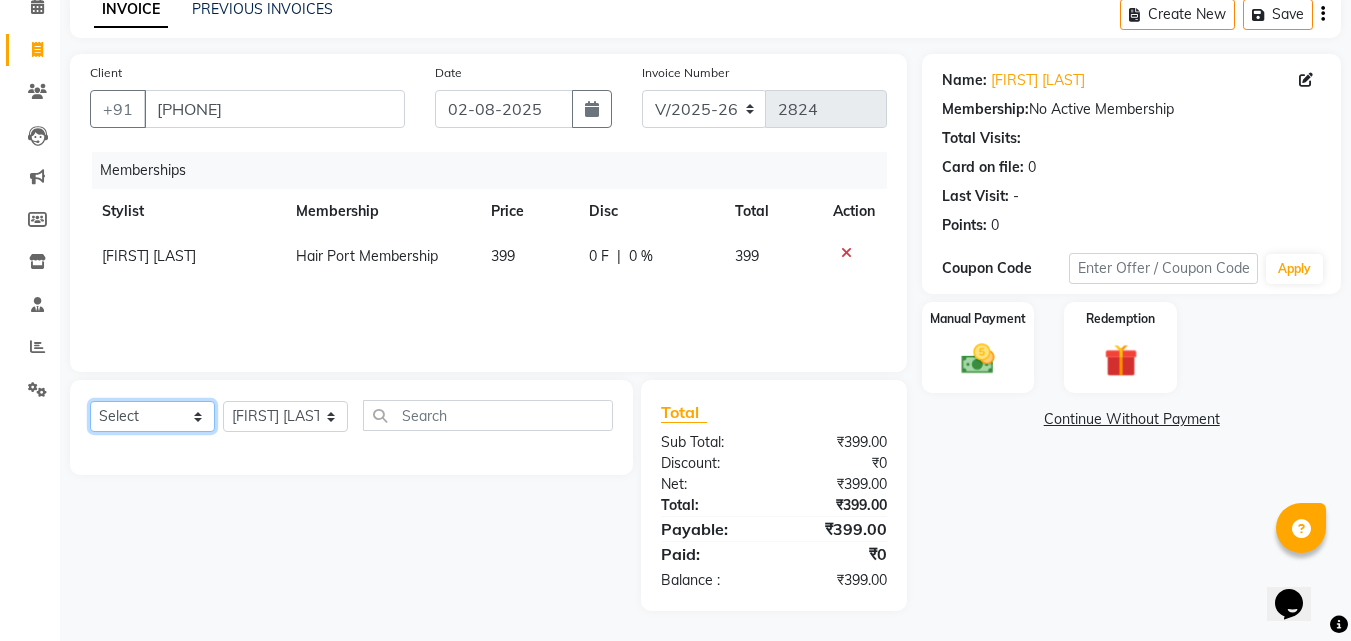 select on "service" 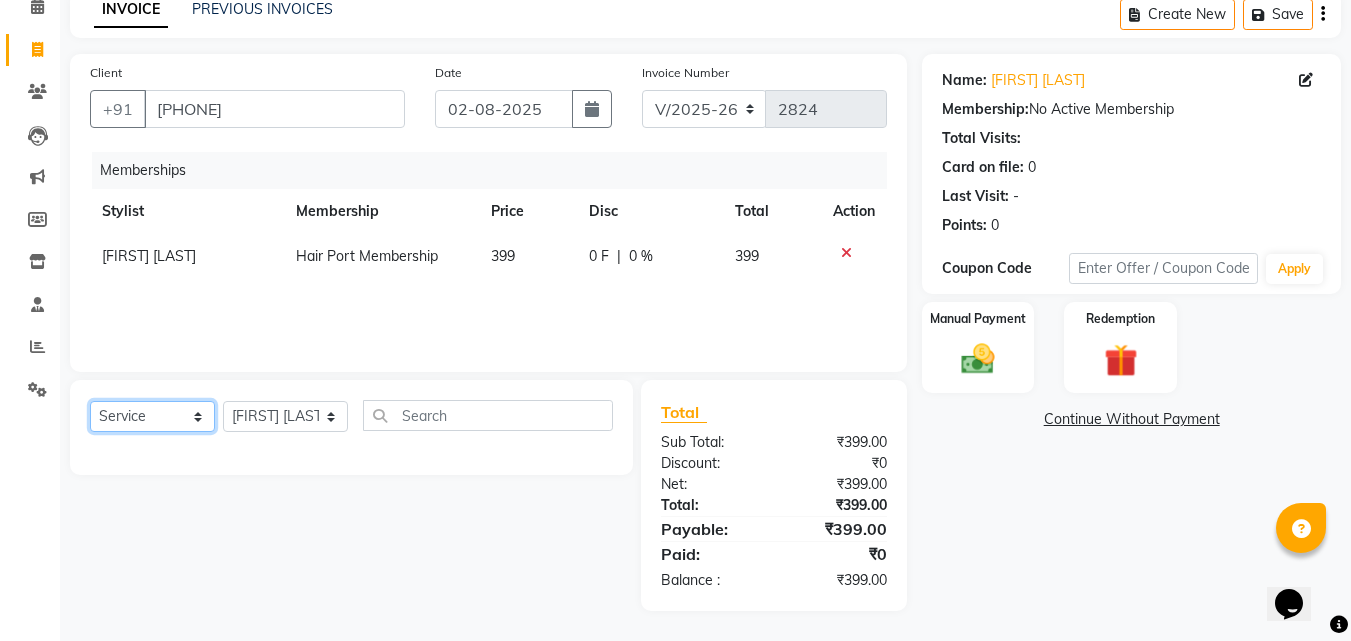 click on "Select  Service  Product  Package Voucher Prepaid Gift Card" 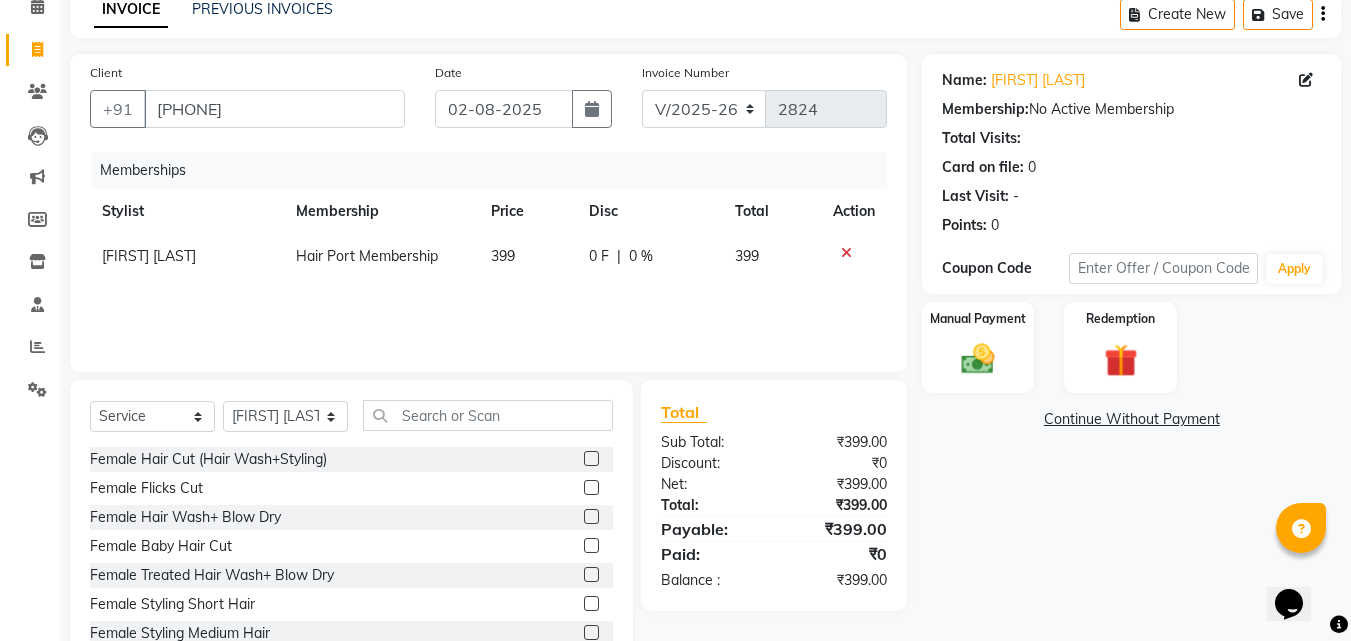 click on "Name: Abhaya Pawar  Membership:  No Active Membership  Total Visits:   Card on file:  0 Last Visit:   - Points:   0  Coupon Code Apply Manual Payment Redemption  Continue Without Payment" 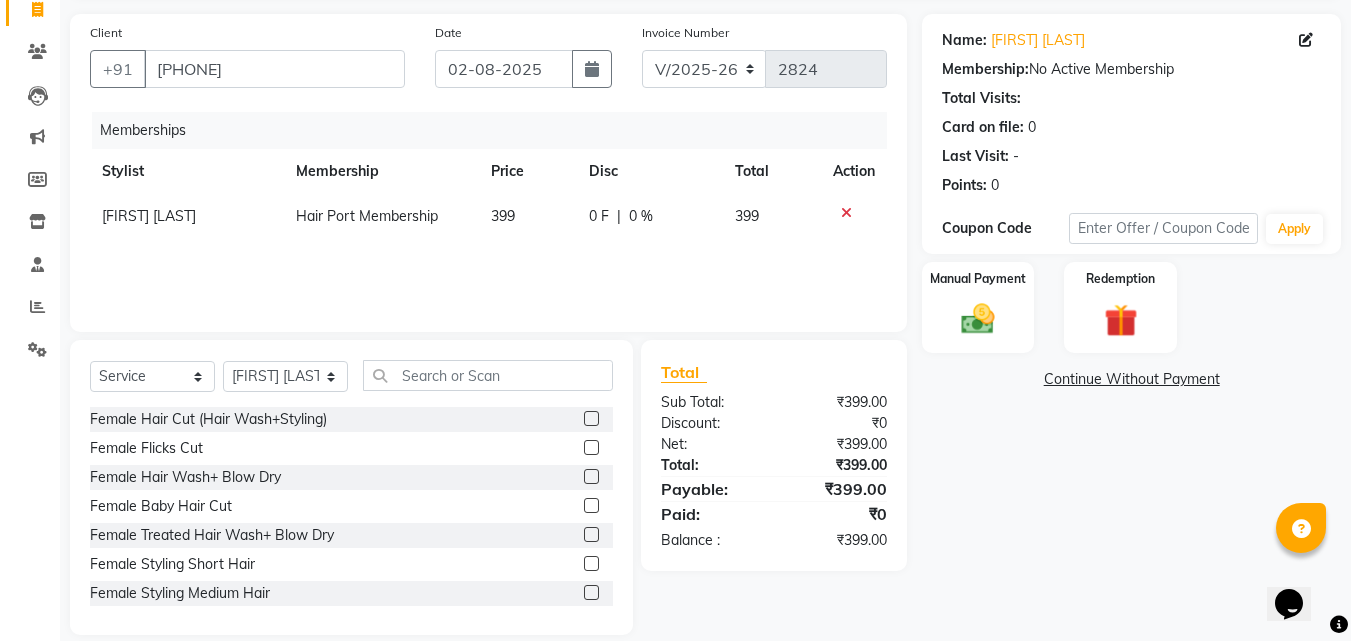 scroll, scrollTop: 160, scrollLeft: 0, axis: vertical 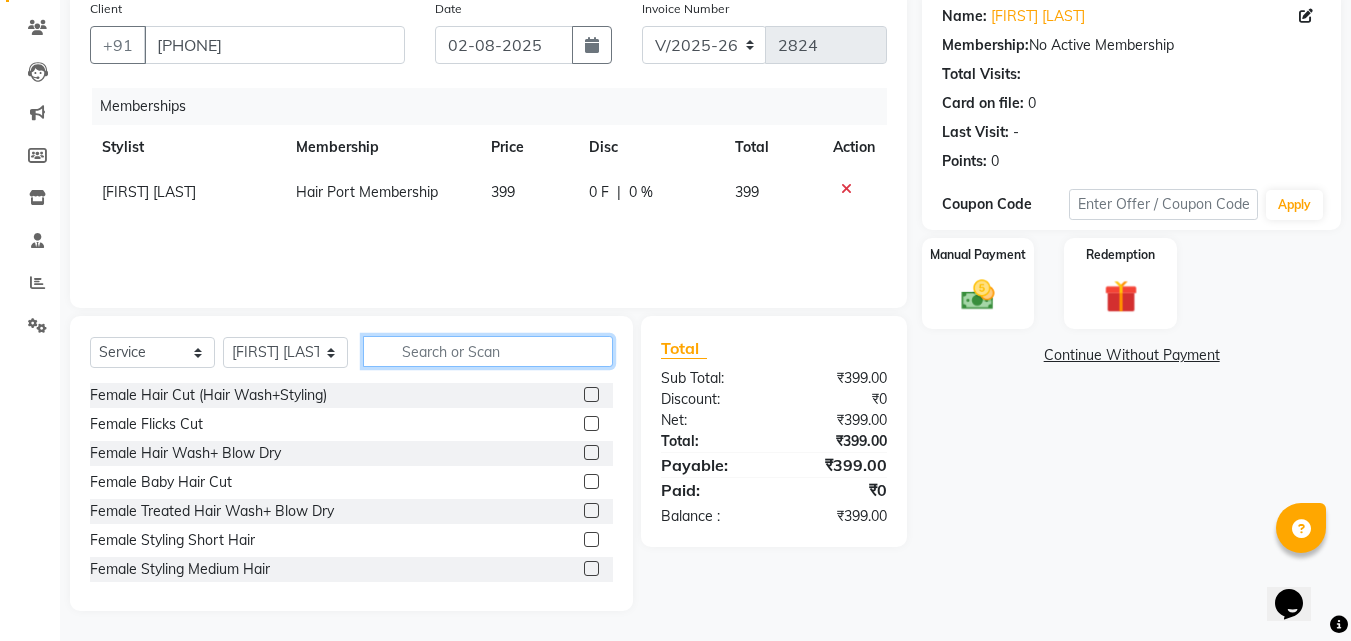 click 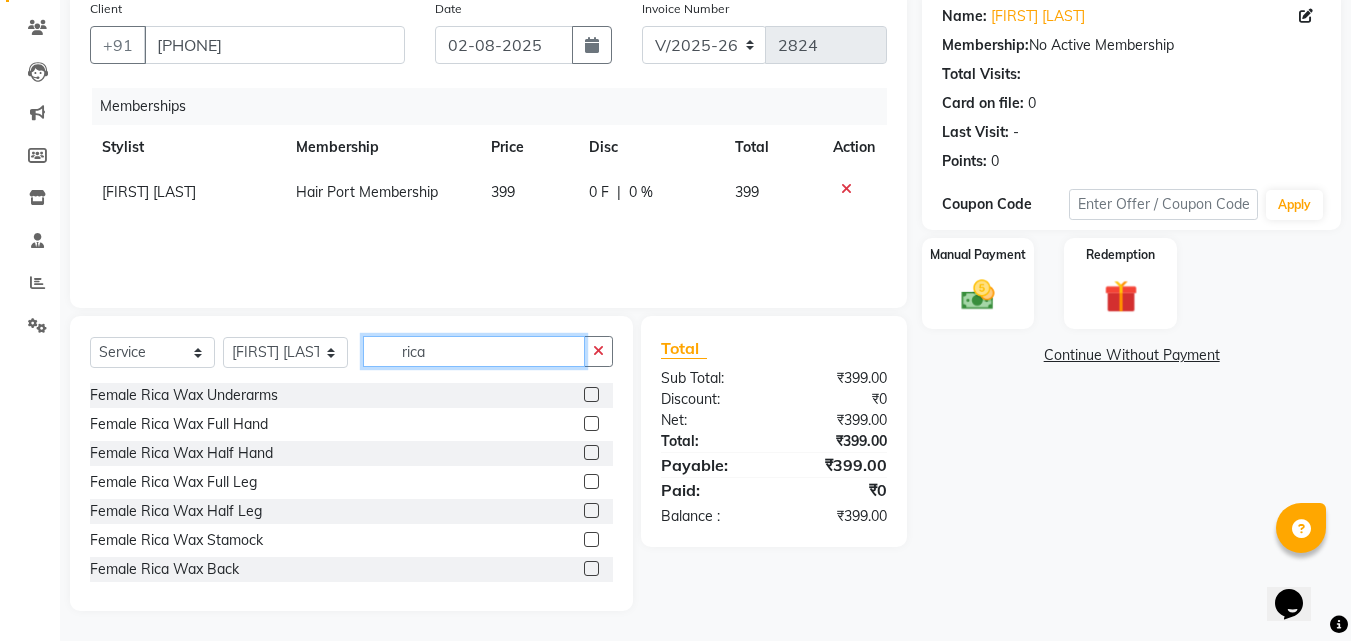 type on "rica" 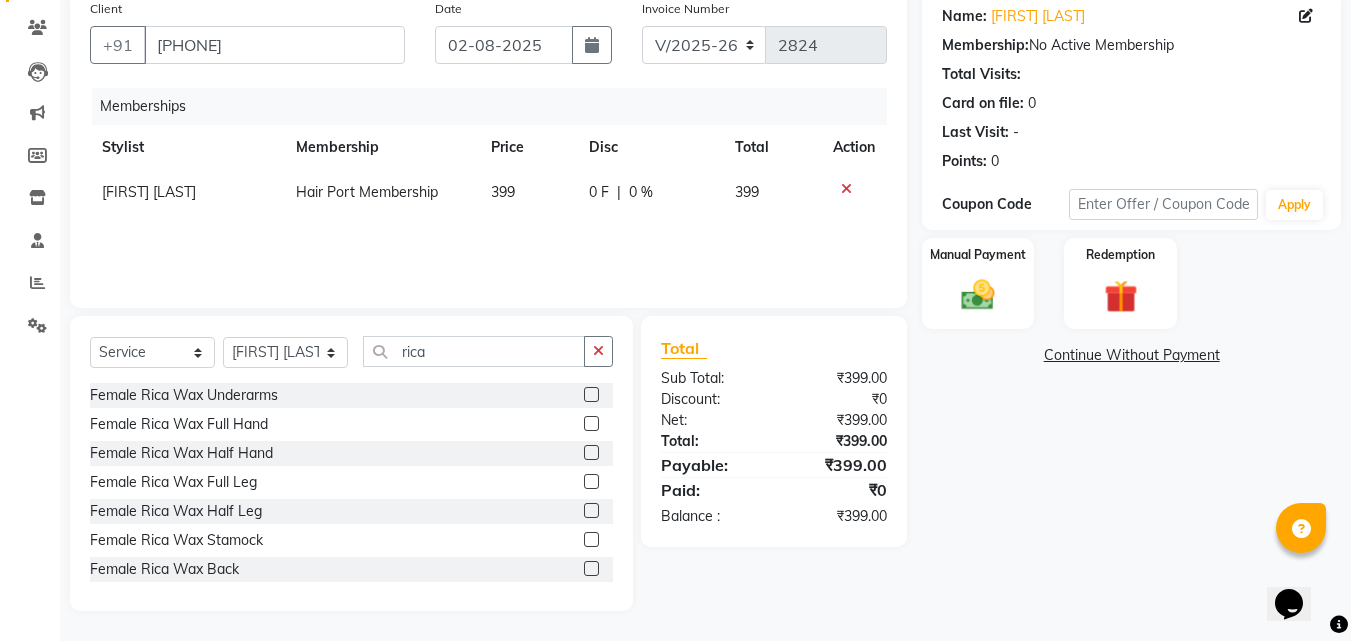 click 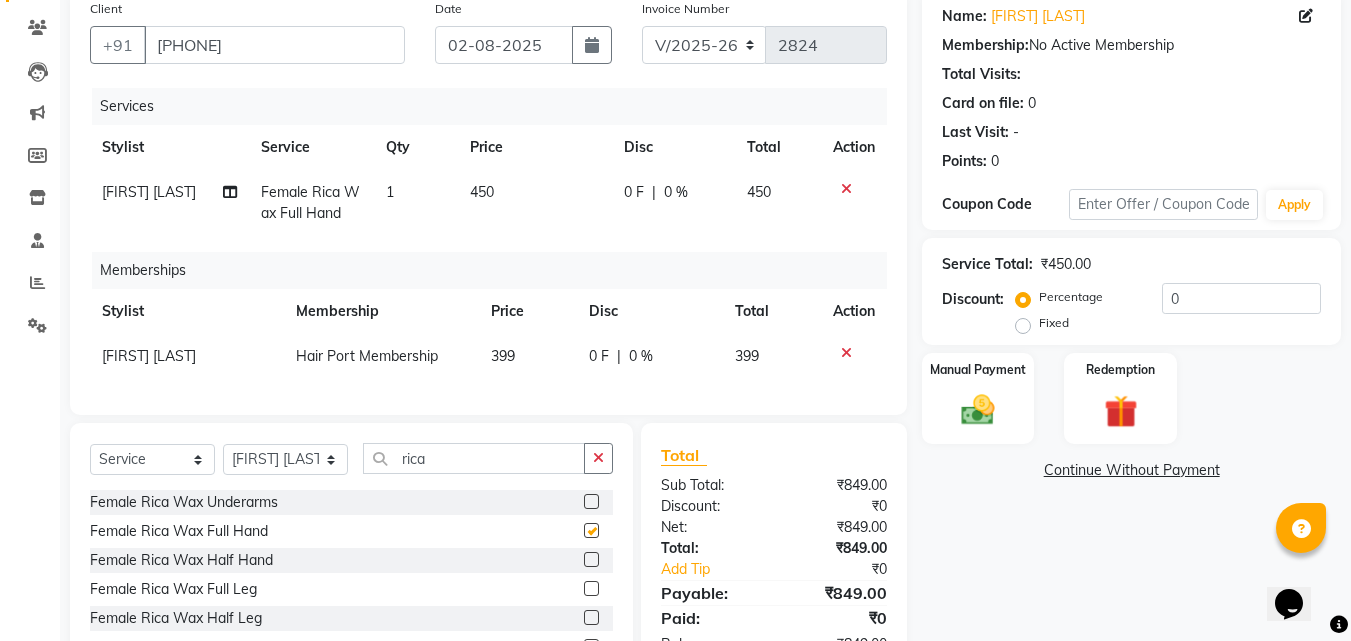 checkbox on "false" 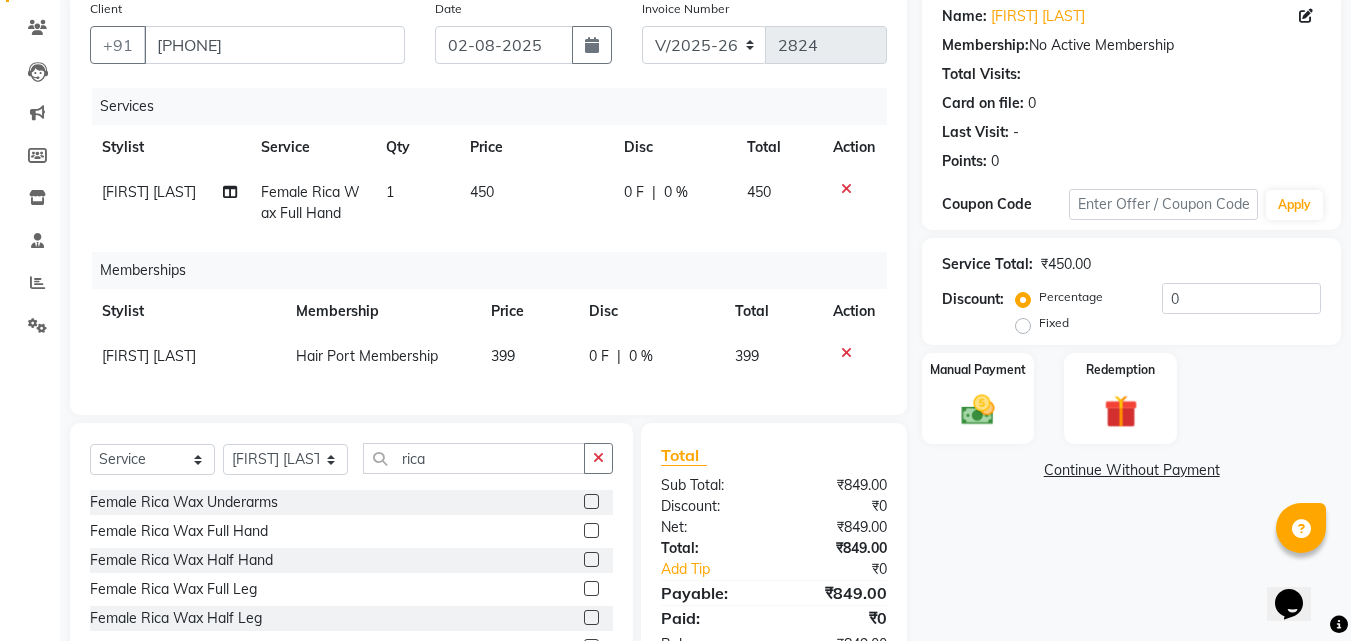 click 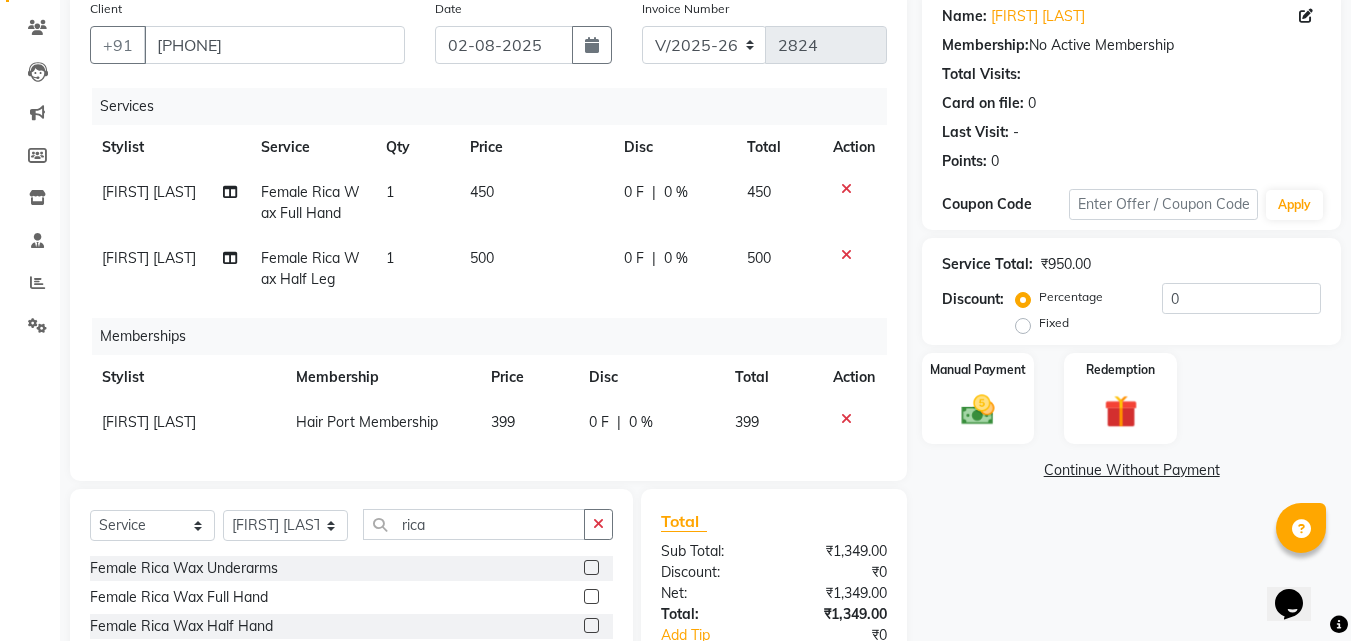 checkbox on "false" 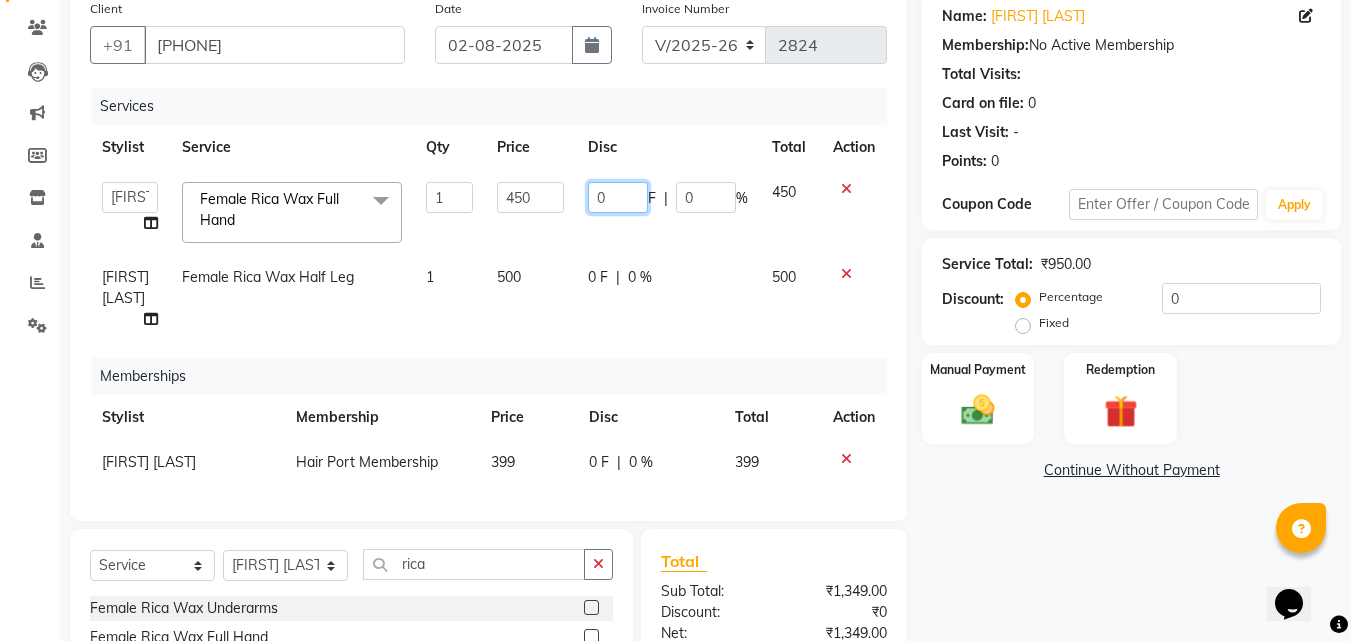 click on "0" 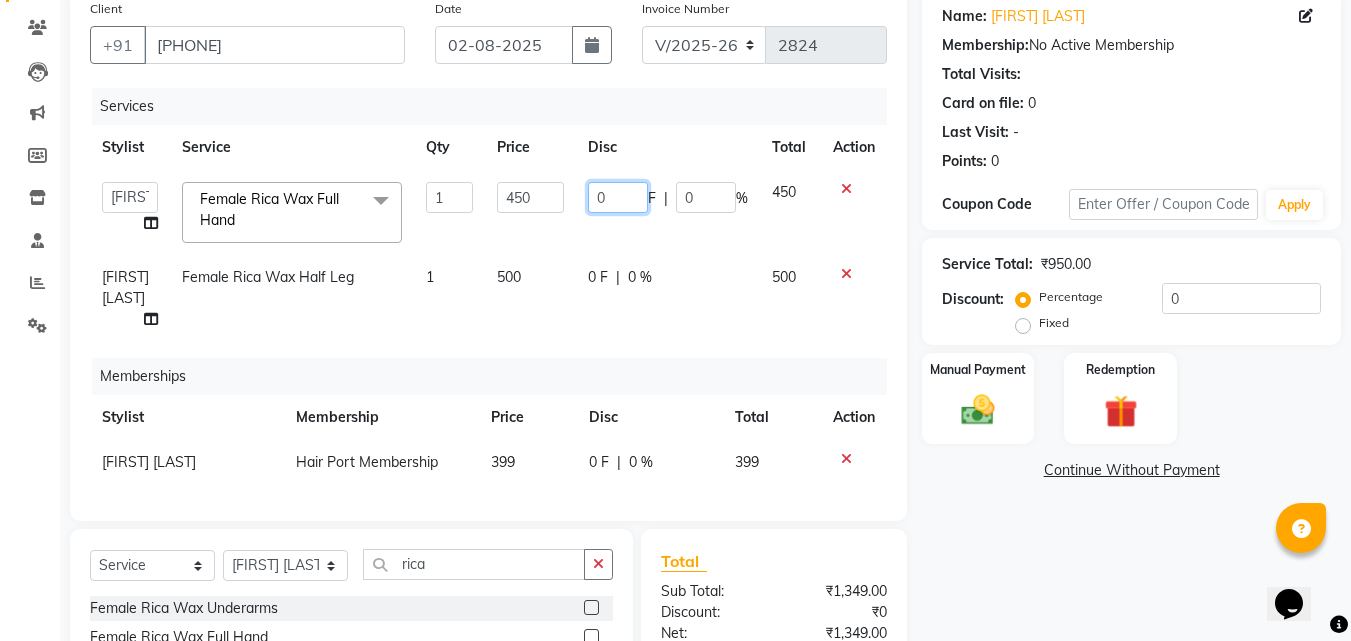 type on "70" 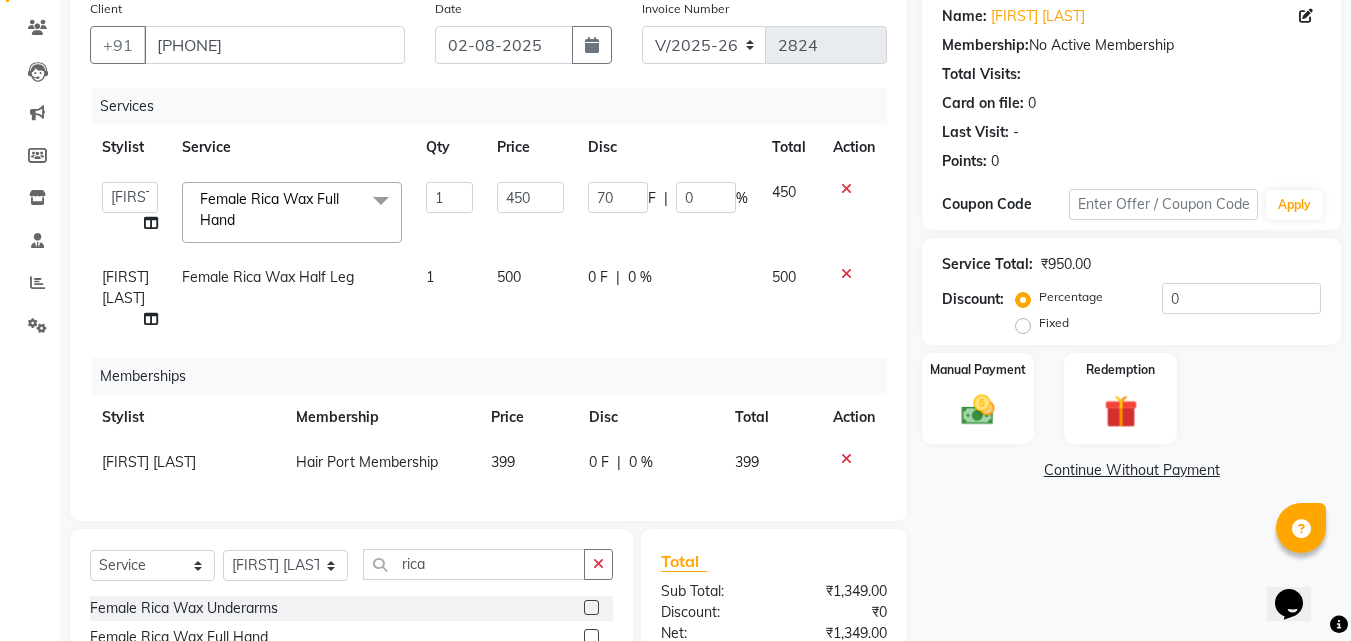 click on "Anushaka Parihar  Female Rica Wax Half Leg 1 500 0 F | 0 % 500" 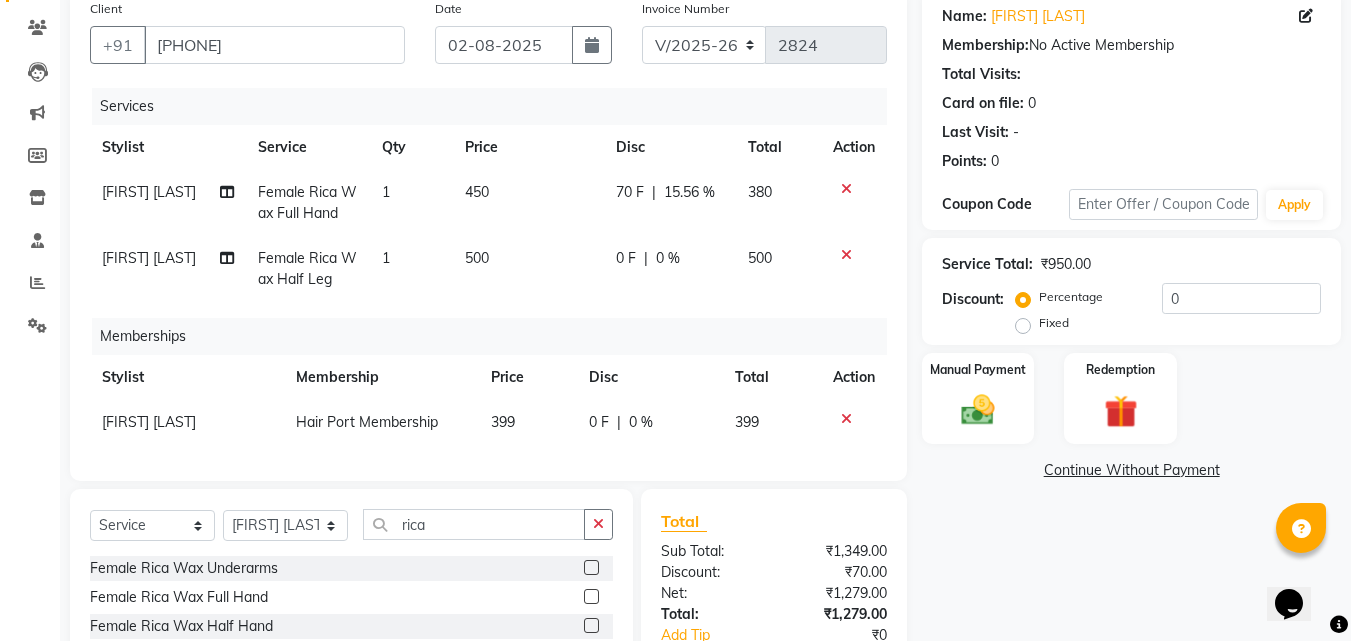 click on "500" 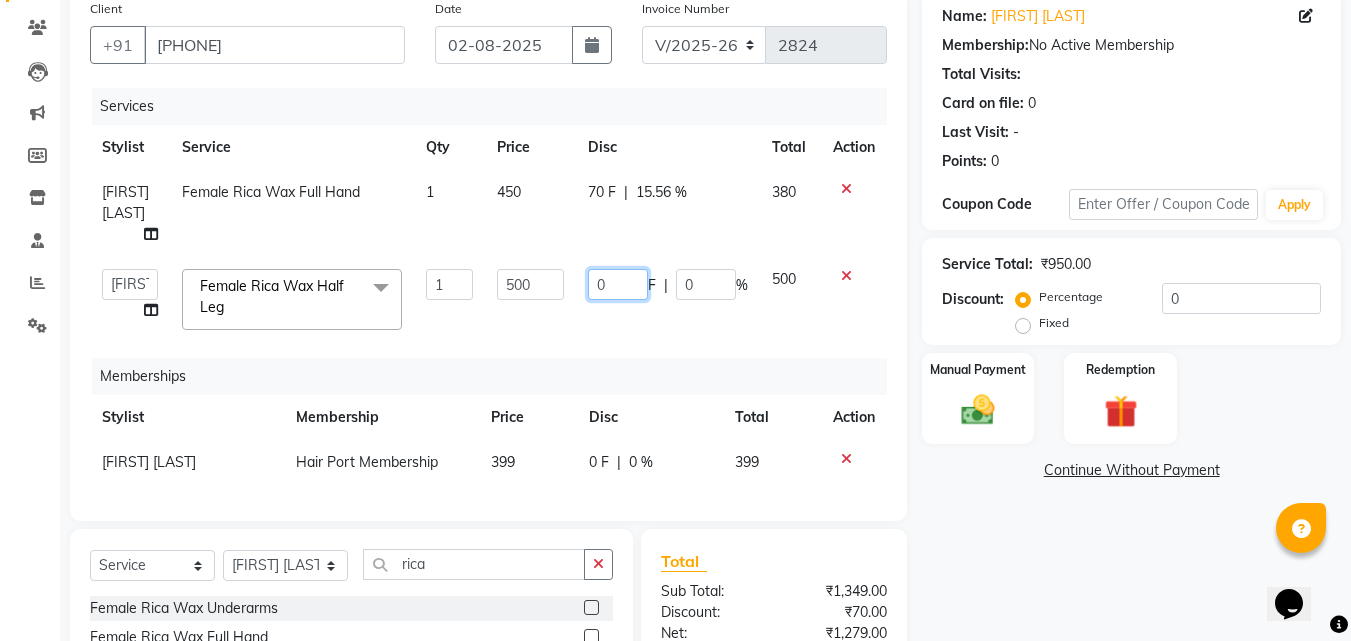 click on "0" 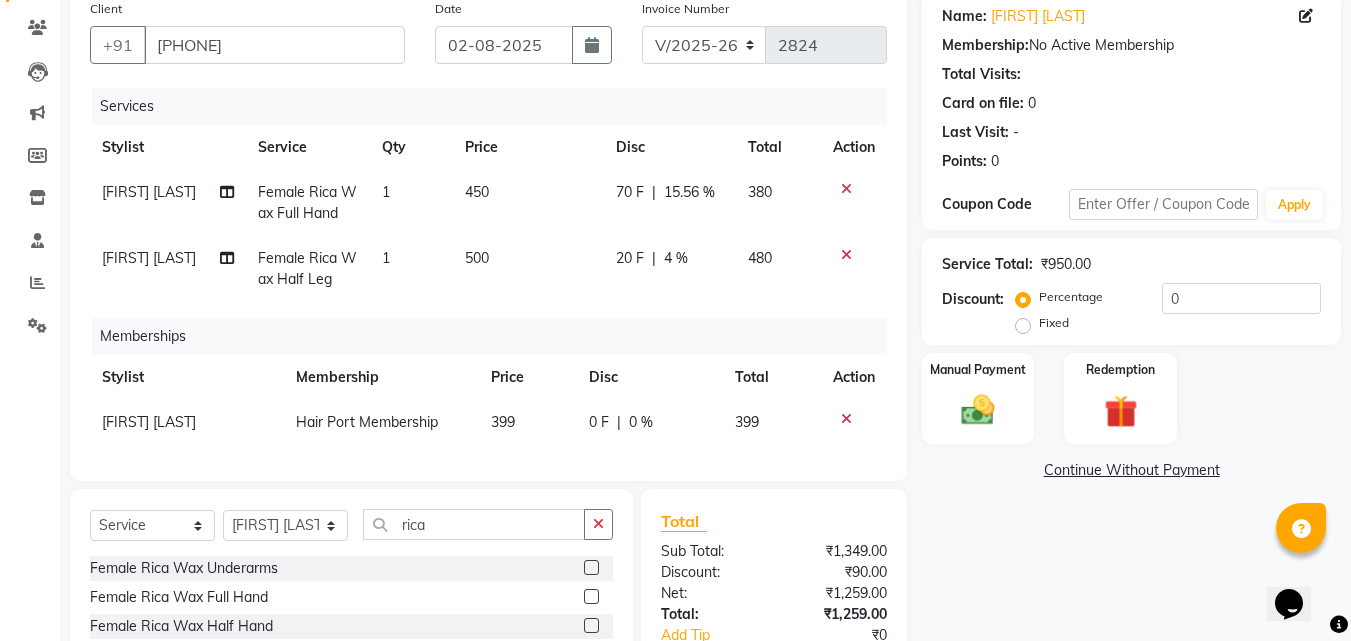 click on "Services Stylist Service Qty Price Disc Total Action Anushaka Parihar  Female Rica Wax Full Hand 1 450 70 F | 15.56 % 380 Anushaka Parihar  Female Rica Wax Half Leg 1 500 20 F | 4 % 480 Memberships Stylist Membership Price Disc Total Action Anushaka Parihar  Hair Port Membership 399 0 F | 0 % 399" 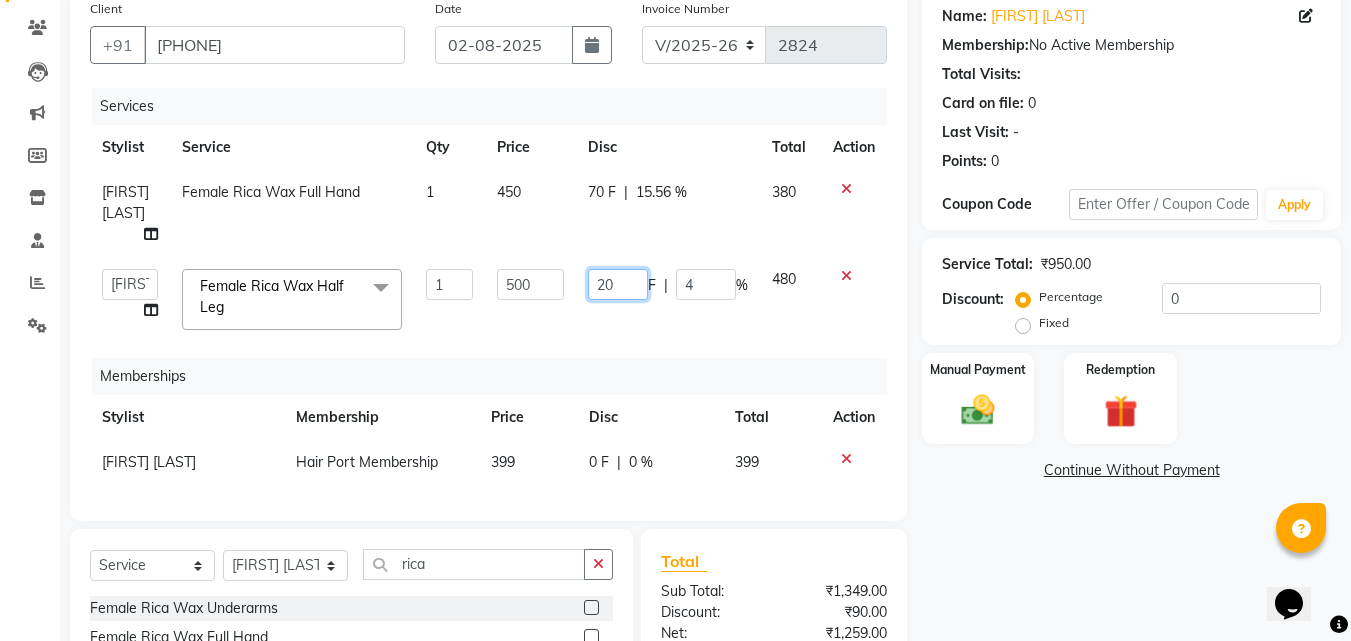 click on "20" 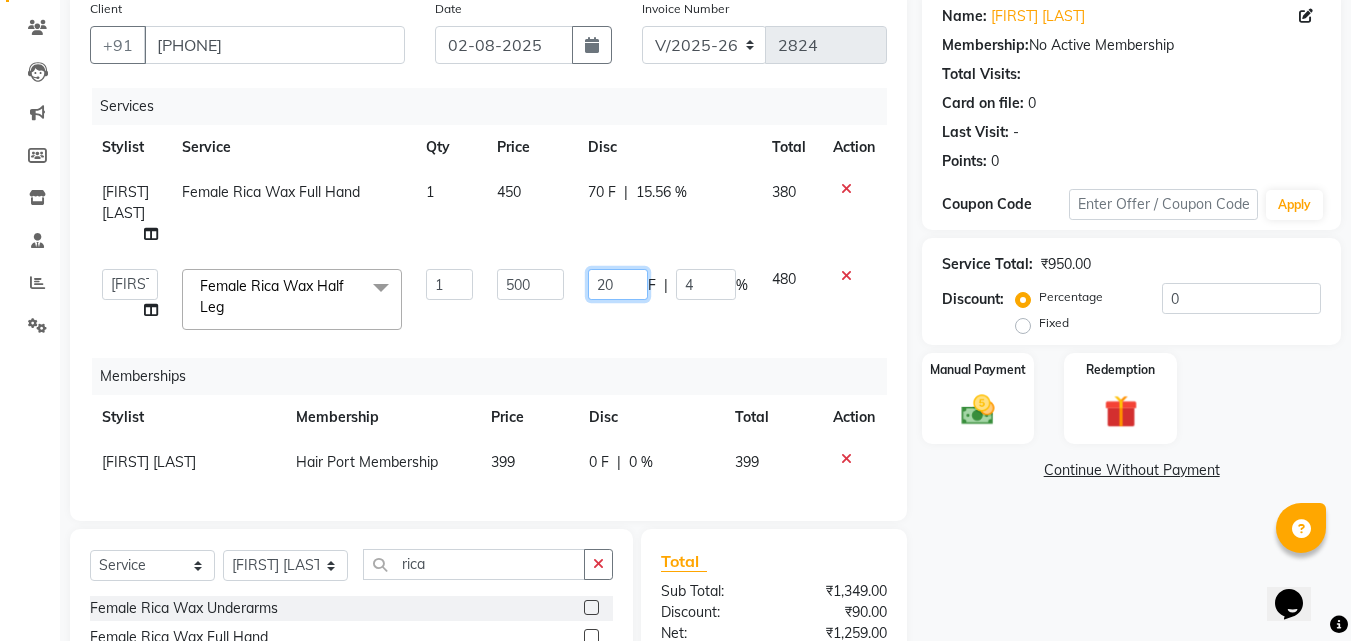 click on "20" 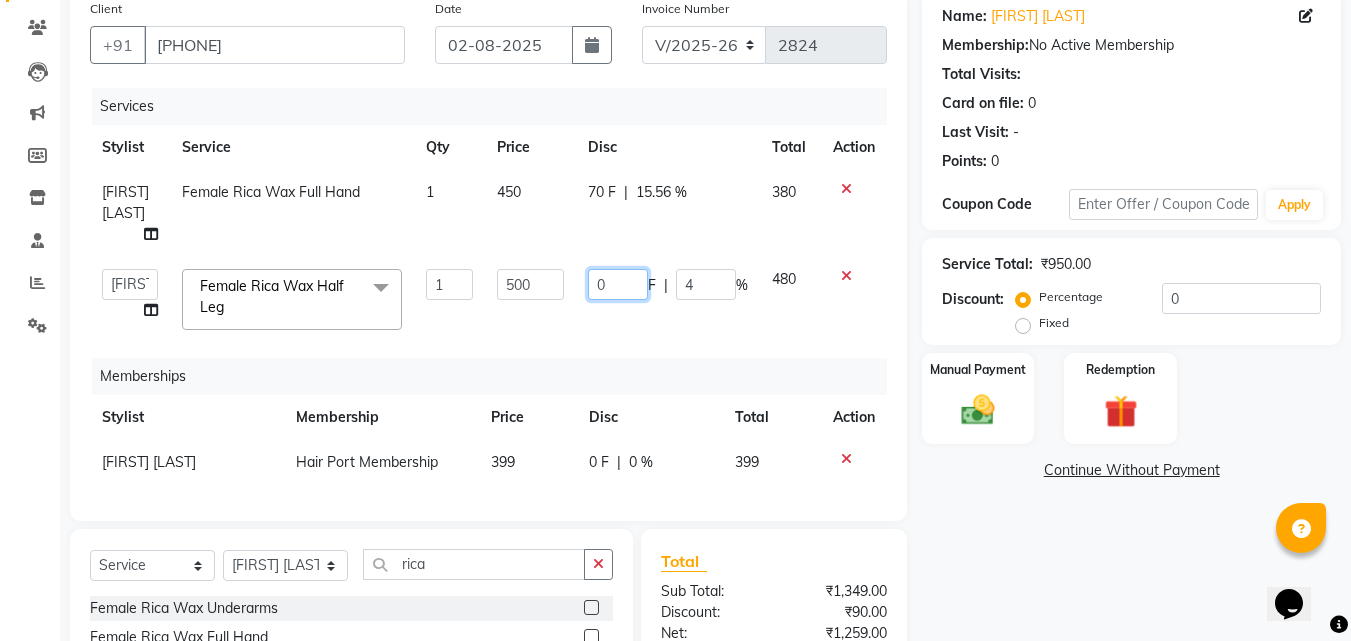 type on "70" 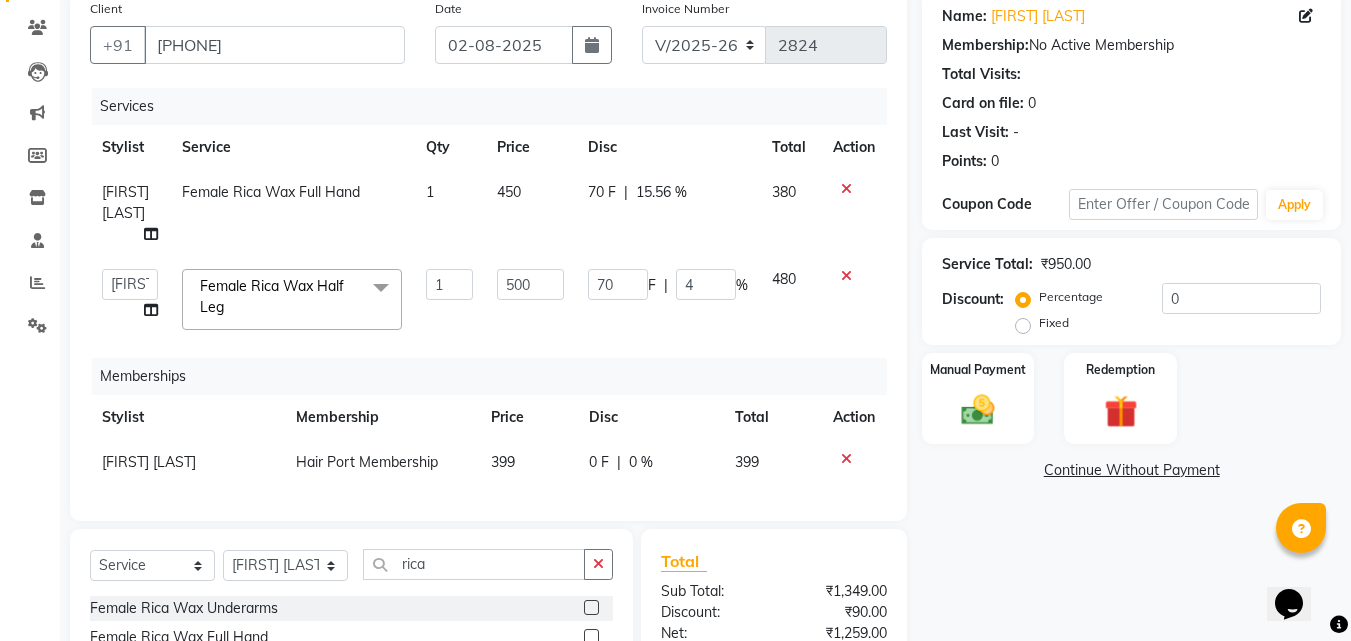 click on "Services Stylist Service Qty Price Disc Total Action Anushaka Parihar  Female Rica Wax Full Hand 1 450 70 F | 15.56 % 380  Anushaka Parihar    Esmail   Gufran   Jyoti Disale   Netaji Vishwanath Suryavanshi   Rupali    Tanaji Vishwanath Suryavanshi   Vinod Mane  Female Rica Wax Half Leg  x Female Hair Cut (Hair Wash+Styling) Female Flicks Cut Female Hair Wash+ Blow Dry Female Baby Hair Cut Female Treated Hair Wash+ Blow Dry Female Styling Short Hair Female Styling Medium Hair Female Styling Long Hair  Female Styling Iron/Tong Short Hair Female Styling Iron/Tong Medium Hair Female Styling Iron/Tong Long Hair Female Straightening Short Hair Female Straightening Medium Hair Female Staightening Long Hair Female Smoothing Short Hair Female Smoothing Medium Hair Female Smoothing Long Hair Female Nanoplastla Short Hair Female Nanoplastla Medium Hair Female Nanoplastla Long Hair  Female Keratin Short Hair Female Keratin Medium Hair  Female Keratin Long Hair Female Bluetox Short Hair Female Bluetox Medium Hair  1 500" 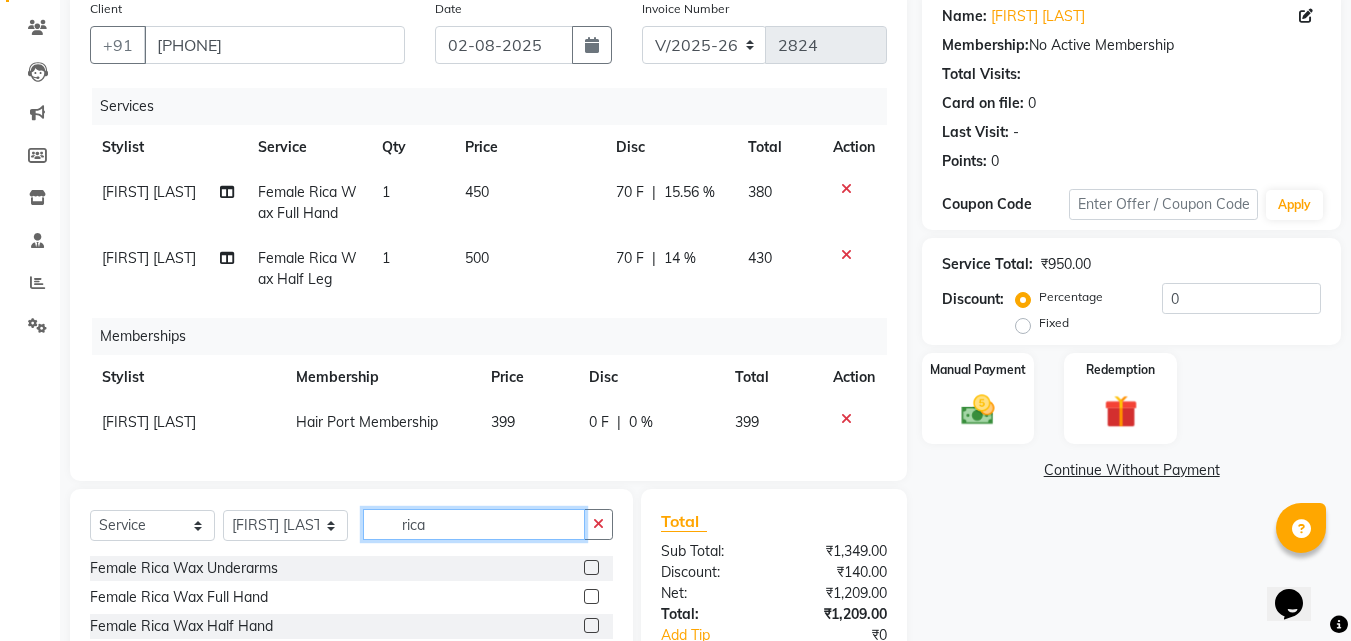 click on "rica" 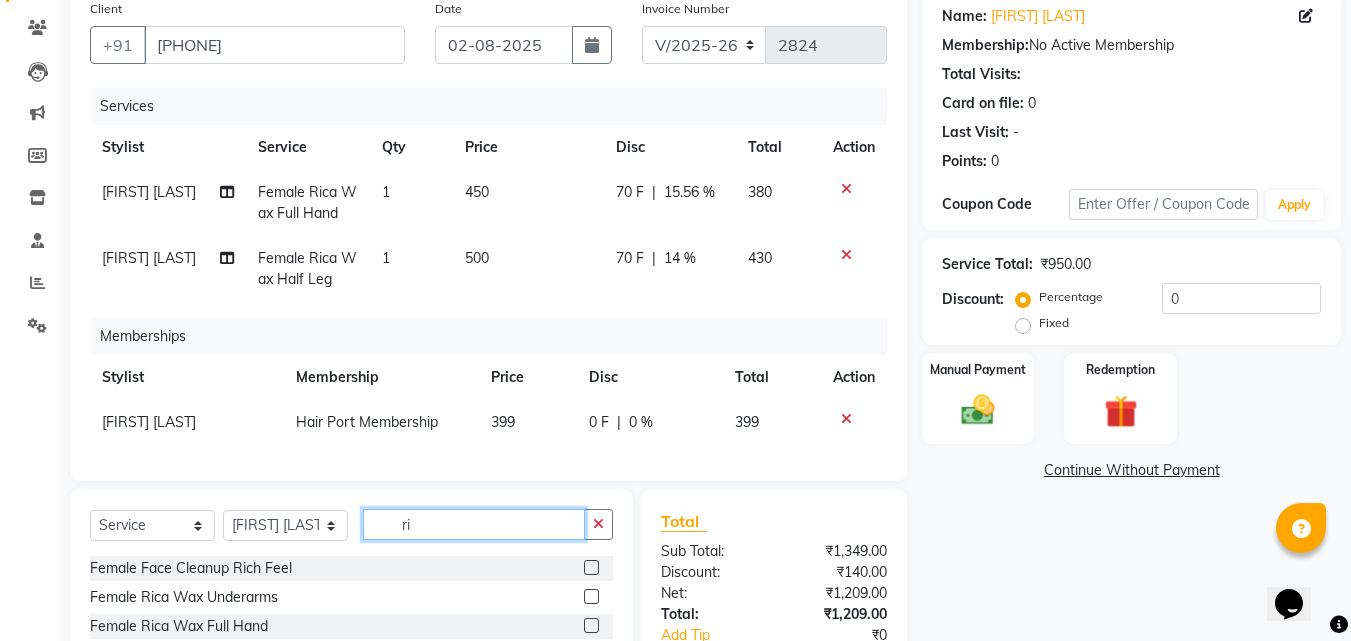 type on "r" 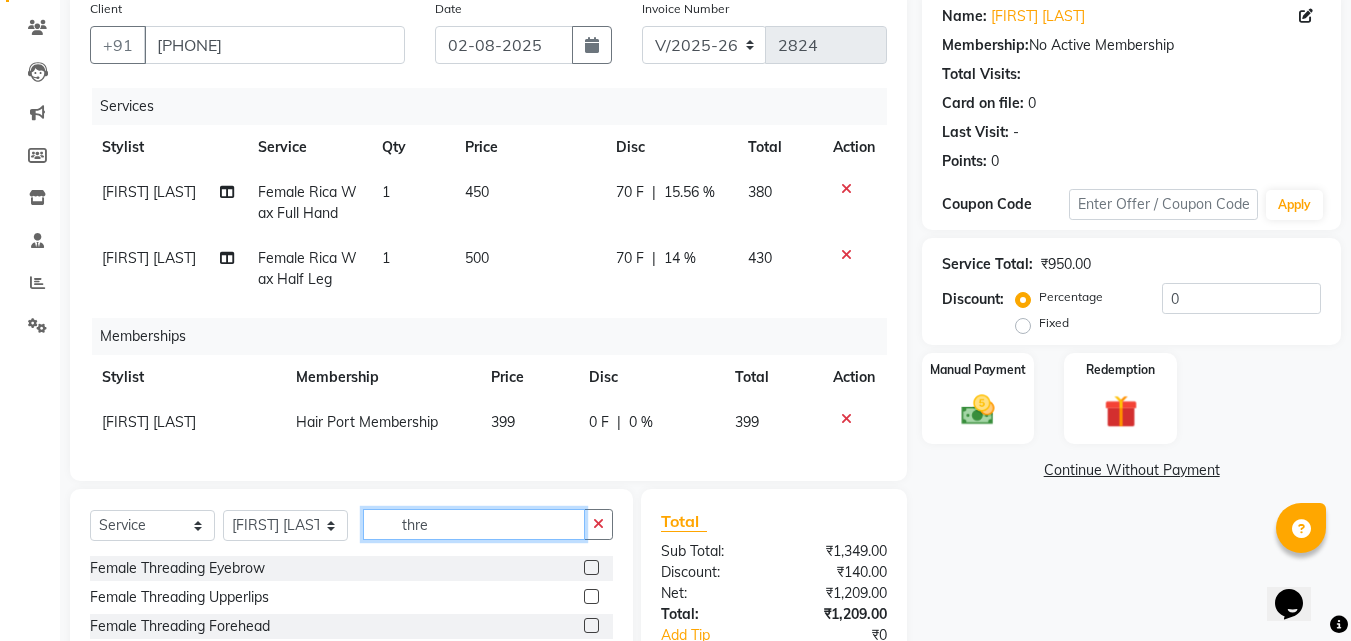type on "thre" 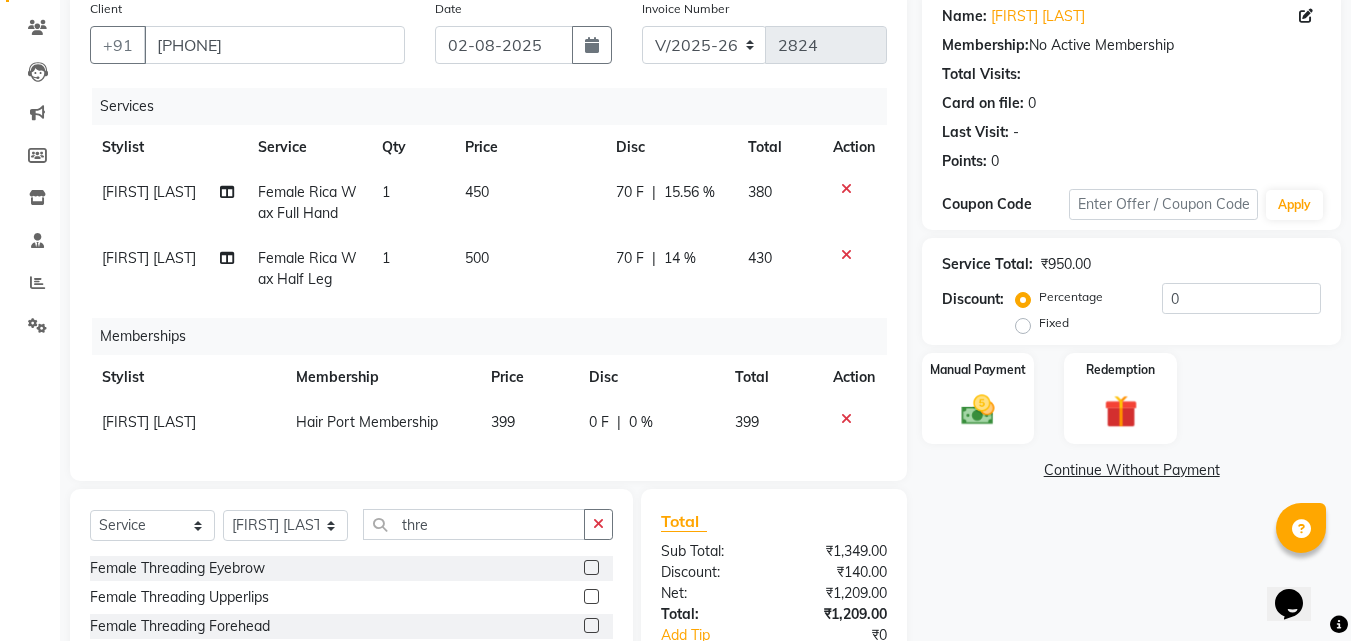 click on "Name: Abhaya Pawar  Membership:  No Active Membership  Total Visits:   Card on file:  0 Last Visit:   - Points:   0  Coupon Code Apply Service Total:  ₹950.00  Discount:  Percentage   Fixed  0 Manual Payment Redemption  Continue Without Payment" 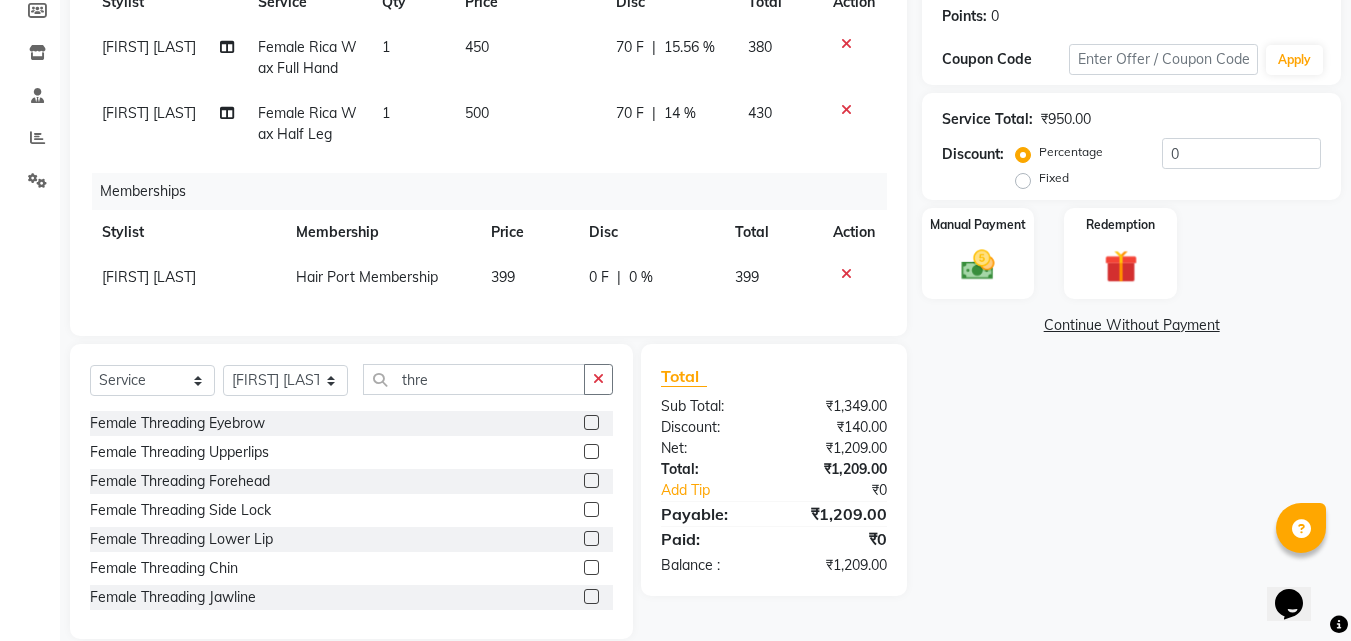 scroll, scrollTop: 348, scrollLeft: 0, axis: vertical 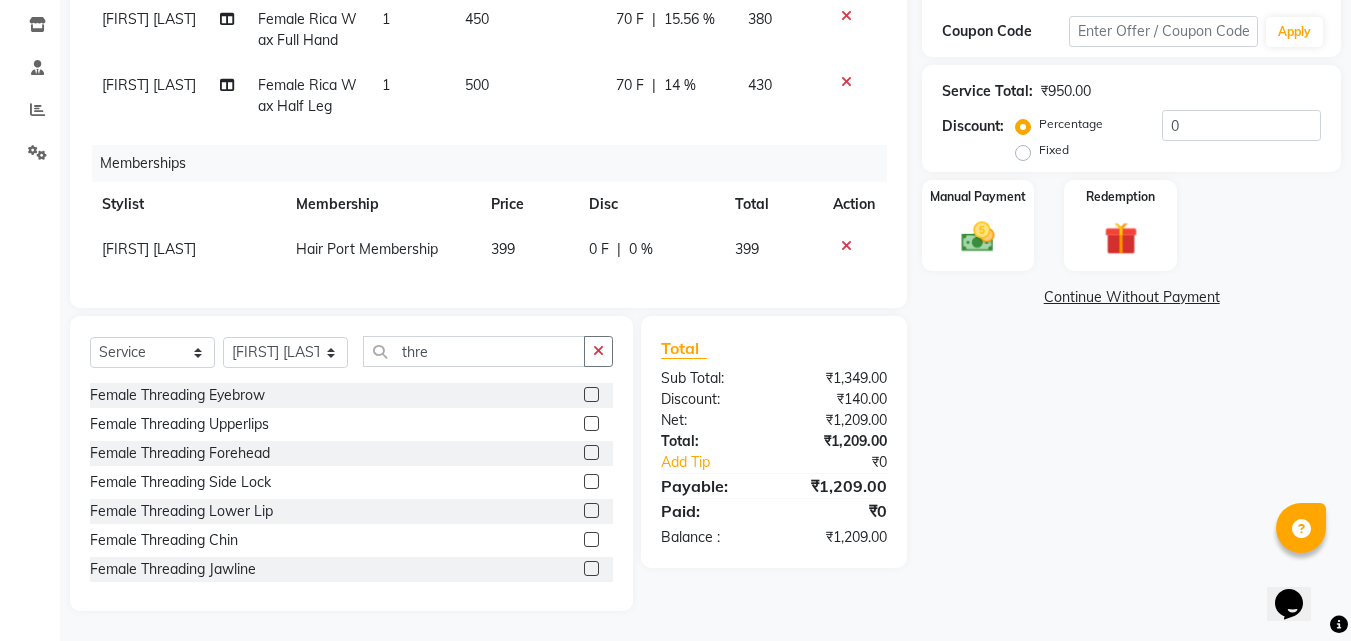 click 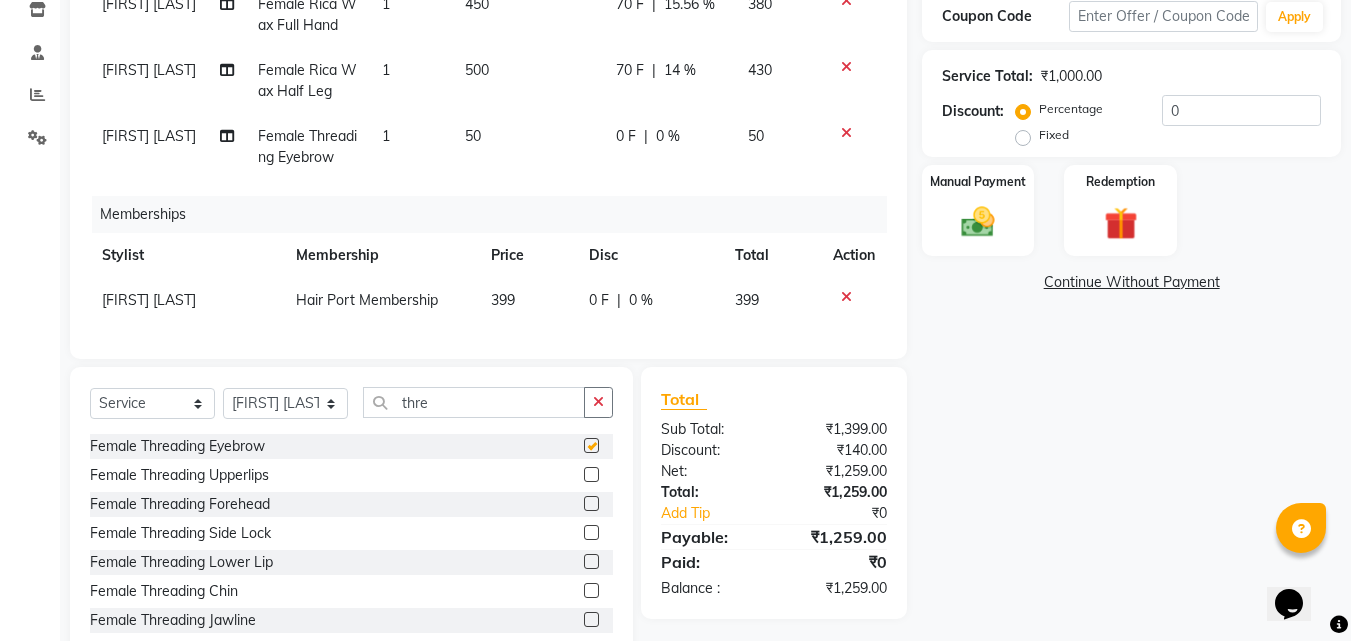 checkbox on "false" 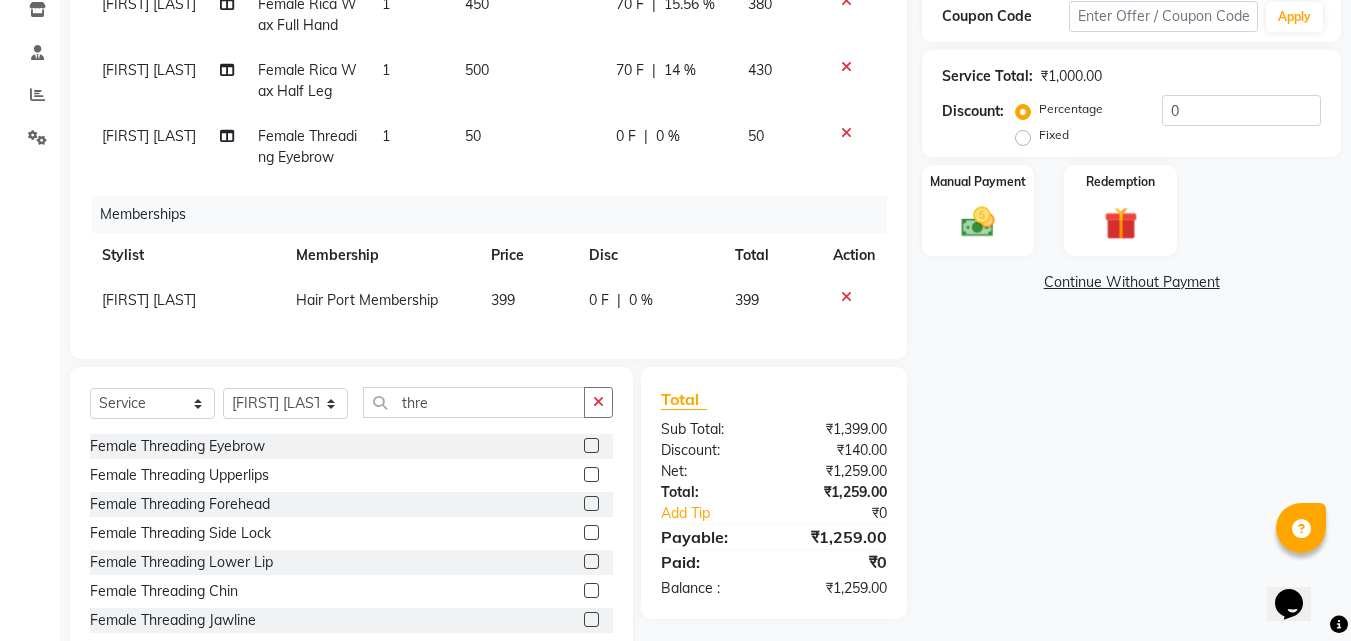 click on "0 %" 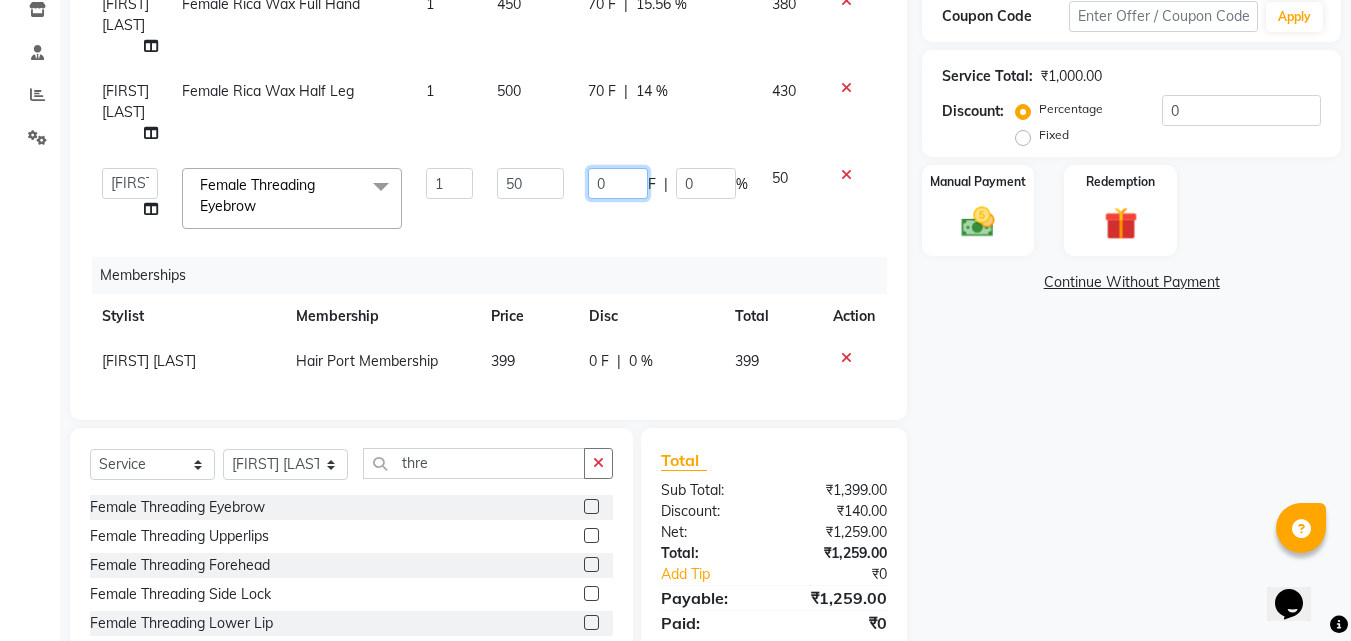 click on "0" 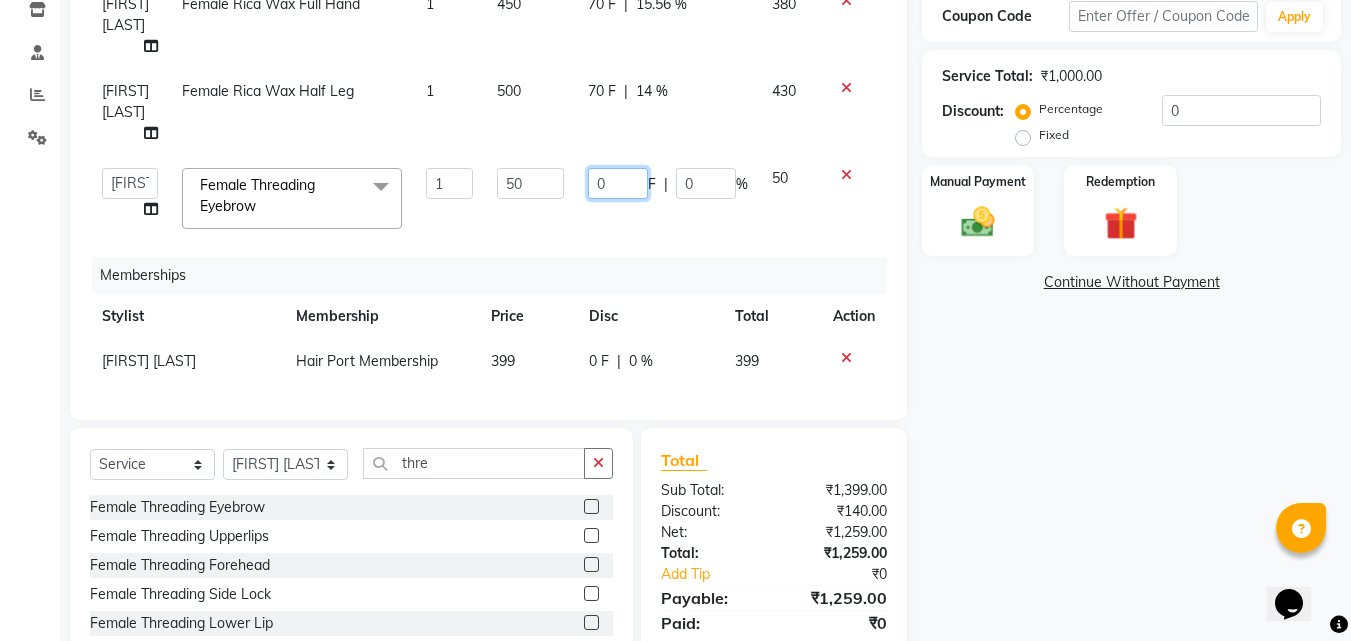 type on "10" 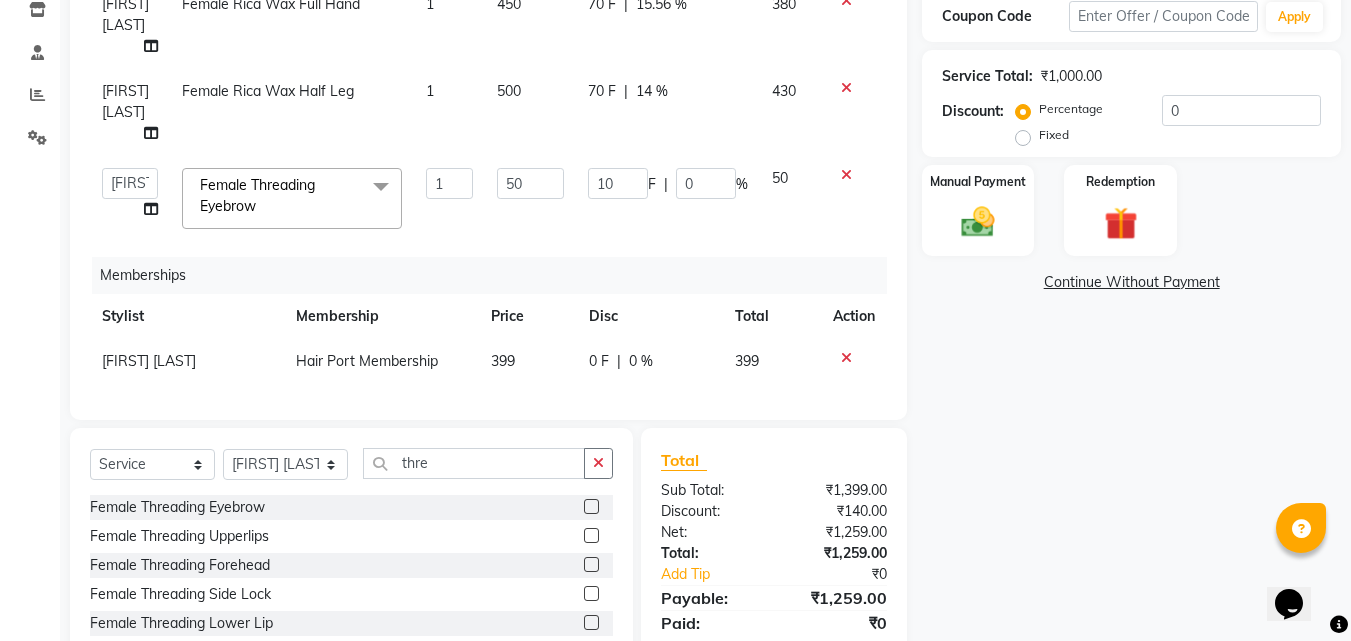 click on "Name: Abhaya Pawar  Membership:  No Active Membership  Total Visits:   Card on file:  0 Last Visit:   - Points:   0  Coupon Code Apply Service Total:  ₹1,000.00  Discount:  Percentage   Fixed  0 Manual Payment Redemption  Continue Without Payment" 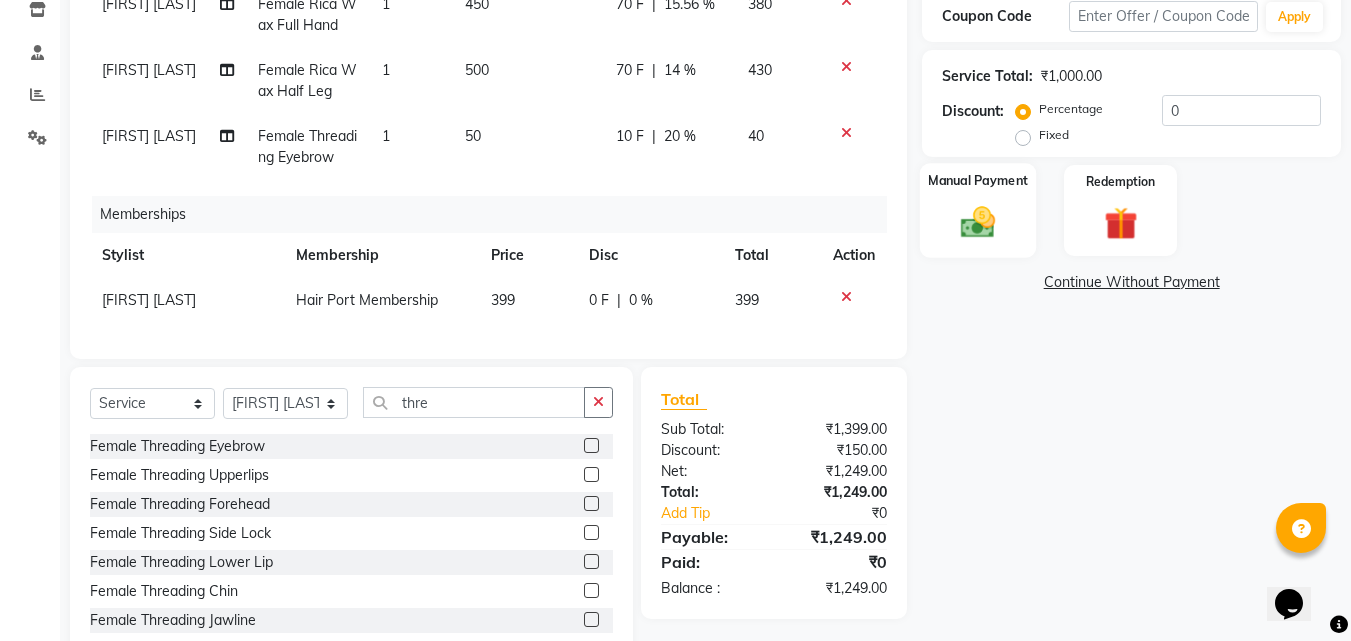 click 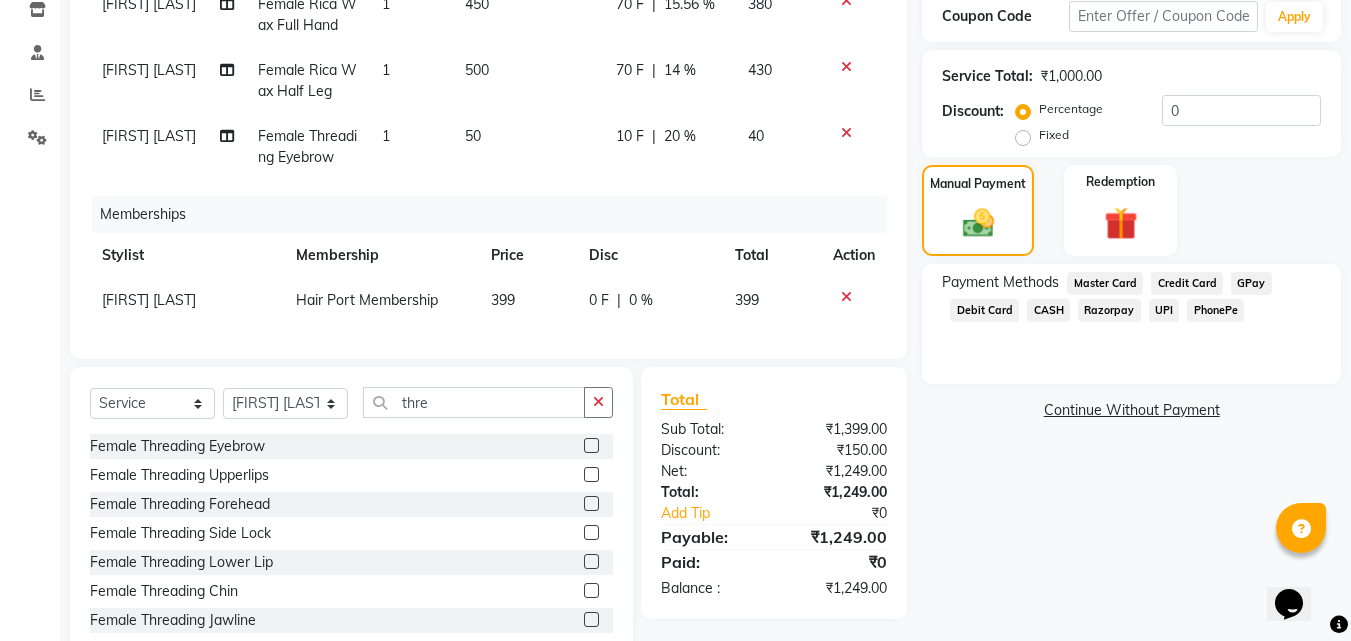 click on "PhonePe" 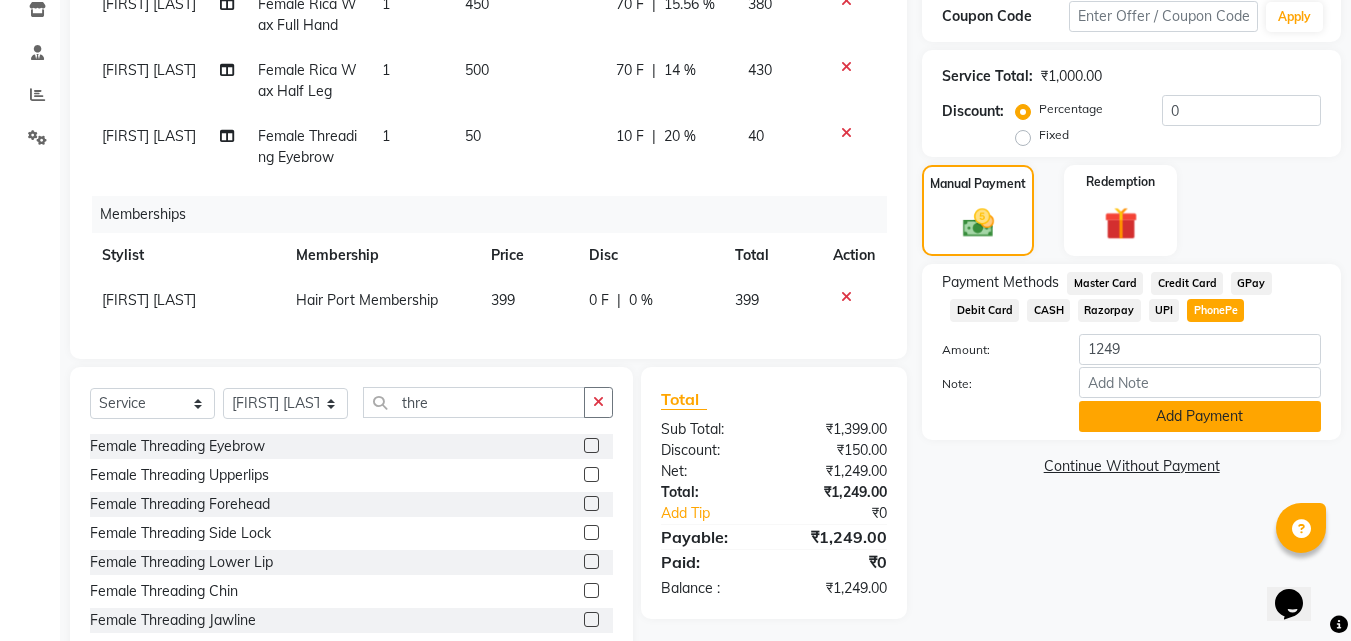 click on "Add Payment" 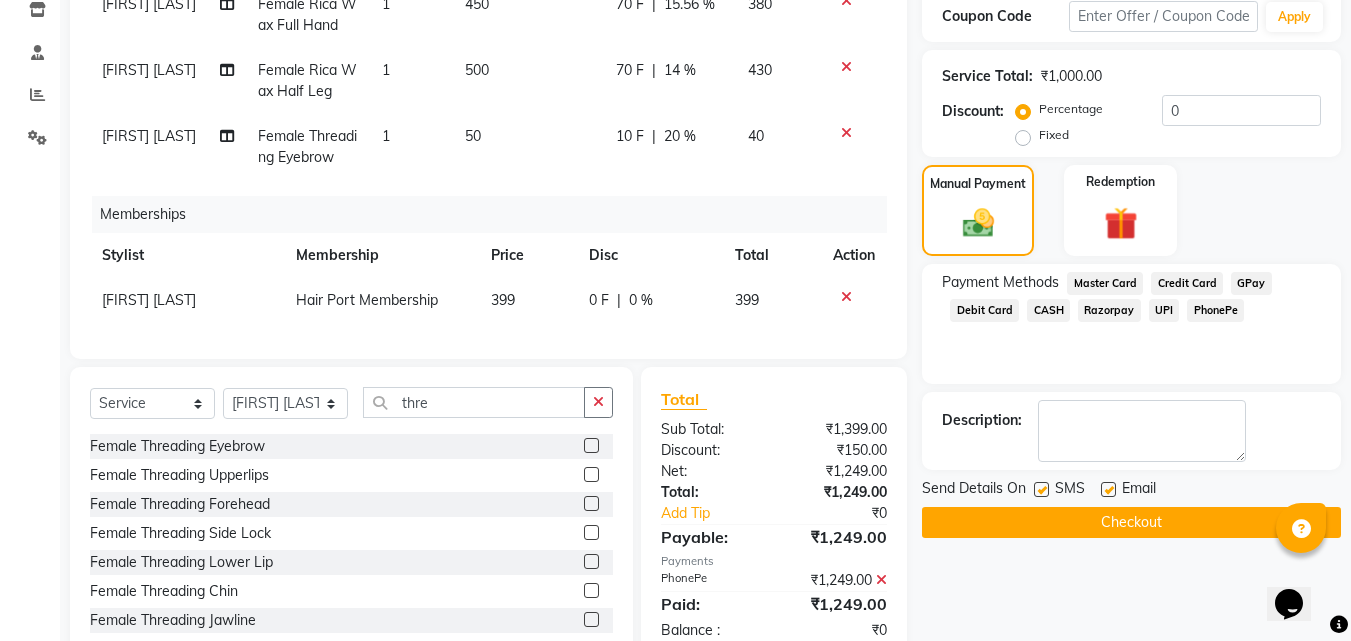 click on "Checkout" 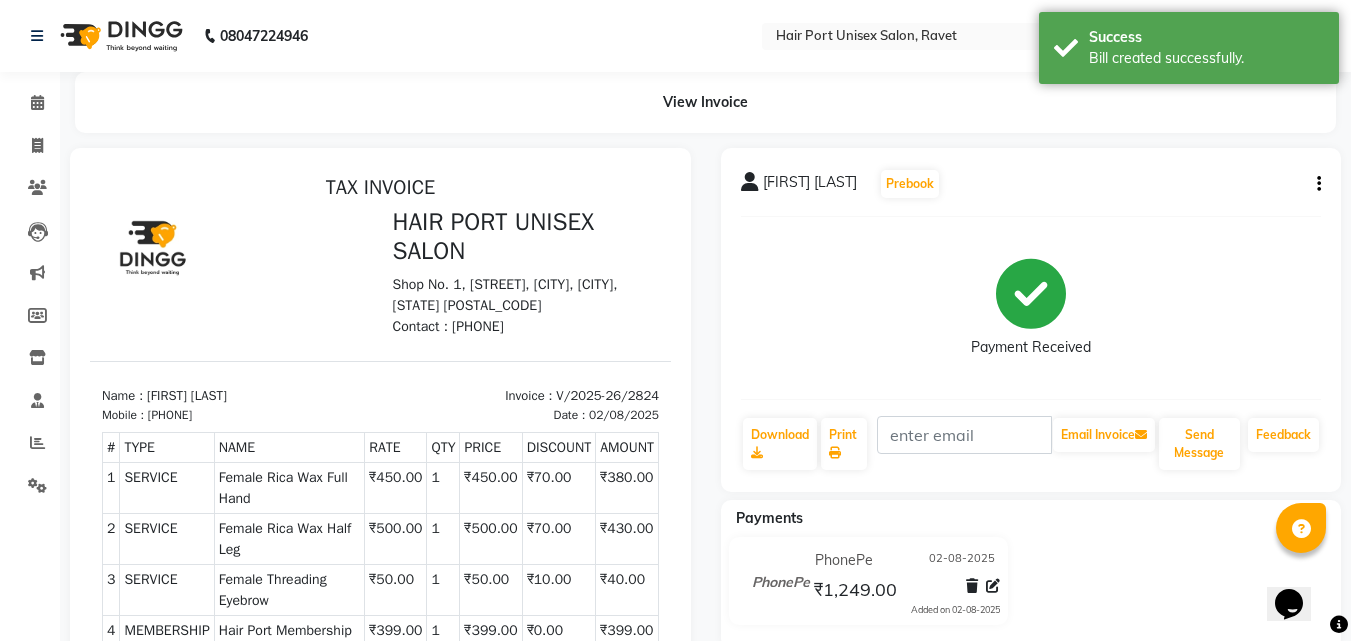 scroll, scrollTop: 0, scrollLeft: 0, axis: both 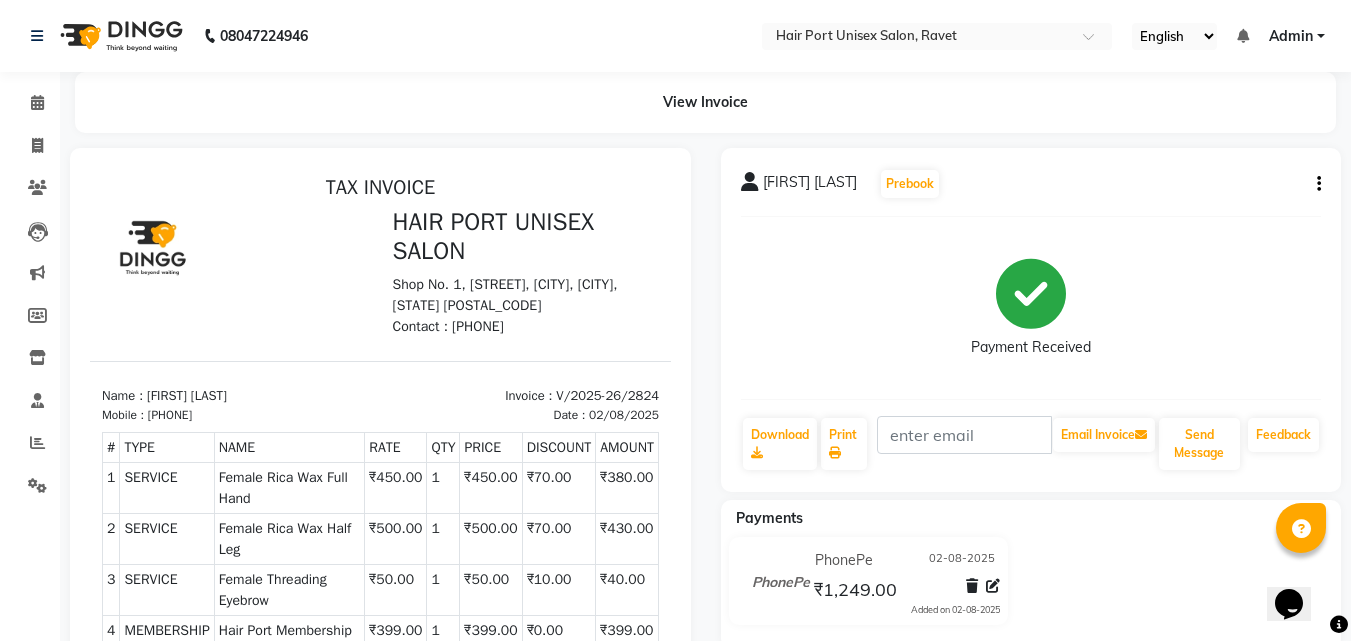 select on "service" 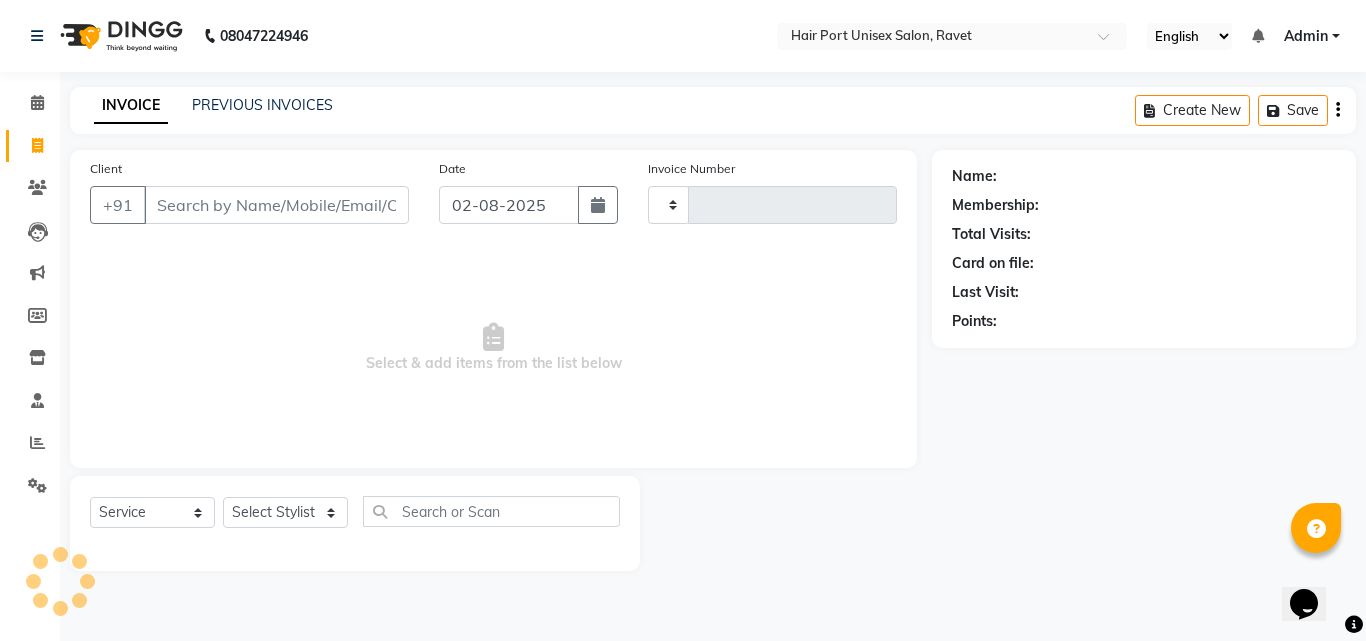 type on "2825" 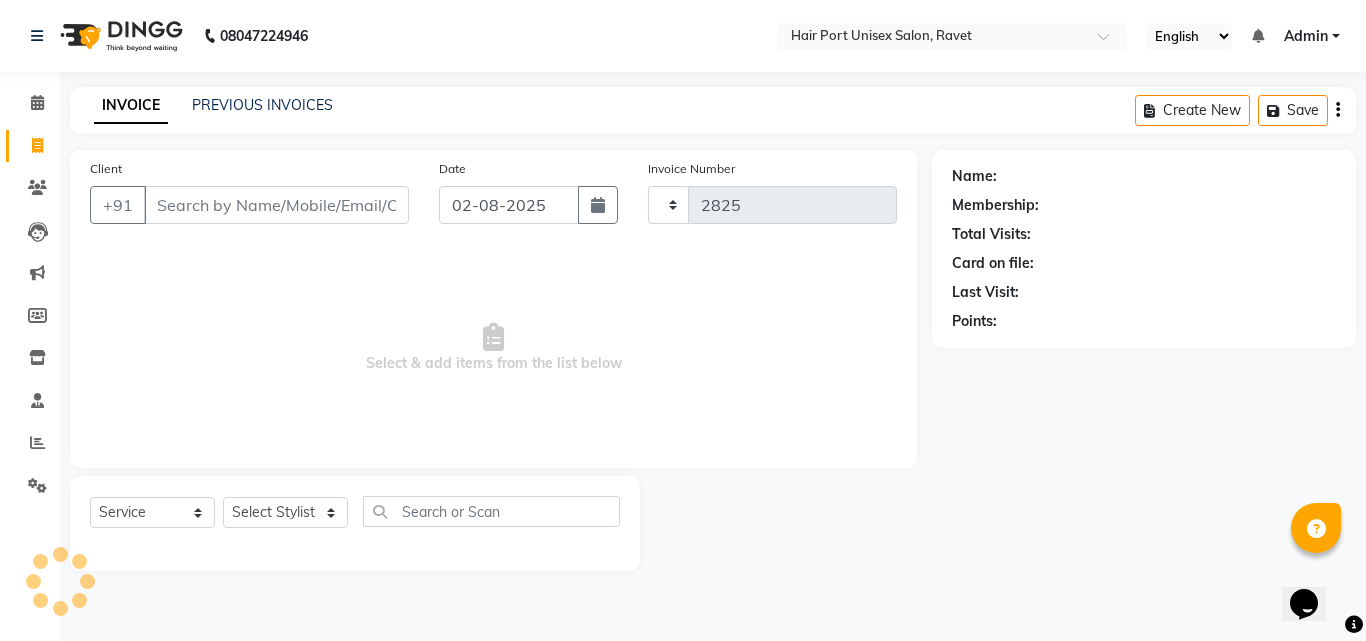 select on "7015" 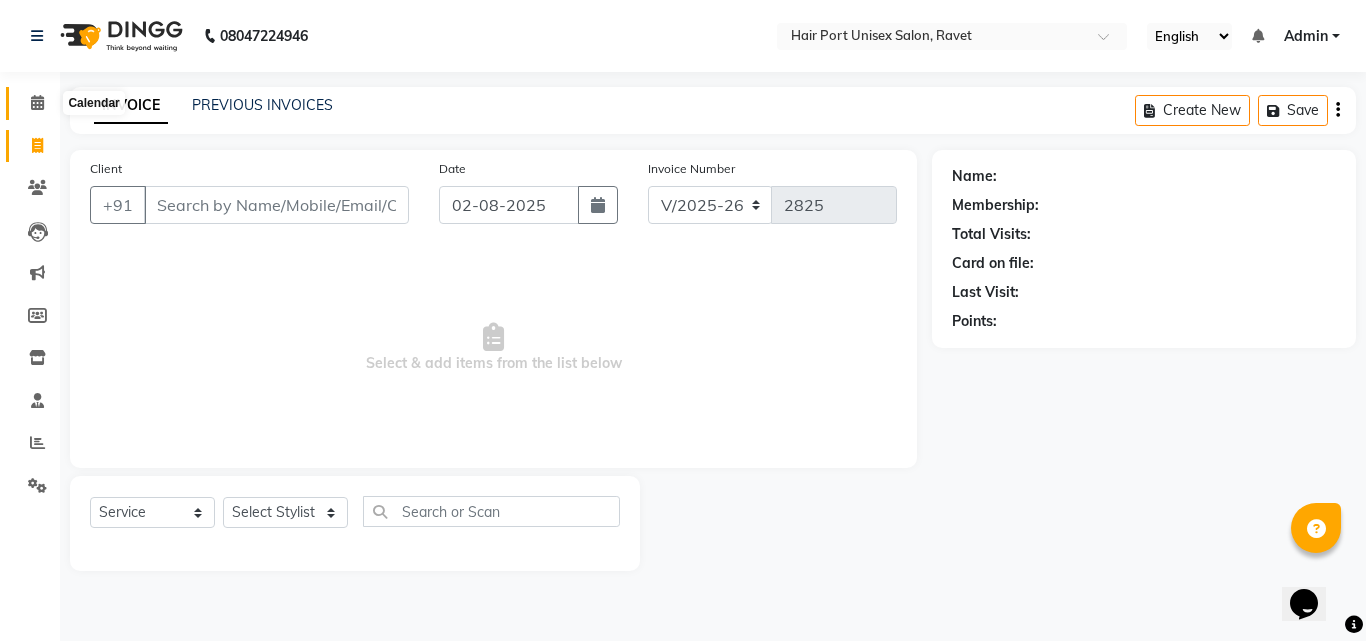 click 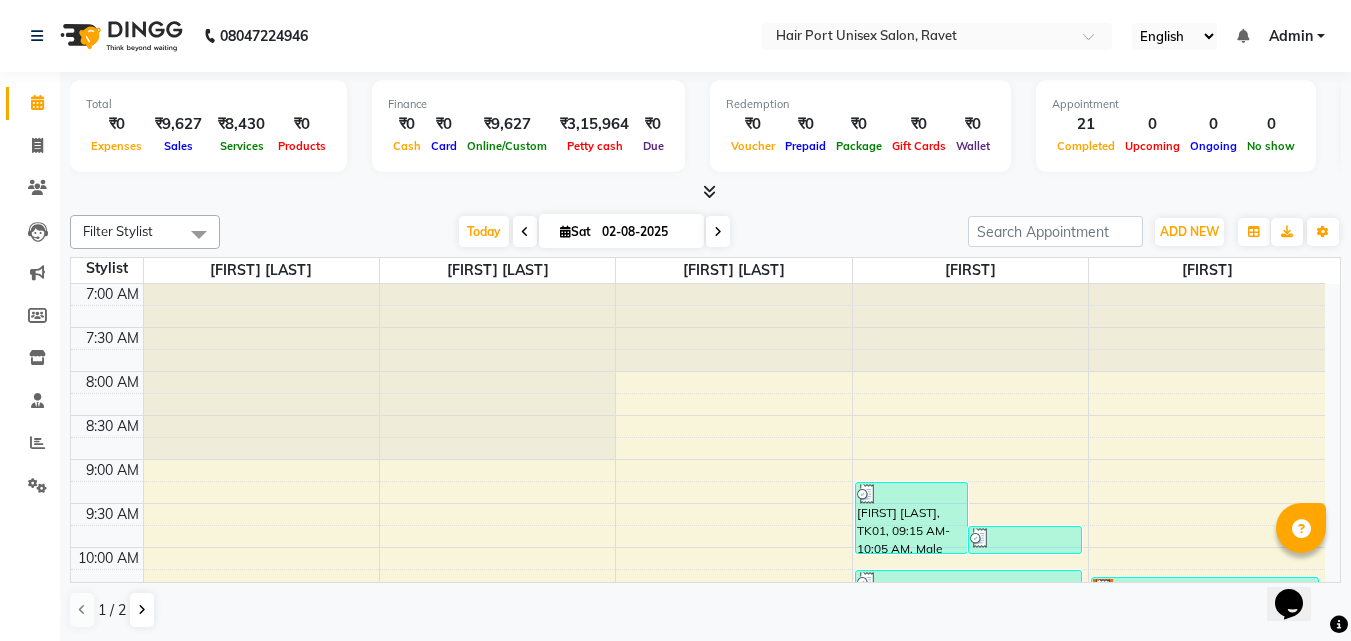 scroll, scrollTop: 0, scrollLeft: 0, axis: both 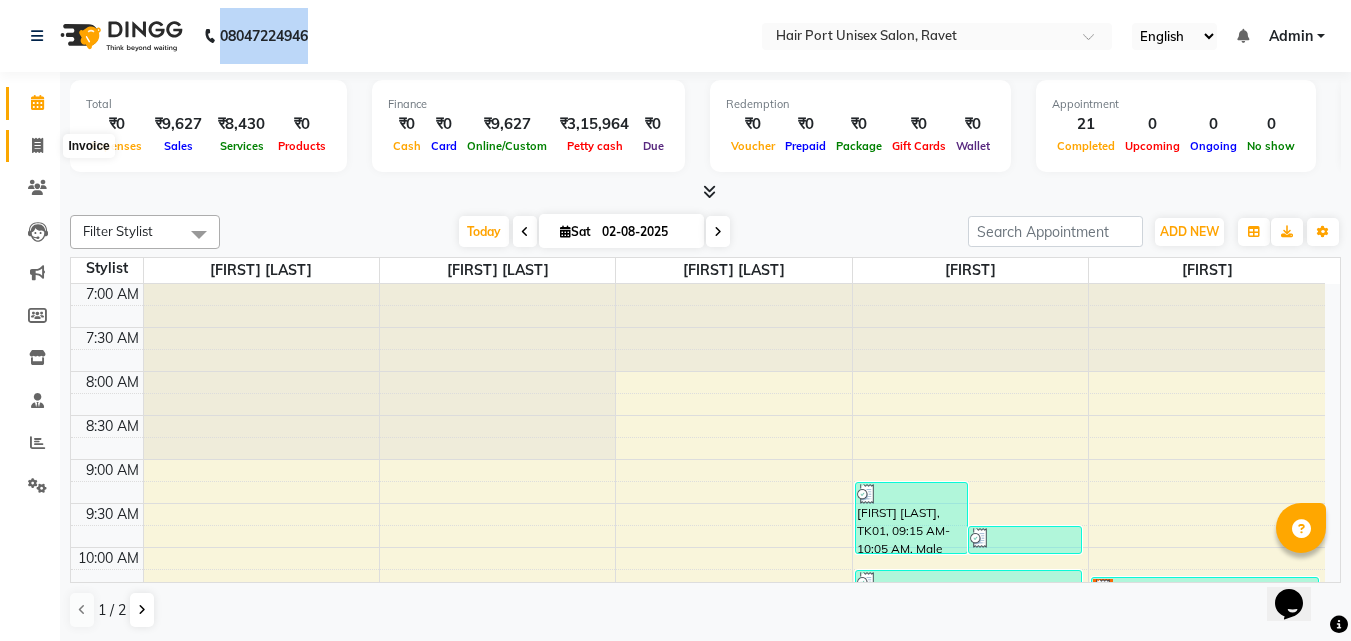click 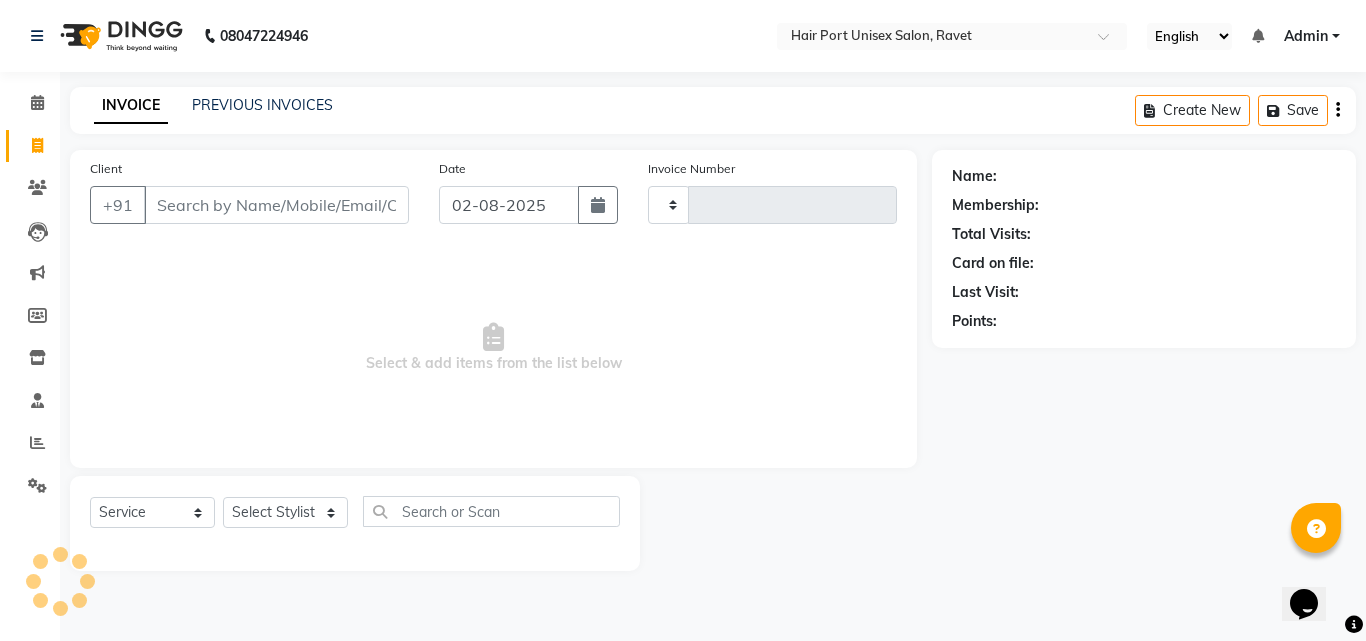 type on "2825" 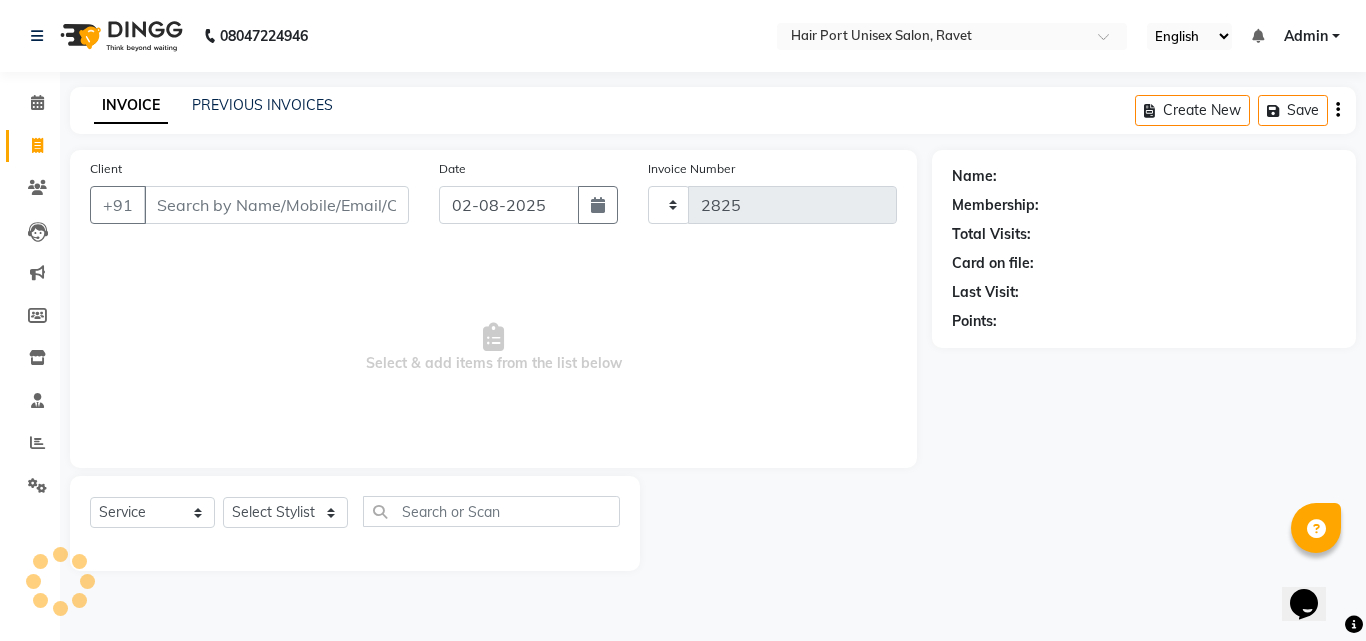 select on "7015" 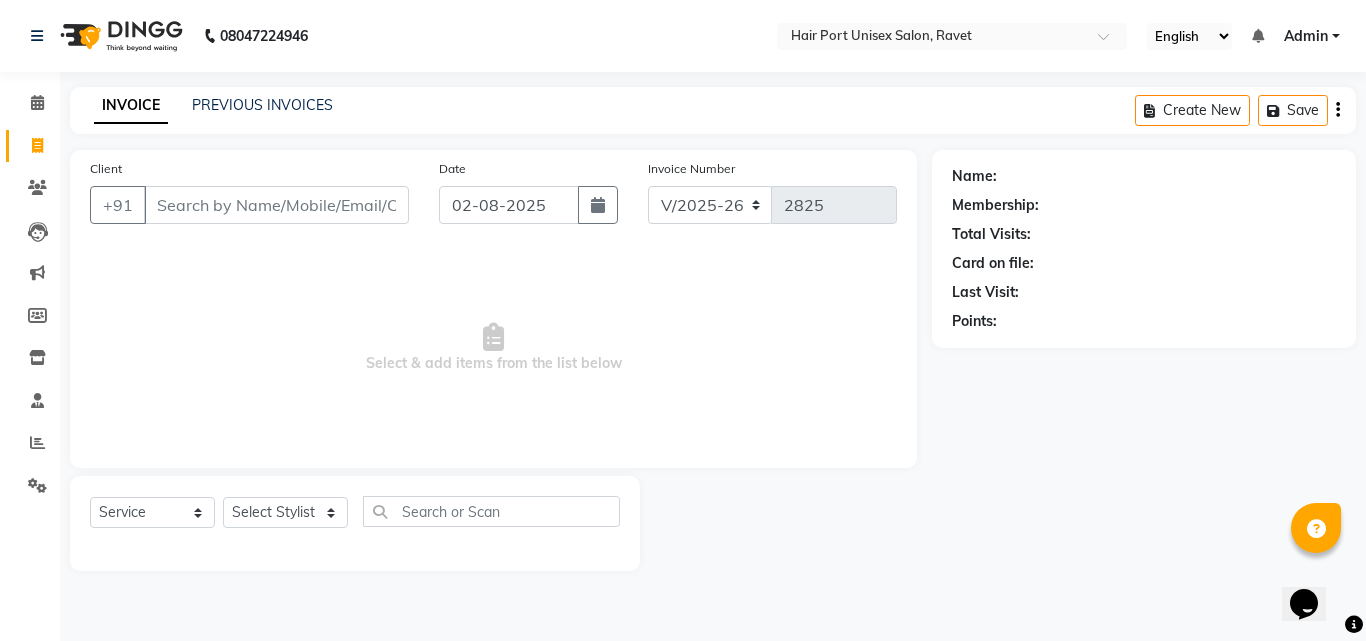 click on "Client" at bounding box center [276, 205] 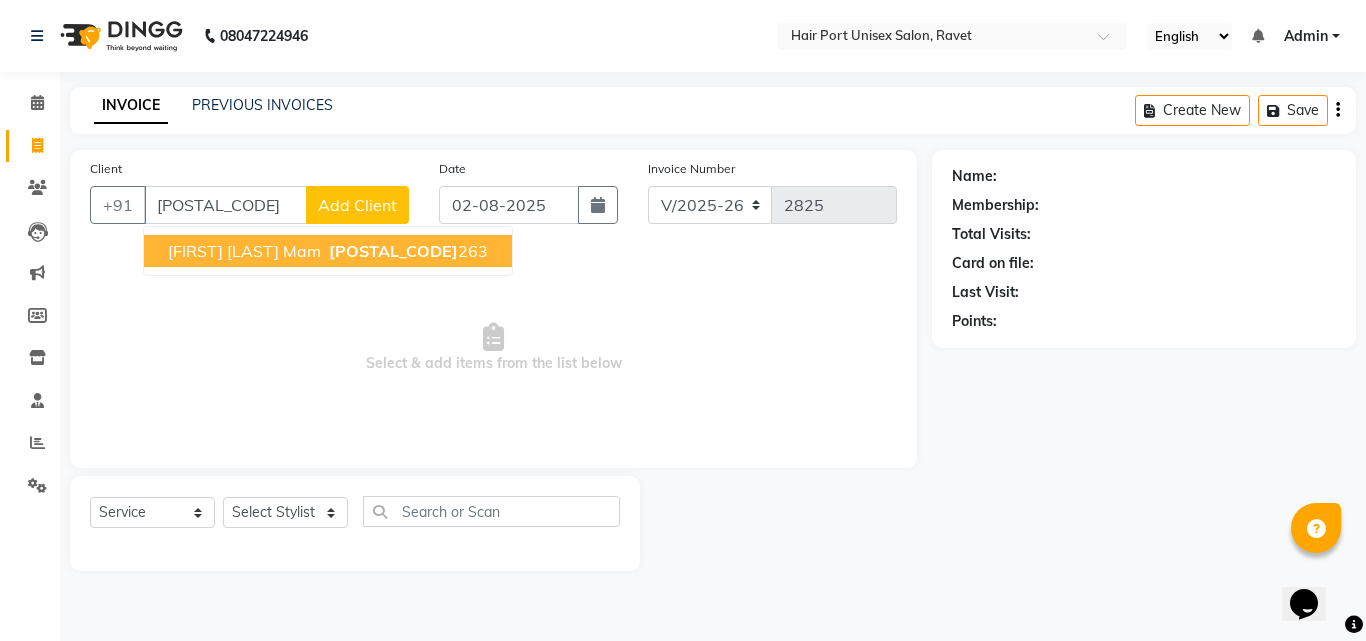 click on "9561722" at bounding box center (393, 251) 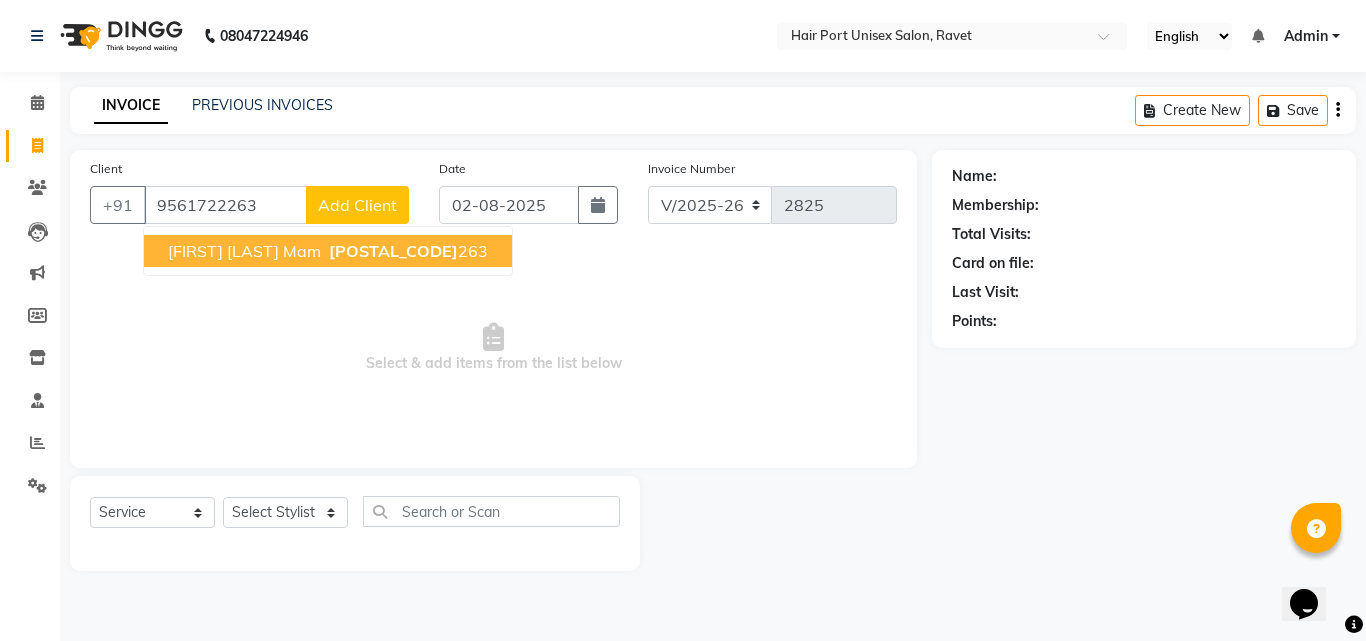 type on "9561722263" 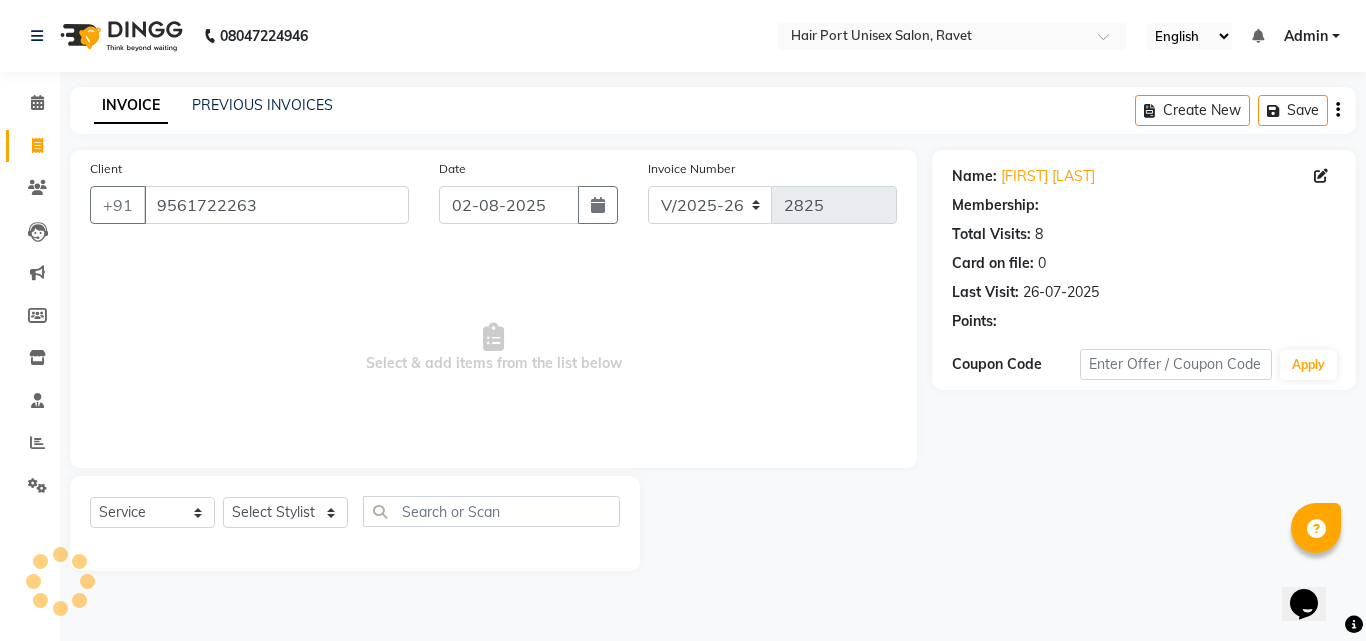 select on "1: Object" 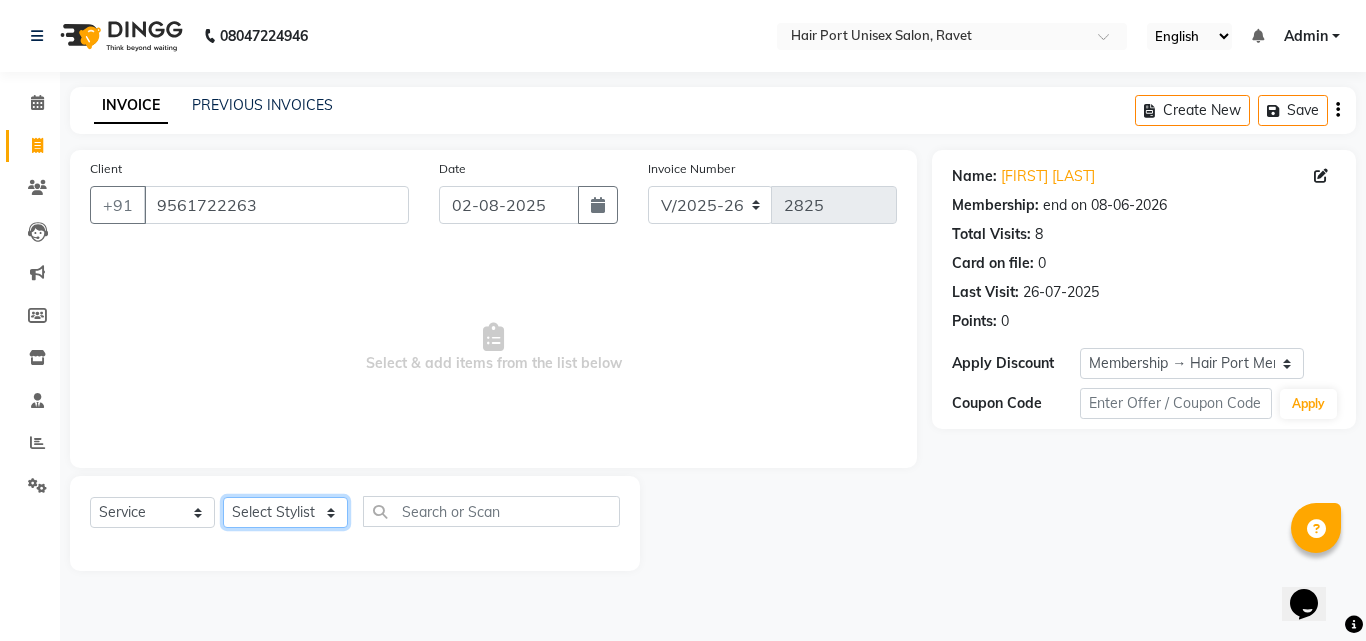 click on "Select Stylist [FIRST] [LAST]  Esmail [FIRST] [FIRST] [LAST] Netaji [FIRST] [LAST]  [FIRST]    [FIRST] [LAST]  [FIRST] [LAST]" 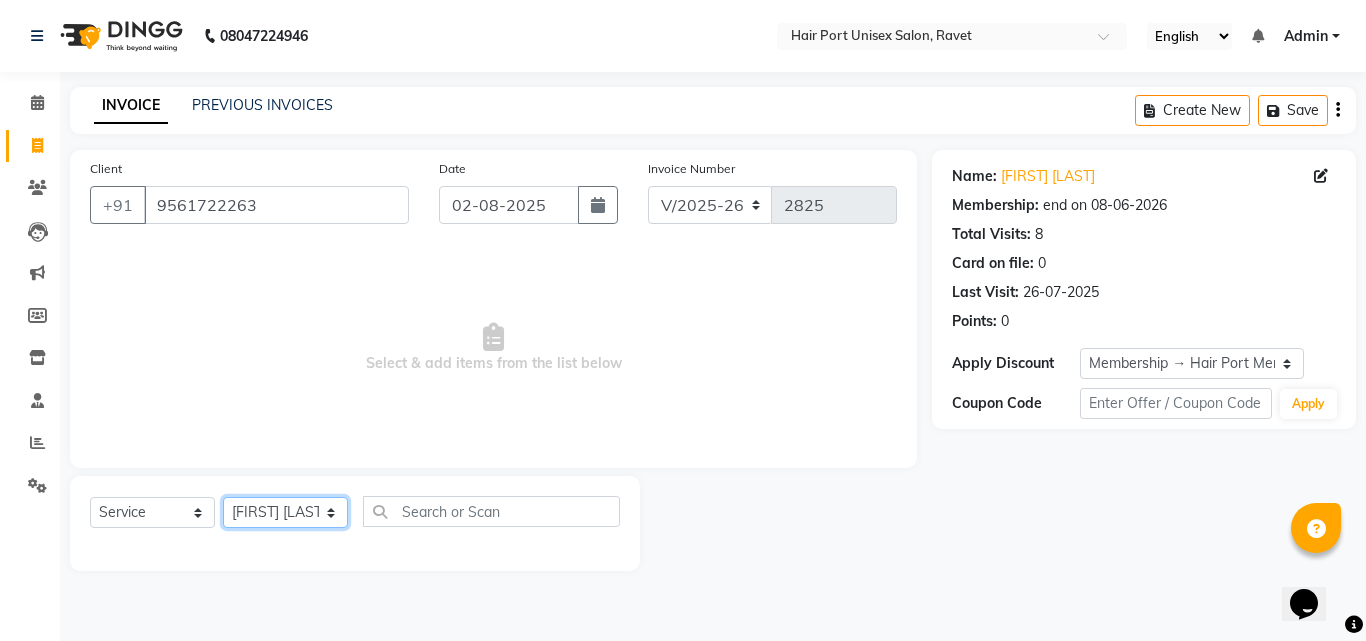 click on "Select Stylist [FIRST] [LAST]  Esmail [FIRST] [FIRST] [LAST] Netaji [FIRST] [LAST]  [FIRST]    [FIRST] [LAST]  [FIRST] [LAST]" 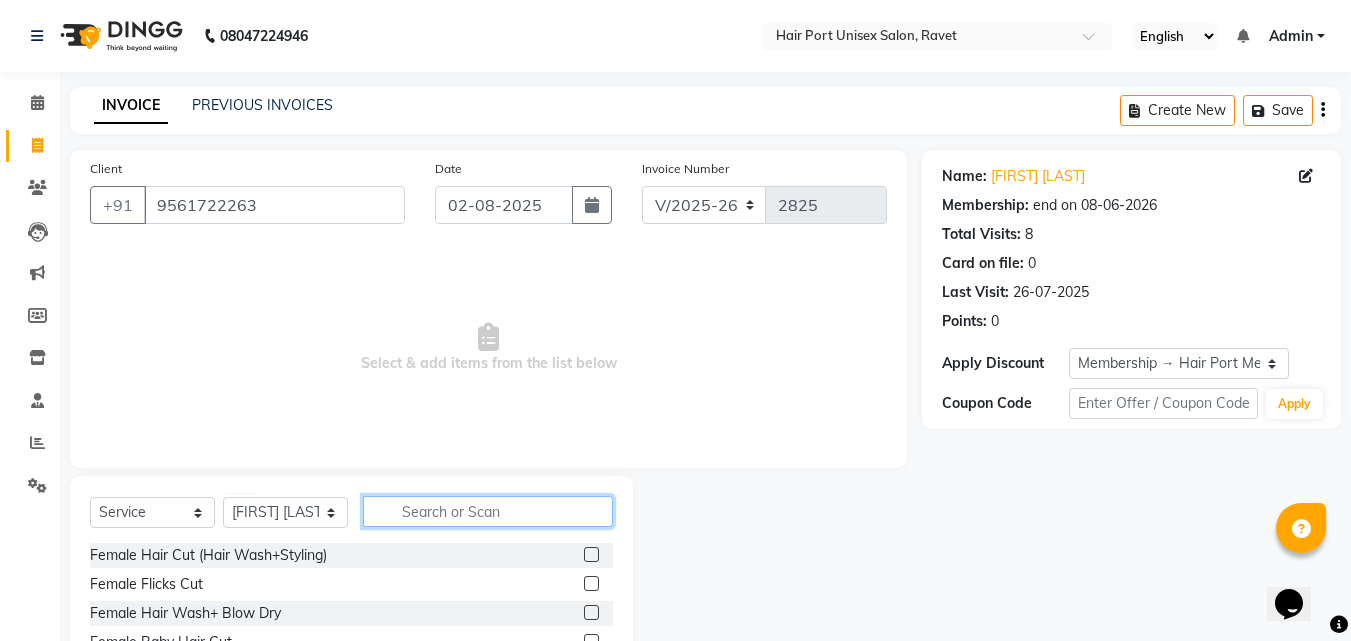 click 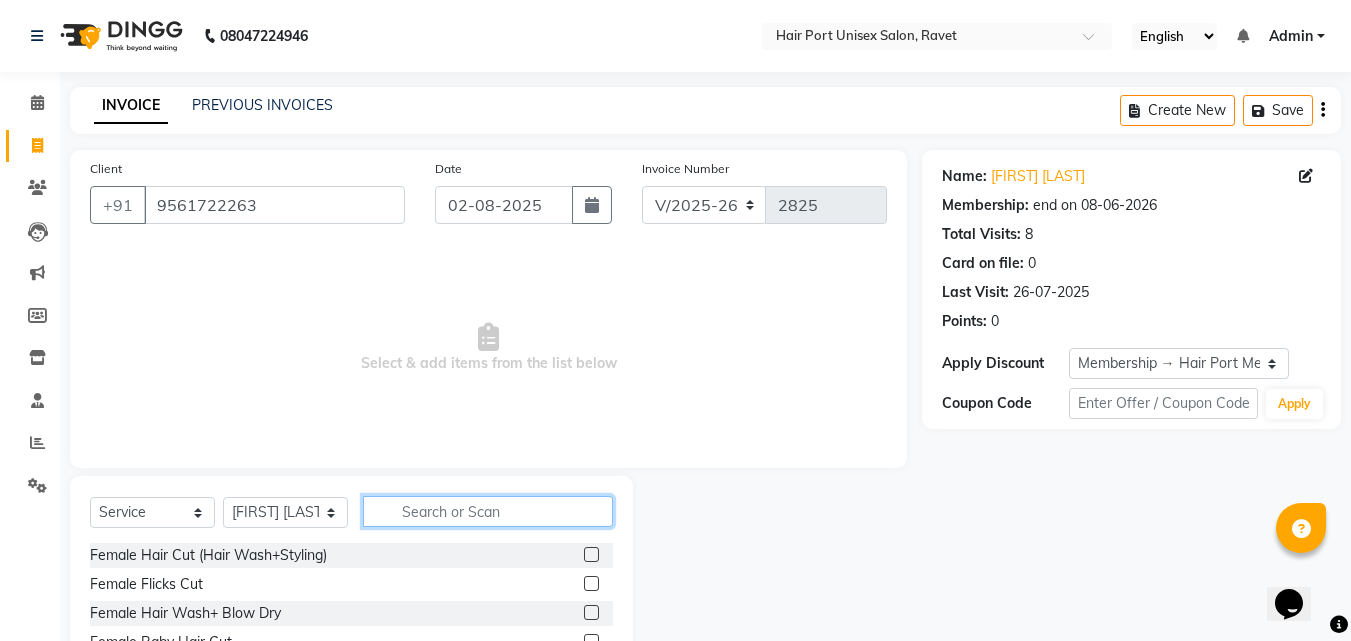 click 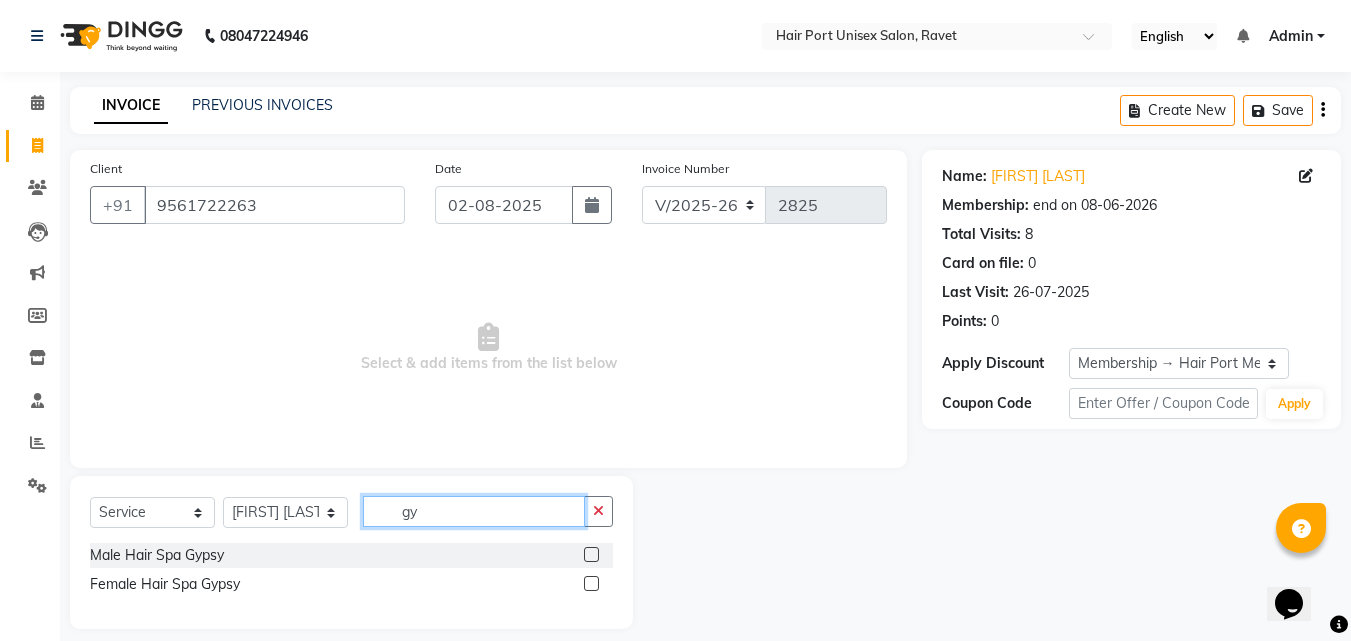 type on "gy" 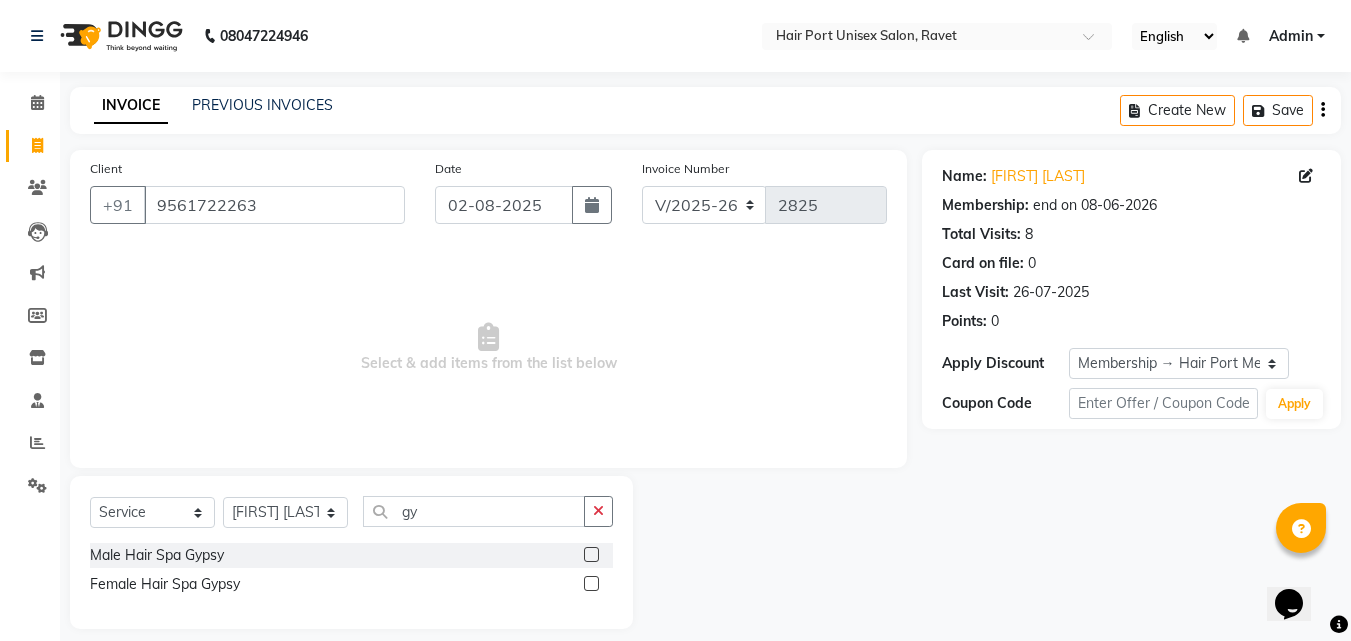 click 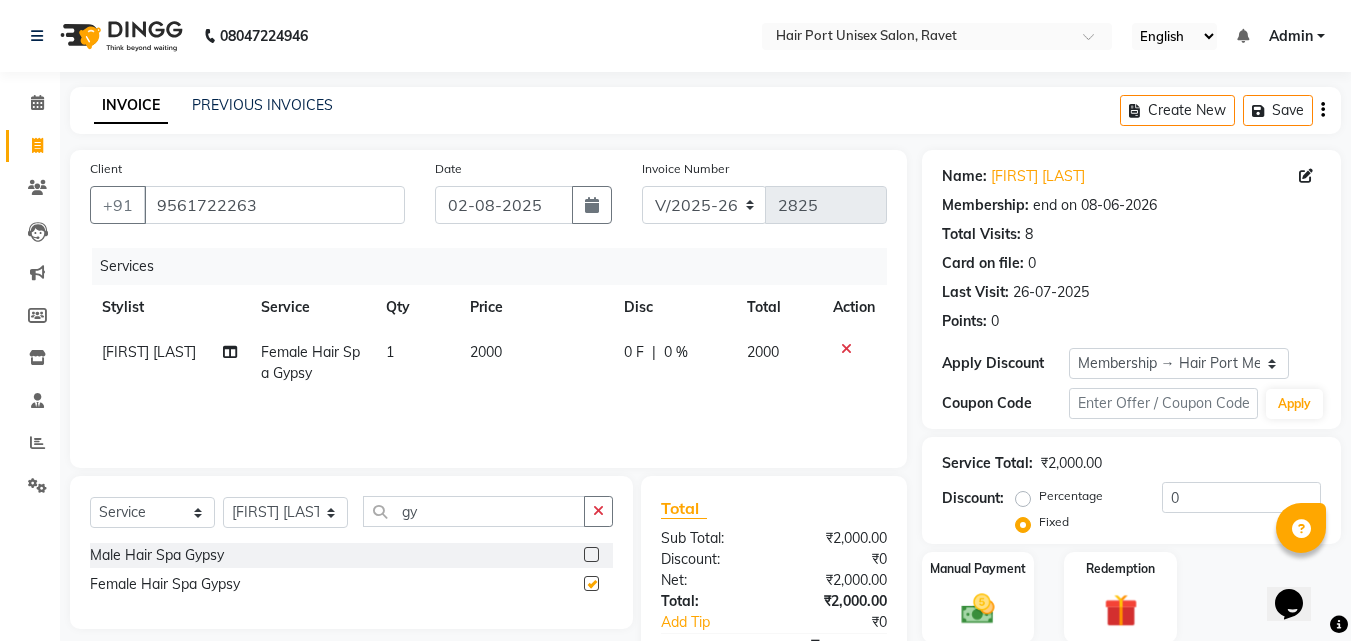 checkbox on "false" 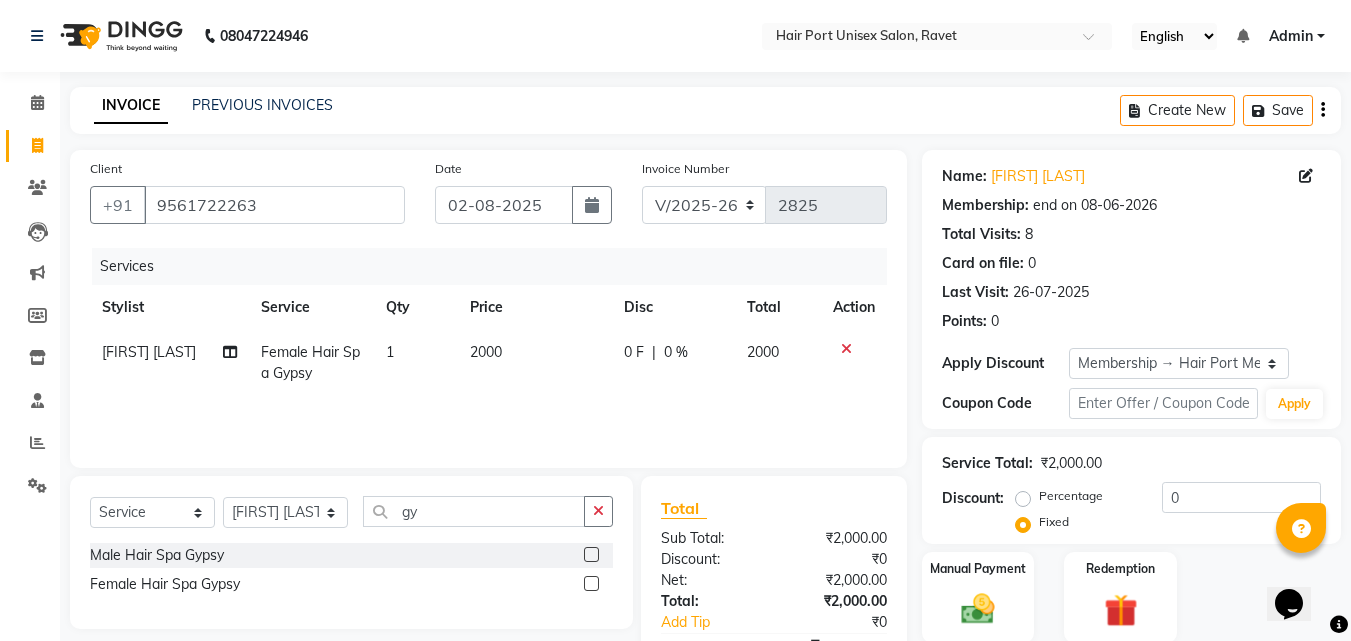 click on "0 %" 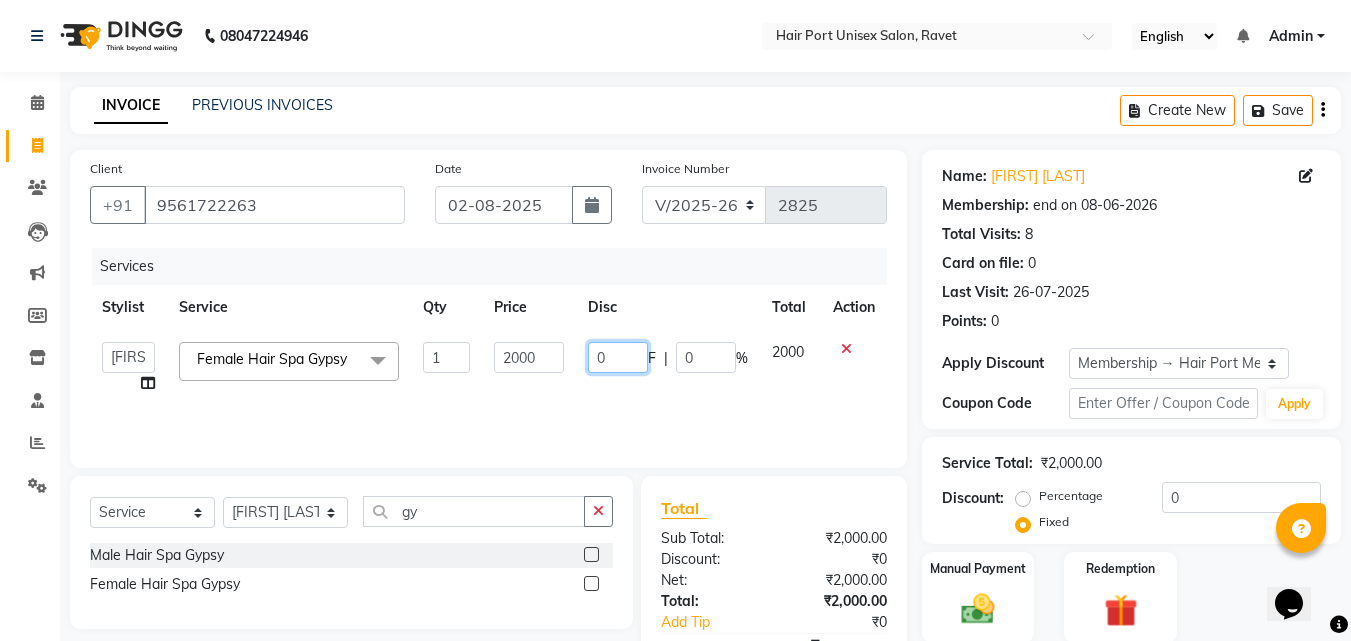 click on "0" 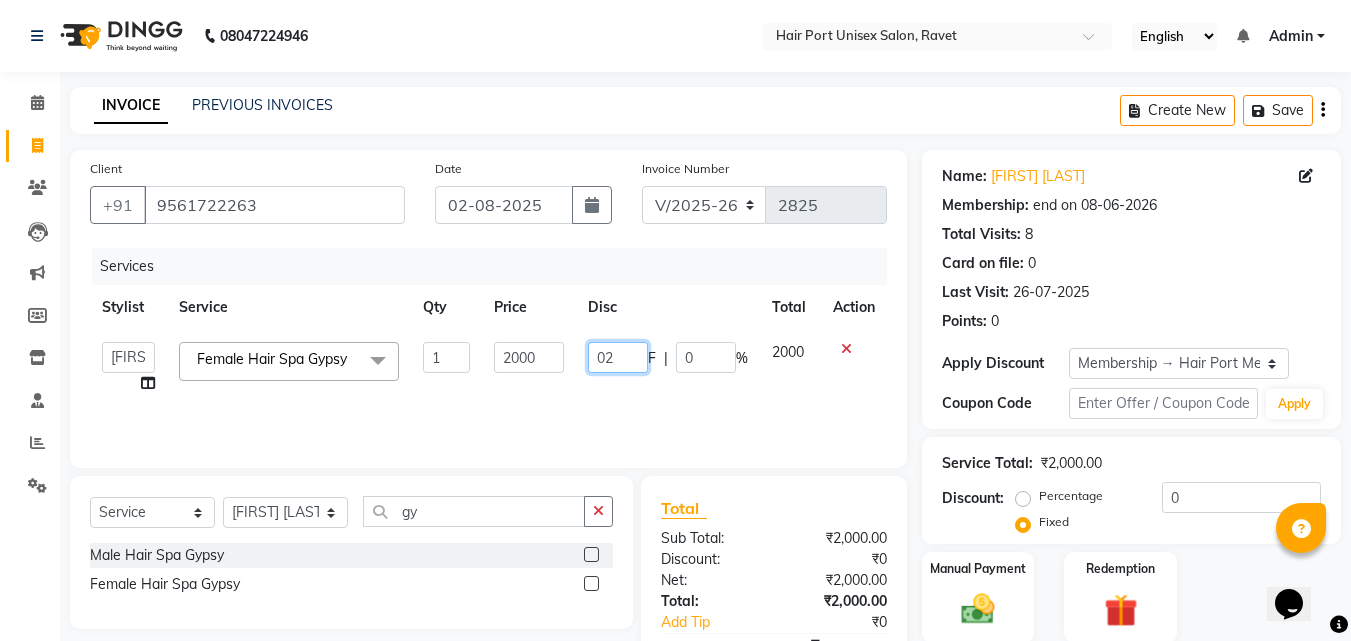 type on "0" 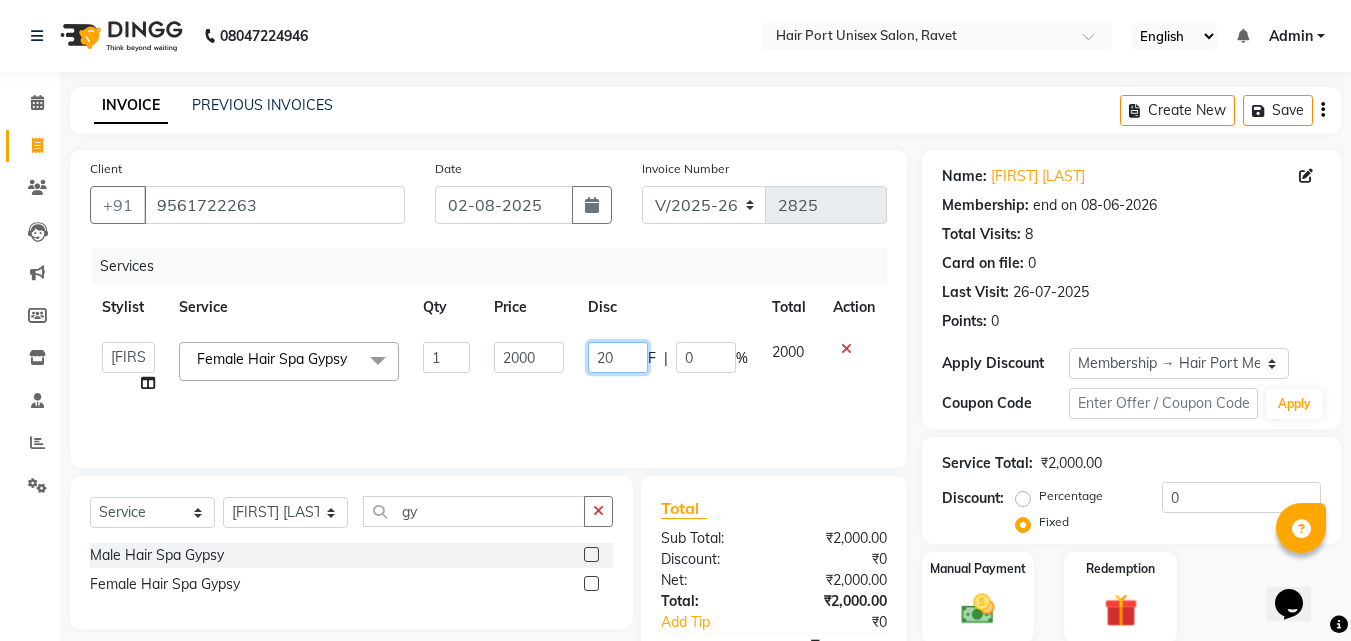 type on "200" 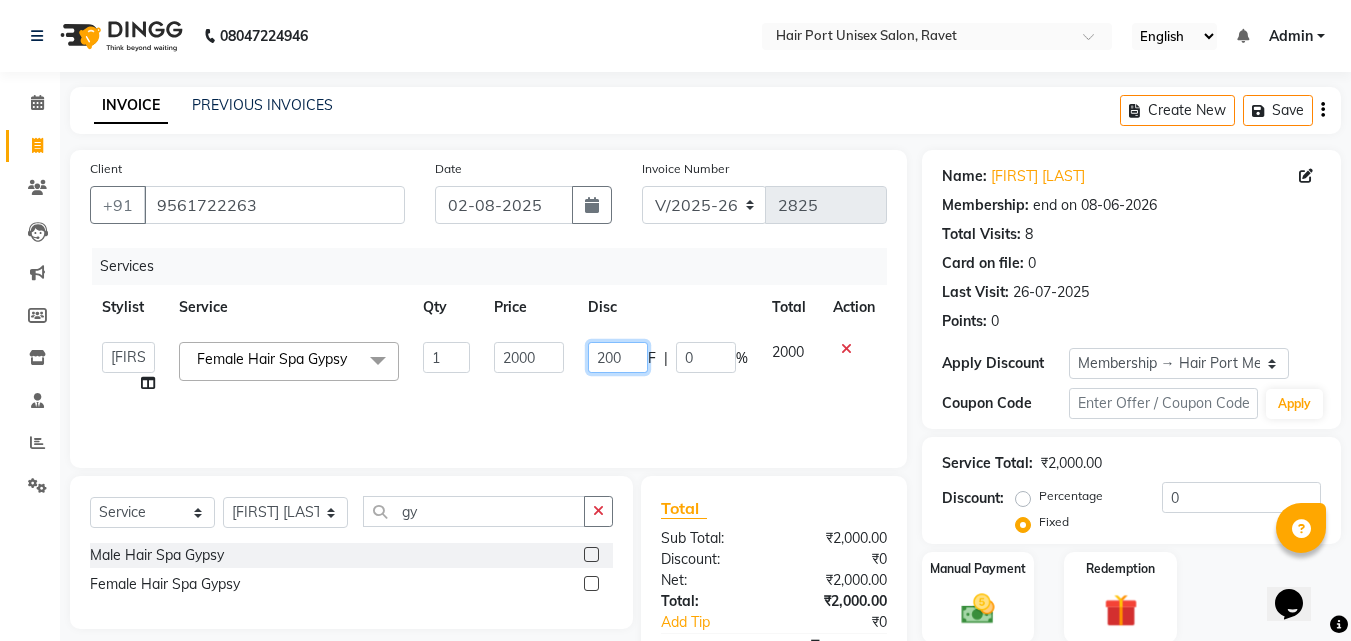 click on "200" 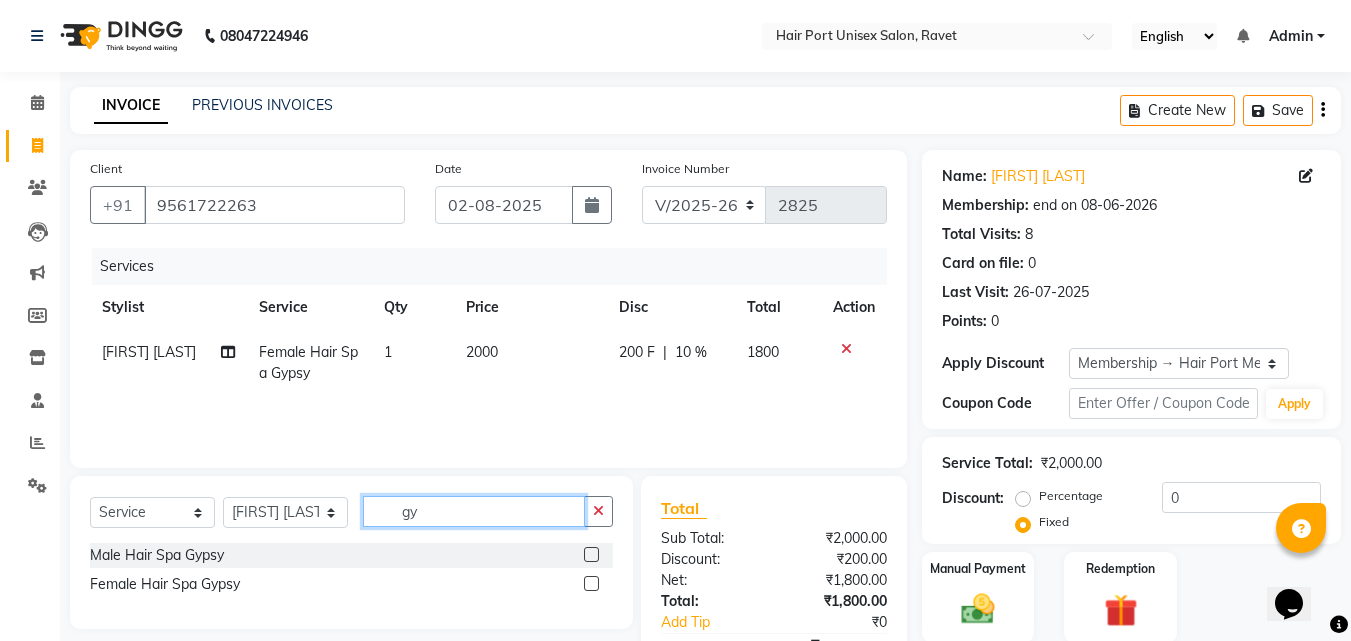 click on "gy" 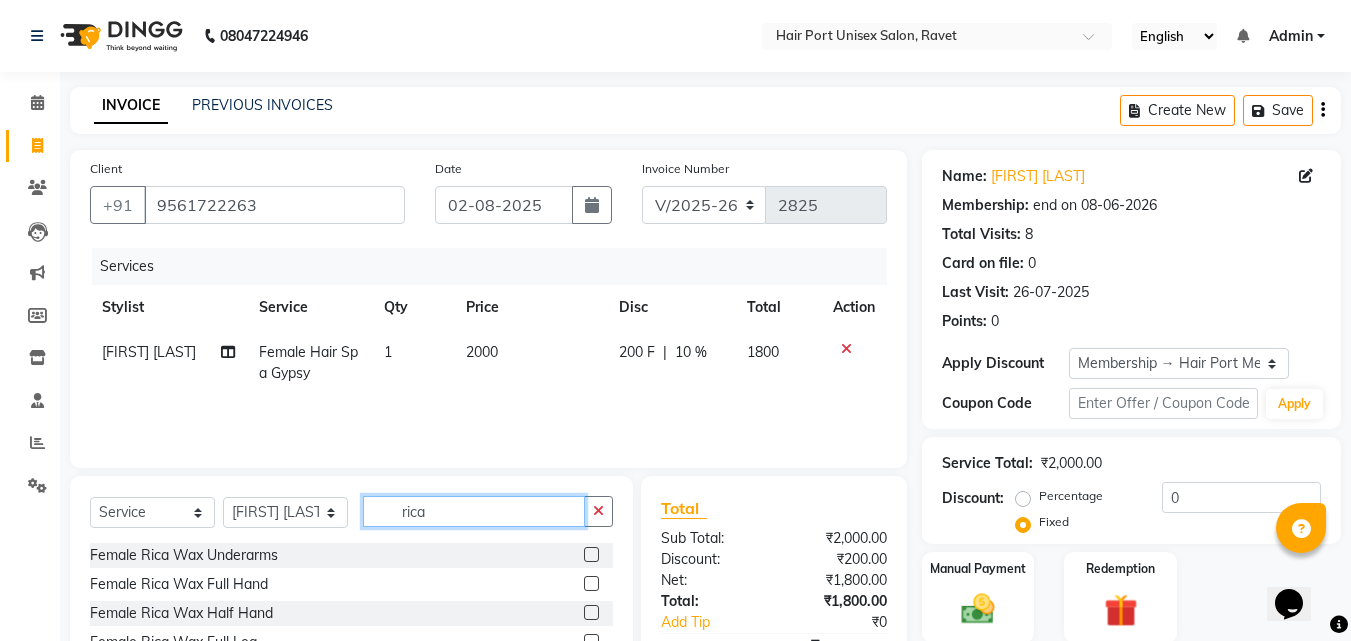 type on "rica" 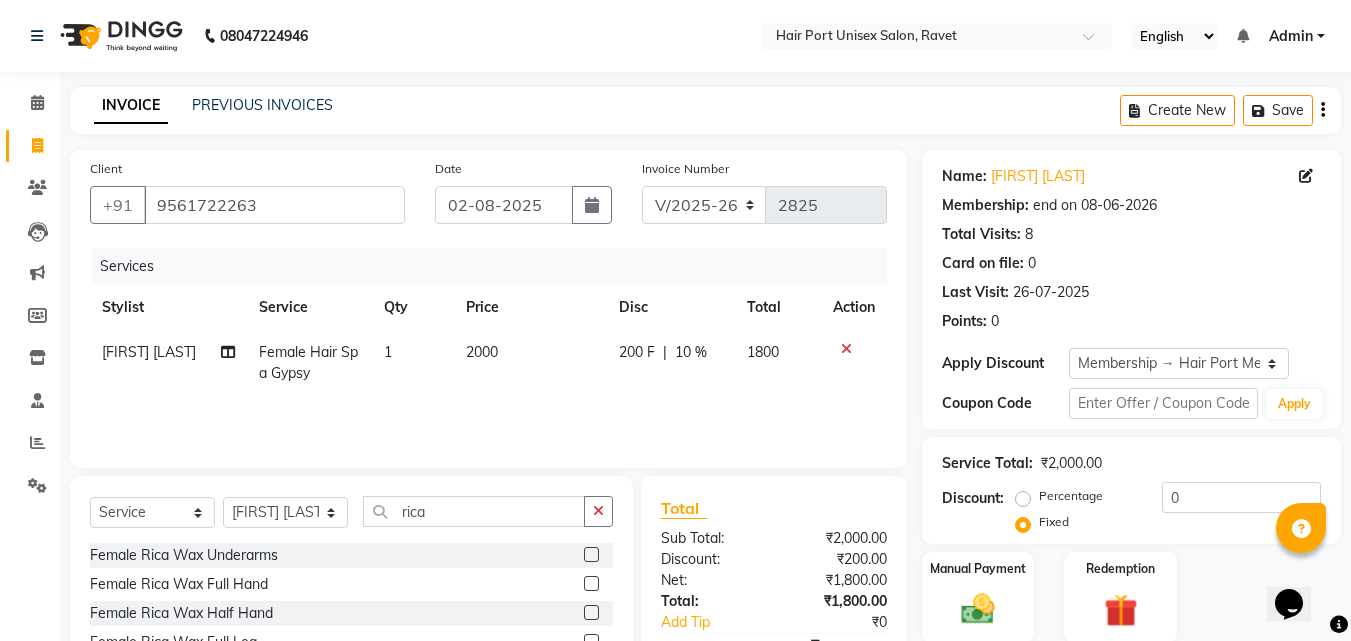 click on "Female Rica Wax Half Hand" 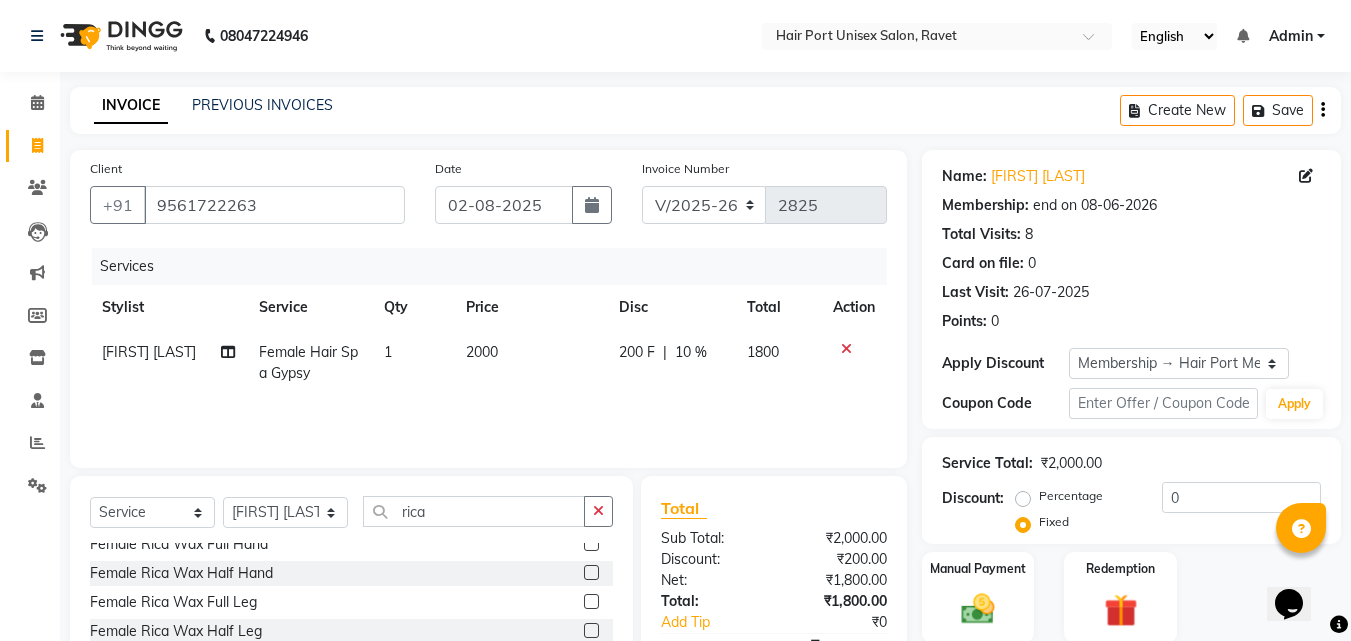 scroll, scrollTop: 119, scrollLeft: 0, axis: vertical 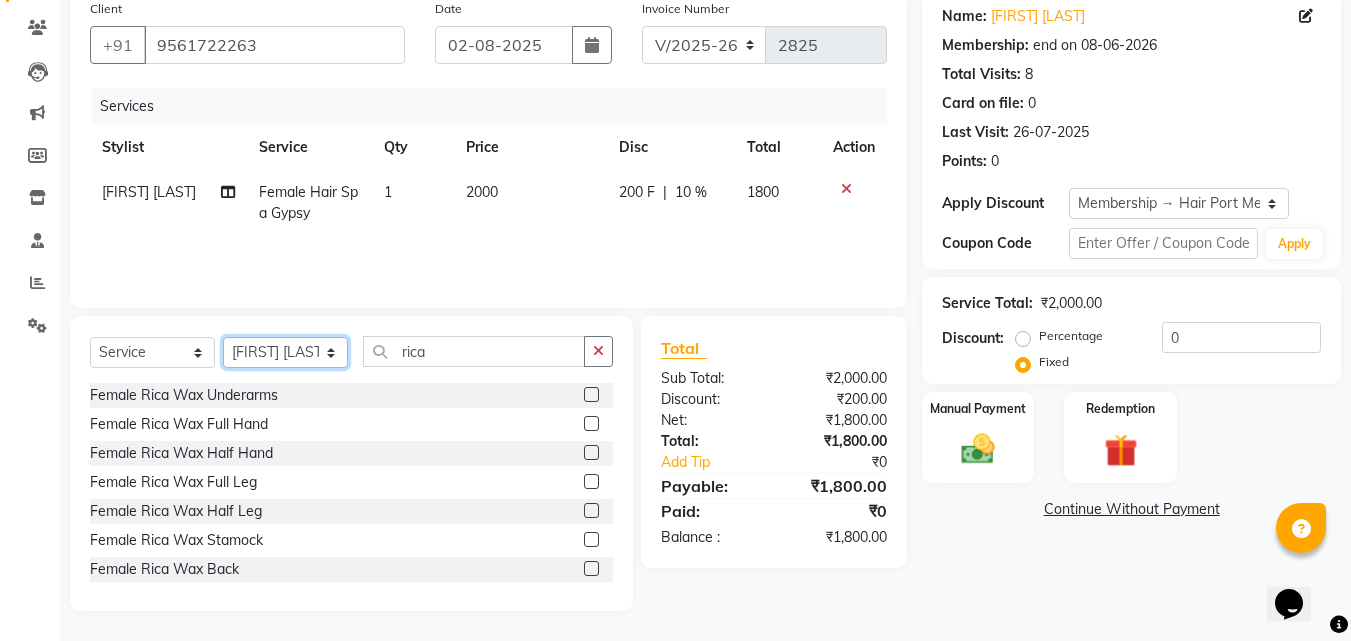 click on "Select Stylist [FIRST] [LAST]  Esmail [FIRST] [FIRST] [LAST] Netaji [FIRST] [LAST]  [FIRST]    [FIRST] [LAST]  [FIRST] [LAST]" 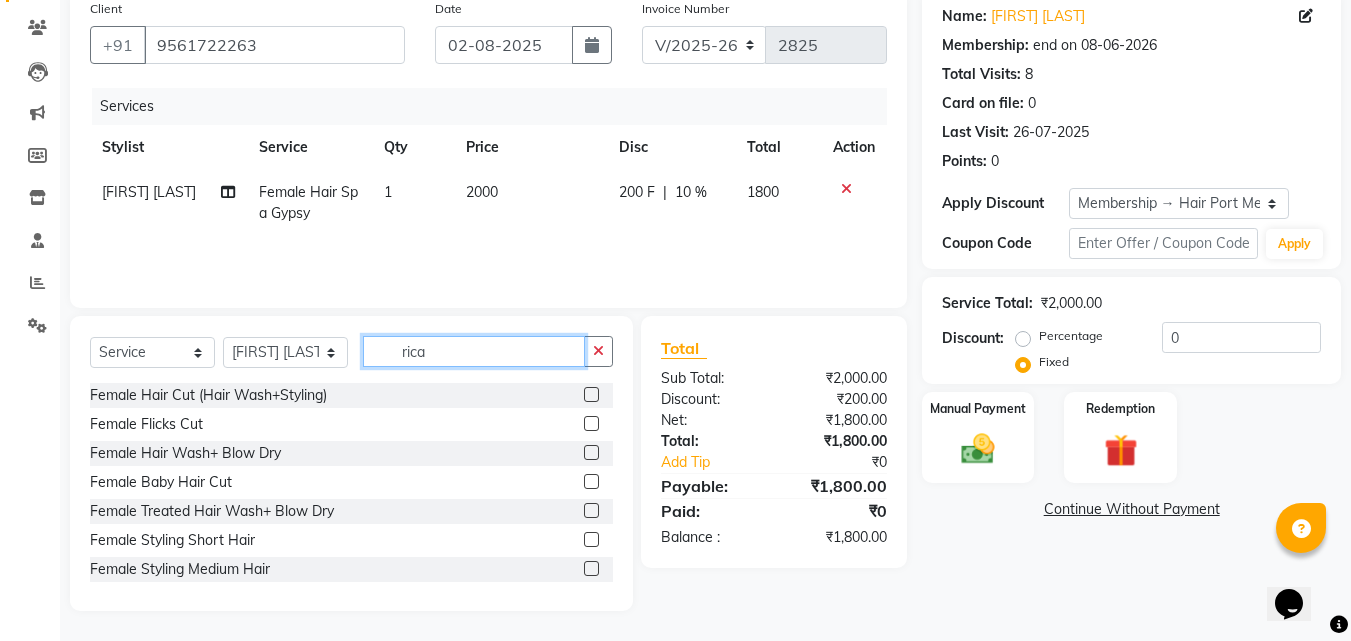 click on "rica" 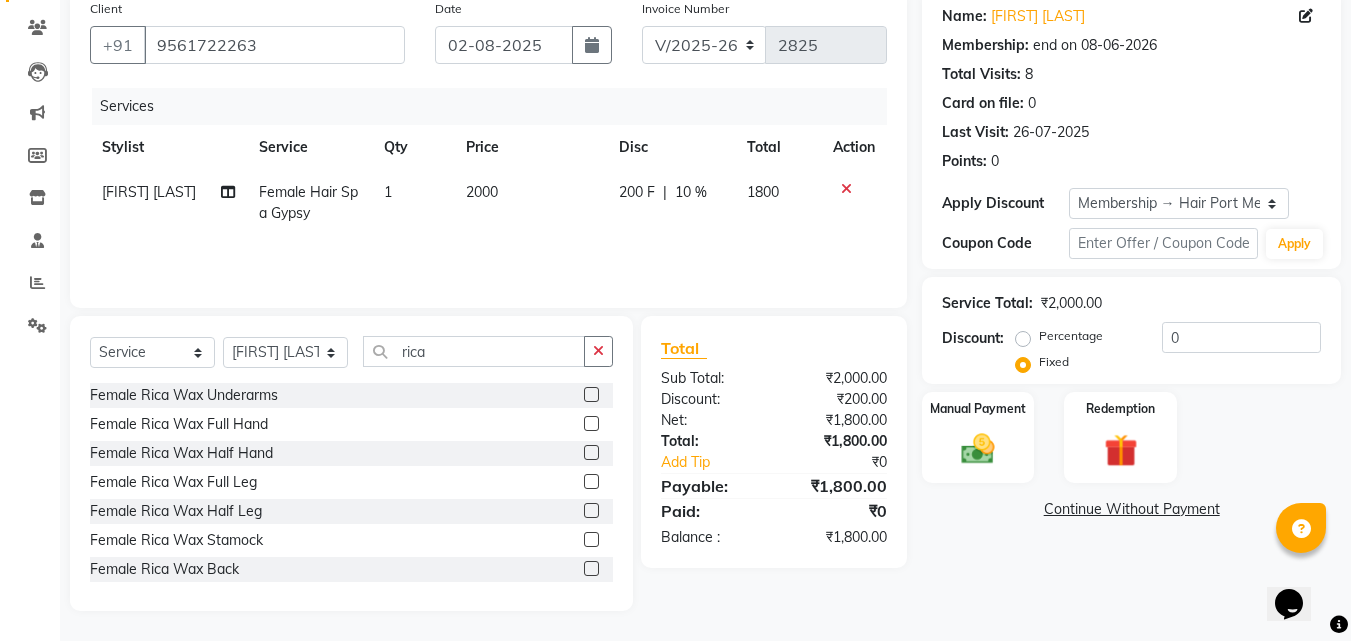 click 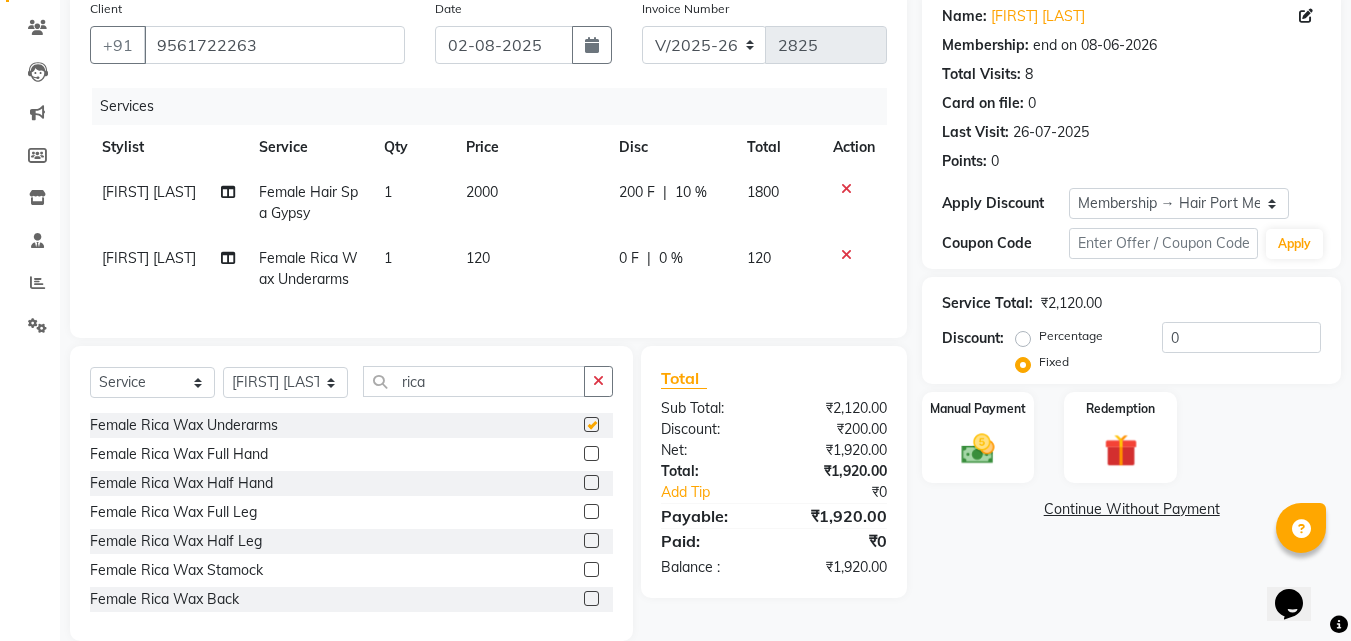 checkbox on "false" 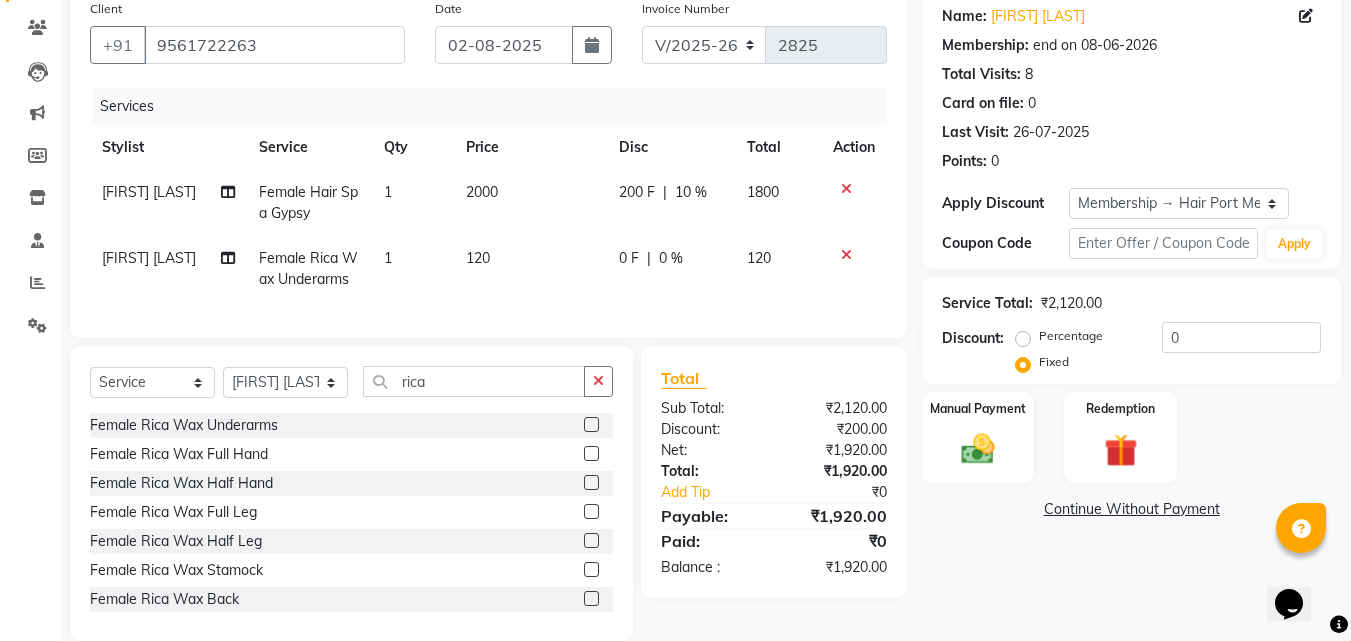 click 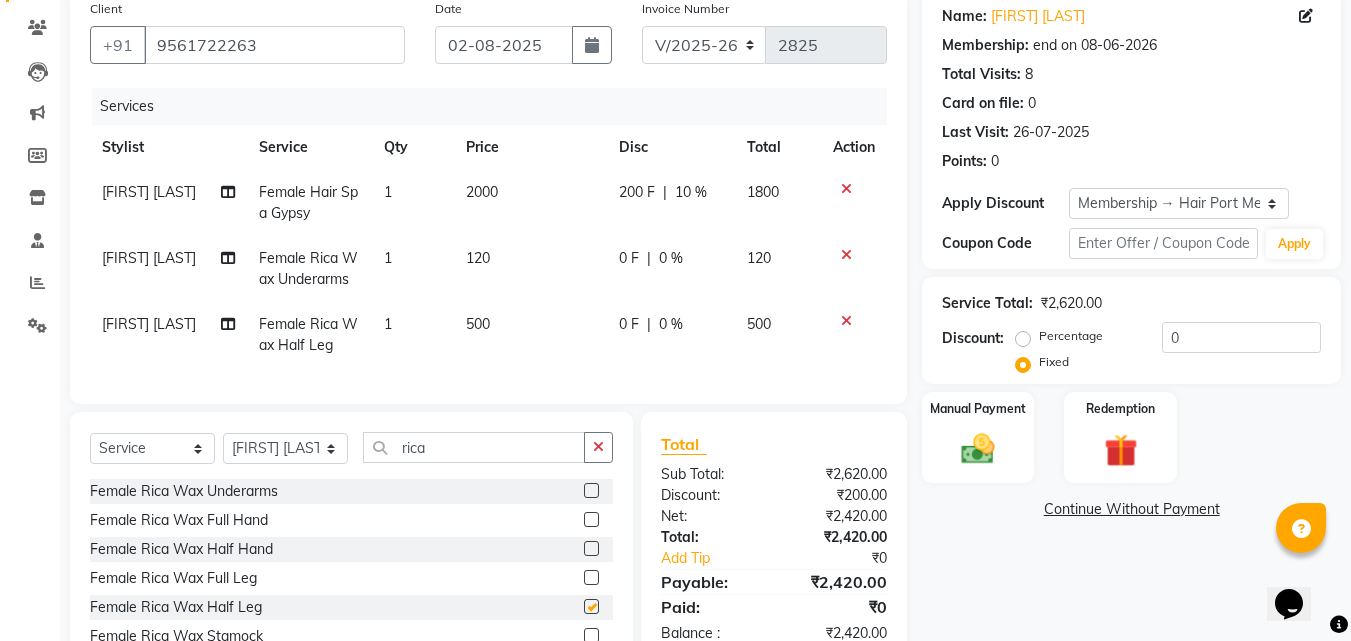 checkbox on "false" 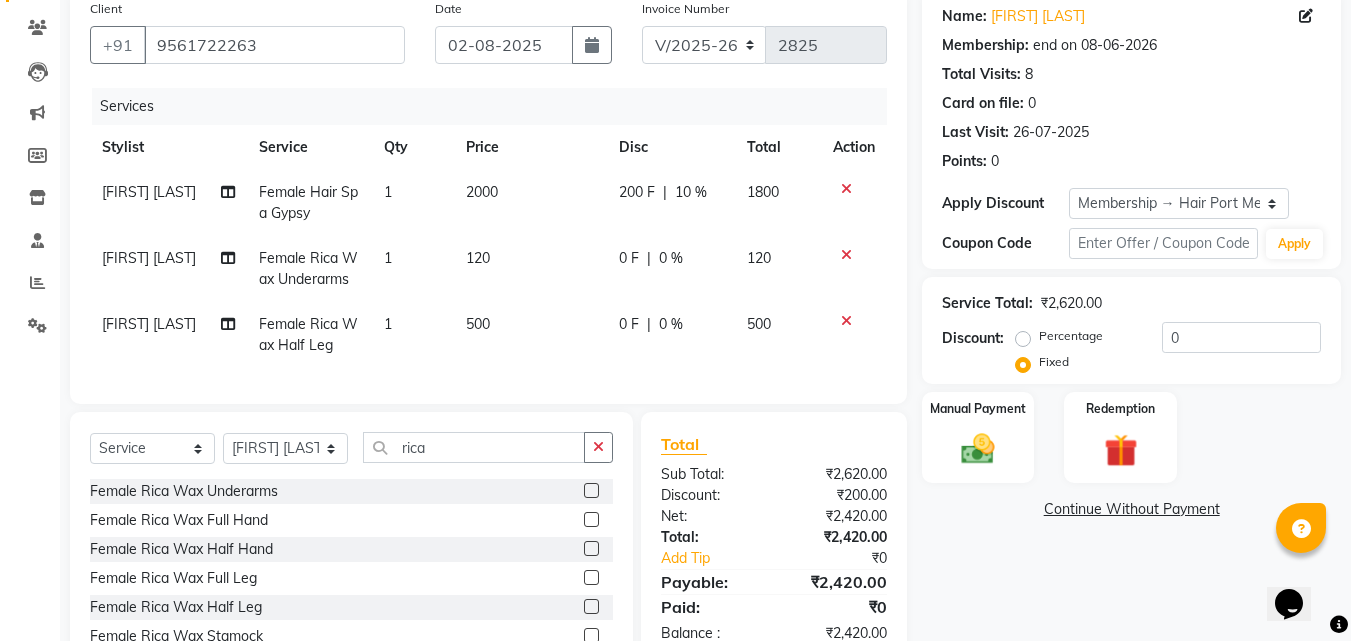 click 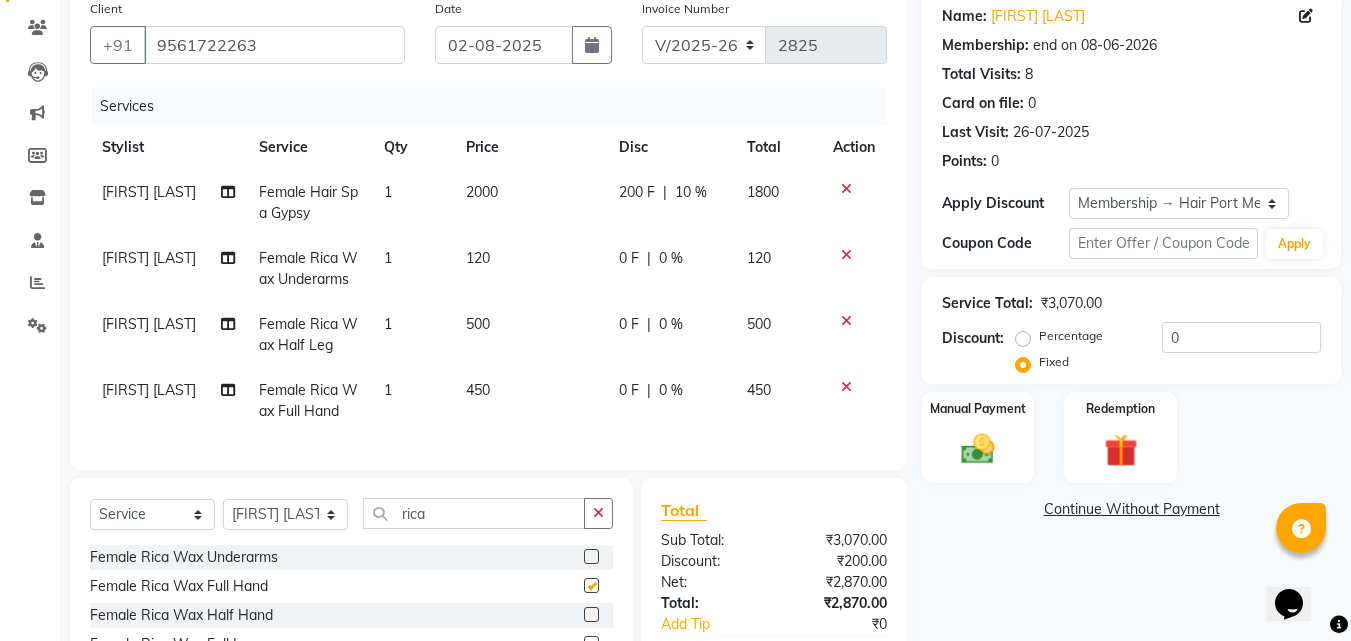 checkbox on "false" 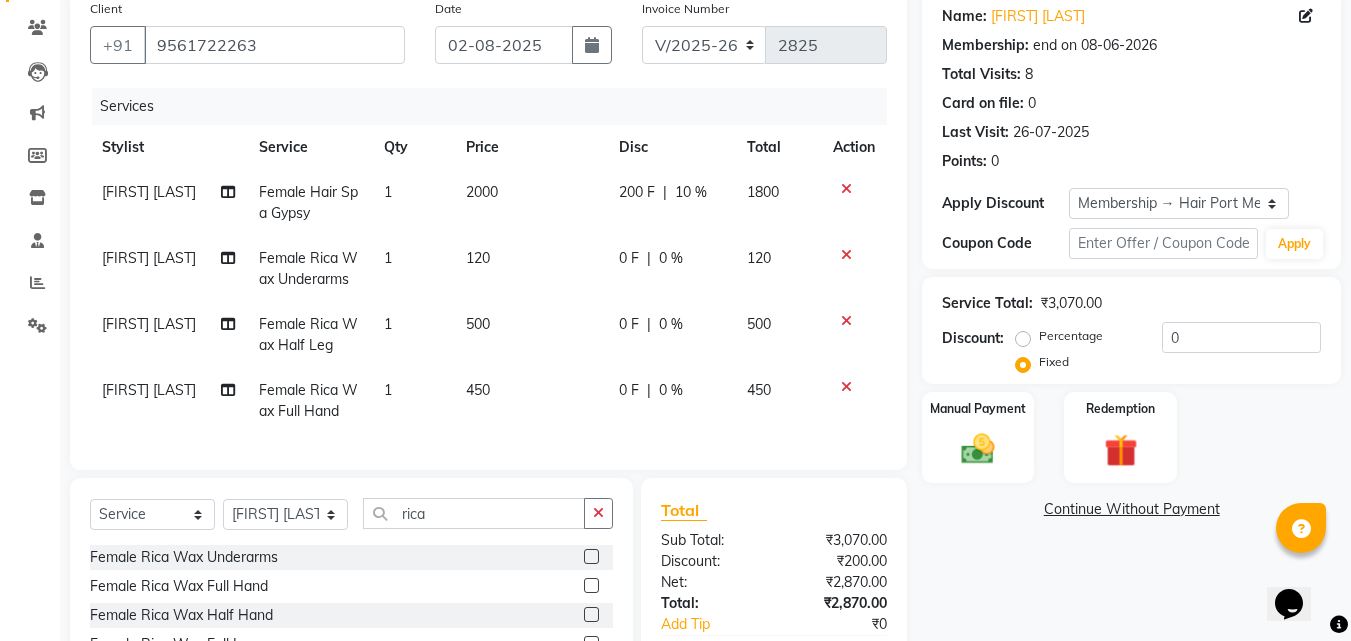 click on "200 F | 10 %" 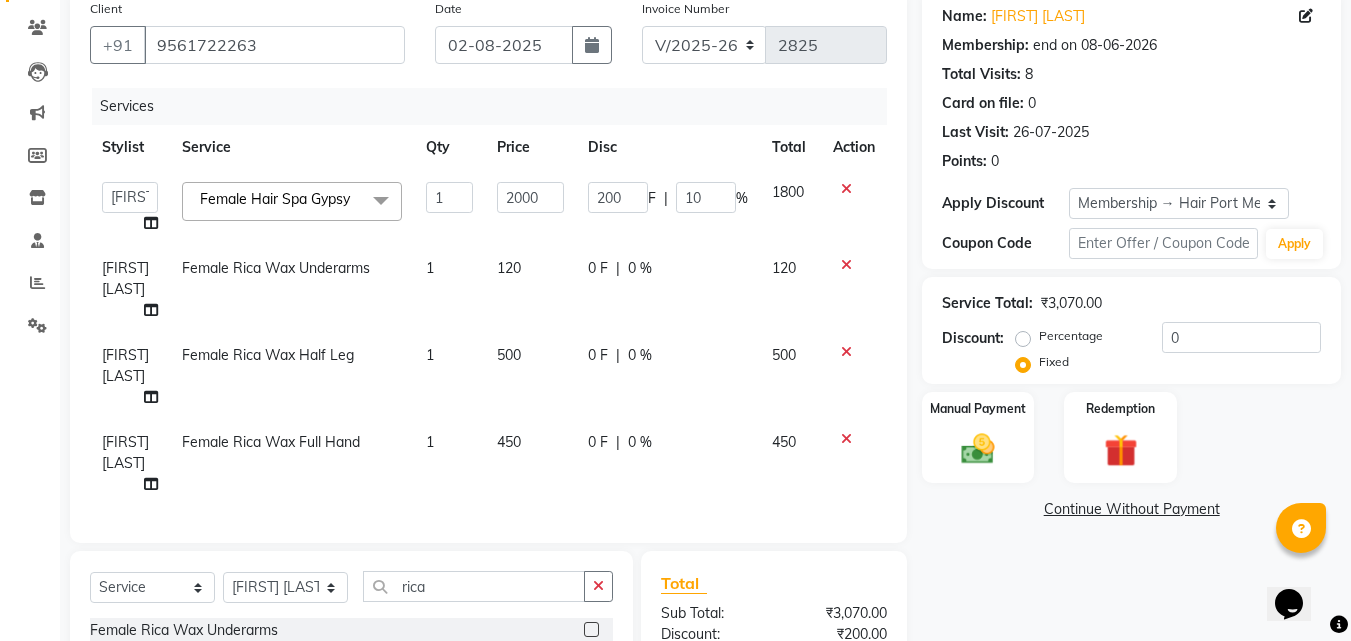click on "|" 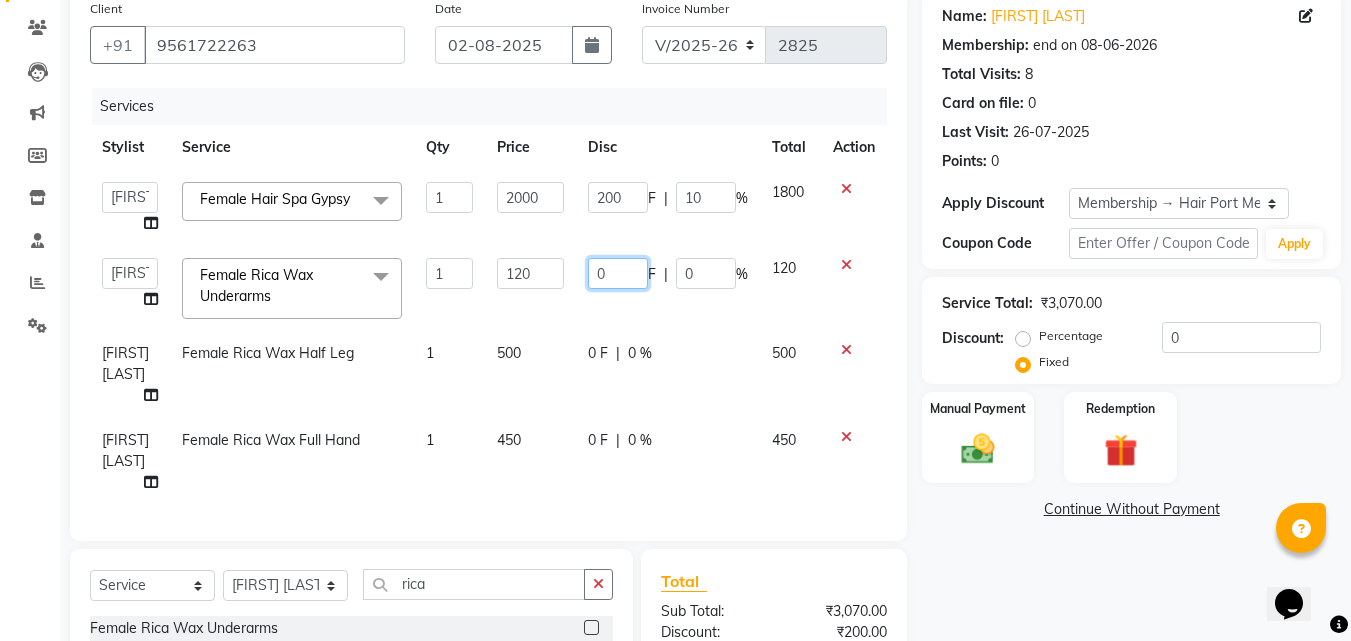 click on "0" 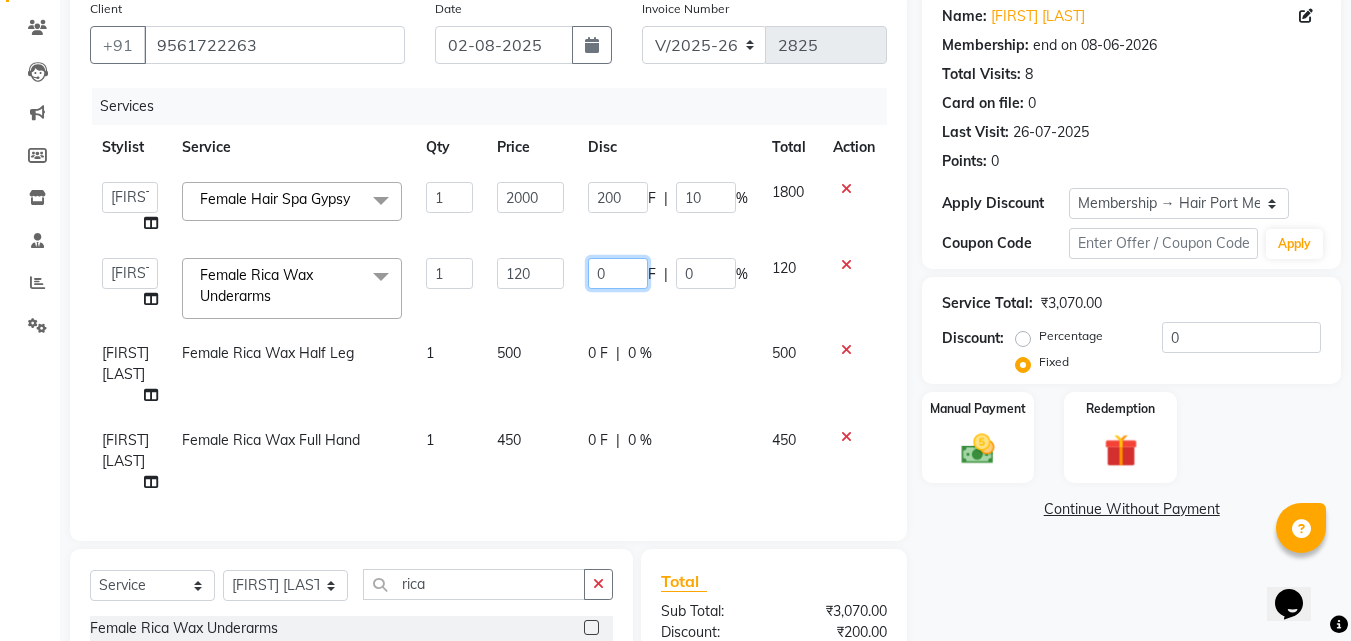 type on "20" 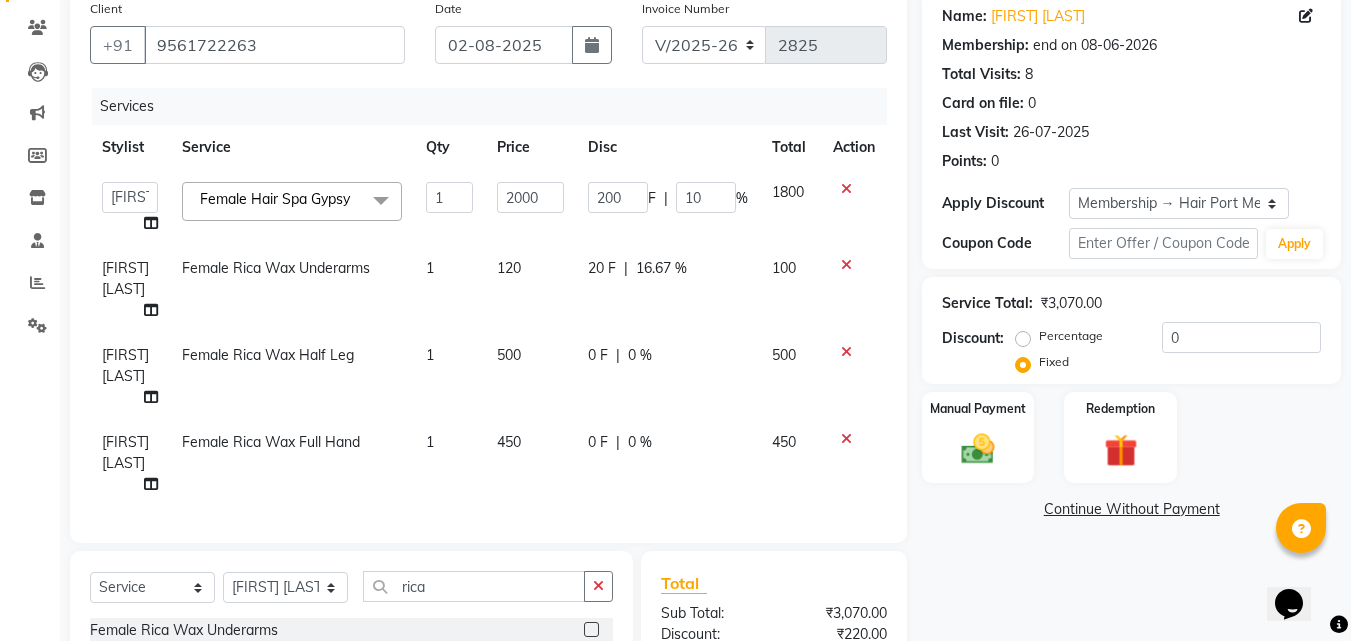 click on "0 F" 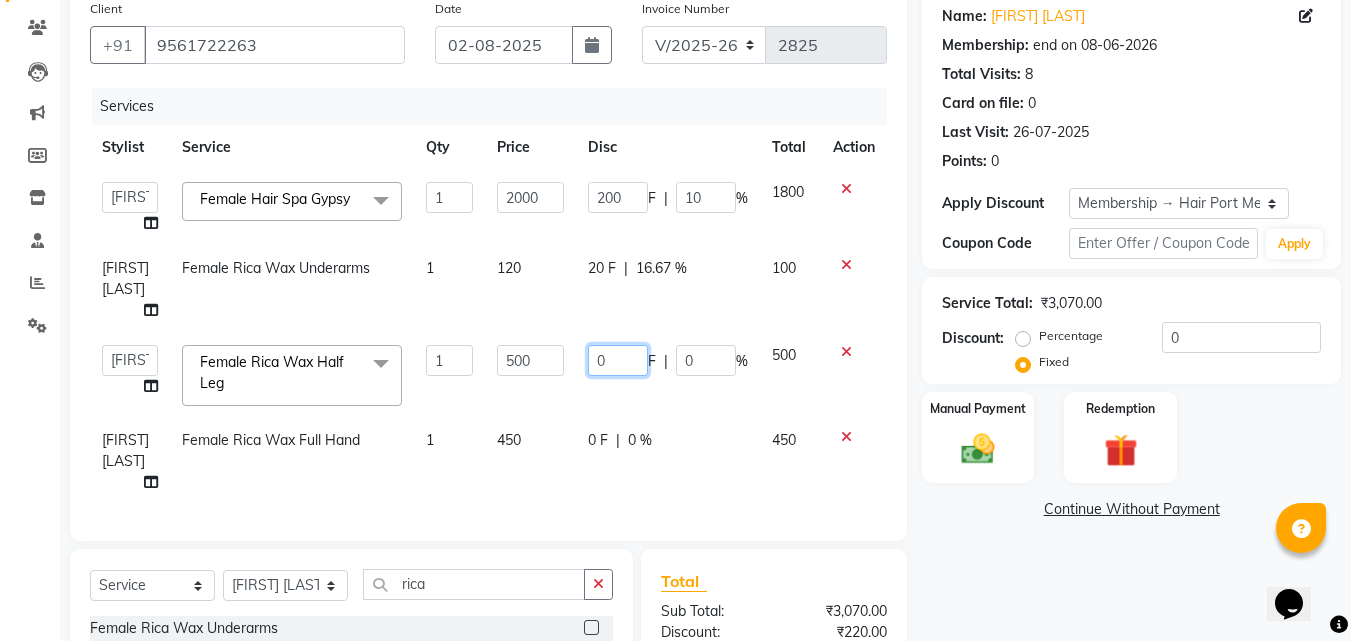 click on "0" 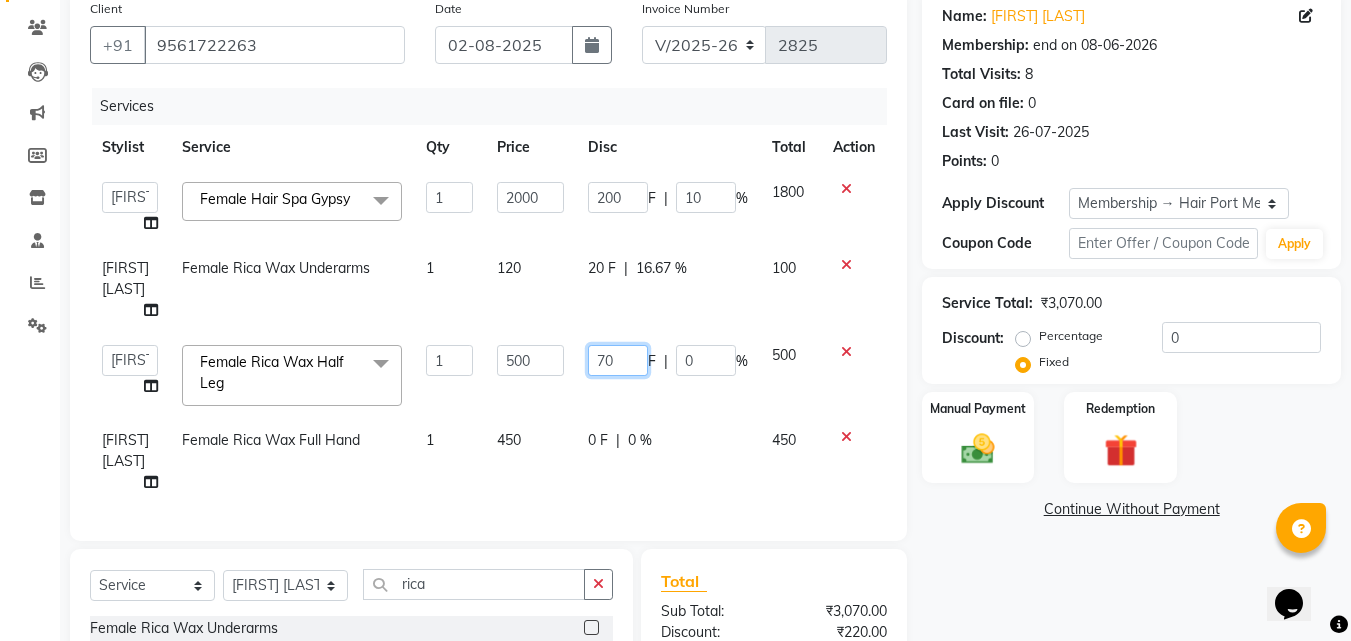 click on "70" 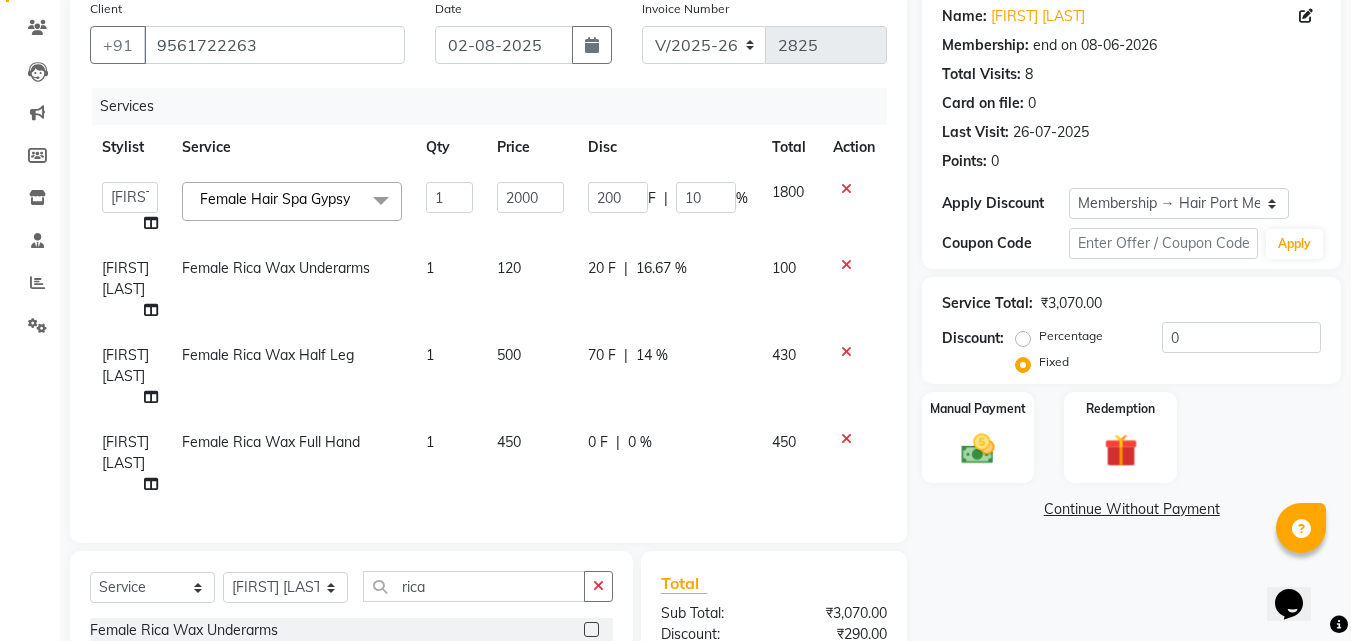click on "500" 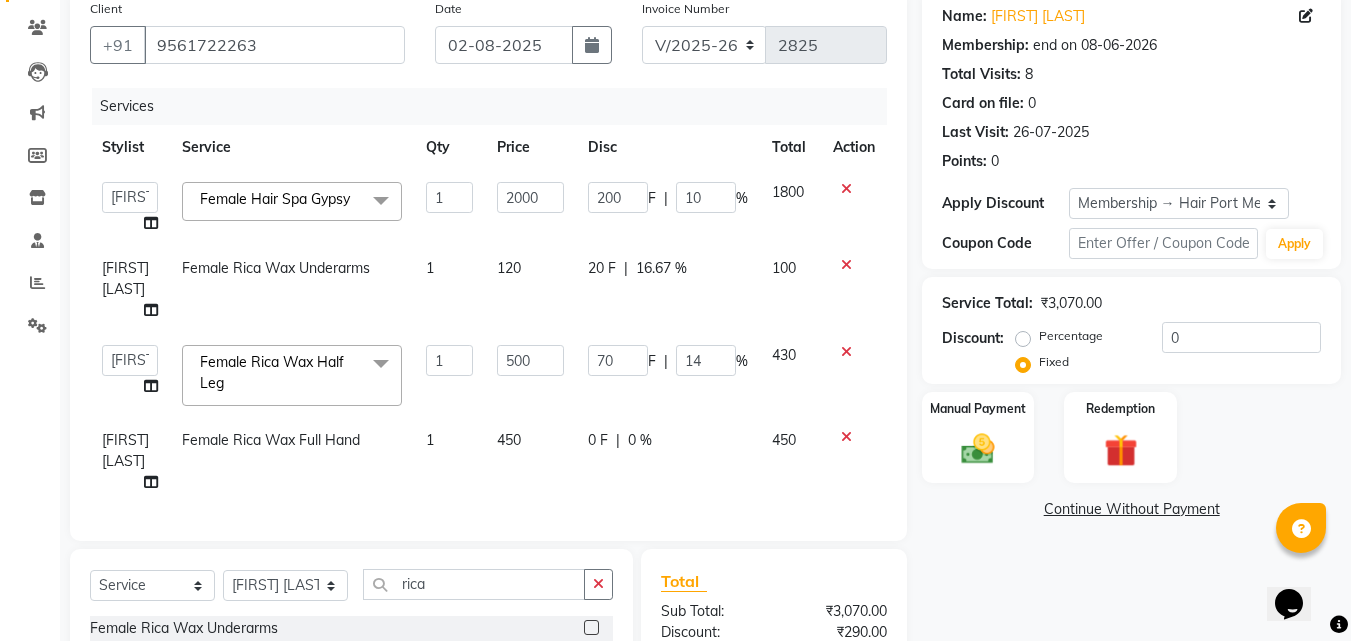 click on "0 F | 0 %" 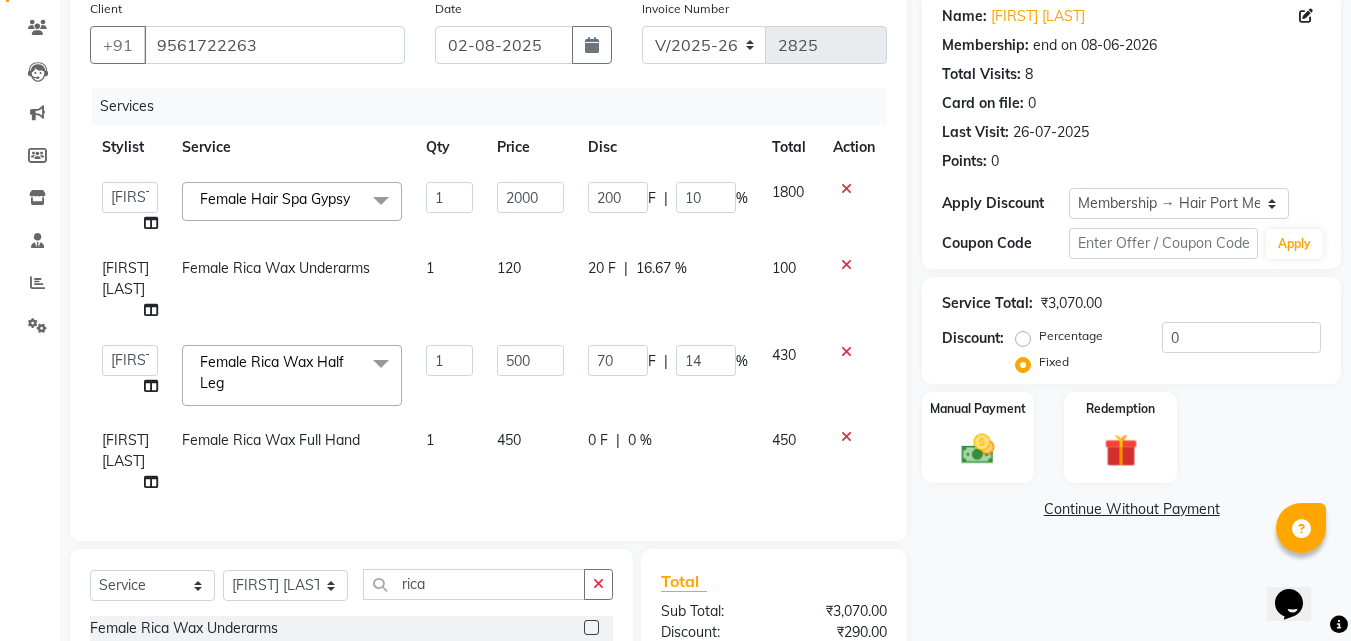select on "58691" 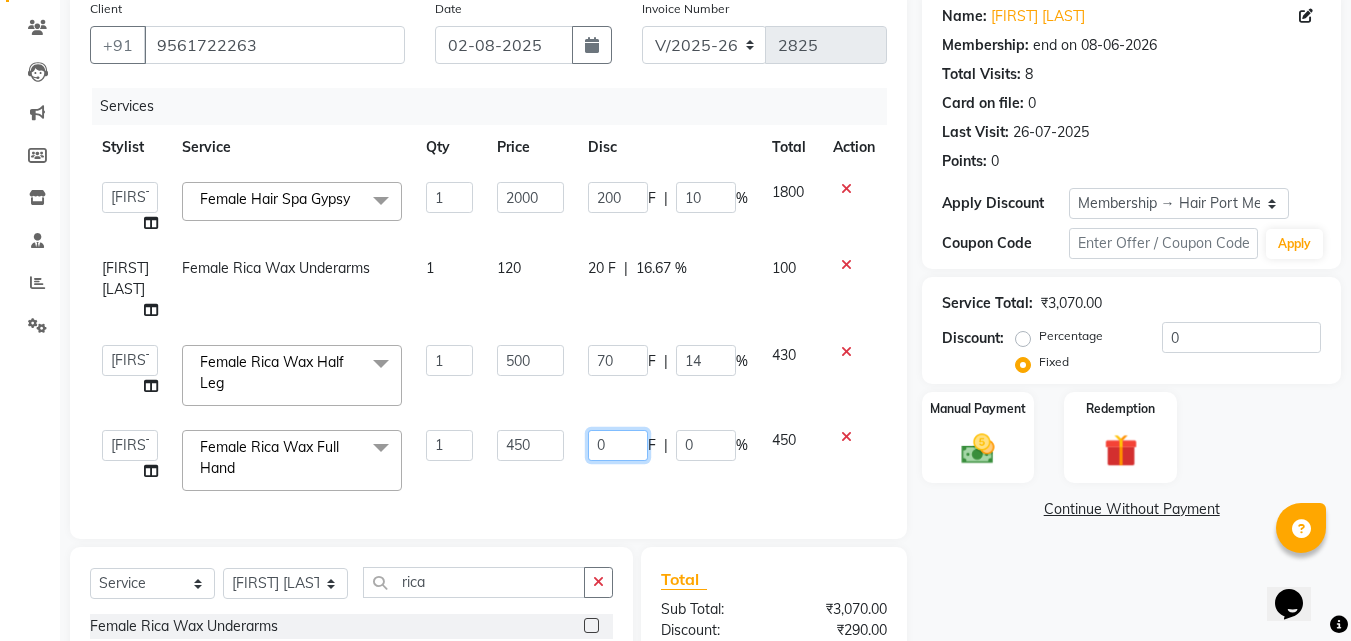 click on "0" 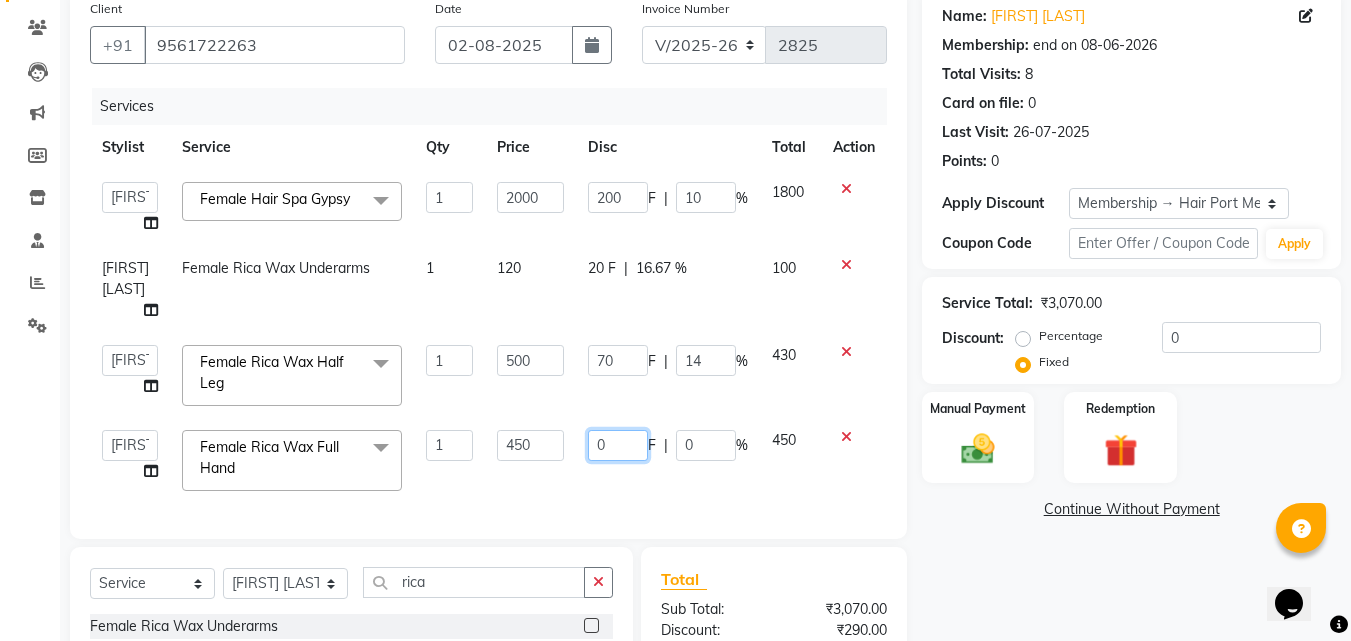 type on "70" 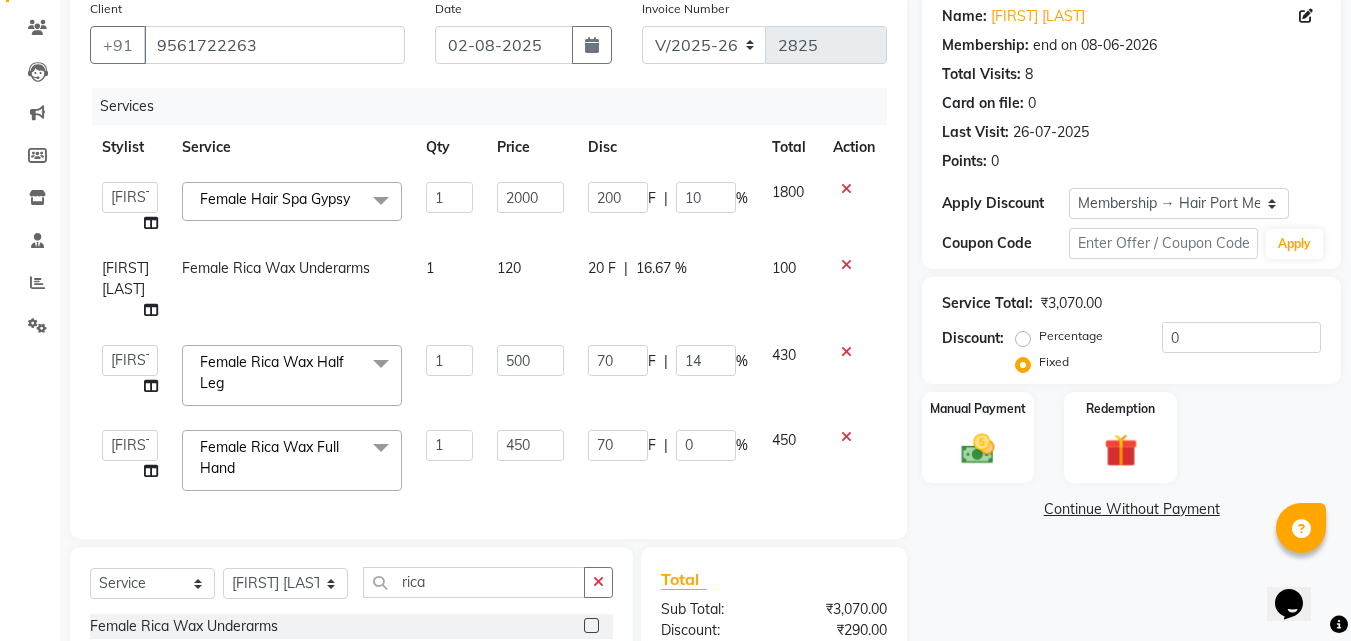 click on "Name: Shital Patil Mam Membership: end on 08-06-2026 Total Visits:  8 Card on file:  0 Last Visit:   26-07-2025 Points:   0  Apply Discount Select Membership → Hair Port Membership Coupon Code Apply Service Total:  ₹3,070.00  Discount:  Percentage   Fixed  0 Manual Payment Redemption  Continue Without Payment" 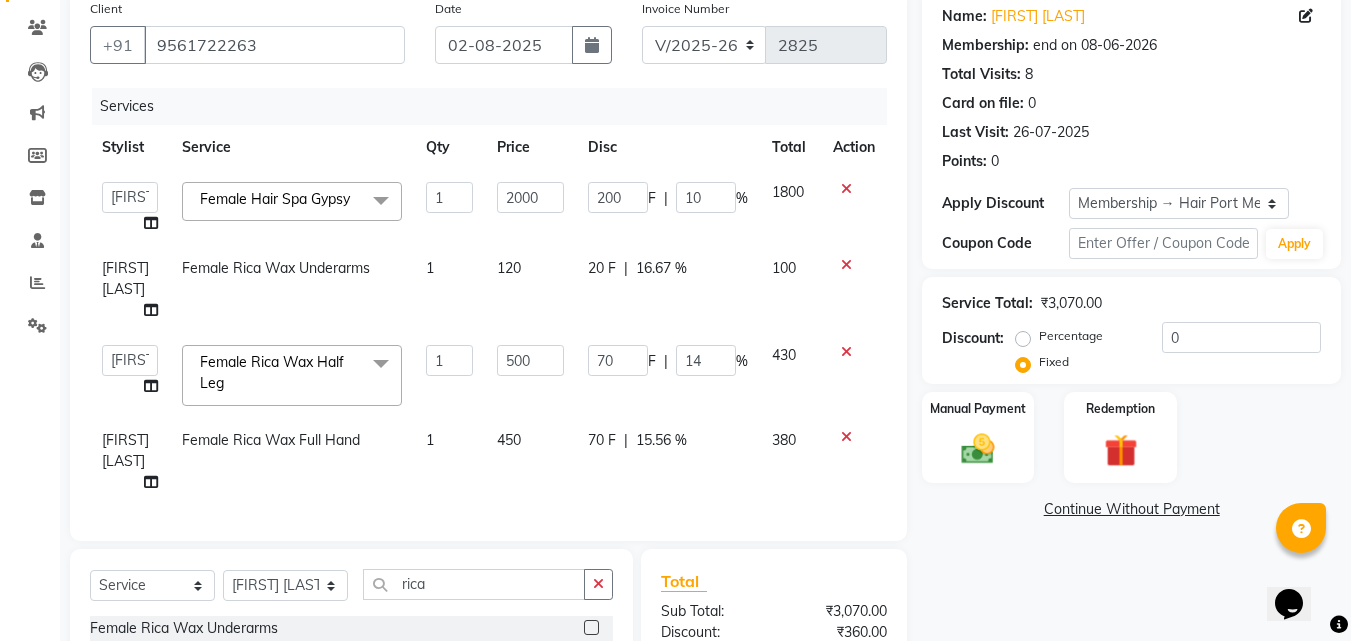 click on "Name: Shital Patil Mam Membership: end on 08-06-2026 Total Visits:  8 Card on file:  0 Last Visit:   26-07-2025 Points:   0  Apply Discount Select Membership → Hair Port Membership Coupon Code Apply Service Total:  ₹3,070.00  Discount:  Percentage   Fixed  0 Manual Payment Redemption  Continue Without Payment" 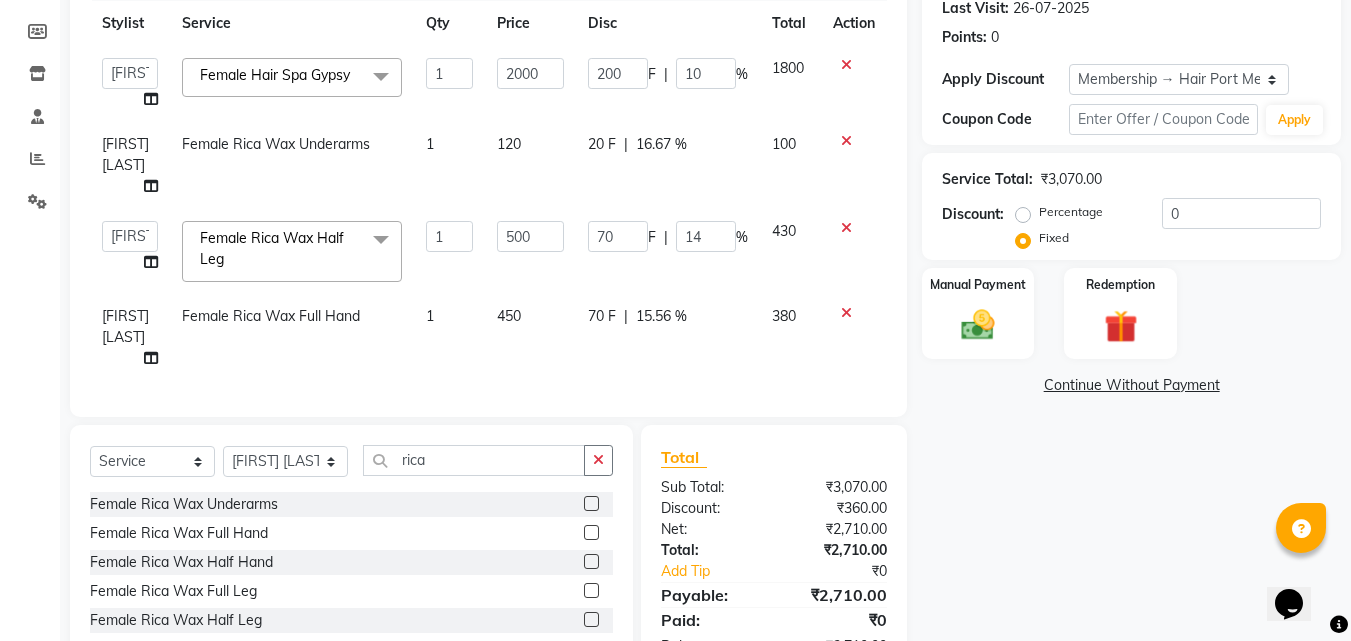 scroll, scrollTop: 408, scrollLeft: 0, axis: vertical 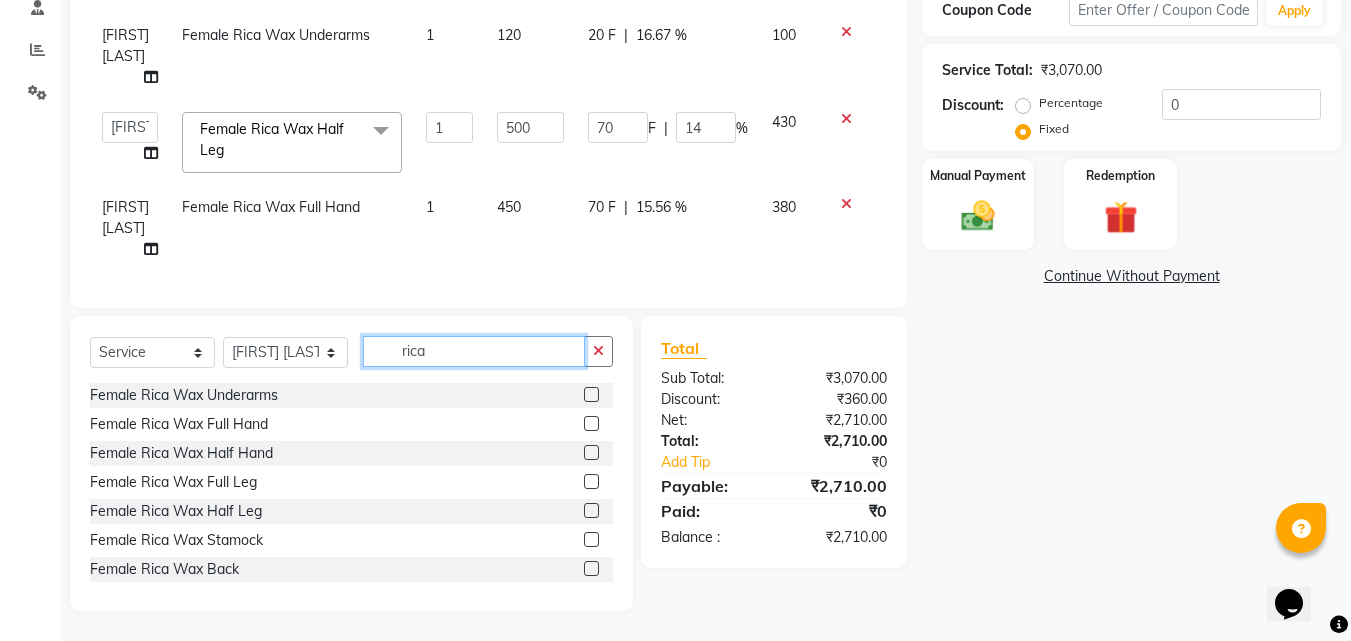click on "rica" 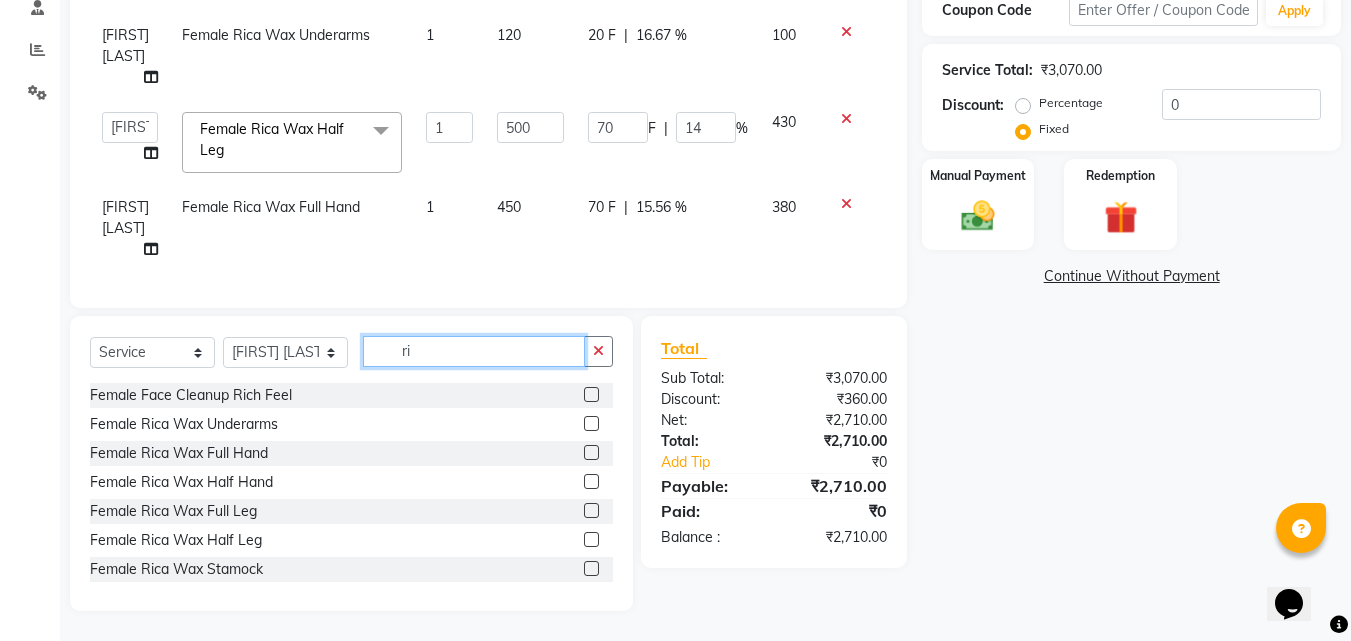 type on "r" 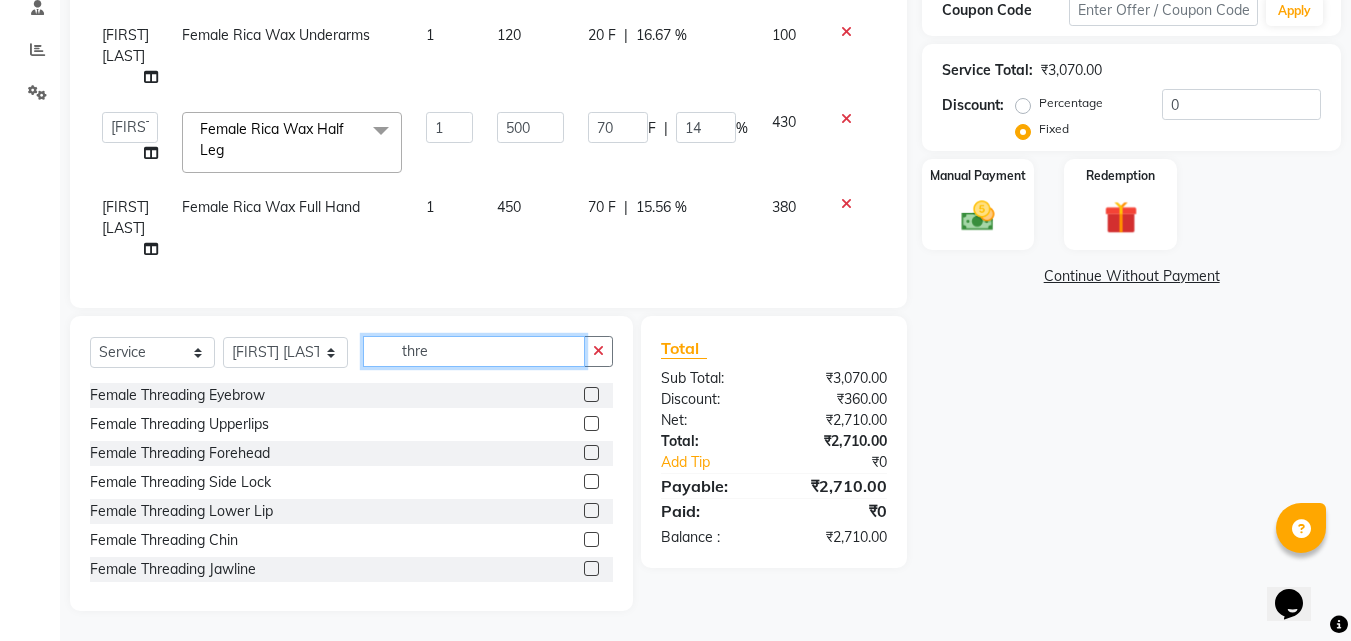 type on "thre" 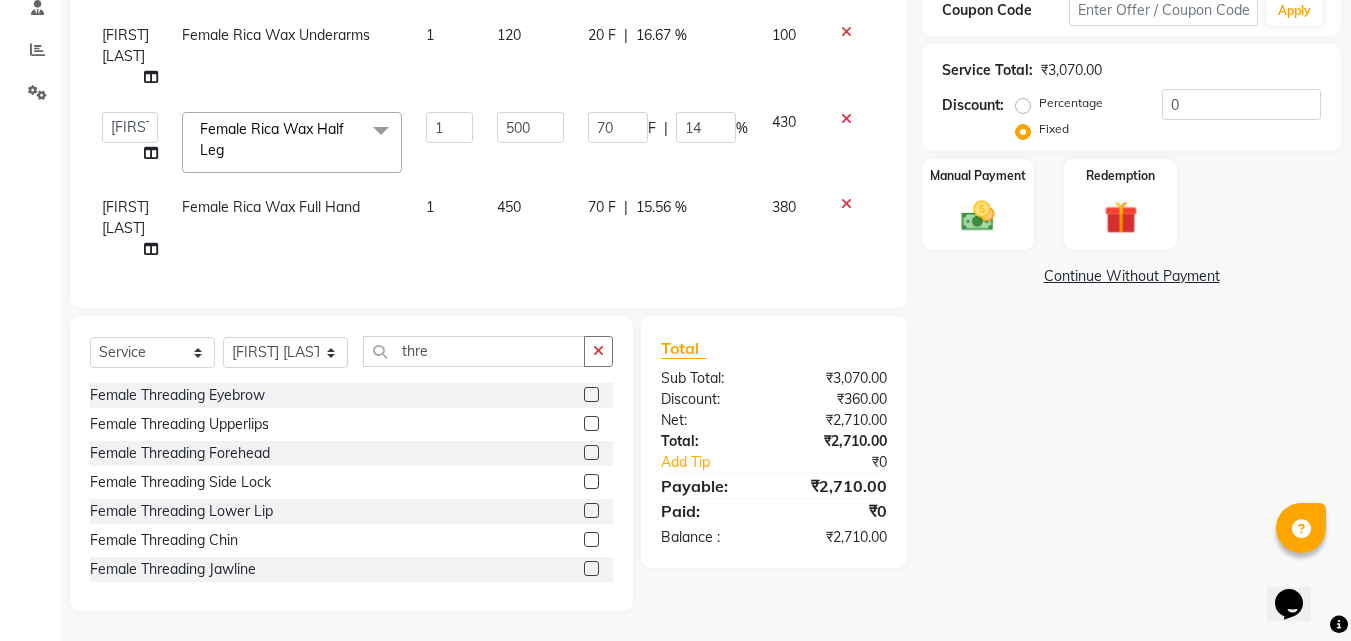 click 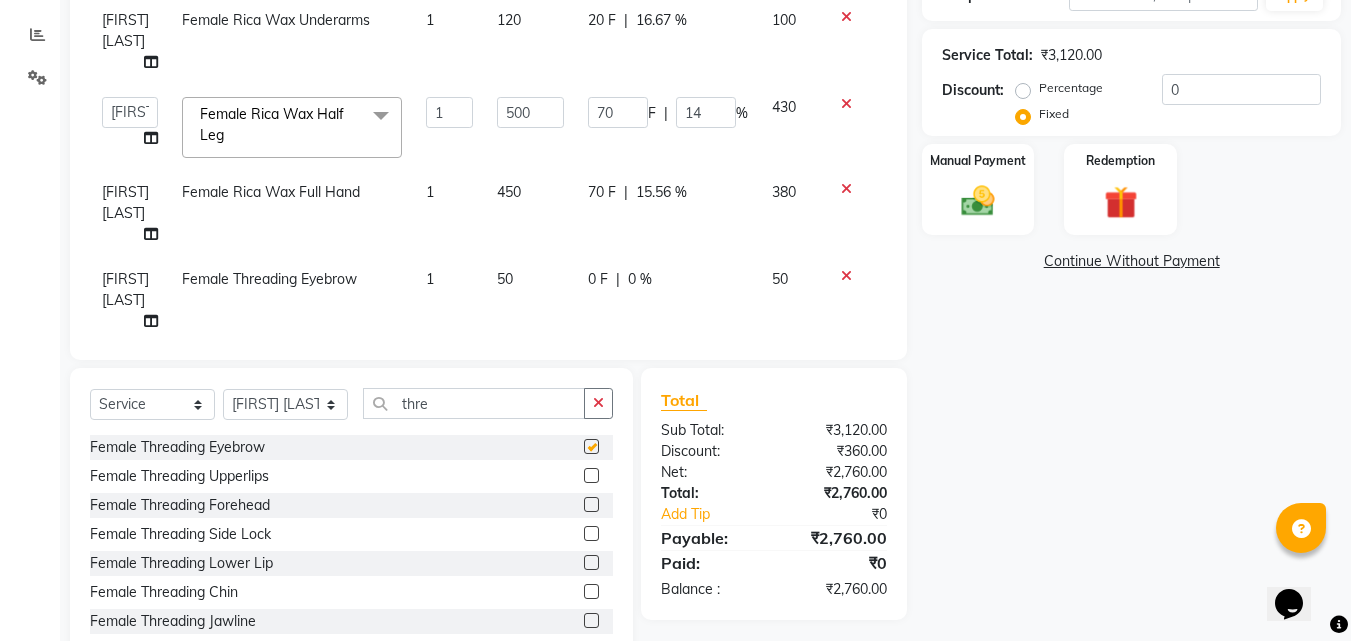 checkbox on "false" 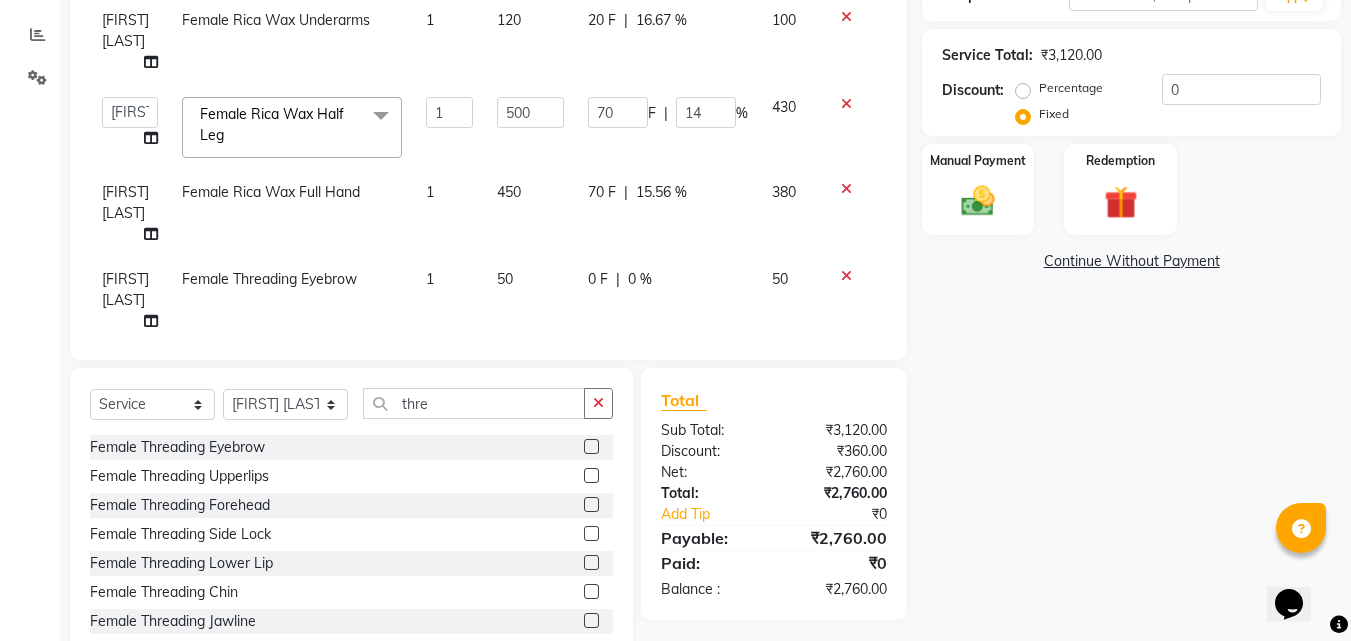 click 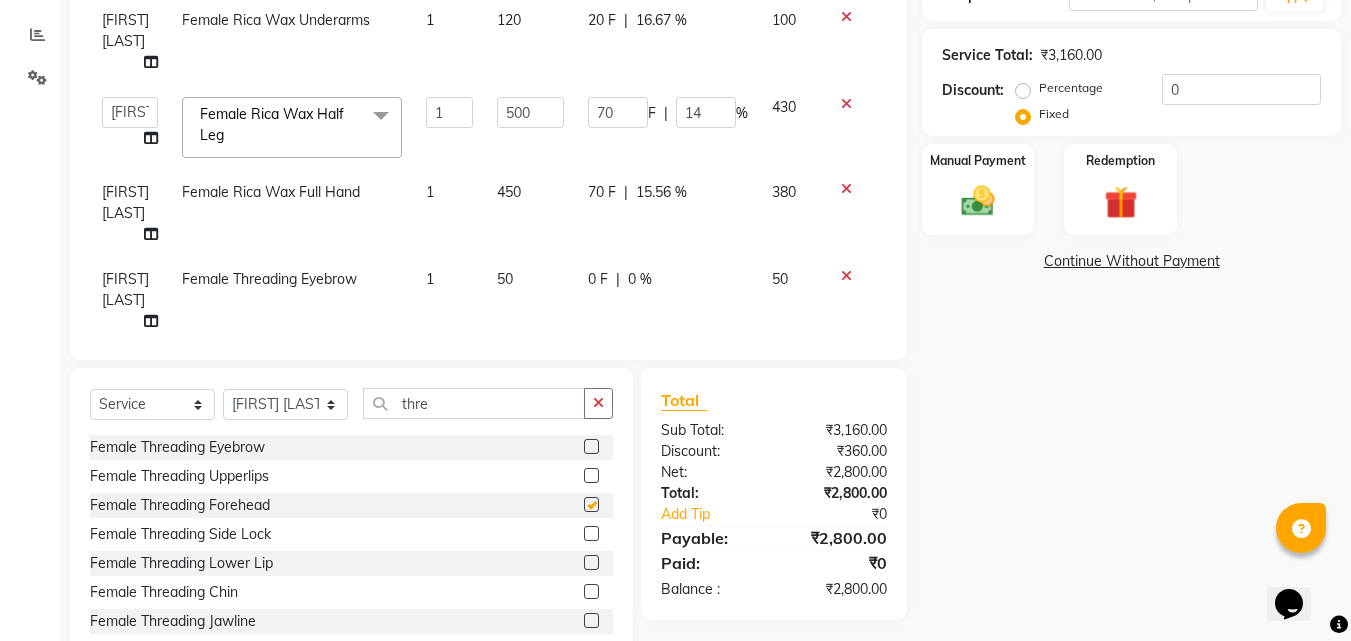 checkbox on "false" 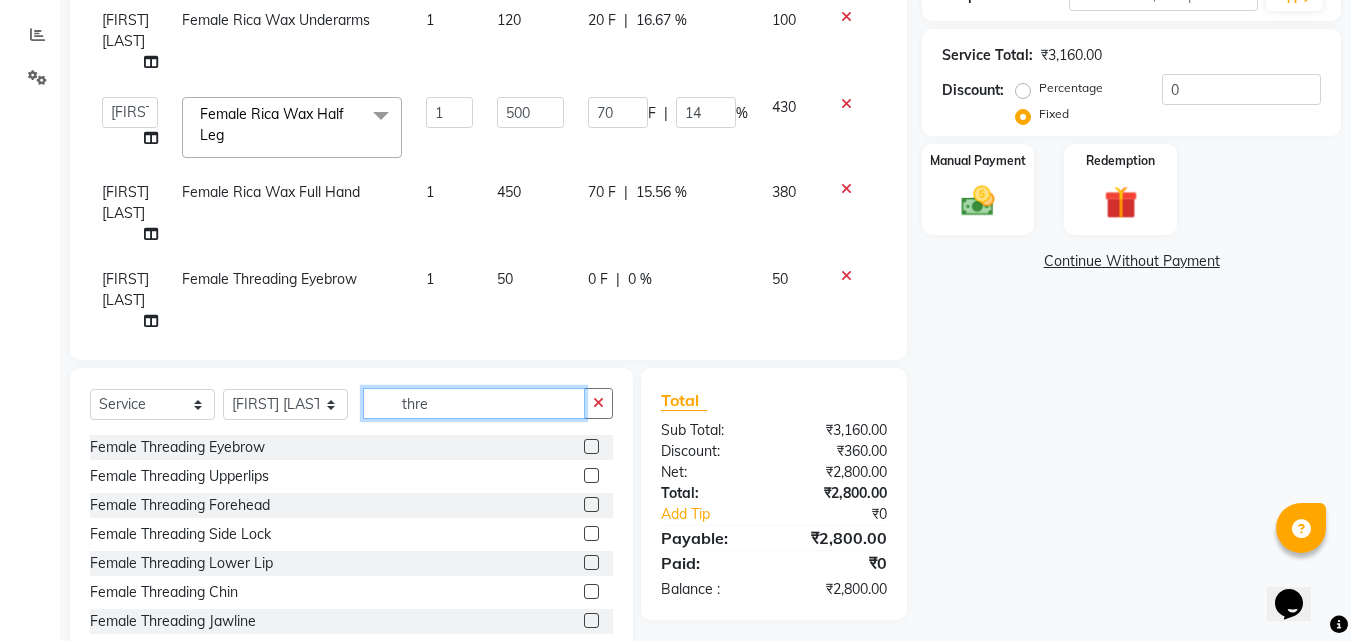 click on "thre" 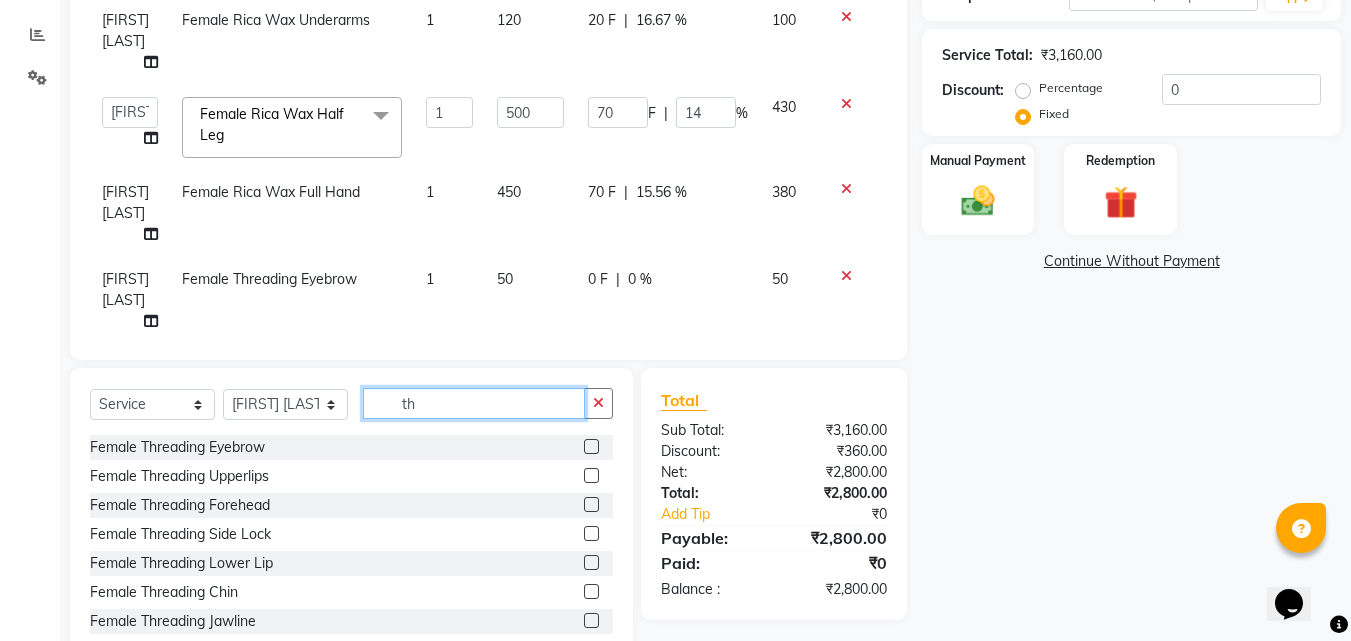 type on "t" 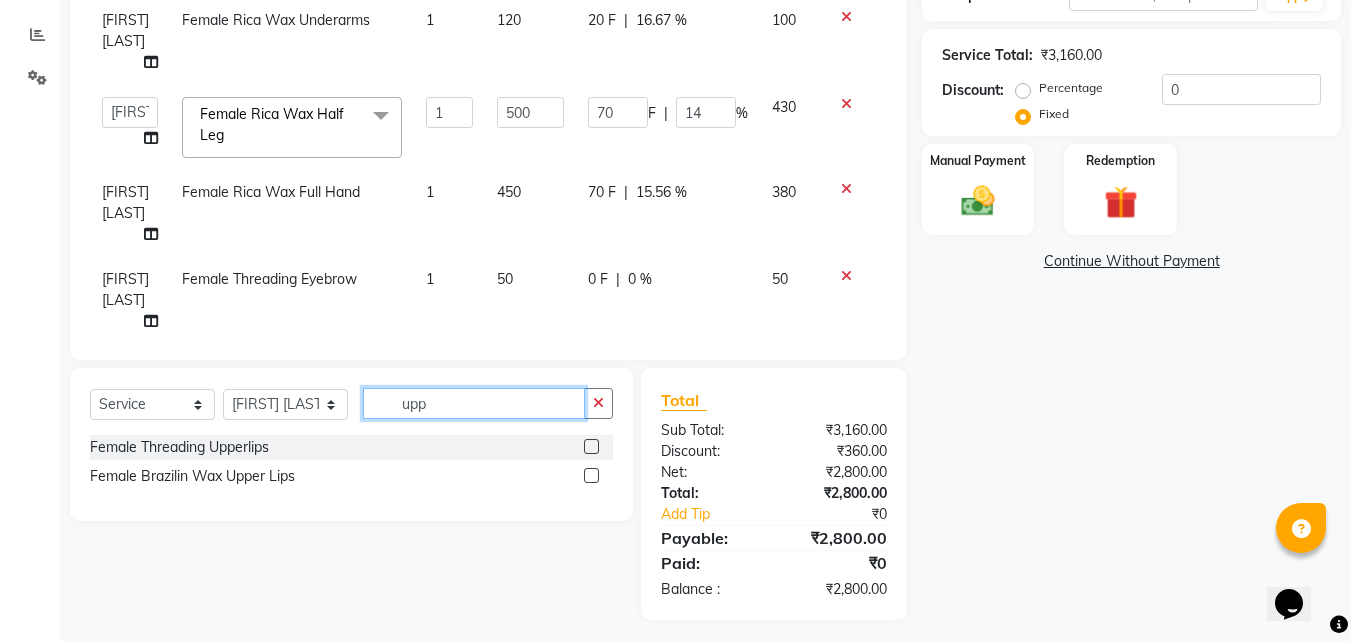 type on "upp" 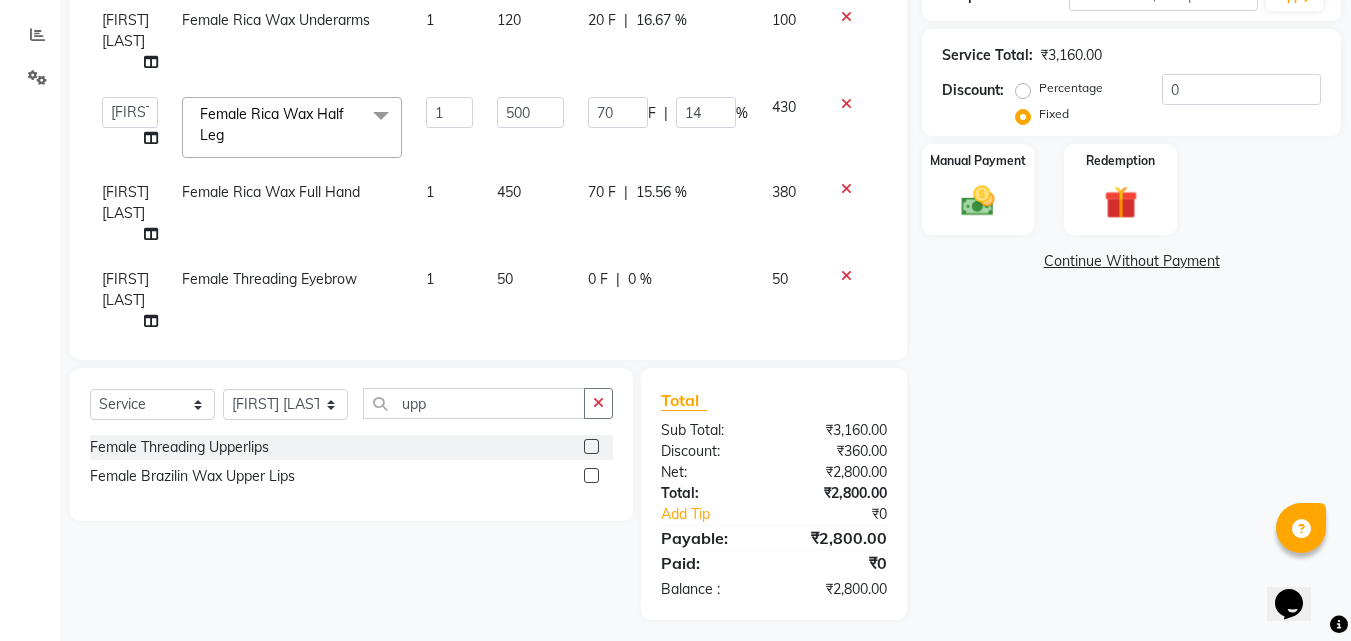 click 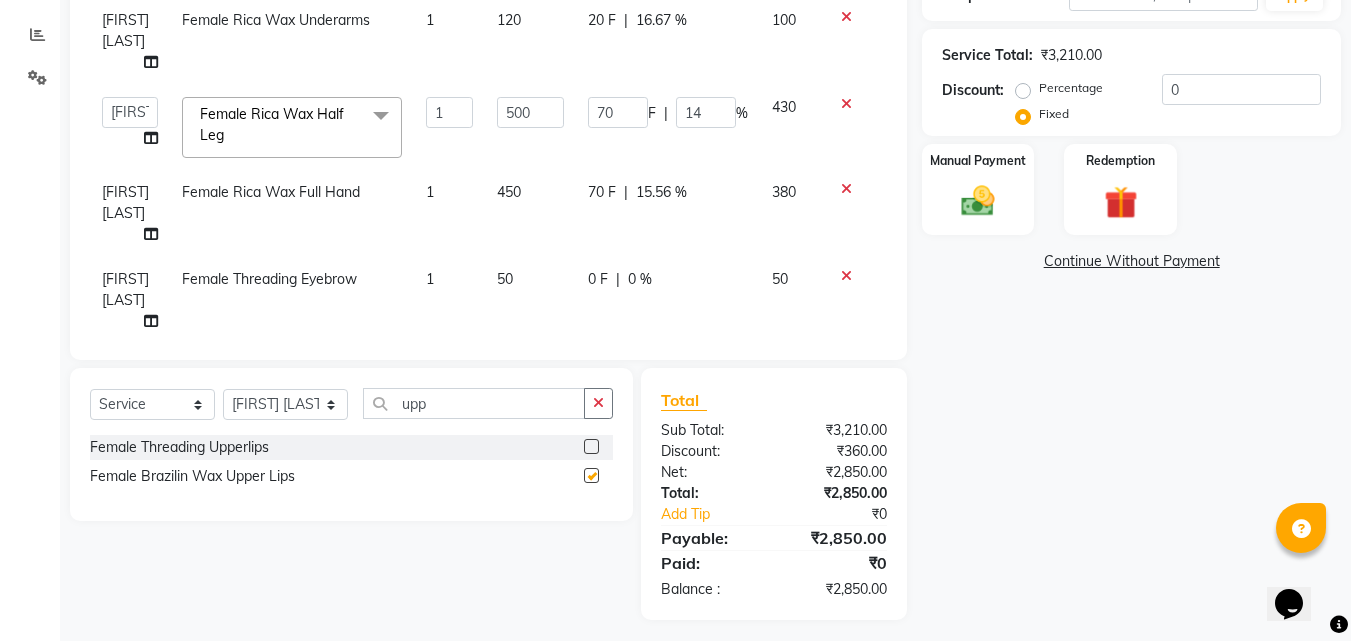 checkbox on "false" 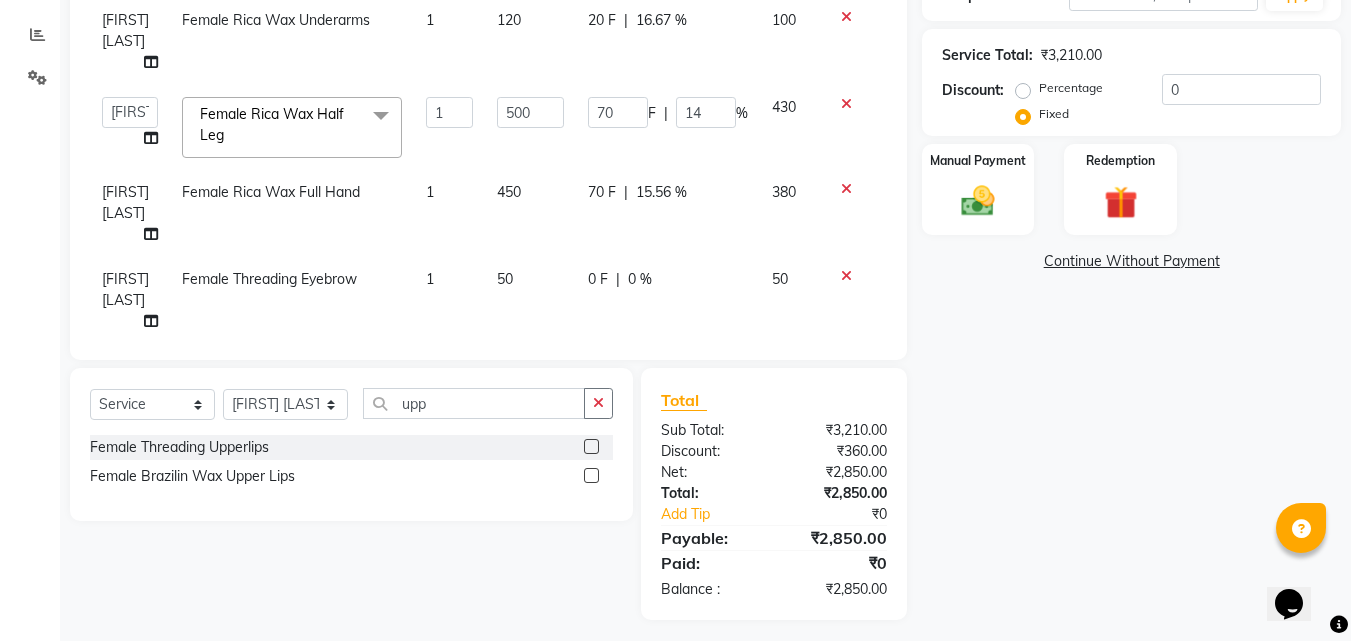 click on "0 F | 0 %" 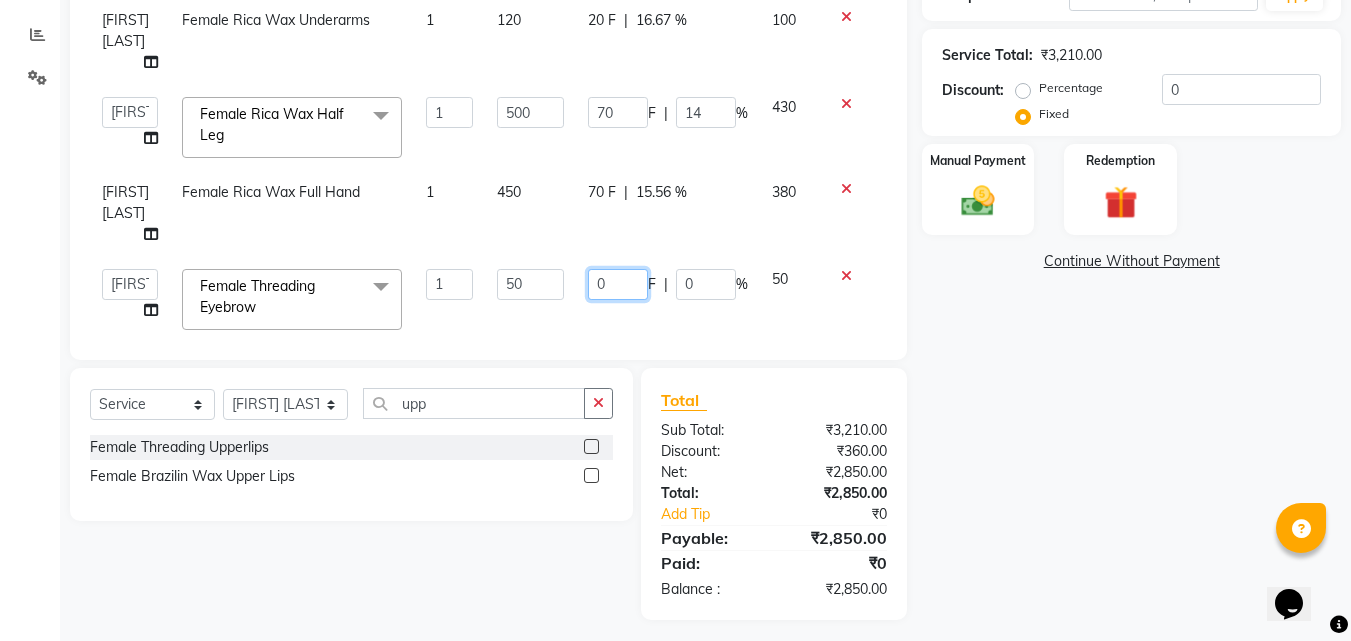 click on "0" 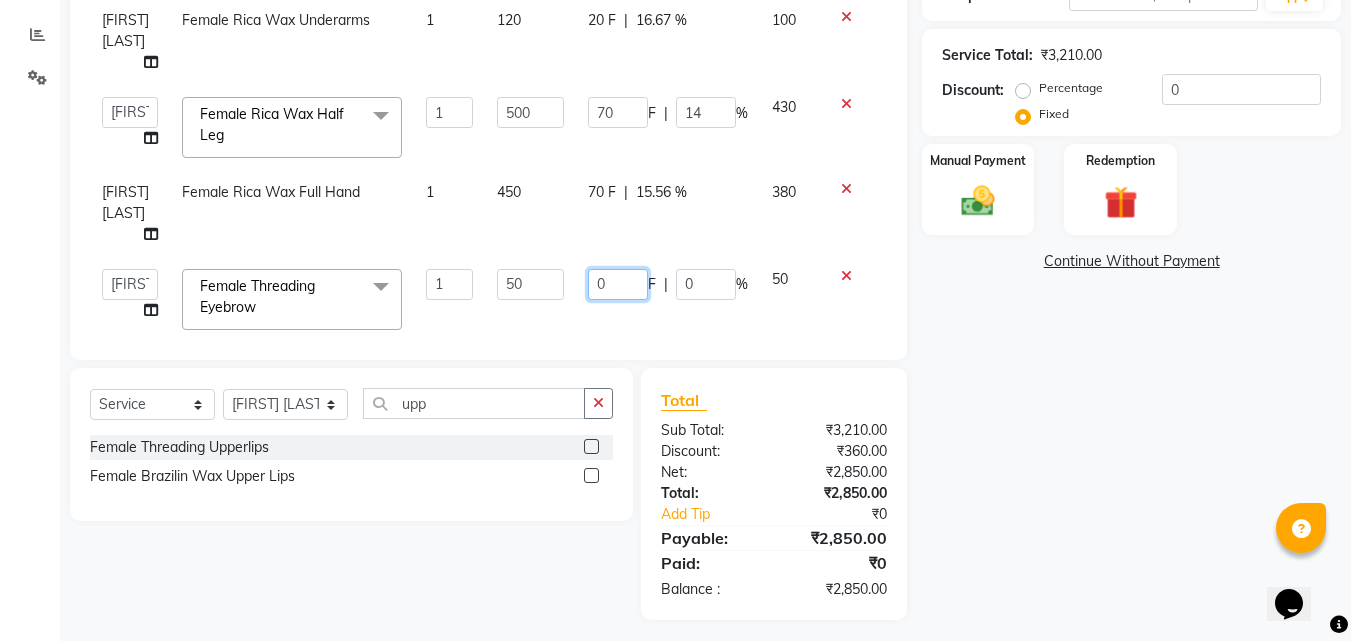 type on "10" 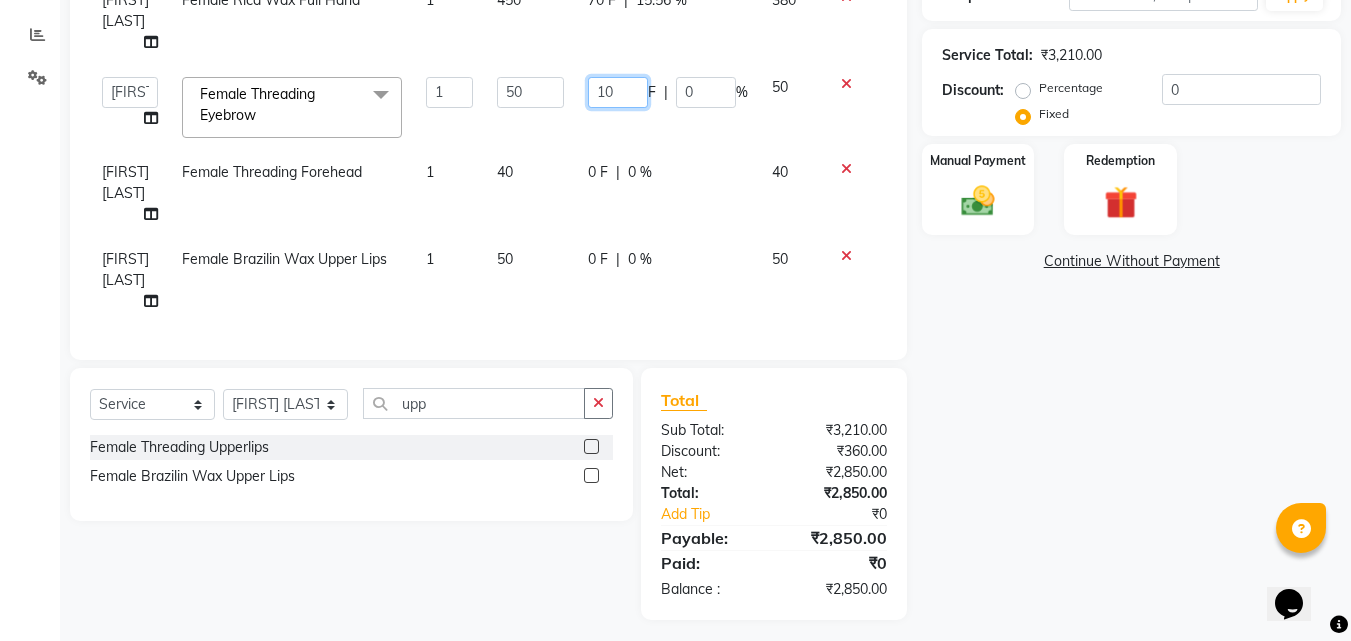 scroll, scrollTop: 200, scrollLeft: 0, axis: vertical 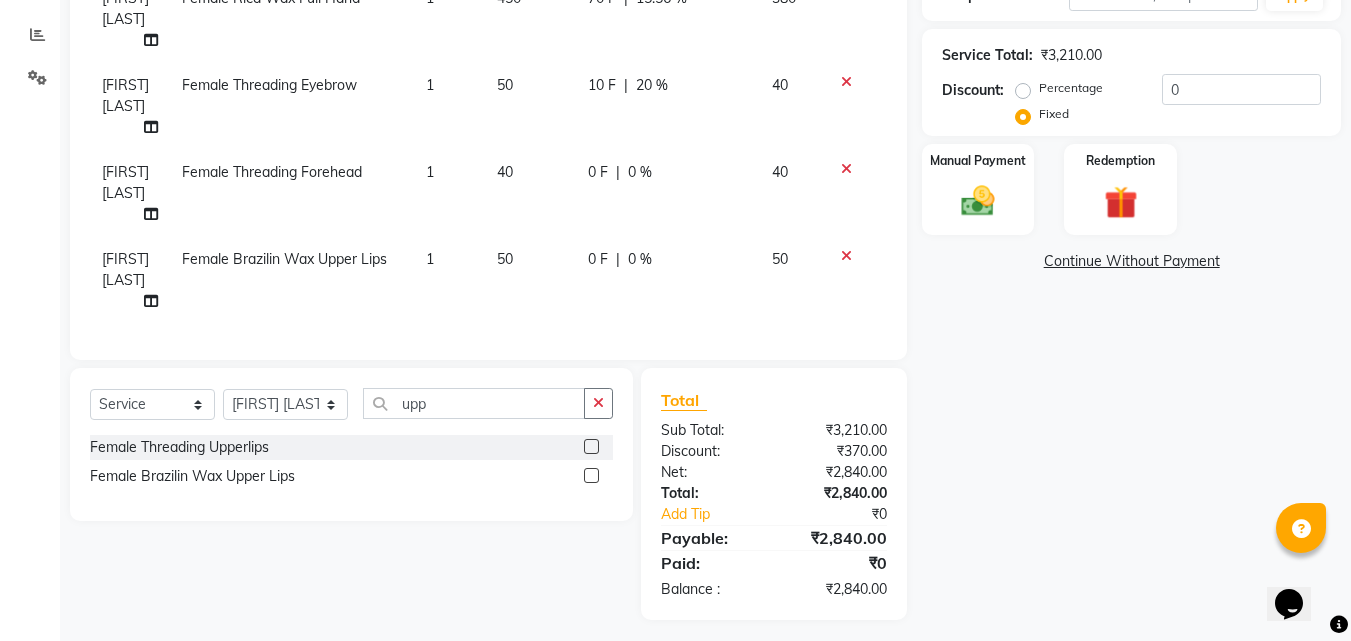click on "0 F | 0 %" 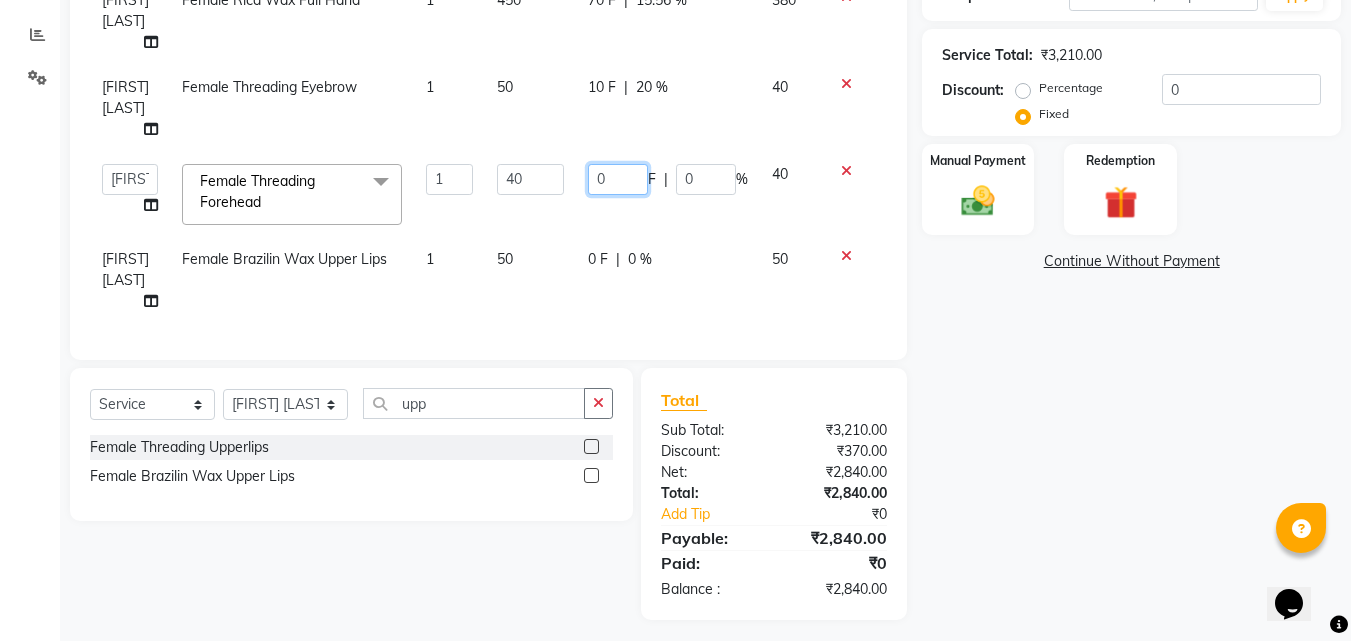 click on "0" 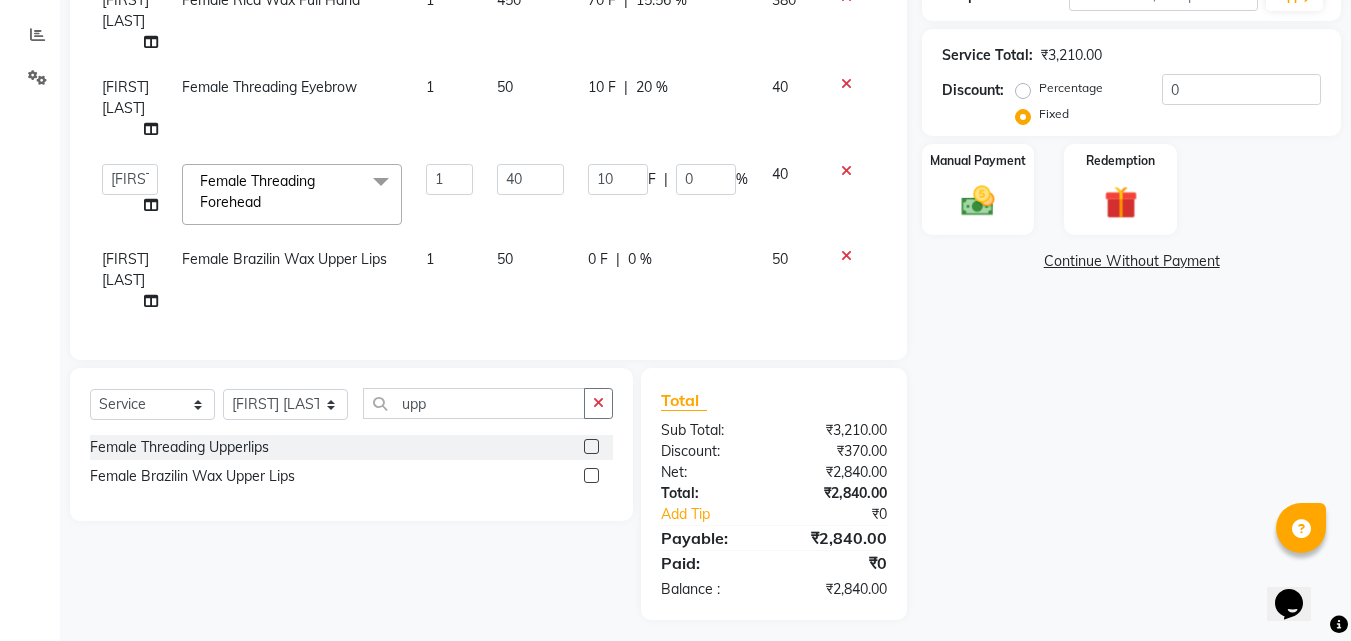 click on "0 F | 0 %" 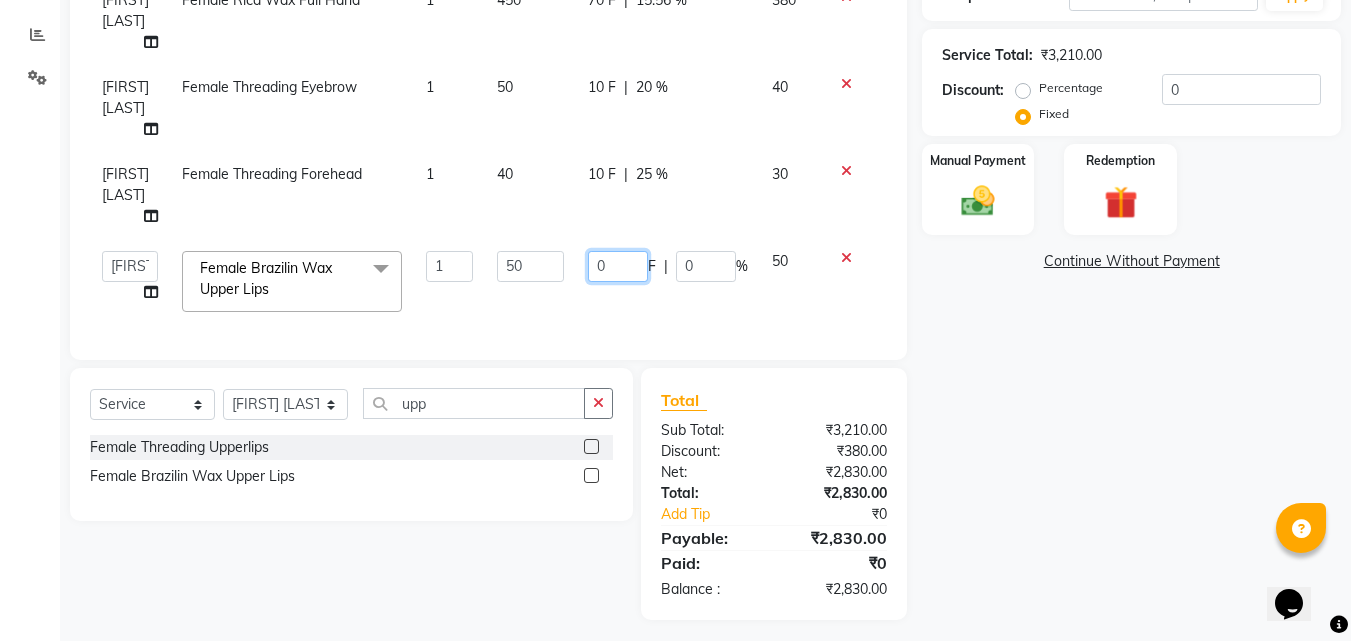 click on "0" 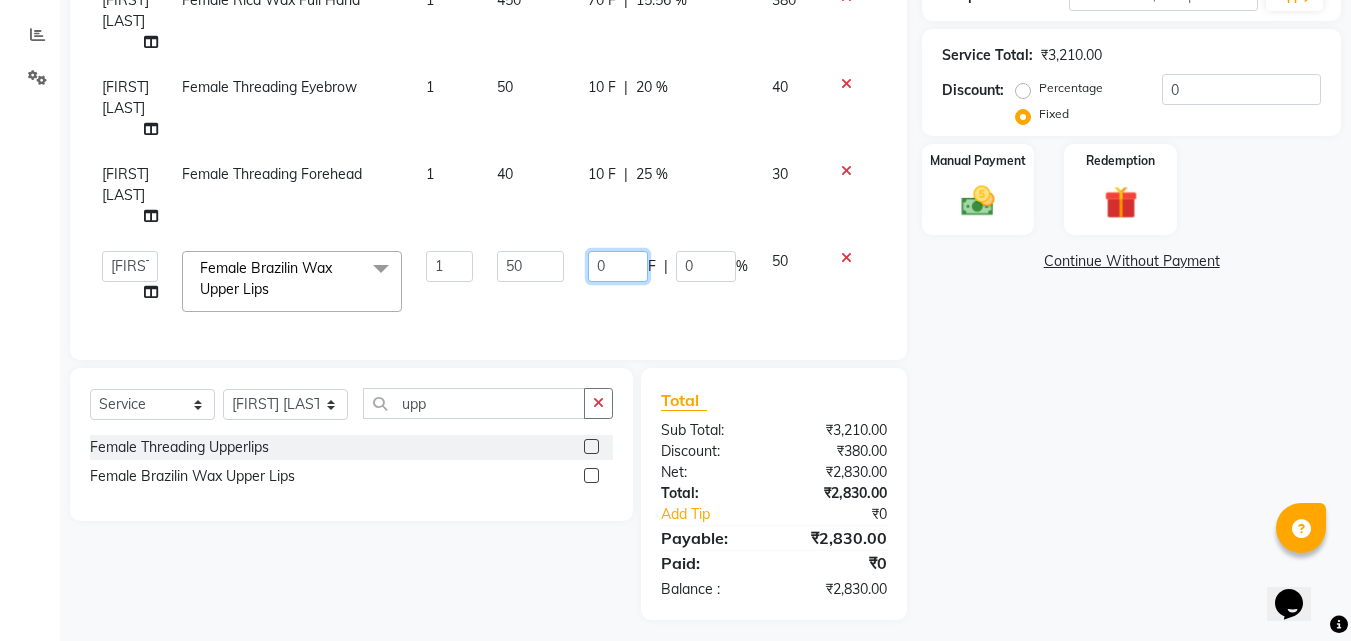 type on "30" 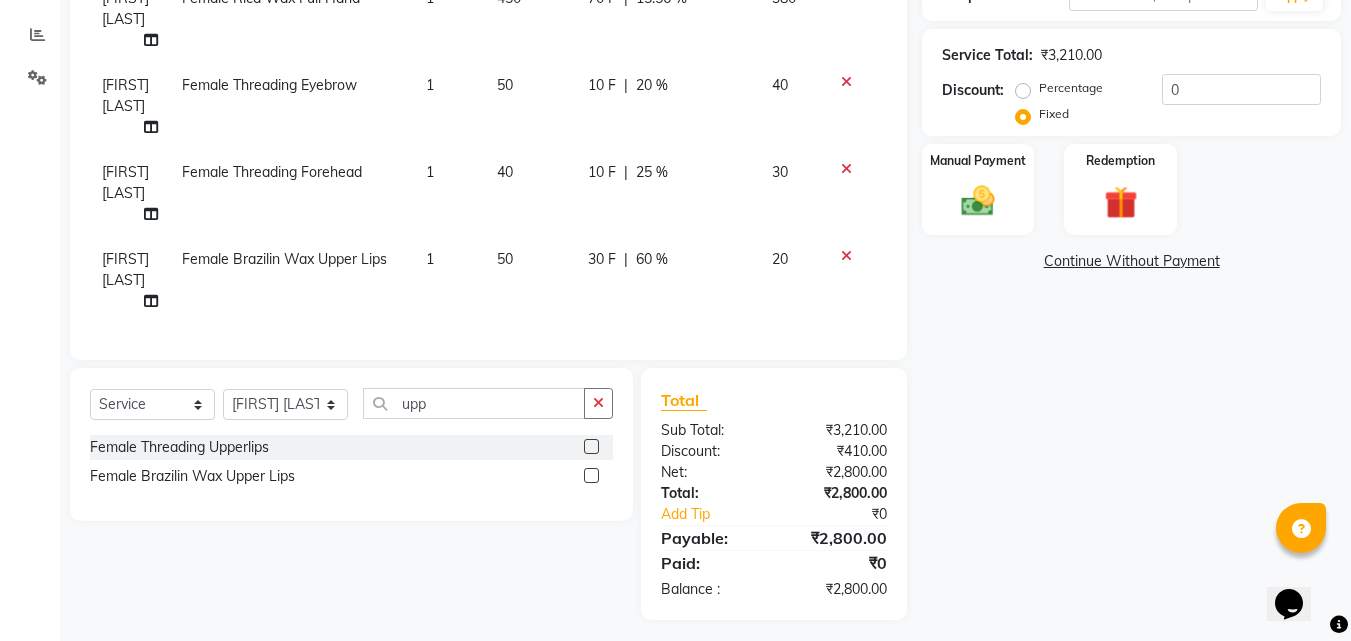 click on "50" 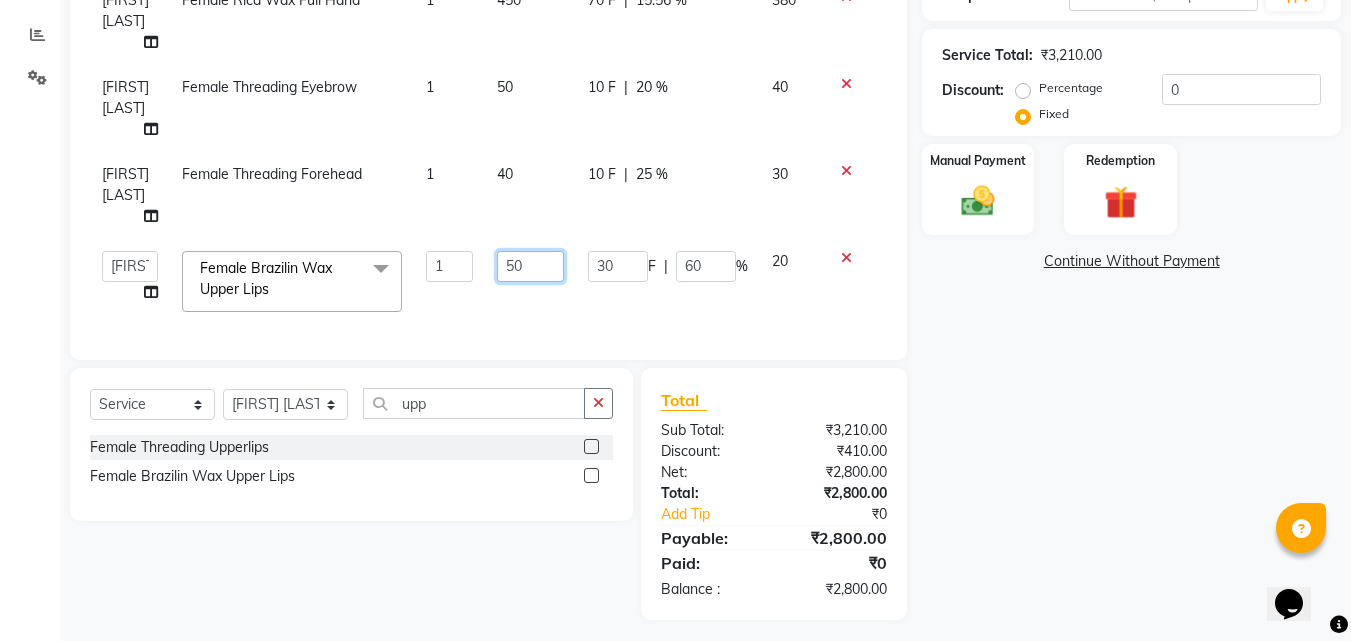 click on "50" 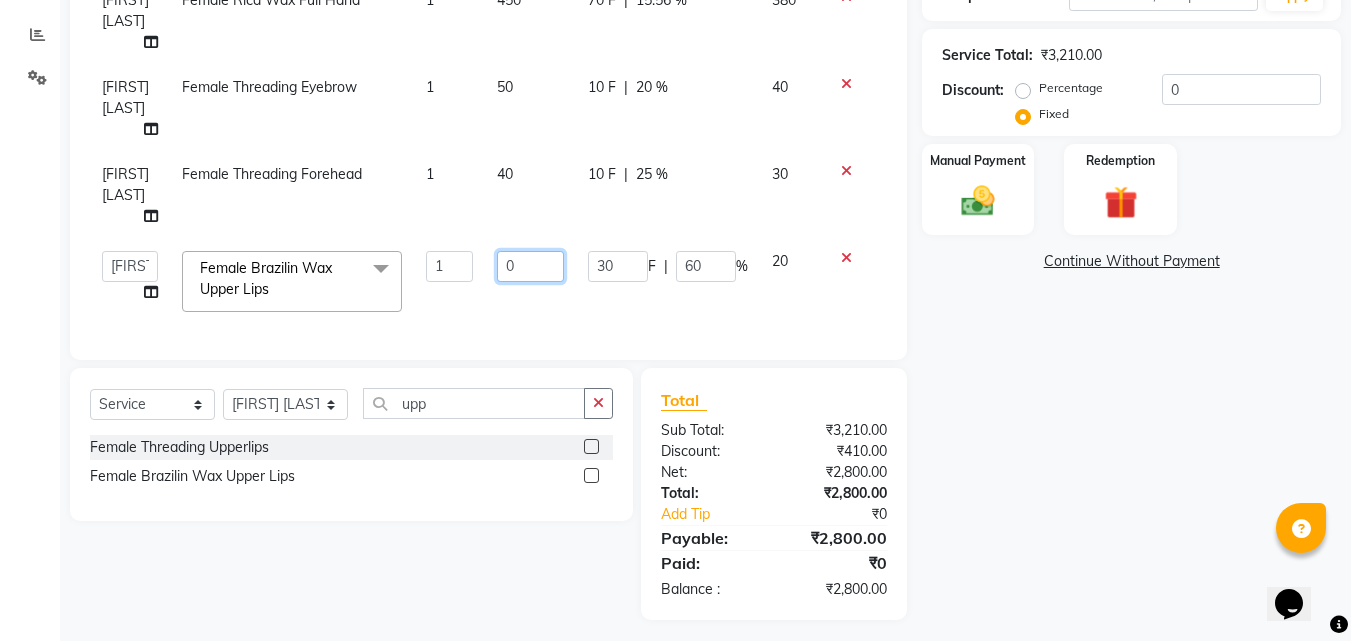 type on "80" 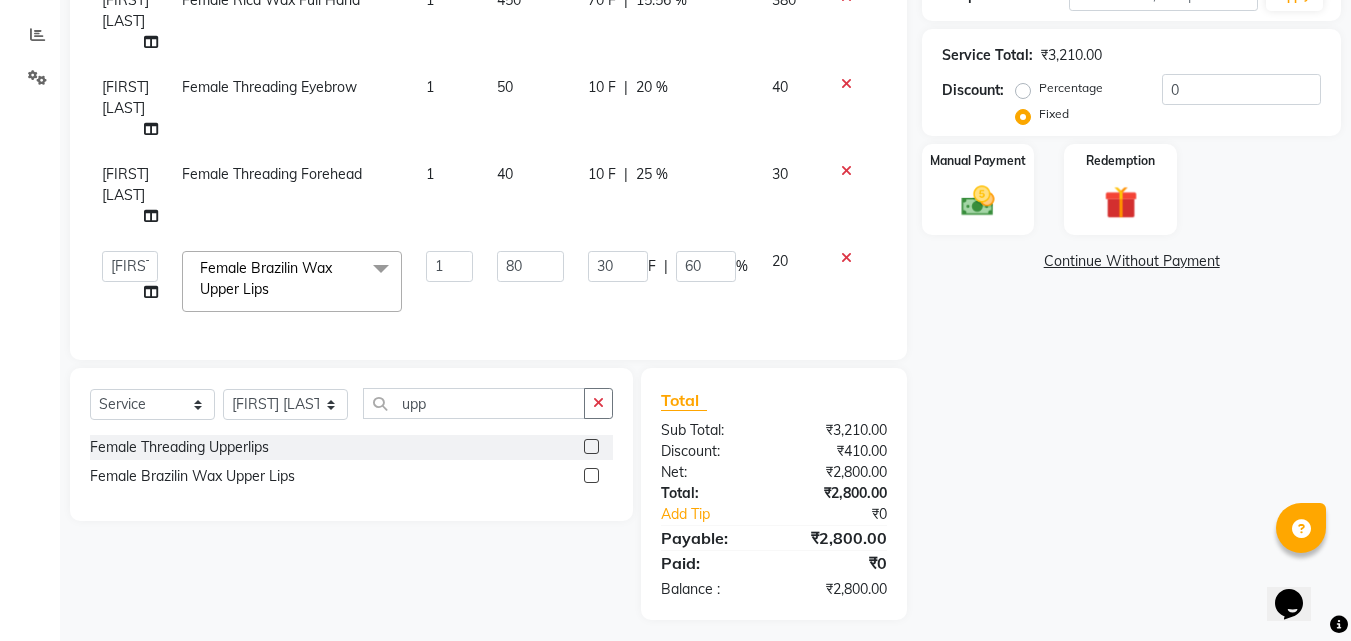click on "Name: Shital Patil Mam Membership: end on 08-06-2026 Total Visits:  8 Card on file:  0 Last Visit:   26-07-2025 Points:   0  Apply Discount Select Membership → Hair Port Membership Coupon Code Apply Service Total:  ₹3,210.00  Discount:  Percentage   Fixed  0 Manual Payment Redemption  Continue Without Payment" 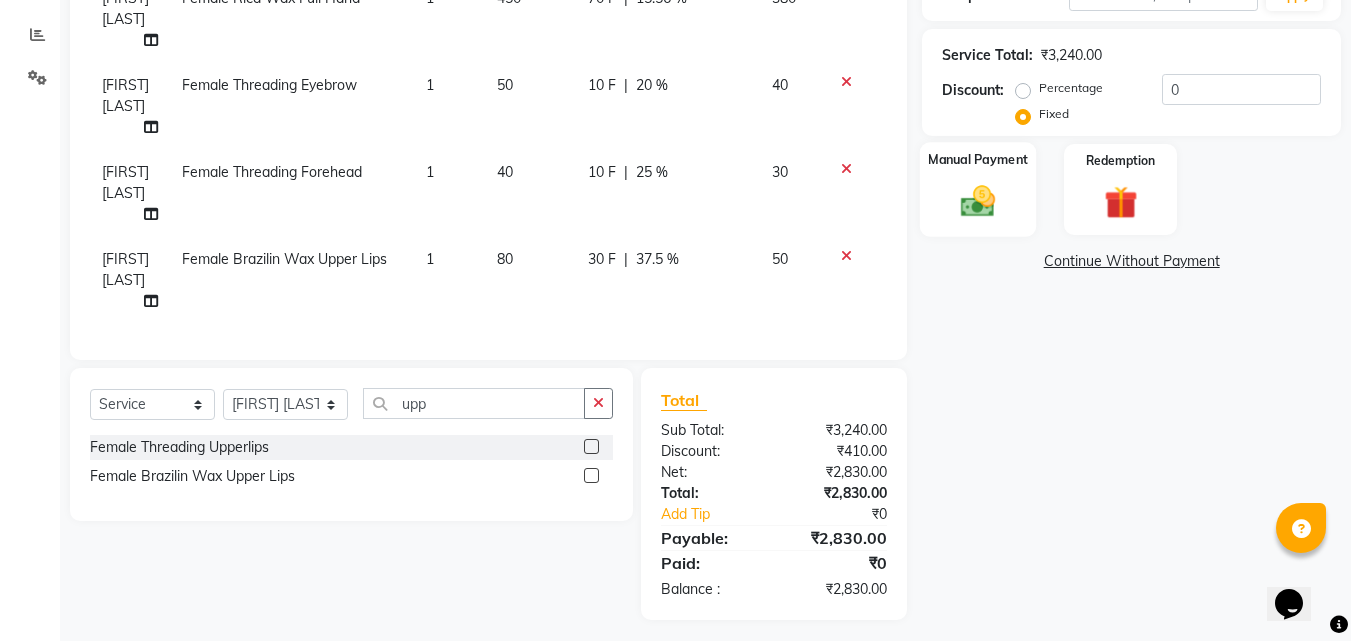 click 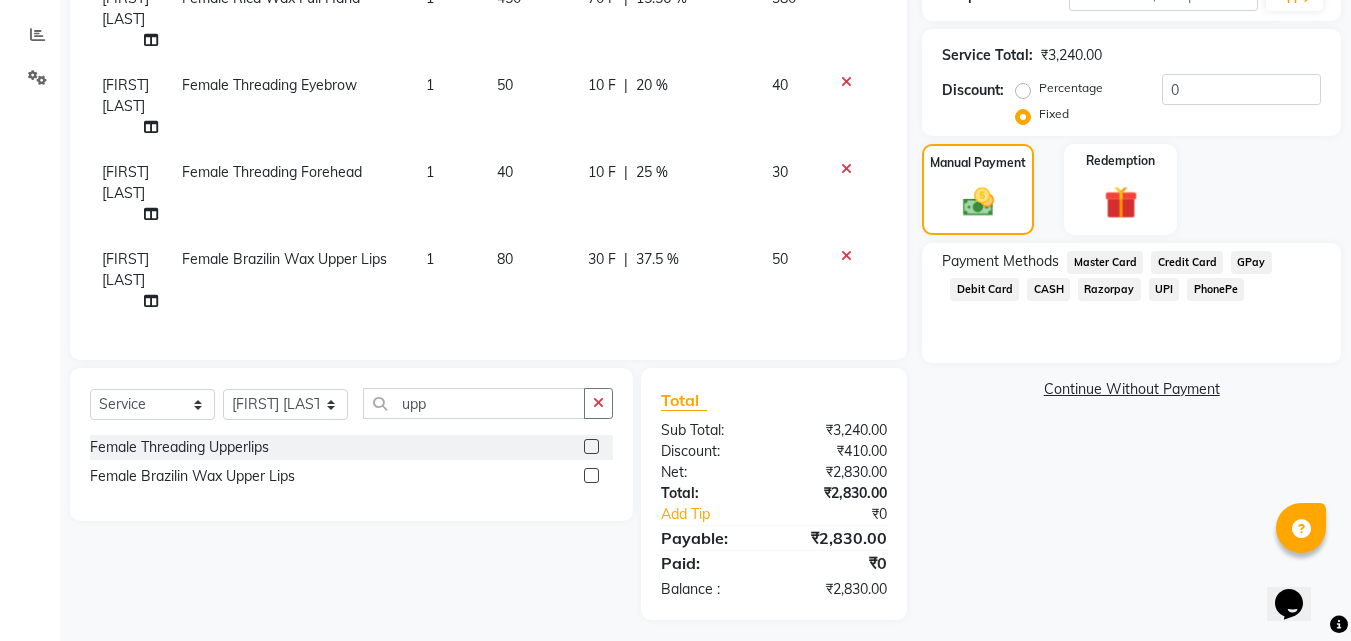 click on "PhonePe" 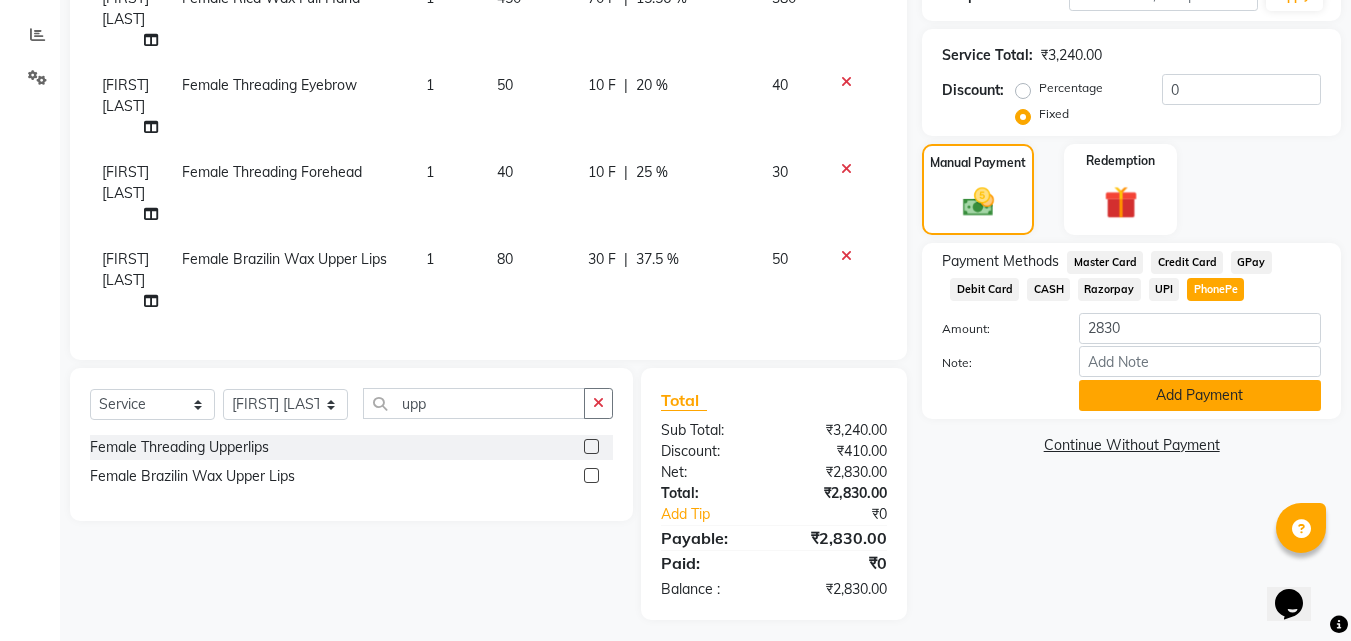click on "Add Payment" 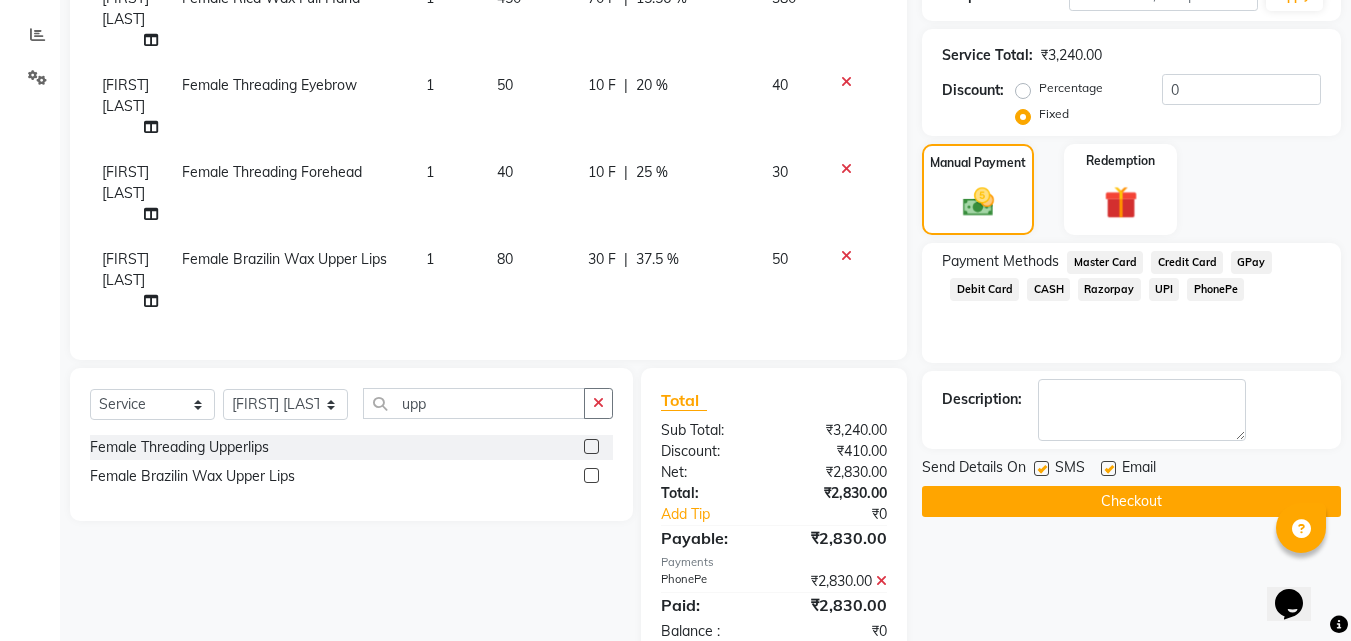 click on "Checkout" 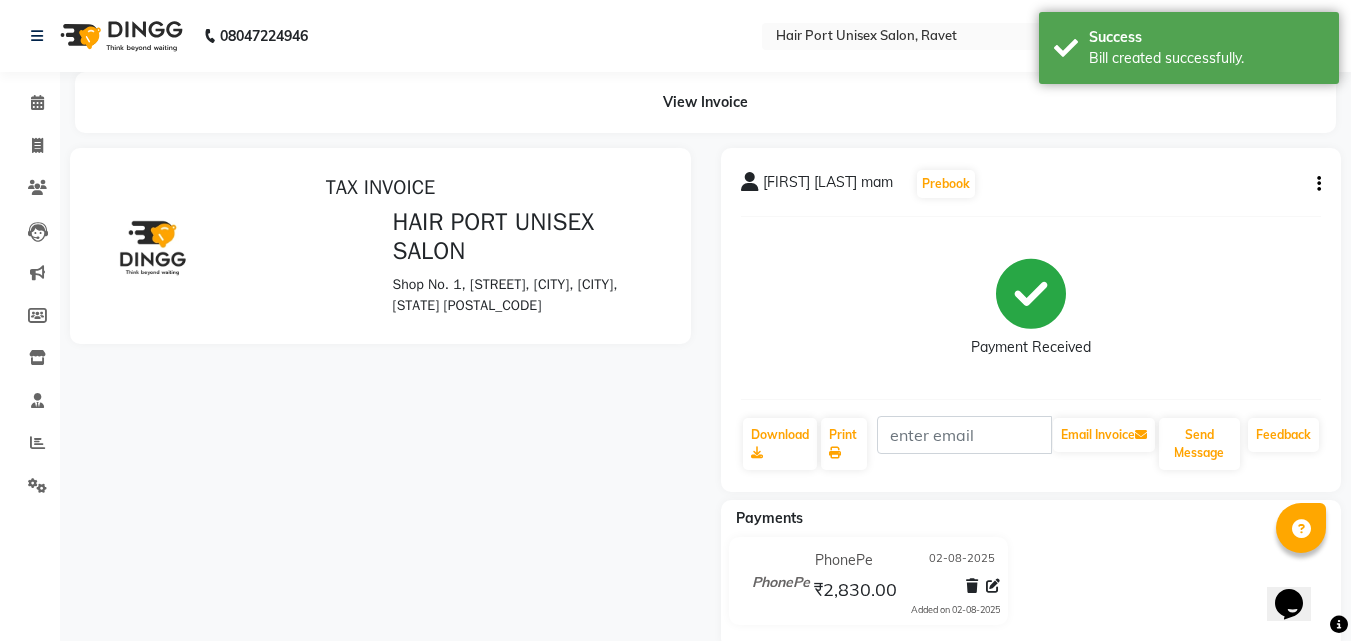 scroll, scrollTop: 0, scrollLeft: 0, axis: both 